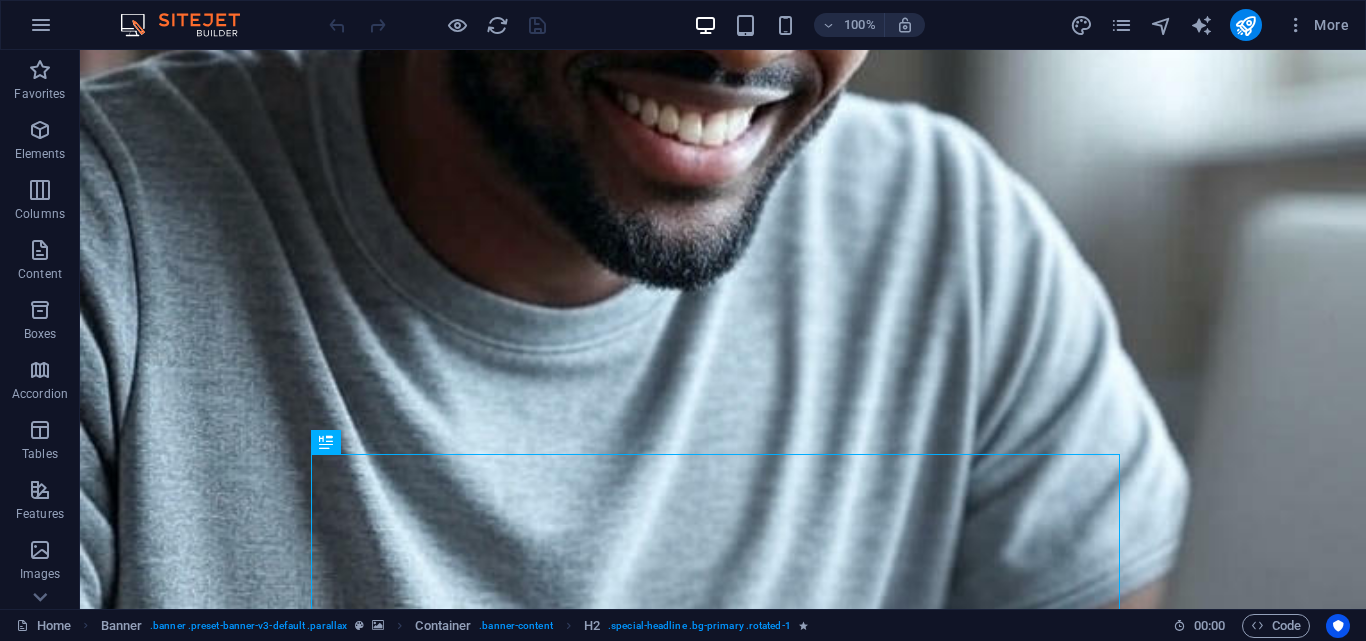 scroll, scrollTop: 0, scrollLeft: 0, axis: both 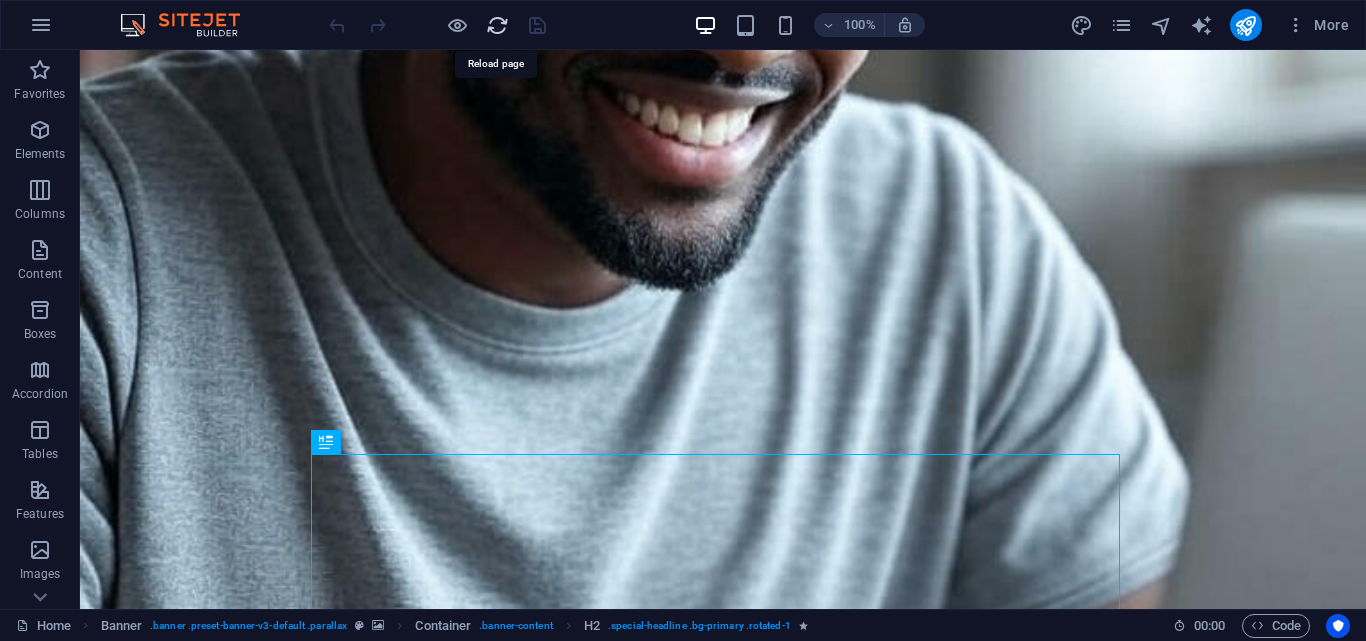 click at bounding box center [497, 25] 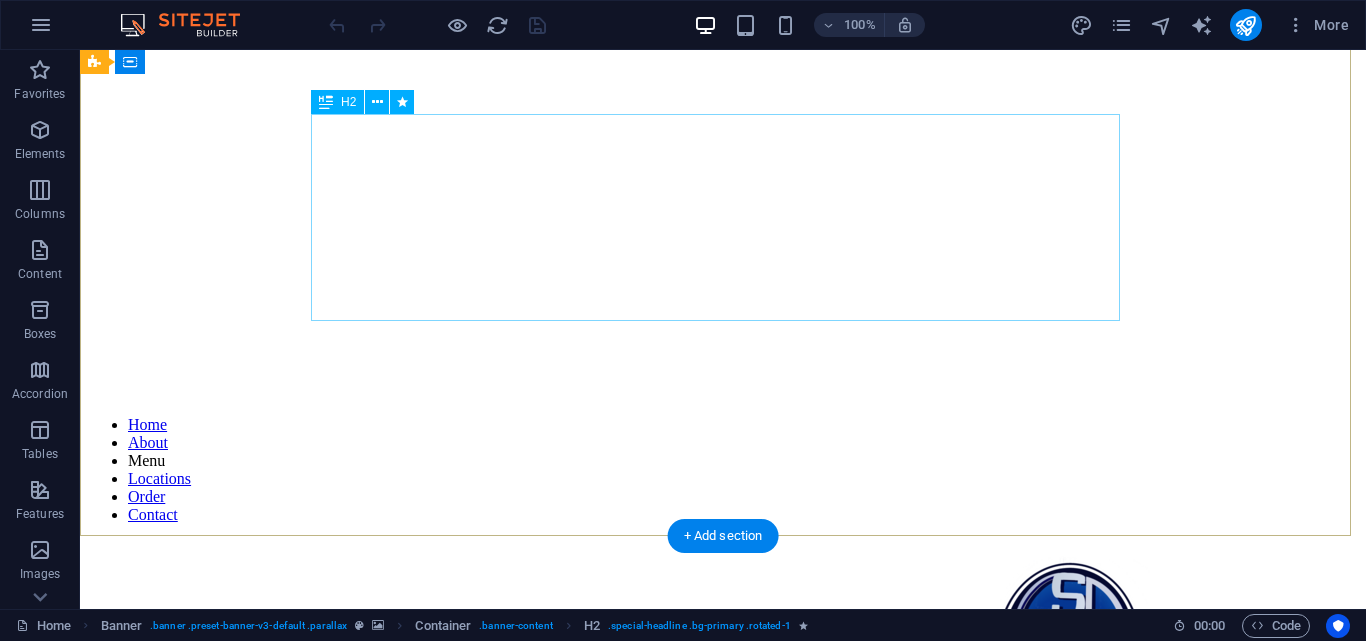 scroll, scrollTop: 0, scrollLeft: 0, axis: both 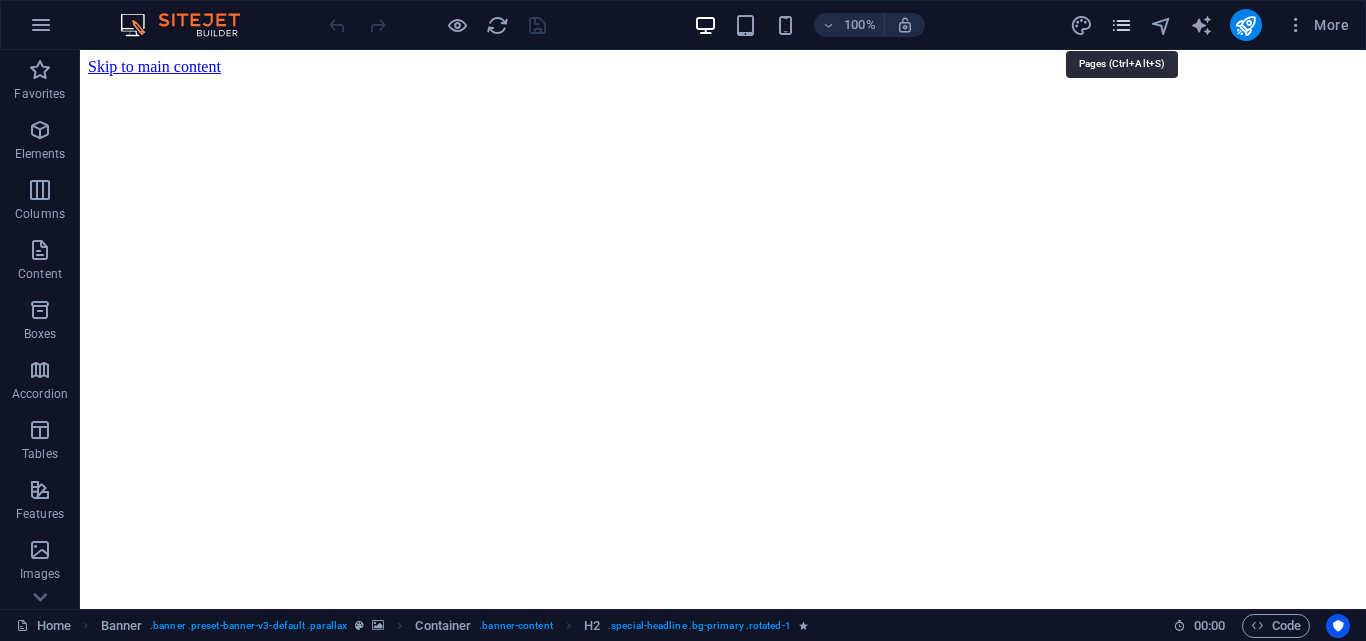 click at bounding box center [1121, 25] 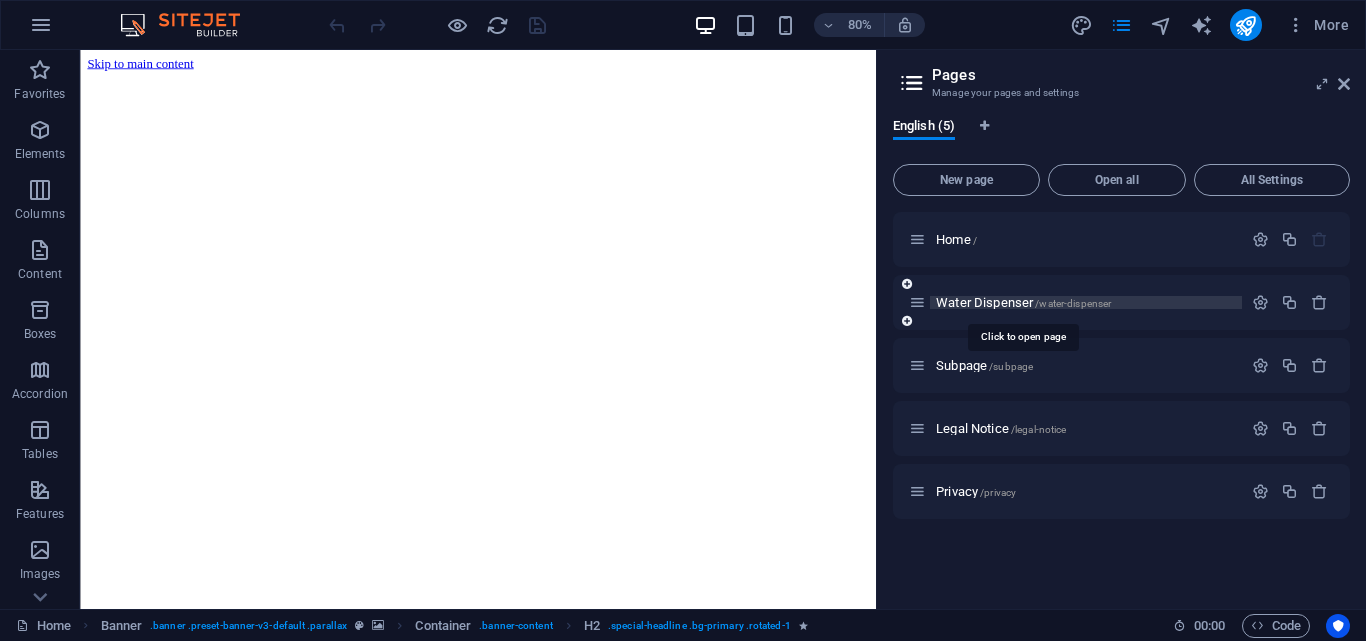 click on "Water Dispenser /water-dispenser" at bounding box center (1023, 302) 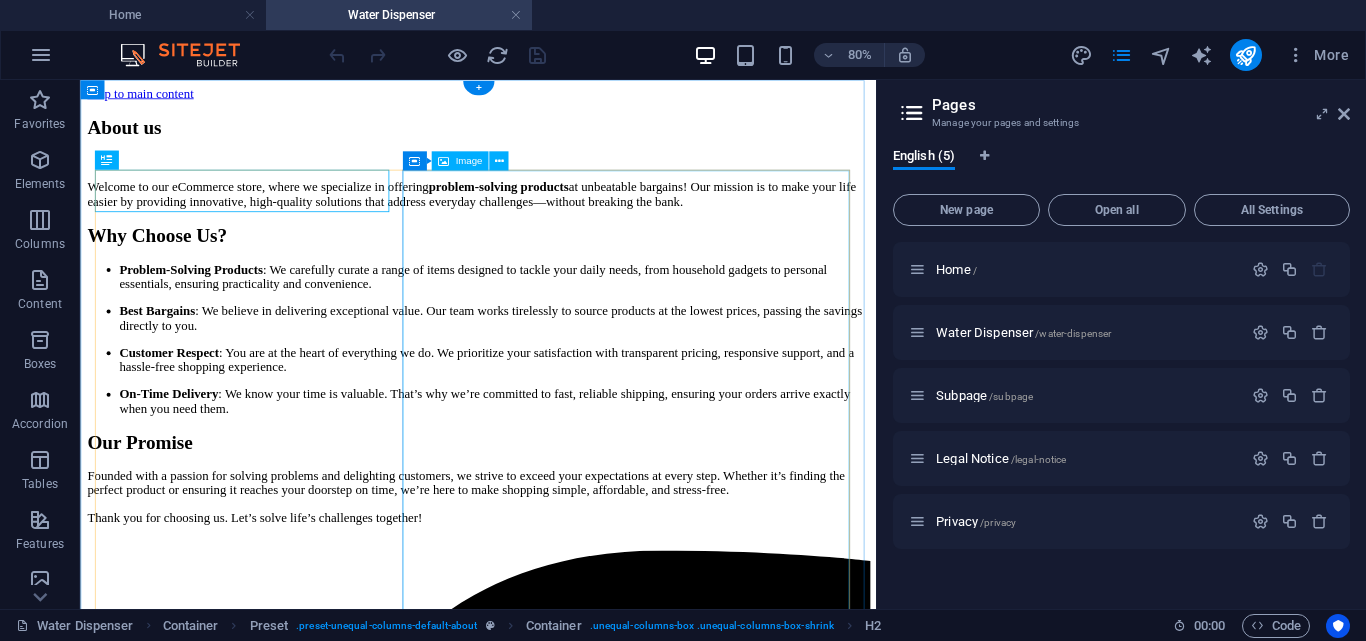 scroll, scrollTop: 0, scrollLeft: 0, axis: both 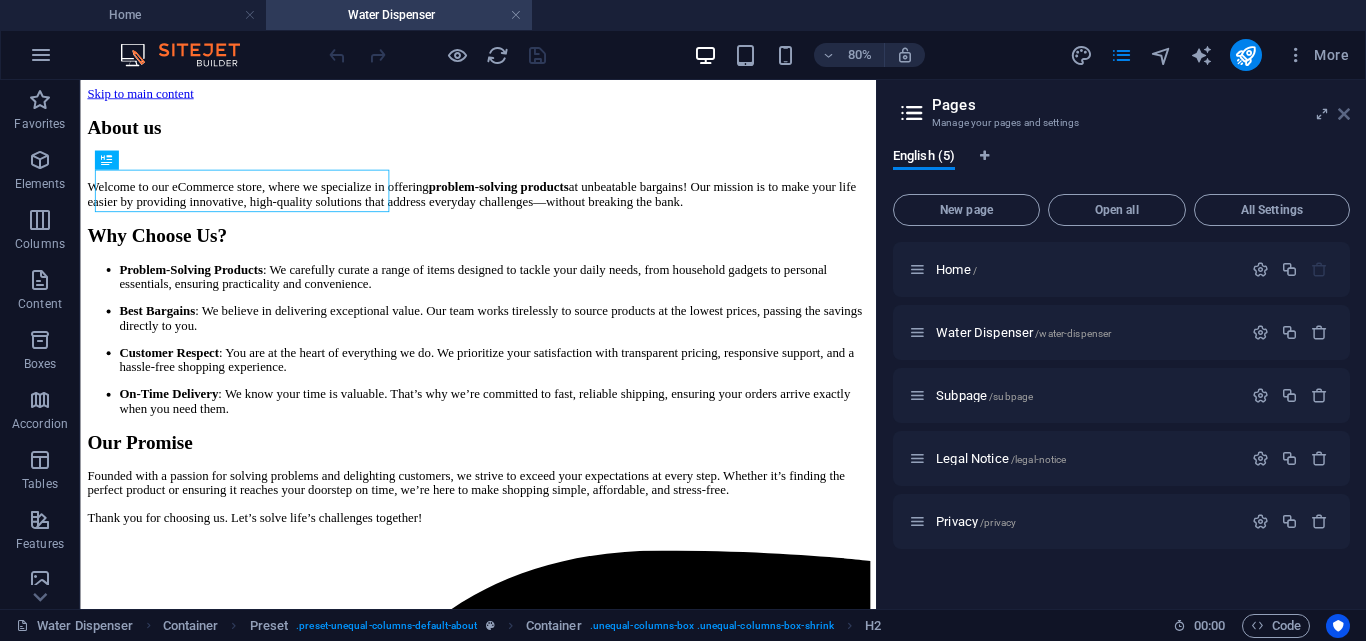click at bounding box center (1344, 114) 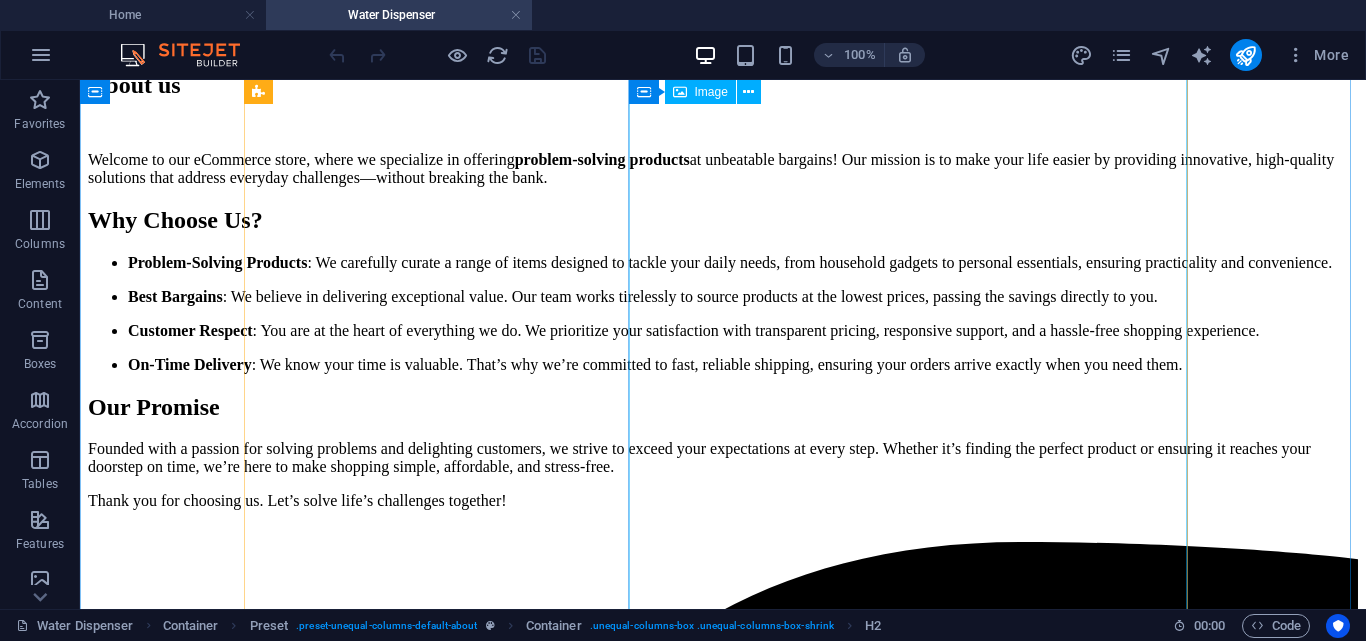 scroll, scrollTop: 0, scrollLeft: 0, axis: both 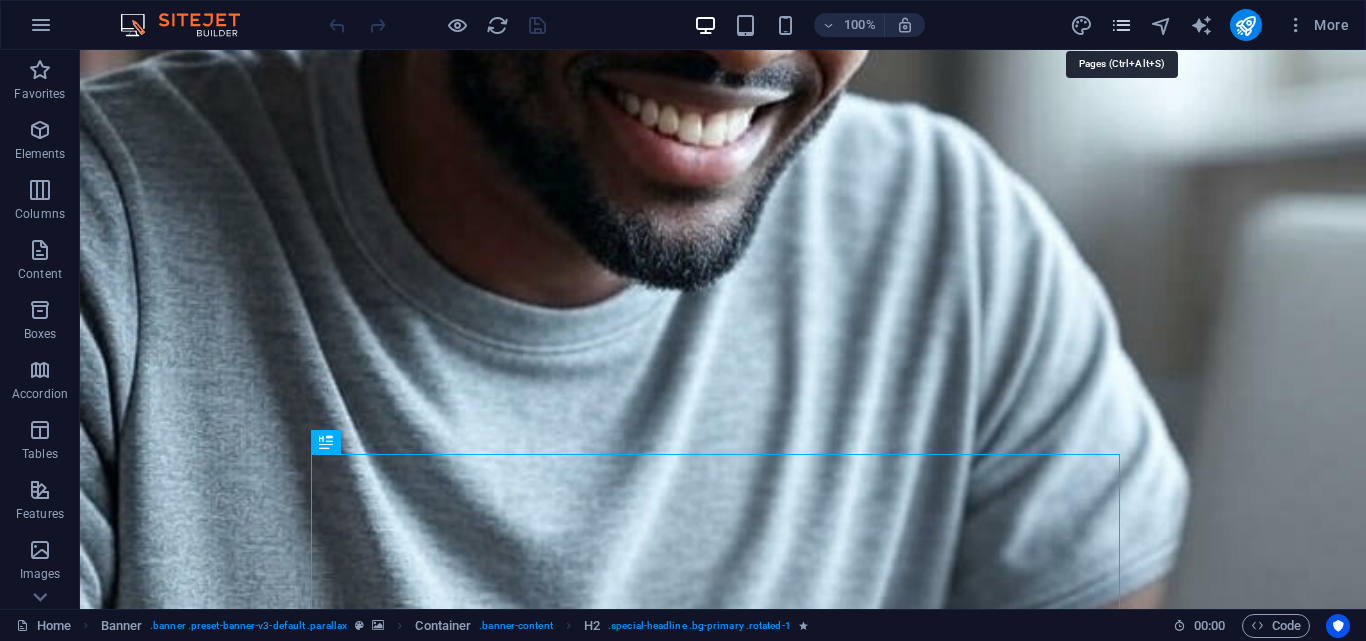 click at bounding box center (1121, 25) 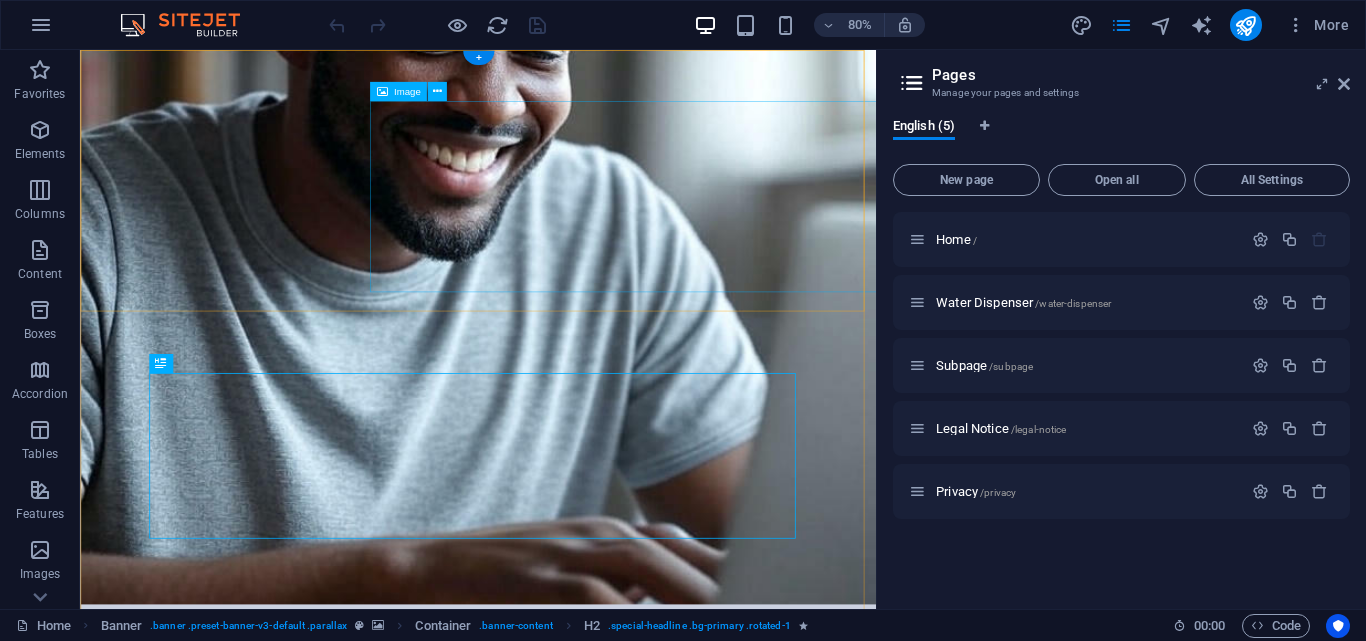 click at bounding box center (922, 926) 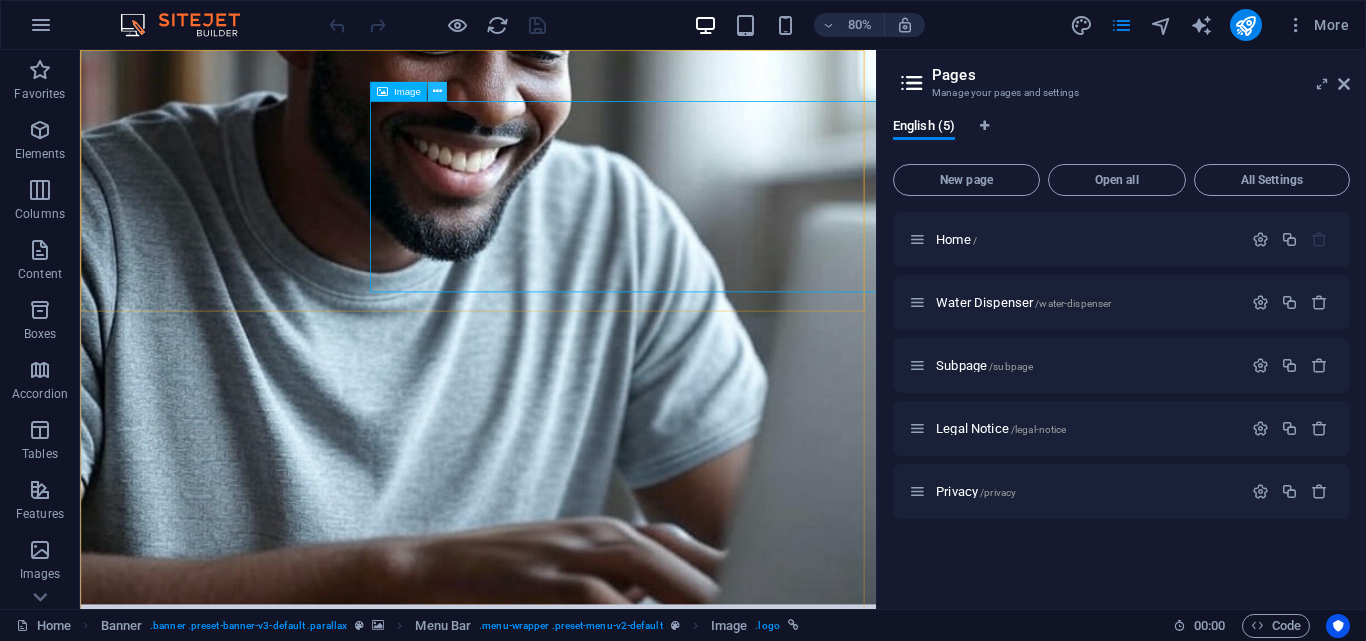 click at bounding box center (437, 91) 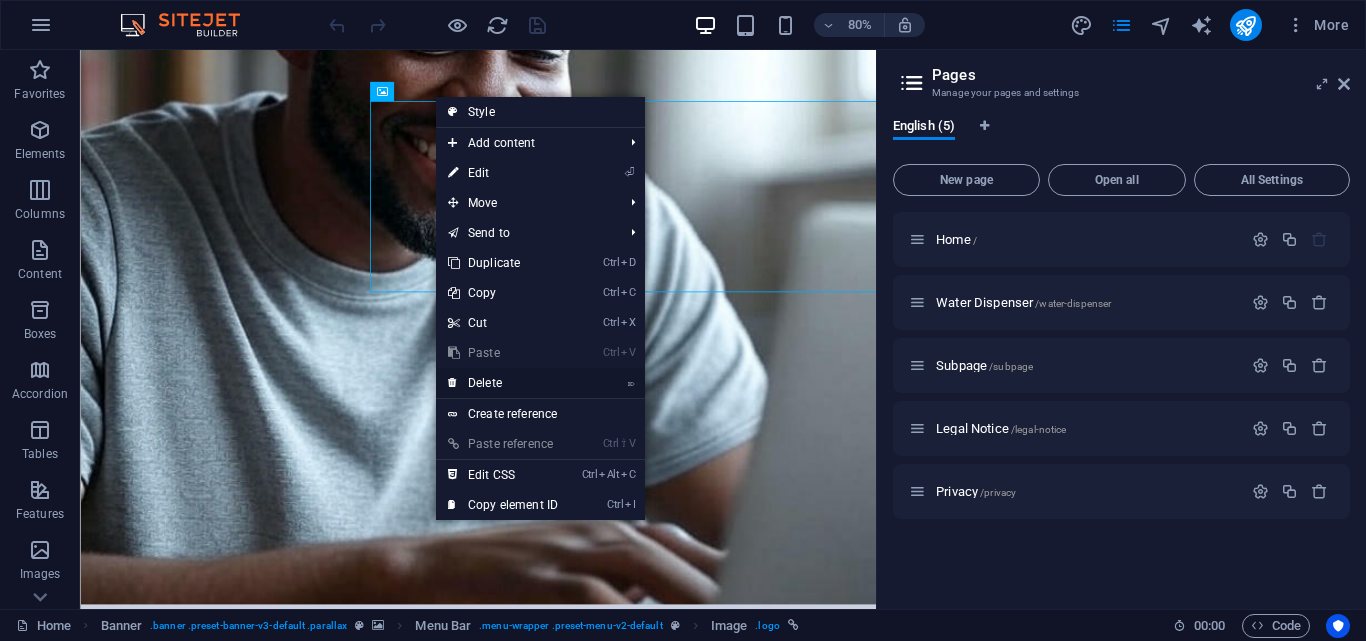 click on "⌦  Delete" at bounding box center (503, 383) 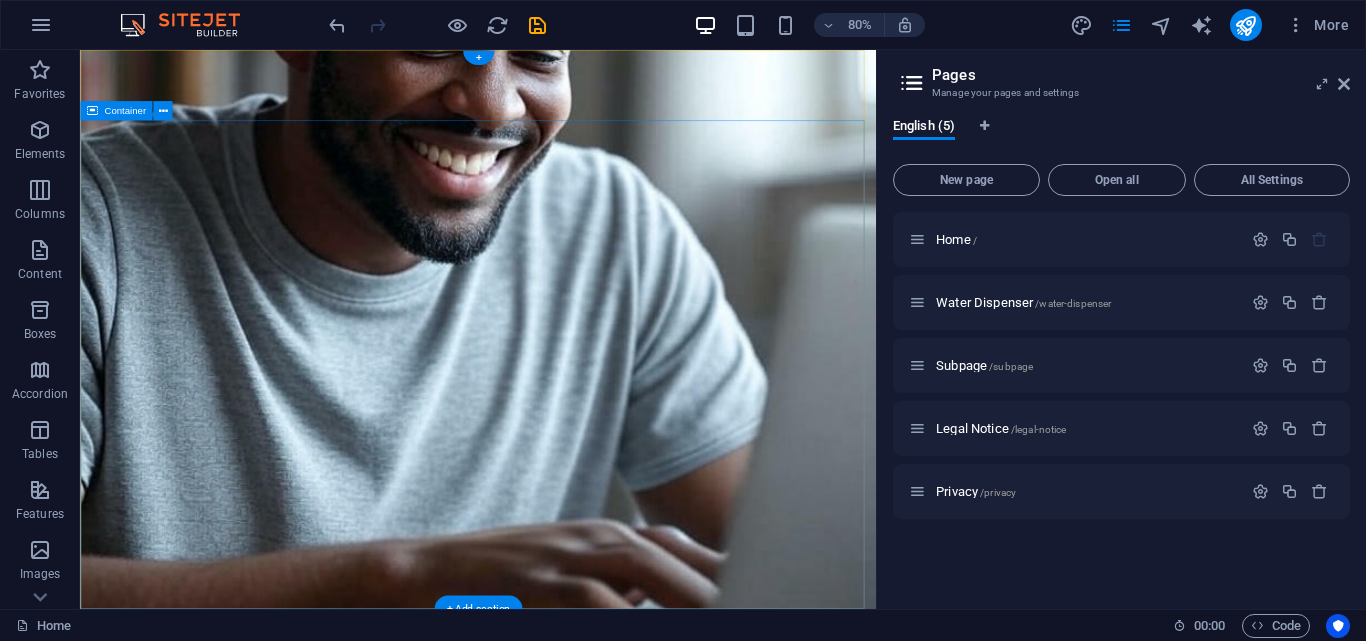 click on "The best SHOPPING EXPERIENCE IN TOWN Order now ­ [PHONE]" at bounding box center [577, 1086] 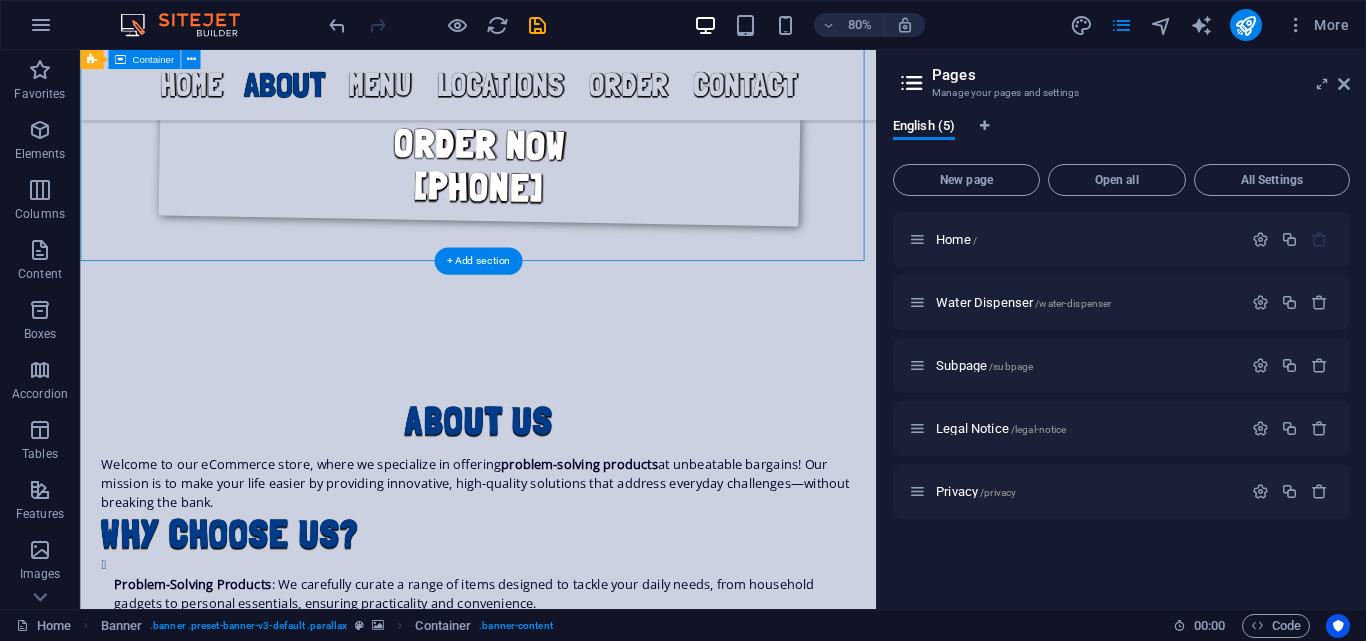scroll, scrollTop: 113, scrollLeft: 0, axis: vertical 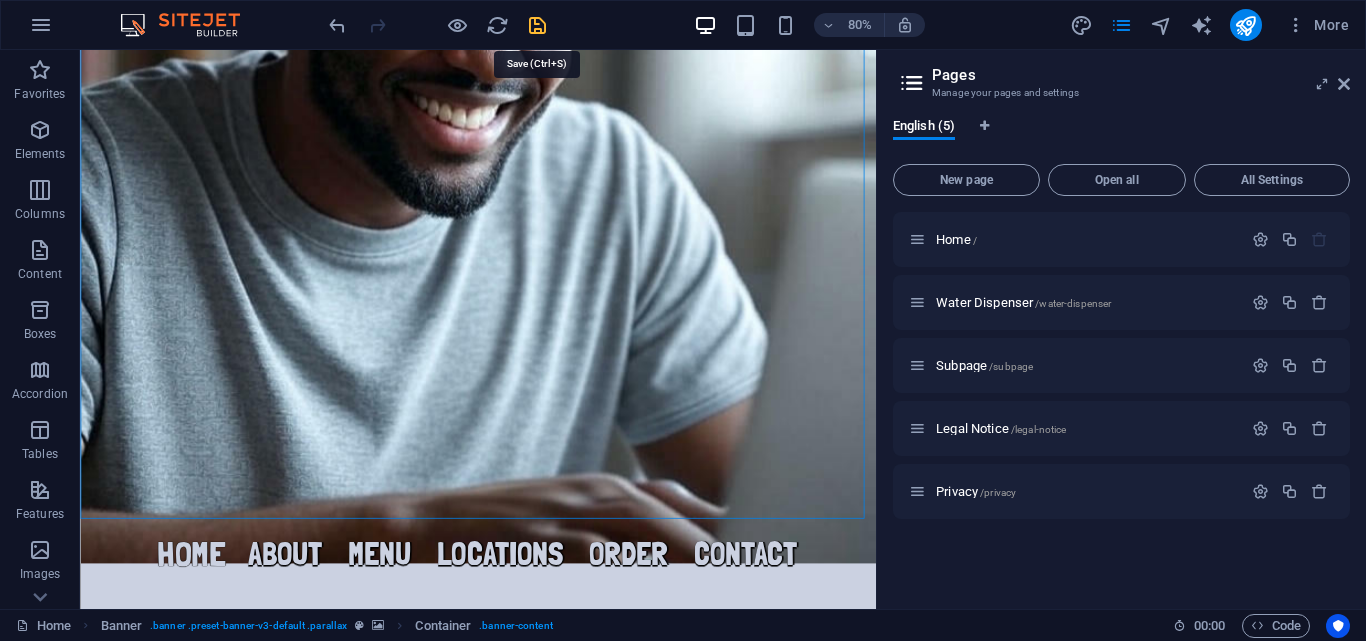 click at bounding box center [537, 25] 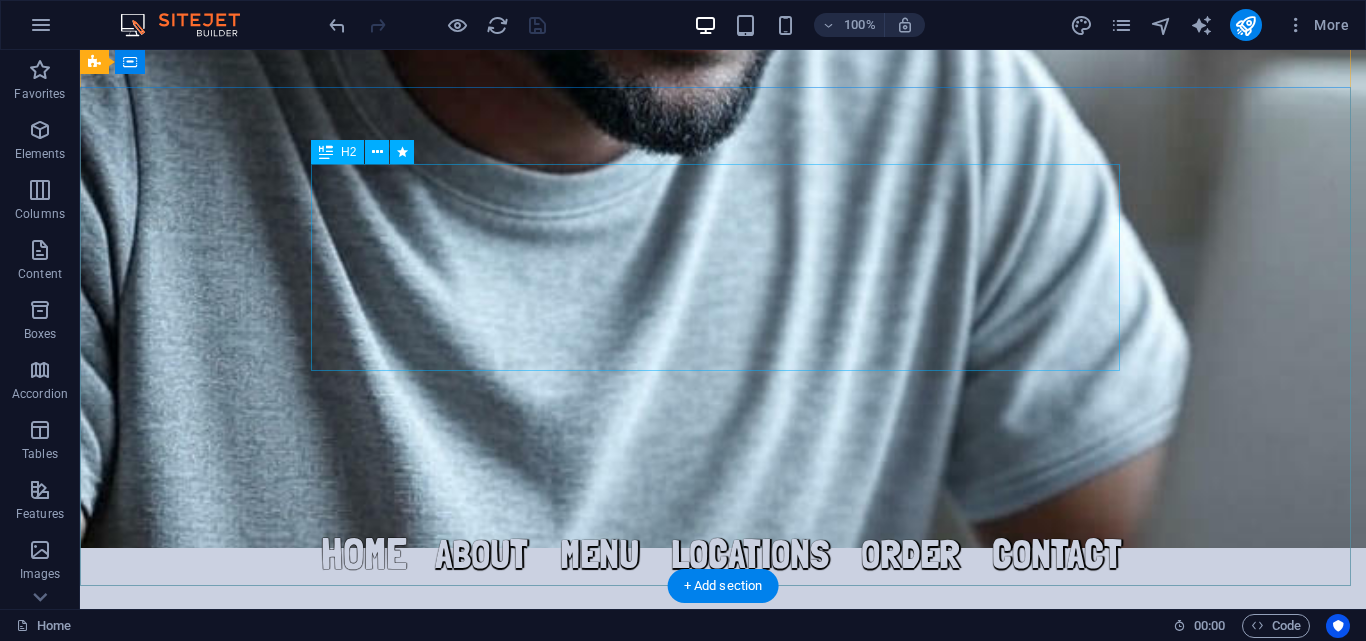 scroll, scrollTop: 0, scrollLeft: 0, axis: both 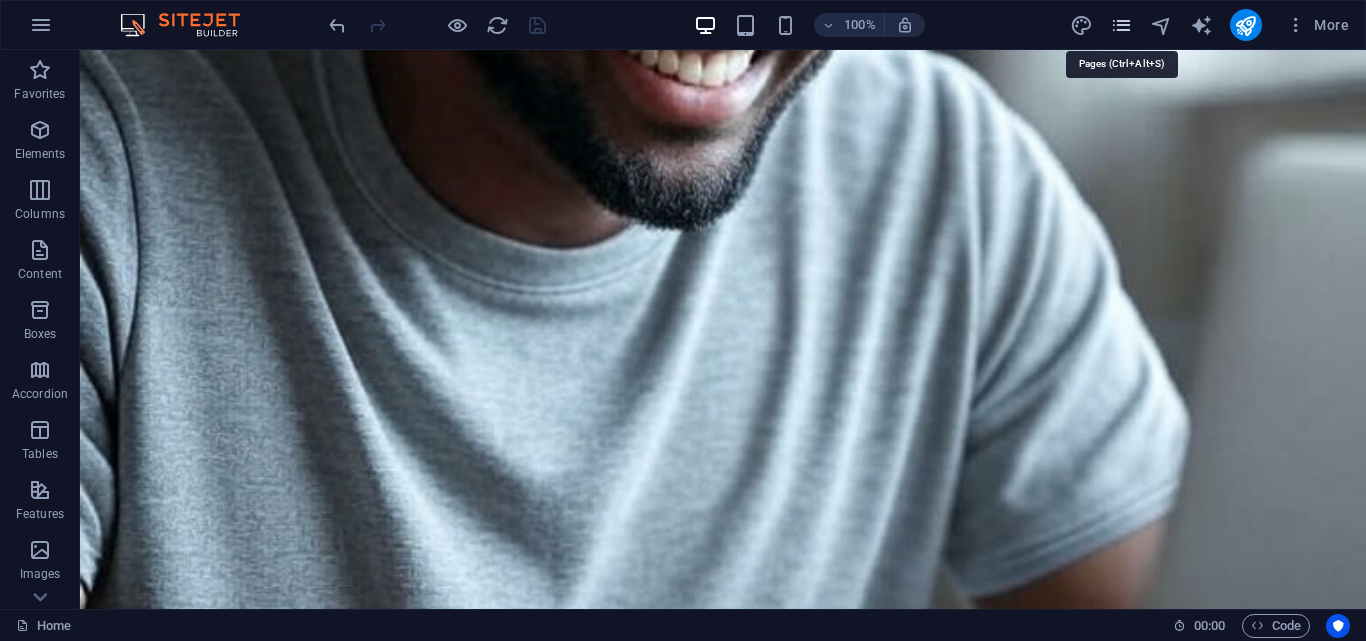 click at bounding box center [1121, 25] 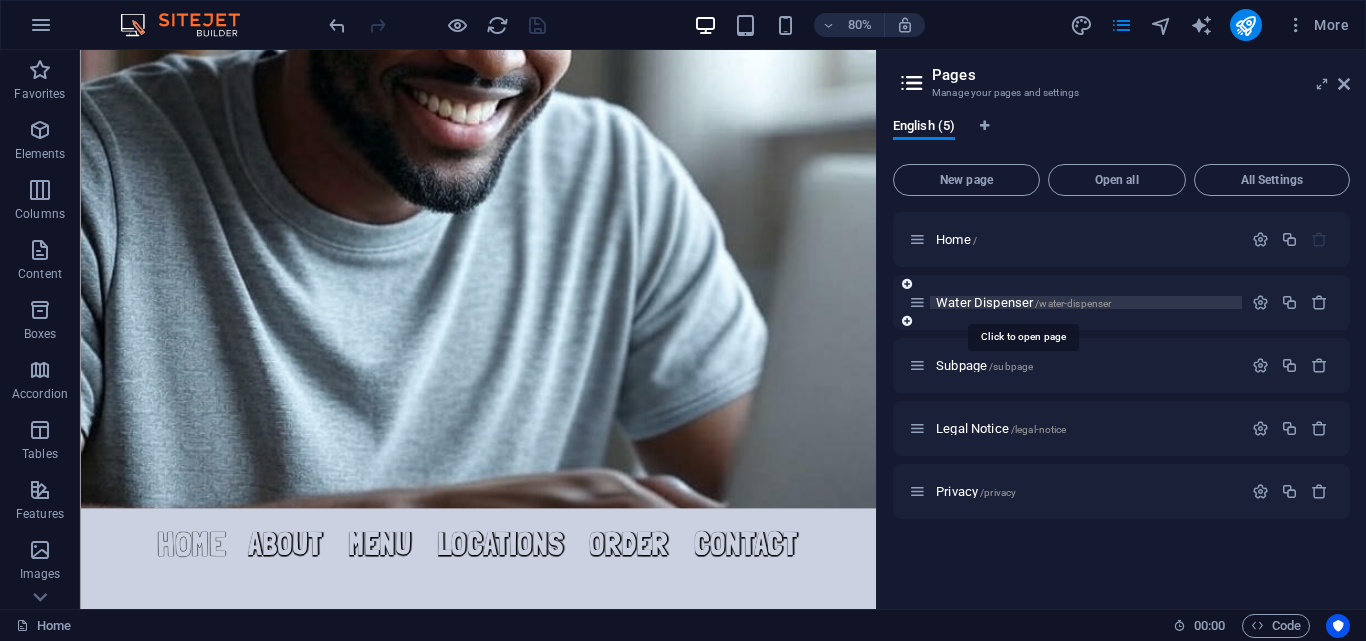 click on "Water Dispenser /water-dispenser" at bounding box center [1023, 302] 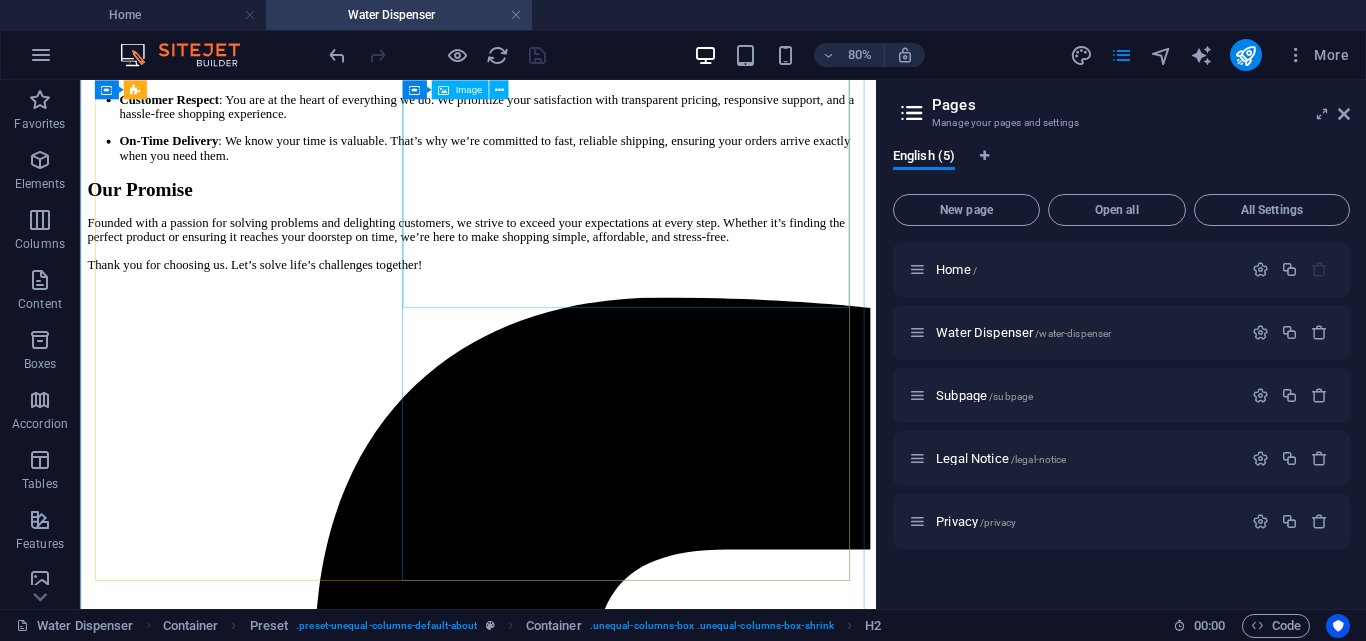 scroll, scrollTop: 0, scrollLeft: 0, axis: both 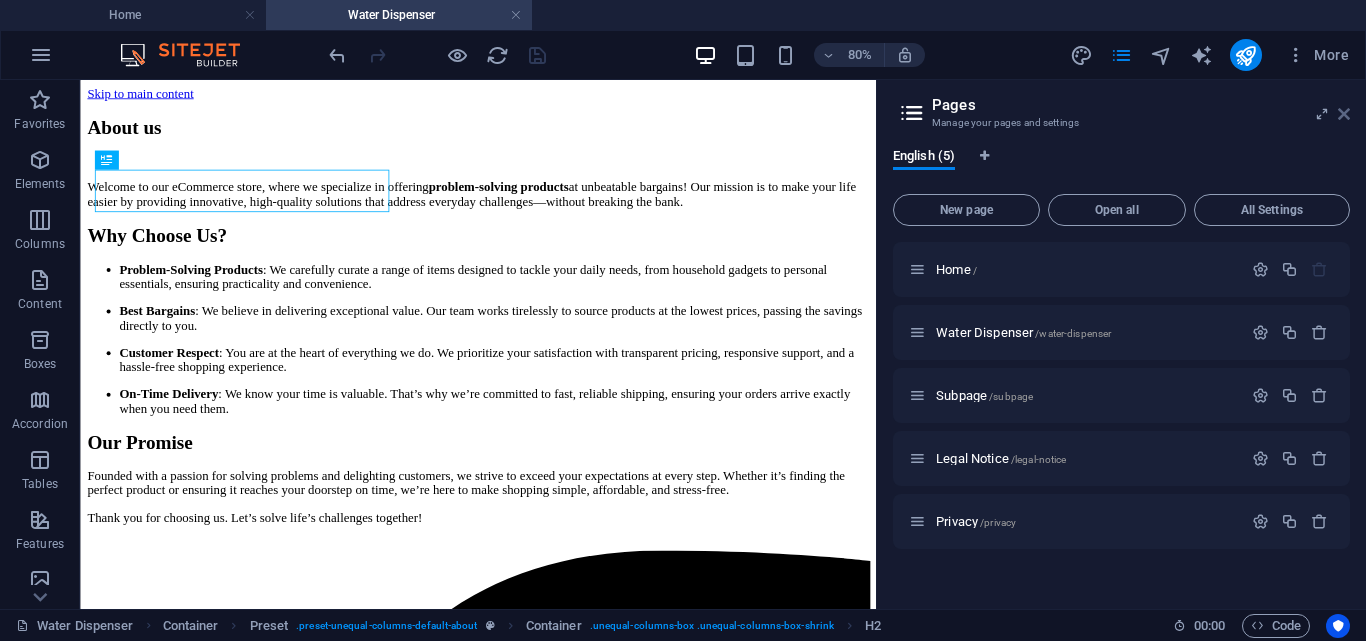 click at bounding box center [1344, 114] 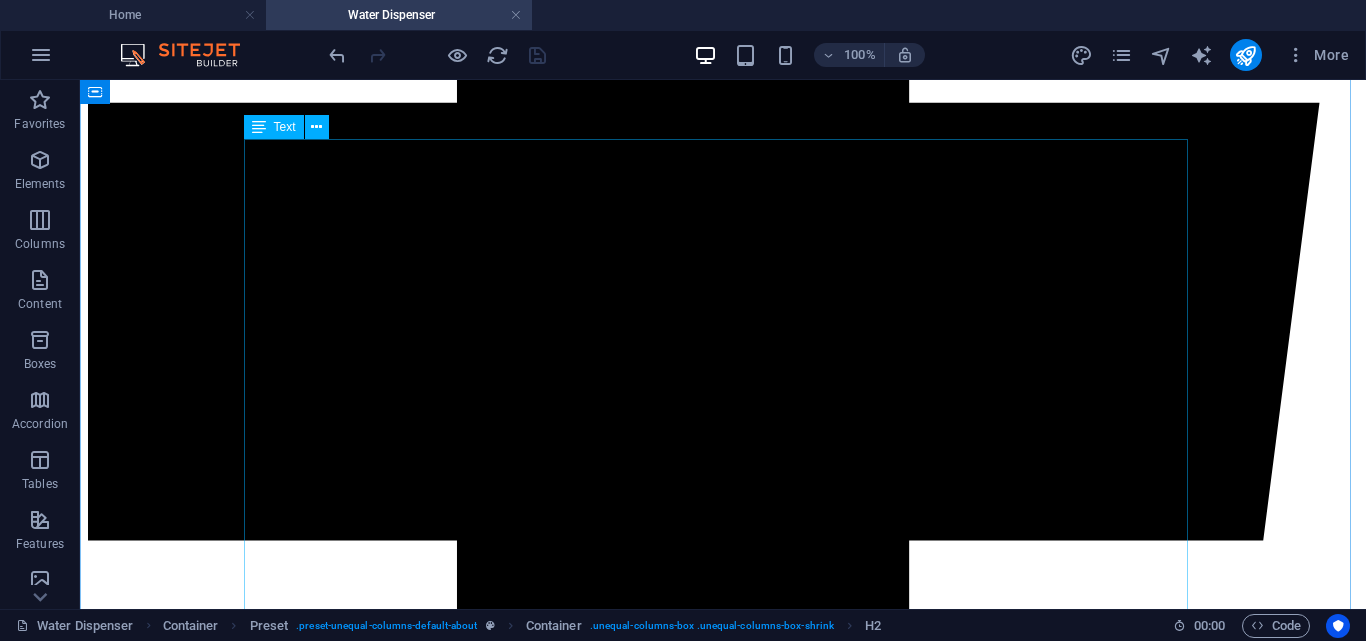 scroll, scrollTop: 1414, scrollLeft: 0, axis: vertical 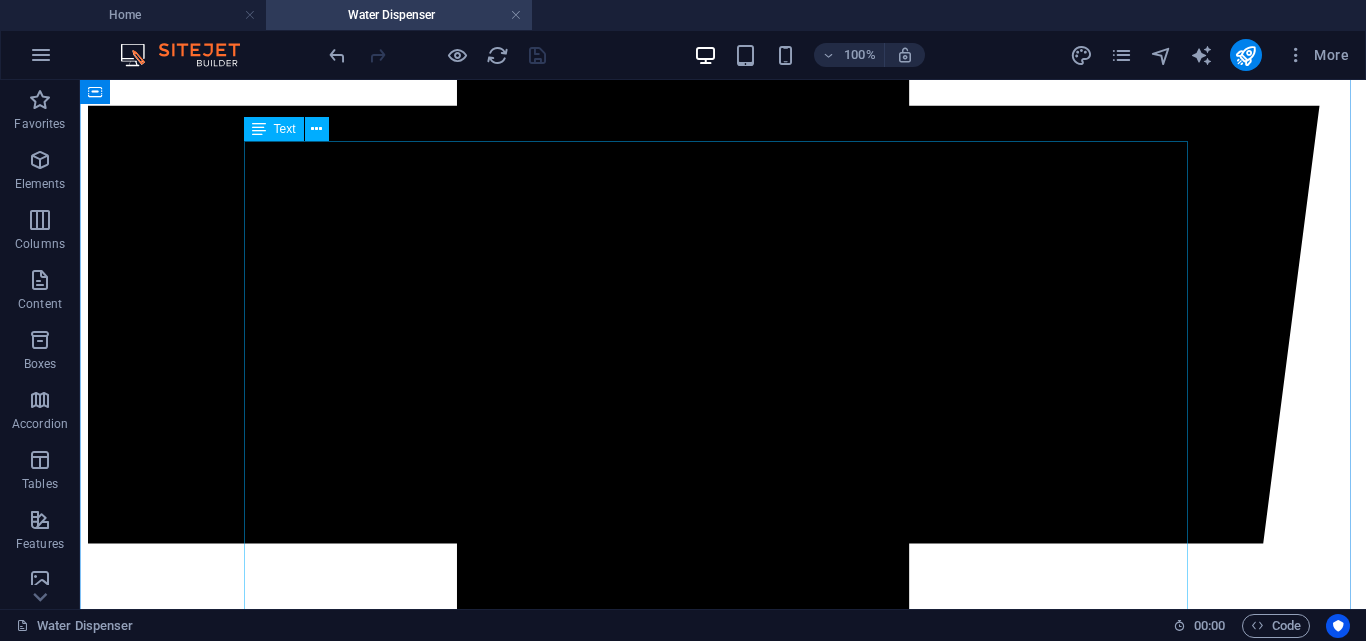 click on "We’re here to make your shopping experience as seamless as possible! Connect with us through the following channels: Contact Have questions or need assistance? Reach out to our friendly customer support team:     Email : [EMAIL]     Phone :[PHONE]     Hours :  Monday - Saturday, 9 AM - 5 PM Social Media Stay updated on new products, exclusive deals, and more by following us:       Facebook : @ShopaDelight        Instagram : @ShopaDelight Physical Address Drop by or send us mail at our headquarters: Shopa Delight No[NUMBER] [STREET] [AREA] [COUNTRY]" at bounding box center (723, 6144) 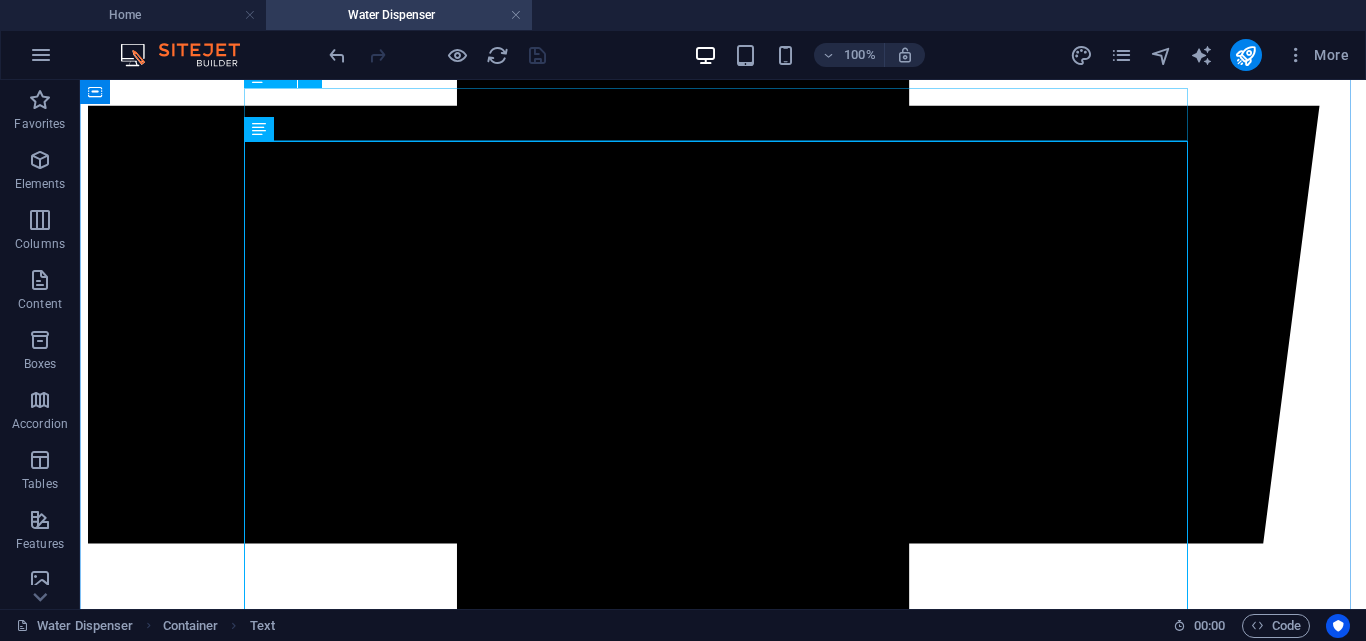 click on "Where to find us" at bounding box center [723, 5707] 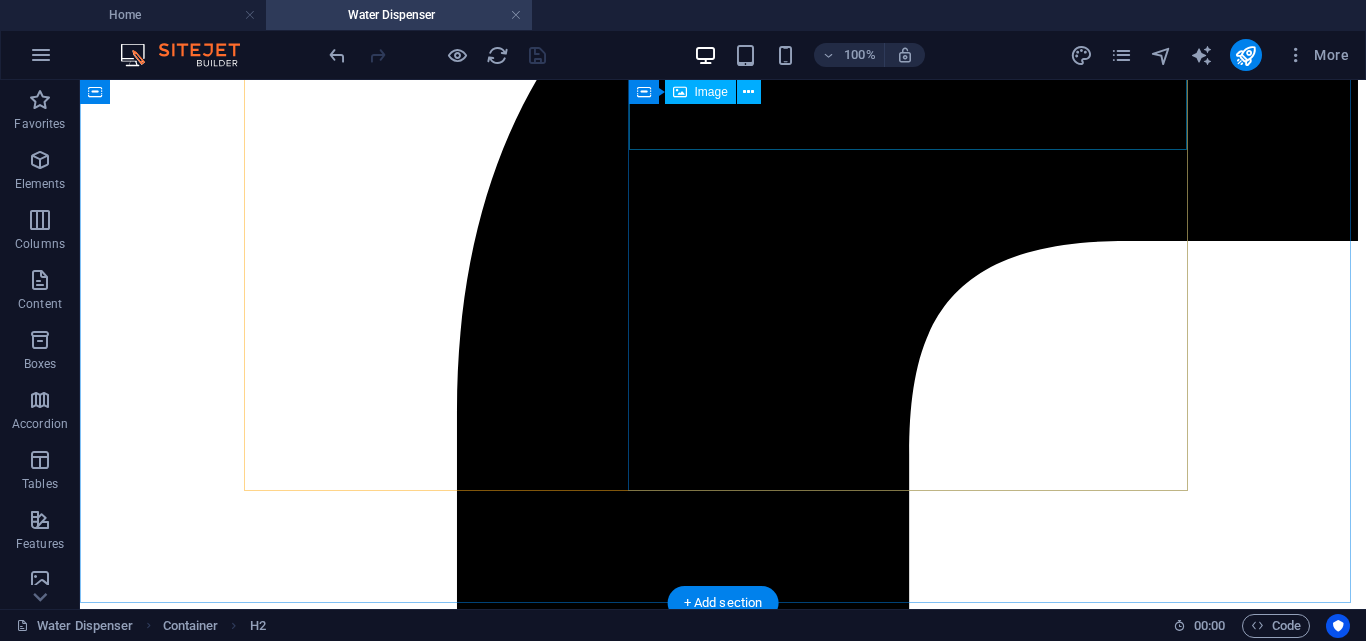 scroll, scrollTop: 0, scrollLeft: 0, axis: both 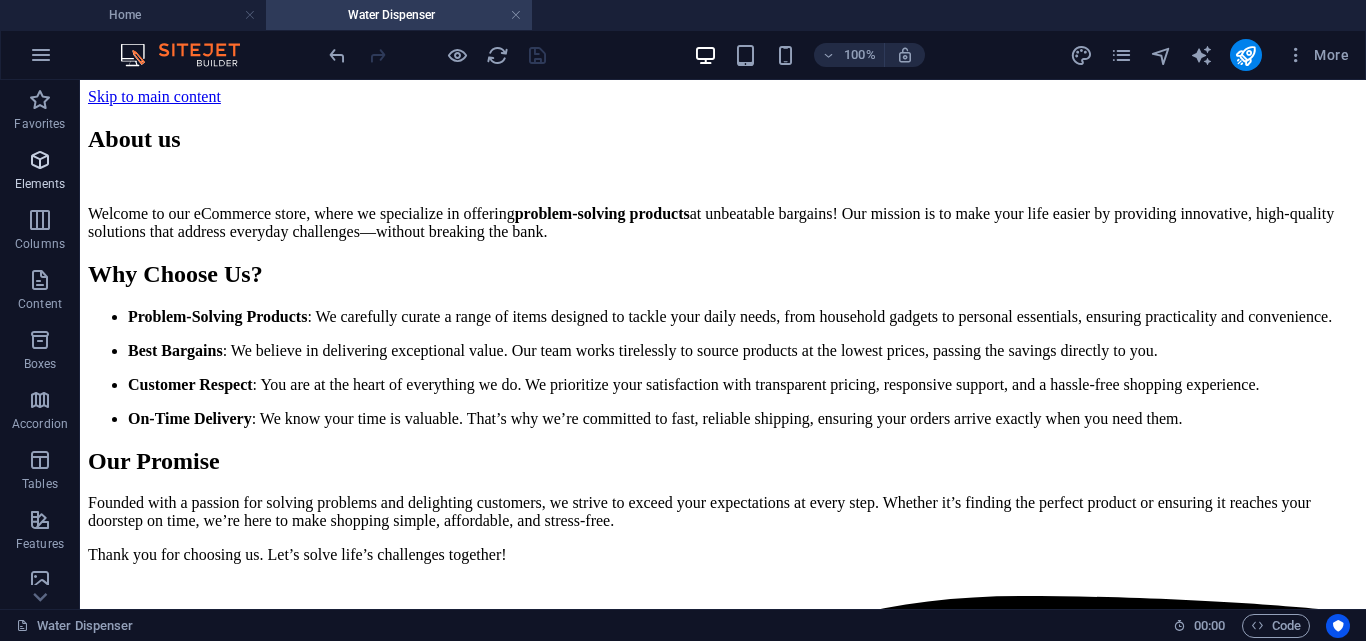 click on "Elements" at bounding box center [40, 184] 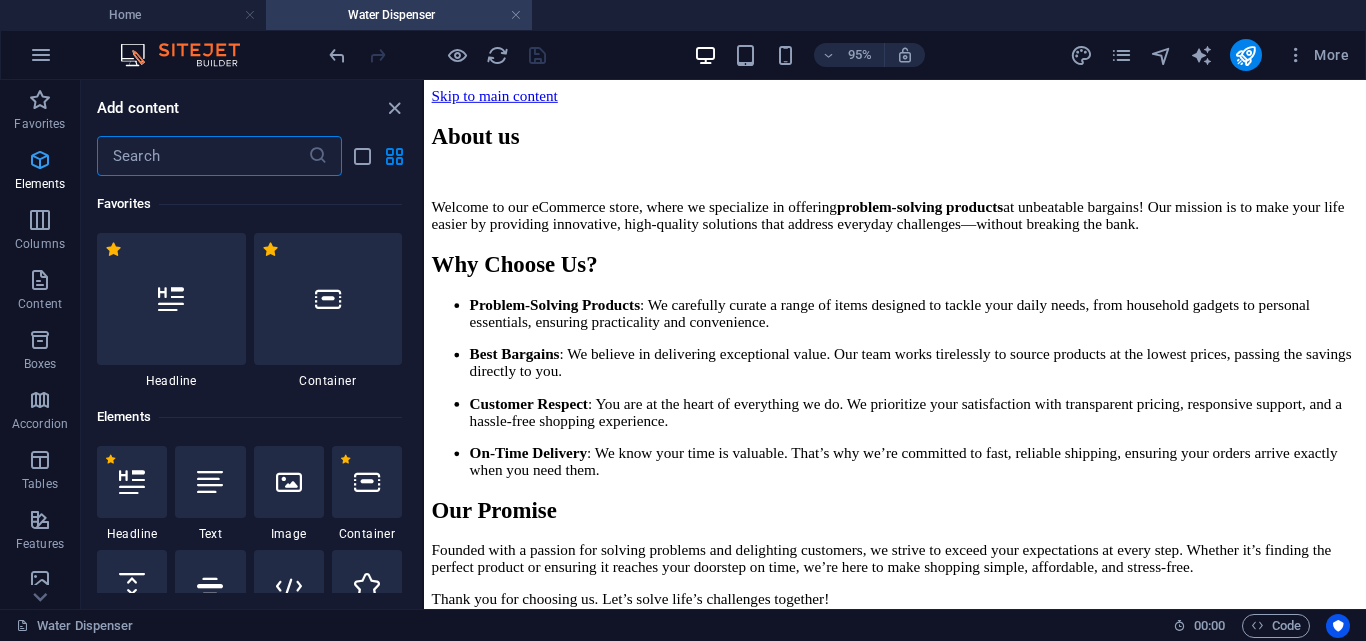 scroll, scrollTop: 213, scrollLeft: 0, axis: vertical 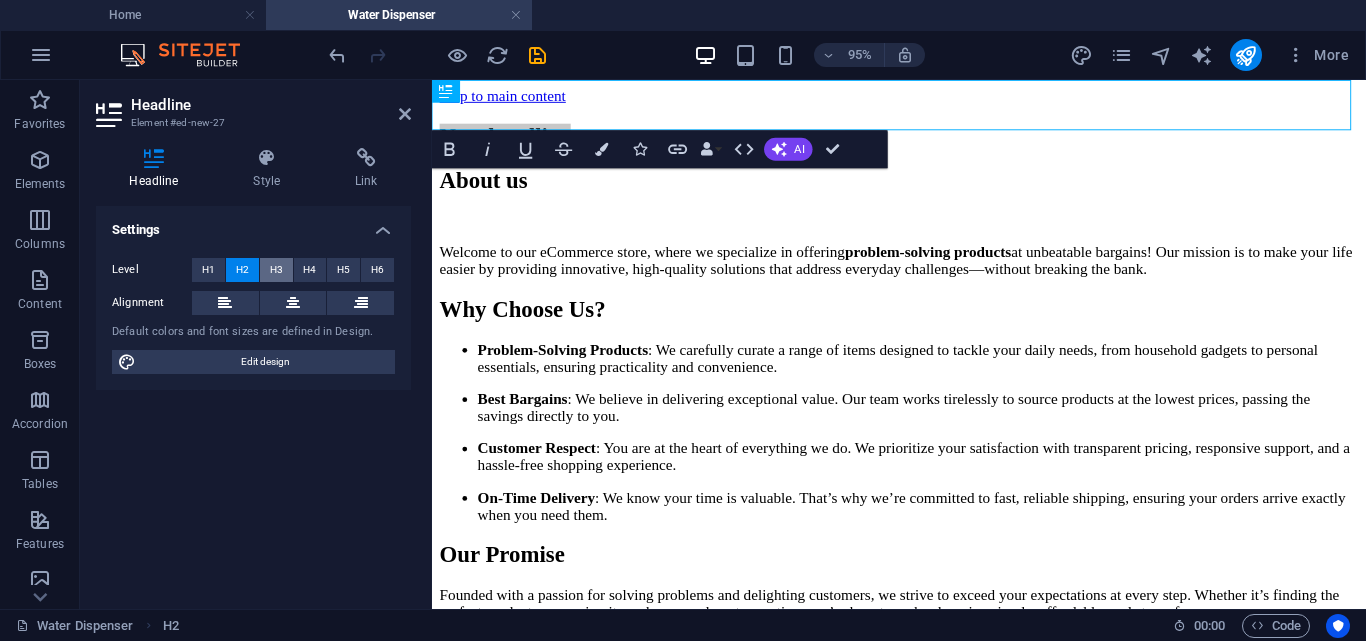 click on "H3" at bounding box center [276, 270] 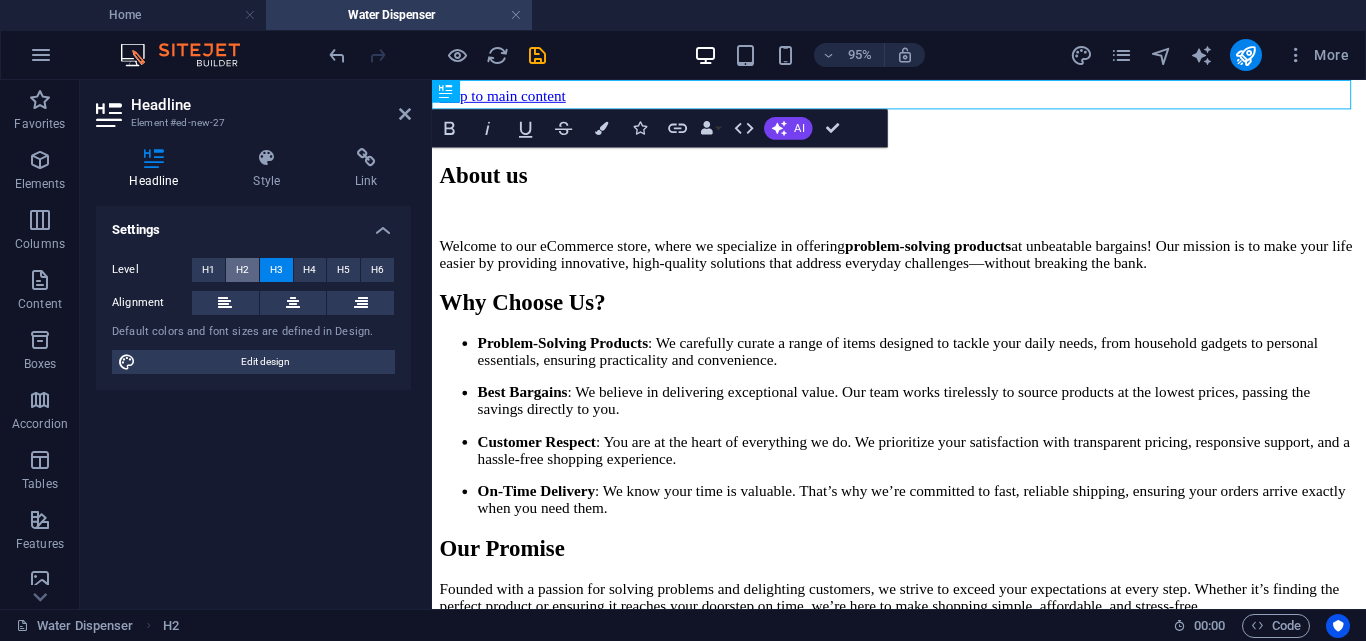 click on "H2" at bounding box center (242, 270) 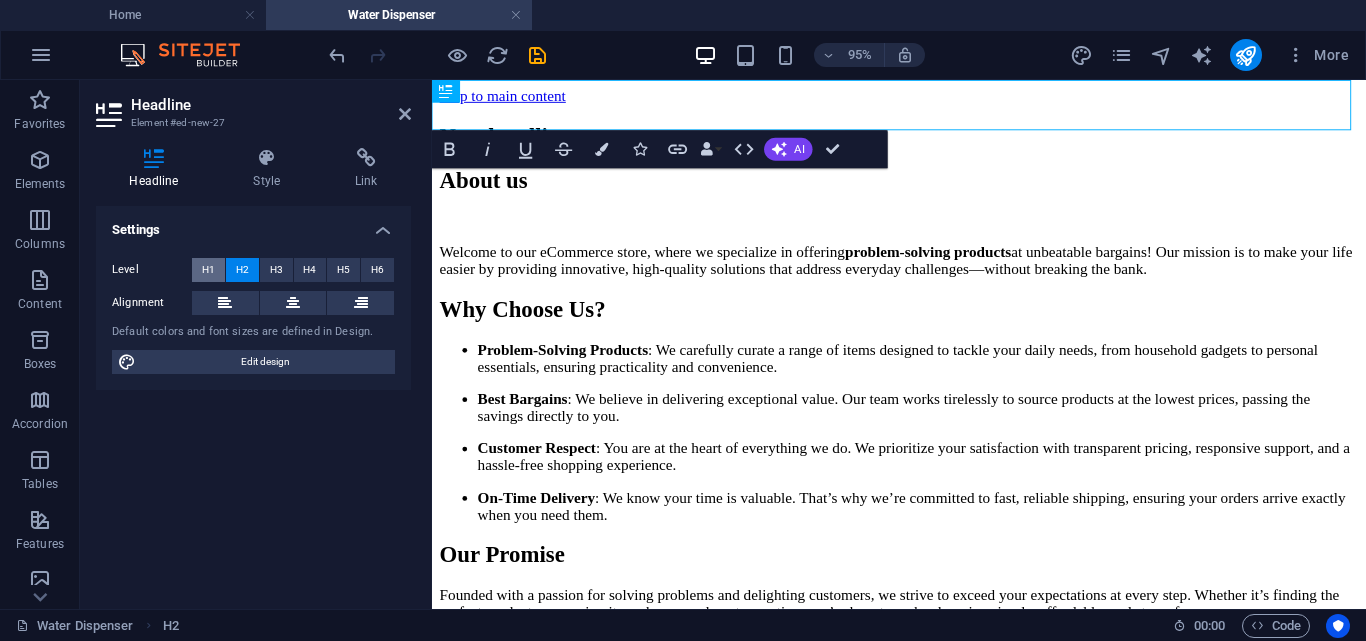 click on "H1" at bounding box center (208, 270) 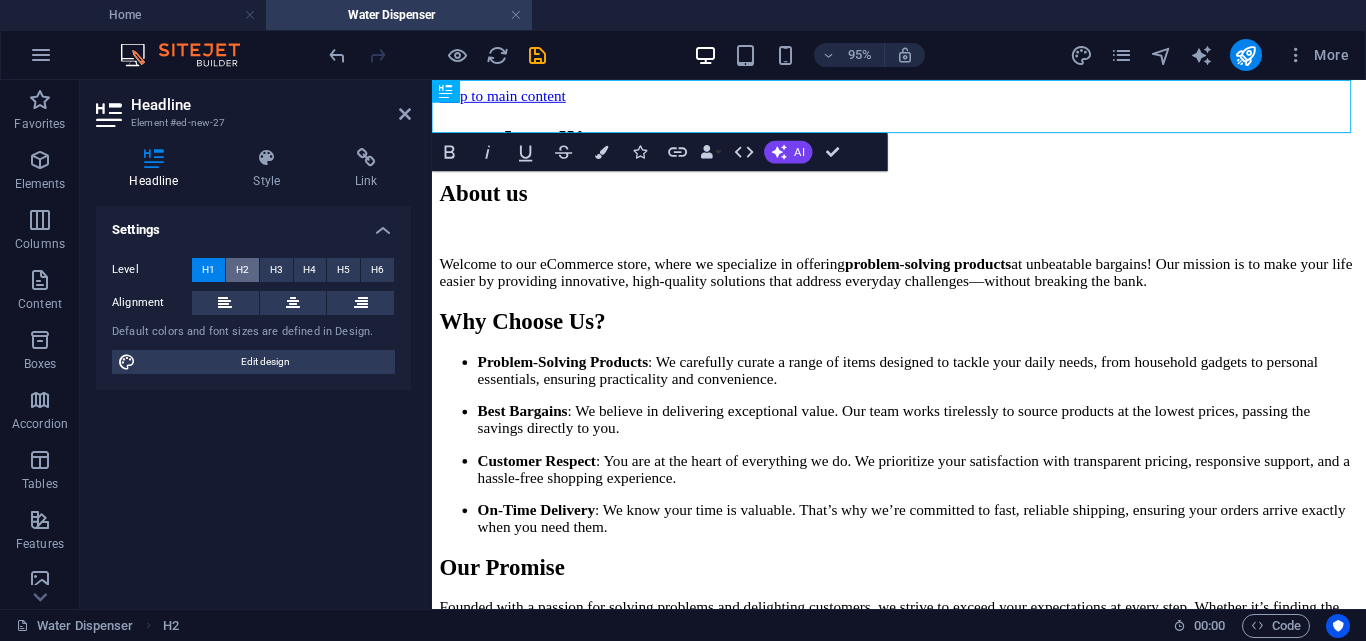 click on "H2" at bounding box center (242, 270) 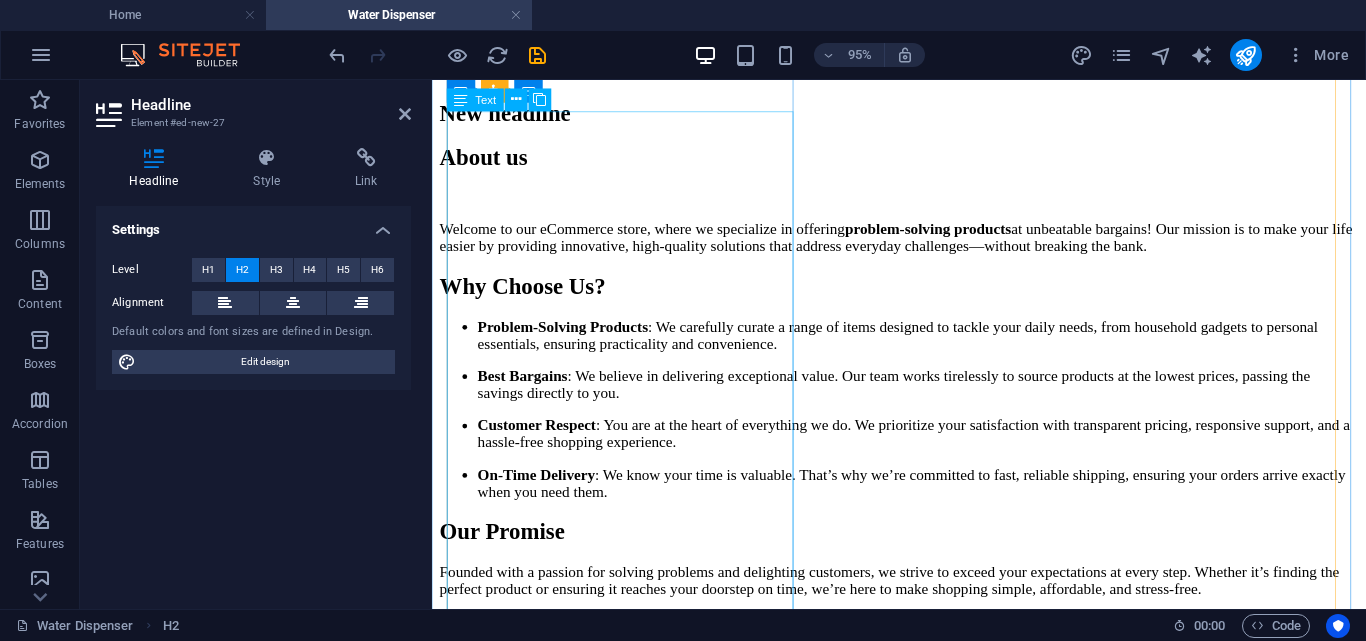 scroll, scrollTop: 0, scrollLeft: 0, axis: both 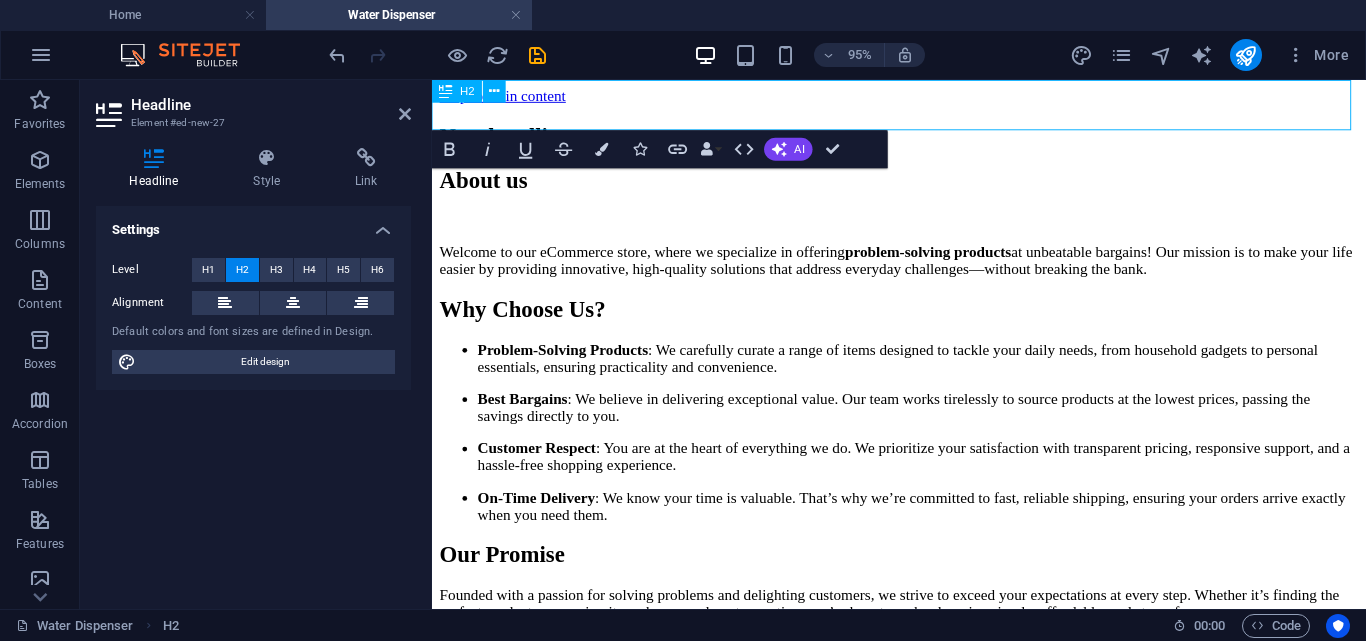 click on "New headline" at bounding box center [923, 139] 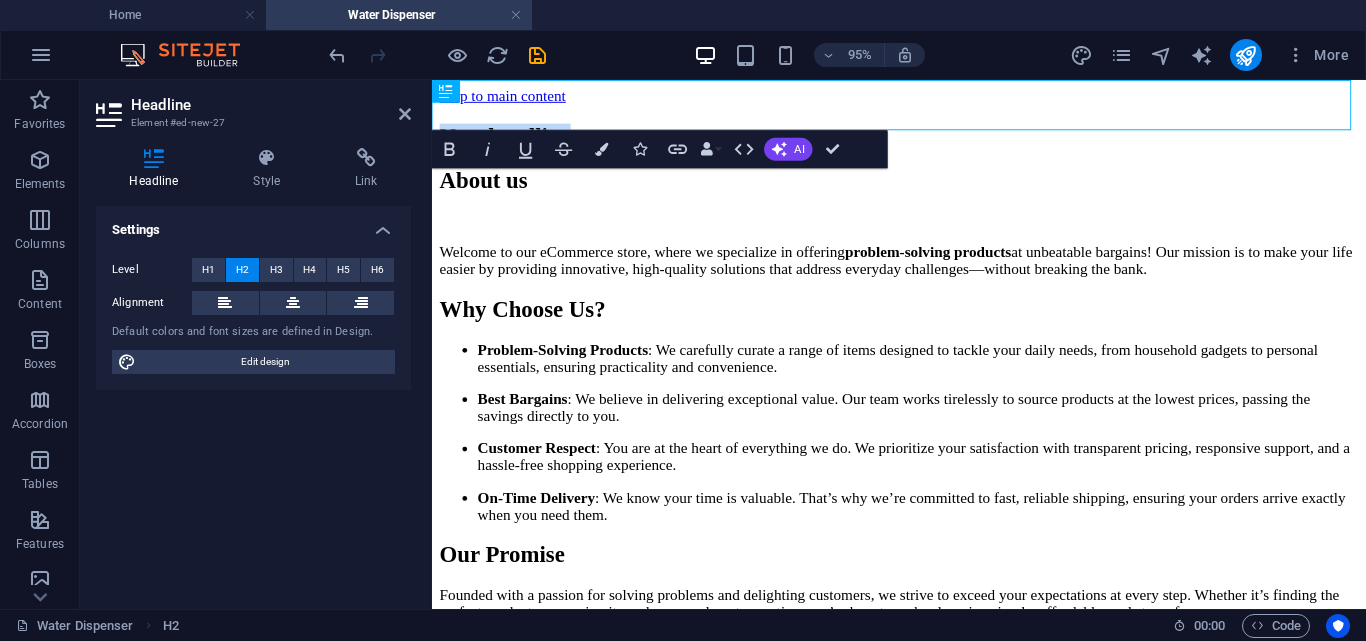 drag, startPoint x: 715, startPoint y: 107, endPoint x: 846, endPoint y: 185, distance: 152.4631 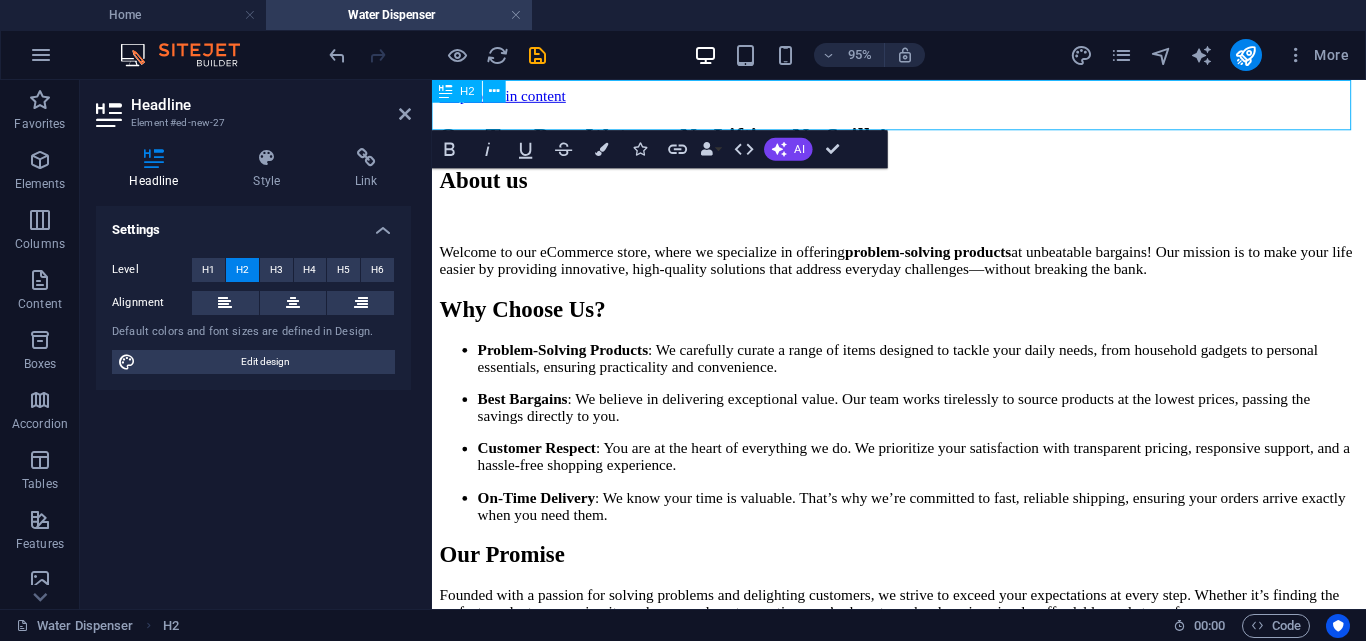 click on "One Tap, Pure Water — No Lifting, No Spills!" at bounding box center [923, 139] 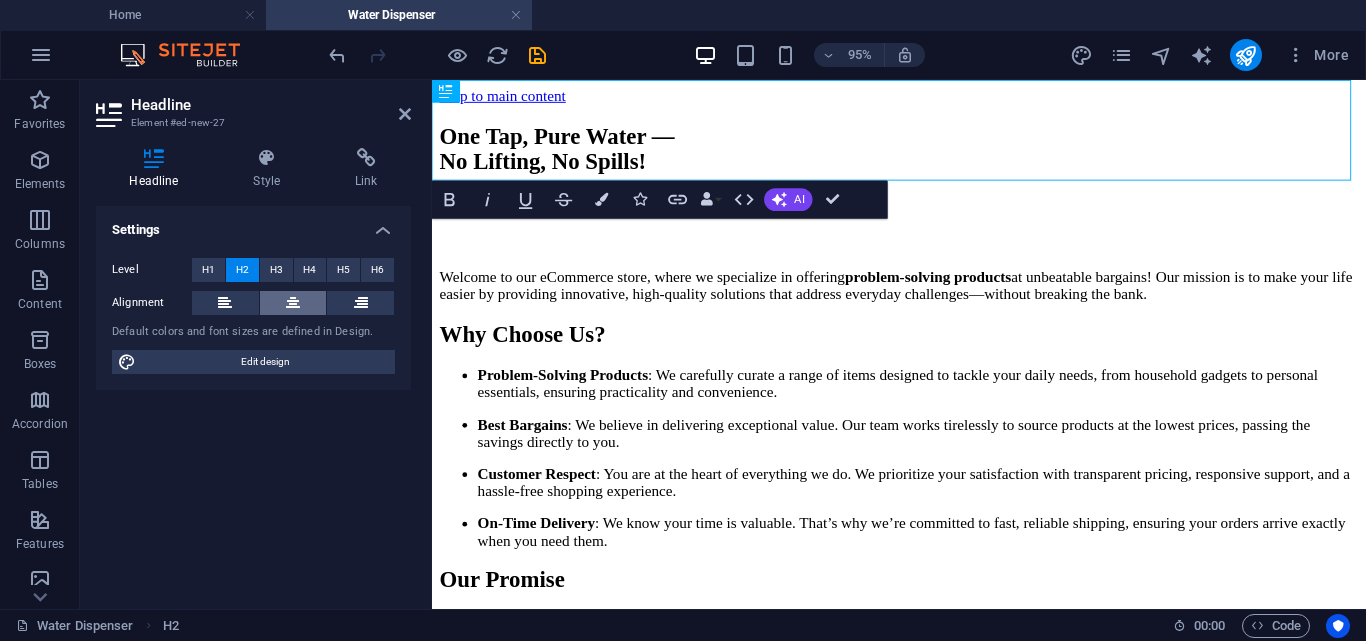 click at bounding box center (293, 303) 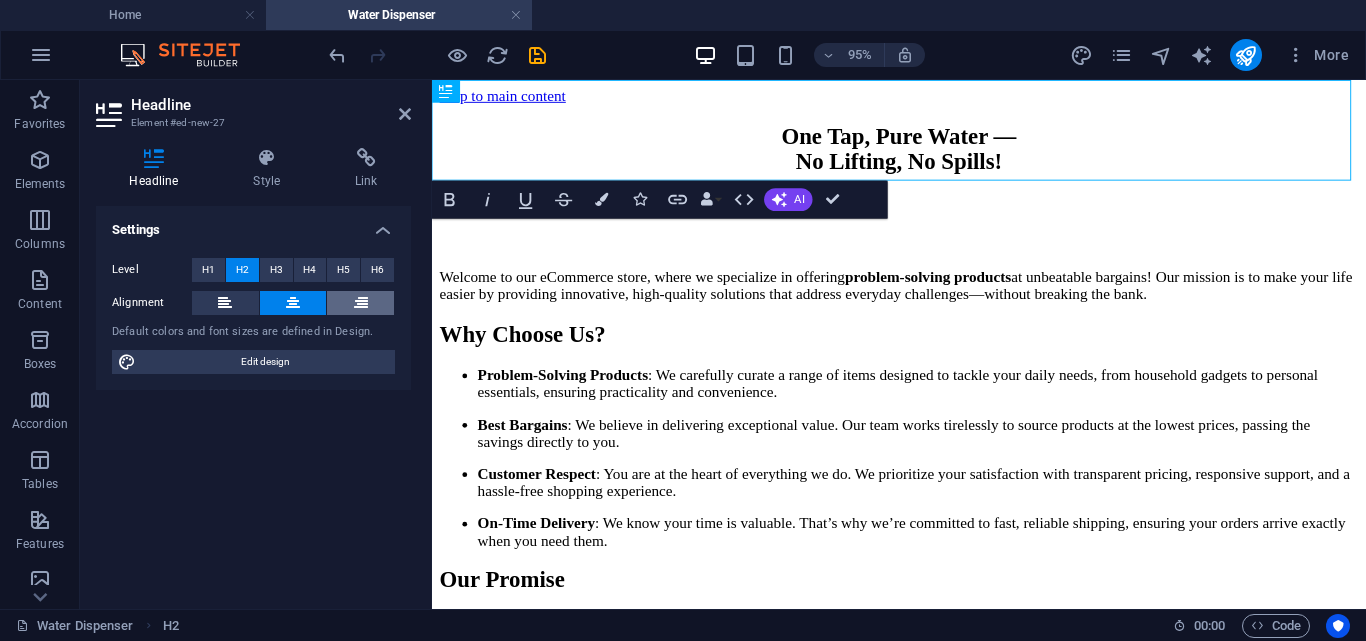 click at bounding box center (361, 303) 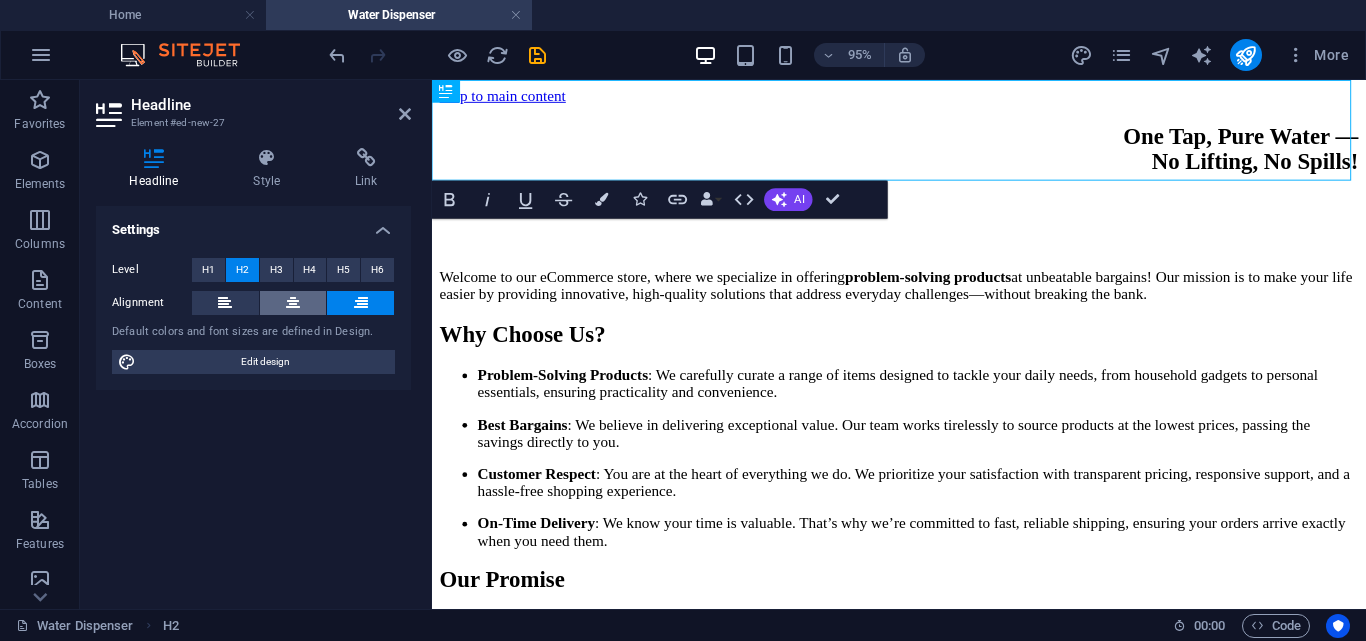 click at bounding box center (293, 303) 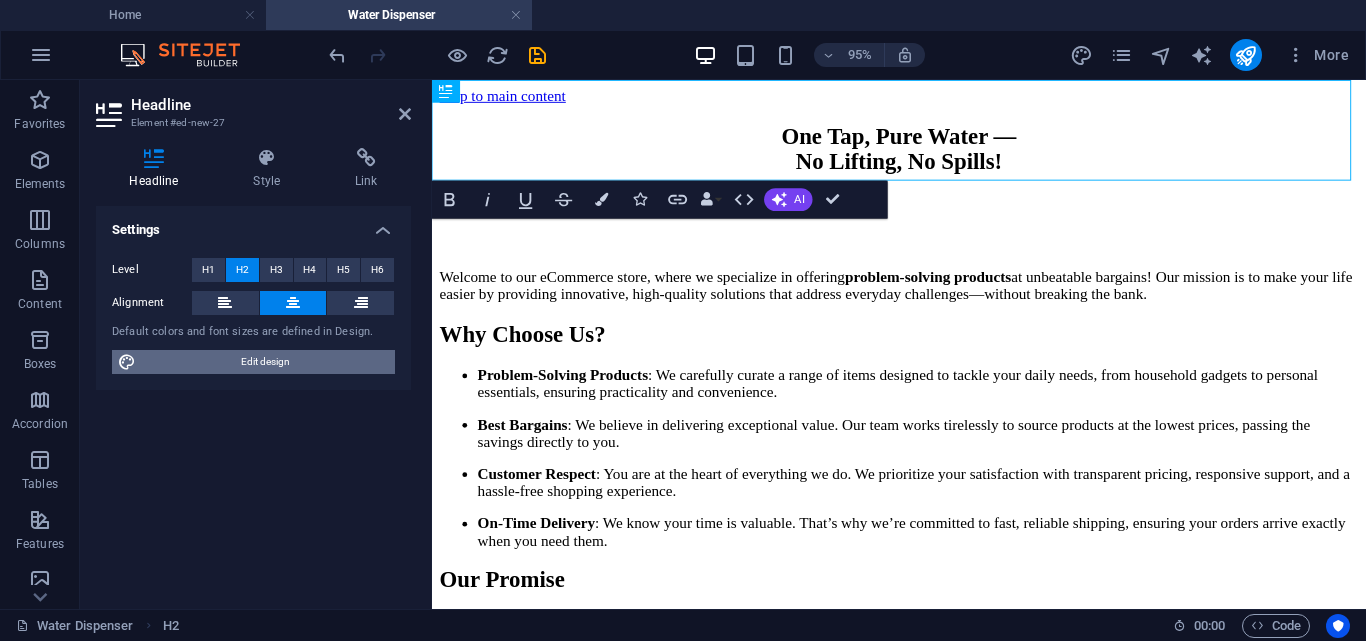 click on "Edit design" at bounding box center (265, 362) 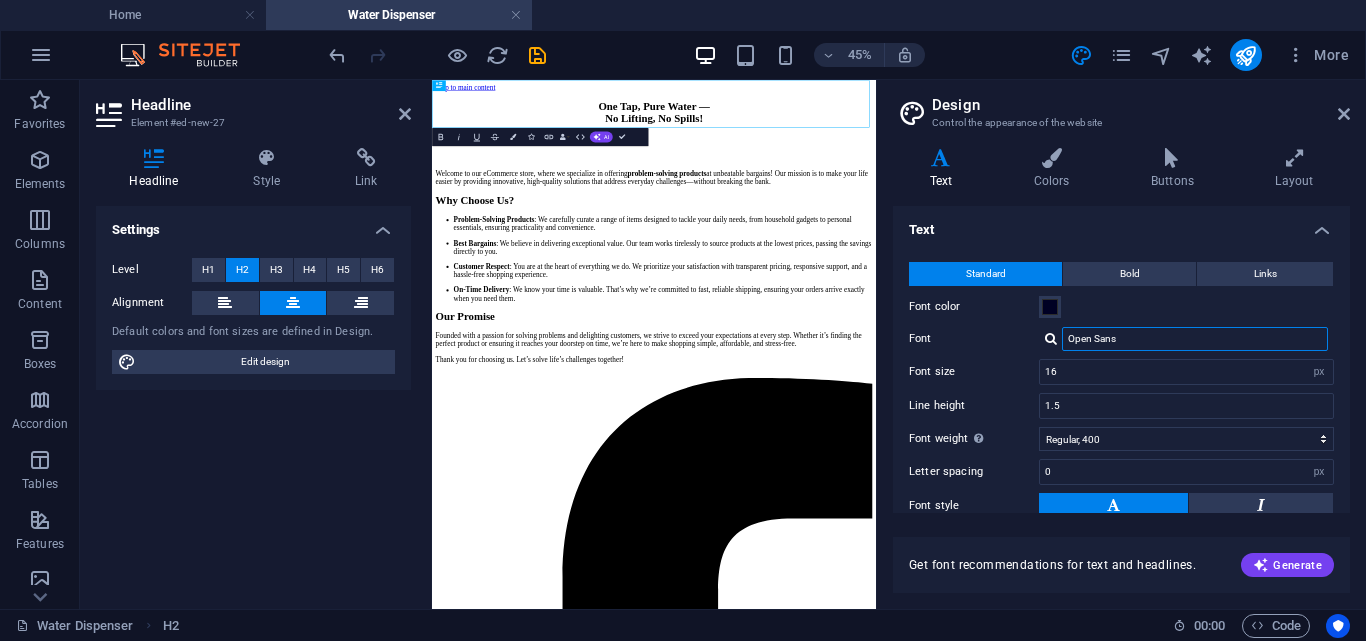 click on "Open Sans" at bounding box center [1195, 339] 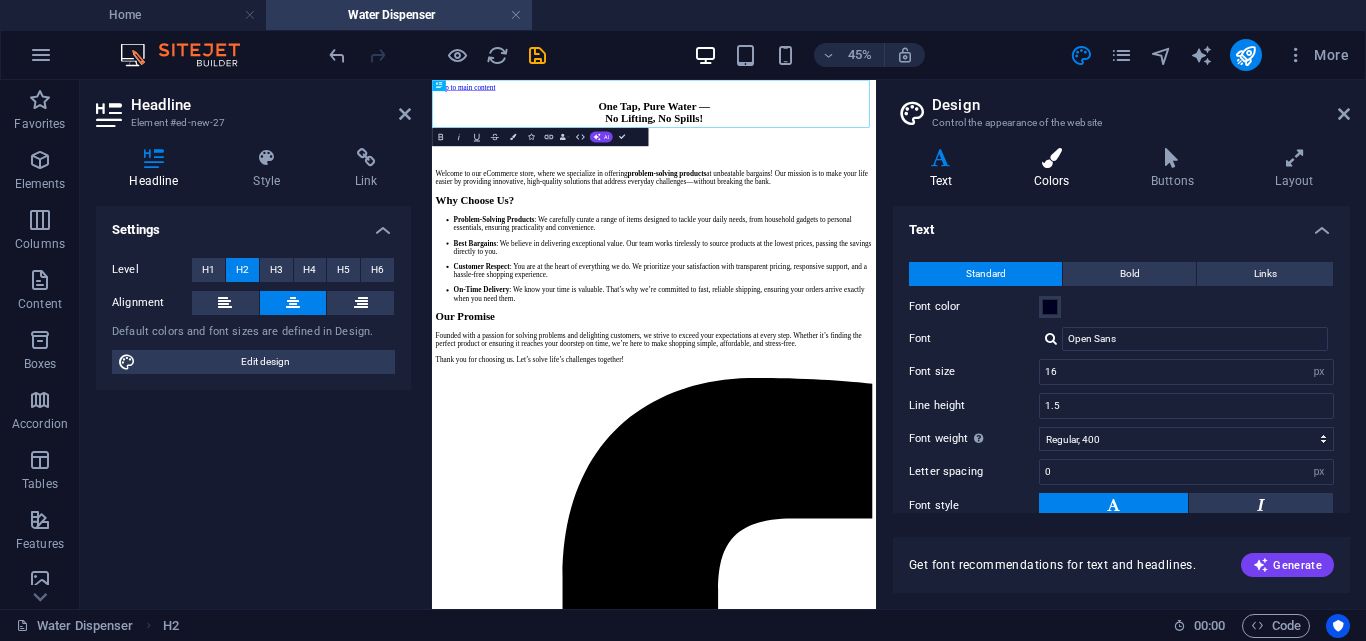 click at bounding box center (1051, 158) 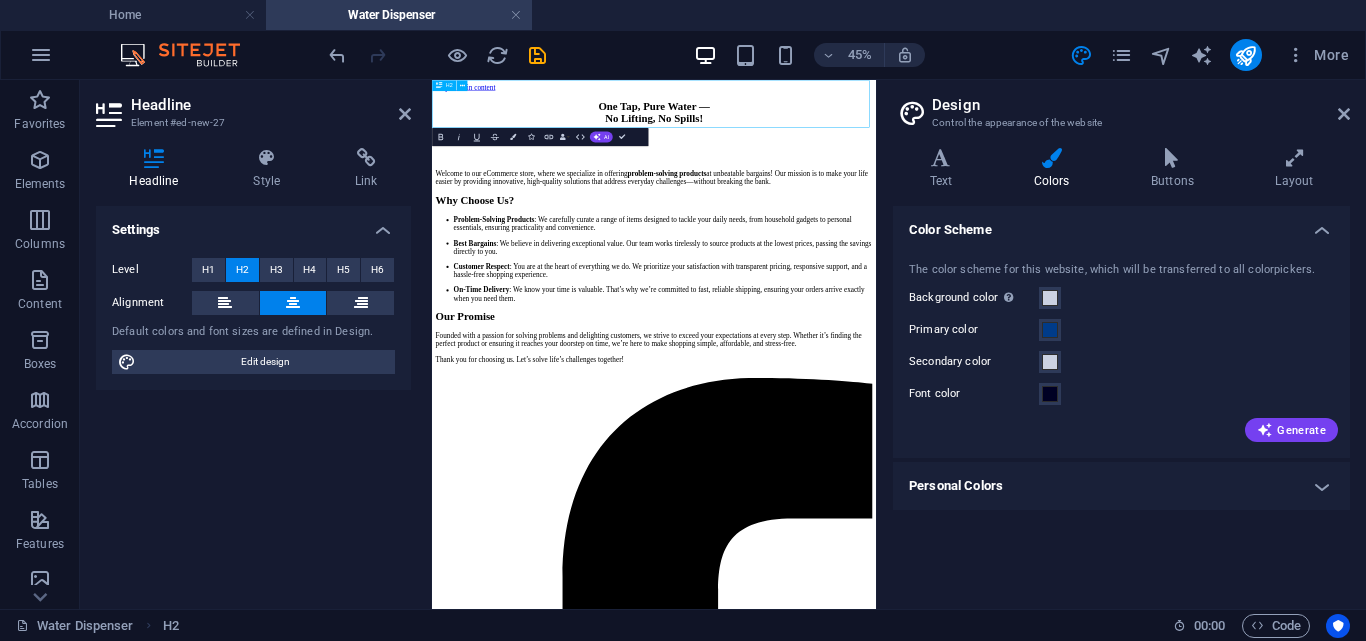 click on "One Tap, Pure Water —  ‌No Lifting, No Spills!" at bounding box center (925, 153) 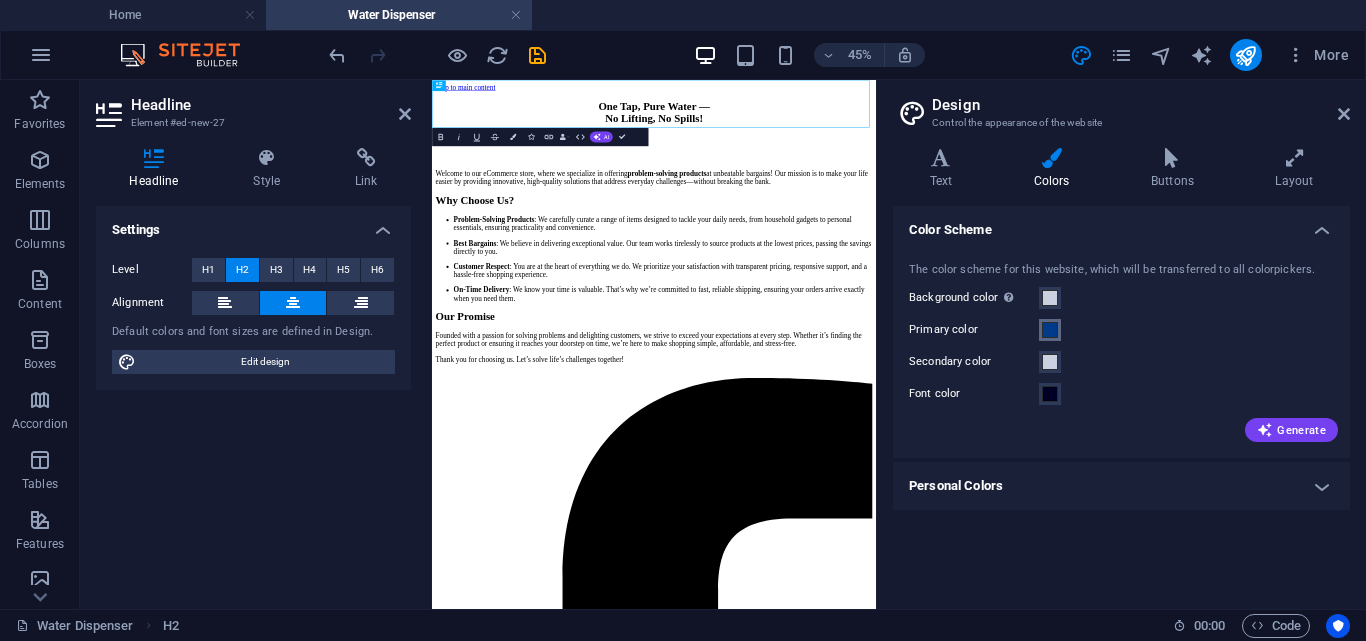 click at bounding box center (1050, 330) 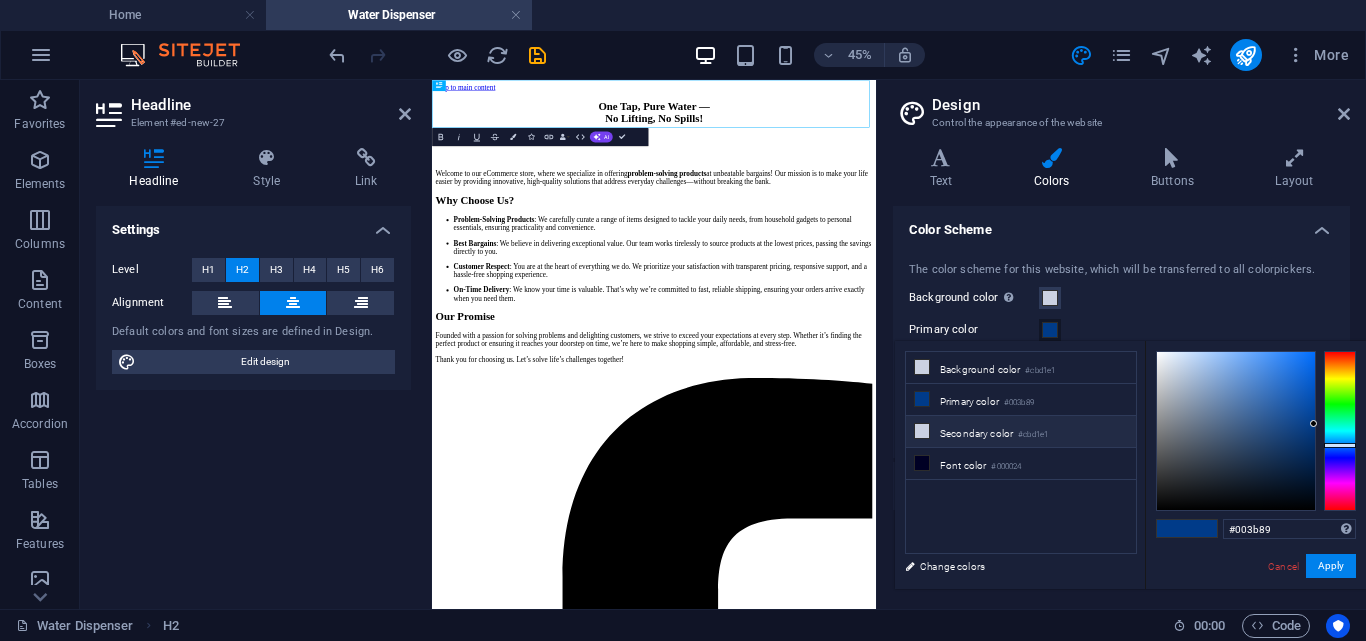 click on "Secondary color
#cbd1e1" at bounding box center (1021, 432) 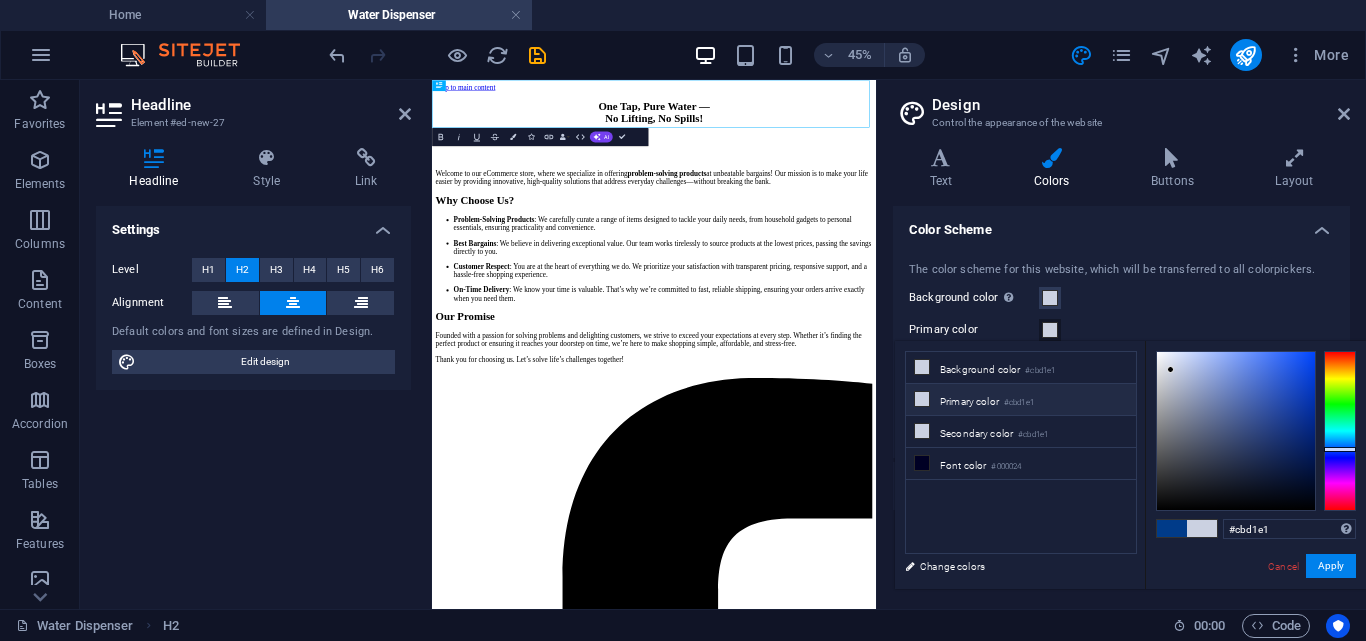 click on "Primary color
#cbd1e1" at bounding box center [1021, 400] 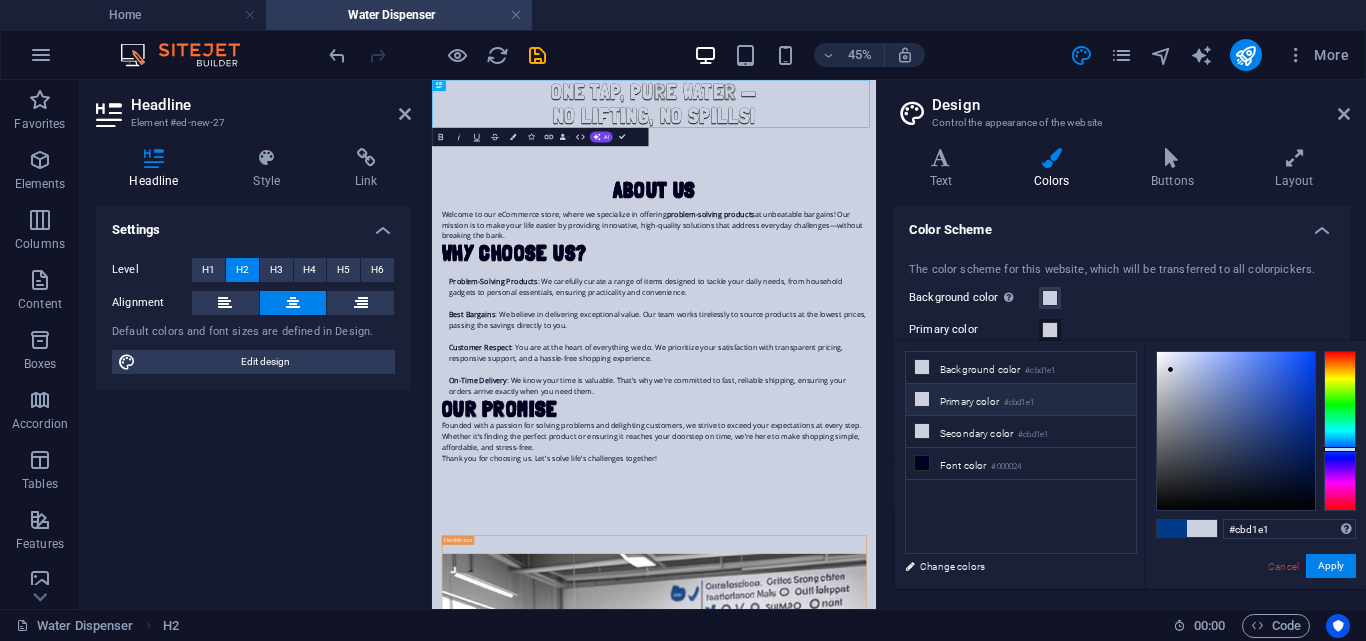 click on "Primary color
#cbd1e1" at bounding box center (1021, 400) 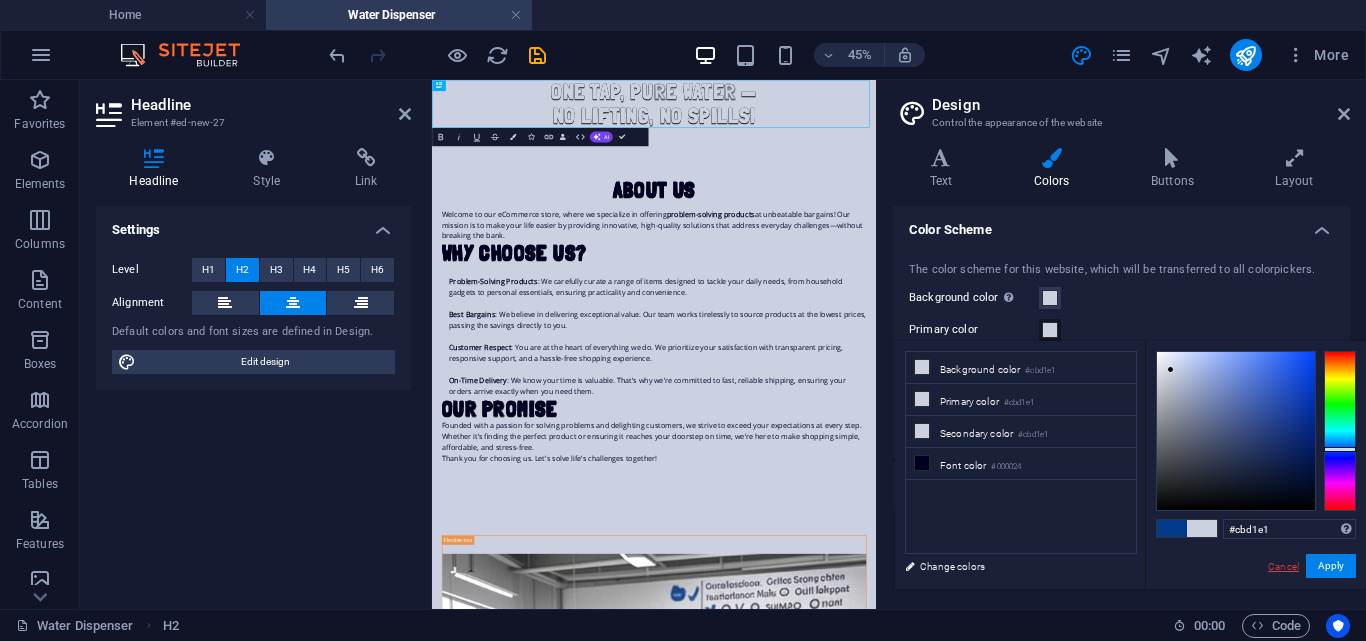 click on "Cancel" at bounding box center (1283, 566) 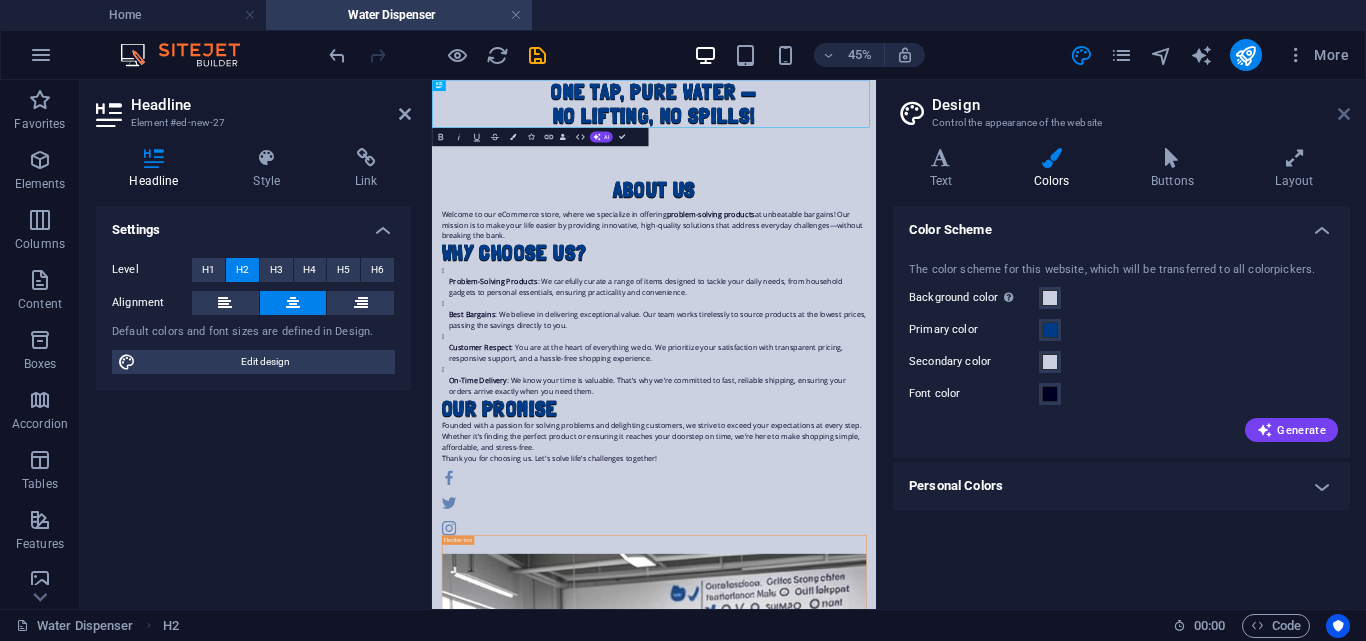 click at bounding box center [1344, 114] 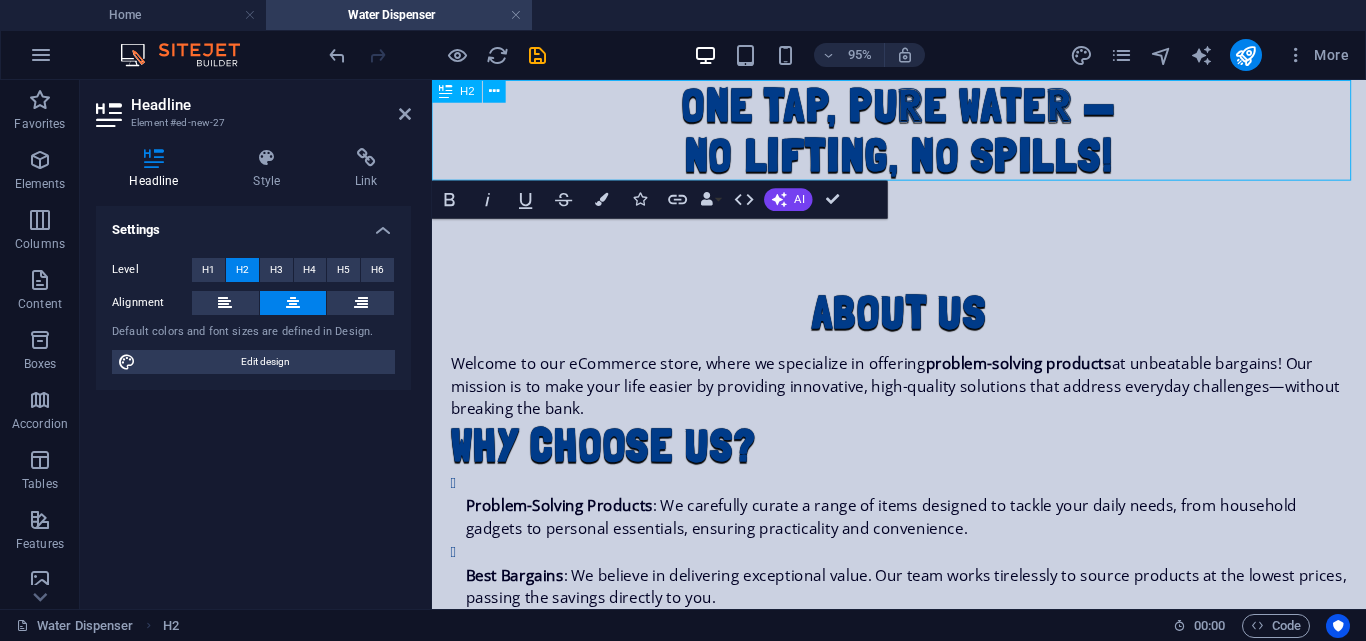 click on "One Tap, Pure Water —  ‌No Lifting, No Spills!" at bounding box center (923, 133) 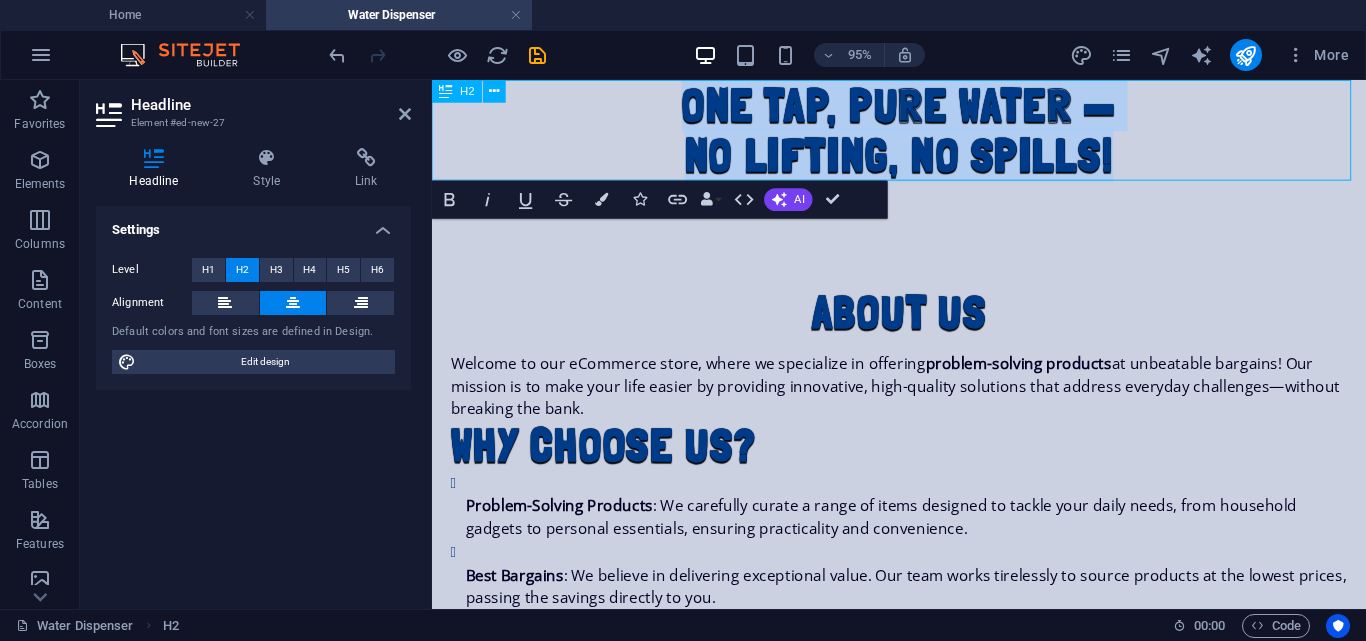 drag, startPoint x: 1159, startPoint y: 164, endPoint x: 684, endPoint y: 107, distance: 478.40778 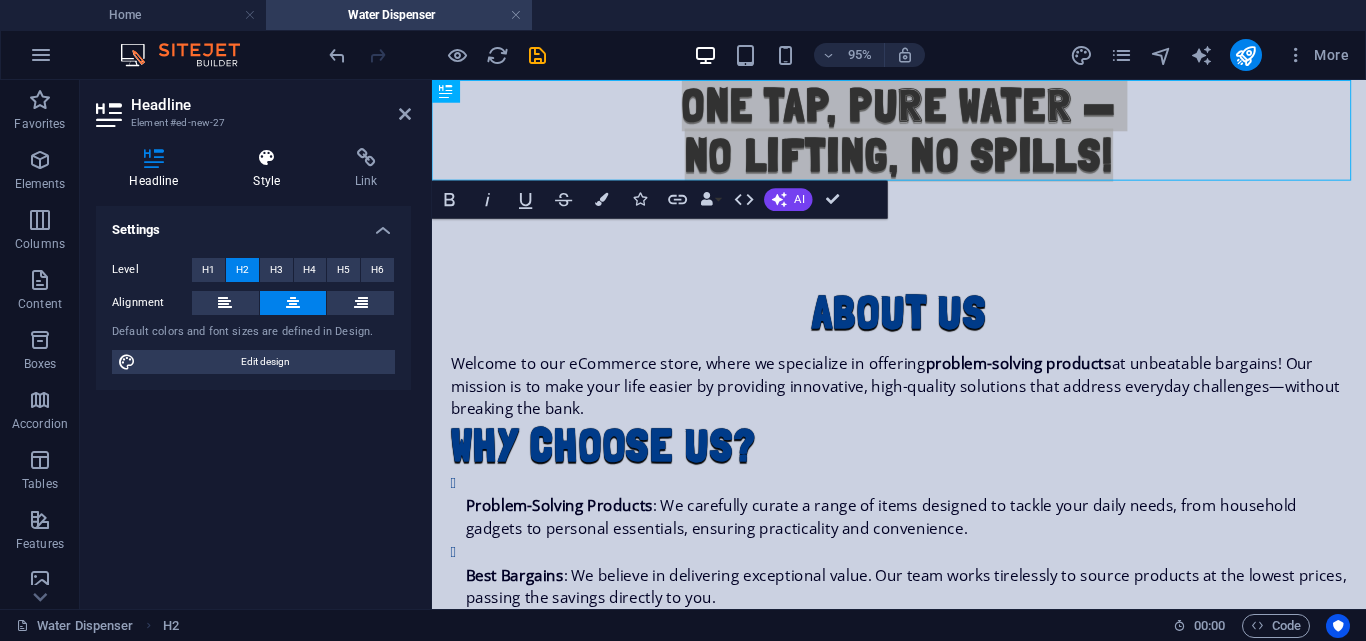 click on "Style" at bounding box center [271, 169] 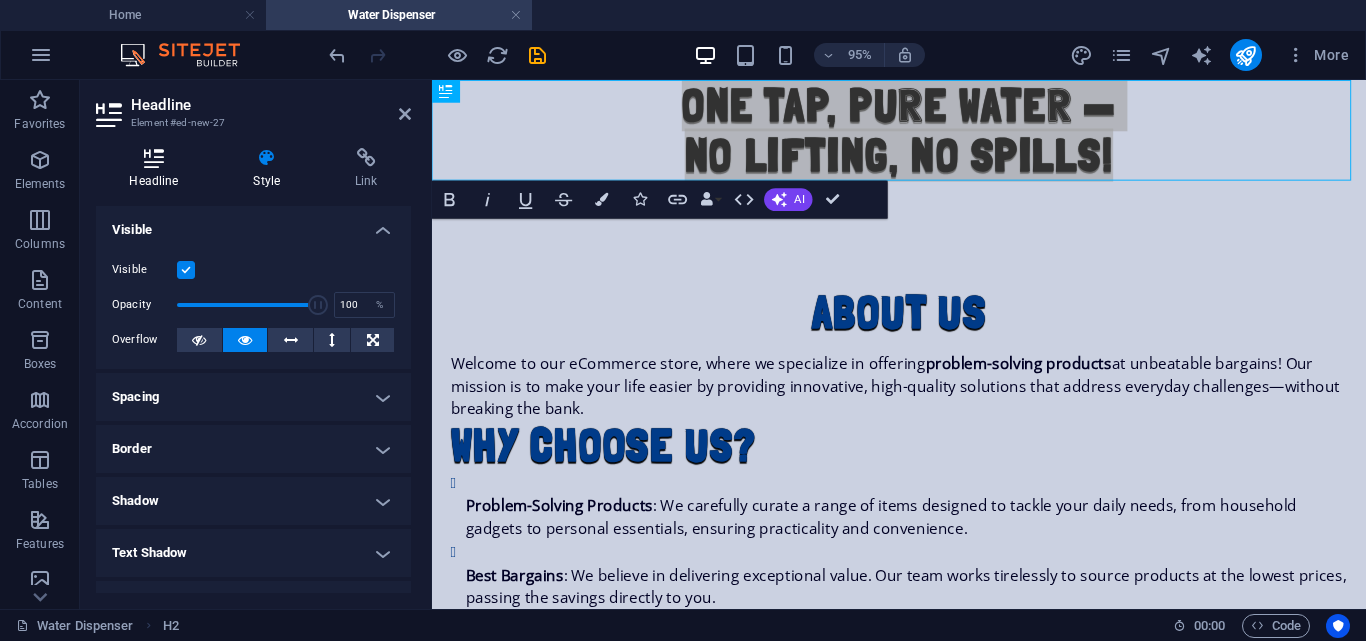 click on "Headline" at bounding box center (158, 169) 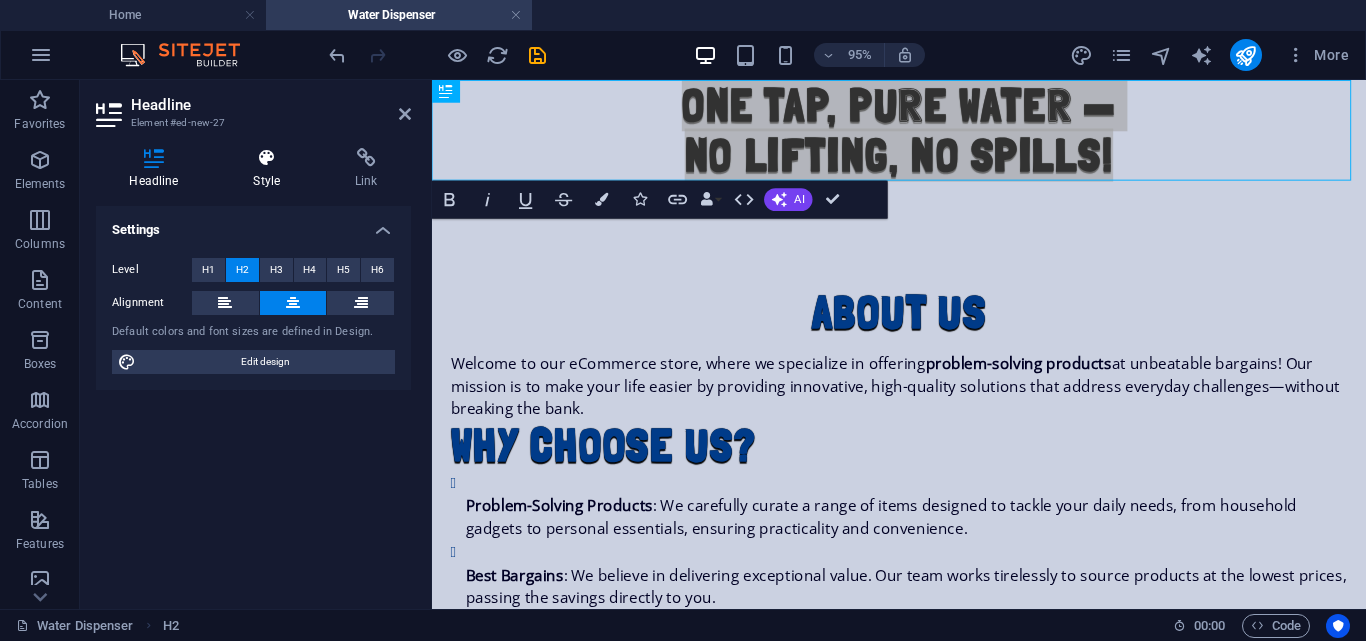 click on "Style" at bounding box center (271, 169) 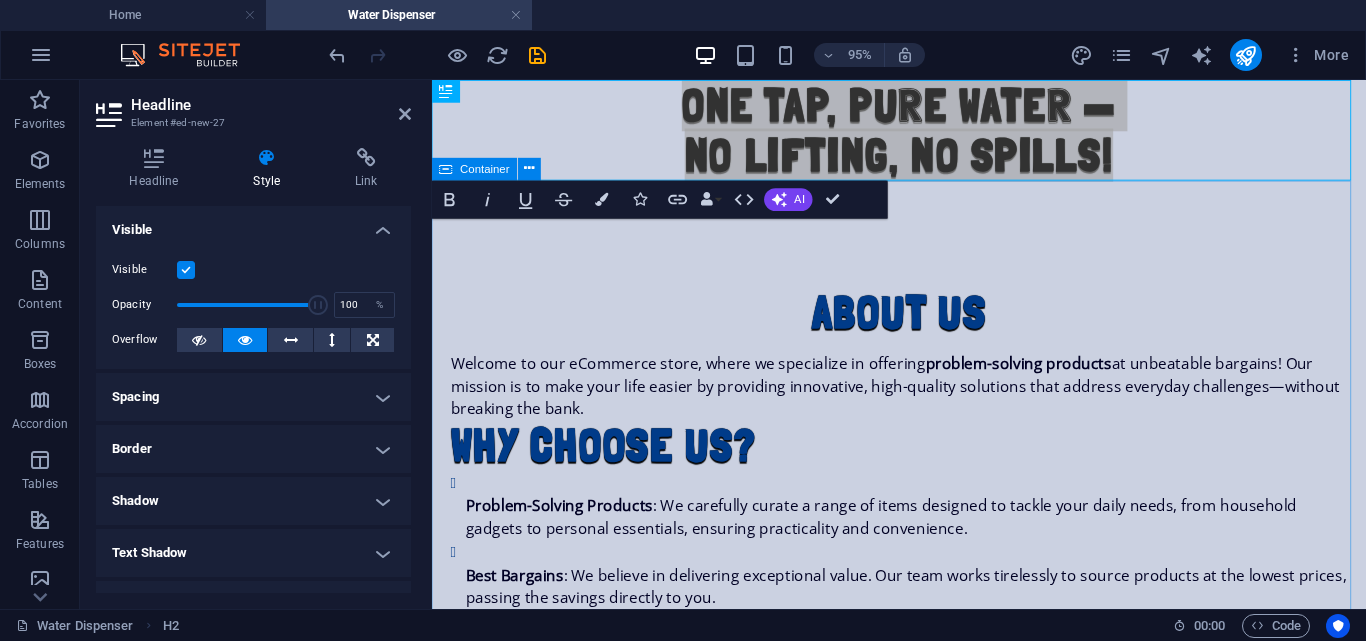 click on "About us Welcome to our eCommerce store, where we specialize in offering  problem-solving products  at unbeatable bargains! Our mission is to make your life easier by providing innovative, high-quality solutions that address everyday challenges—without breaking the bank. Why Choose Us? Problem-Solving Products : We carefully curate a range of items designed to tackle your daily needs, from household gadgets to personal essentials, ensuring practicality and convenience. Best Bargains : We believe in delivering exceptional value. Our team works tirelessly to source products at the lowest prices, passing the savings directly to you. Customer Respect : You are at the heart of everything we do. We prioritize your satisfaction with transparent pricing, responsive support, and a hassle-free shopping experience. On-Time Delivery : We know your time is valuable. That’s why we’re committed to fast, reliable shipping, ensuring your orders arrive exactly when you need them. Our Promise Visit us in" at bounding box center (923, 1357) 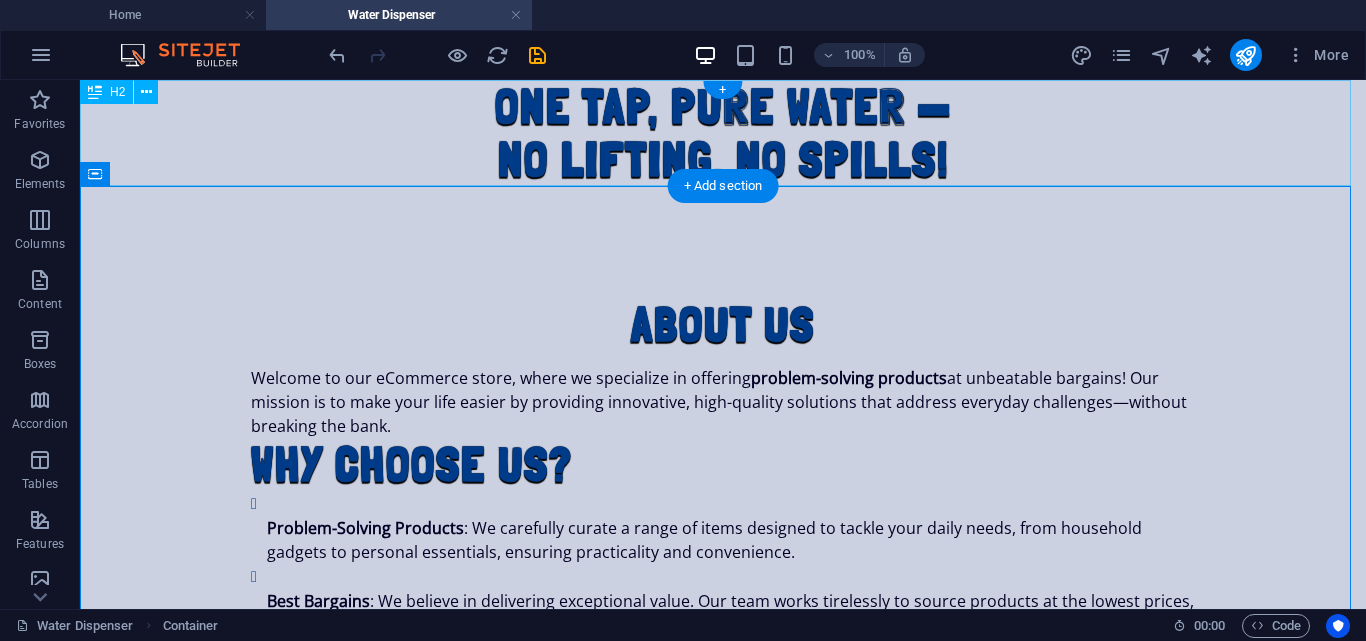 click on "One Tap, Pure Water —  No Lifting, No Spills!" at bounding box center (723, 133) 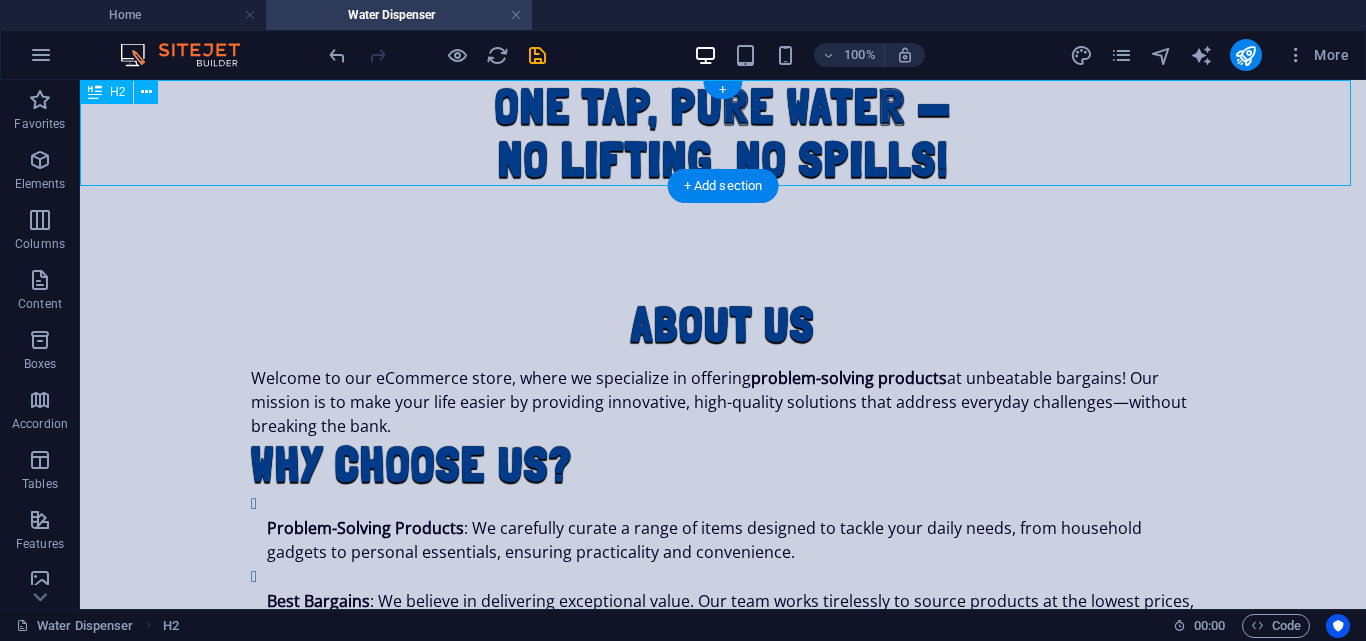 click on "One Tap, Pure Water —  No Lifting, No Spills!" at bounding box center [723, 133] 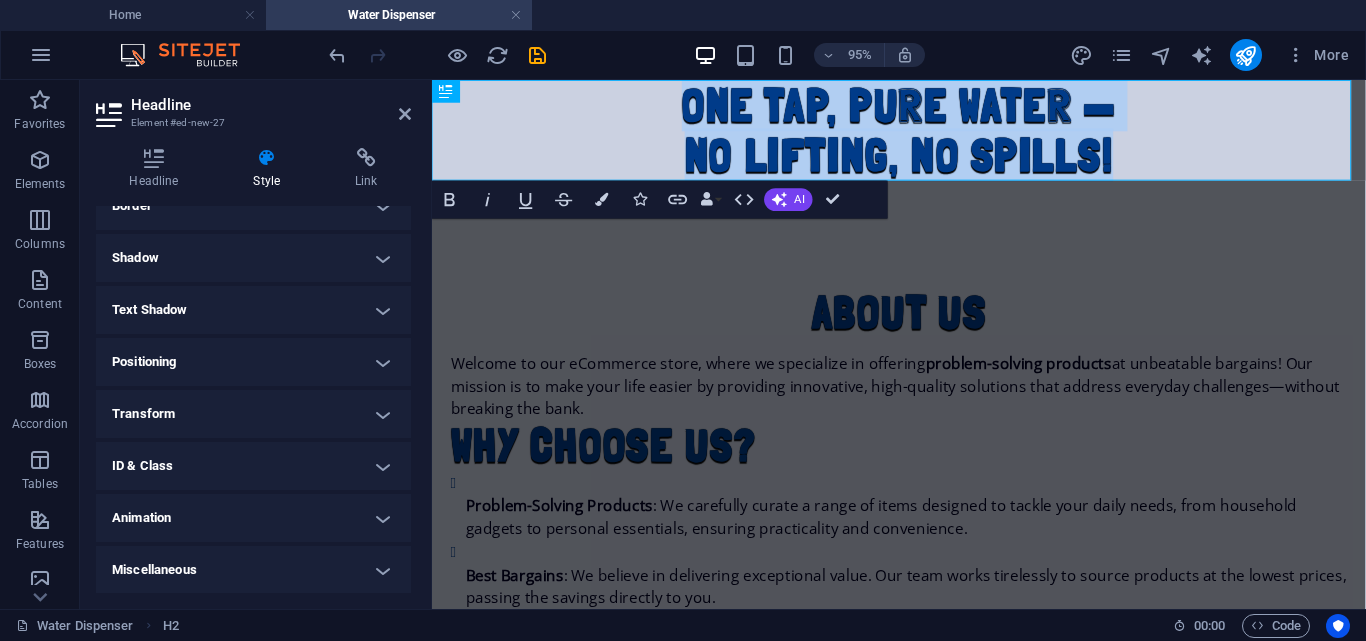 scroll, scrollTop: 244, scrollLeft: 0, axis: vertical 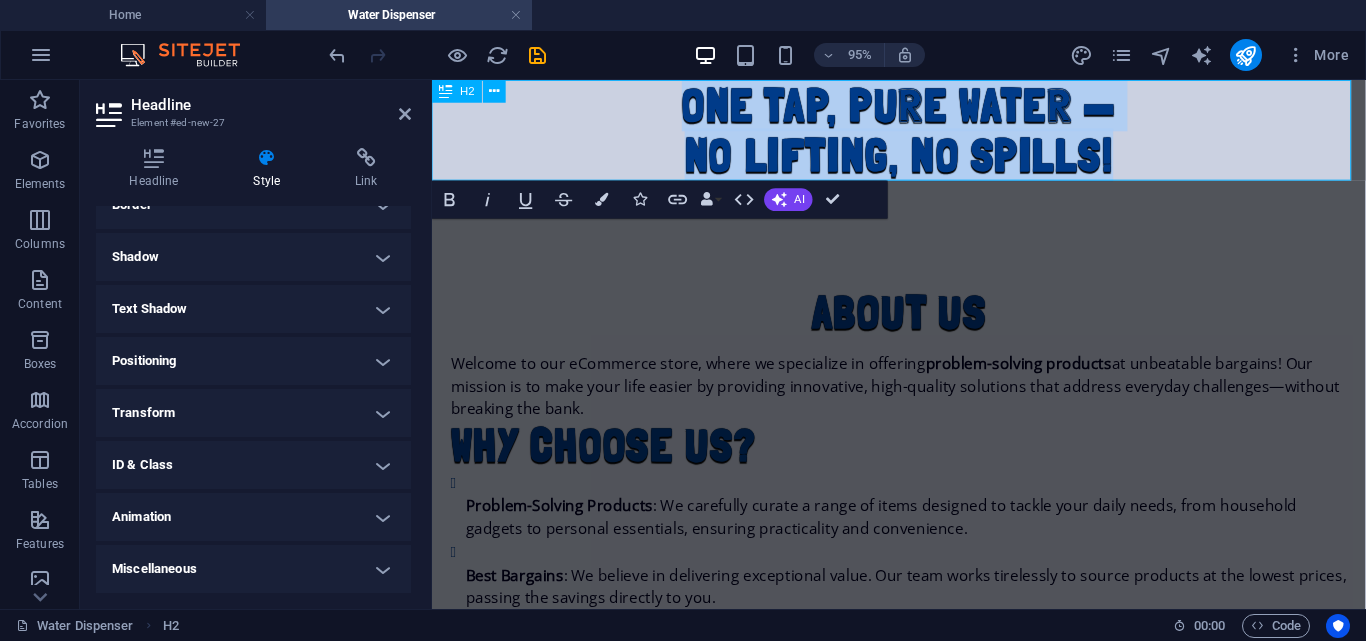 click on "One Tap, Pure Water — No Lifting, No Spills!" at bounding box center [923, 133] 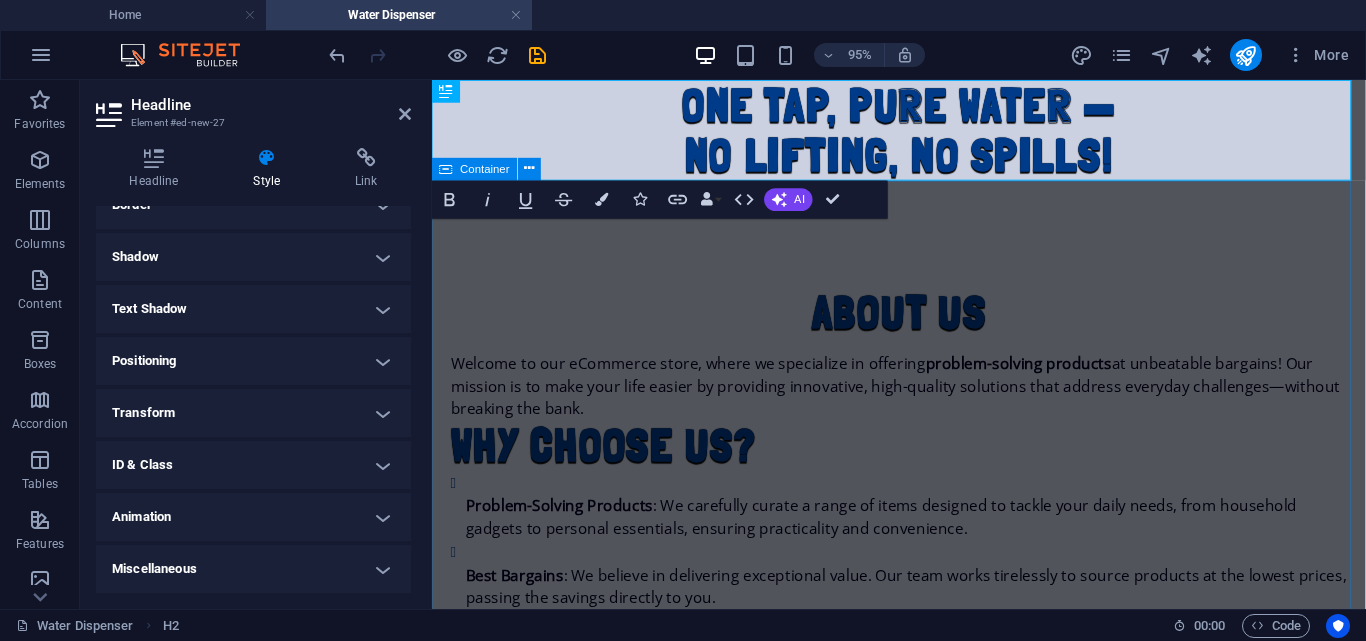 click on "About us Welcome to our eCommerce store, where we specialize in offering  problem-solving products  at unbeatable bargains! Our mission is to make your life easier by providing innovative, high-quality solutions that address everyday challenges—without breaking the bank. Why Choose Us? Problem-Solving Products : We carefully curate a range of items designed to tackle your daily needs, from household gadgets to personal essentials, ensuring practicality and convenience. Best Bargains : We believe in delivering exceptional value. Our team works tirelessly to source products at the lowest prices, passing the savings directly to you. Customer Respect : You are at the heart of everything we do. We prioritize your satisfaction with transparent pricing, responsive support, and a hassle-free shopping experience. On-Time Delivery : We know your time is valuable. That’s why we’re committed to fast, reliable shipping, ensuring your orders arrive exactly when you need them. Our Promise Visit us in" at bounding box center (923, 1357) 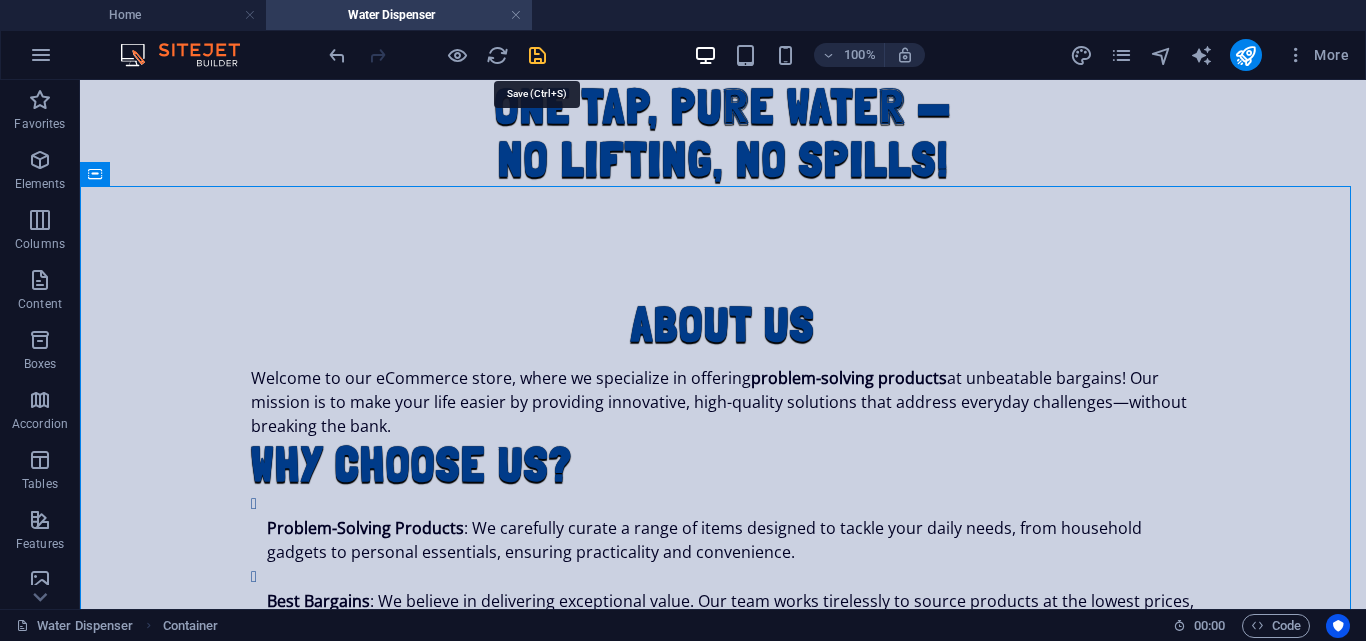 click at bounding box center [537, 55] 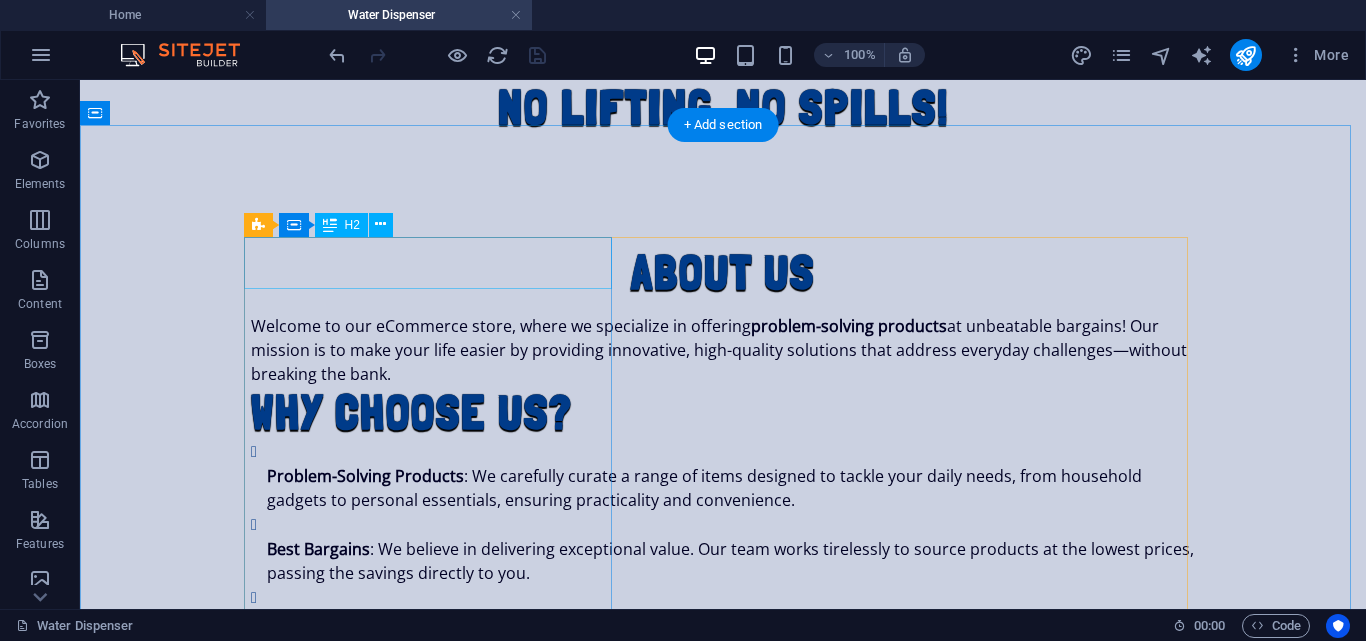 scroll, scrollTop: 17, scrollLeft: 0, axis: vertical 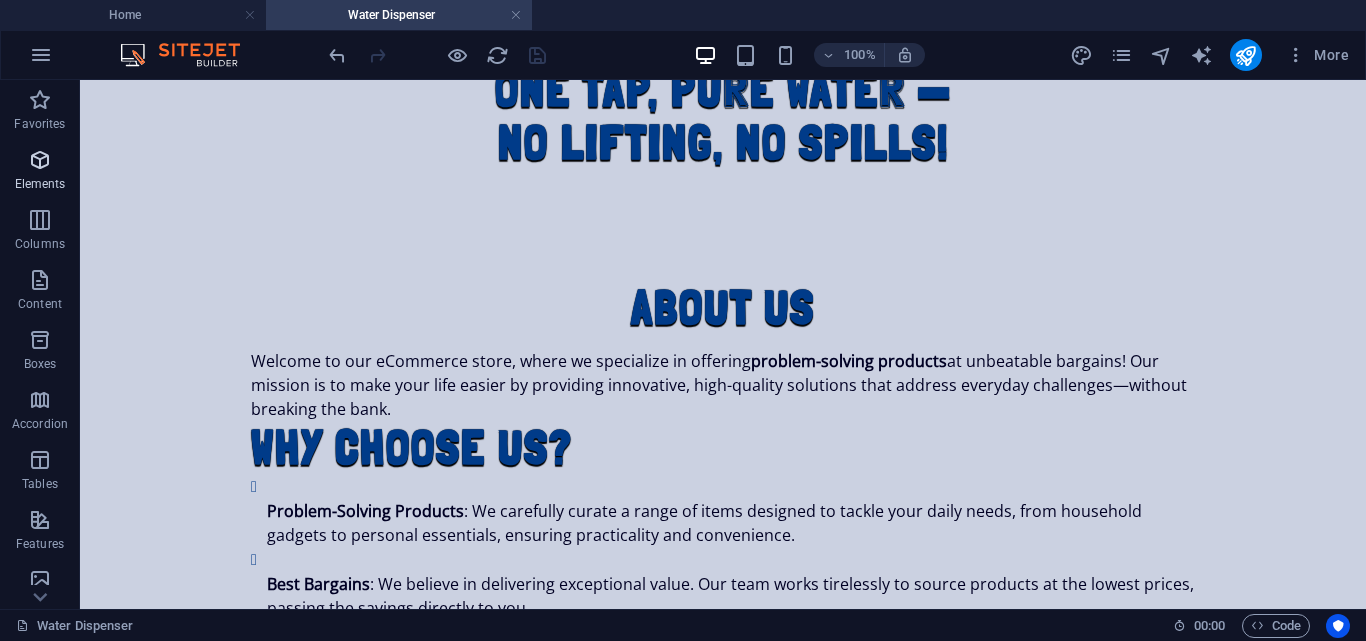 click at bounding box center [40, 160] 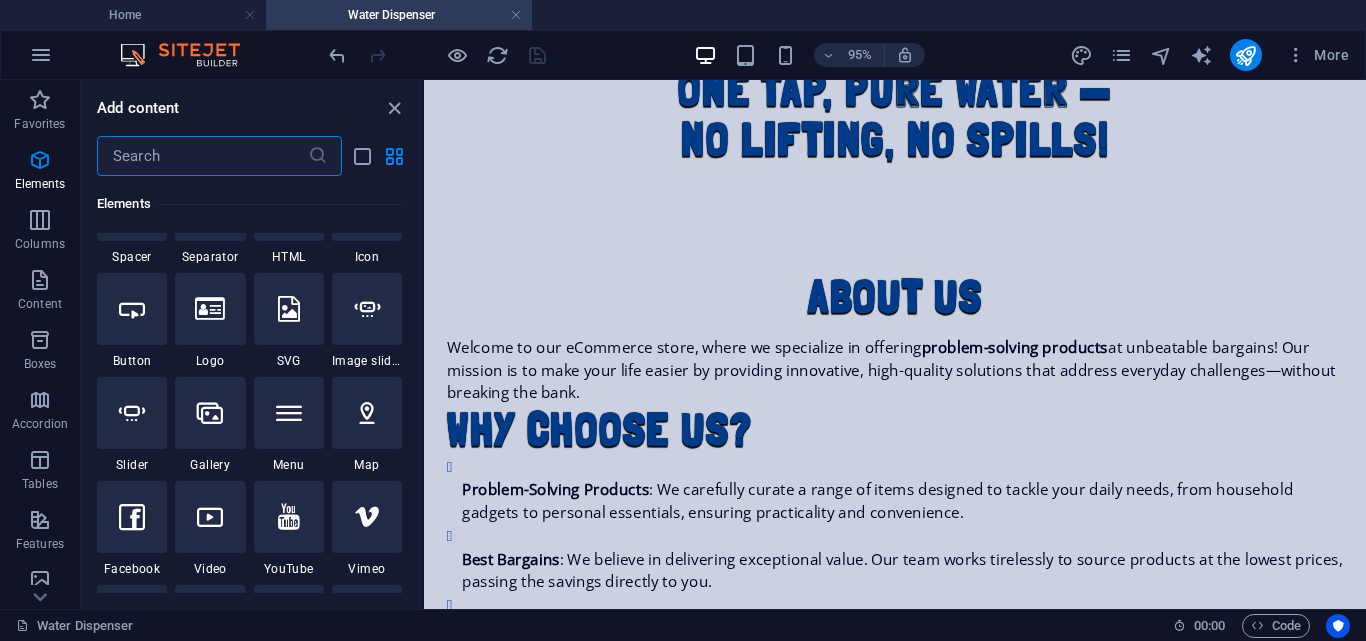 scroll, scrollTop: 384, scrollLeft: 0, axis: vertical 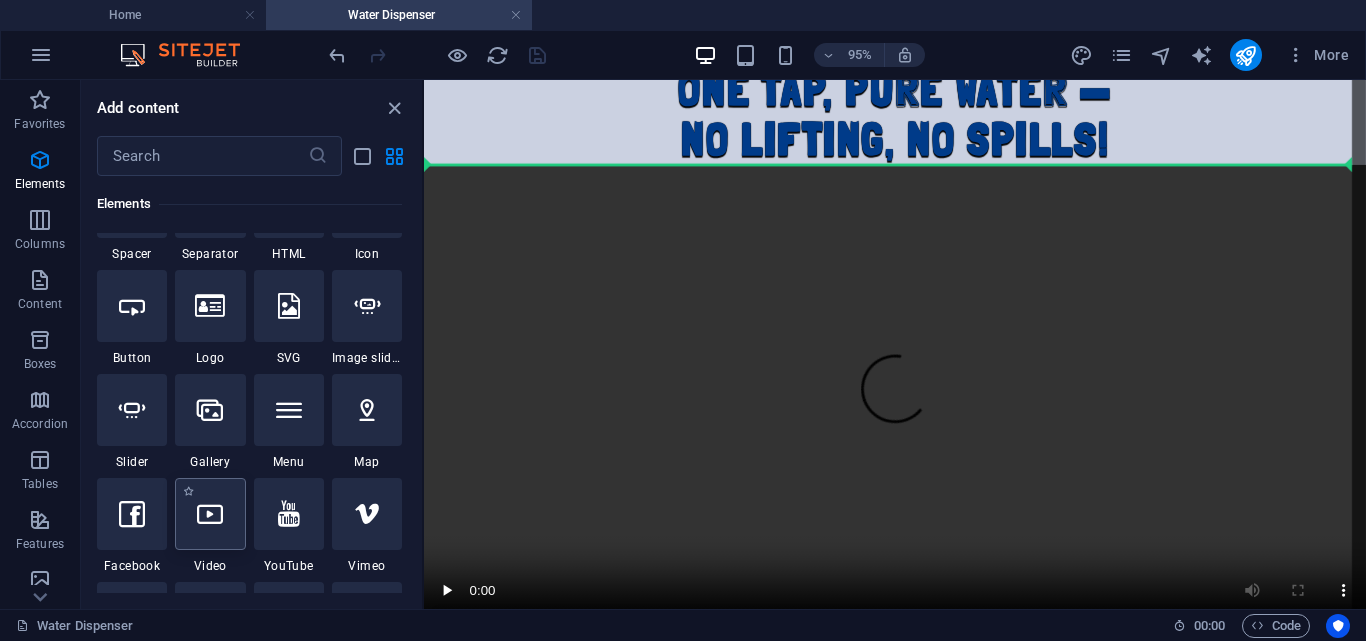 select on "%" 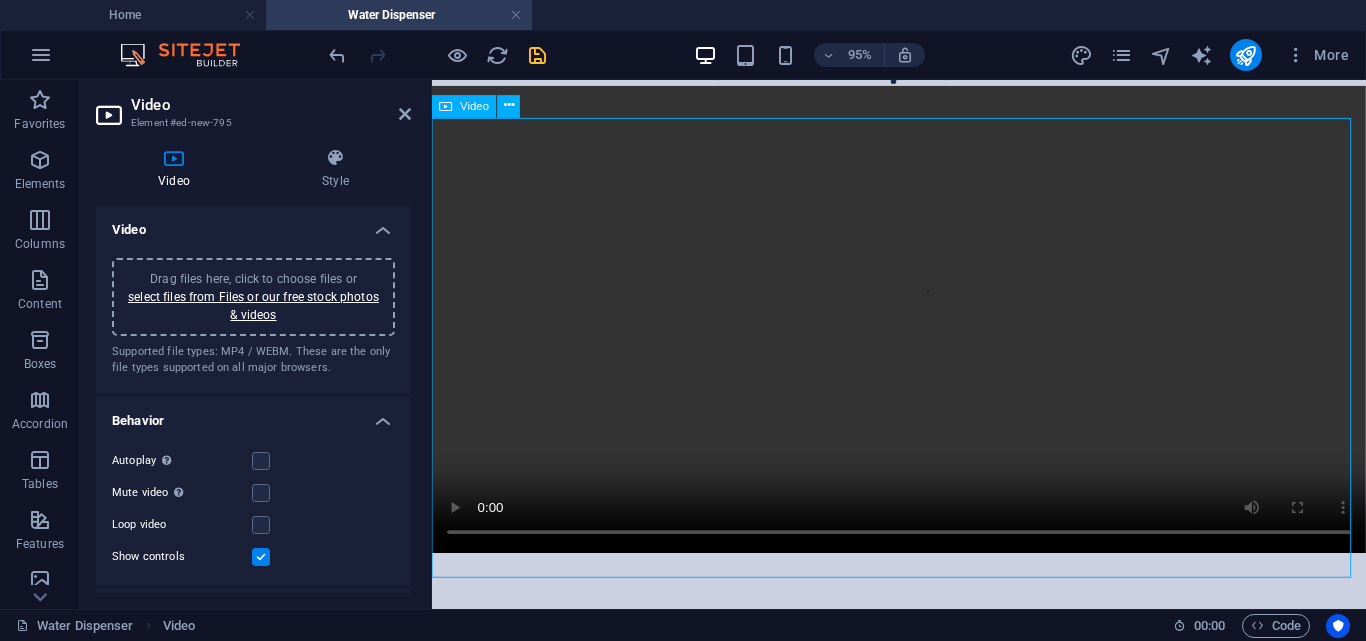 scroll, scrollTop: 107, scrollLeft: 0, axis: vertical 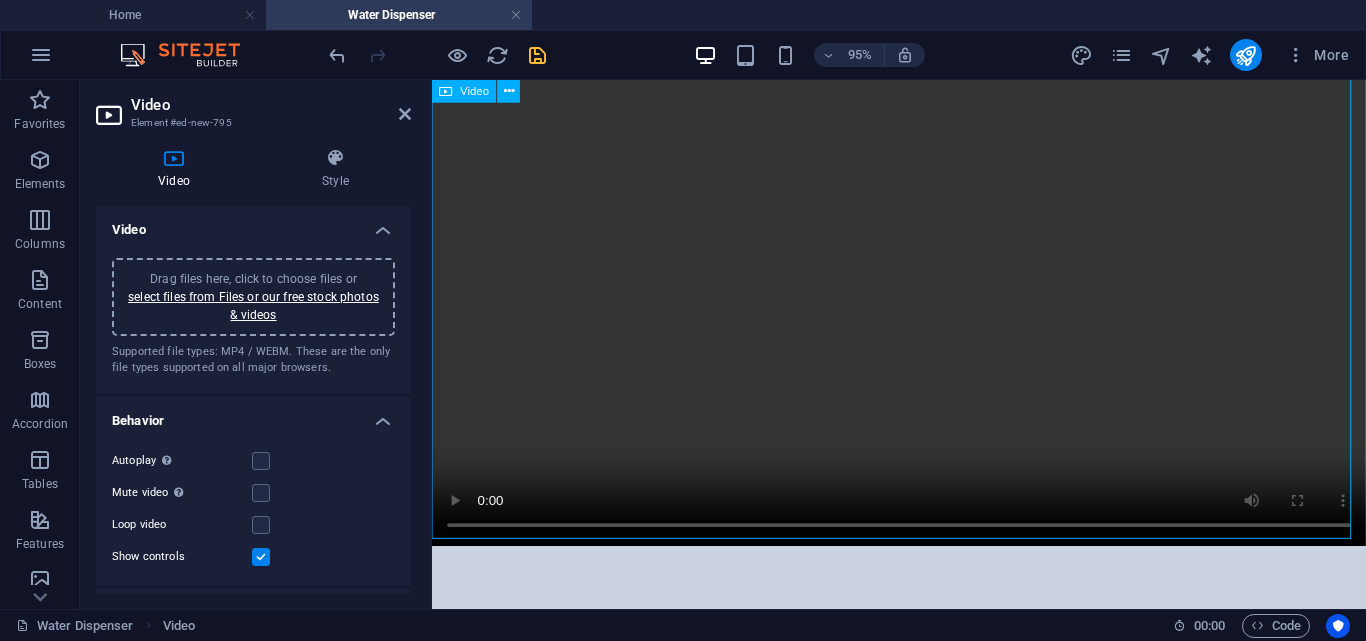 click at bounding box center [923, 325] 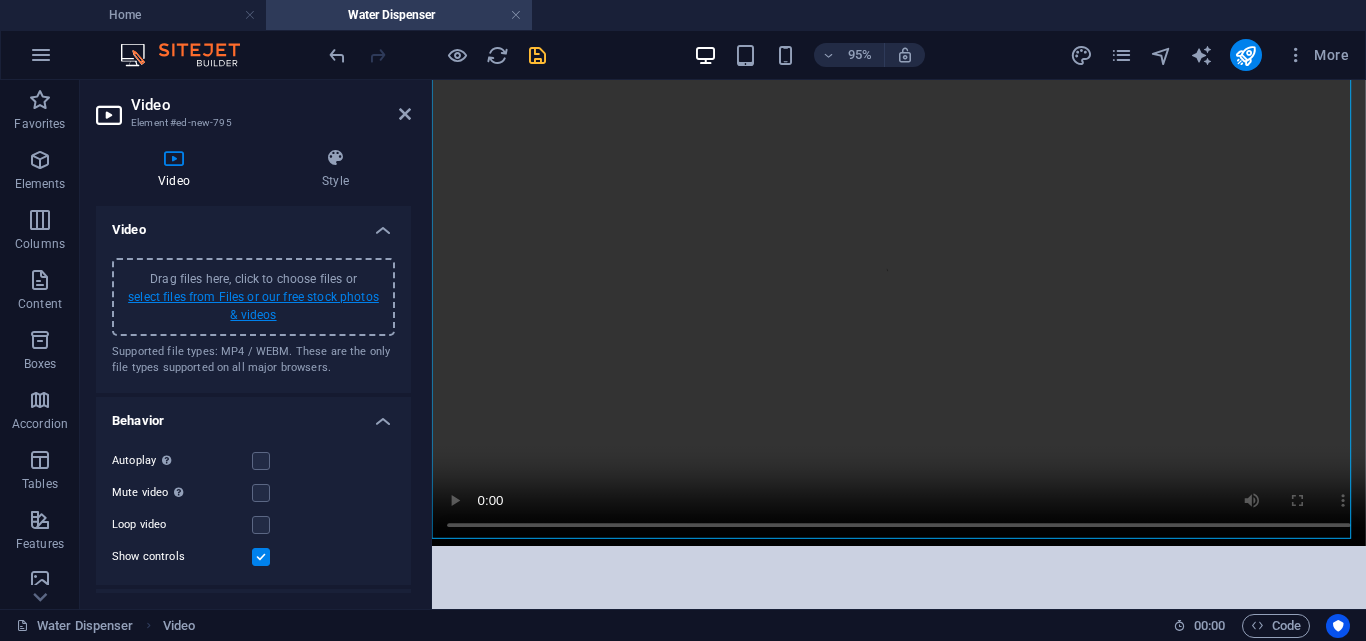 click on "select files from Files or our free stock photos & videos" at bounding box center (253, 306) 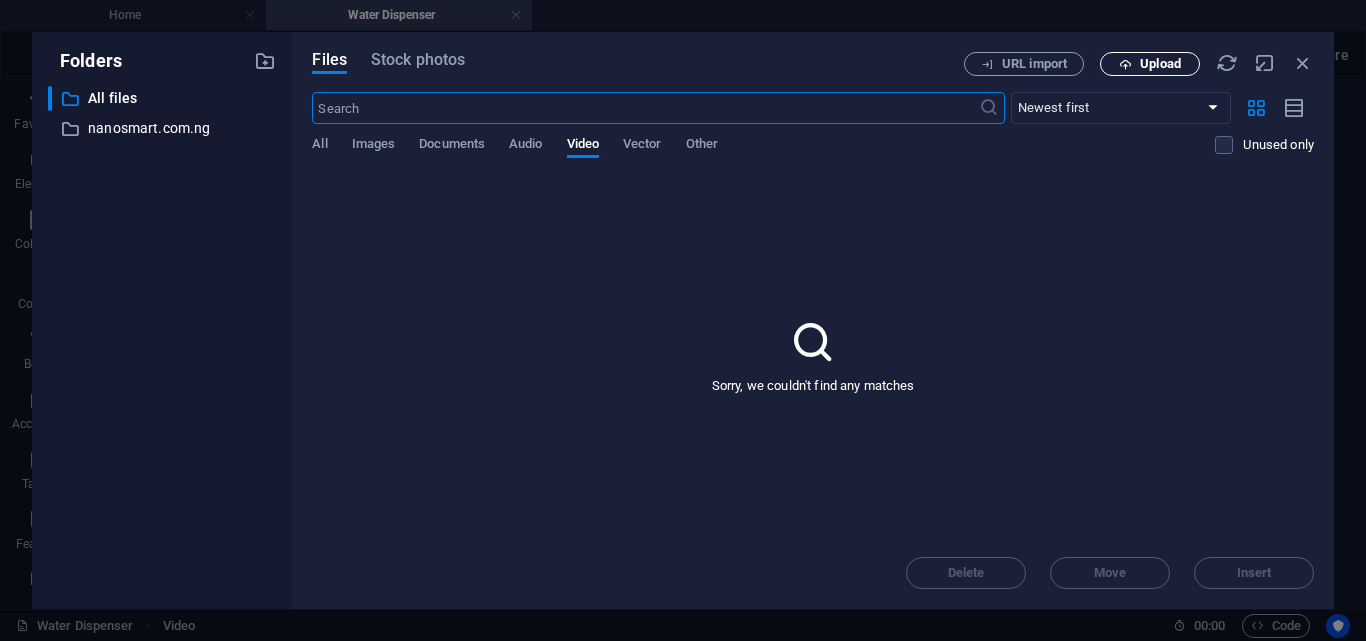 click on "Upload" at bounding box center [1160, 64] 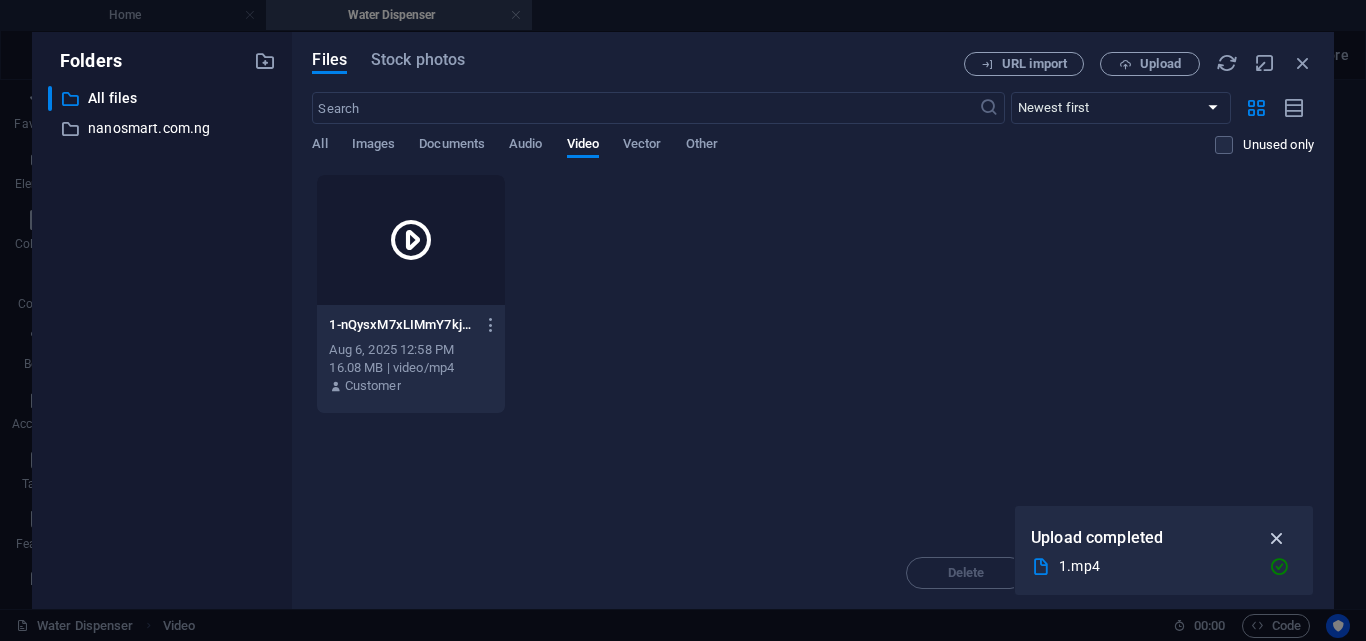 click at bounding box center [1277, 538] 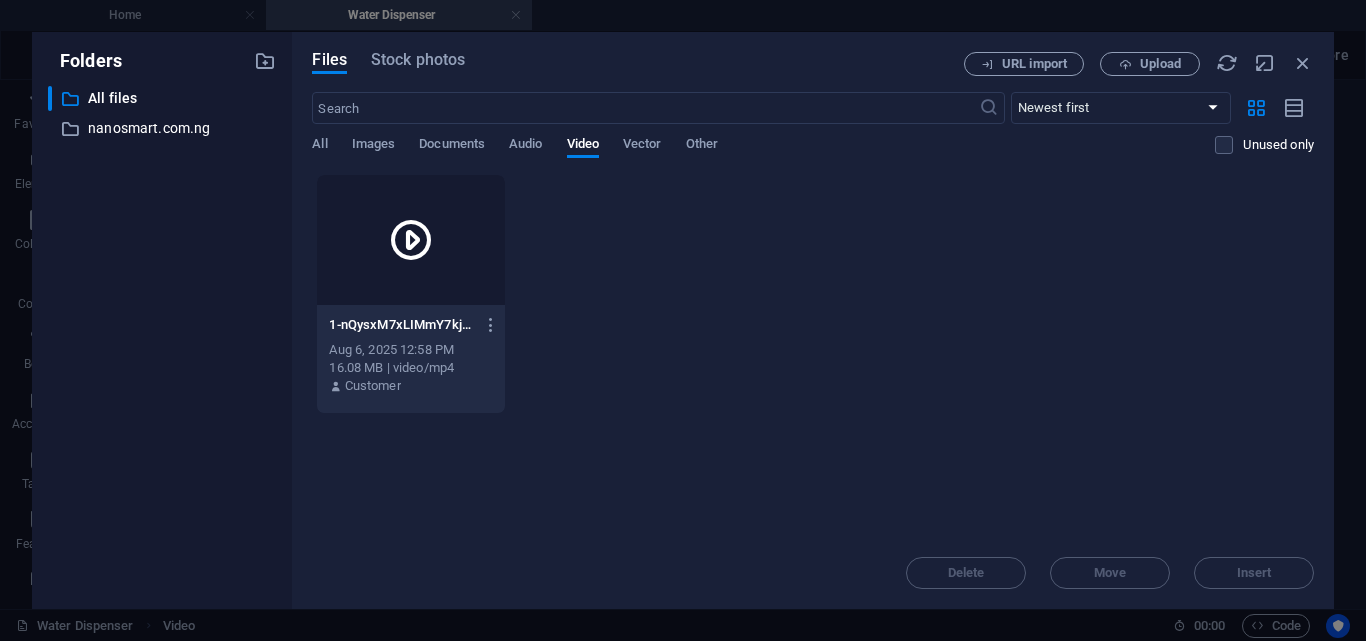 click at bounding box center [410, 240] 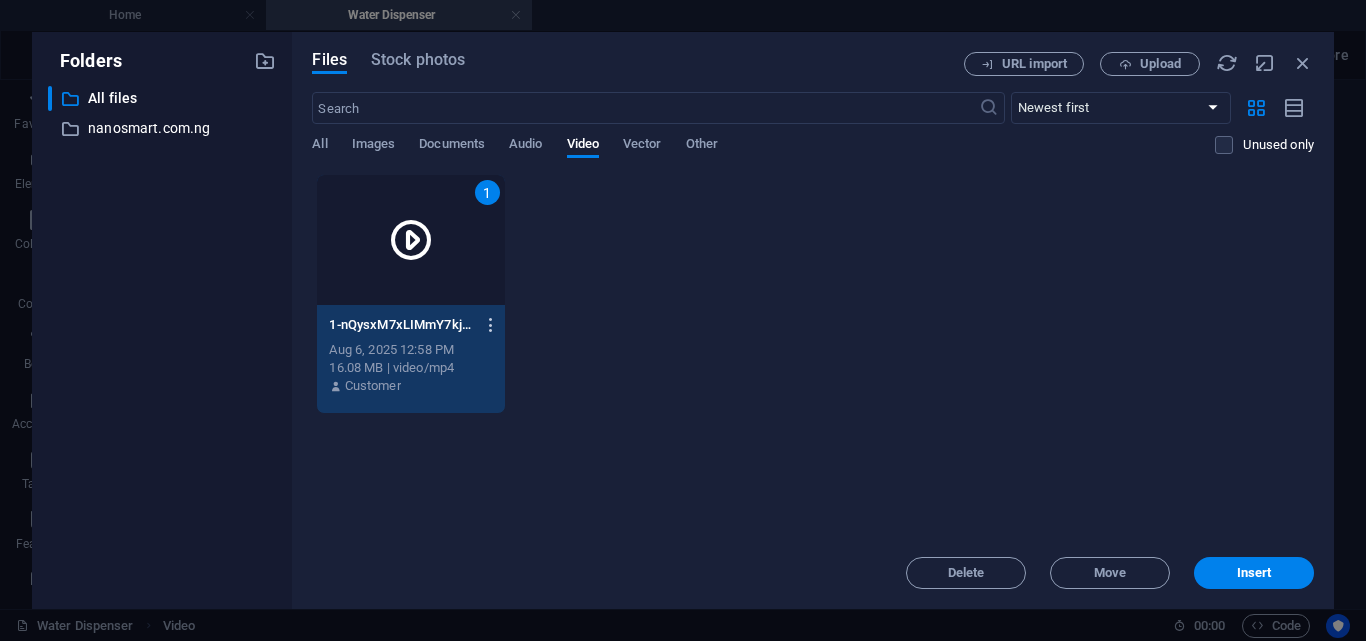 click at bounding box center (491, 325) 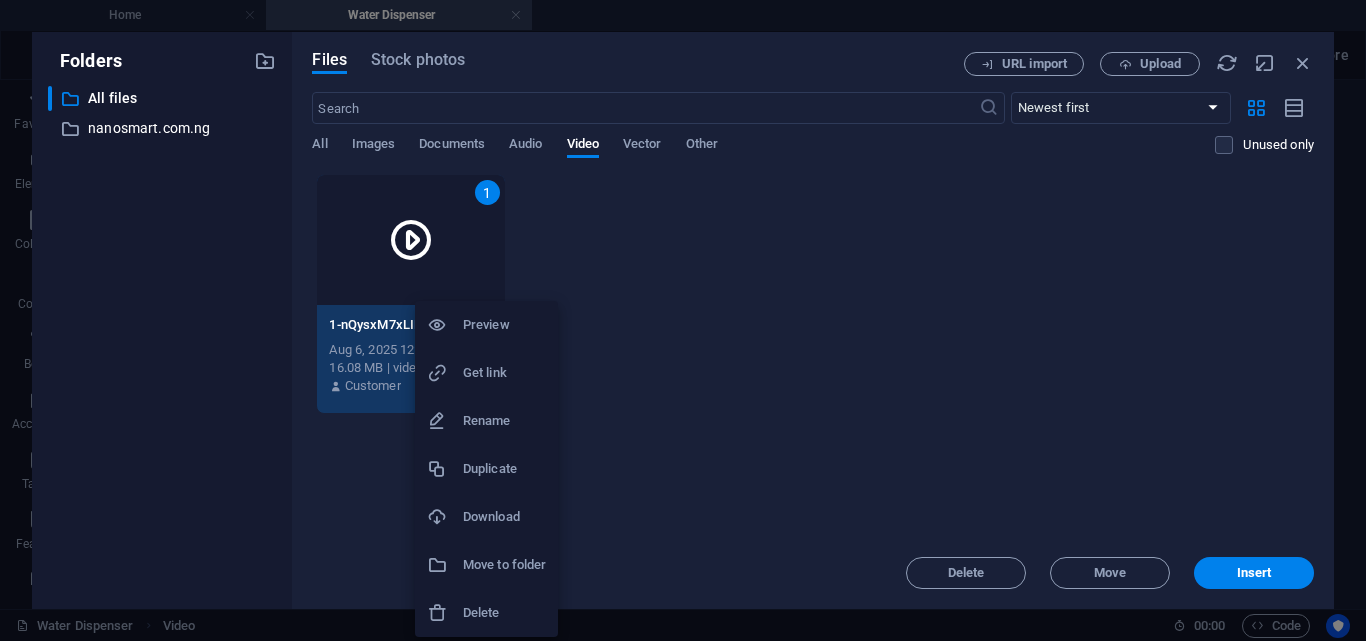 click at bounding box center [683, 320] 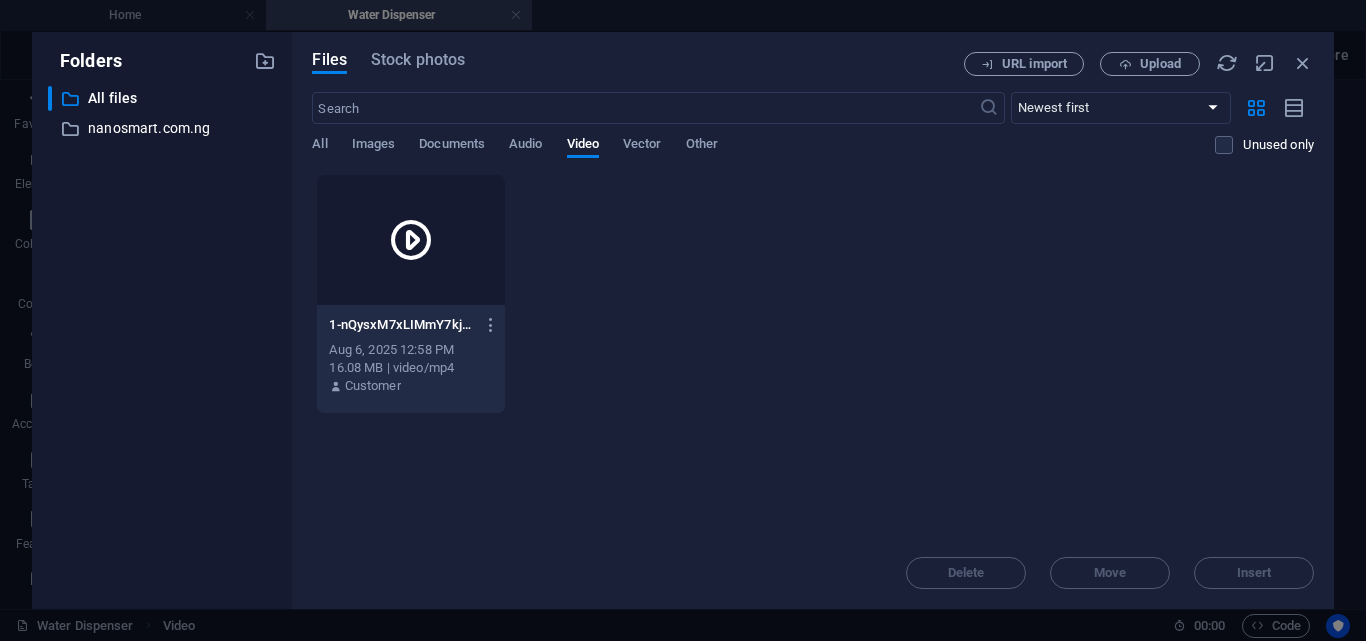 click at bounding box center [410, 240] 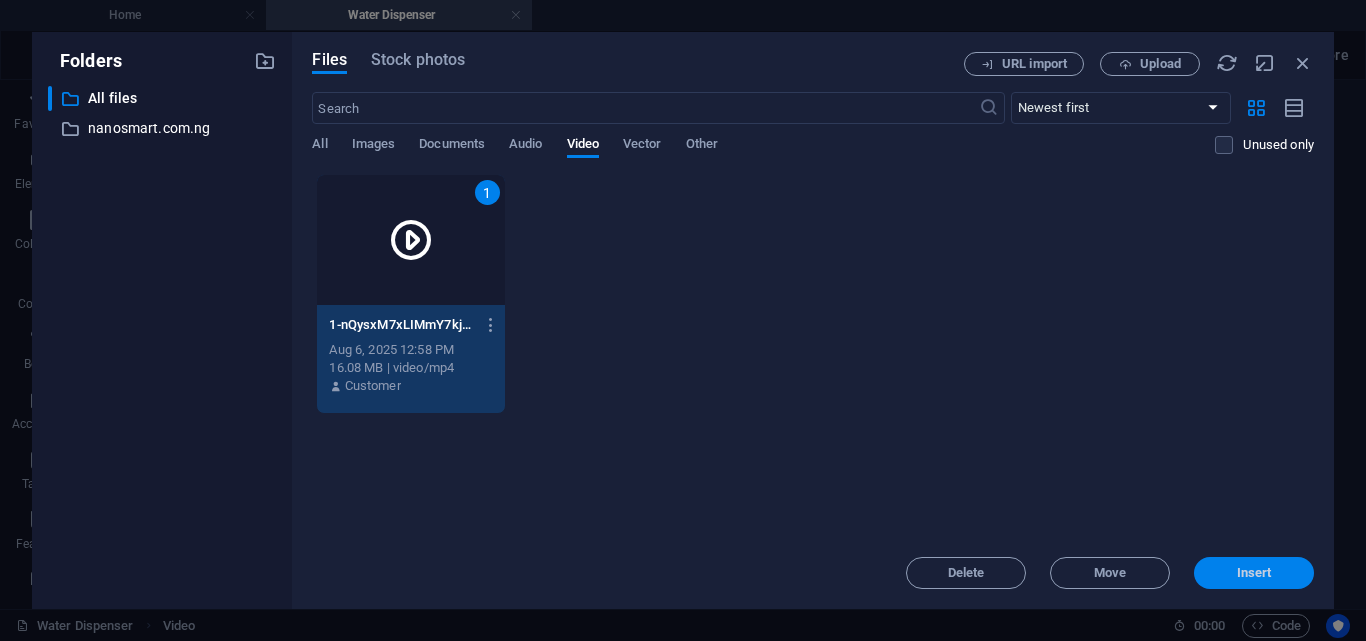 click on "Insert" at bounding box center [1254, 573] 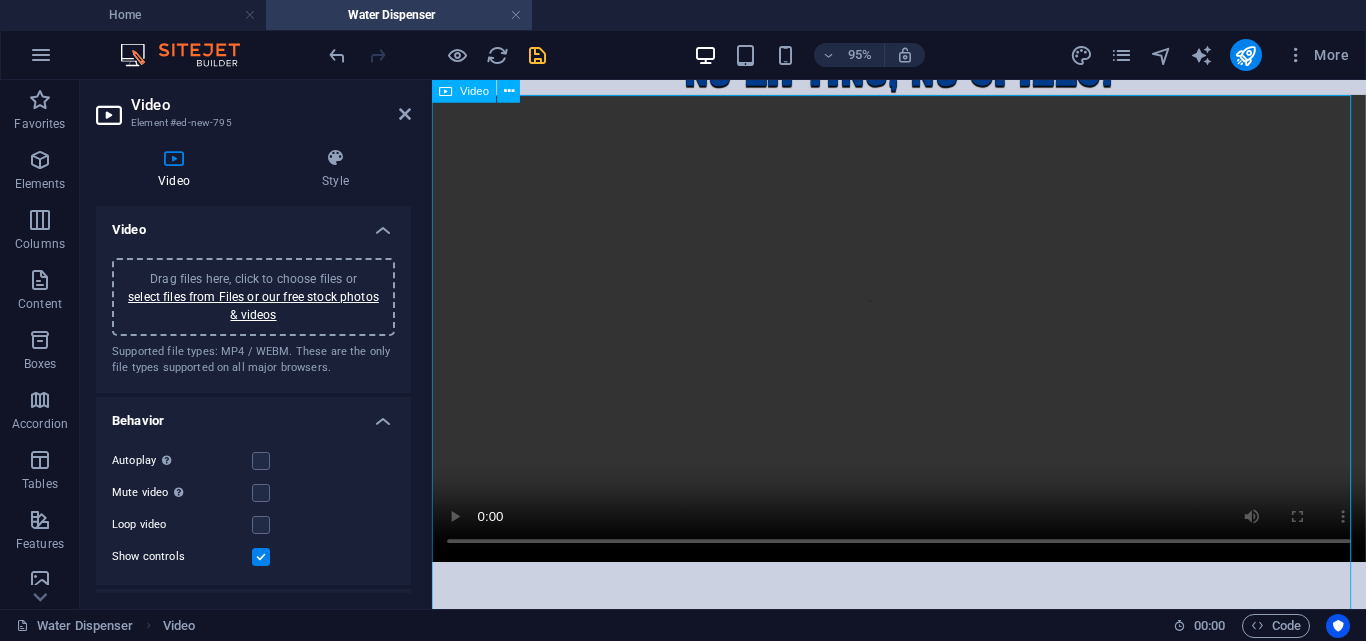 scroll, scrollTop: 0, scrollLeft: 0, axis: both 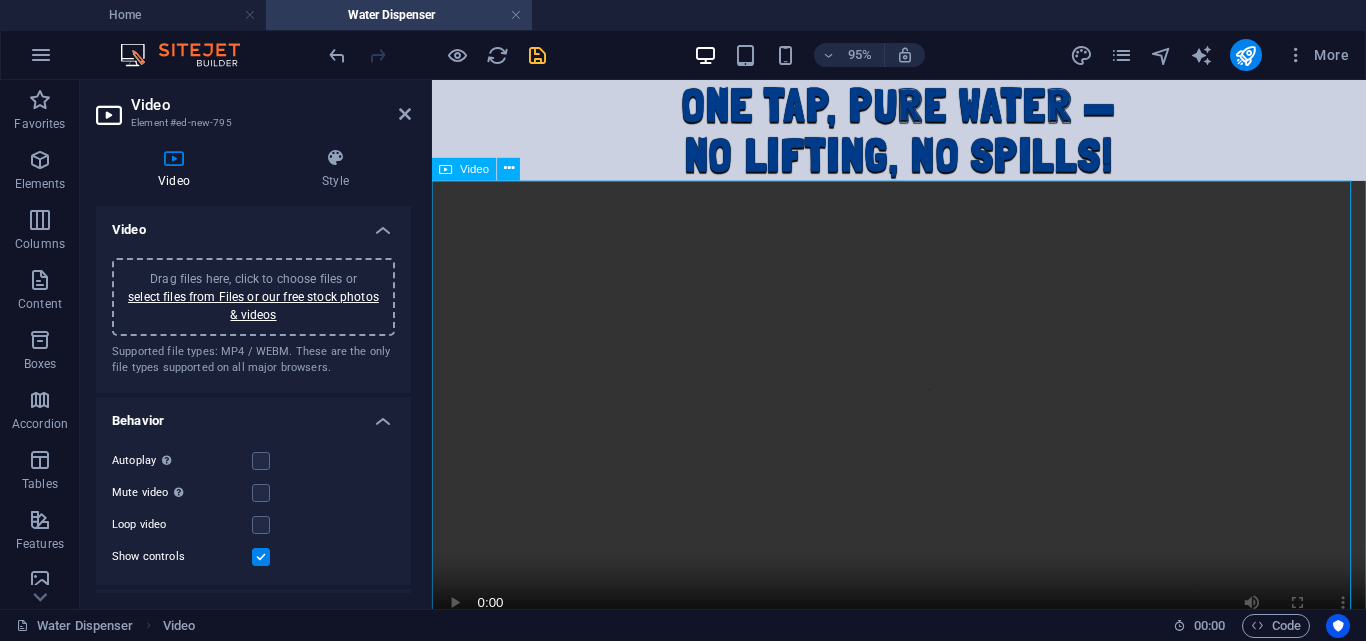 click at bounding box center (923, 432) 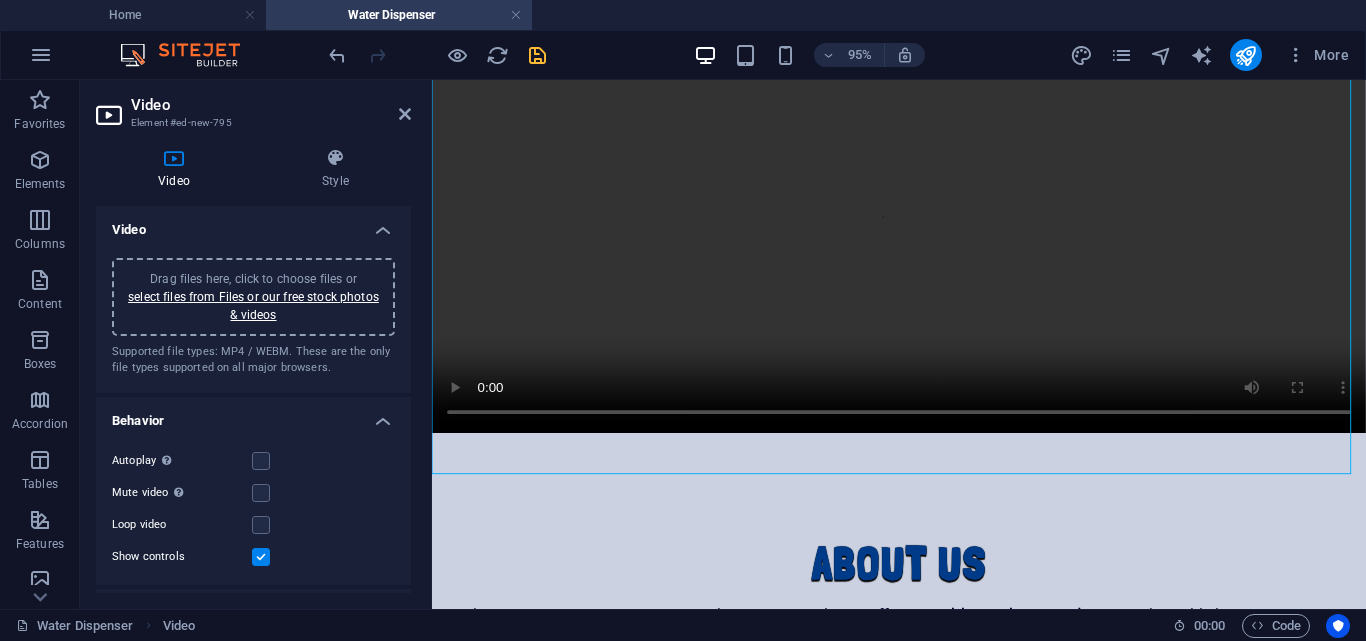 scroll, scrollTop: 235, scrollLeft: 0, axis: vertical 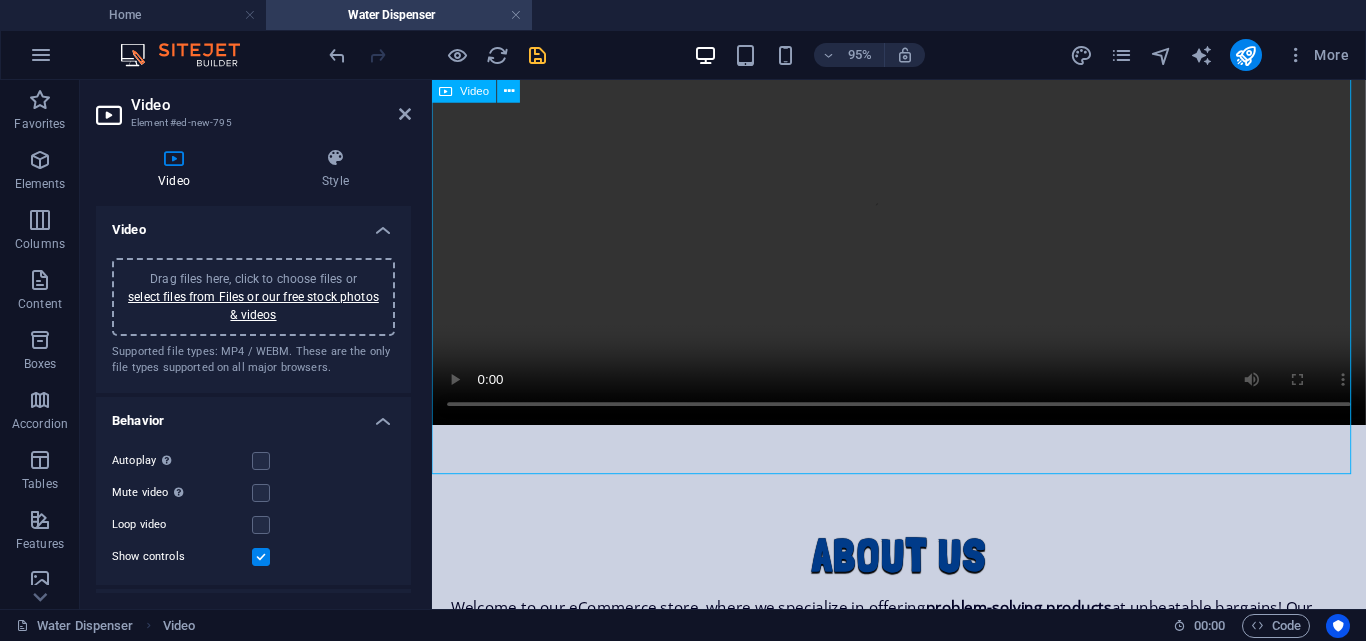 click at bounding box center [923, 197] 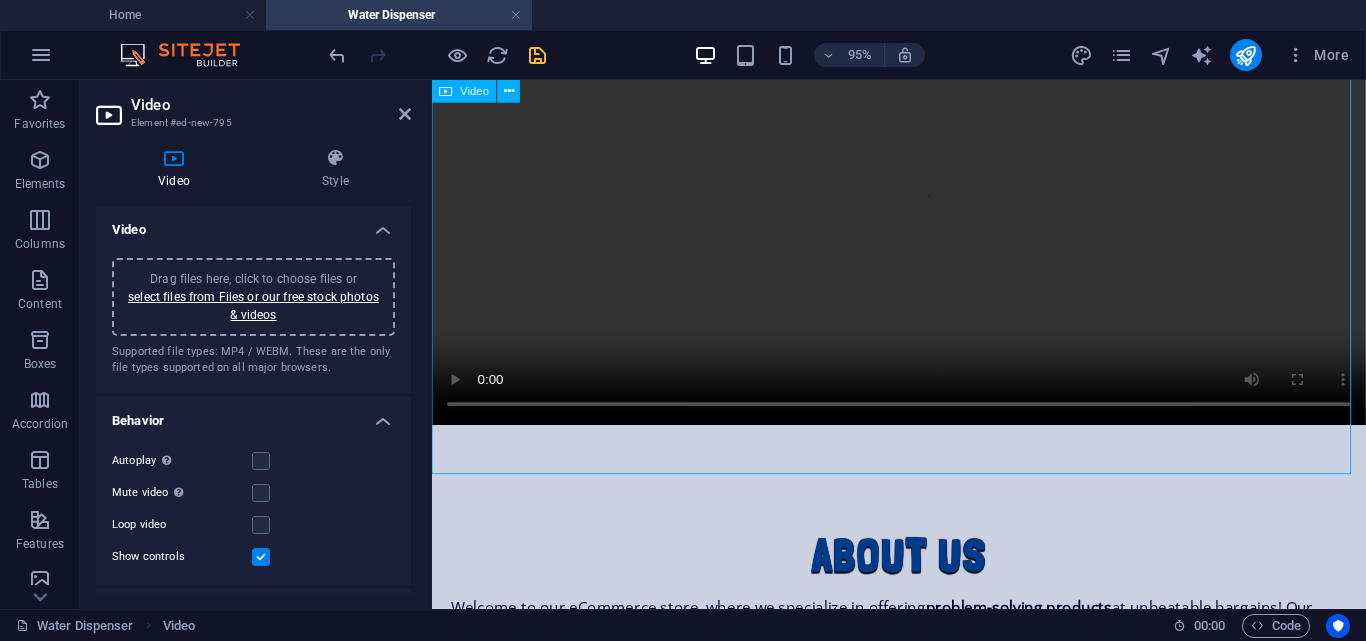 click at bounding box center (923, 197) 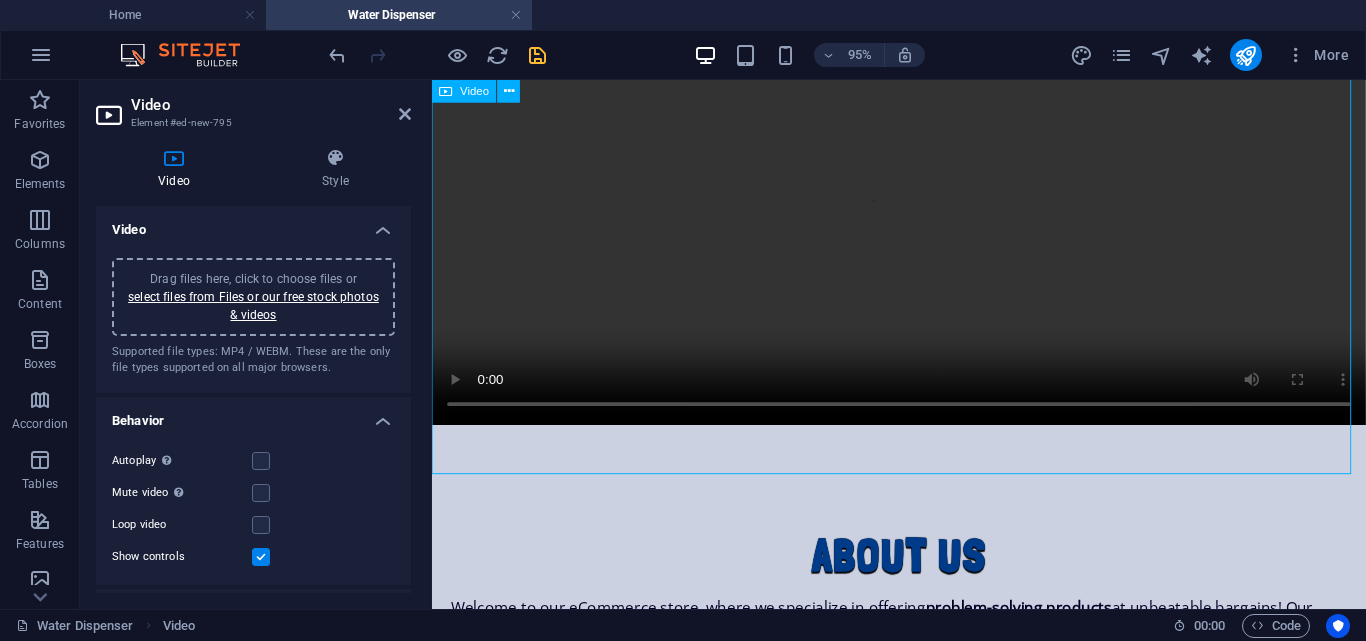 scroll, scrollTop: 228, scrollLeft: 0, axis: vertical 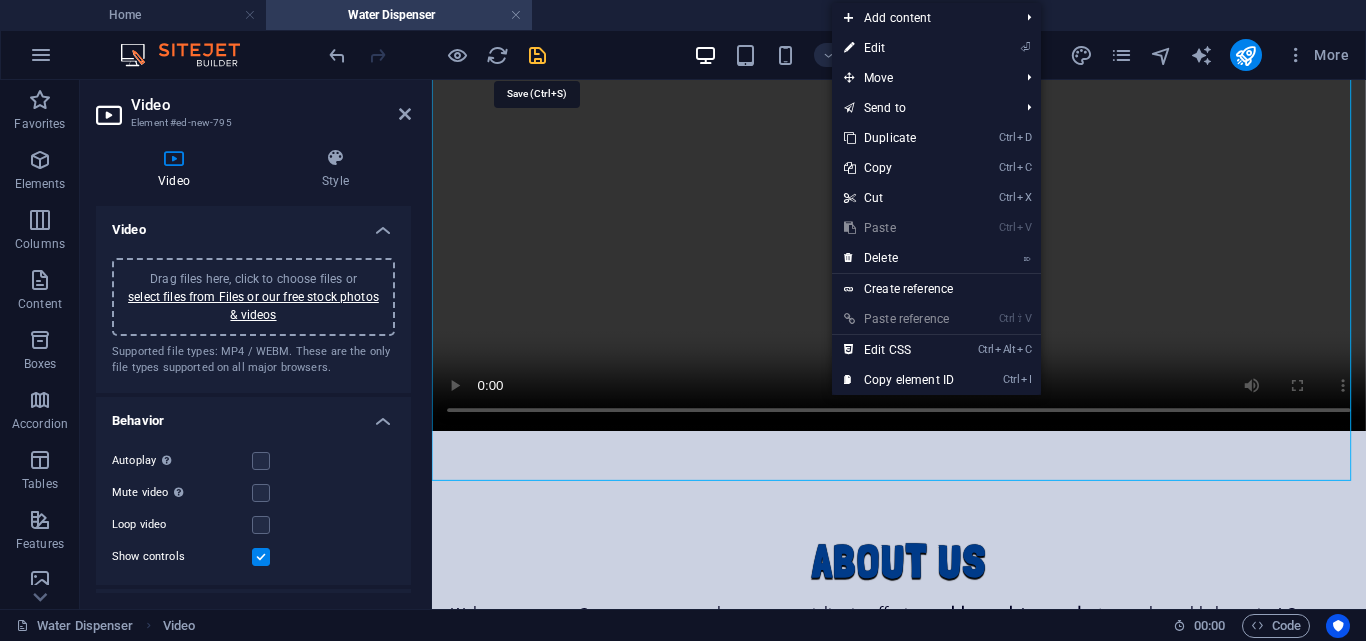 click at bounding box center (537, 55) 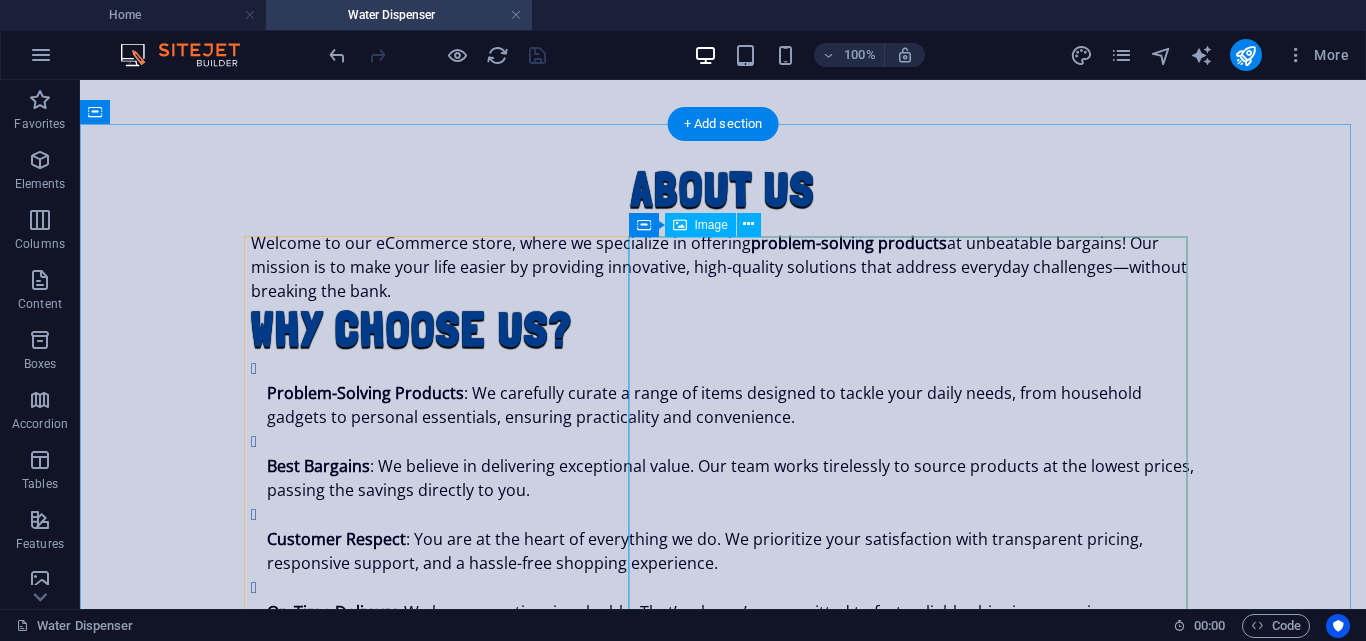 scroll, scrollTop: 776, scrollLeft: 0, axis: vertical 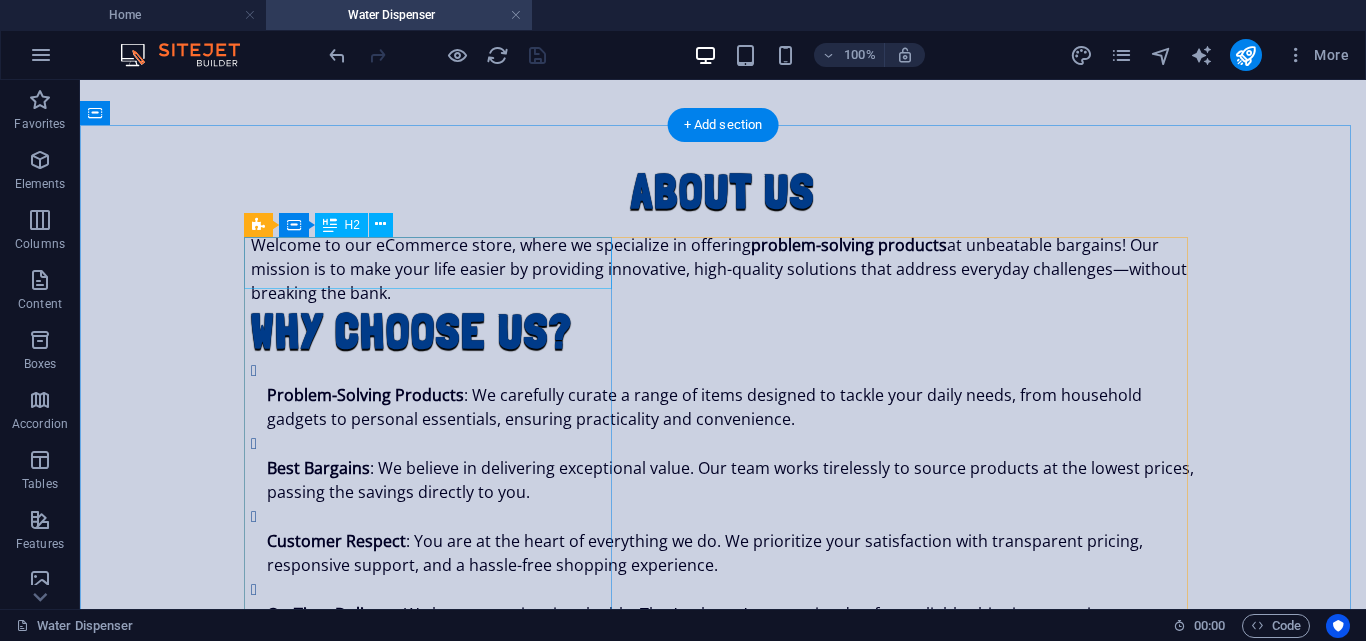 click on "About us" at bounding box center [723, 191] 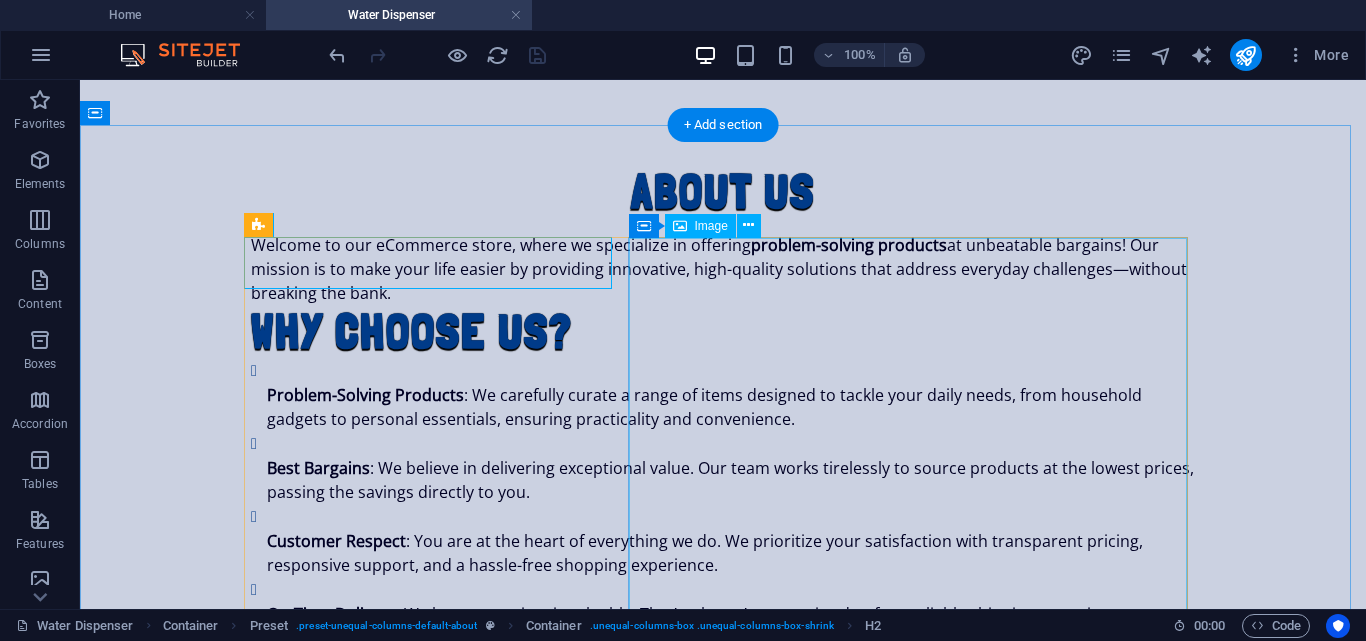 click at bounding box center (723, 1588) 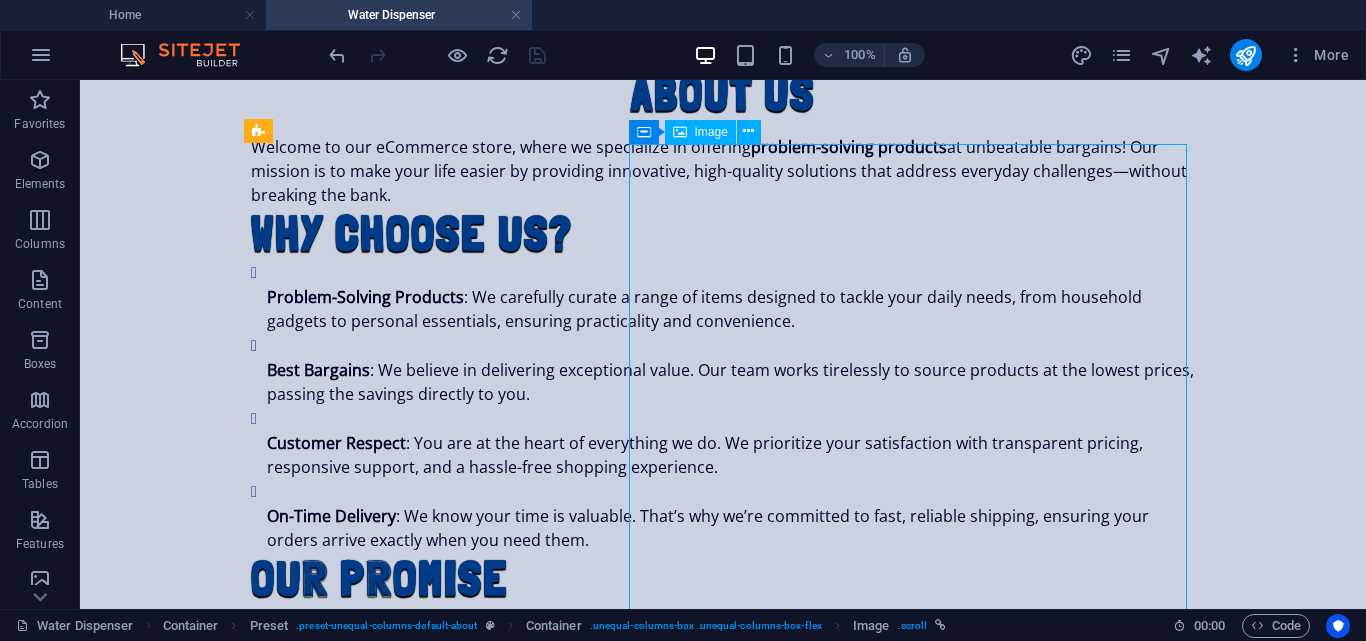 scroll, scrollTop: 904, scrollLeft: 0, axis: vertical 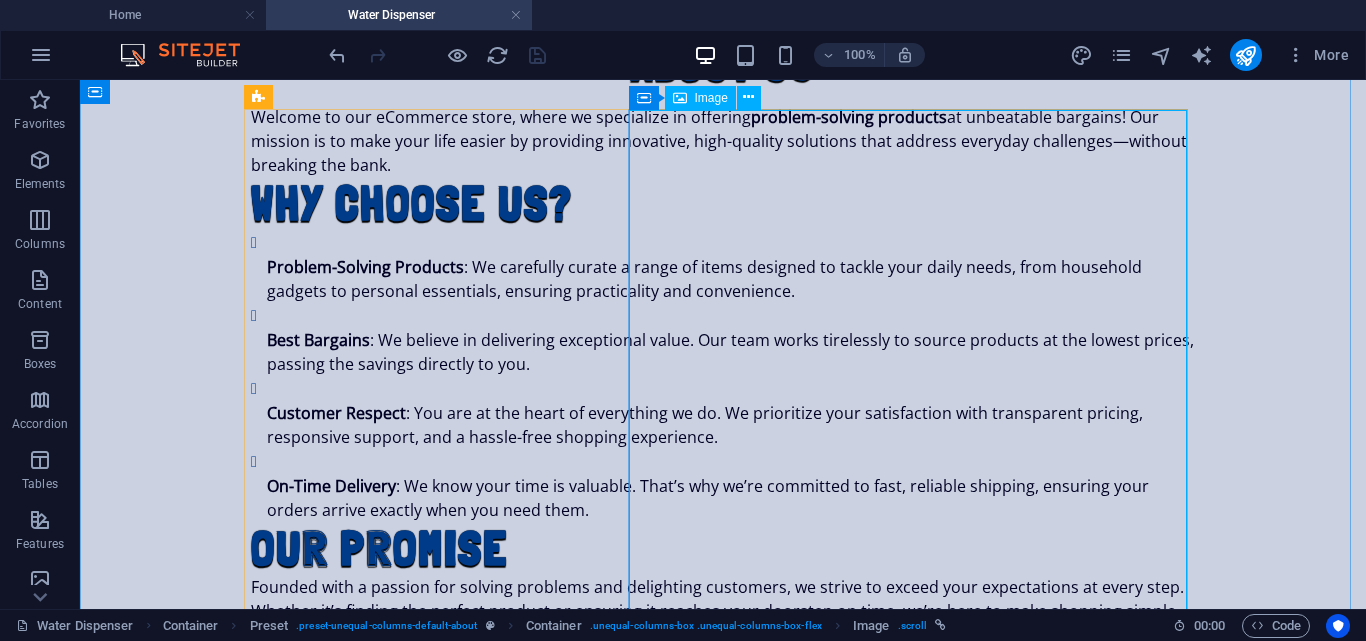 click on "Image" at bounding box center (700, 98) 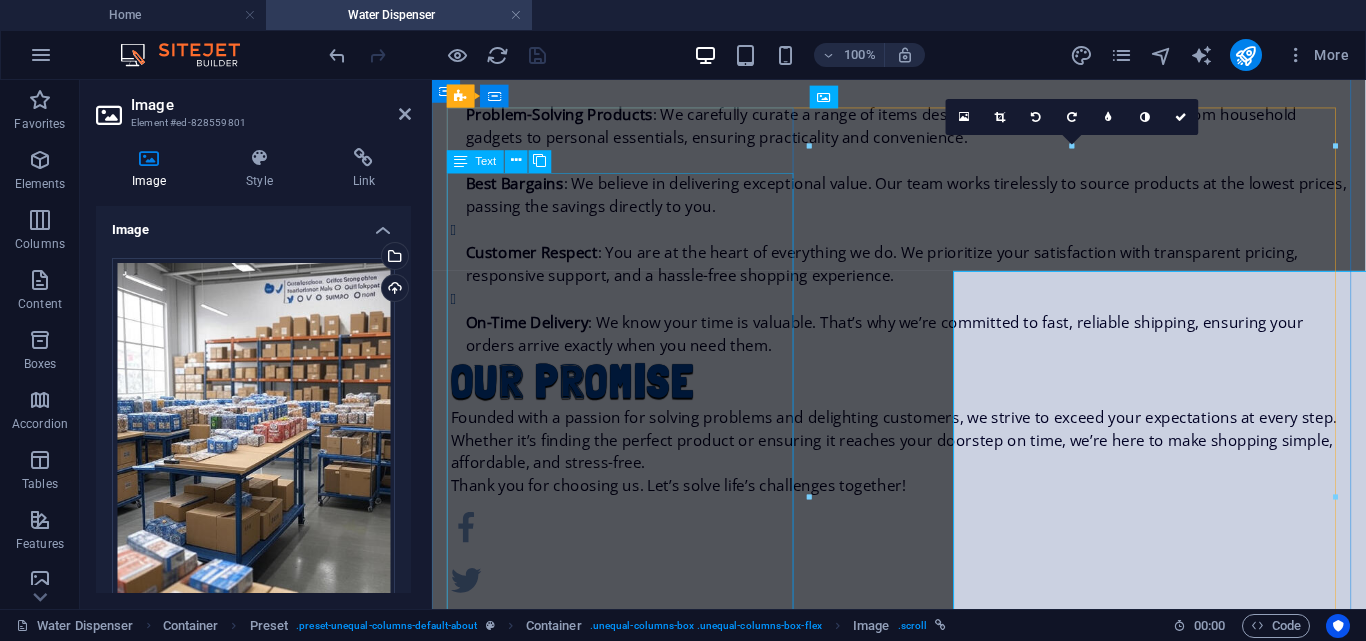 scroll, scrollTop: 733, scrollLeft: 0, axis: vertical 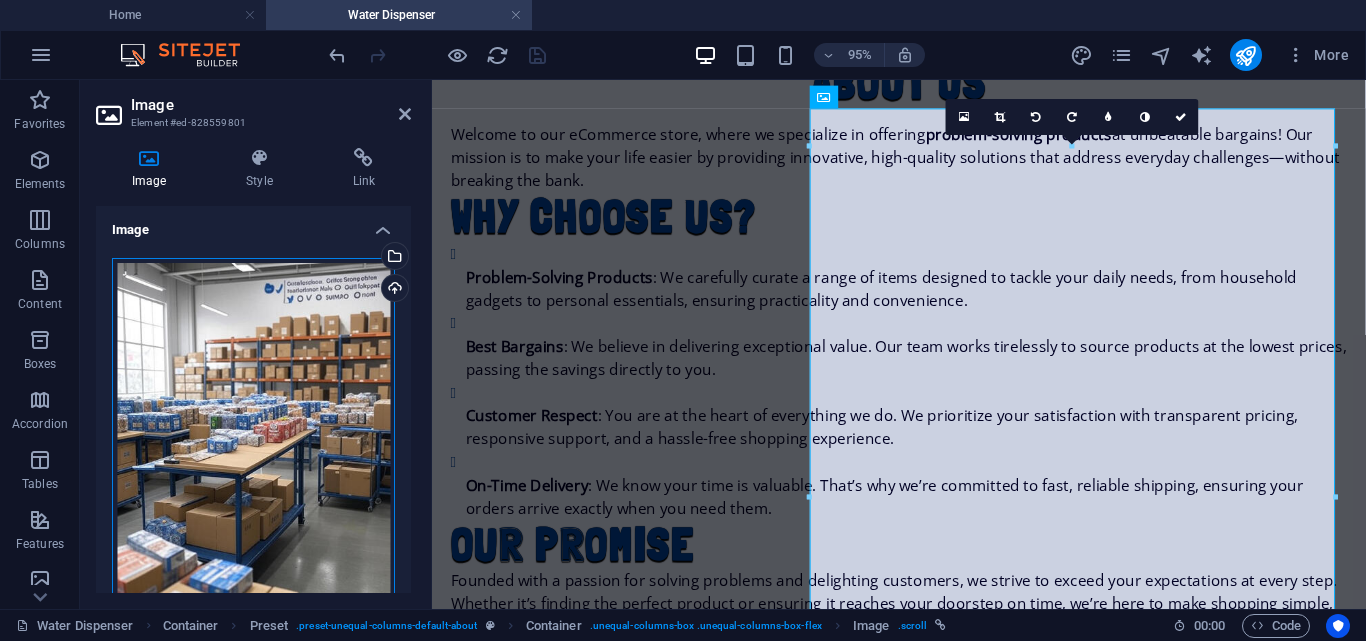 click on "Drag files here, click to choose files or select files from Files or our free stock photos & videos" at bounding box center (253, 445) 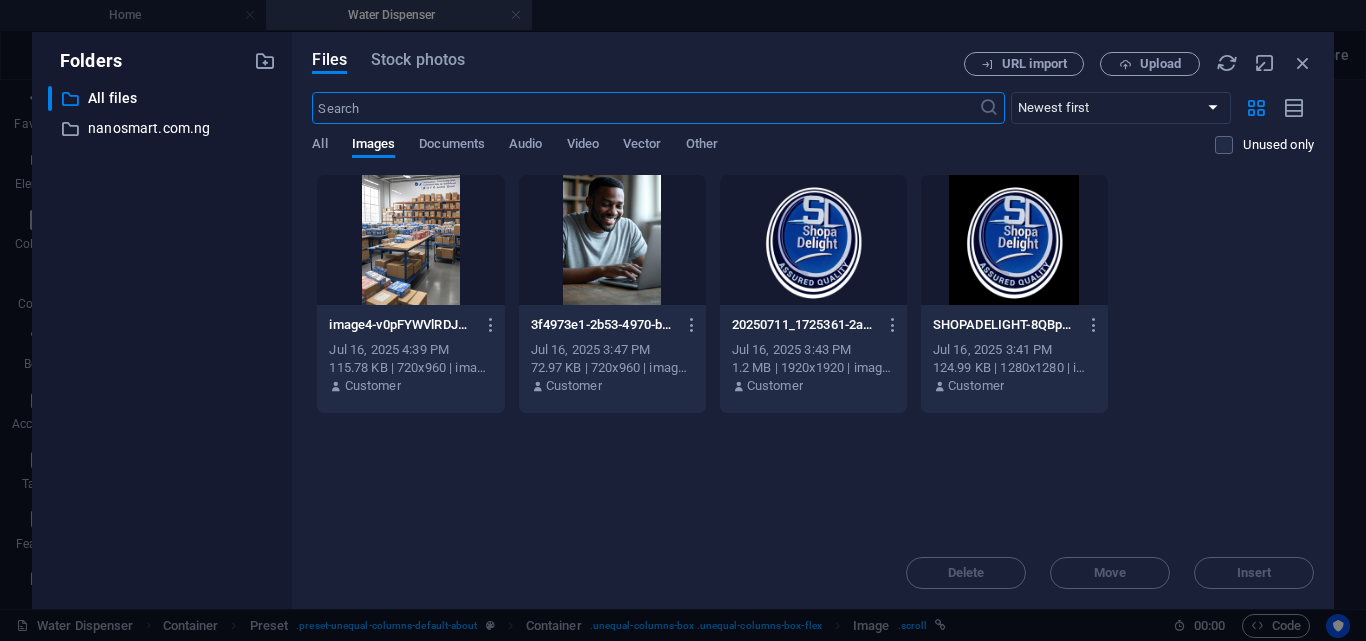 scroll, scrollTop: 735, scrollLeft: 0, axis: vertical 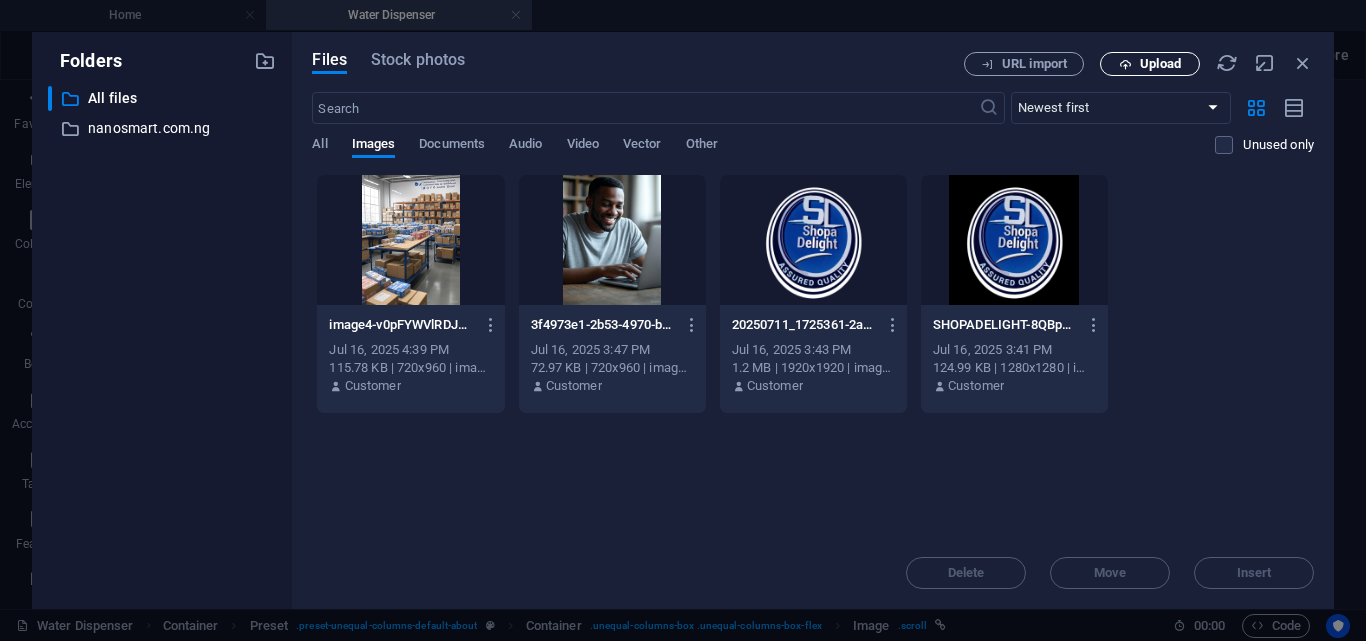 click on "Upload" at bounding box center [1160, 64] 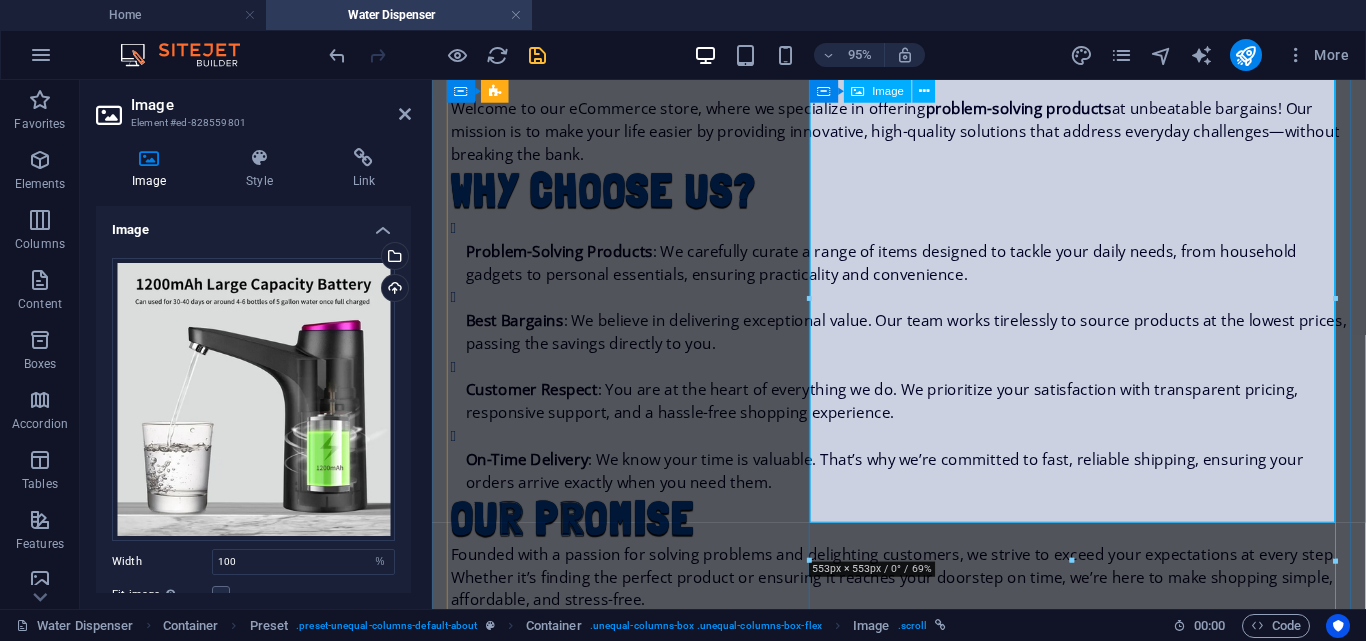 scroll, scrollTop: 755, scrollLeft: 0, axis: vertical 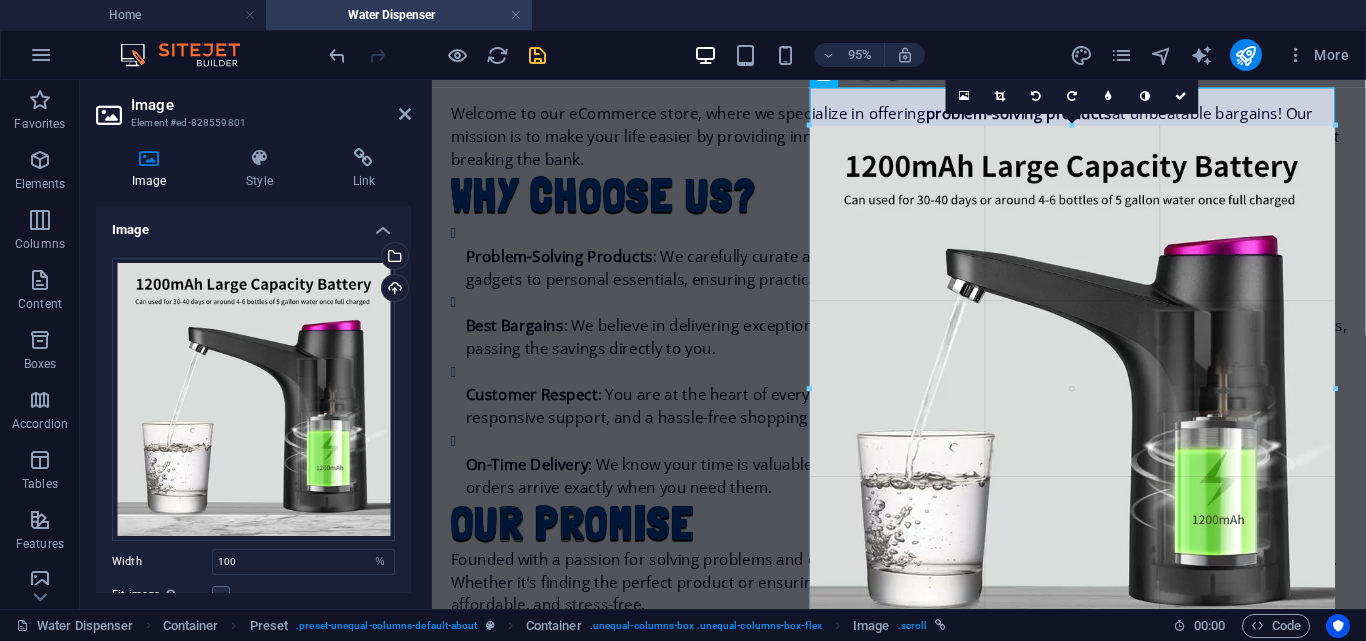 click at bounding box center [1335, 388] 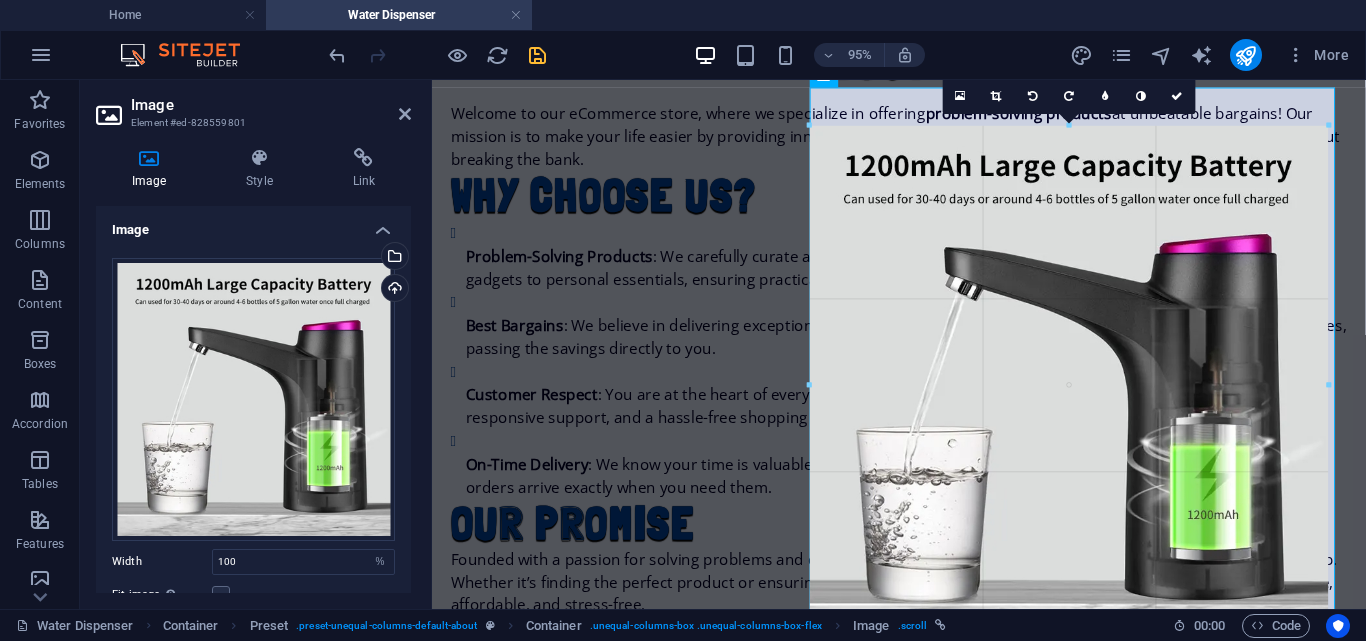 drag, startPoint x: 1334, startPoint y: 128, endPoint x: 1324, endPoint y: 135, distance: 12.206555 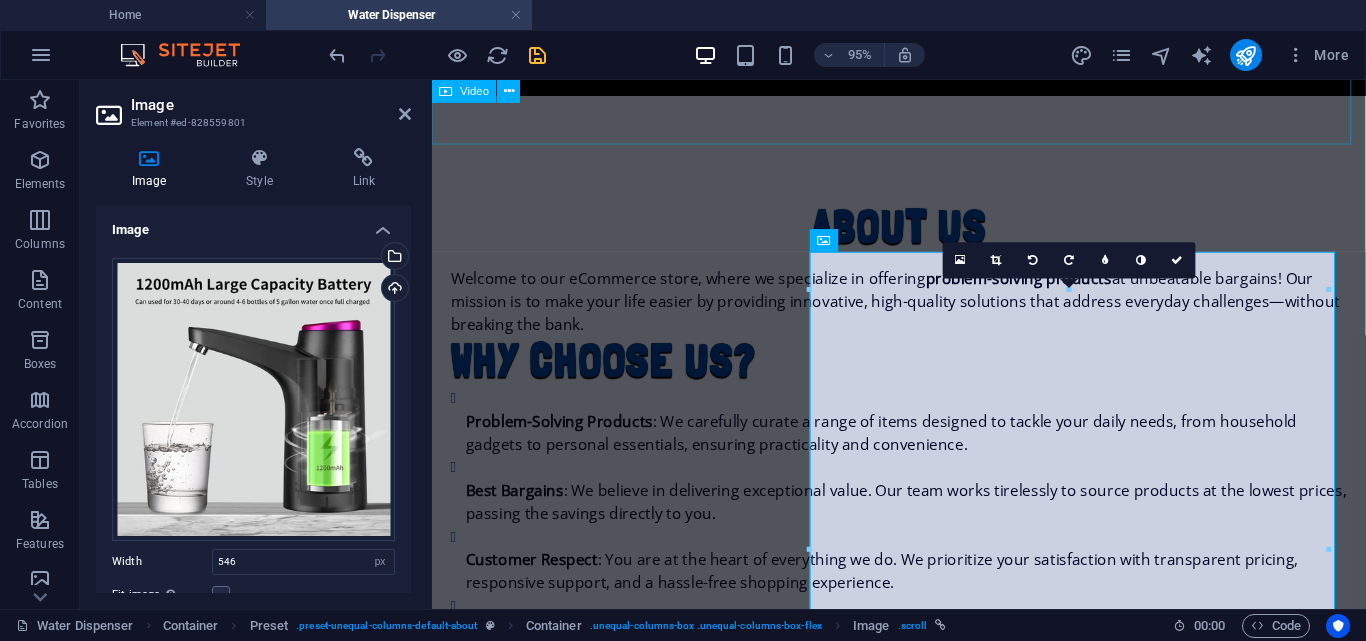 scroll, scrollTop: 582, scrollLeft: 0, axis: vertical 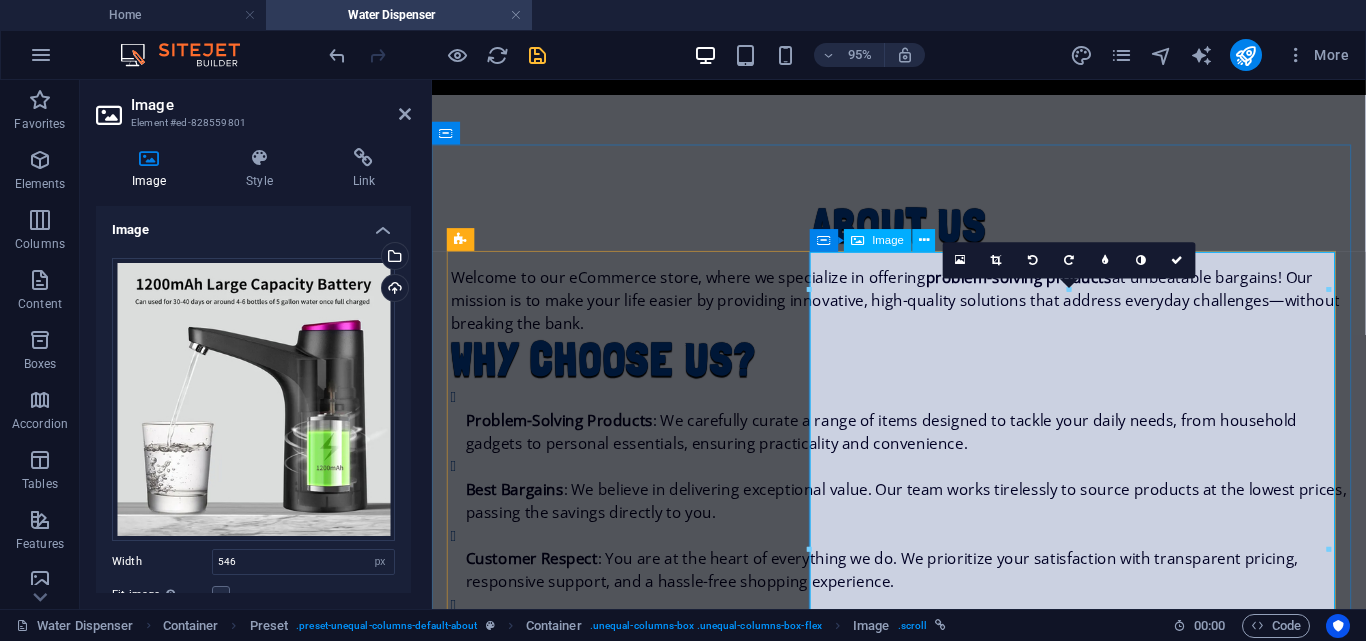 drag, startPoint x: 1504, startPoint y: 366, endPoint x: 888, endPoint y: 336, distance: 616.7301 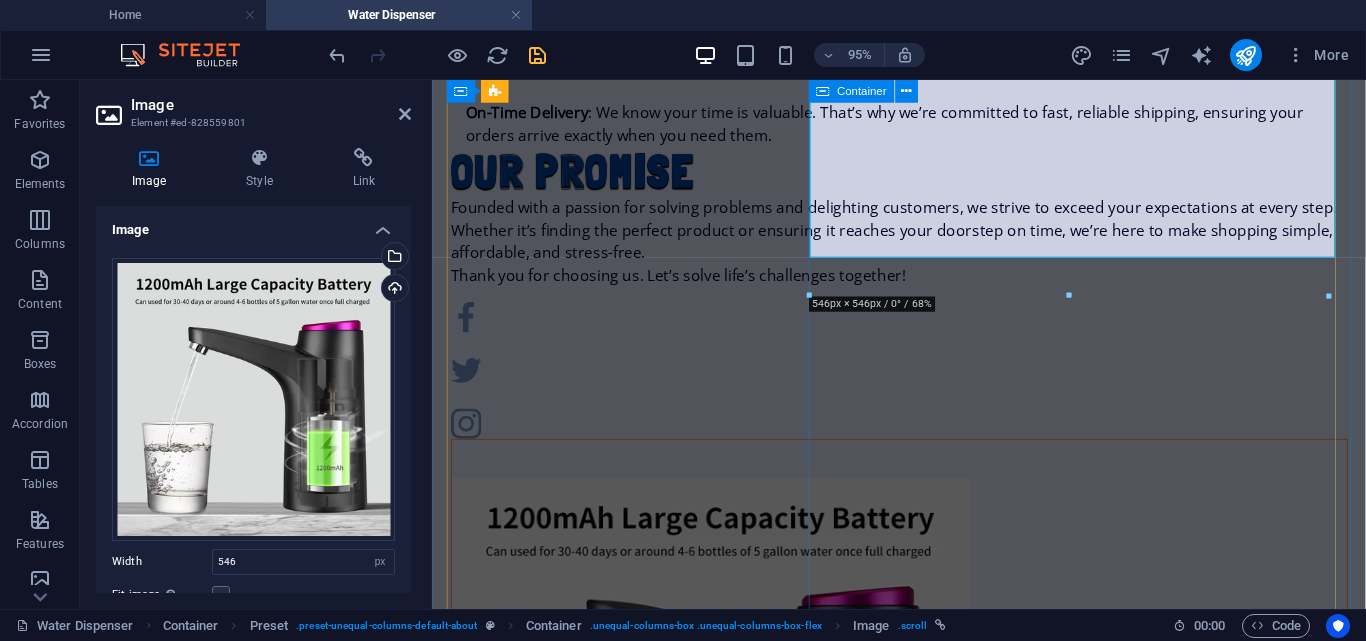 scroll, scrollTop: 1122, scrollLeft: 0, axis: vertical 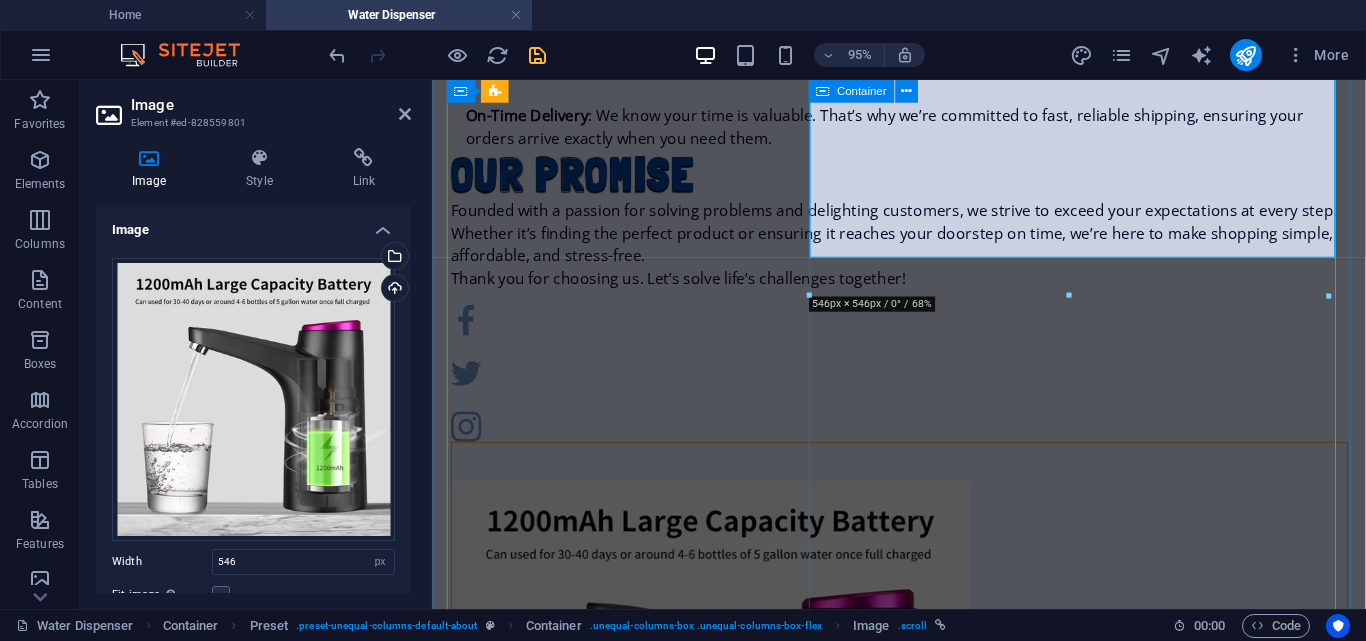 click on "Visit us in  [CITY] [COUNTRY]" at bounding box center (924, 768) 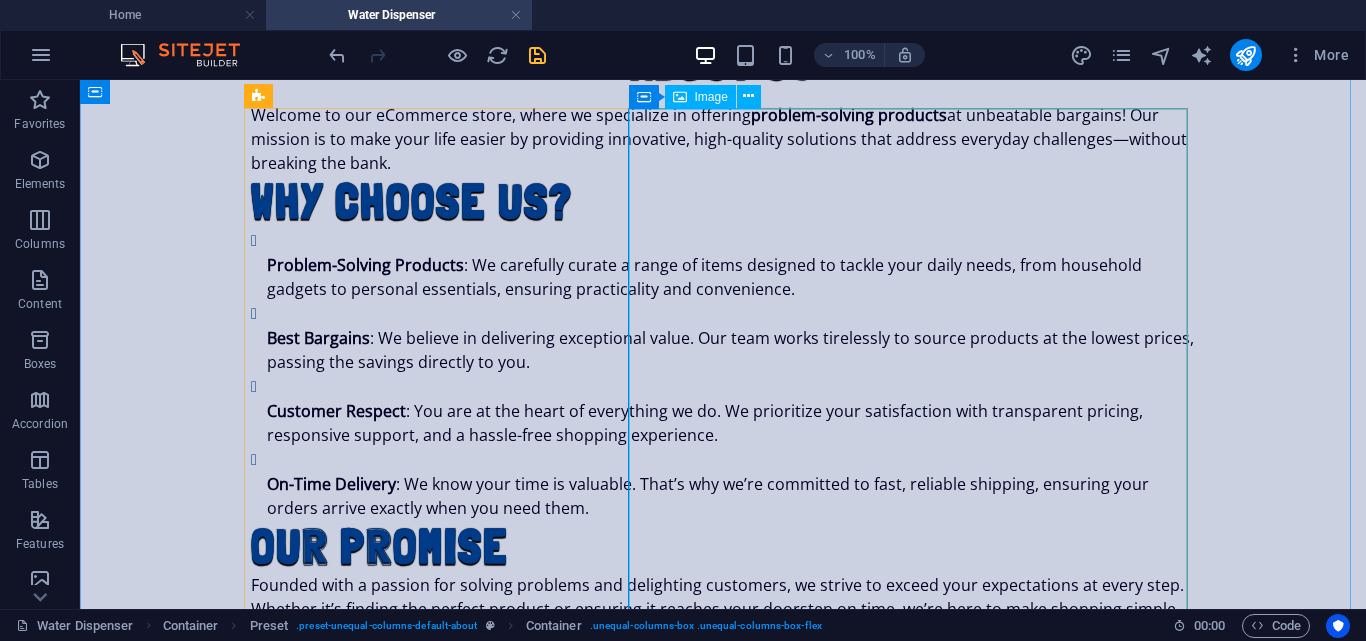 scroll, scrollTop: 1010, scrollLeft: 0, axis: vertical 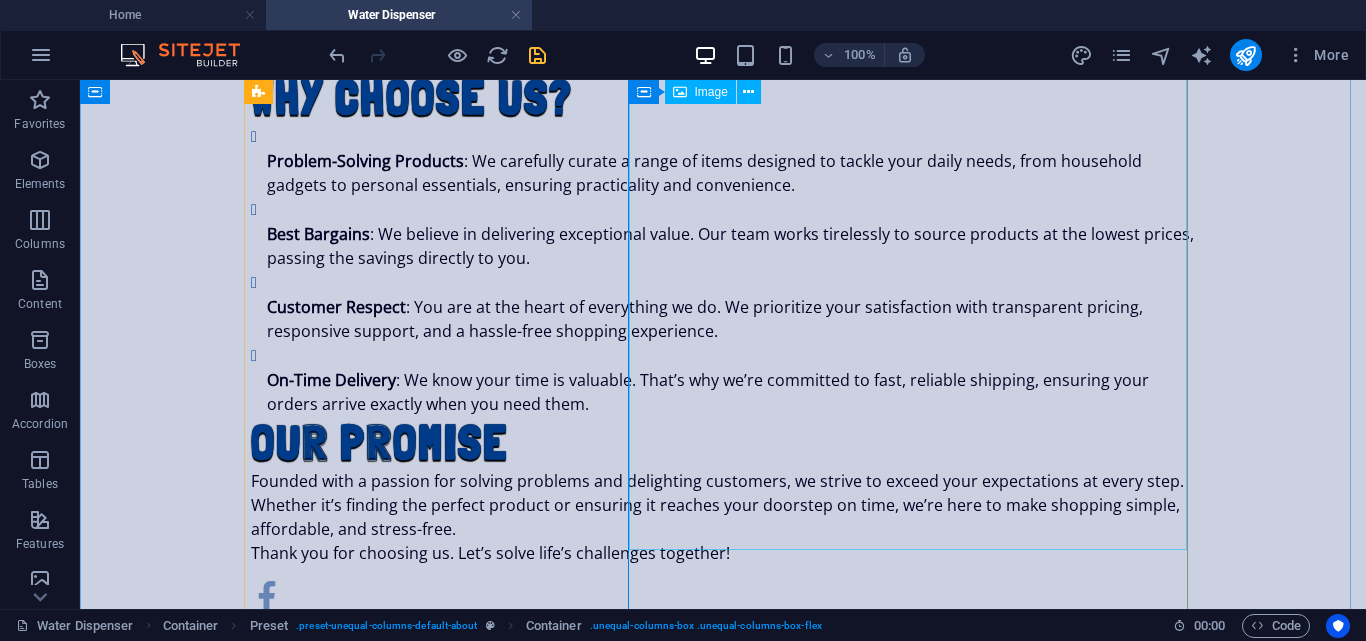 click at bounding box center (723, 999) 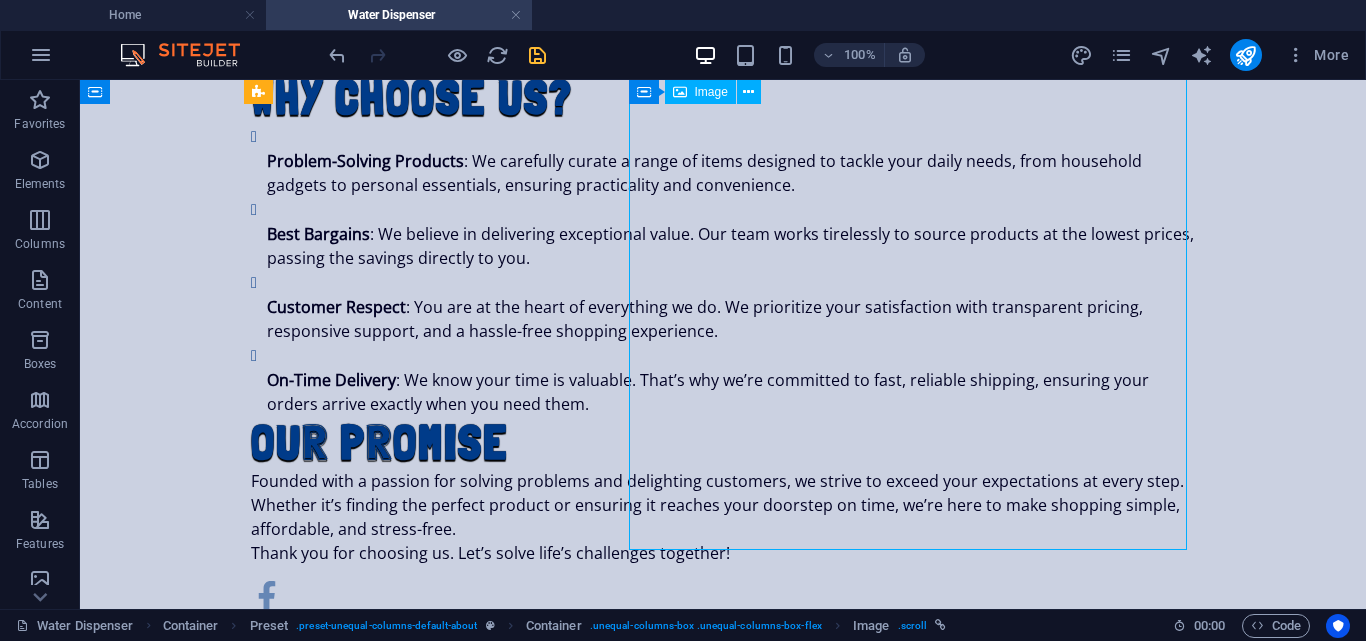 click at bounding box center (723, 999) 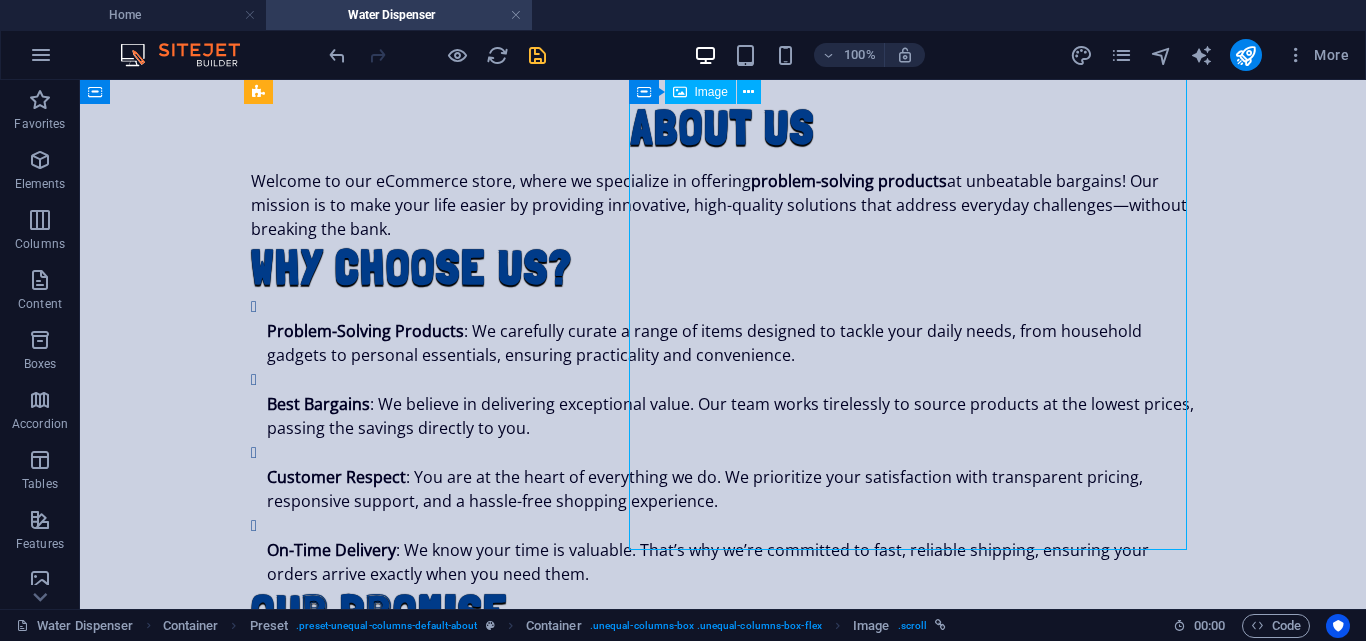 select on "px" 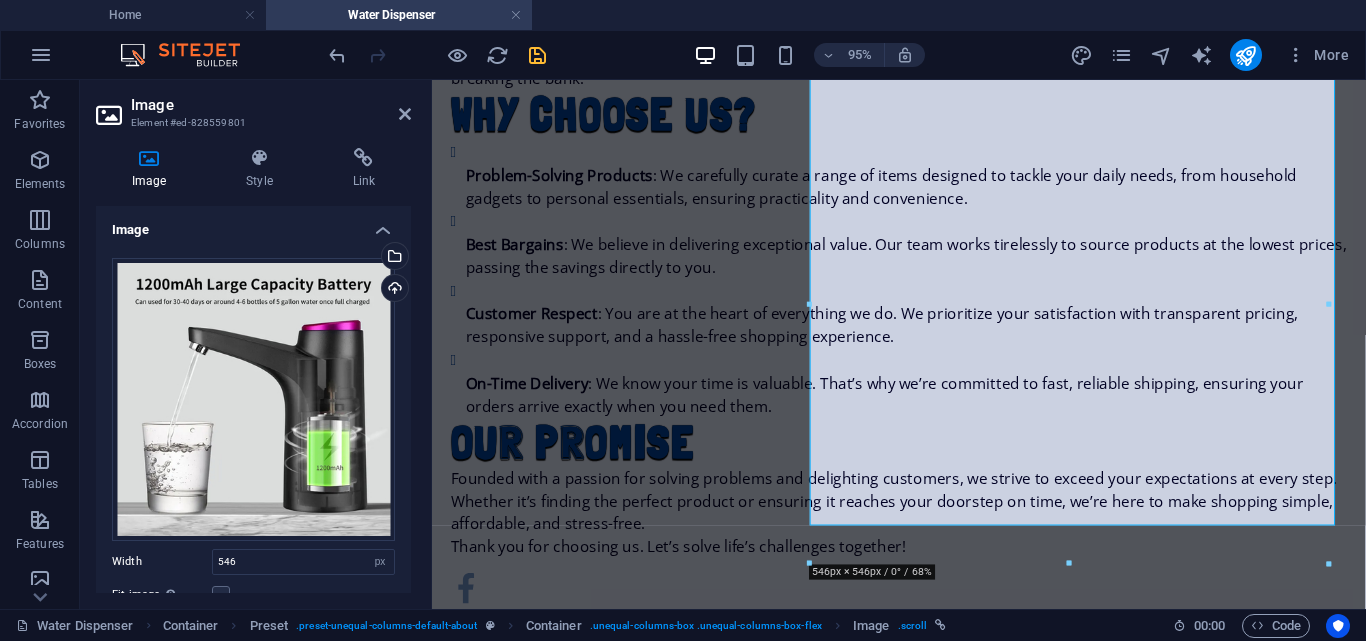 click on "Image" at bounding box center [153, 169] 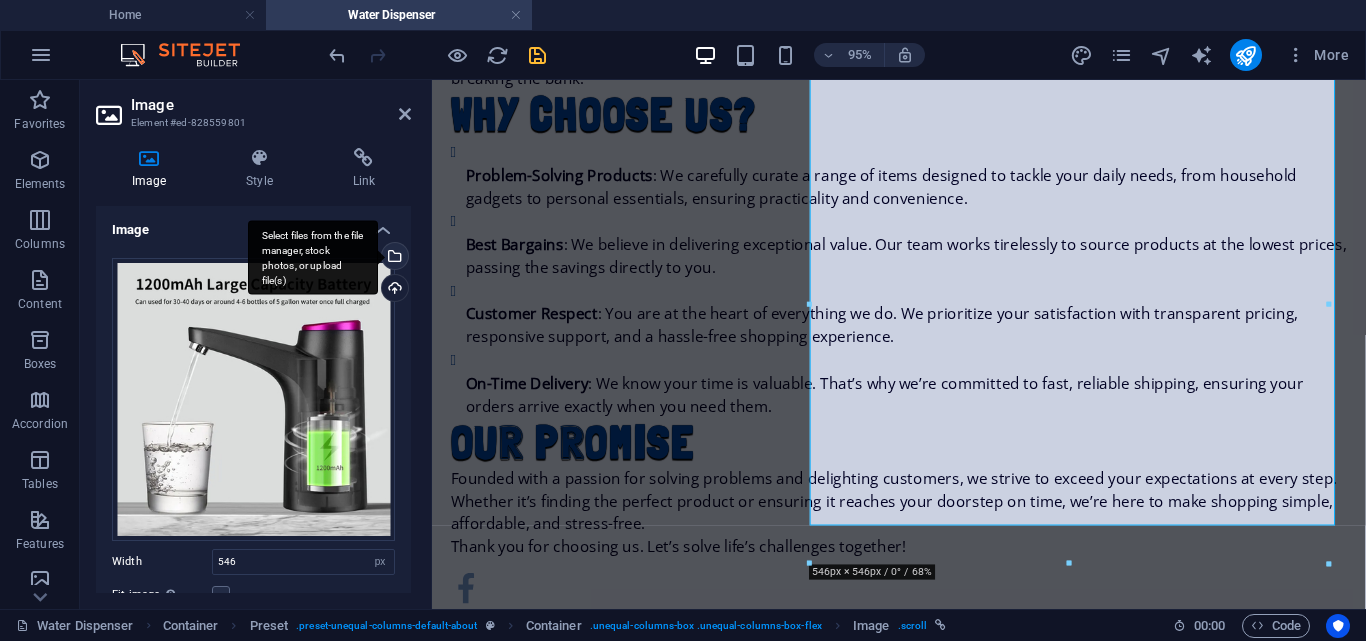 click on "Select files from the file manager, stock photos, or upload file(s)" at bounding box center [313, 257] 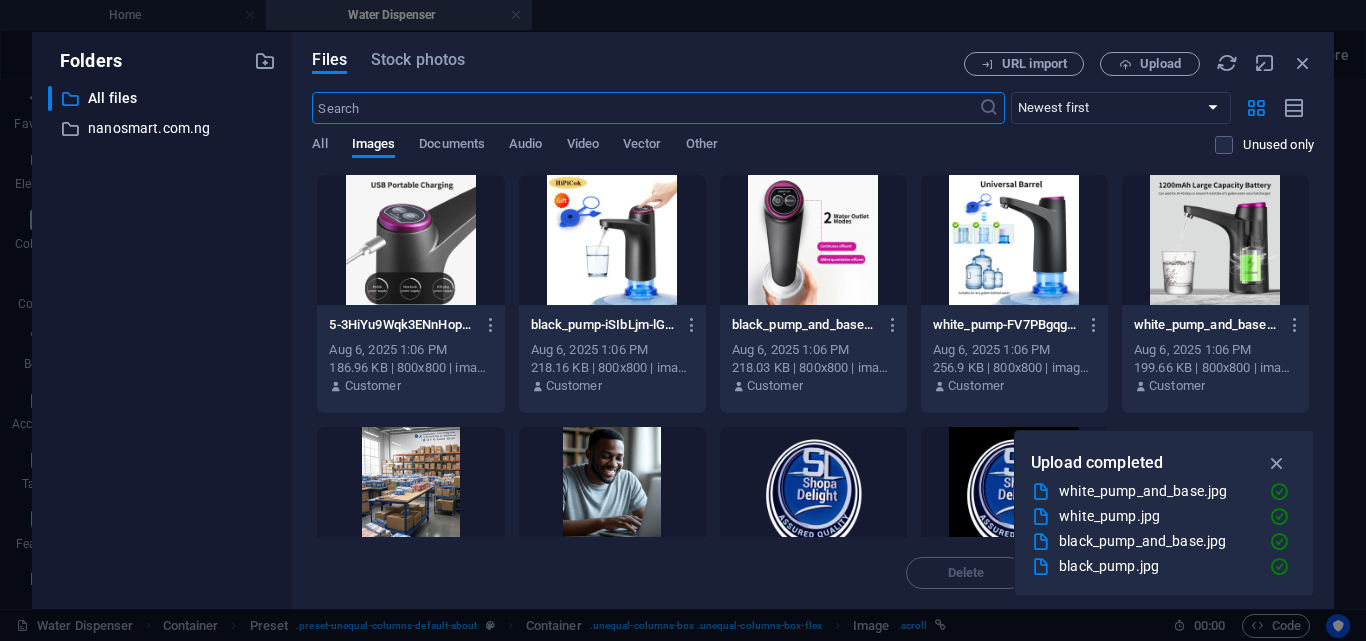 scroll, scrollTop: 842, scrollLeft: 0, axis: vertical 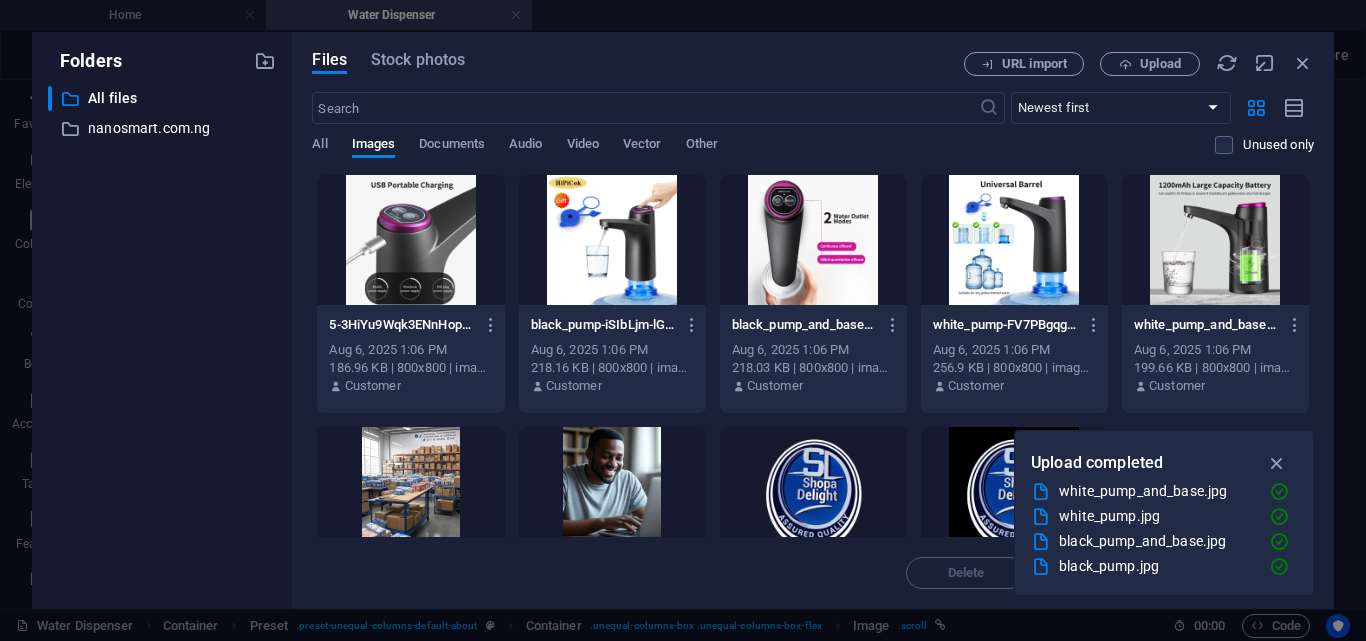 click at bounding box center (612, 240) 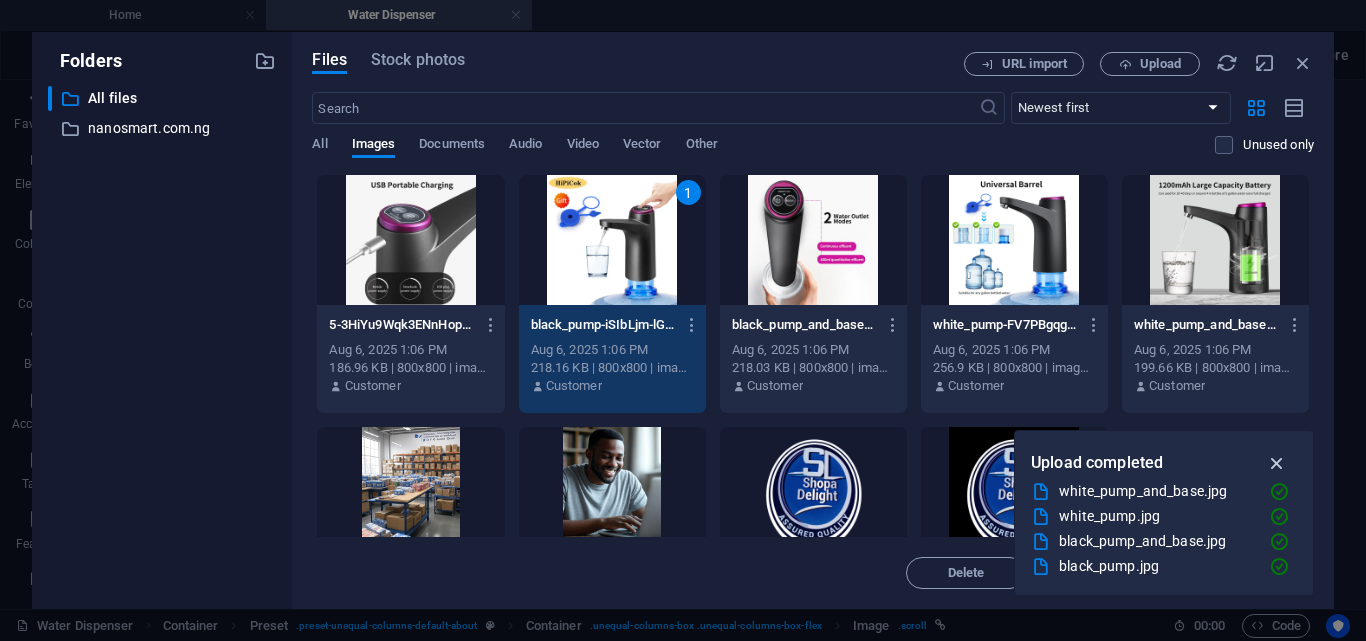 click at bounding box center (1277, 463) 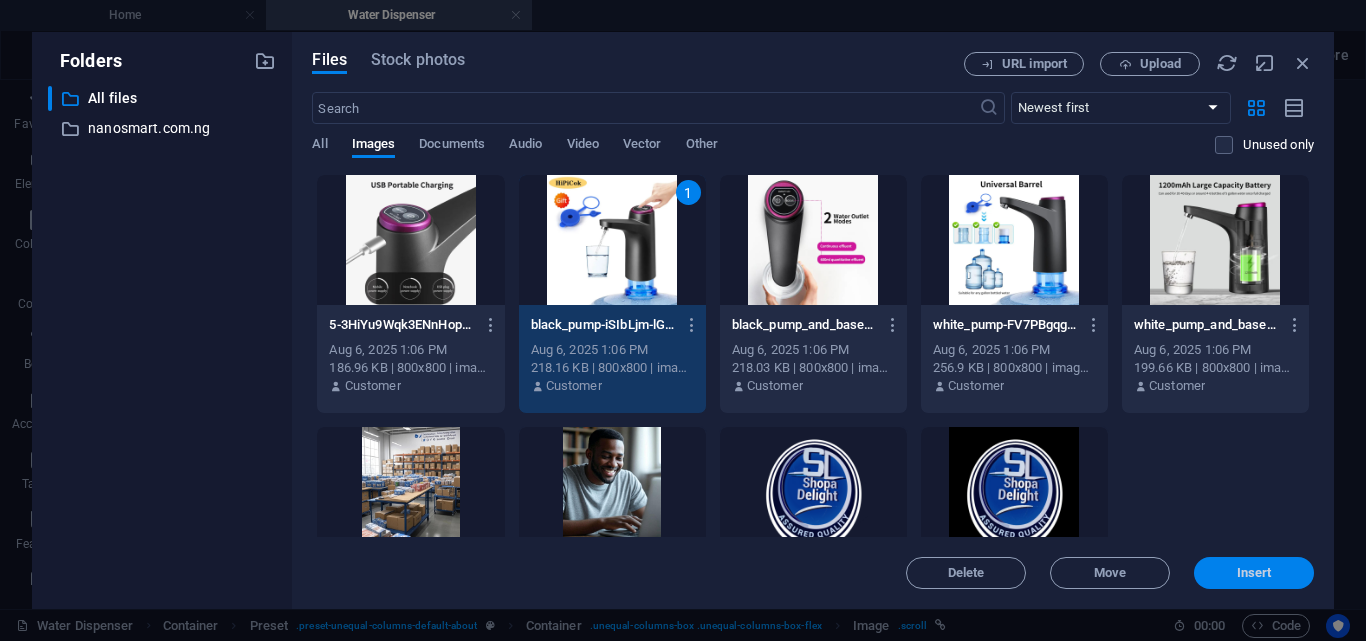 click on "Insert" at bounding box center [1254, 573] 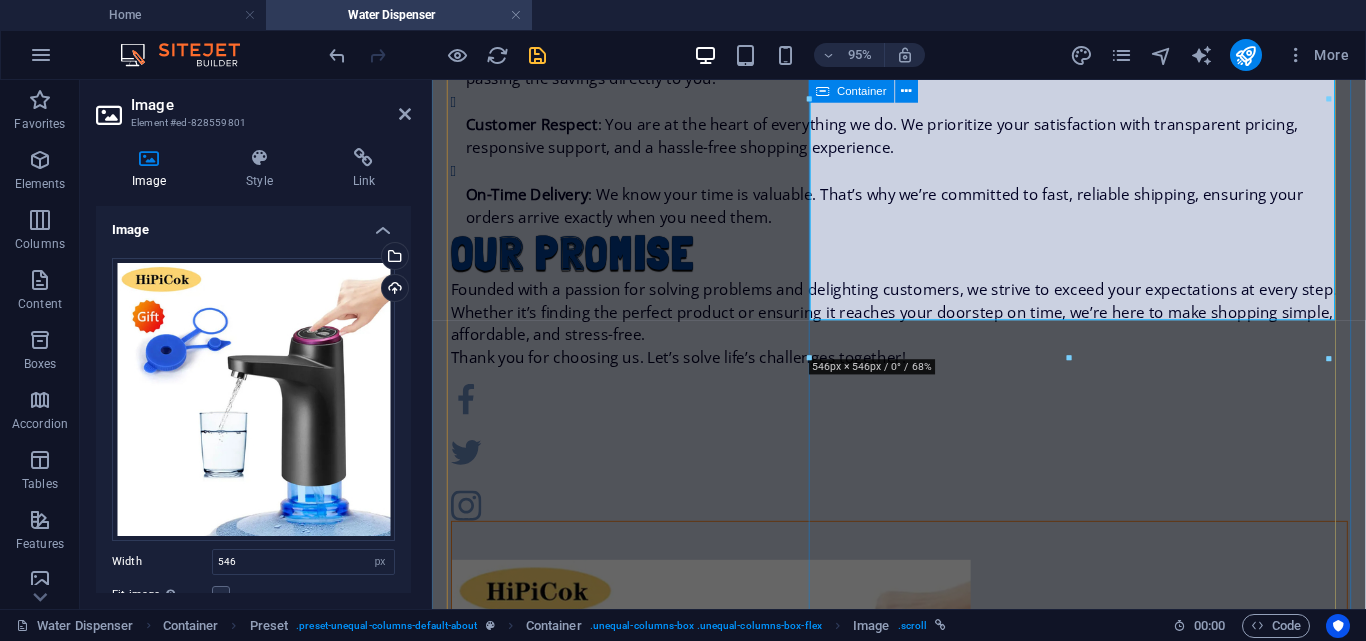 scroll, scrollTop: 1056, scrollLeft: 0, axis: vertical 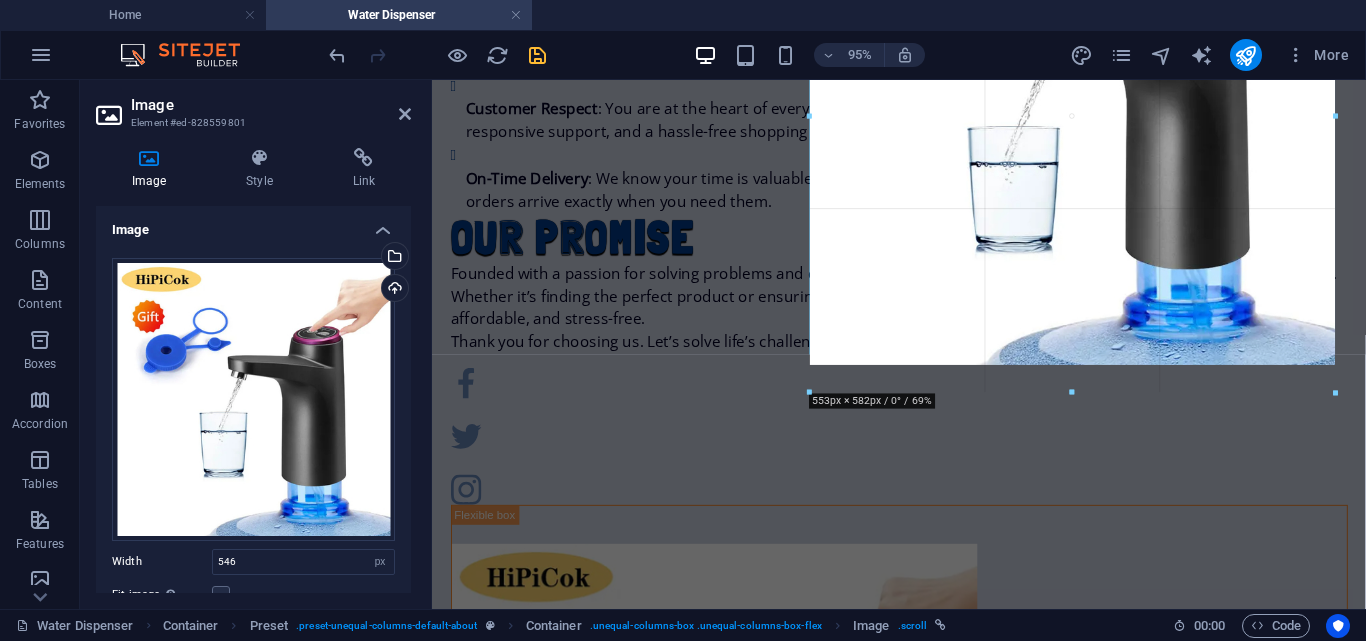 drag, startPoint x: 810, startPoint y: 360, endPoint x: 835, endPoint y: 396, distance: 43.829212 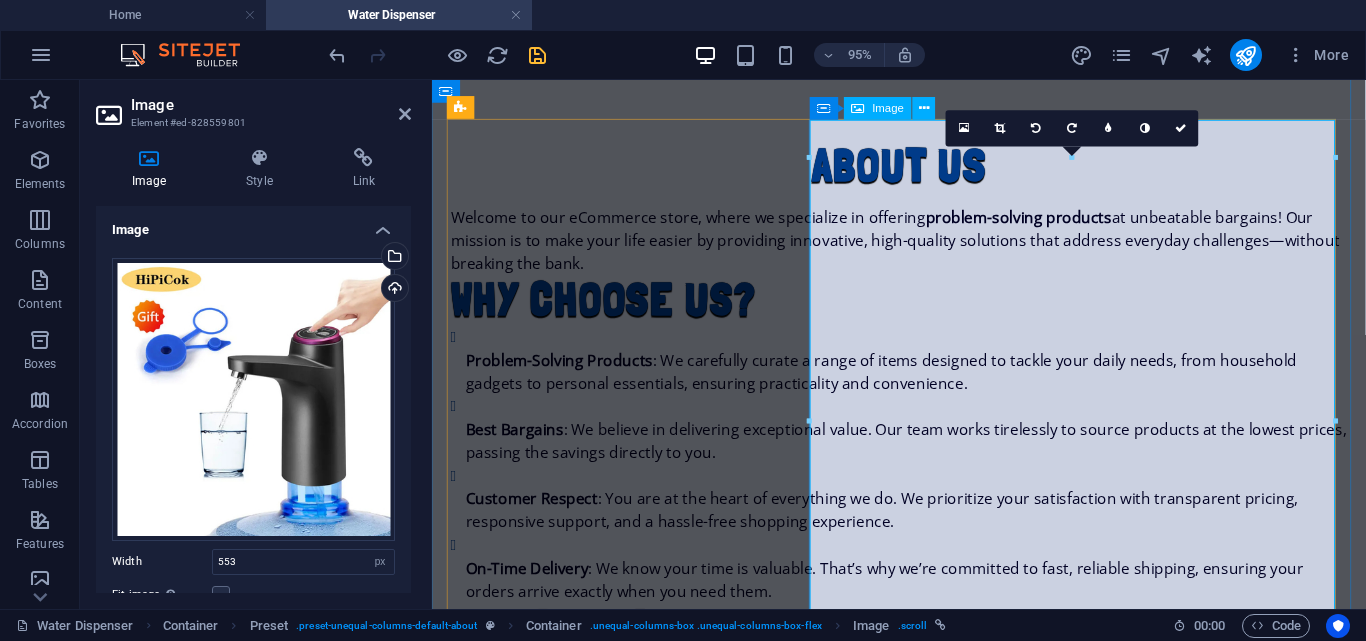 scroll, scrollTop: 640, scrollLeft: 0, axis: vertical 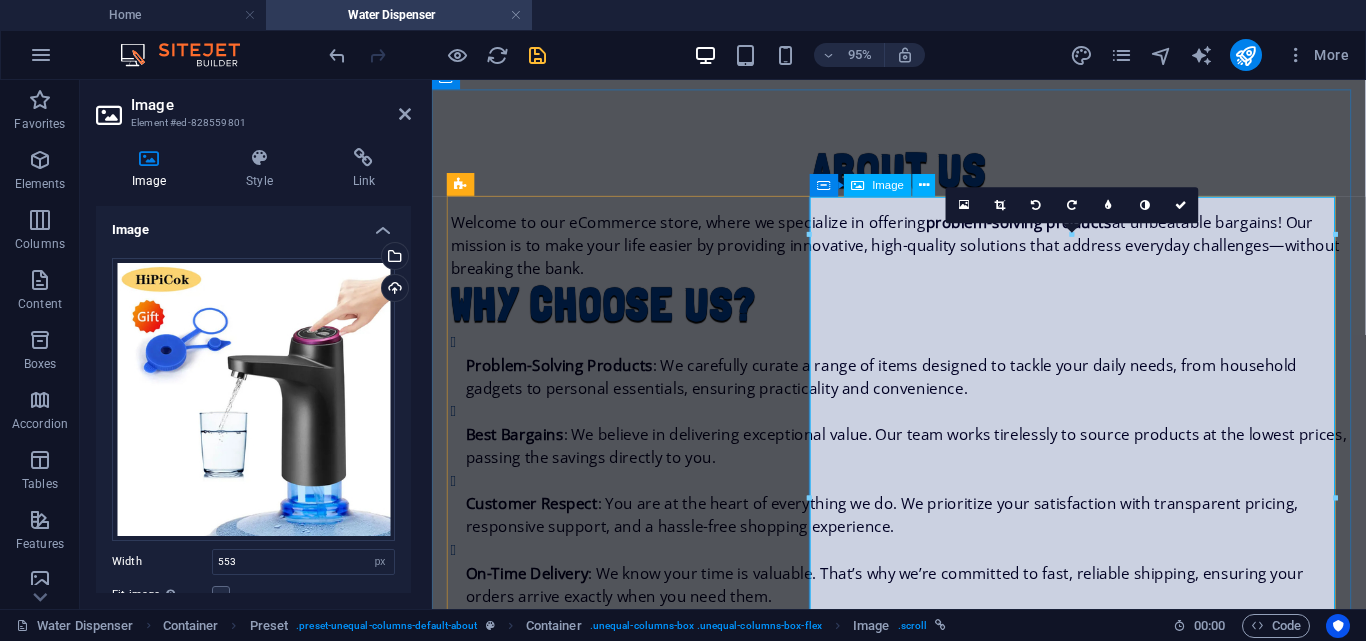 click at bounding box center (924, 1220) 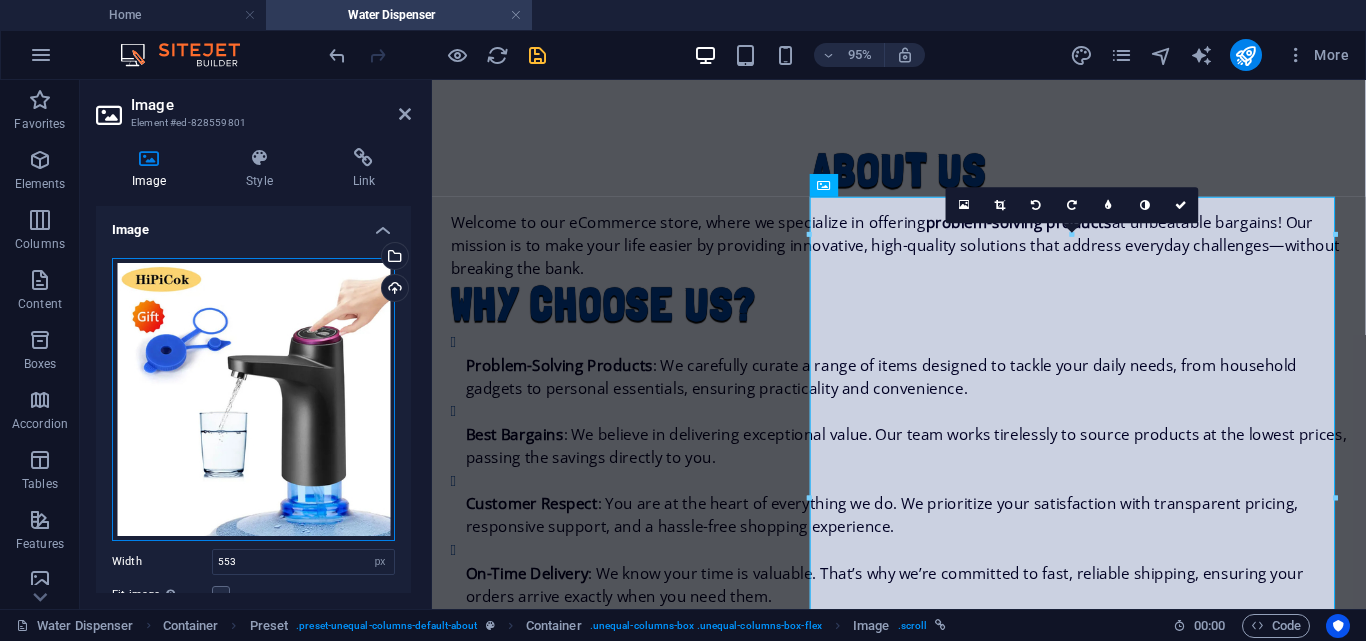 drag, startPoint x: 215, startPoint y: 452, endPoint x: 246, endPoint y: 409, distance: 53.009434 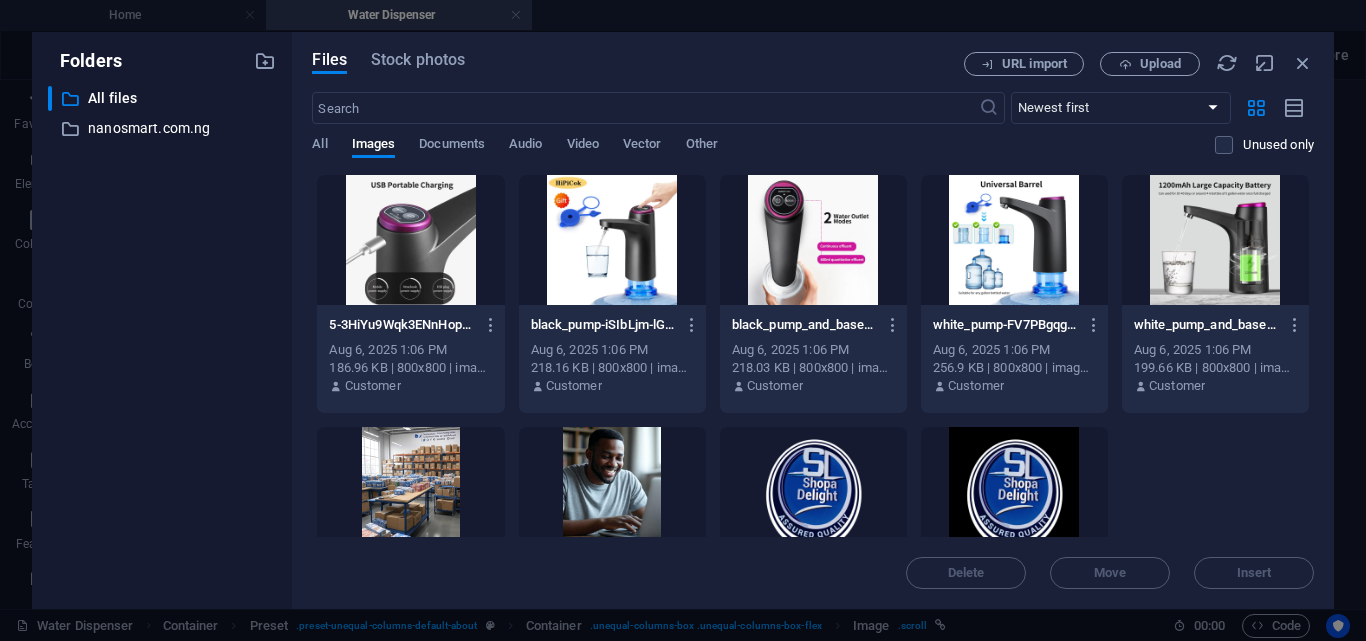click on "​ All files All files ​ nanosmart.com.ng nanosmart.com.ng" at bounding box center [162, 339] 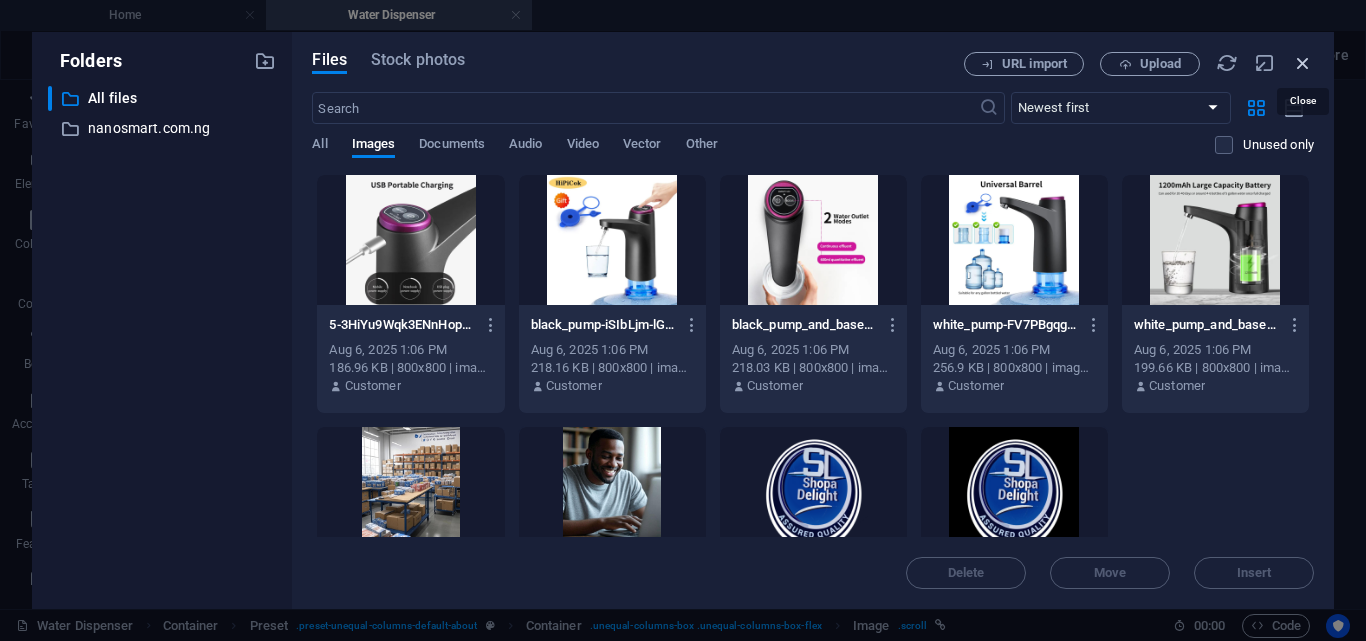 click at bounding box center [1303, 63] 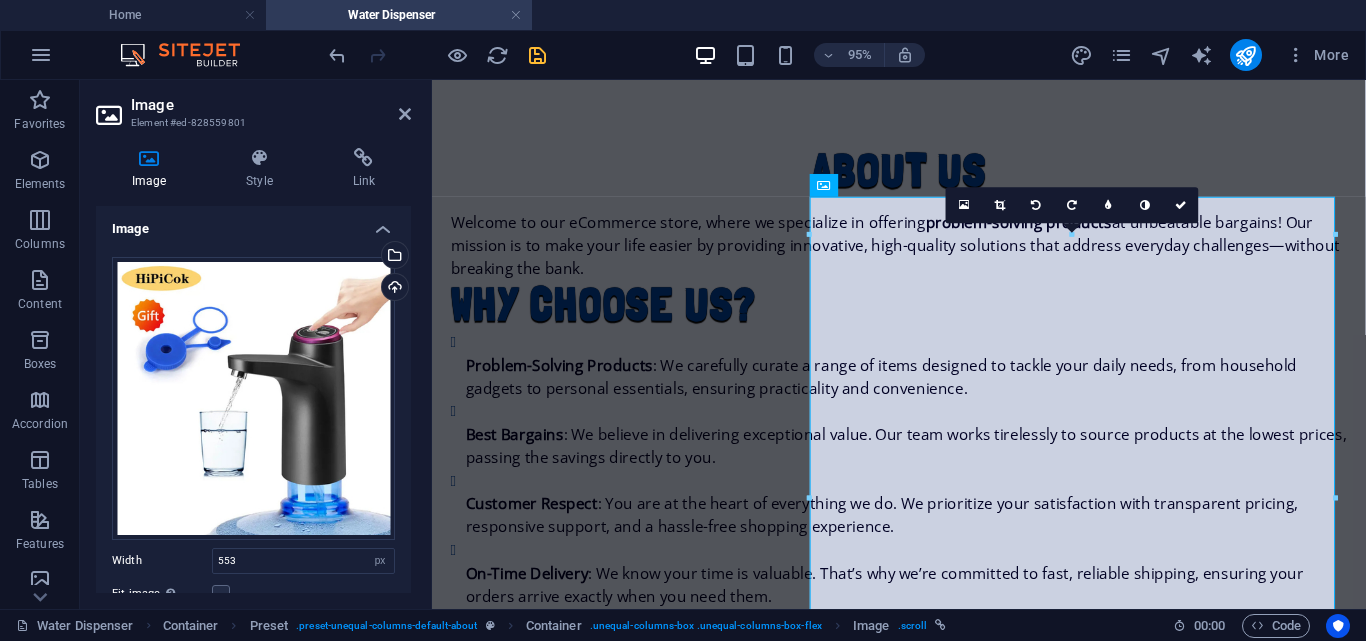 scroll, scrollTop: 0, scrollLeft: 0, axis: both 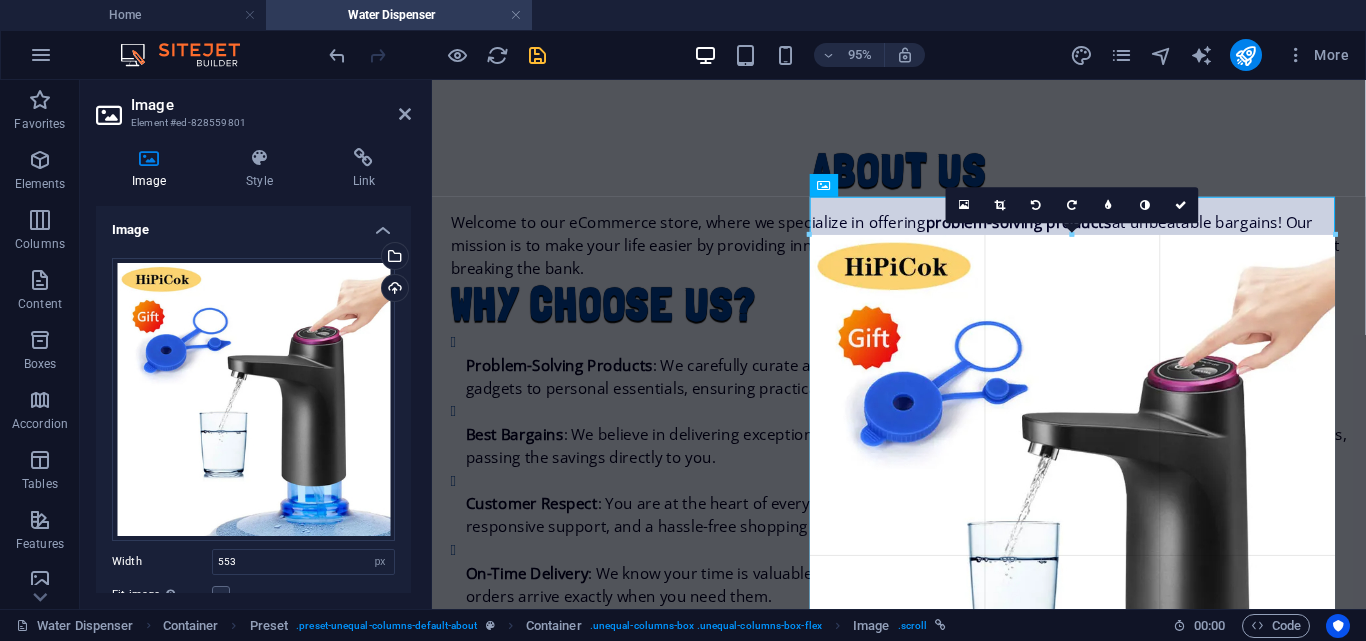 drag, startPoint x: 1334, startPoint y: 502, endPoint x: 1352, endPoint y: 512, distance: 20.59126 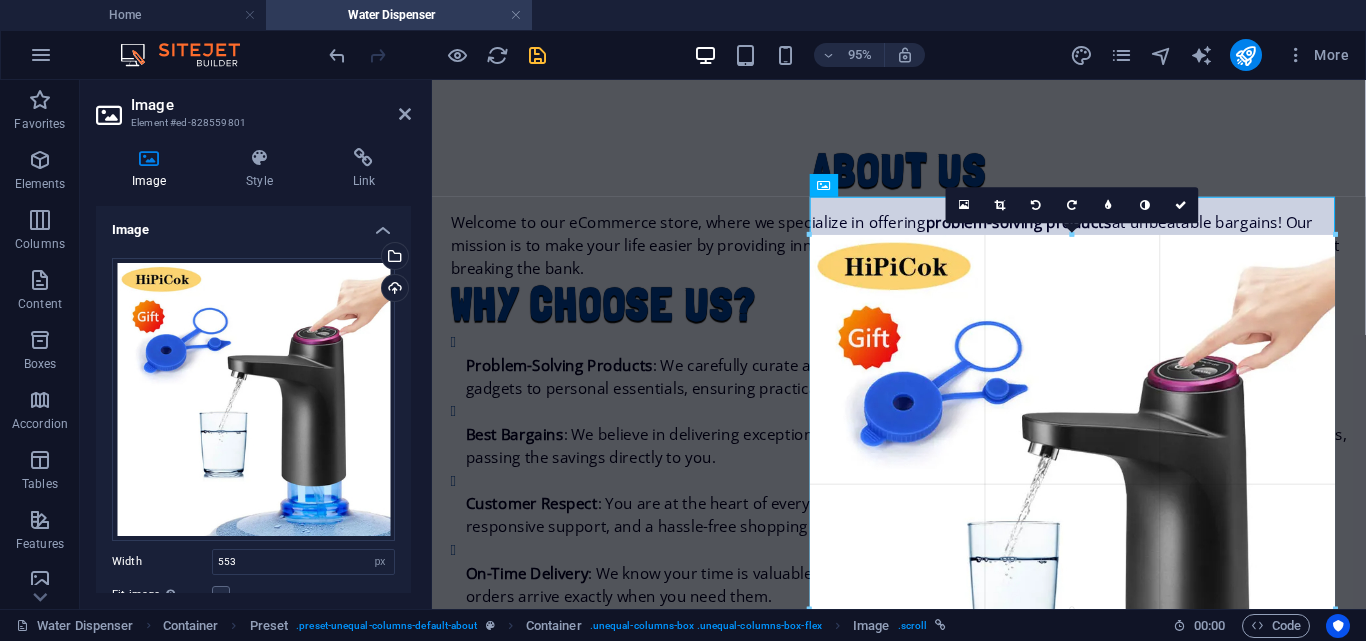 drag, startPoint x: 1337, startPoint y: 234, endPoint x: 1364, endPoint y: 108, distance: 128.86038 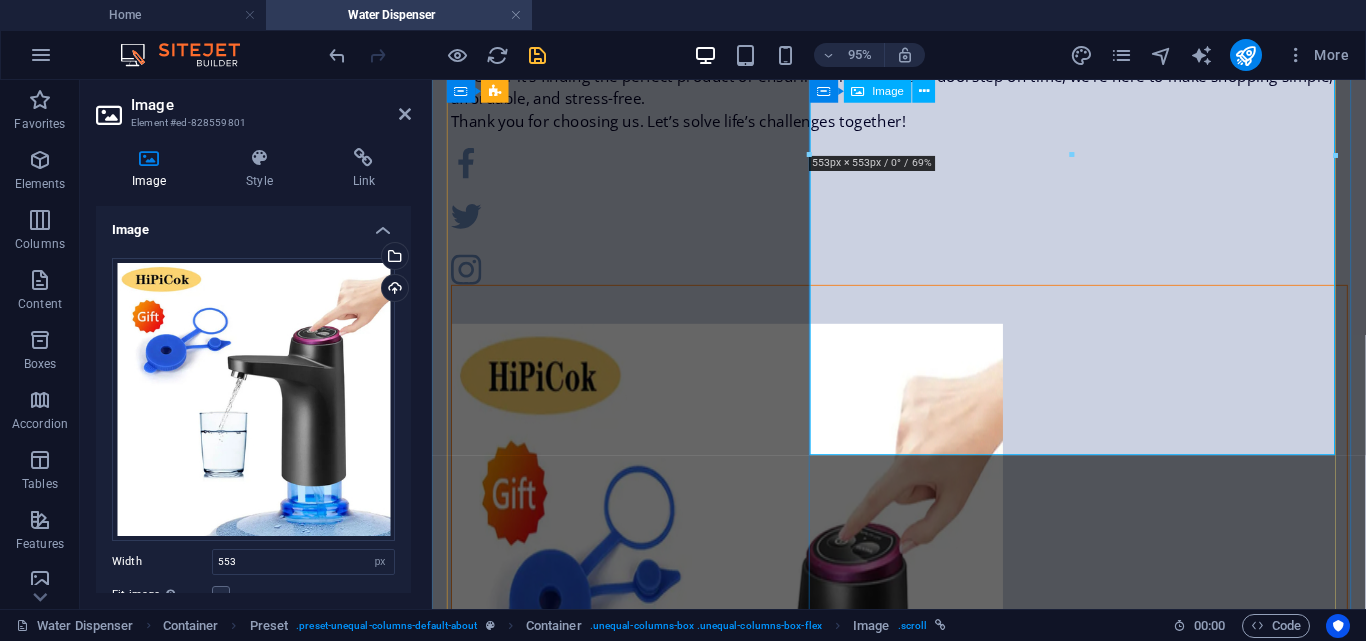 scroll, scrollTop: 858, scrollLeft: 0, axis: vertical 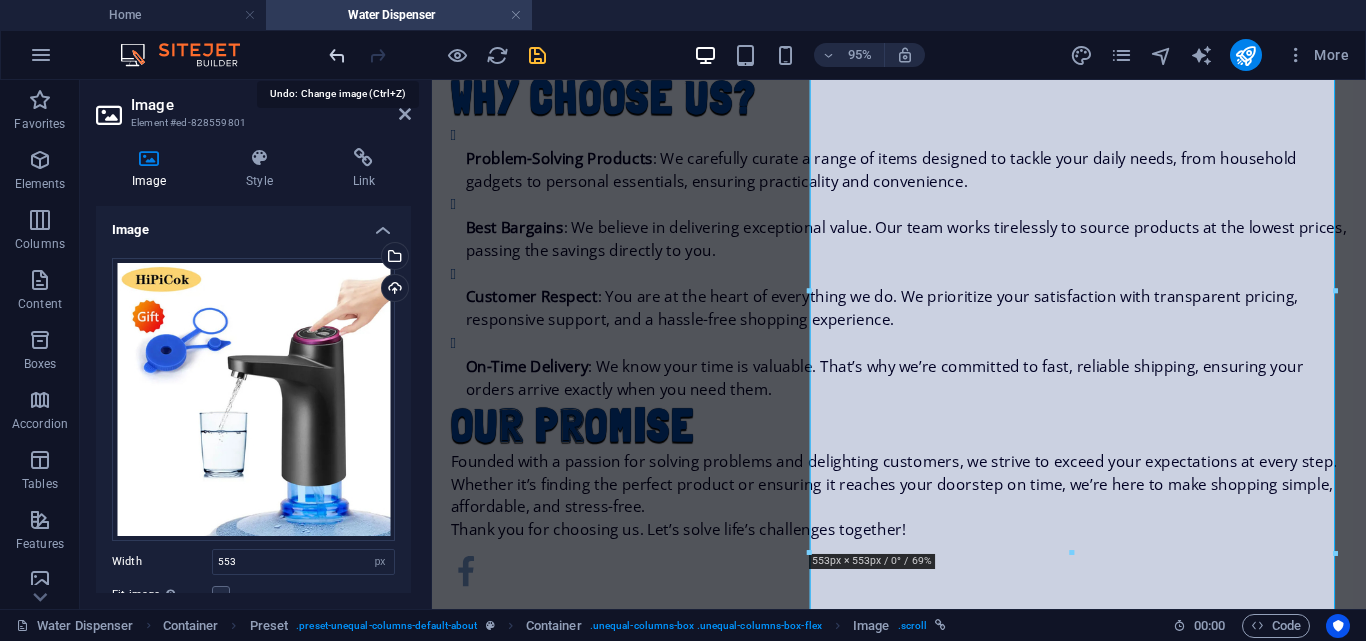 click at bounding box center (337, 55) 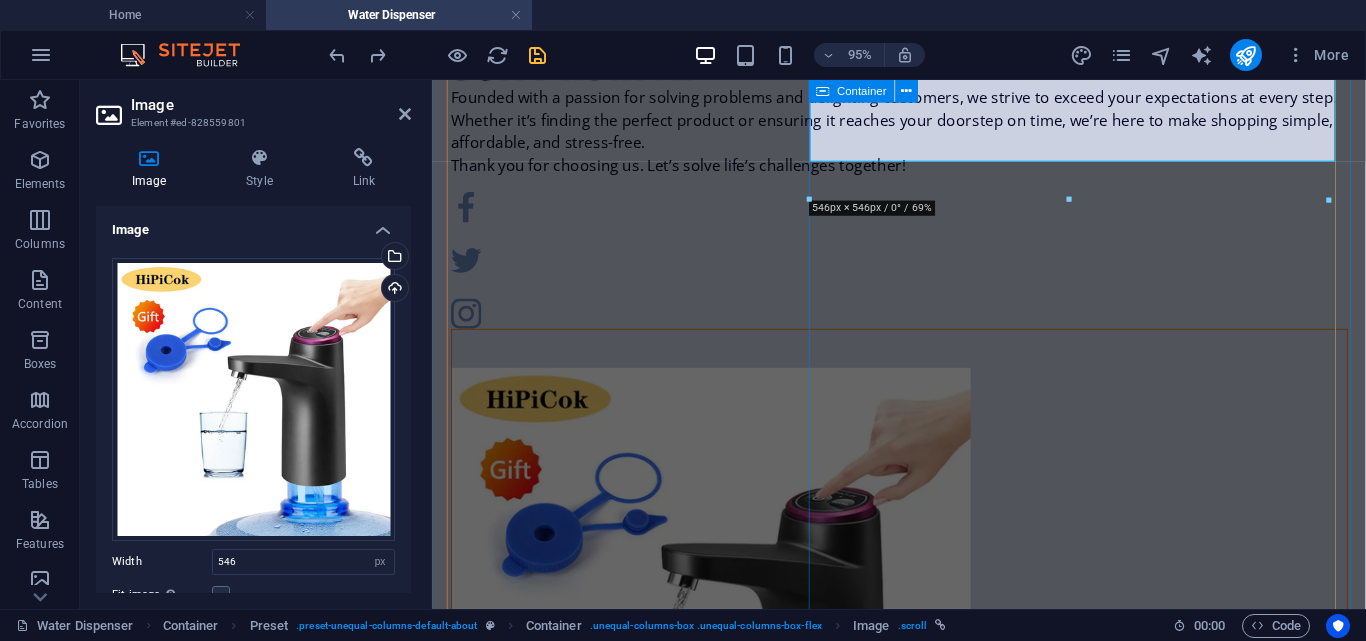 scroll, scrollTop: 1210, scrollLeft: 0, axis: vertical 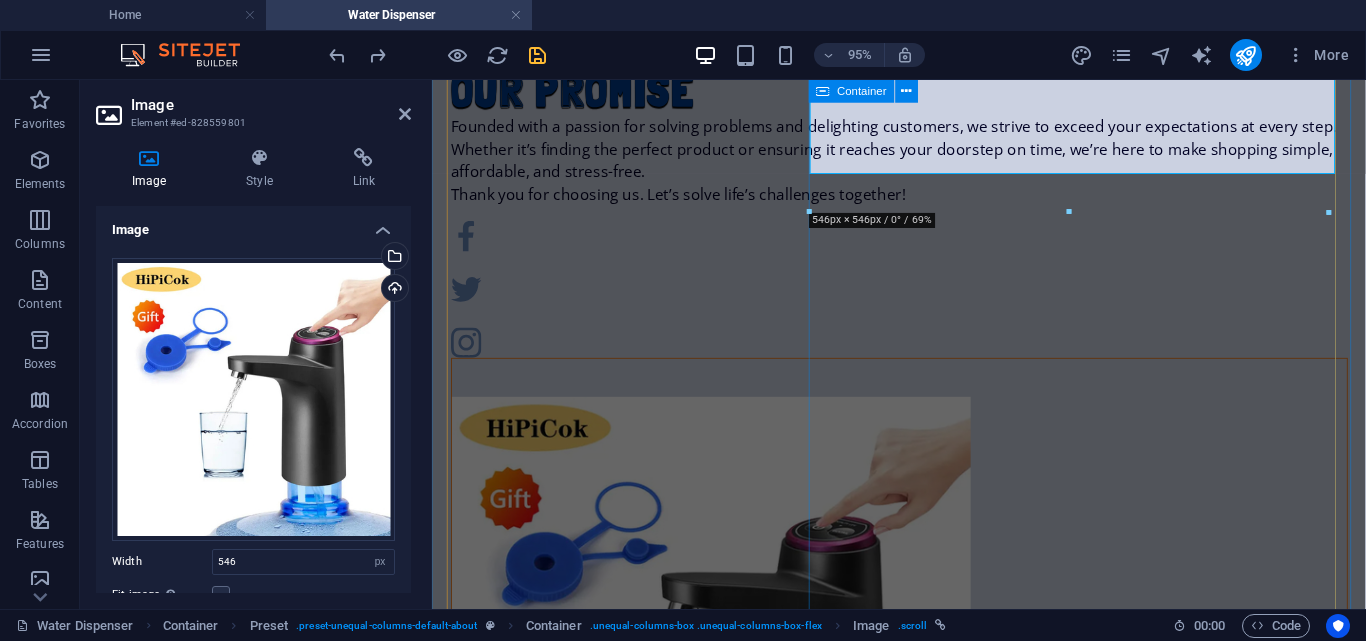 click on "Visit us in  [CITY] [COUNTRY]" at bounding box center (924, 680) 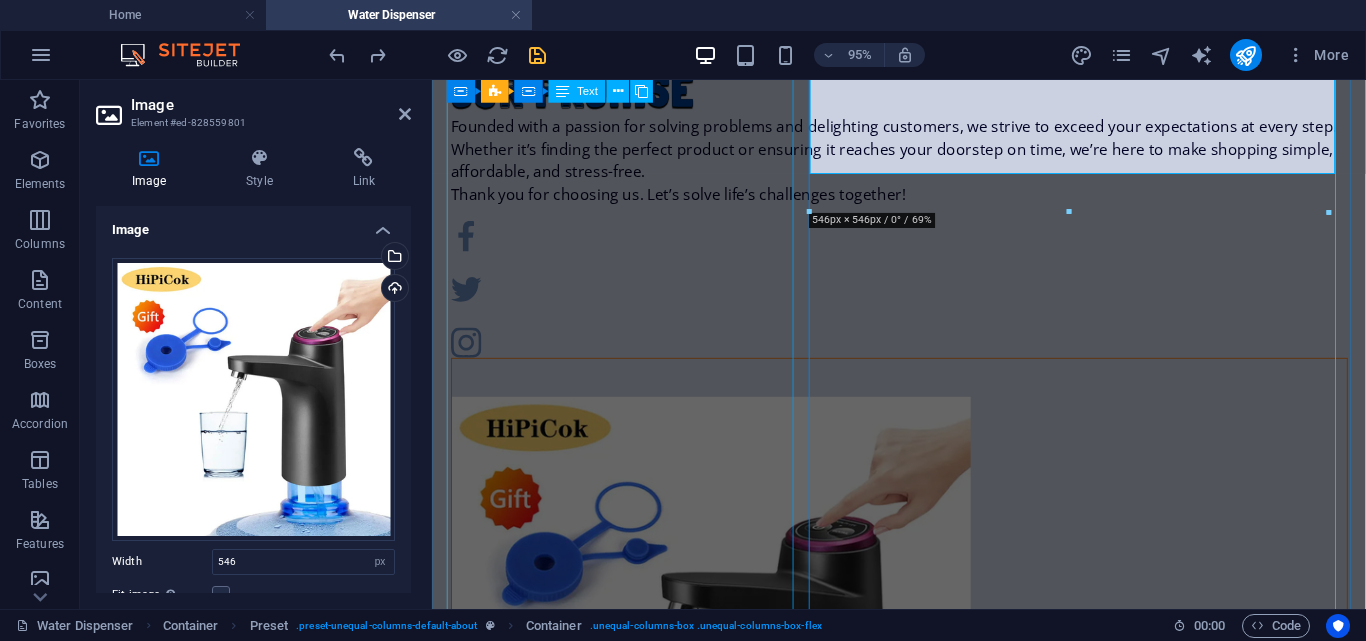 scroll, scrollTop: 1380, scrollLeft: 0, axis: vertical 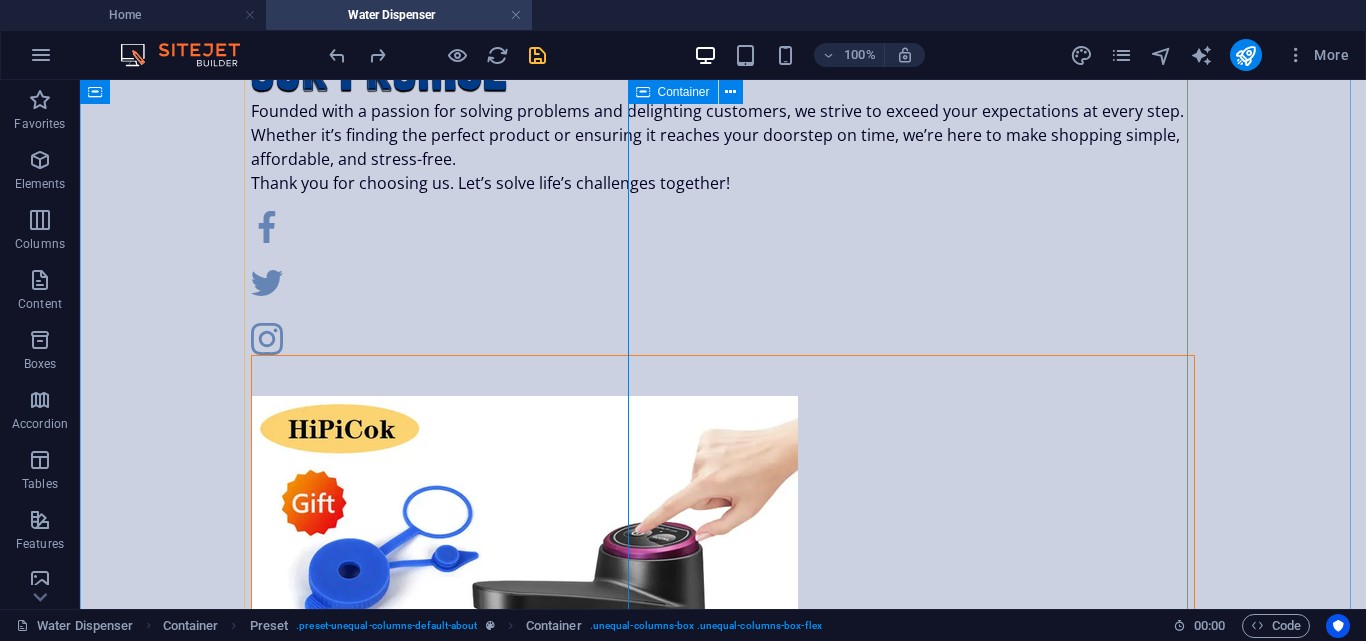 click on "Visit us in  [CITY] [COUNTRY]" at bounding box center (723, 662) 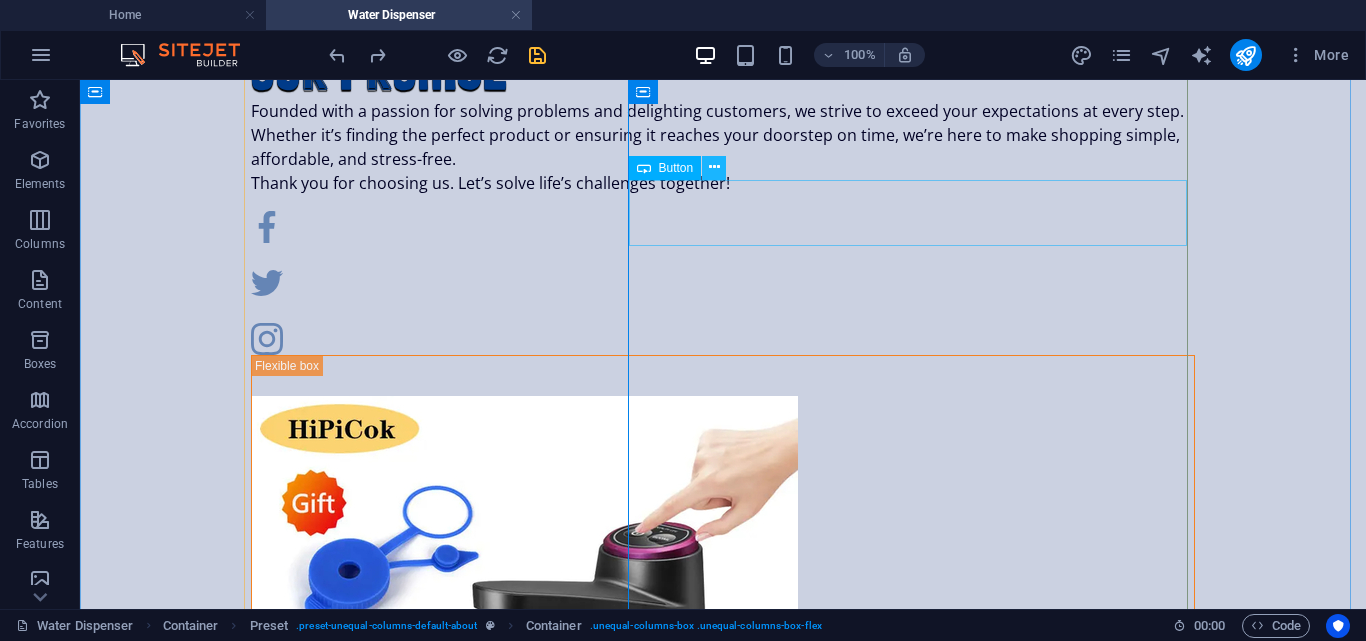 click at bounding box center [714, 168] 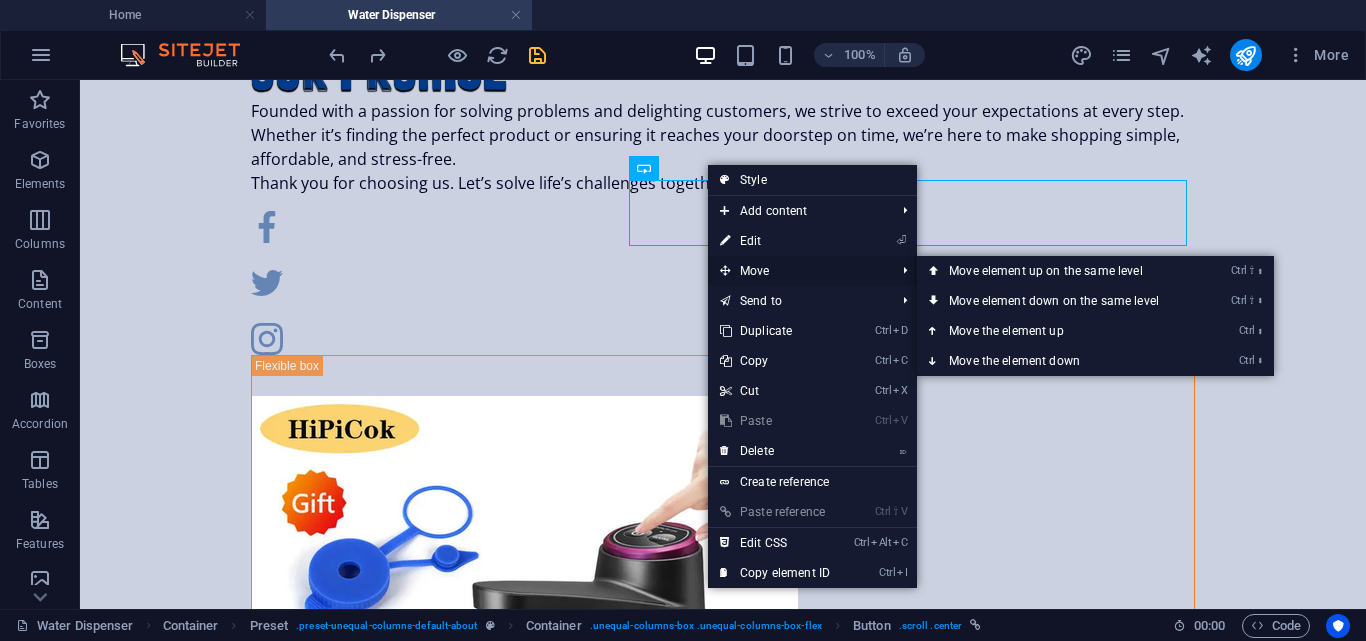 click on "Move" at bounding box center [797, 271] 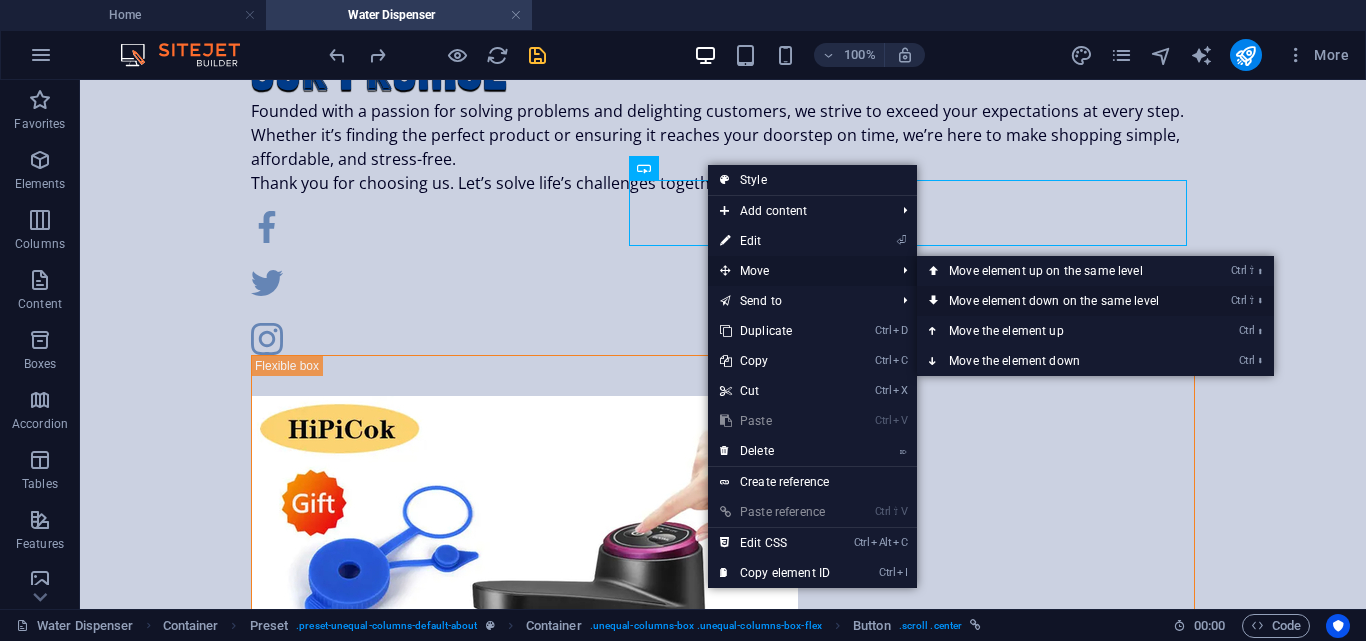 click on "Ctrl ⇧ ⬇  Move element down on the same level" at bounding box center (1058, 301) 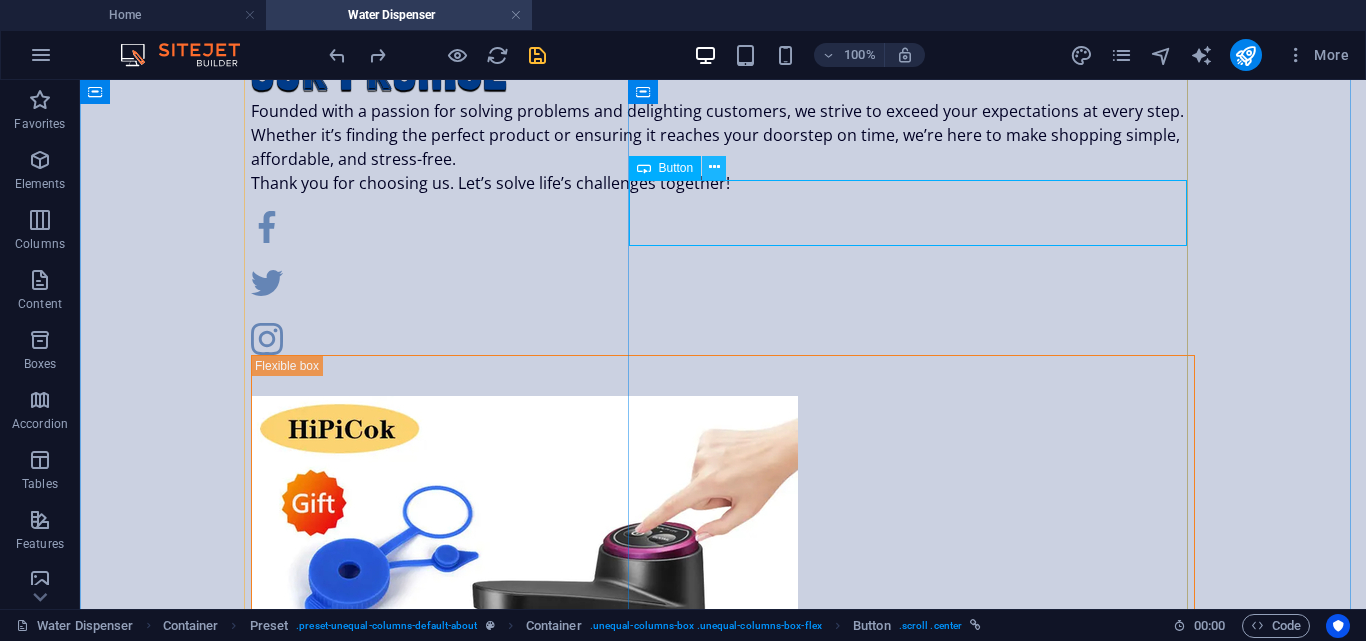 click at bounding box center (714, 167) 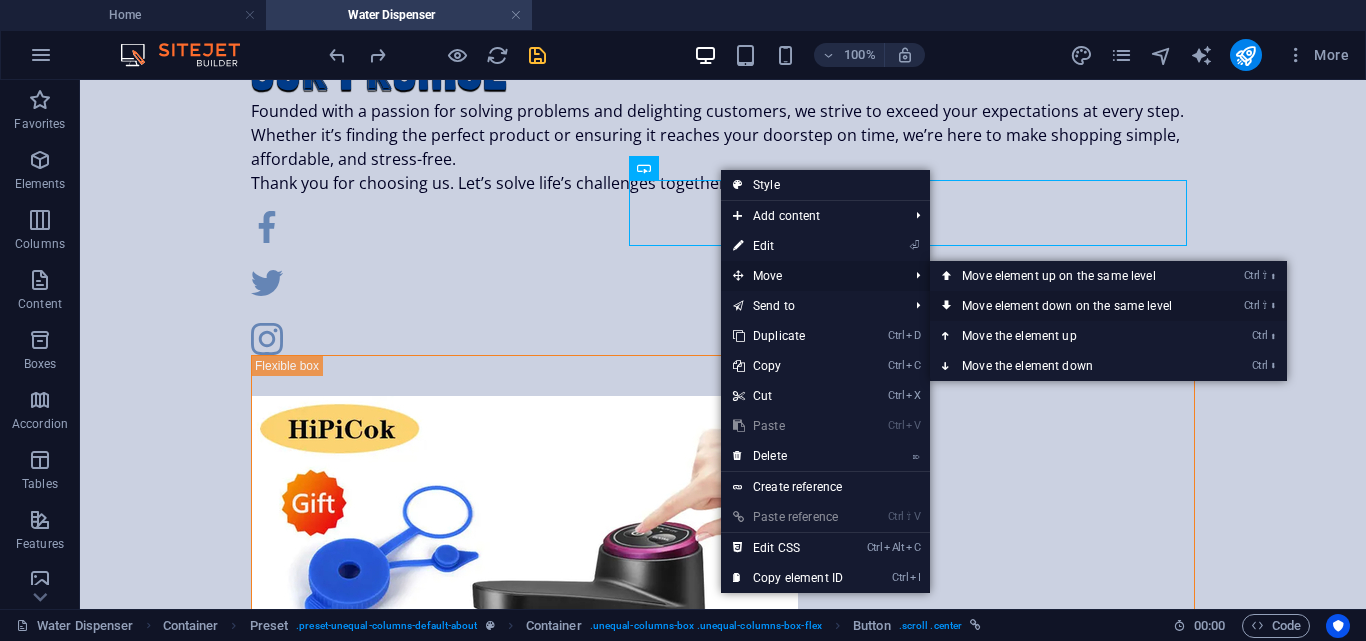 click on "Ctrl ⇧ ⬇  Move element down on the same level" at bounding box center [1071, 306] 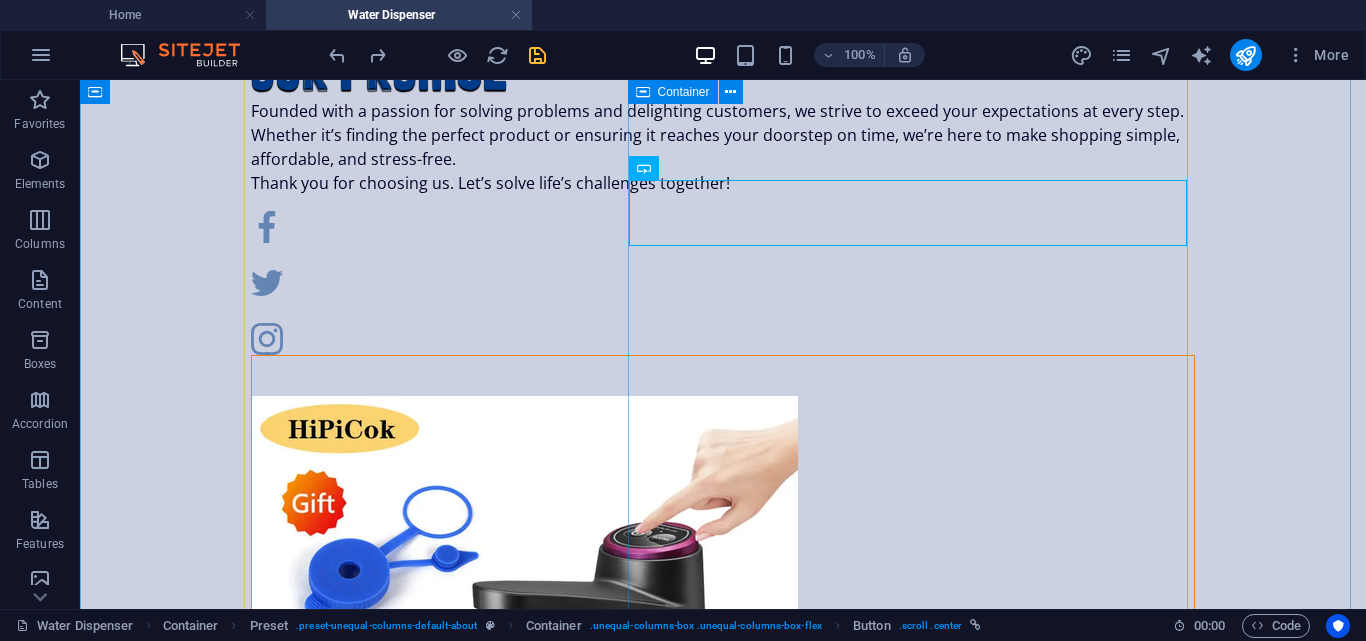 click on "Visit us in  [CITY] [COUNTRY]" at bounding box center (723, 662) 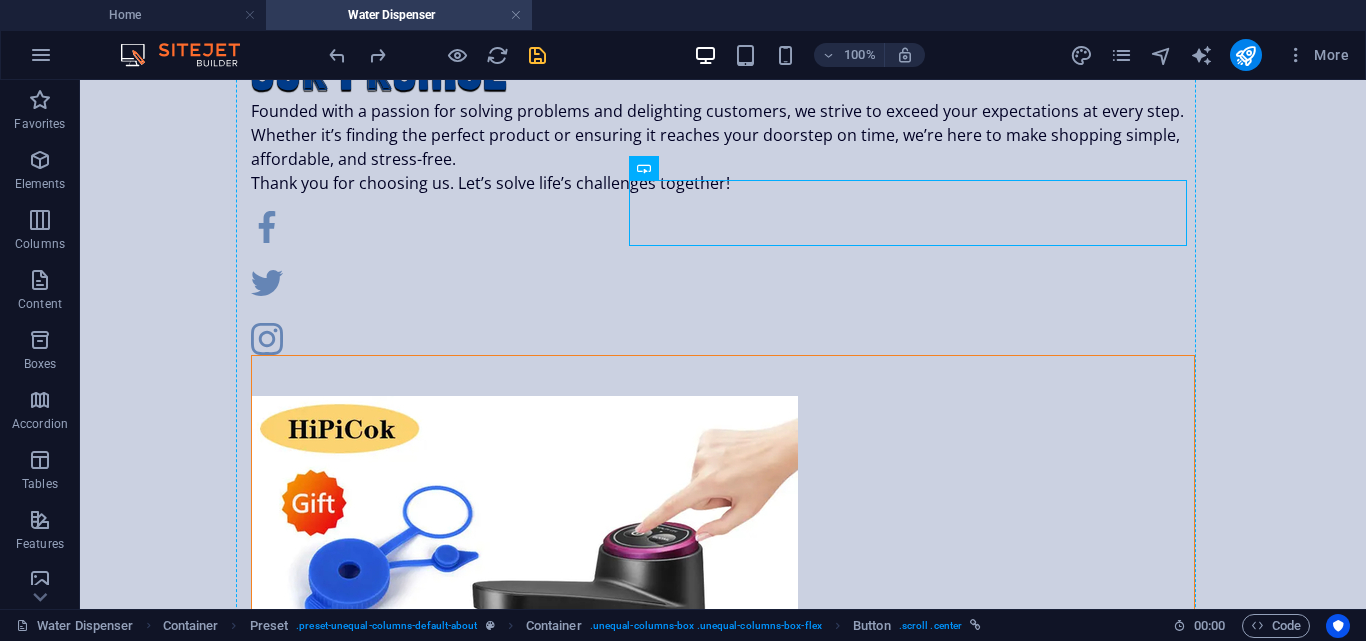 drag, startPoint x: 761, startPoint y: 200, endPoint x: 862, endPoint y: 277, distance: 127.00394 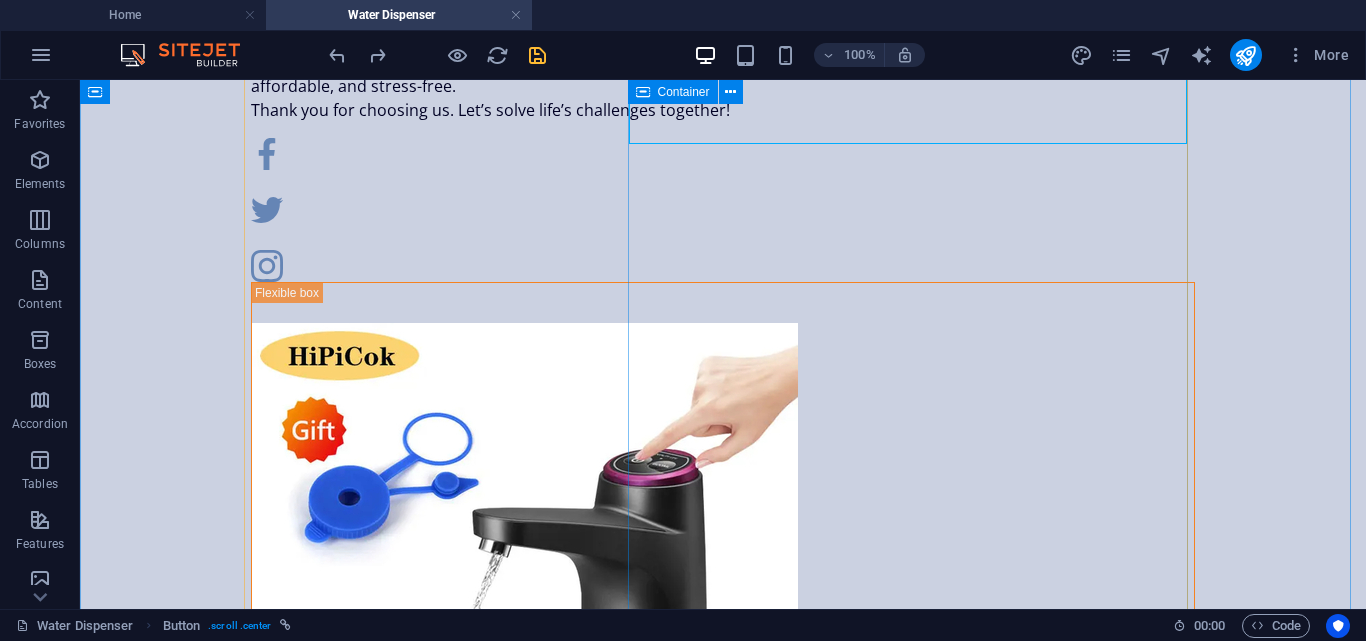 scroll, scrollTop: 1248, scrollLeft: 0, axis: vertical 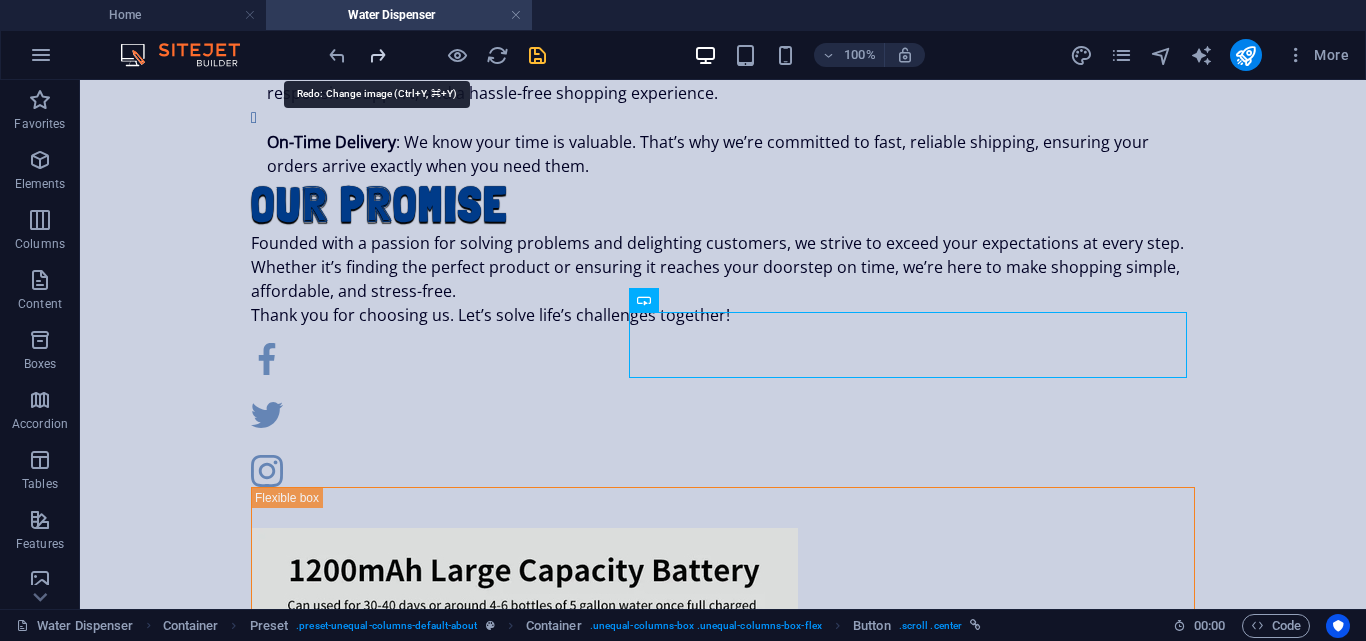 click at bounding box center (377, 55) 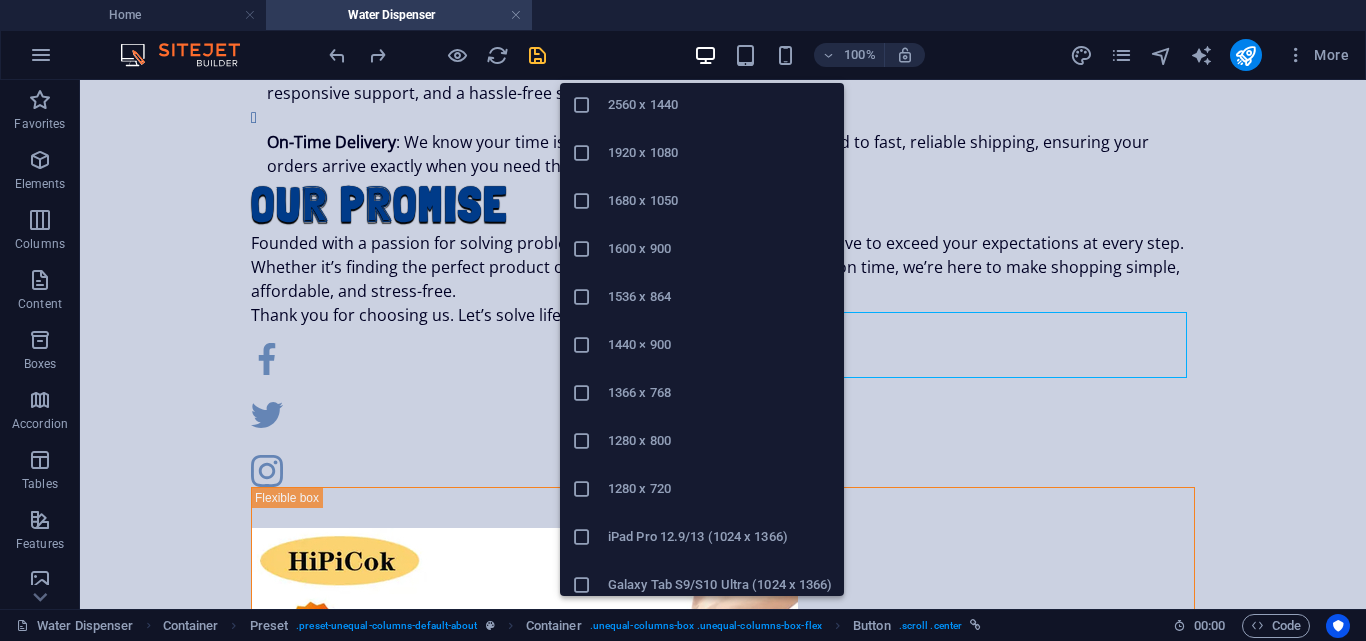 scroll, scrollTop: 111, scrollLeft: 0, axis: vertical 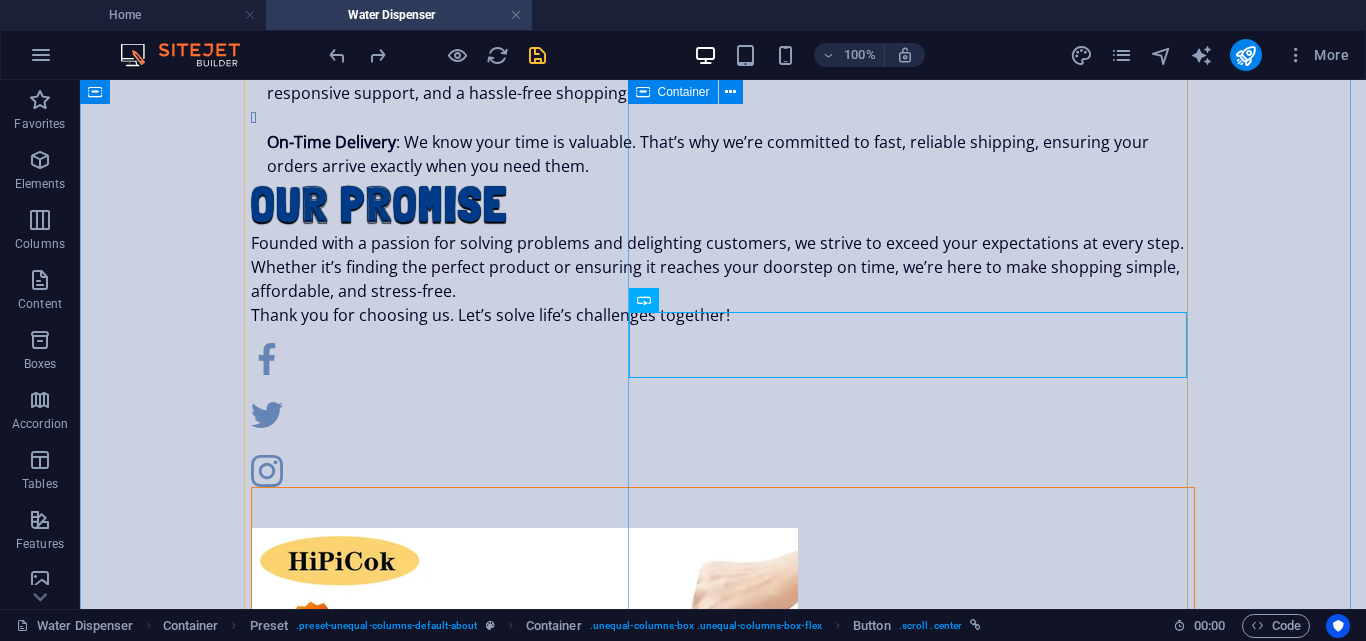 click on "Visit us in  [CITY] [COUNTRY]" at bounding box center (723, 794) 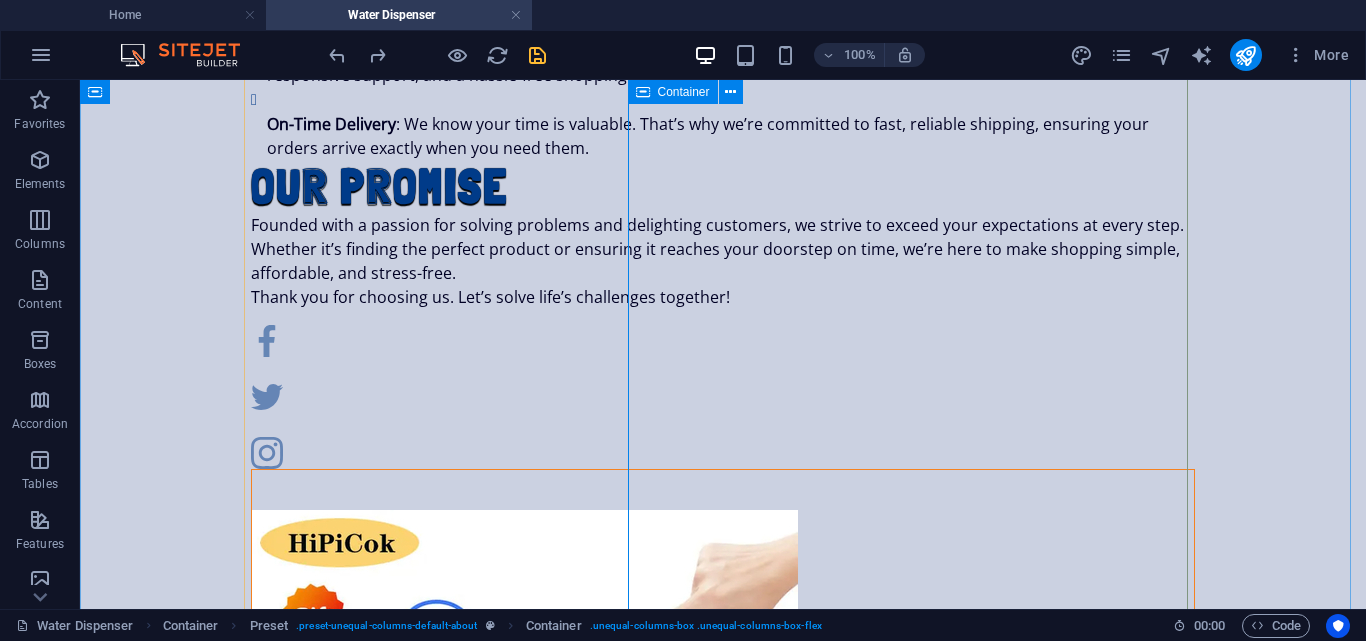 scroll, scrollTop: 1269, scrollLeft: 0, axis: vertical 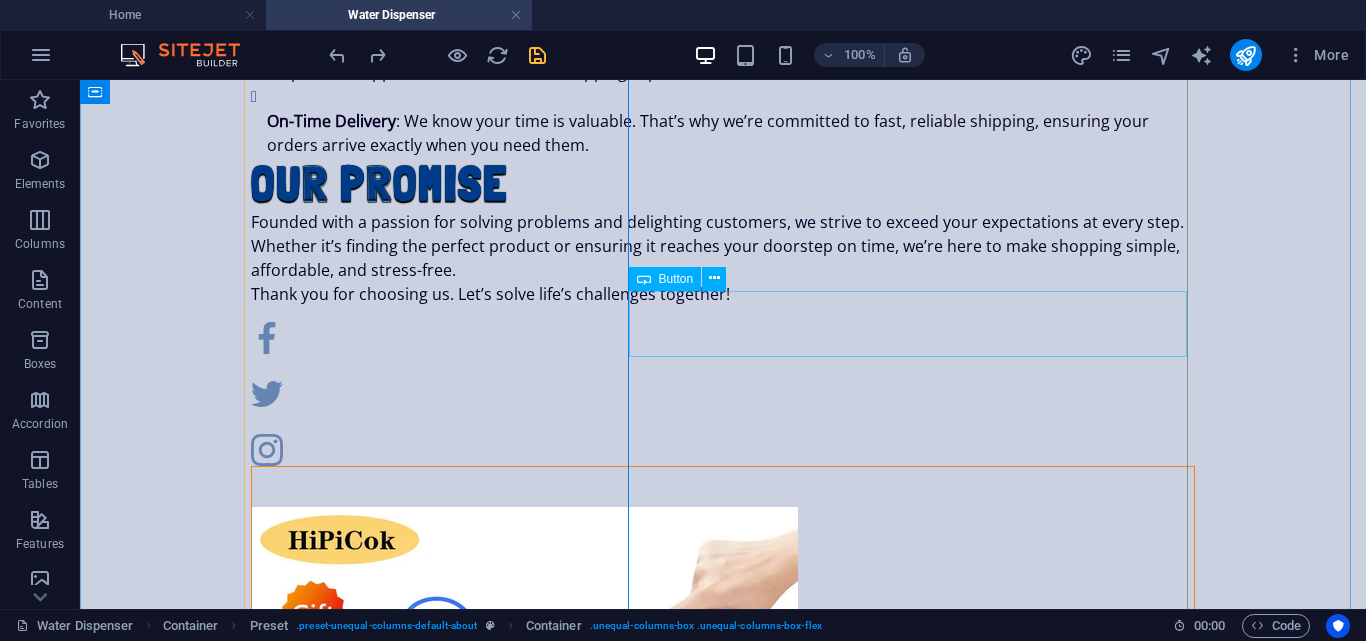 click on "[CITY] [COUNTRY]" at bounding box center [780, 1051] 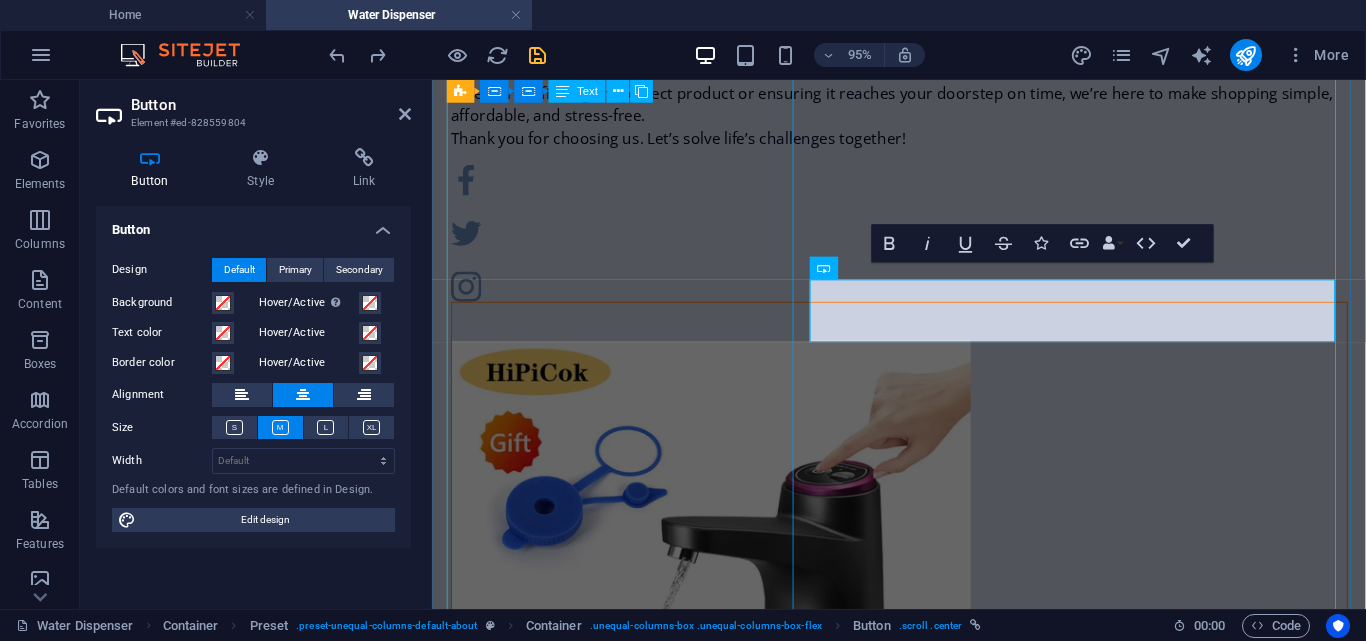 scroll, scrollTop: 1099, scrollLeft: 0, axis: vertical 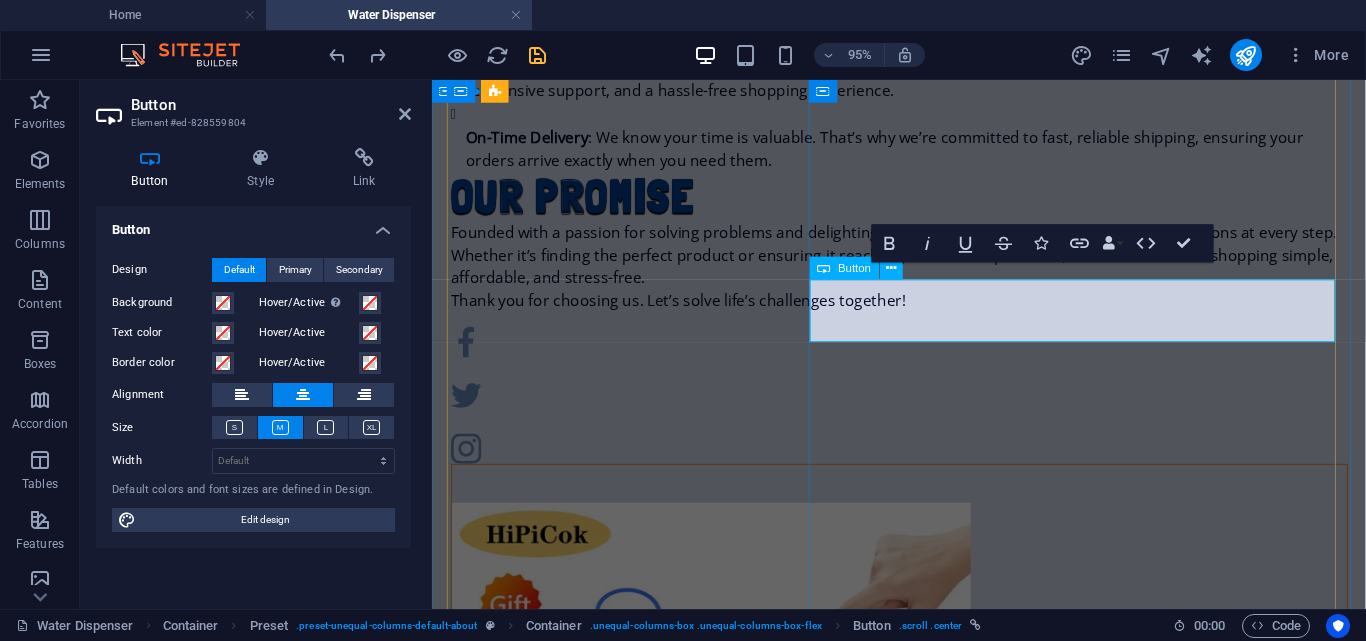 click on "Visit us in  [CITY] [COUNTRY]" at bounding box center [923, 1064] 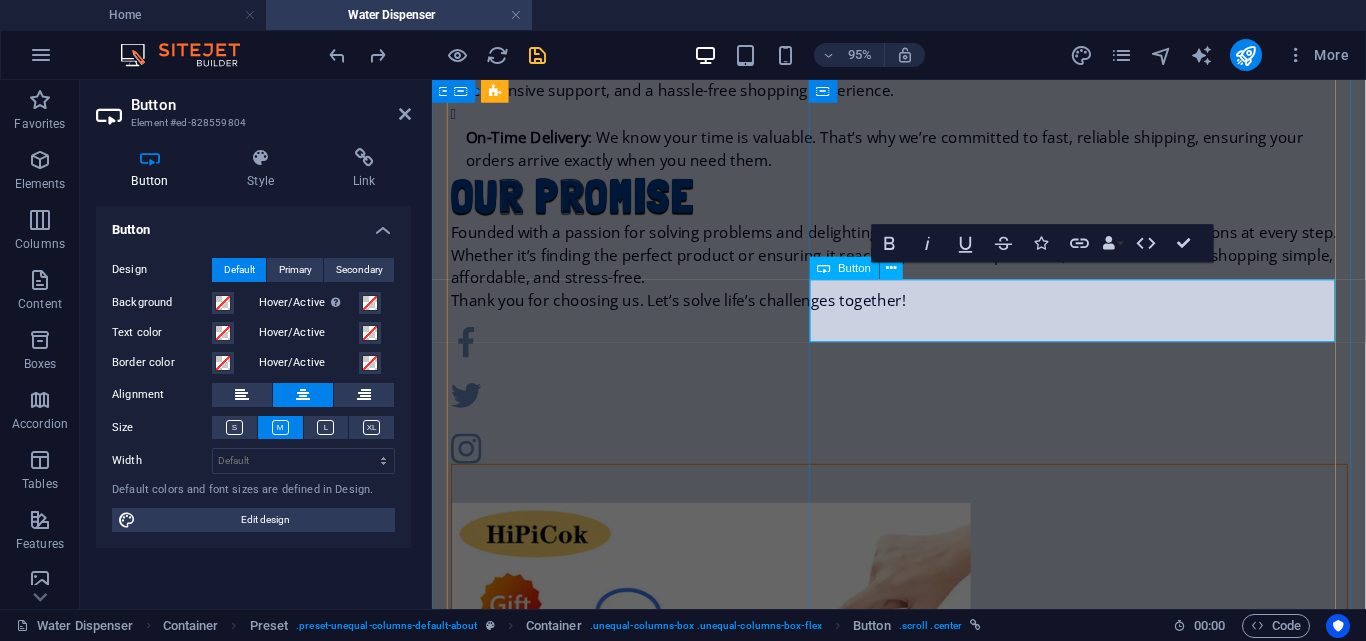 scroll, scrollTop: 1102, scrollLeft: 0, axis: vertical 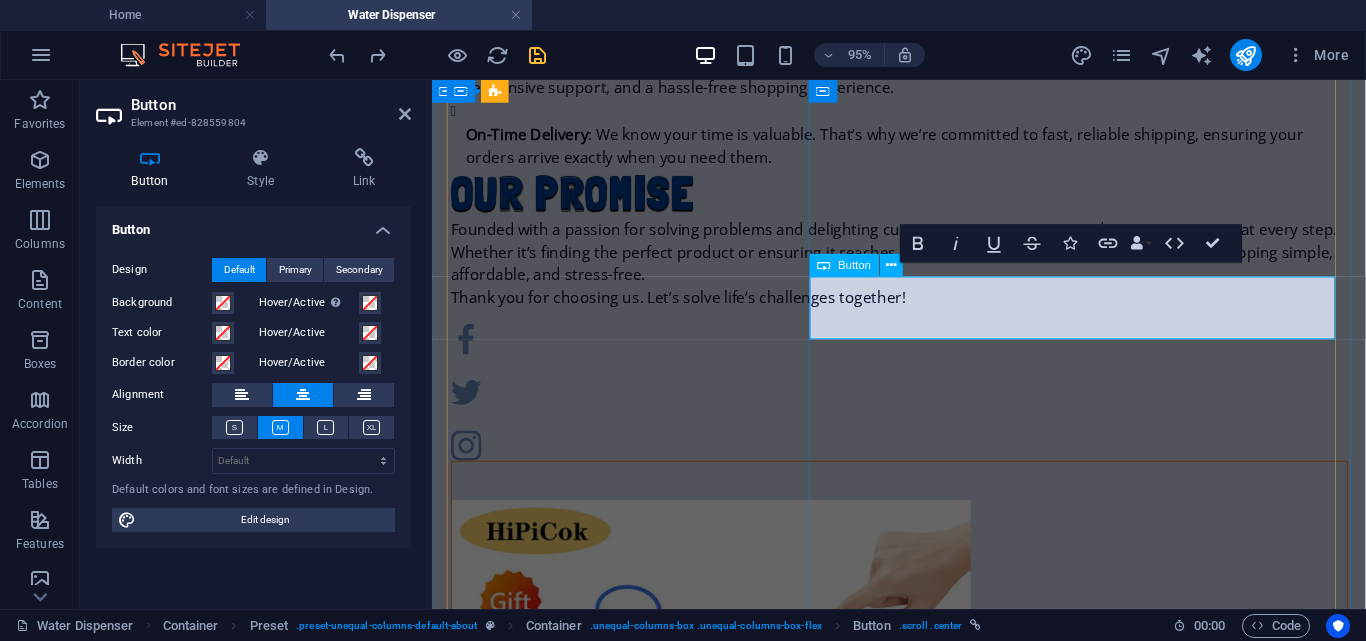 click on "us in  [CITY], [COUNTRY]" at bounding box center (924, 1061) 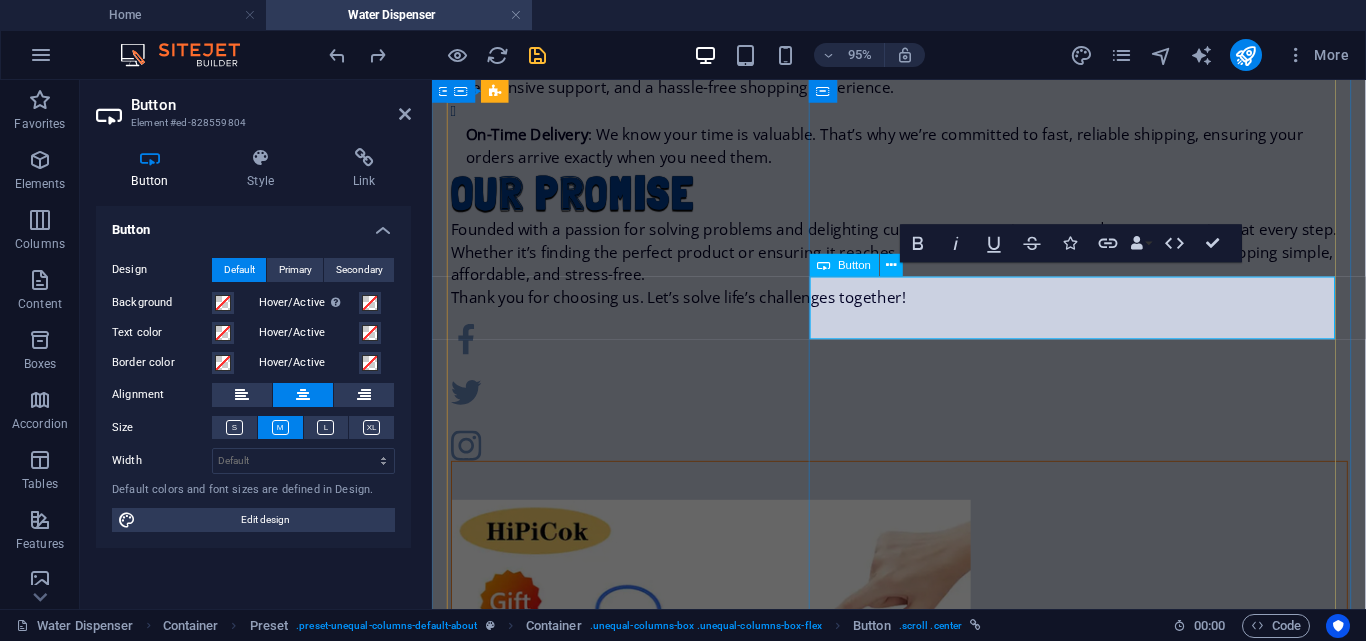 click on "us in  [CITY], [COUNTRY]" at bounding box center [924, 1061] 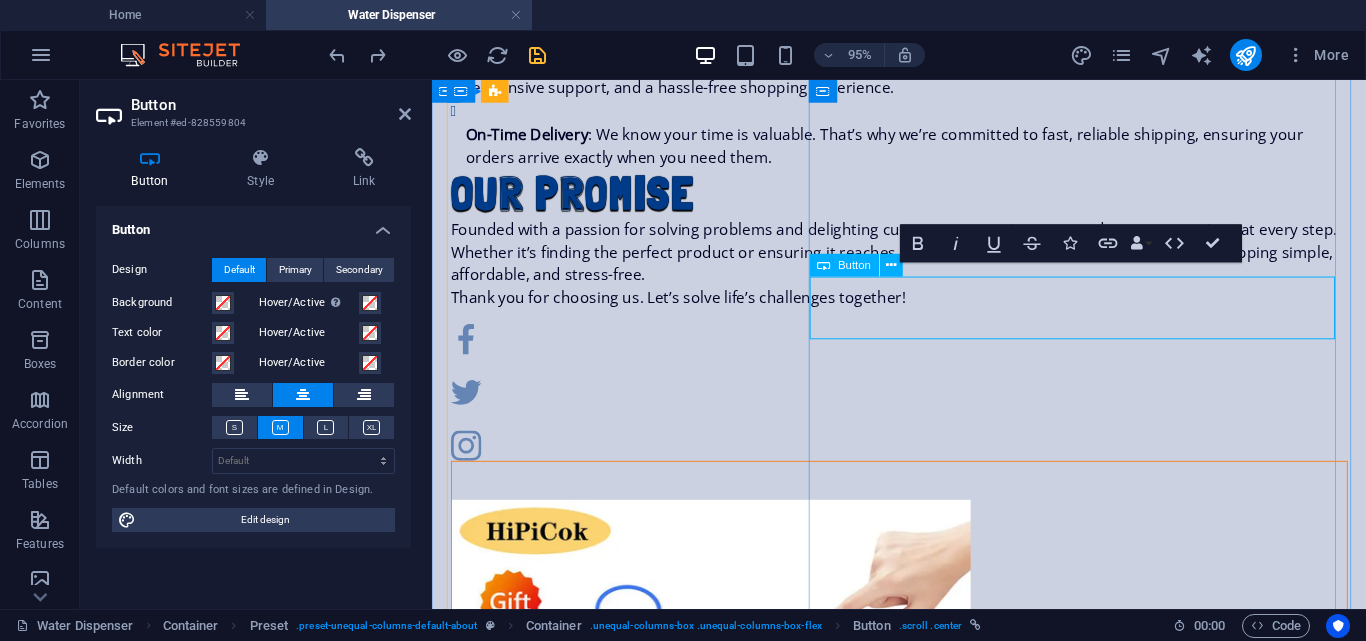 scroll, scrollTop: 1113, scrollLeft: 0, axis: vertical 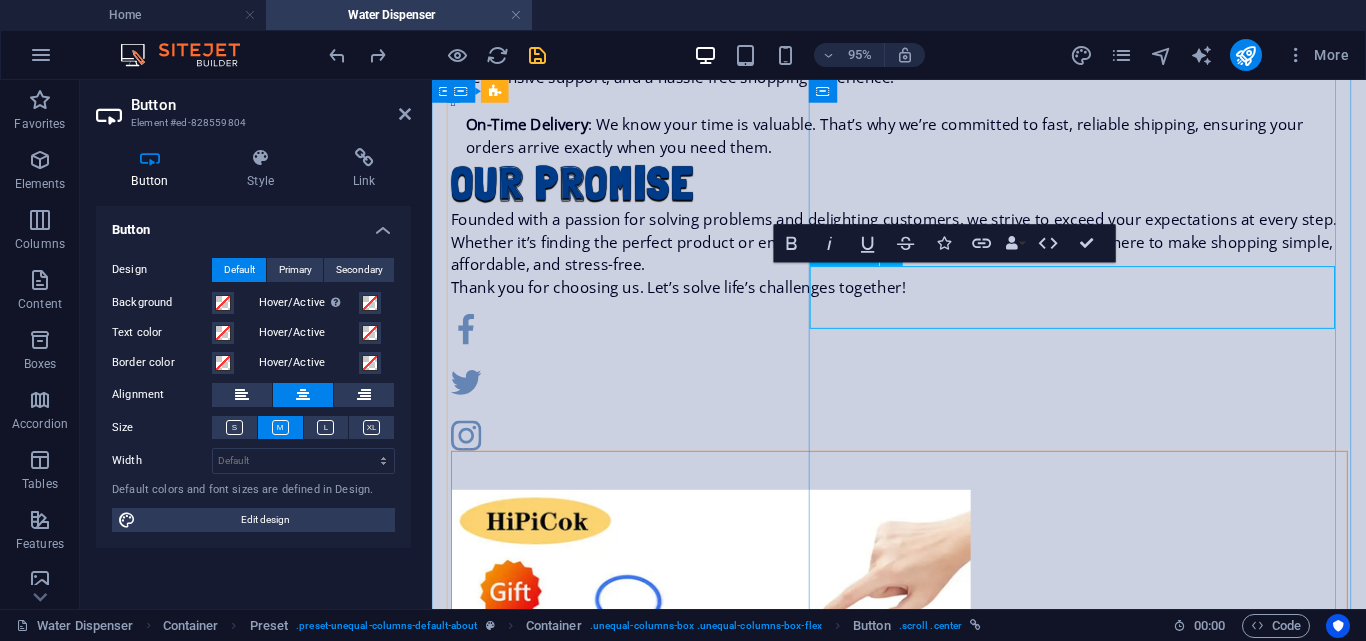 drag, startPoint x: 1113, startPoint y: 279, endPoint x: 1113, endPoint y: 297, distance: 18 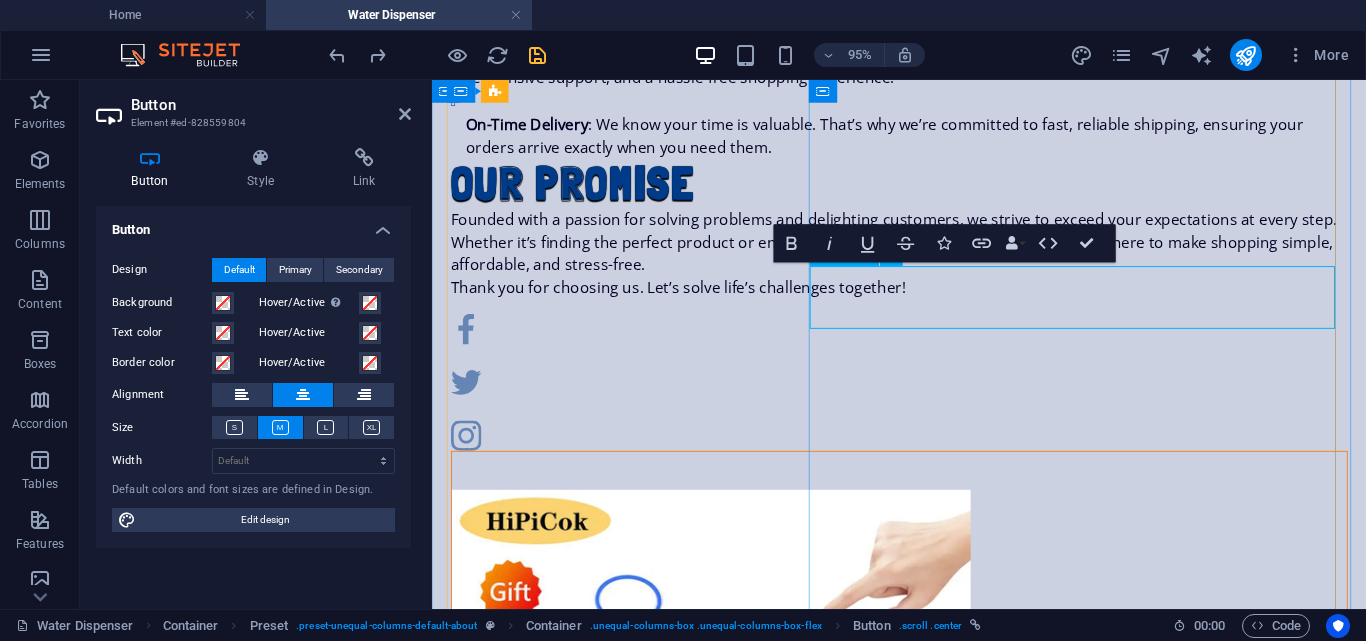 click on "us in  ​" at bounding box center [923, 1051] 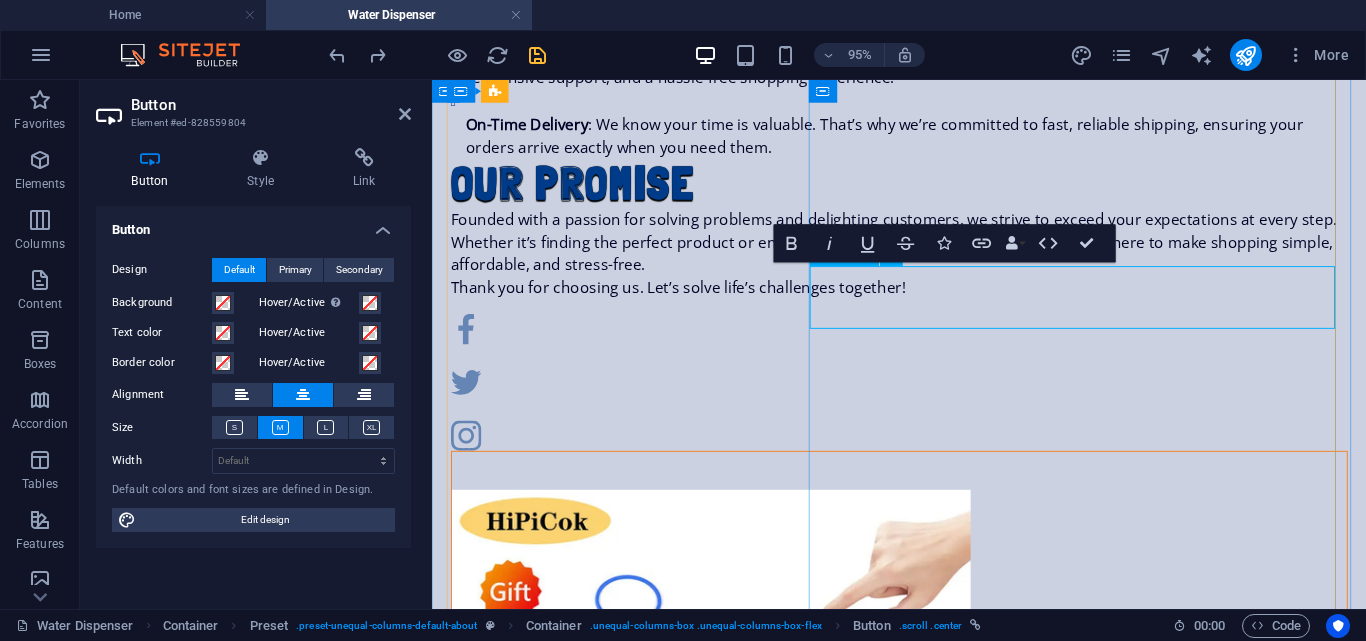 click on "us in  ​" at bounding box center [923, 1051] 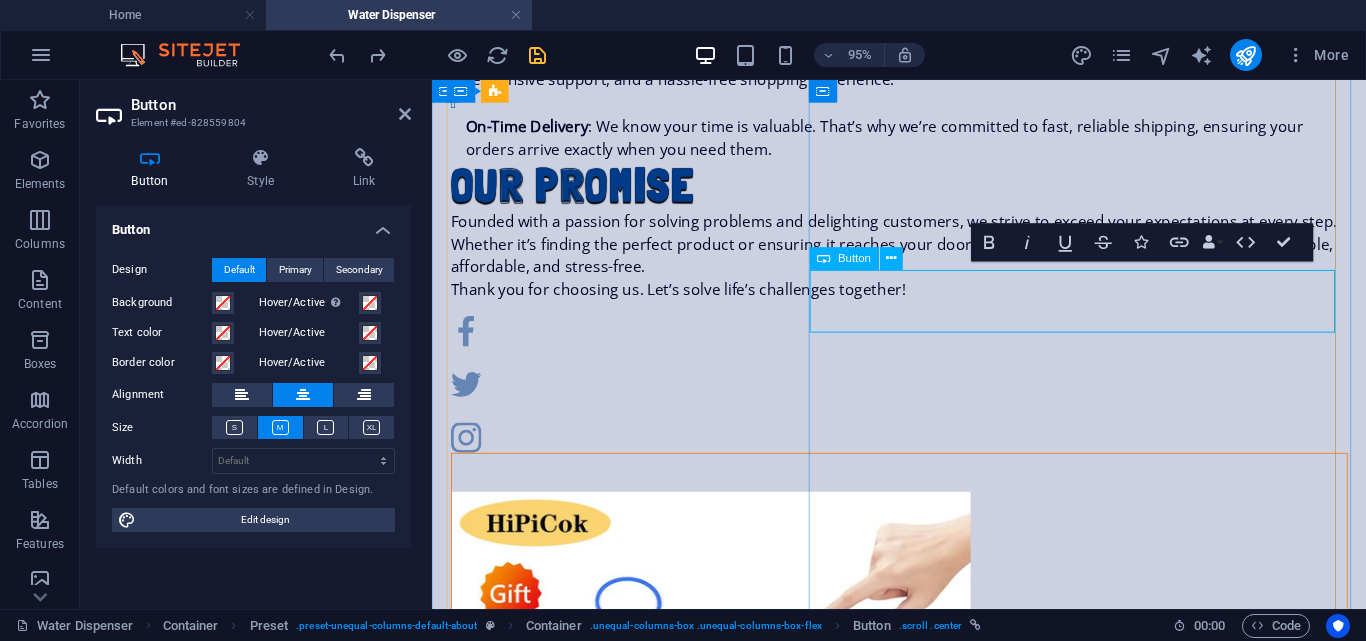 scroll, scrollTop: 1109, scrollLeft: 0, axis: vertical 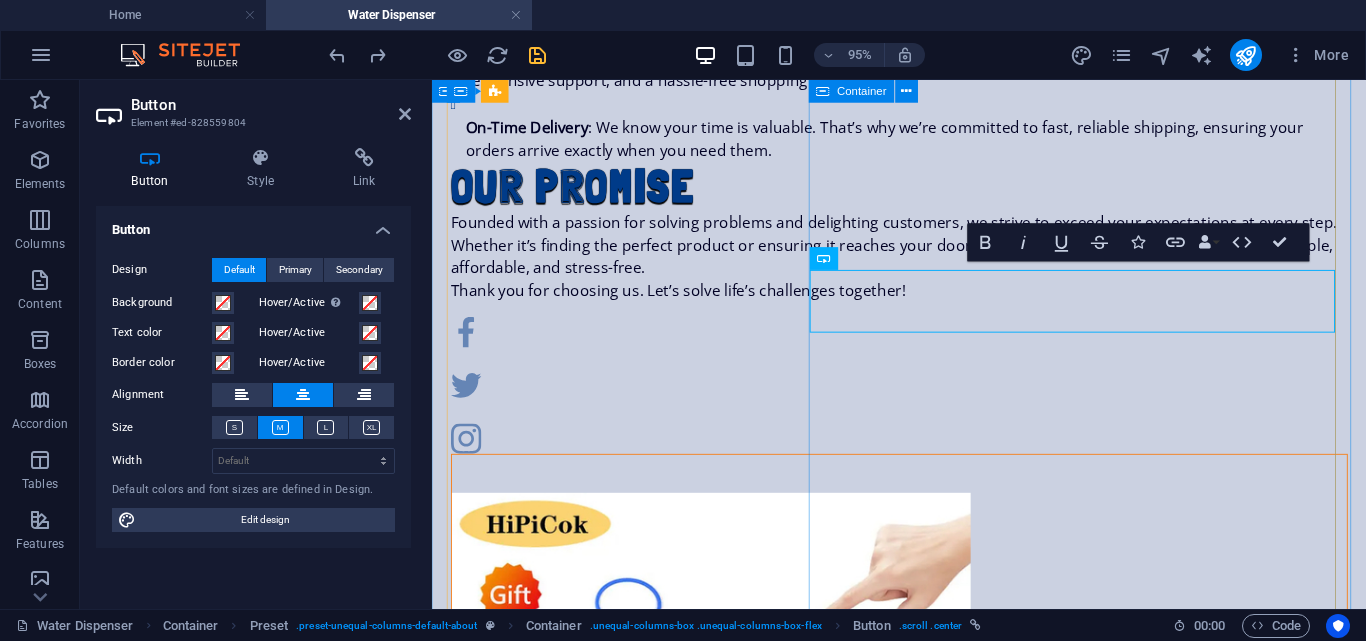 click on "Buy Yours Now!" at bounding box center (924, 781) 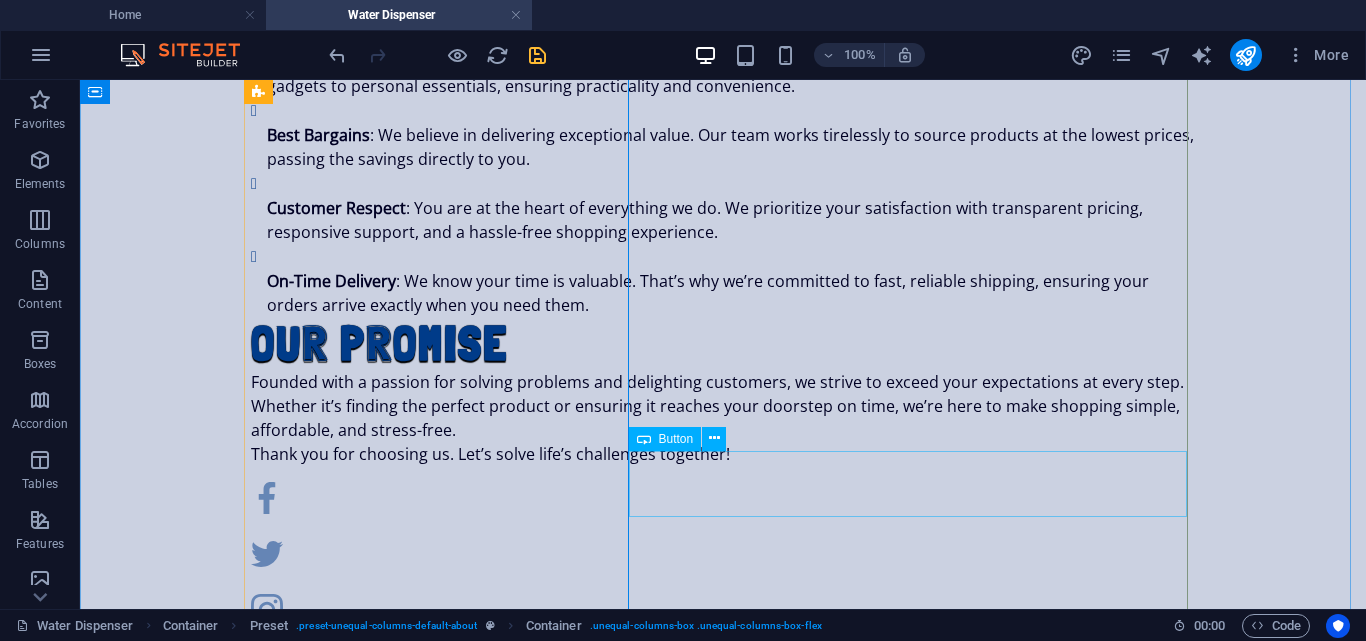 click on "Buy Yours Now!" at bounding box center [723, 1206] 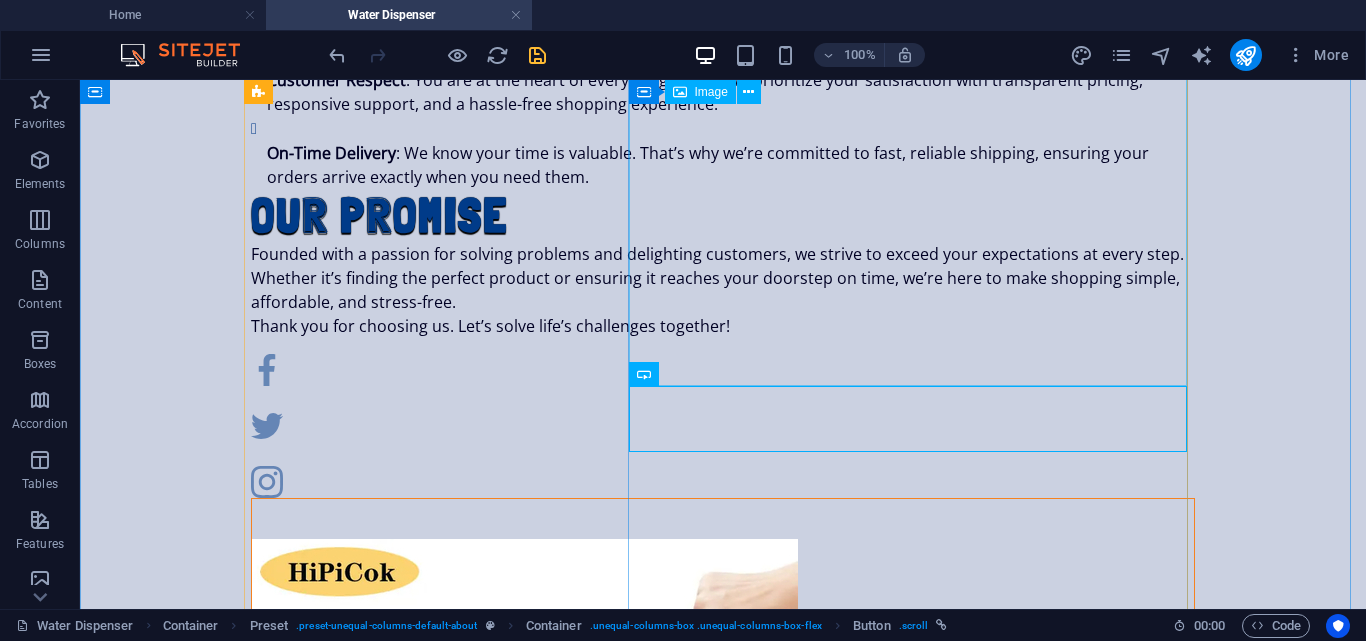 scroll, scrollTop: 1263, scrollLeft: 0, axis: vertical 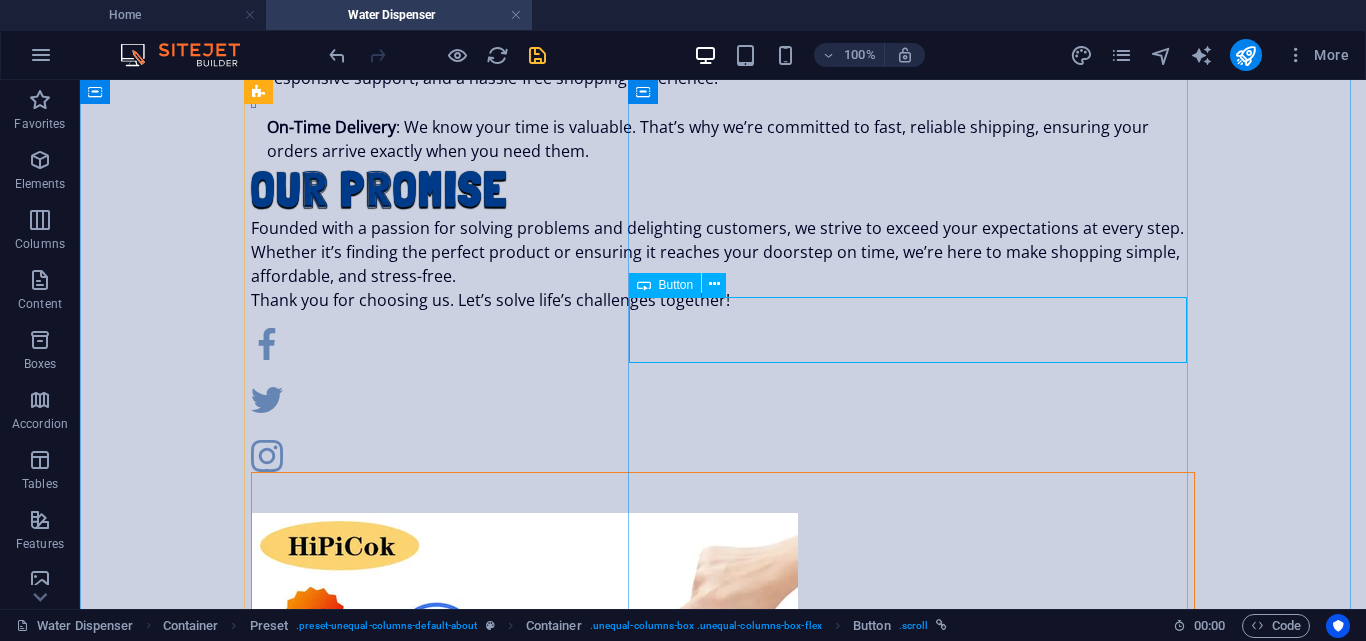 click on "Buy Yours Now!" at bounding box center [723, 1052] 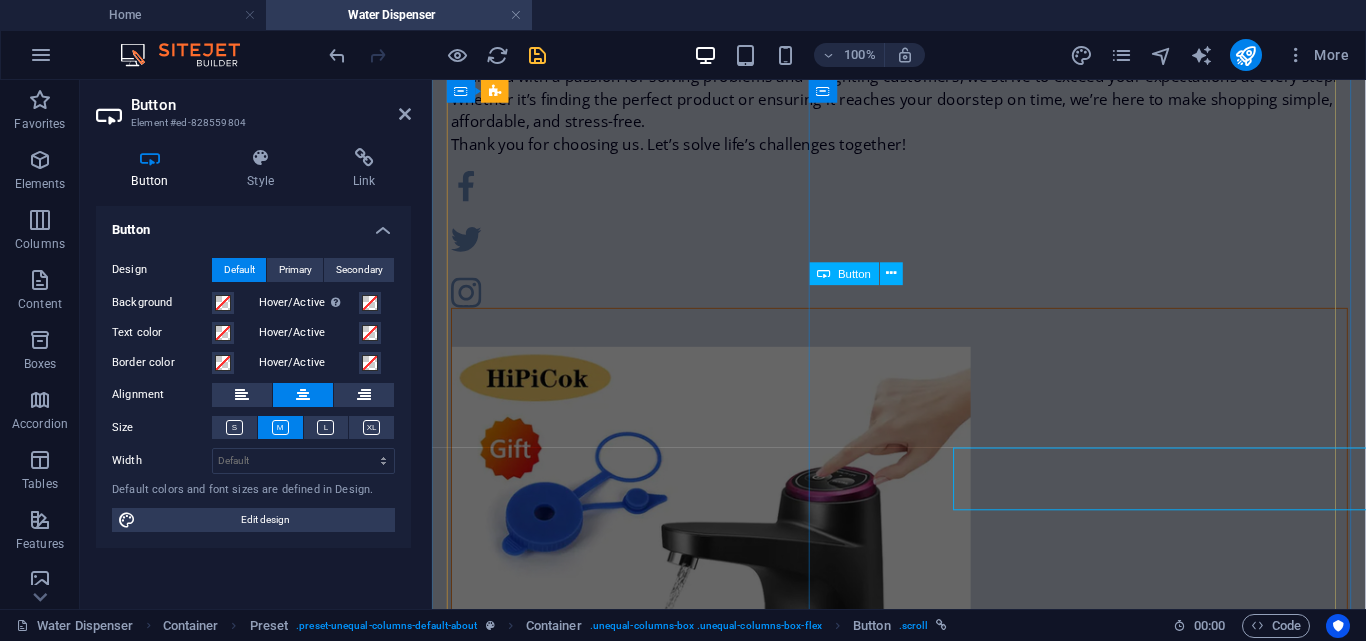 scroll, scrollTop: 1093, scrollLeft: 0, axis: vertical 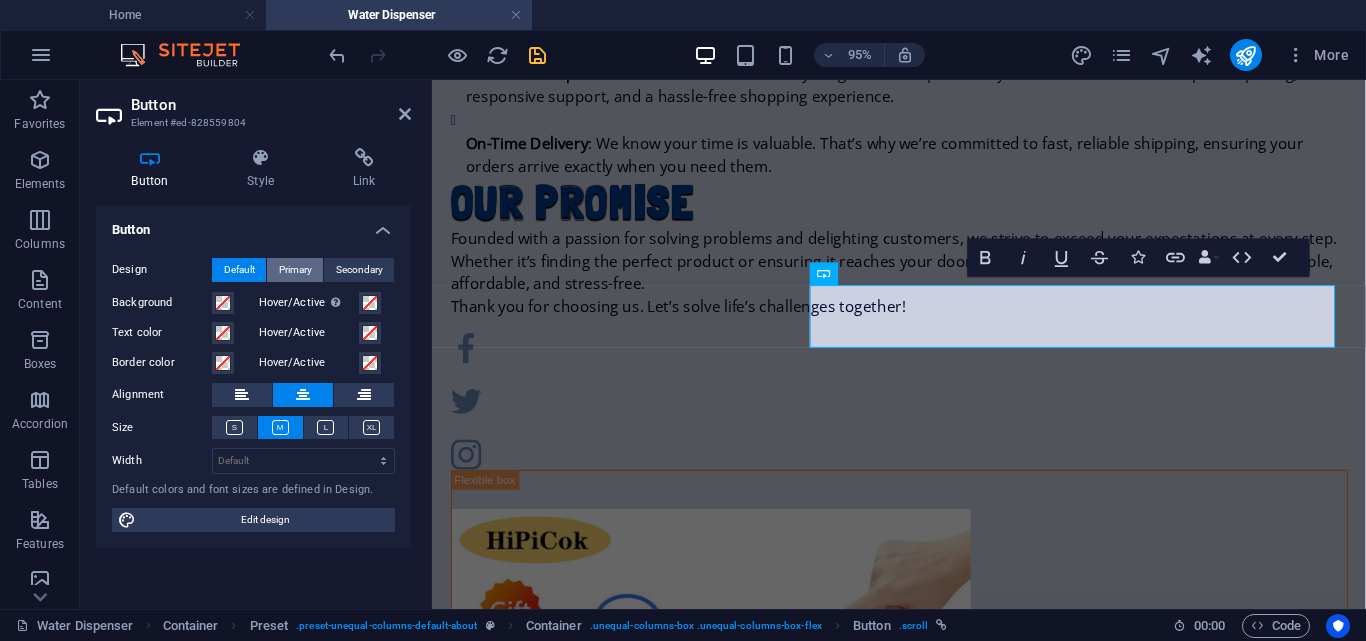 click on "Primary" at bounding box center (295, 270) 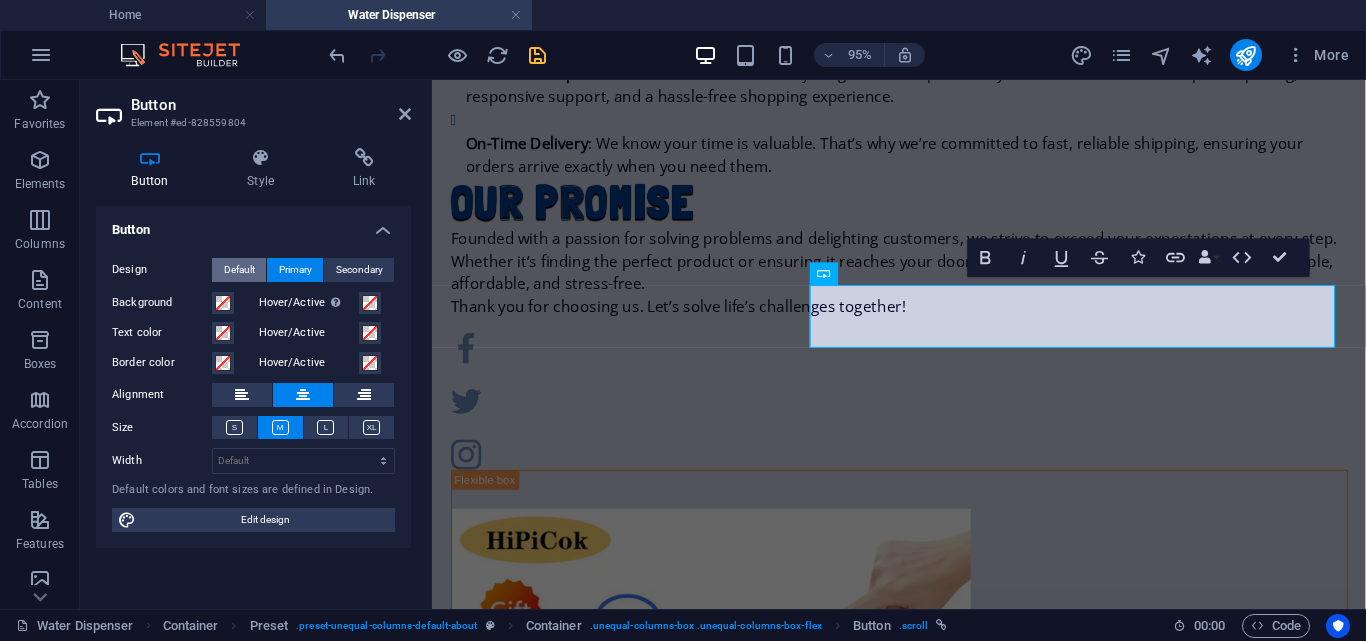 click on "Default" at bounding box center (239, 270) 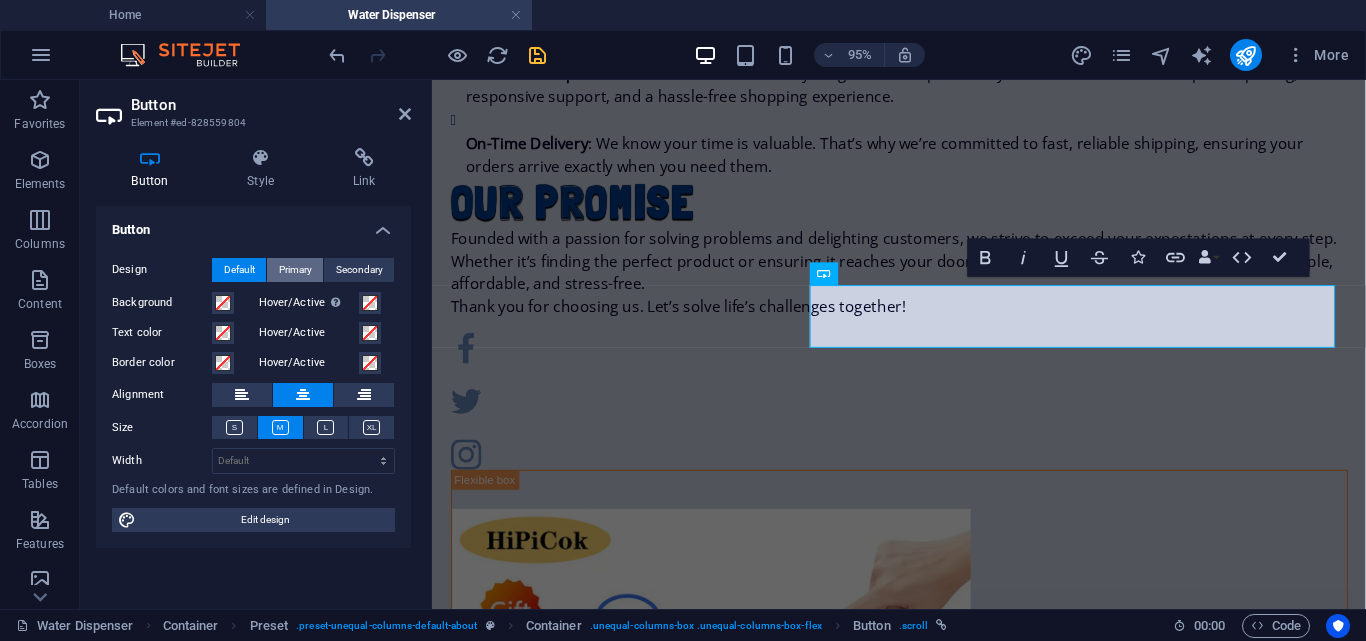 click on "Primary" at bounding box center (295, 270) 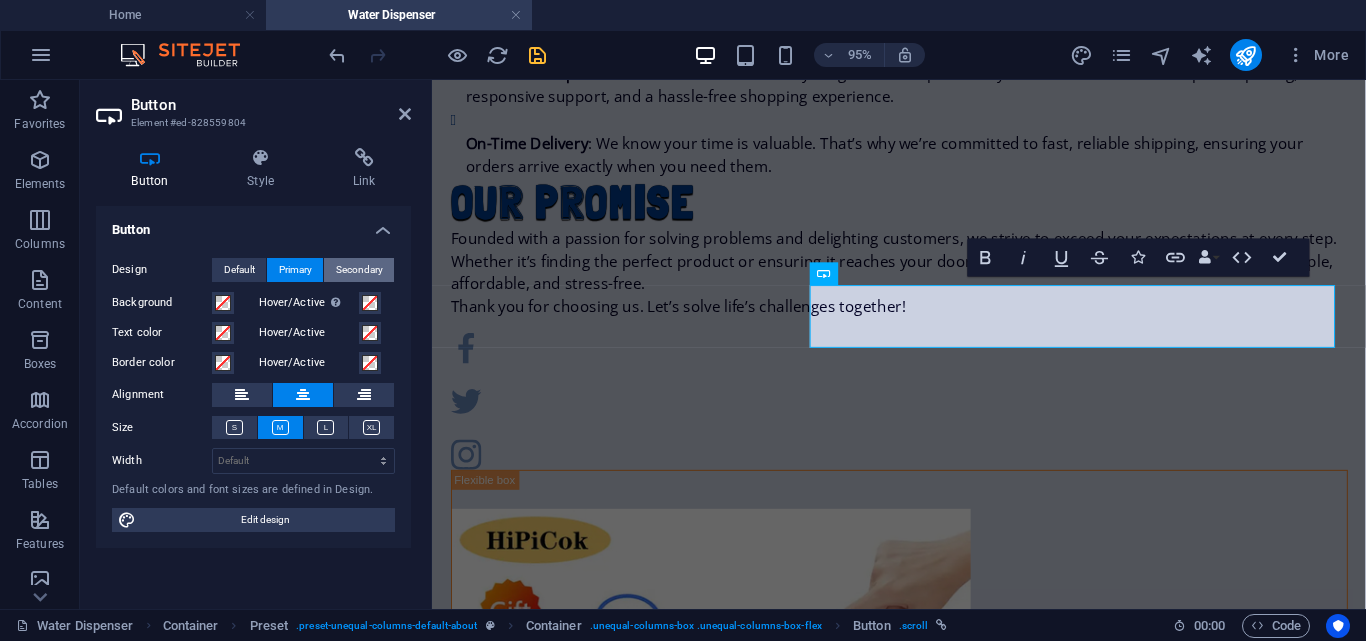 click on "Secondary" at bounding box center [359, 270] 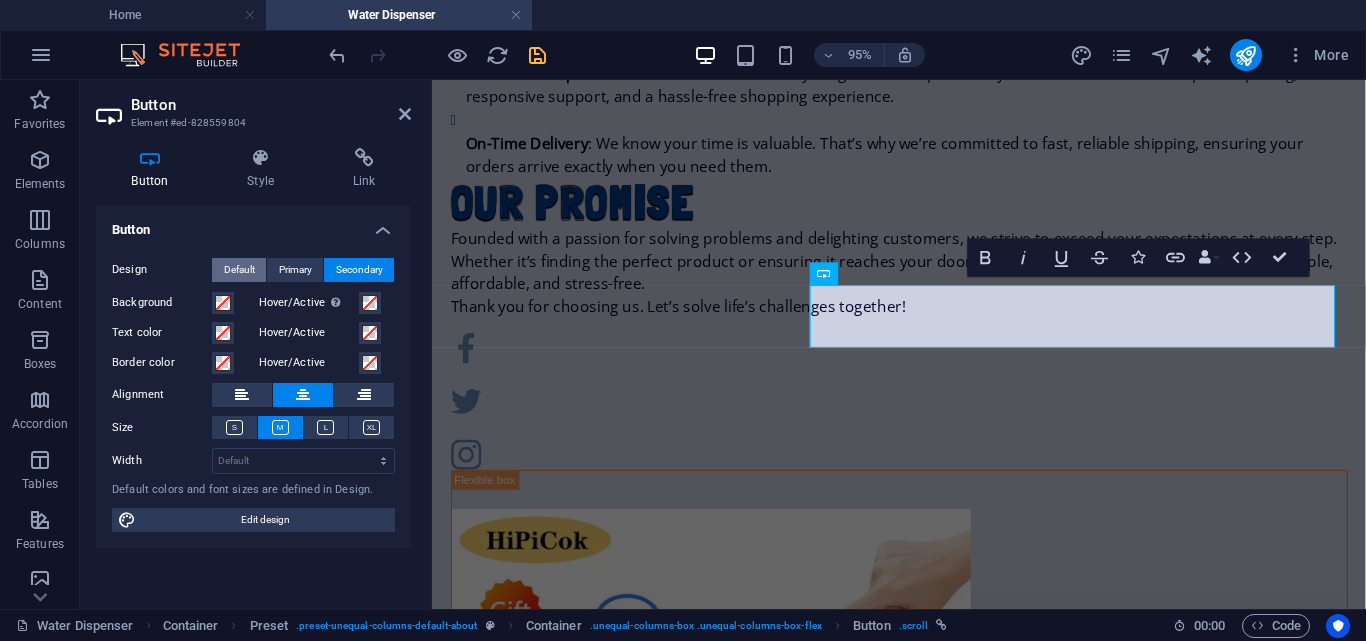 click on "Default" at bounding box center (239, 270) 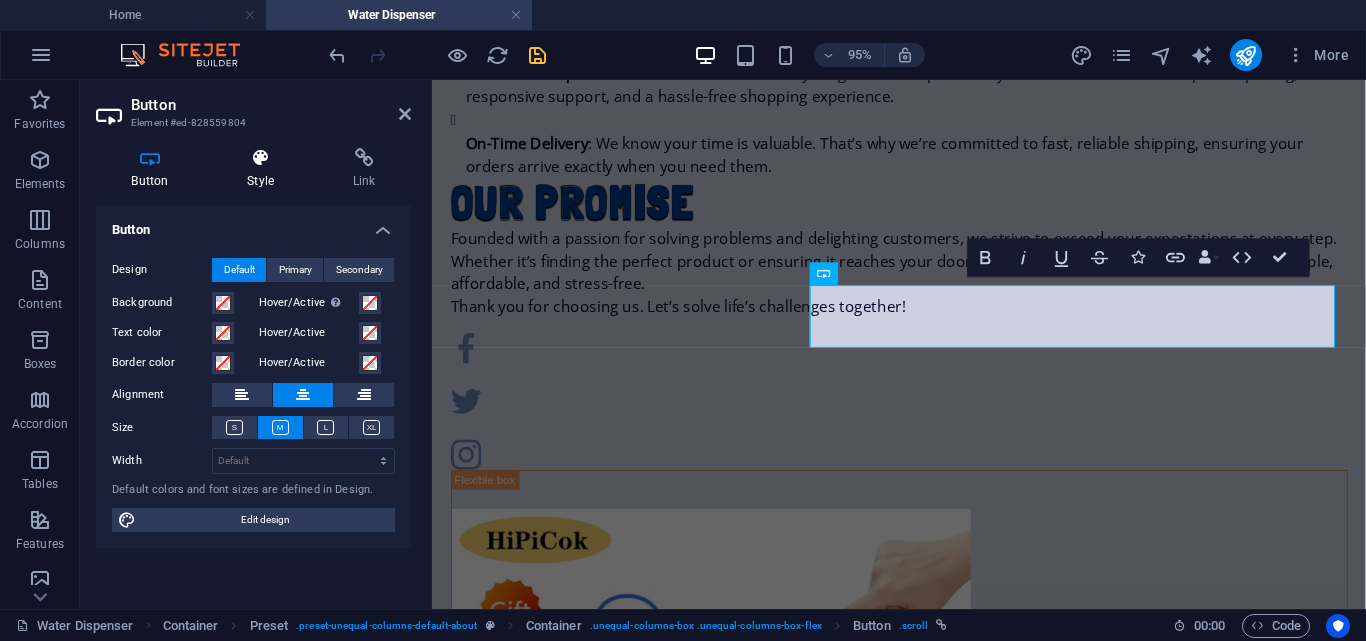 click on "Style" at bounding box center (265, 169) 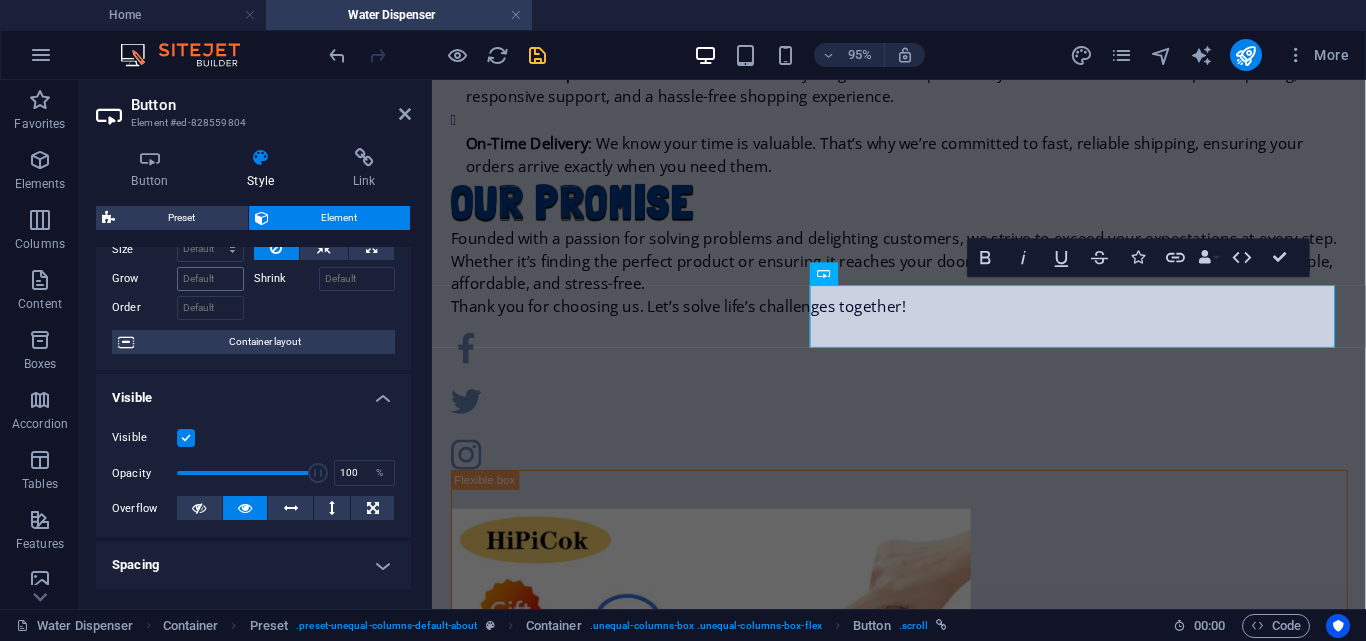 scroll, scrollTop: 0, scrollLeft: 0, axis: both 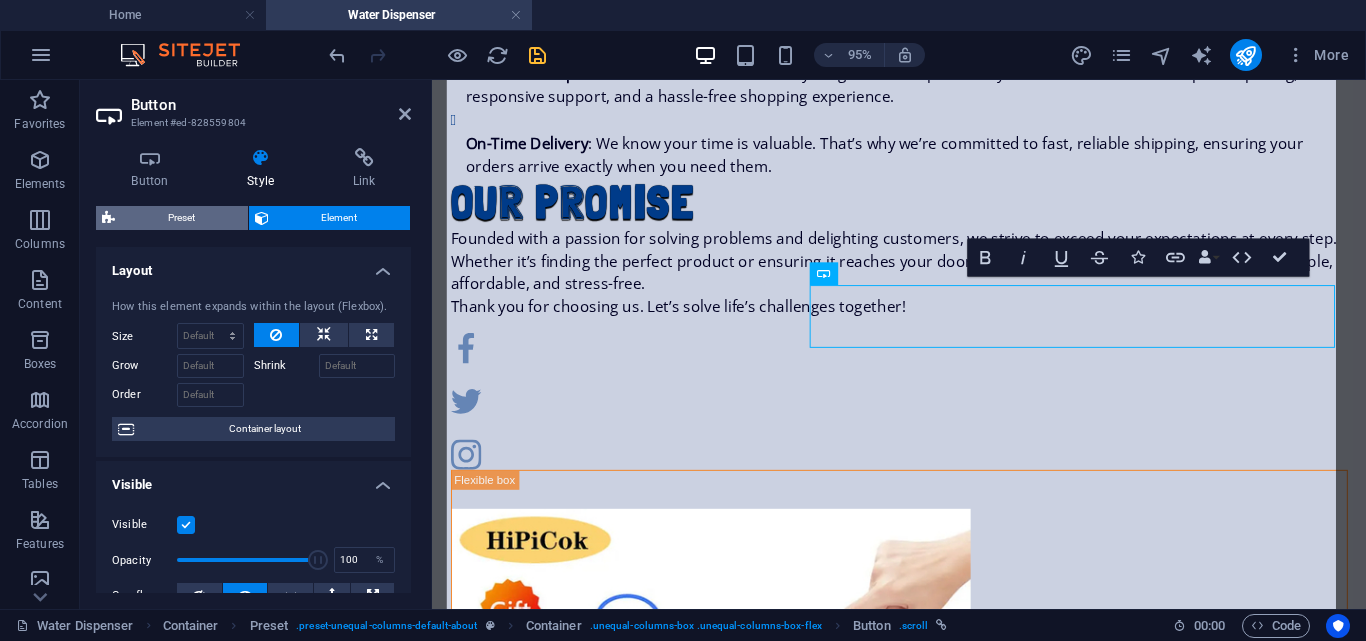 click on "Preset" at bounding box center [181, 218] 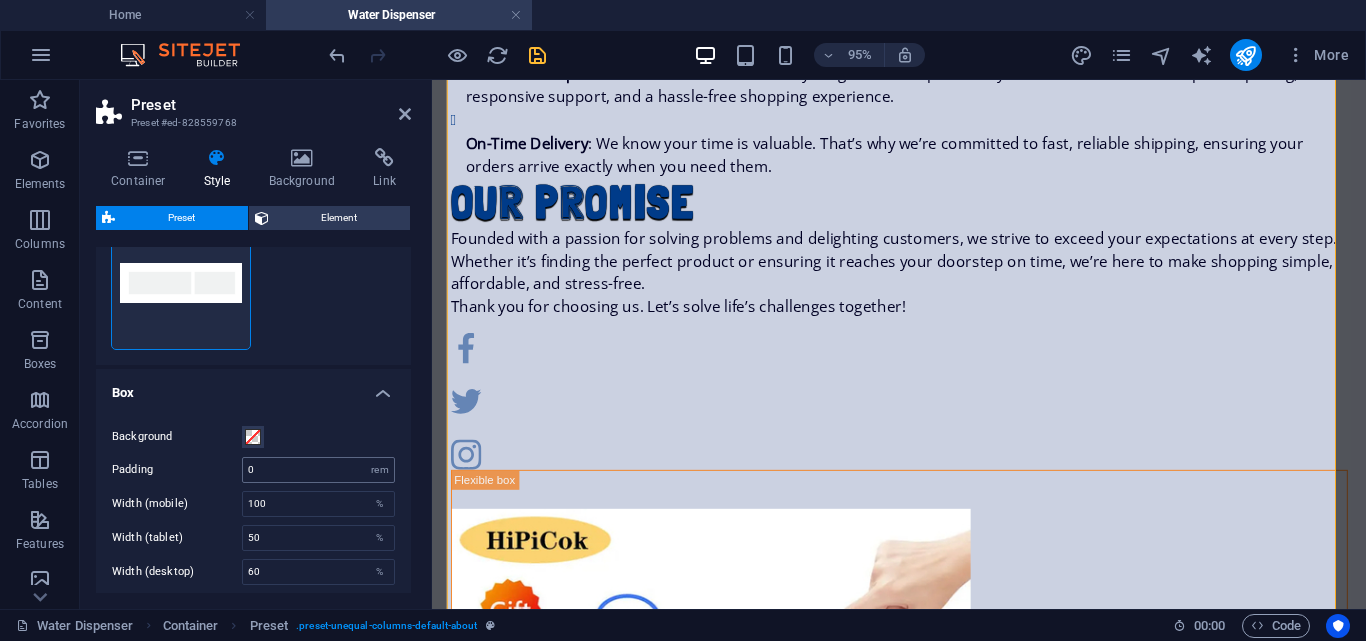 scroll, scrollTop: 224, scrollLeft: 0, axis: vertical 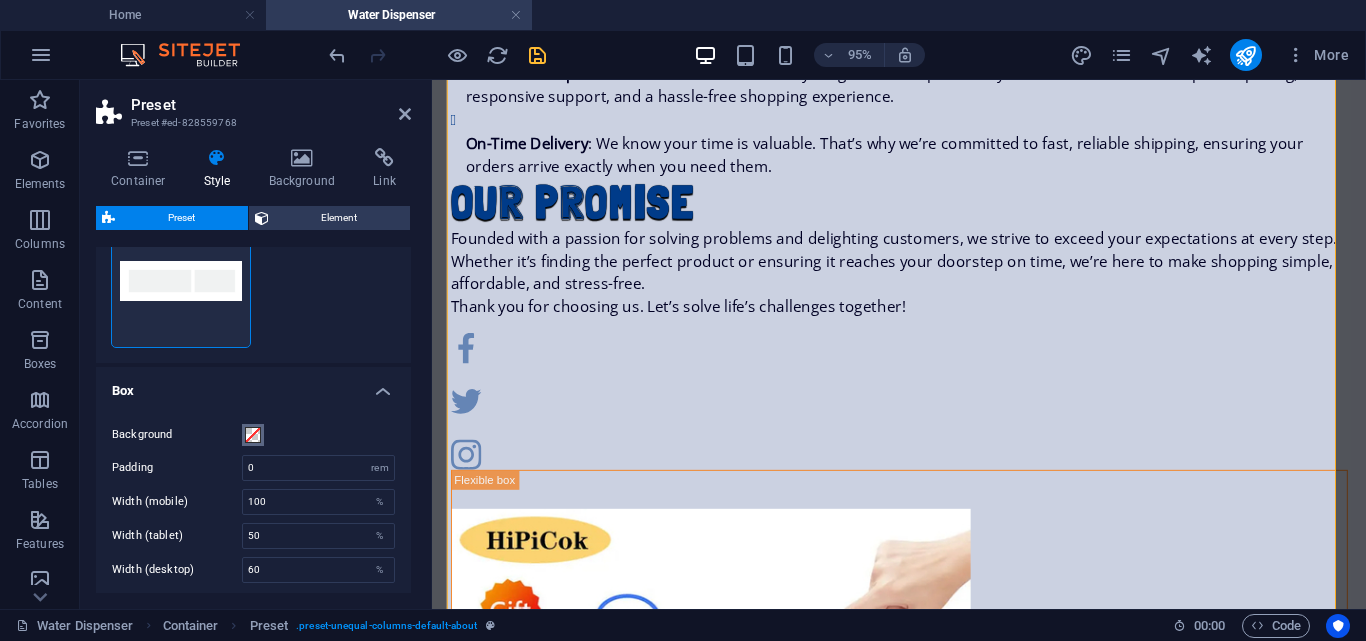 click at bounding box center [253, 435] 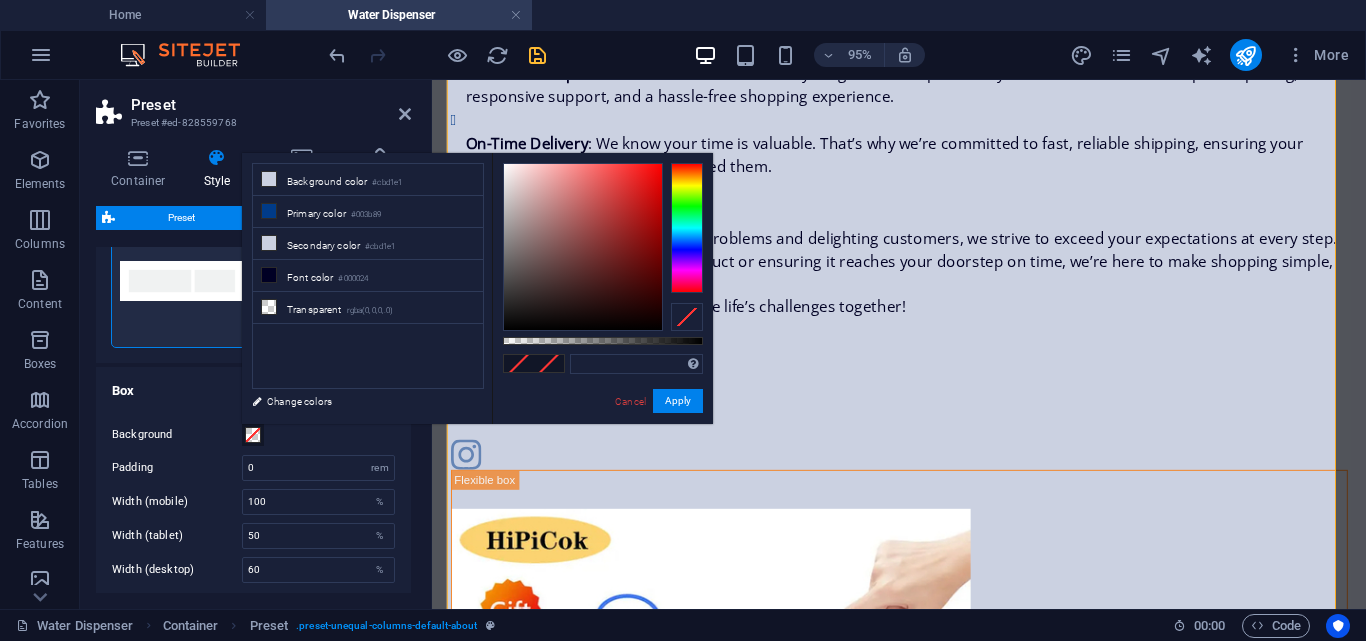 click on "Background Padding 0 rem Width (mobile) 100 % Width (tablet) 50 % Width (desktop) 60 %" at bounding box center (253, 503) 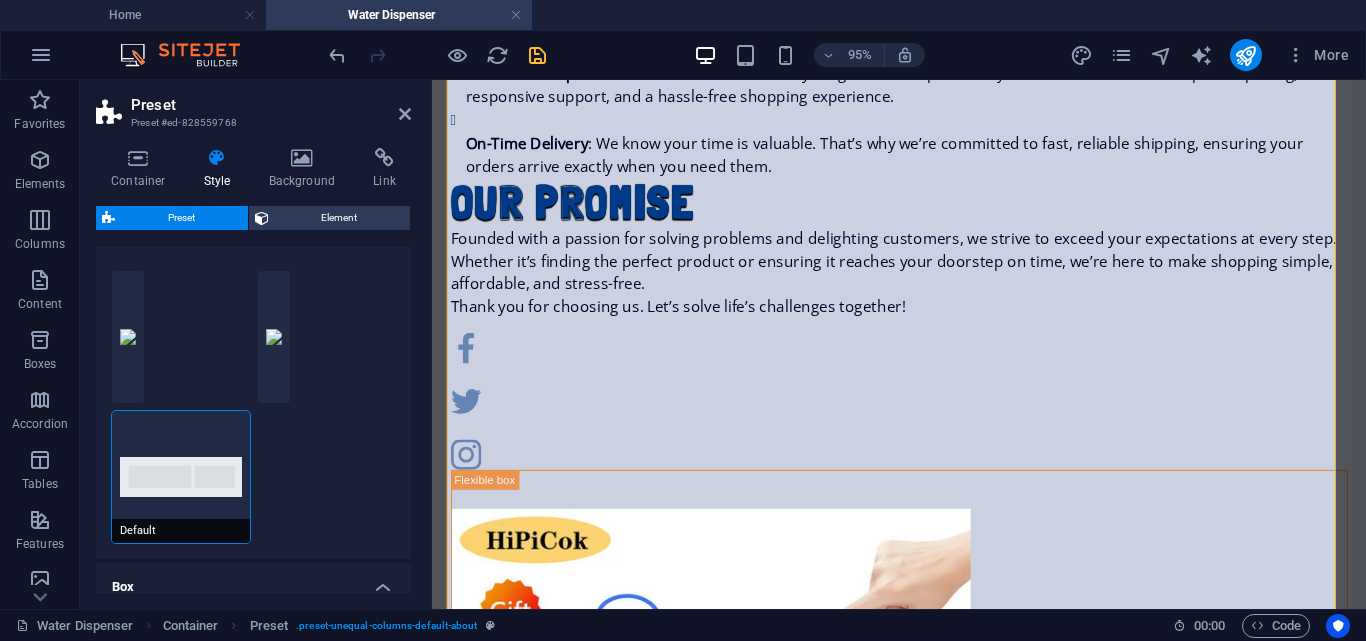 scroll, scrollTop: 56, scrollLeft: 0, axis: vertical 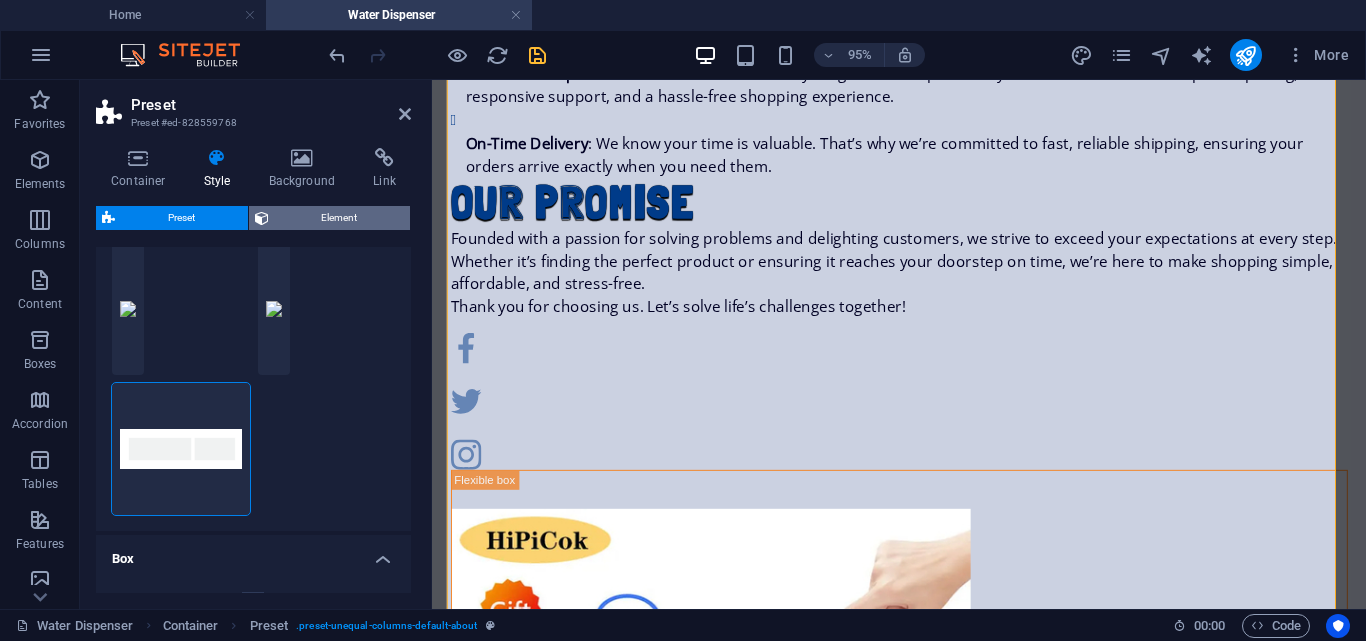 click on "Element" at bounding box center [340, 218] 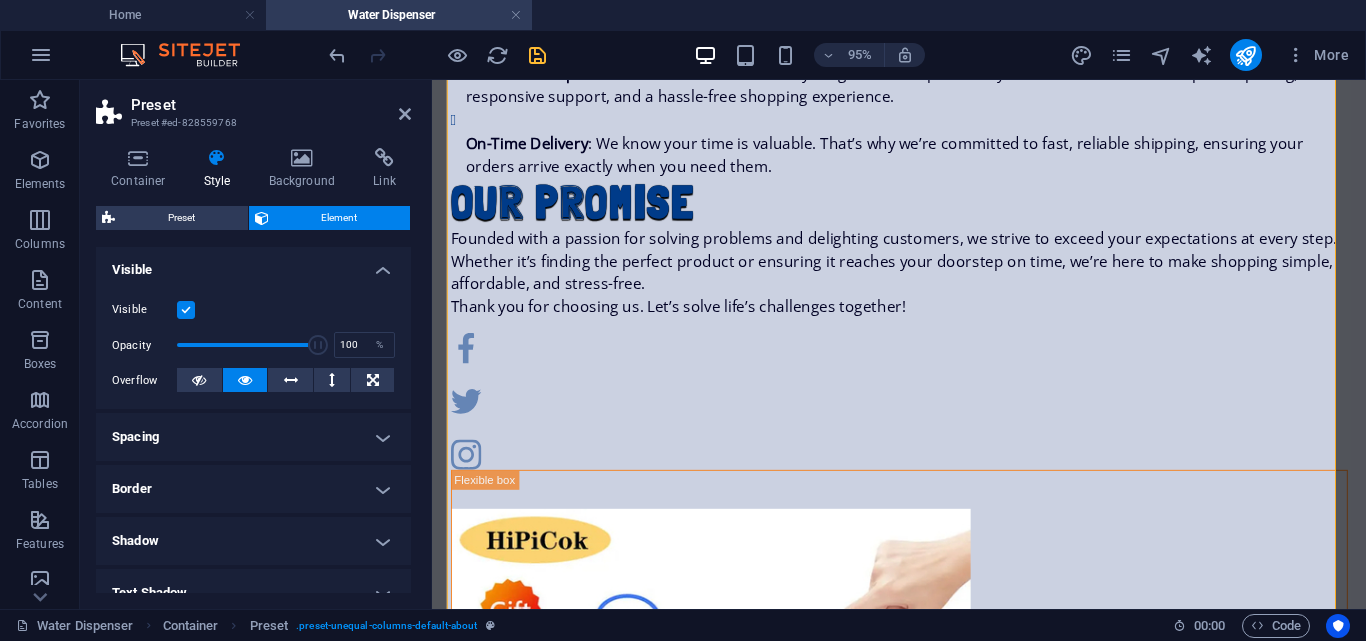 scroll, scrollTop: 216, scrollLeft: 0, axis: vertical 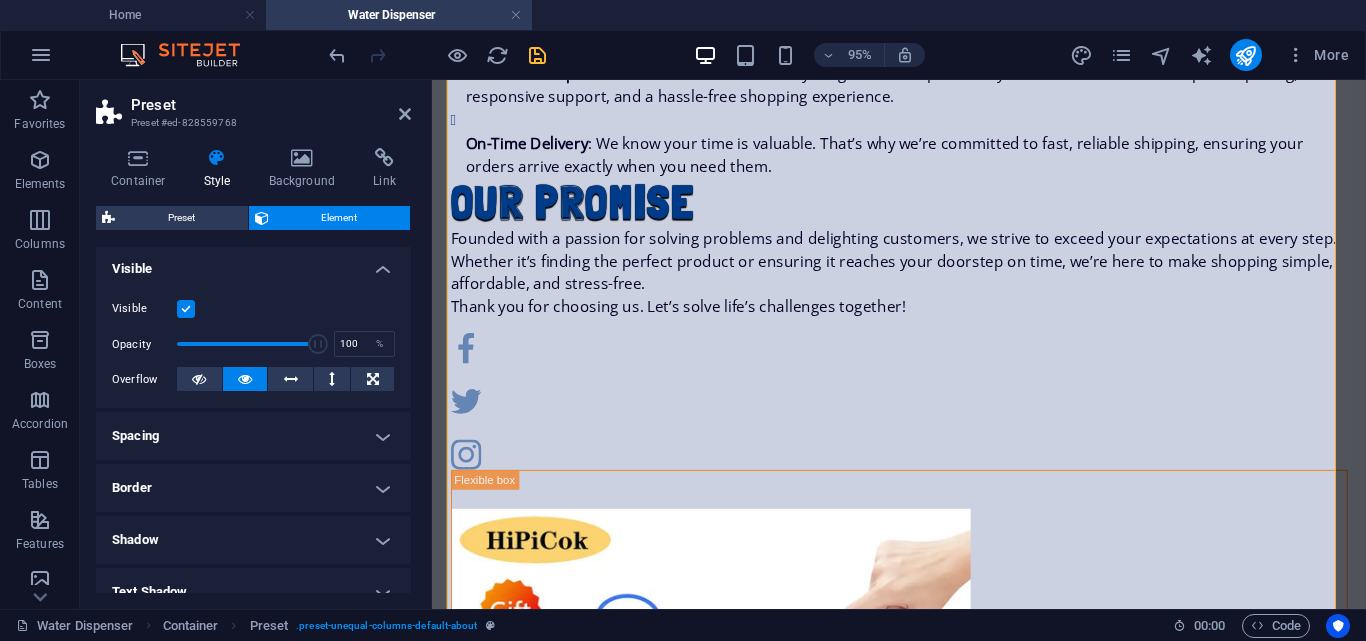 click at bounding box center (186, 309) 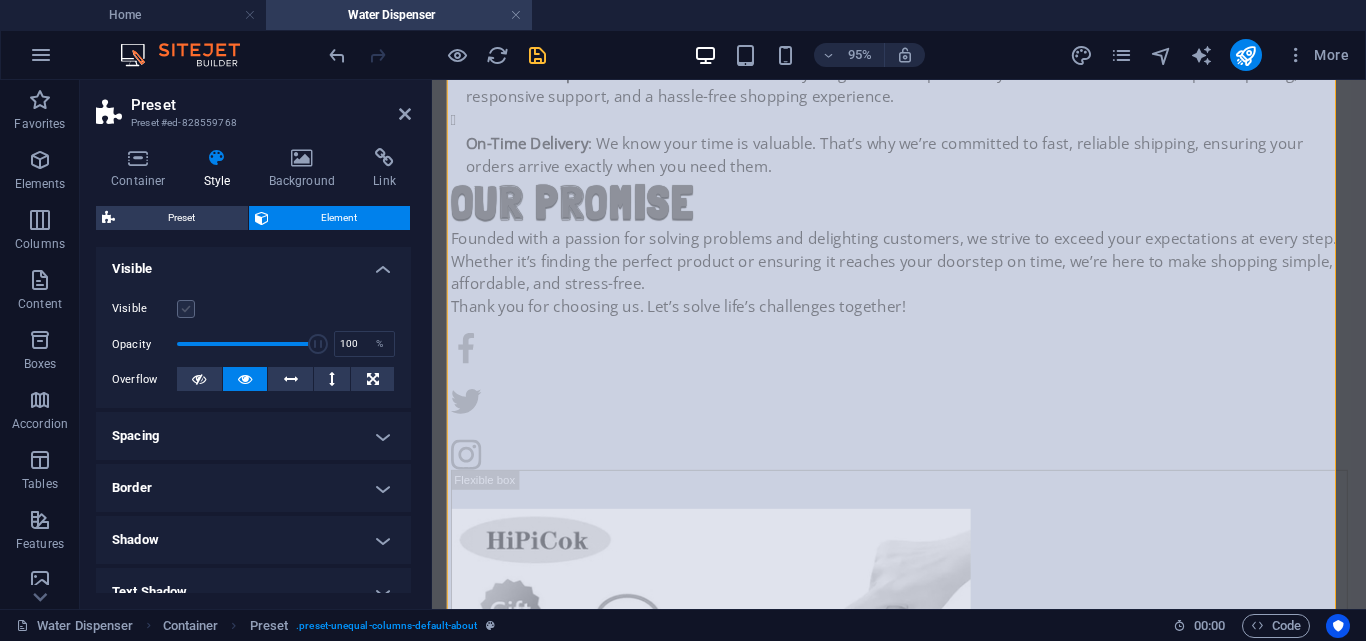 click at bounding box center [186, 309] 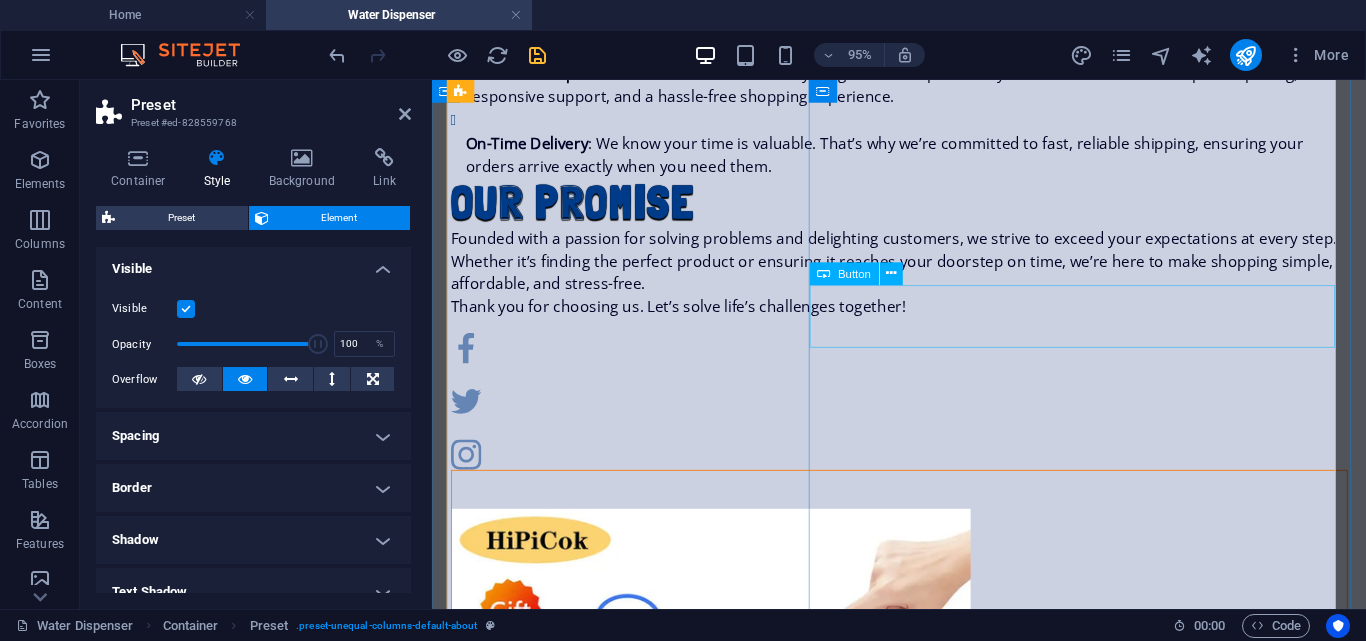 click on "Buy Yours Now!" at bounding box center [924, 1070] 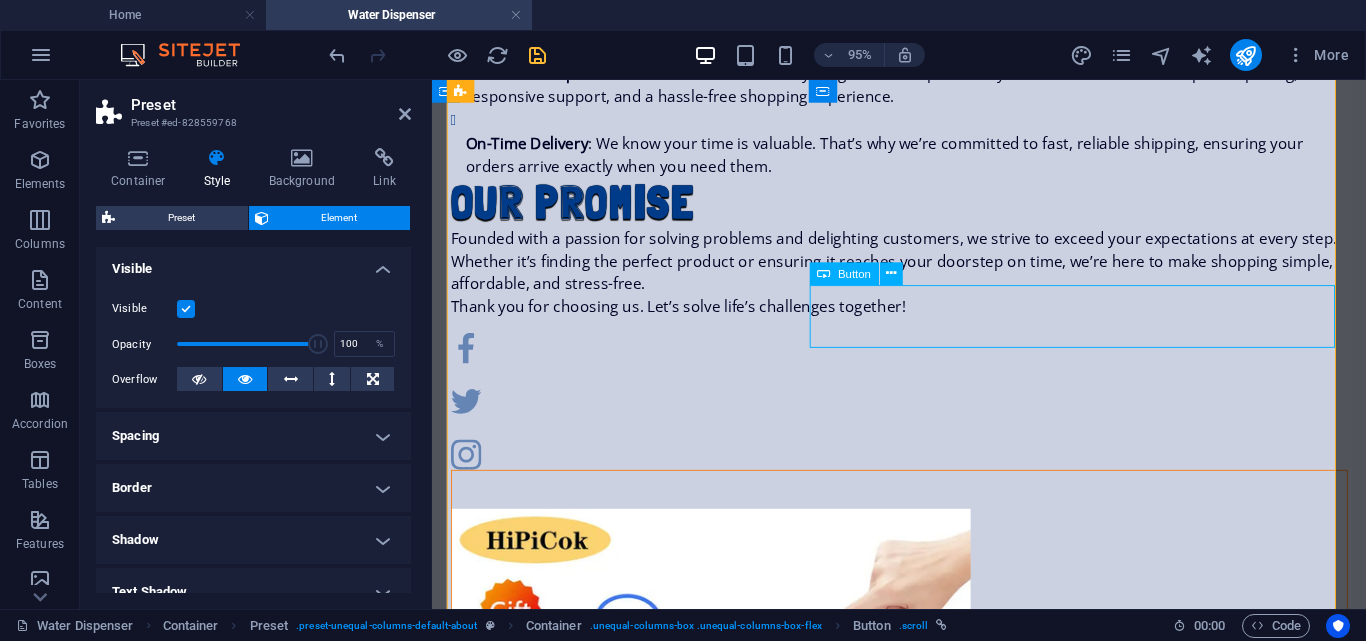 click on "Buy Yours Now!" at bounding box center [924, 1070] 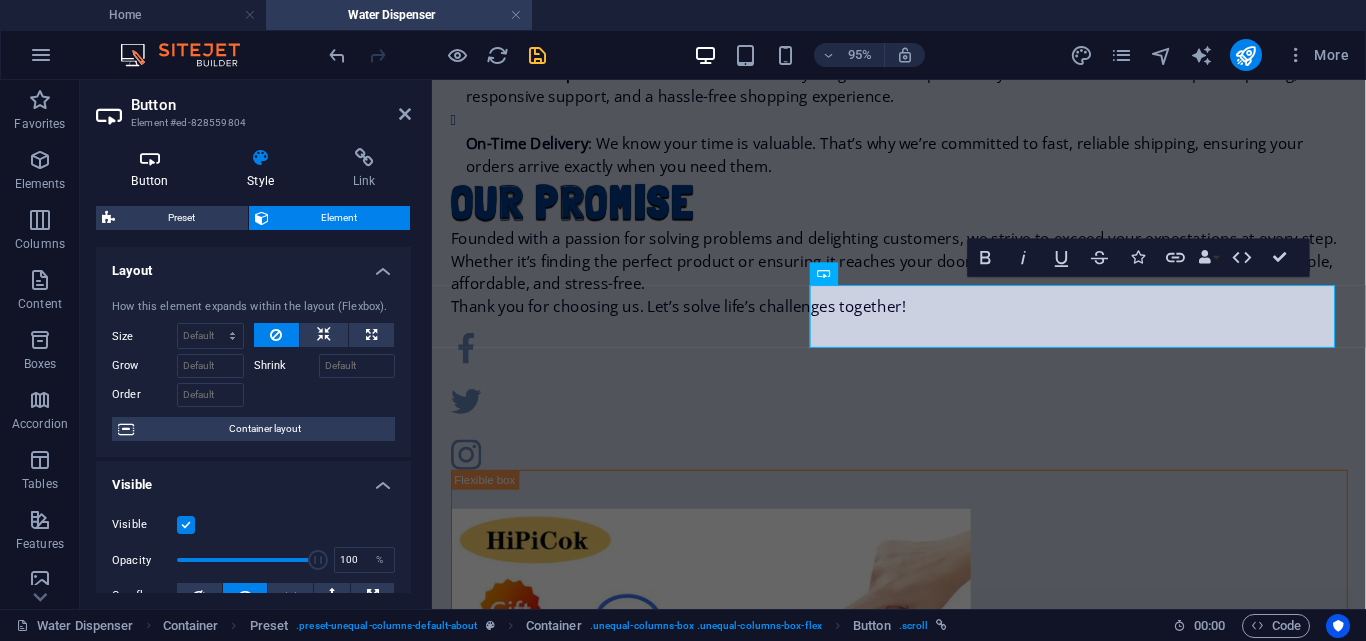 click at bounding box center (150, 158) 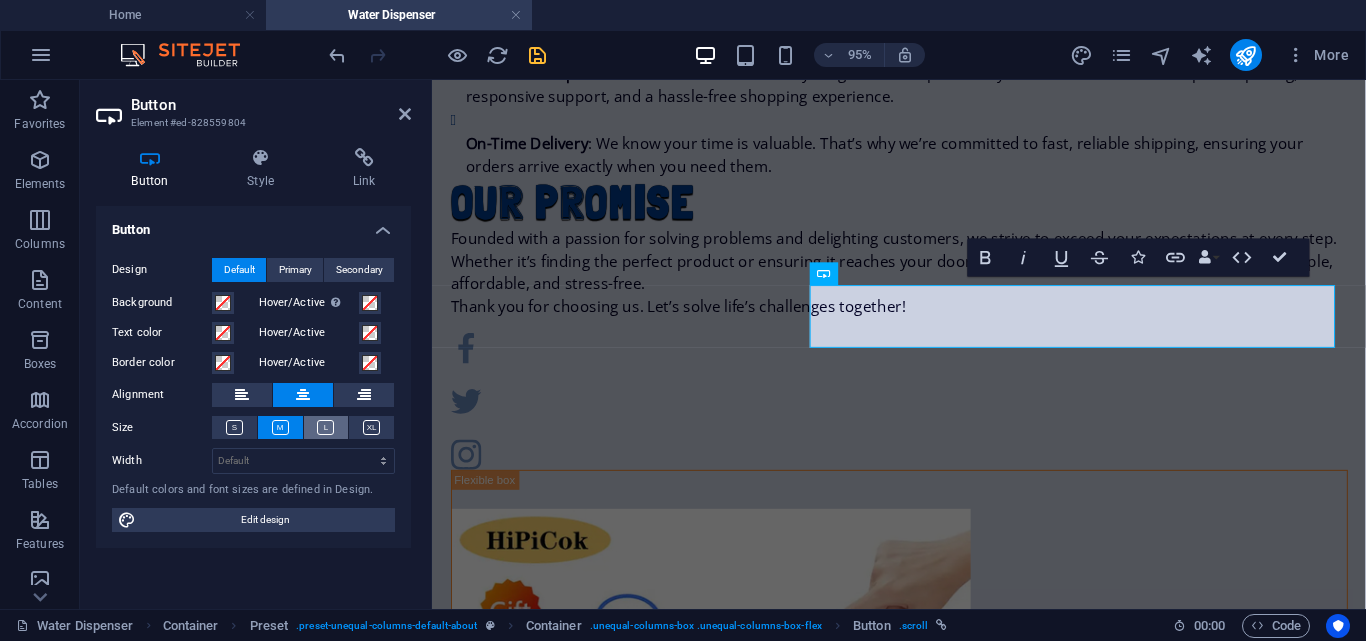click at bounding box center (325, 427) 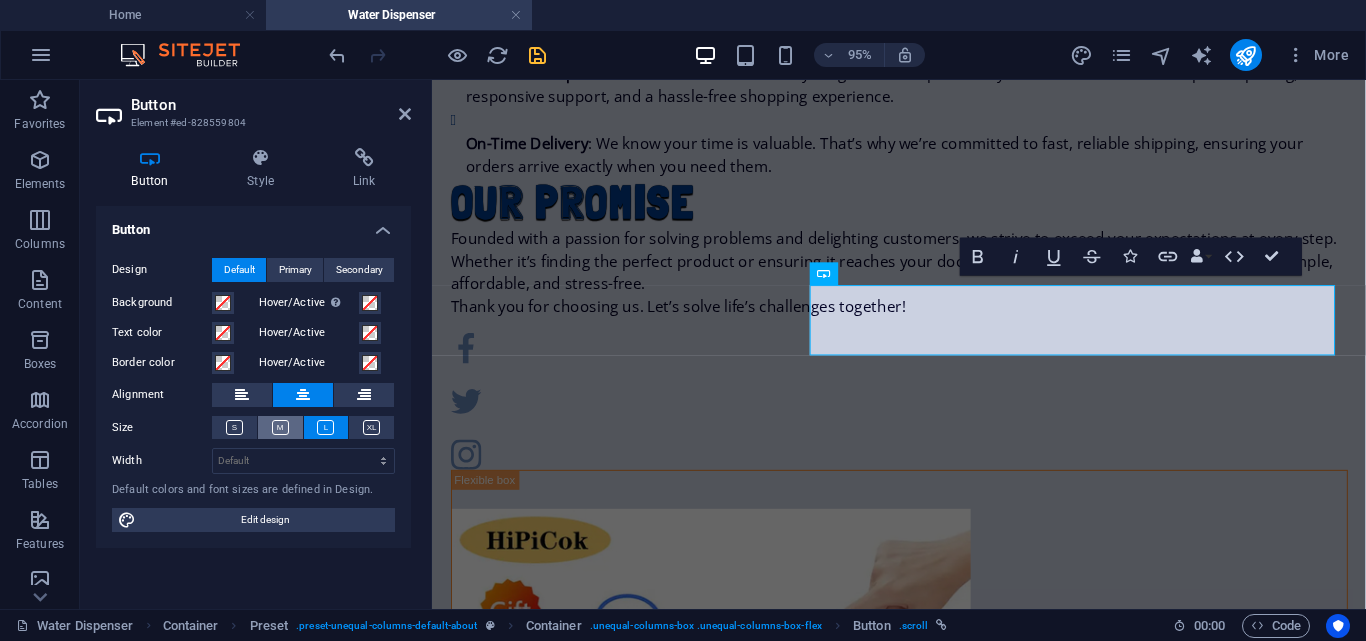 click at bounding box center [280, 427] 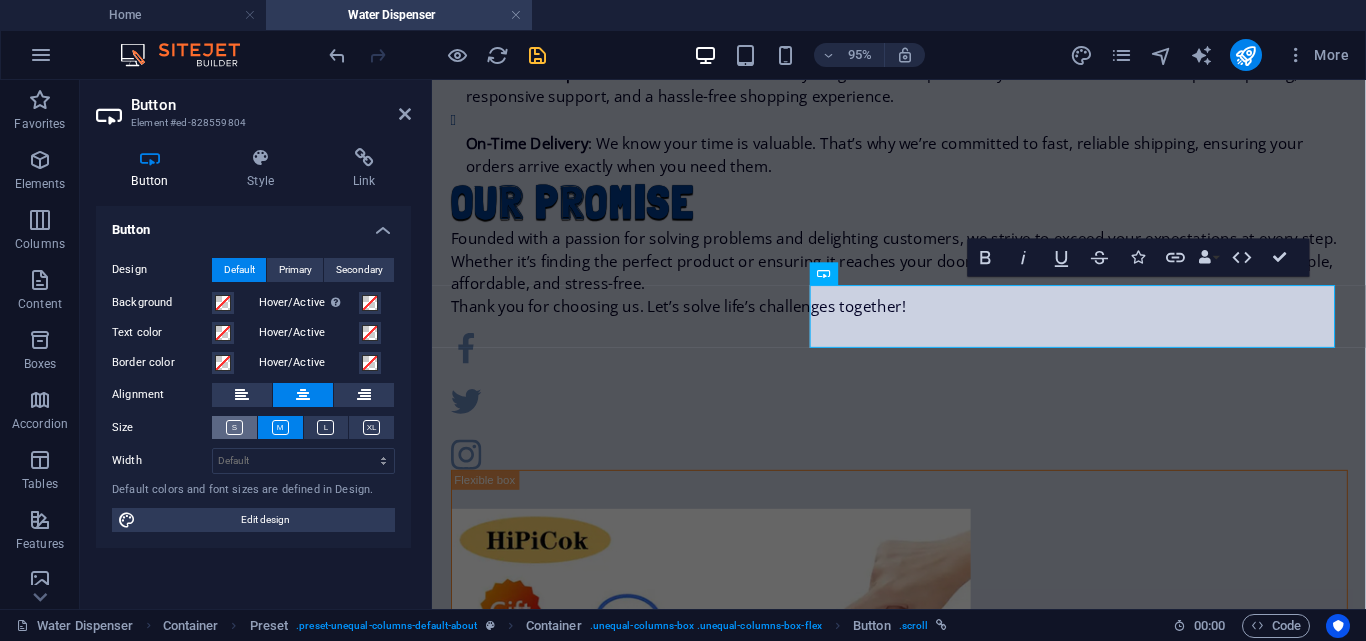 click at bounding box center [234, 427] 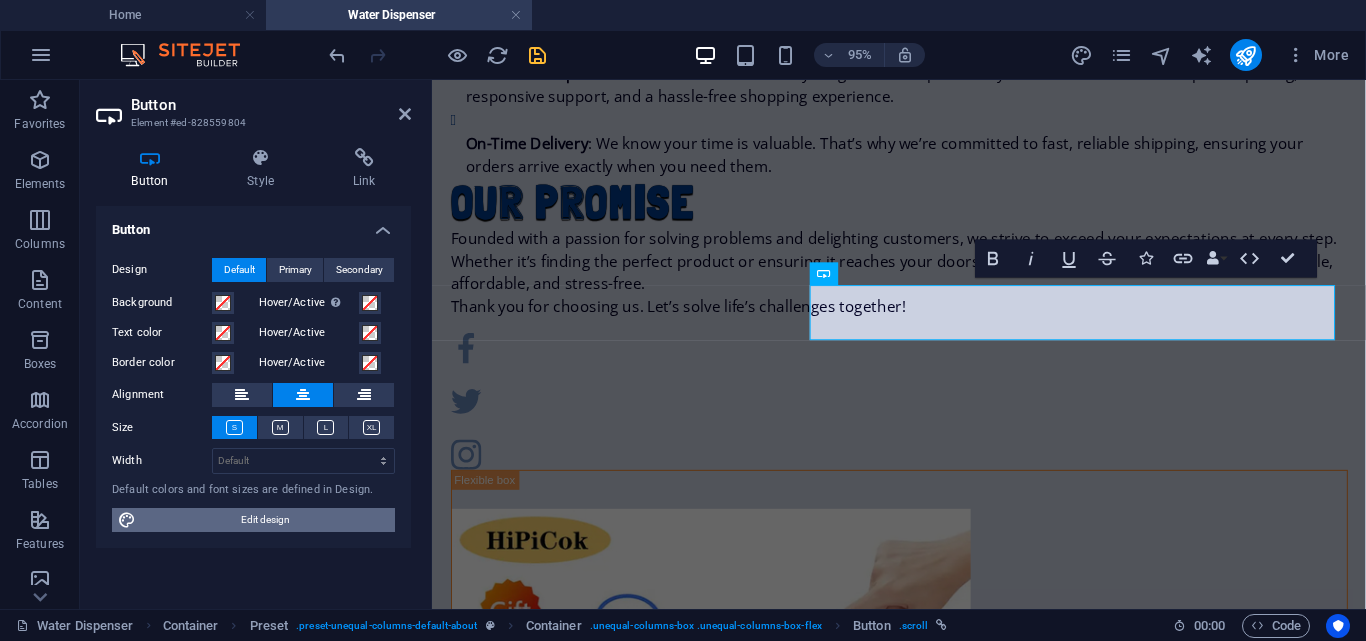 click on "Edit design" at bounding box center [265, 520] 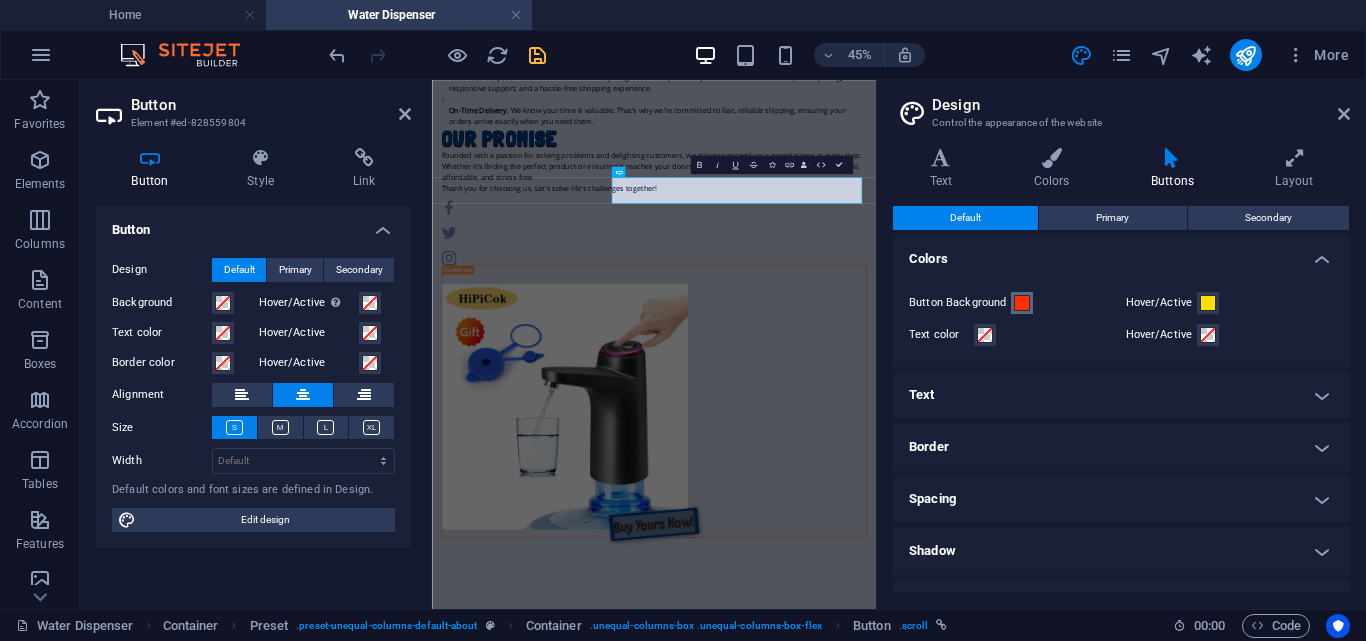 click at bounding box center (1022, 303) 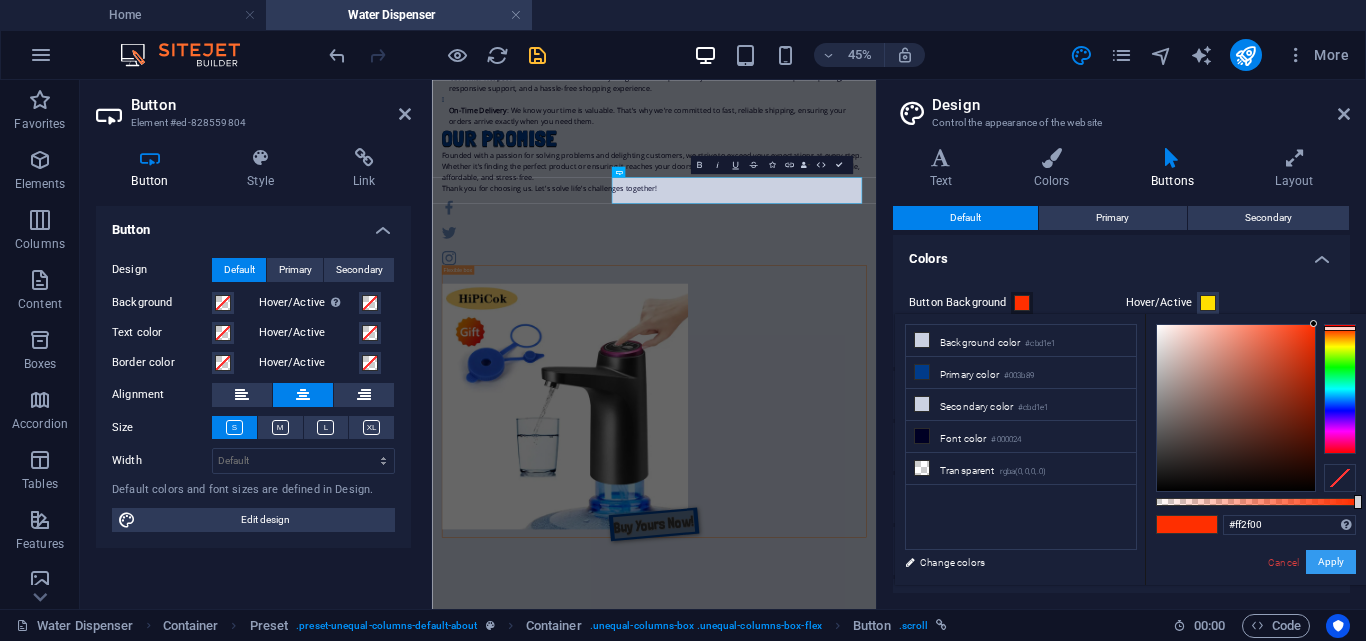 click on "Apply" at bounding box center (1331, 562) 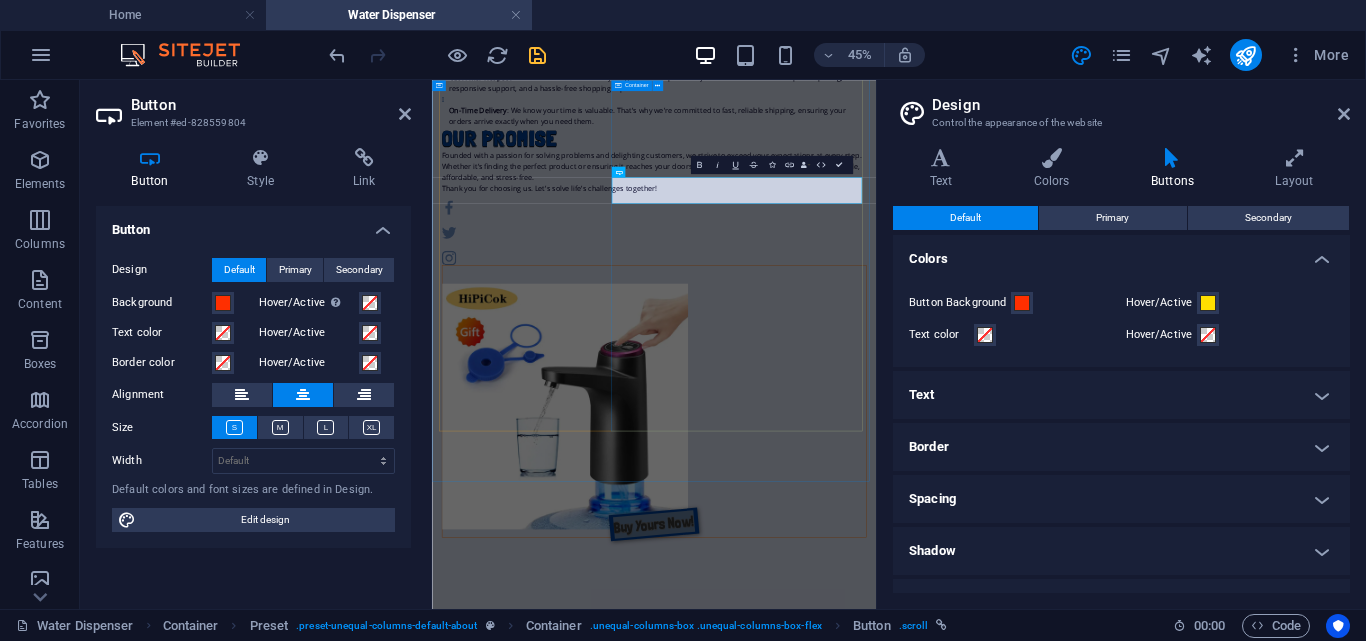 click on "Buy Yours Now!" at bounding box center [926, 793] 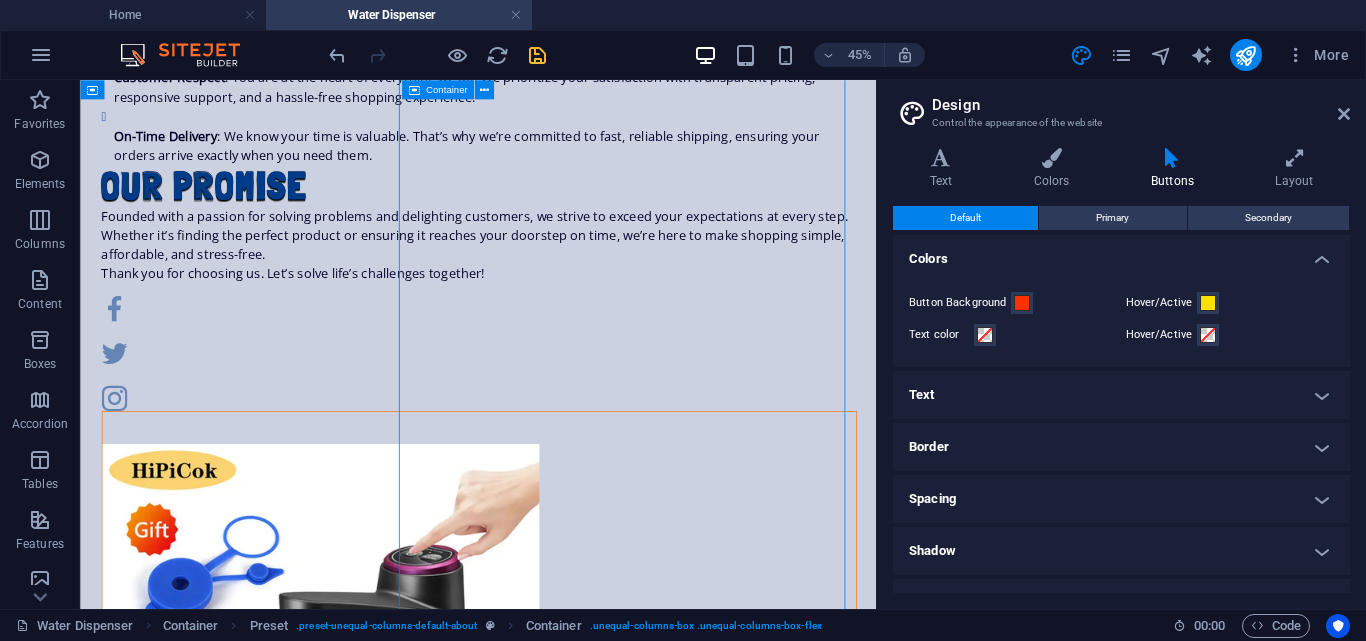 scroll, scrollTop: 1099, scrollLeft: 0, axis: vertical 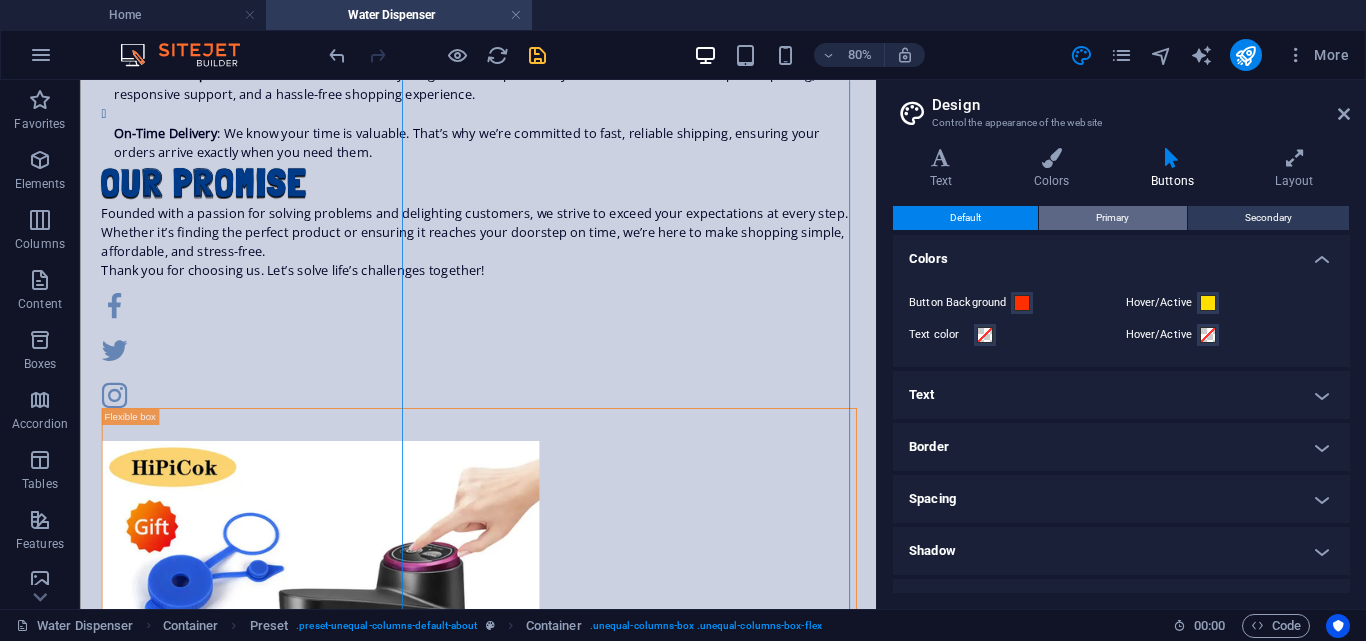 click on "Primary" at bounding box center (1112, 218) 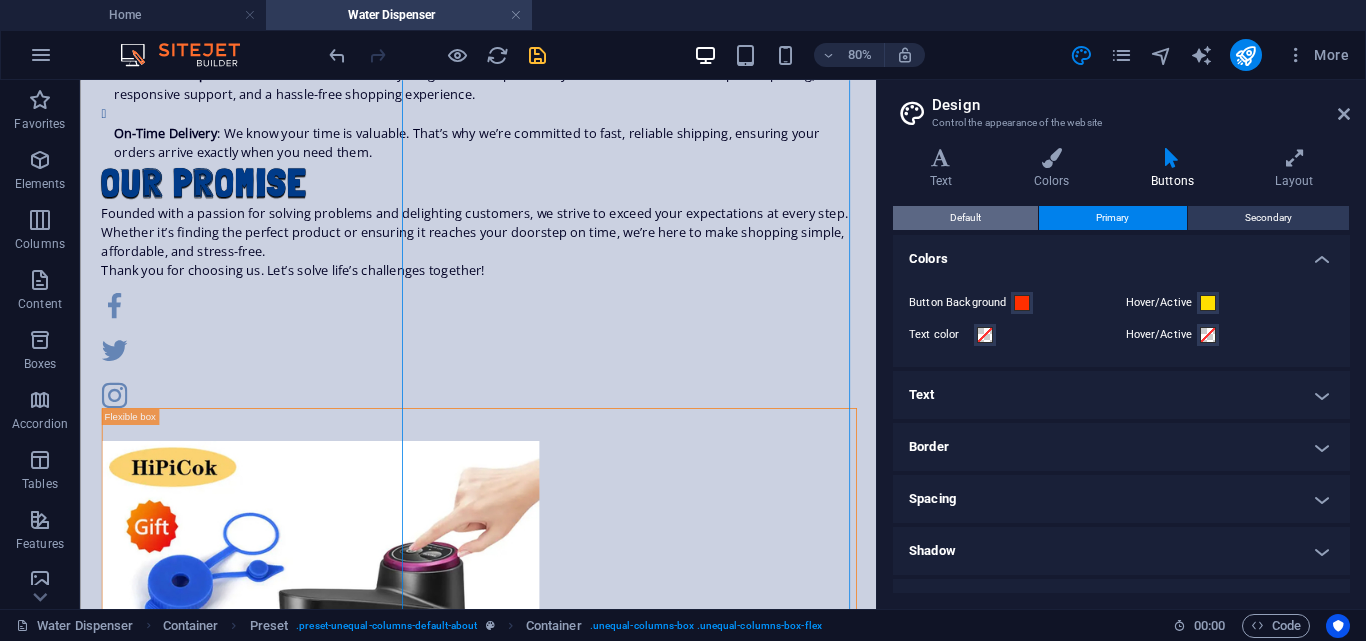 click on "Default" at bounding box center (965, 218) 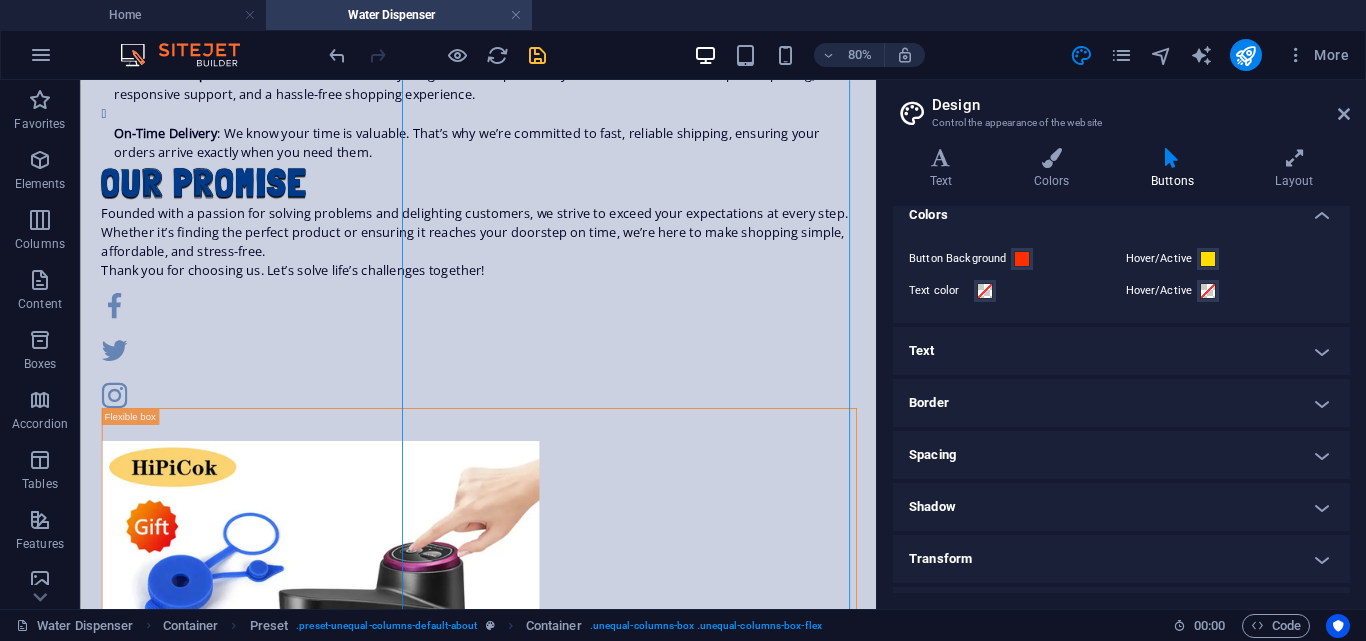scroll, scrollTop: 49, scrollLeft: 0, axis: vertical 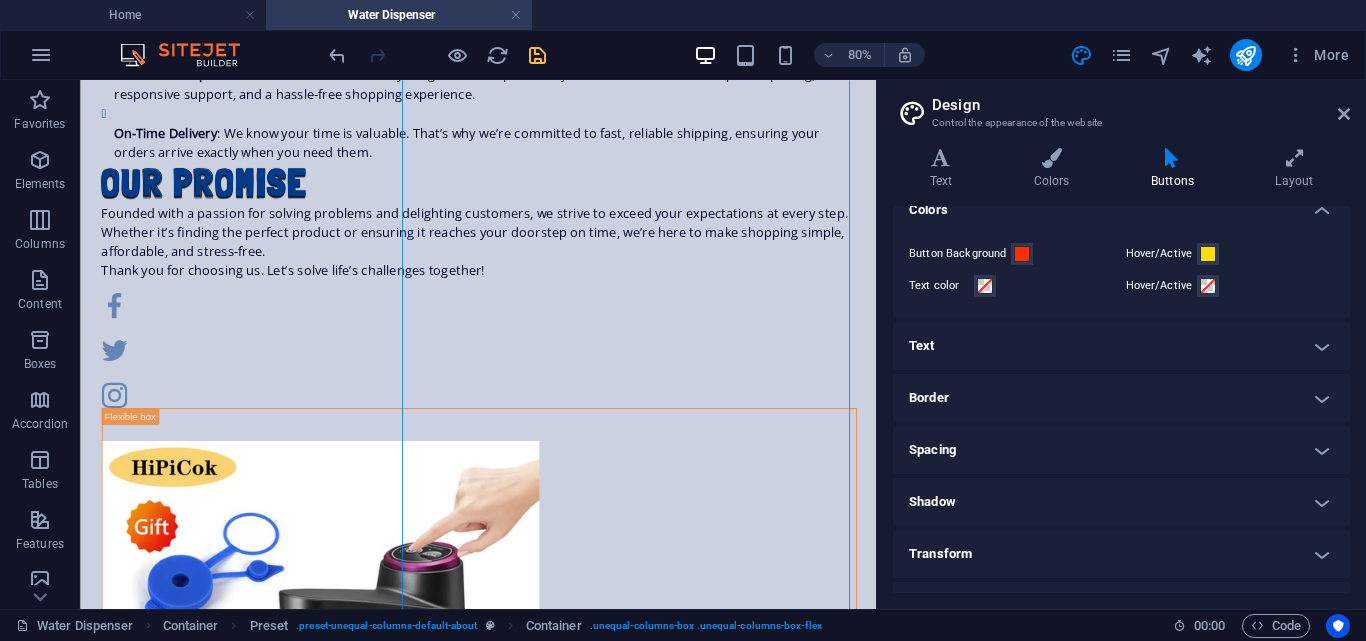 drag, startPoint x: 957, startPoint y: 436, endPoint x: 952, endPoint y: 409, distance: 27.45906 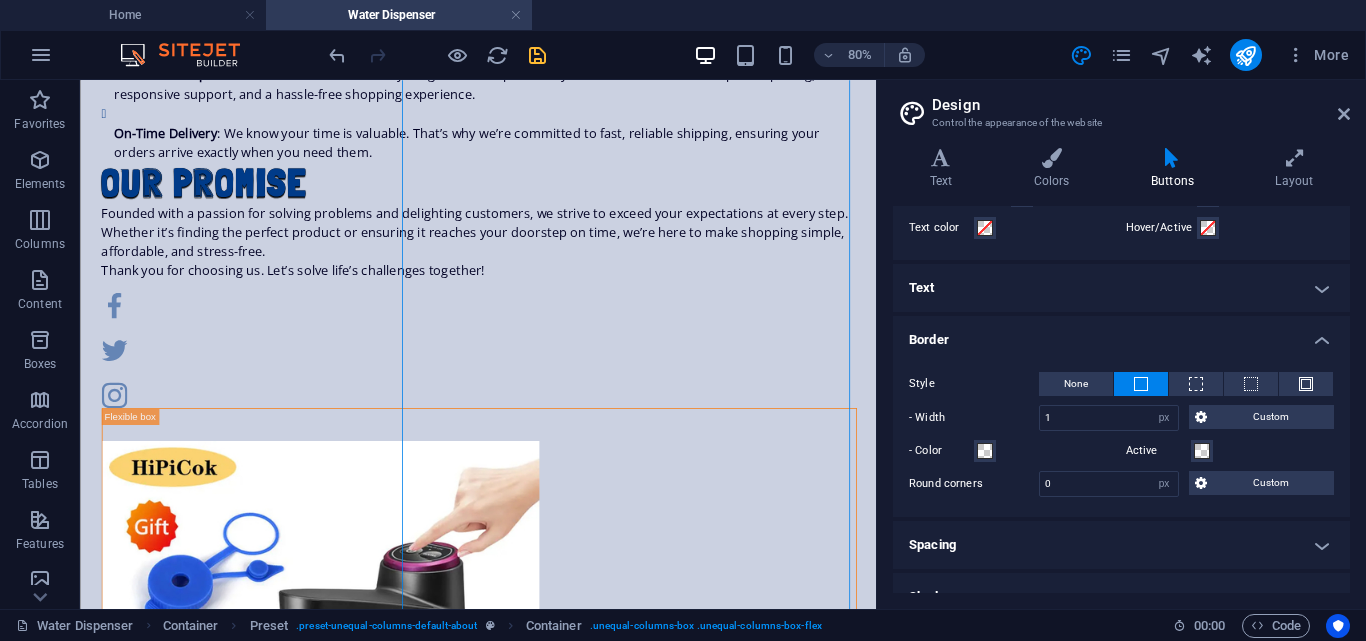 scroll, scrollTop: 101, scrollLeft: 0, axis: vertical 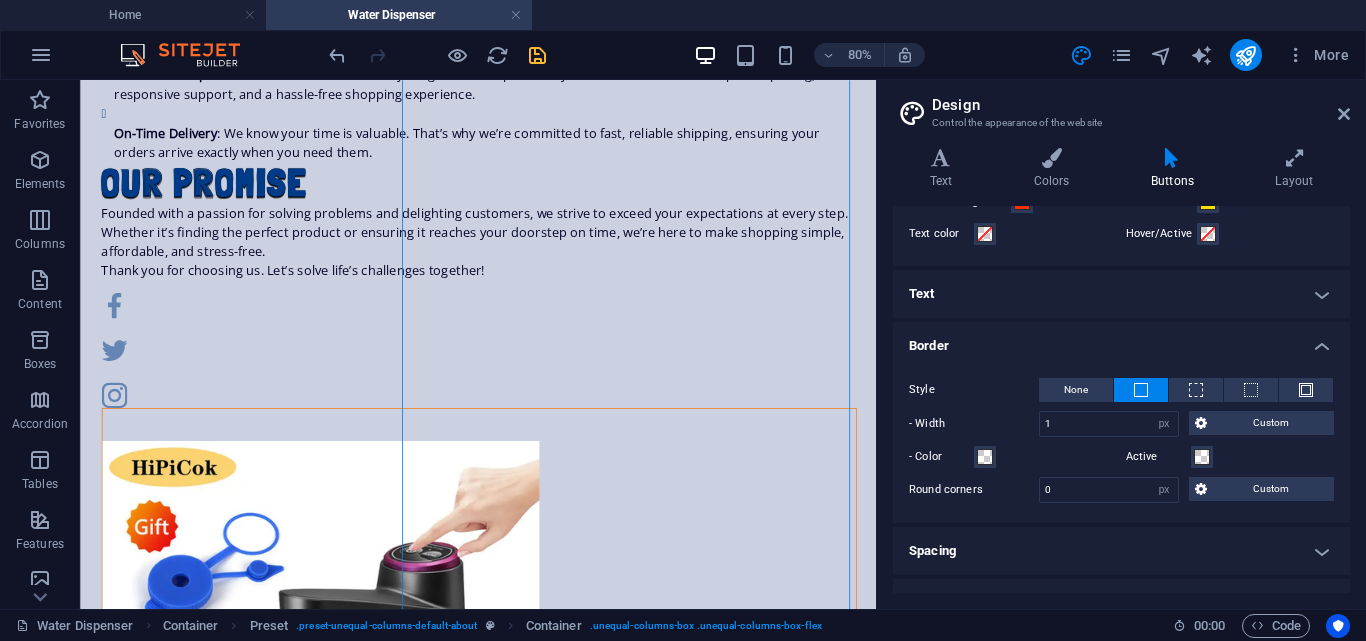 drag, startPoint x: 1107, startPoint y: 494, endPoint x: 932, endPoint y: 465, distance: 177.38658 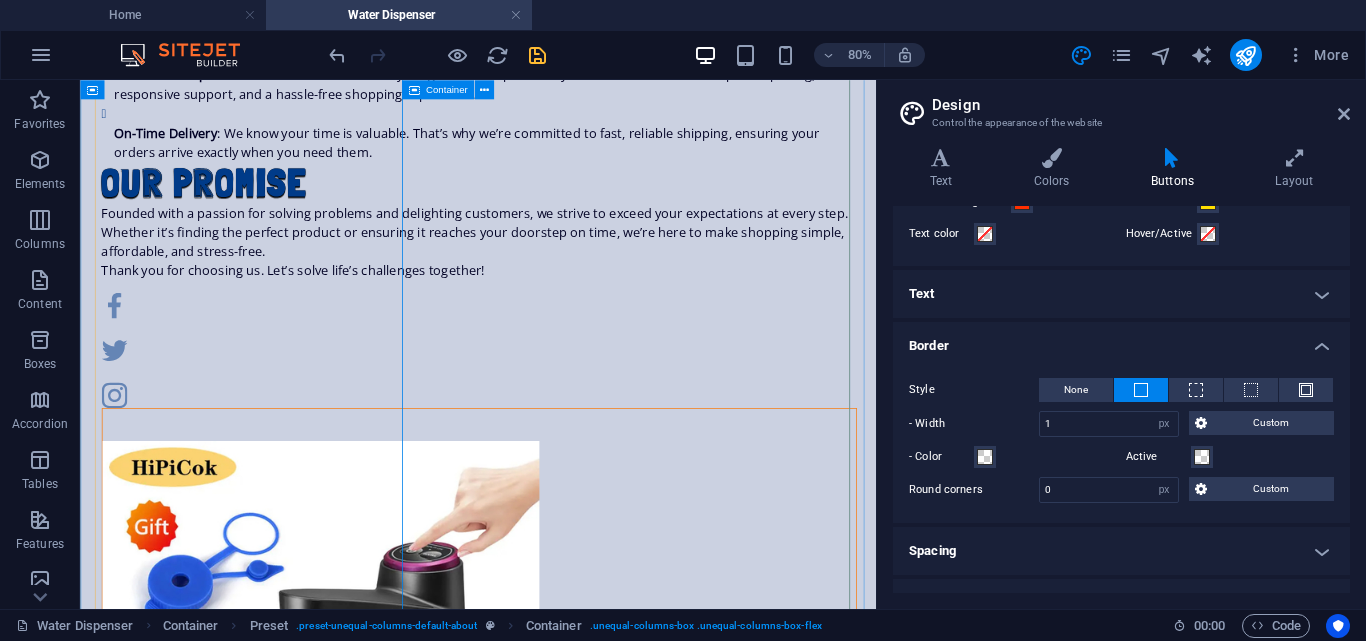 click on "Buy Yours Now!" at bounding box center [578, 793] 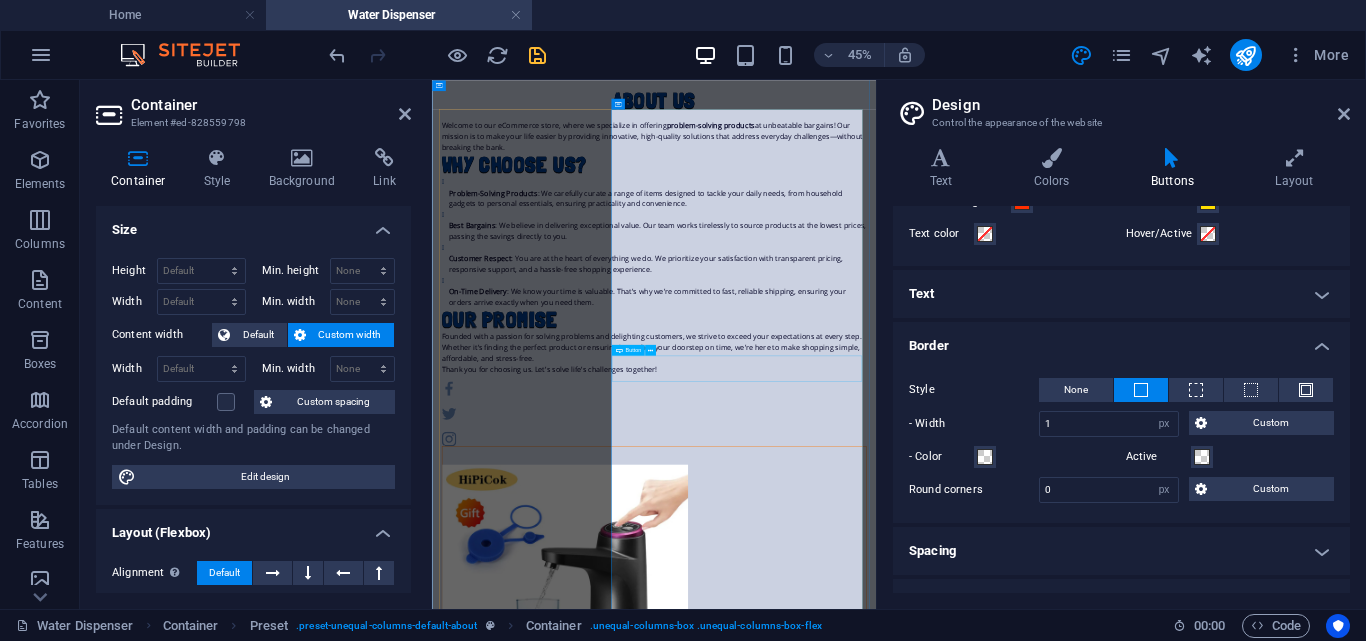 scroll, scrollTop: 646, scrollLeft: 0, axis: vertical 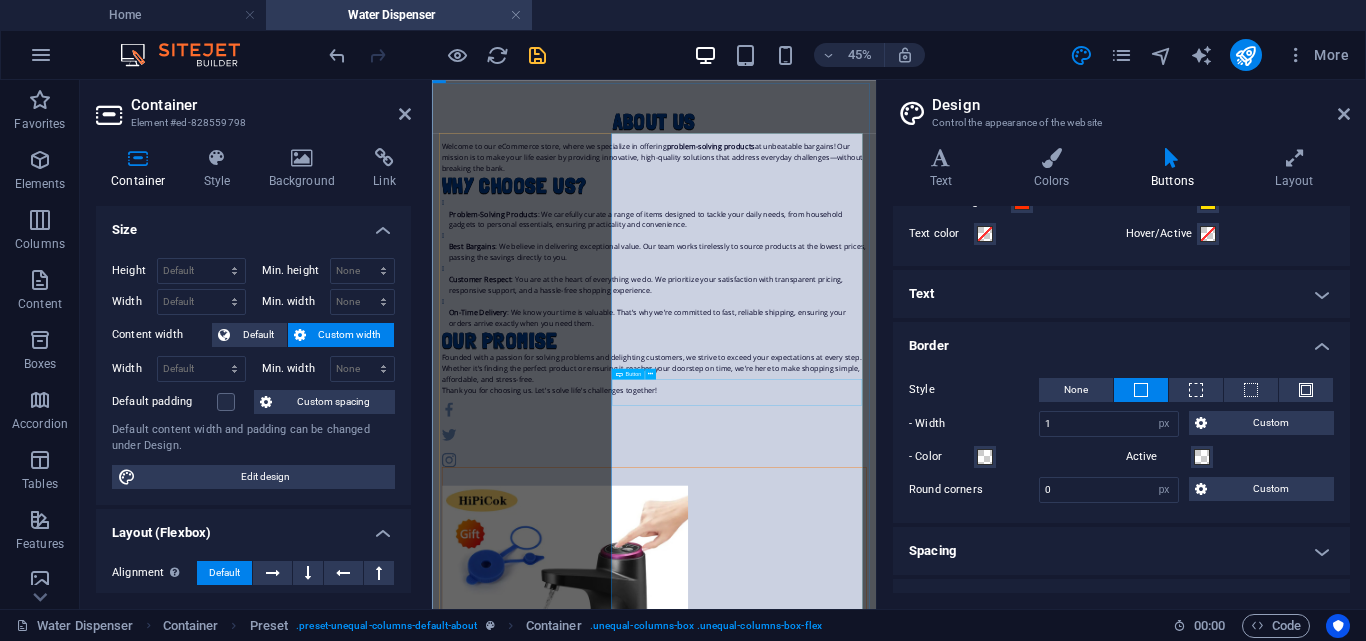 click on "Buy Yours Now!" at bounding box center [926, 1515] 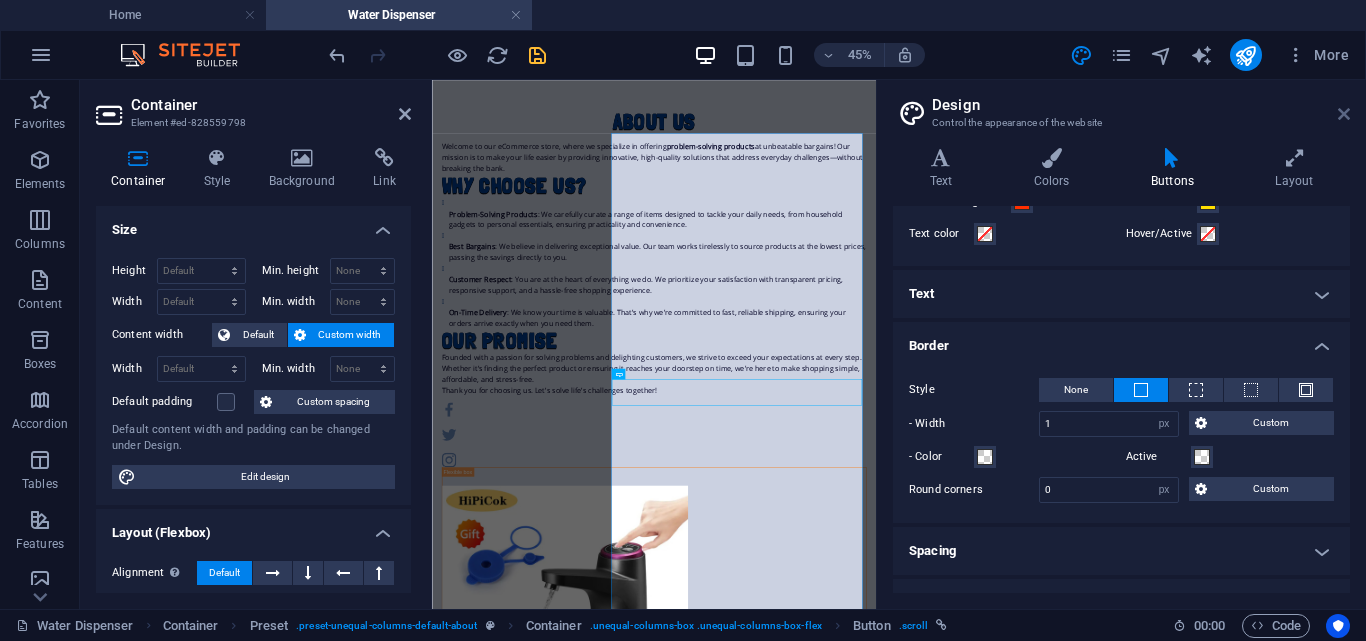 click at bounding box center [1344, 114] 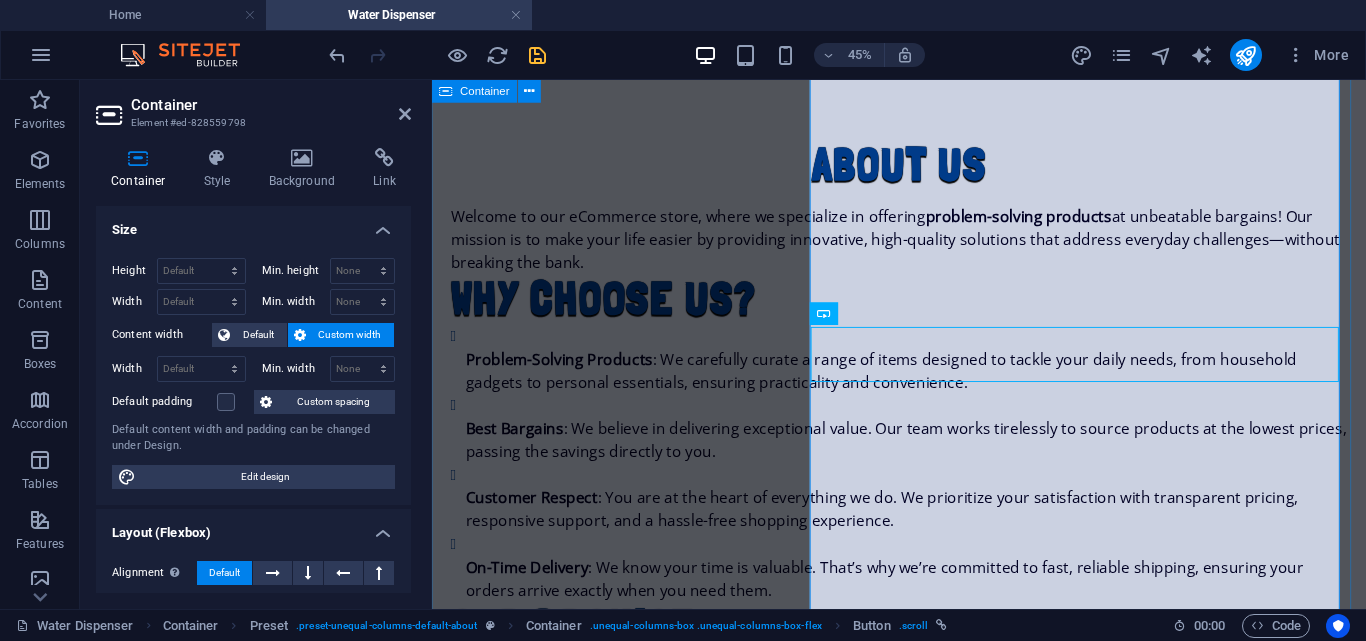 scroll, scrollTop: 1051, scrollLeft: 0, axis: vertical 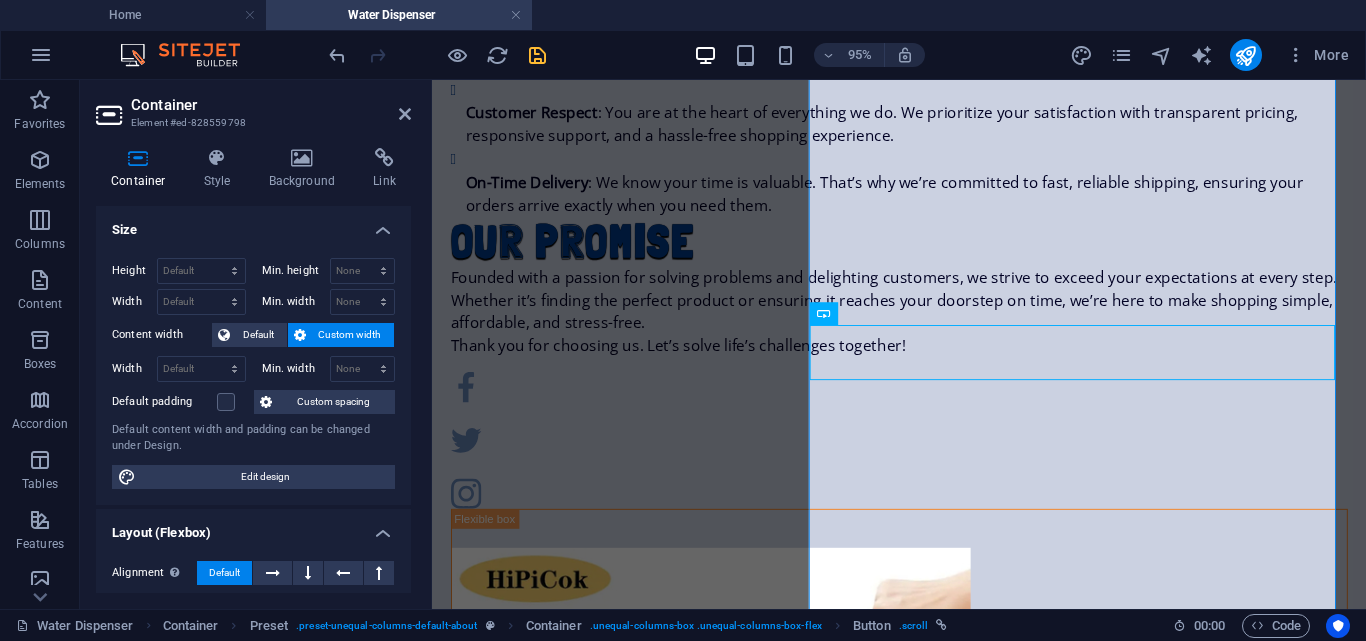 click on "Container Element #ed-828559798
Container Style Background Link Size Height Default px rem % vh vw Min. height None px rem % vh vw Width Default px rem % em vh vw Min. width None px rem % vh vw Content width Default Custom width Width Default px rem % em vh vw Min. width None px rem % vh vw Default padding Custom spacing Default content width and padding can be changed under Design. Edit design Layout (Flexbox) Alignment Determines the flex direction. Default Main axis Determine how elements should behave along the main axis inside this container (justify content). Default Side axis Control the vertical direction of the element inside of the container (align items). Default Wrap Default On Off Fill Controls the distances and direction of elements on the y-axis across several lines (align content). Default Accessibility ARIA helps assistive technologies (like screen readers) to understand the role, state, and behavior of web elements Role The ARIA role defines the purpose of an element.  None" at bounding box center (256, 344) 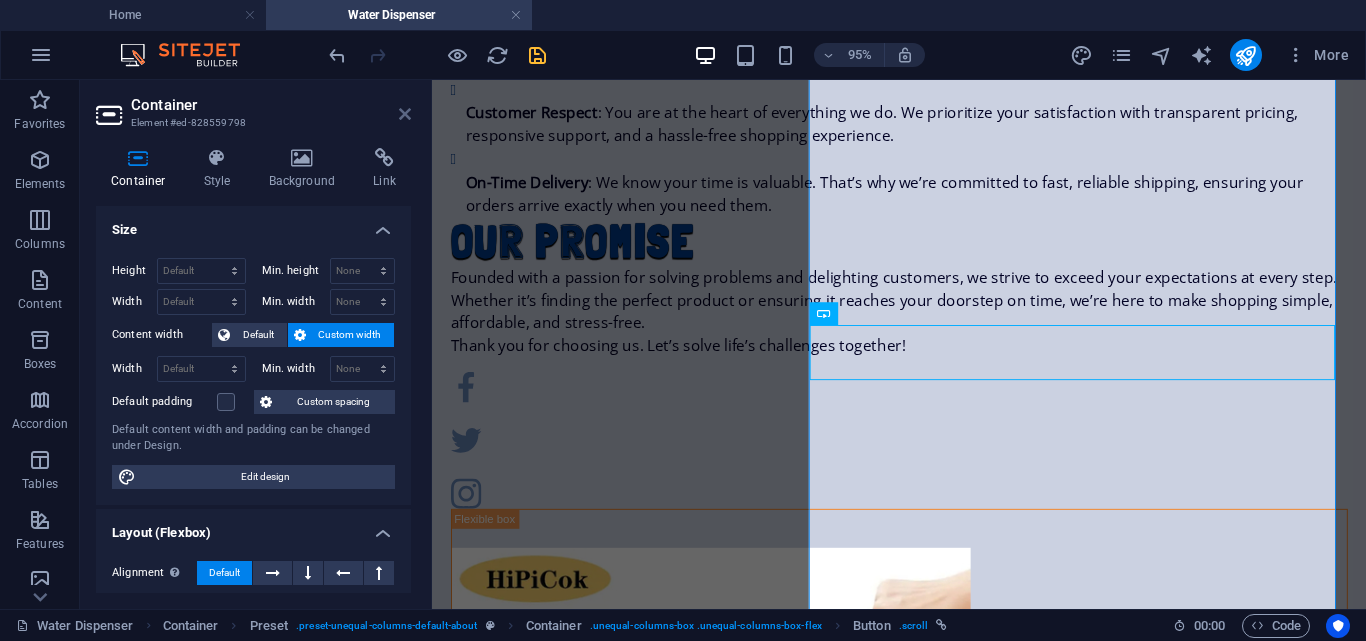 click at bounding box center (405, 114) 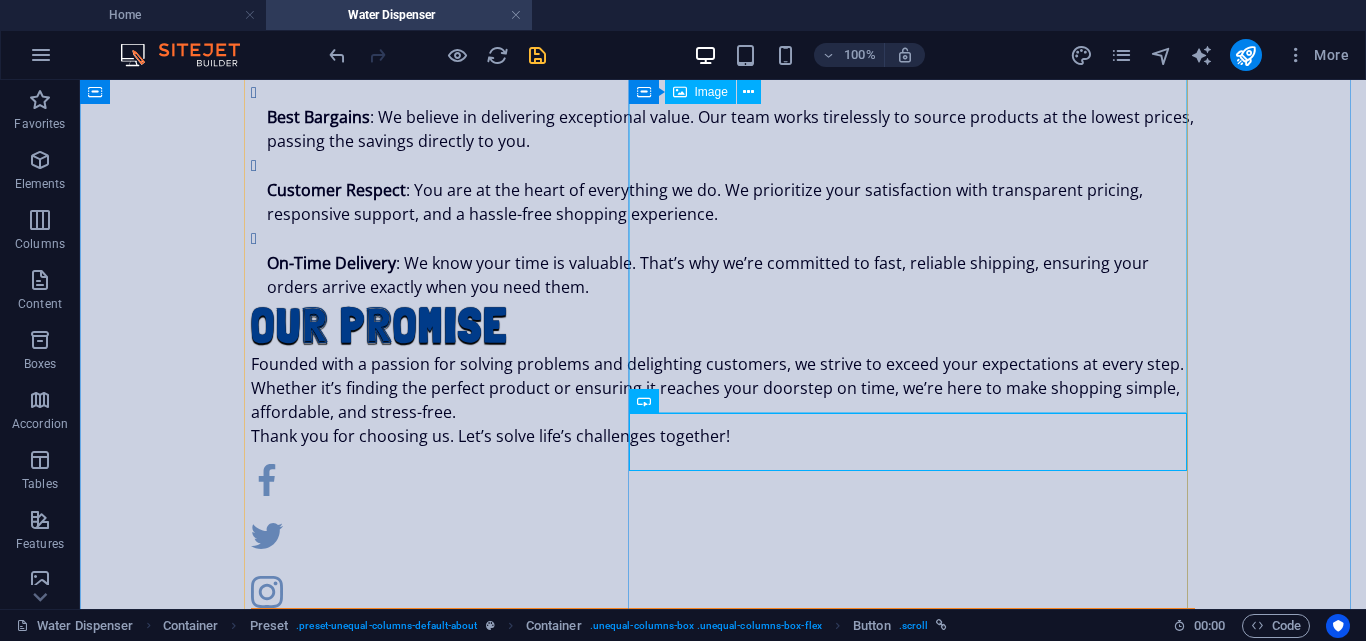 scroll, scrollTop: 1186, scrollLeft: 0, axis: vertical 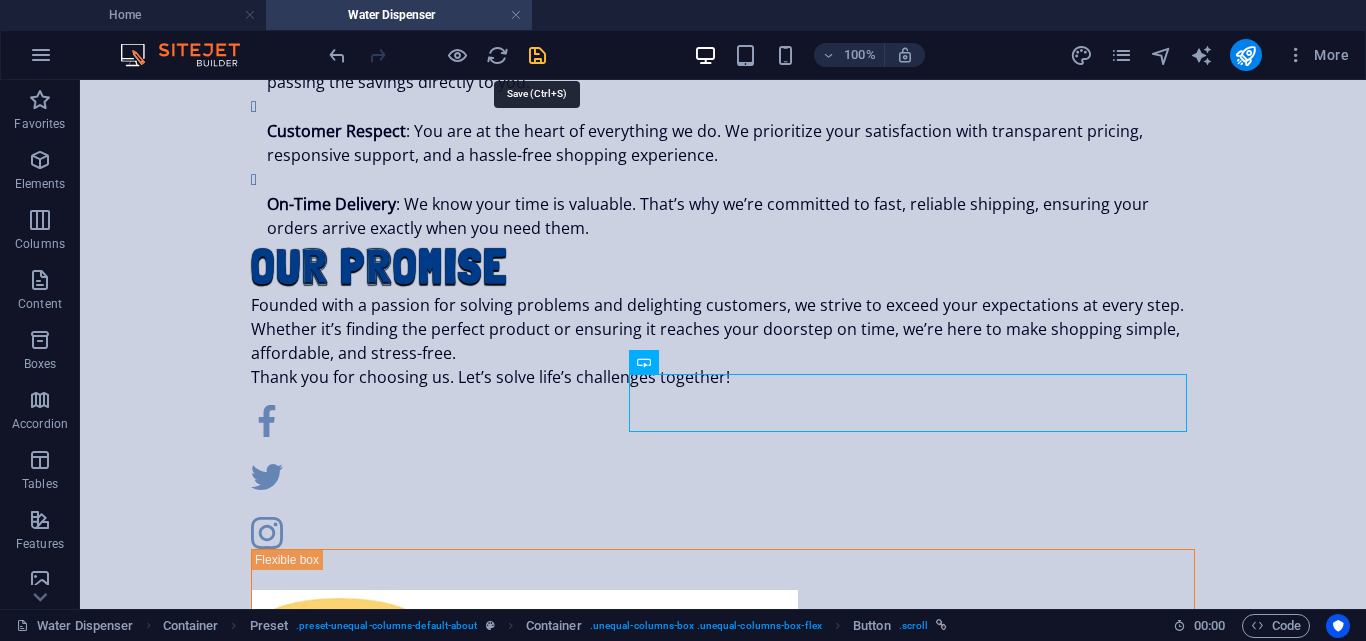 click at bounding box center (537, 55) 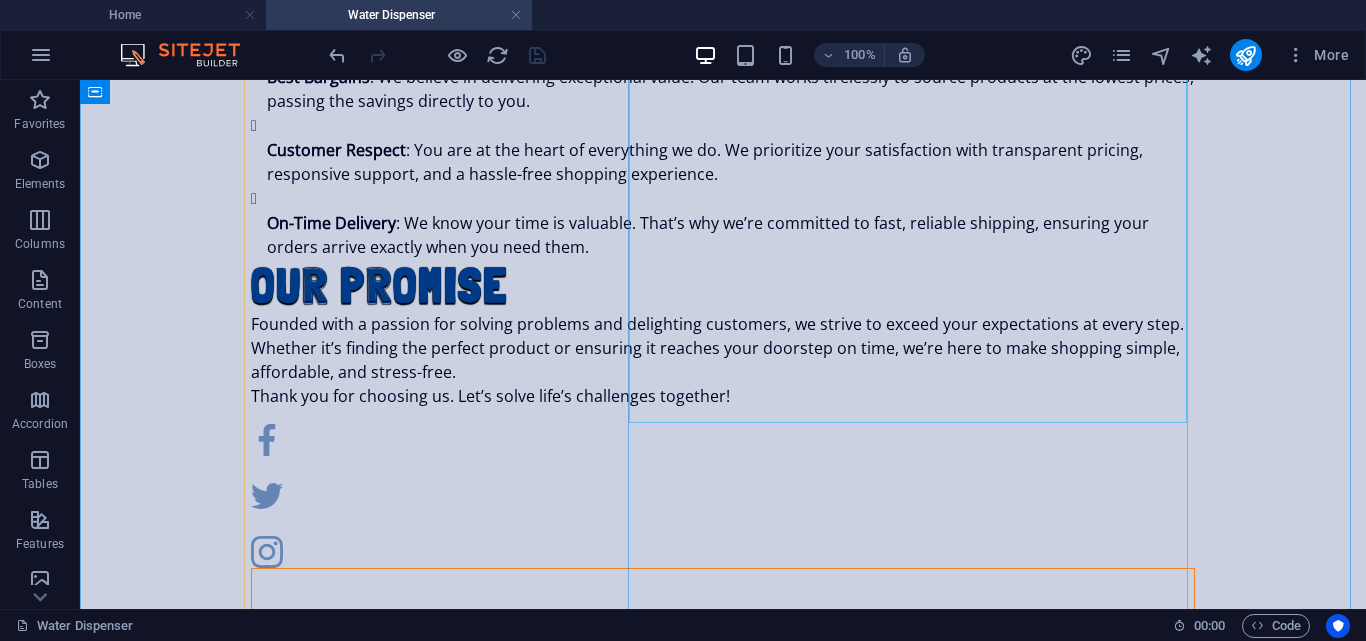 scroll, scrollTop: 1168, scrollLeft: 0, axis: vertical 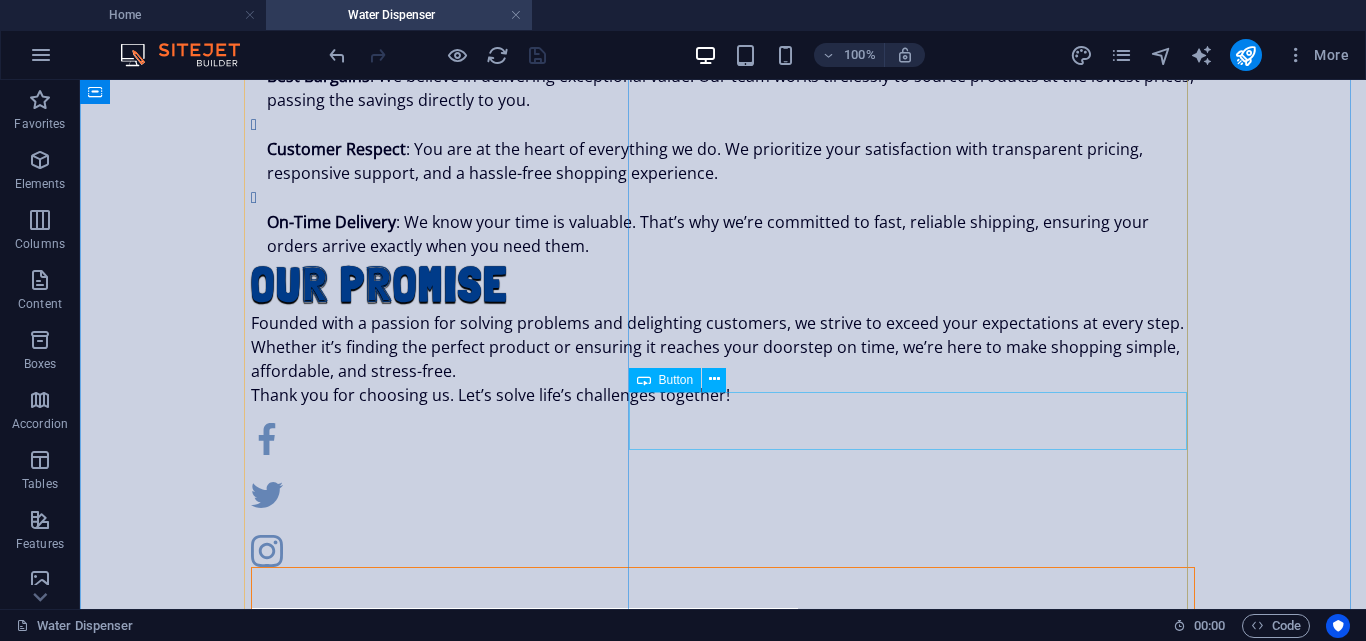 click on "Buy Yours Now!" at bounding box center (723, 1143) 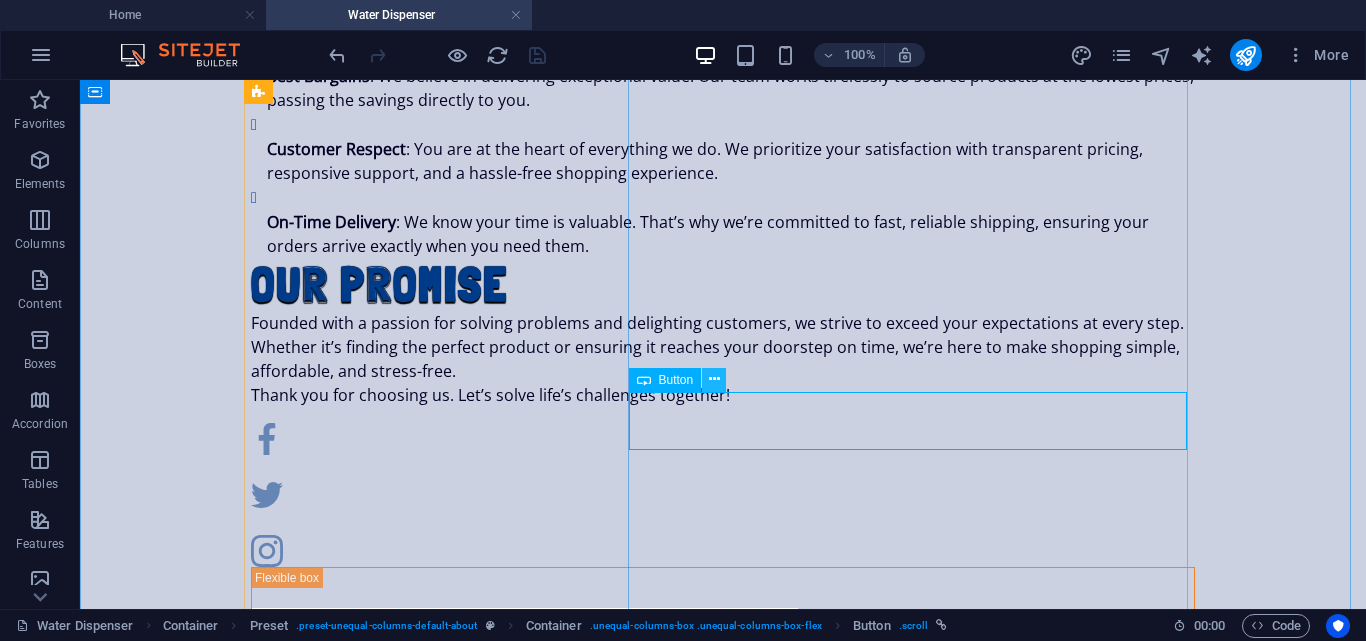 click at bounding box center (714, 379) 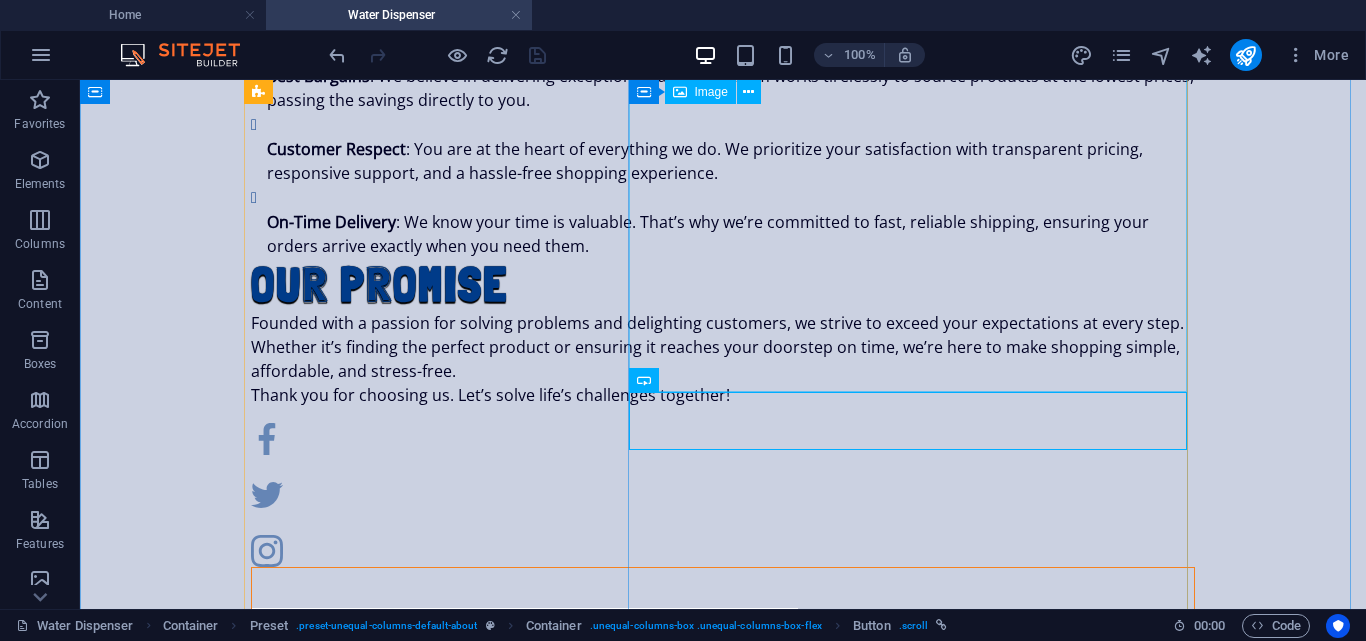 click at bounding box center [723, 841] 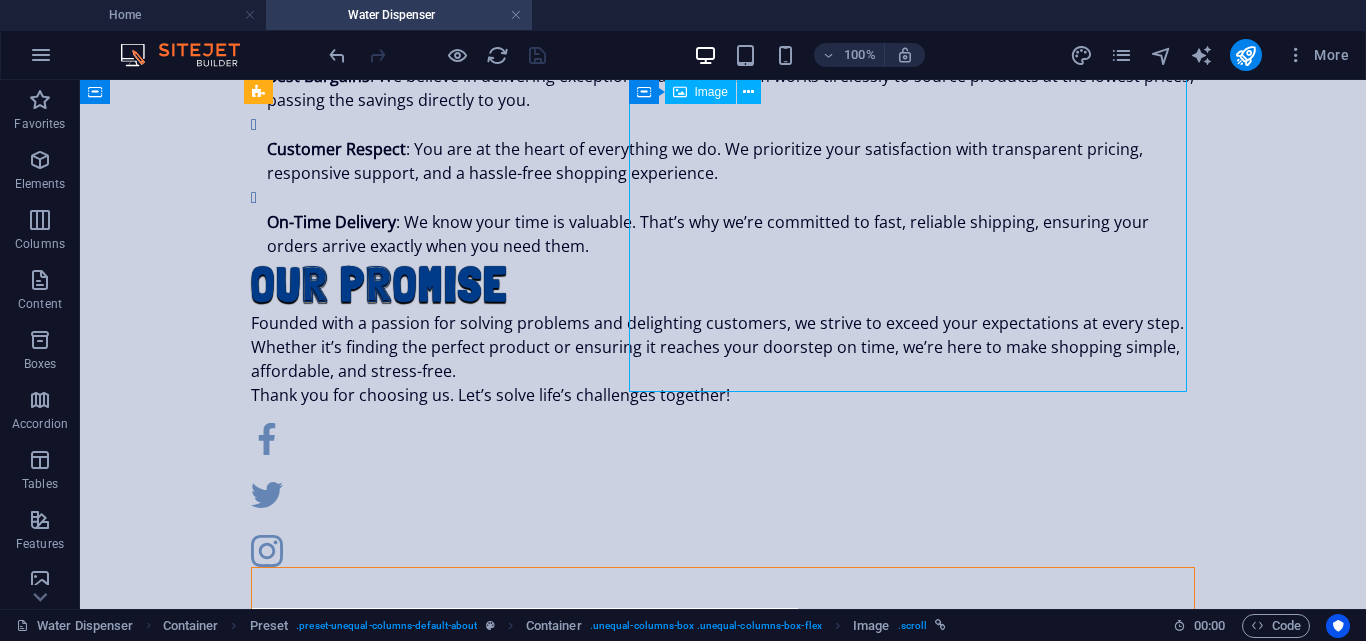 click at bounding box center [723, 841] 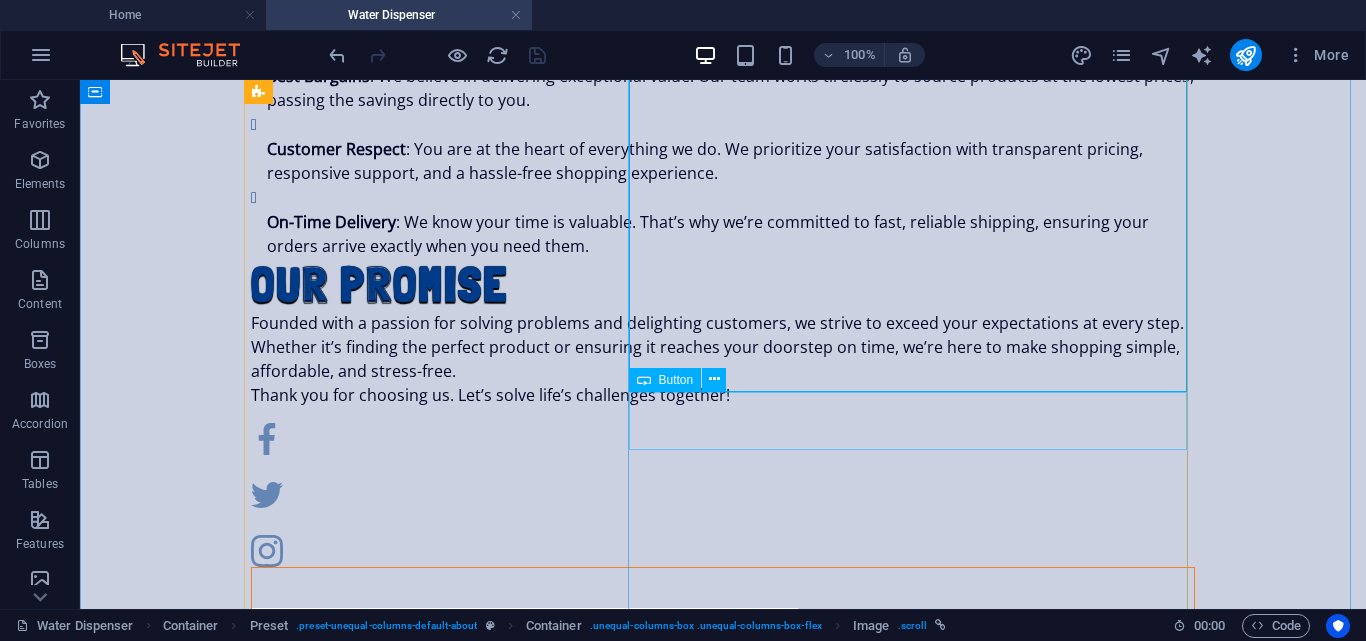 click on "Buy Yours Now!" at bounding box center (723, 1143) 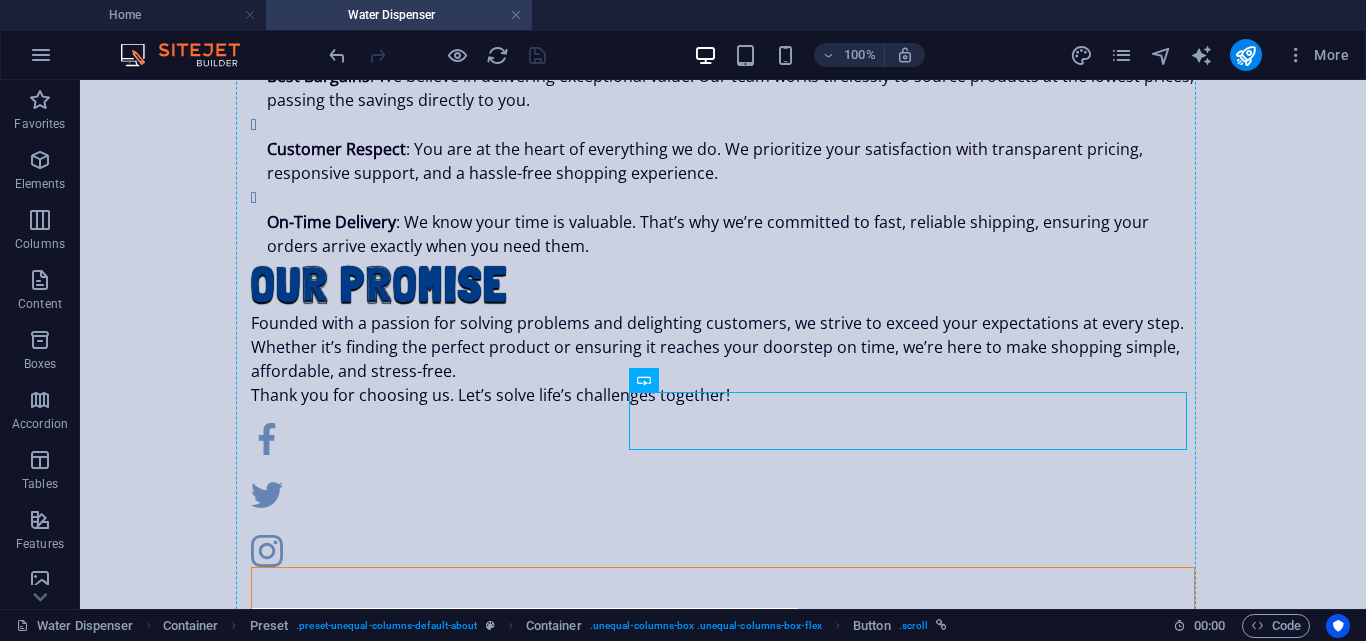 drag, startPoint x: 814, startPoint y: 402, endPoint x: 682, endPoint y: 478, distance: 152.31546 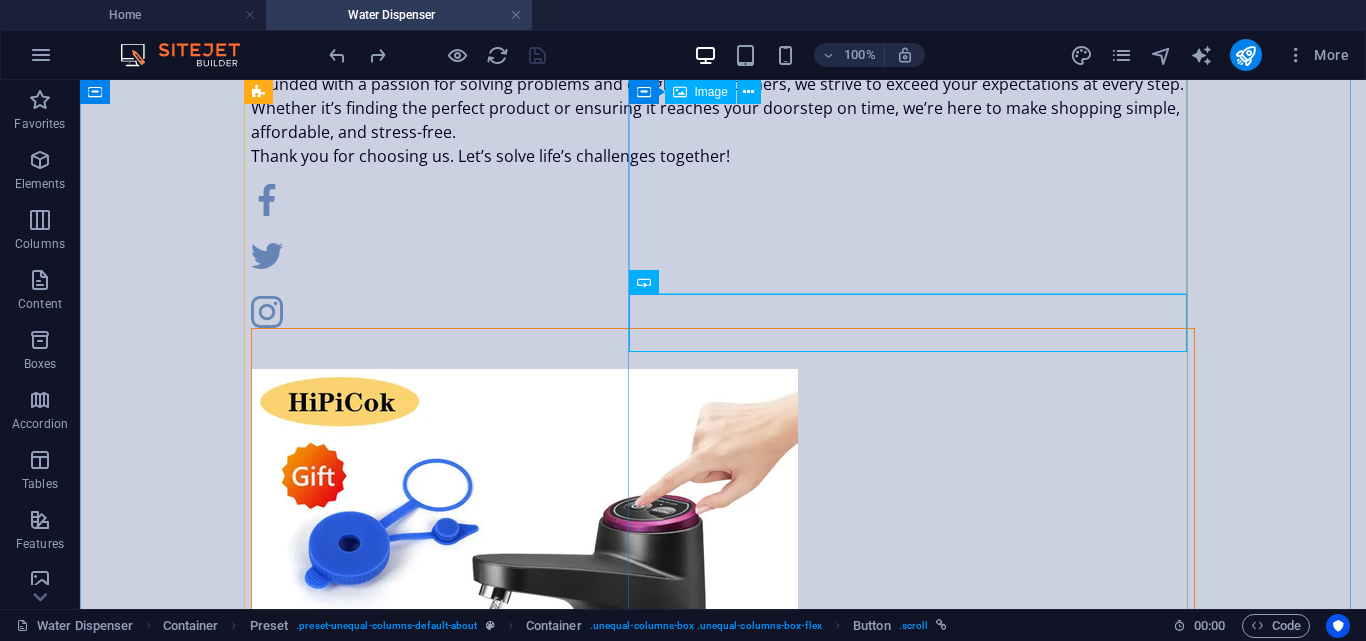 scroll, scrollTop: 1244, scrollLeft: 0, axis: vertical 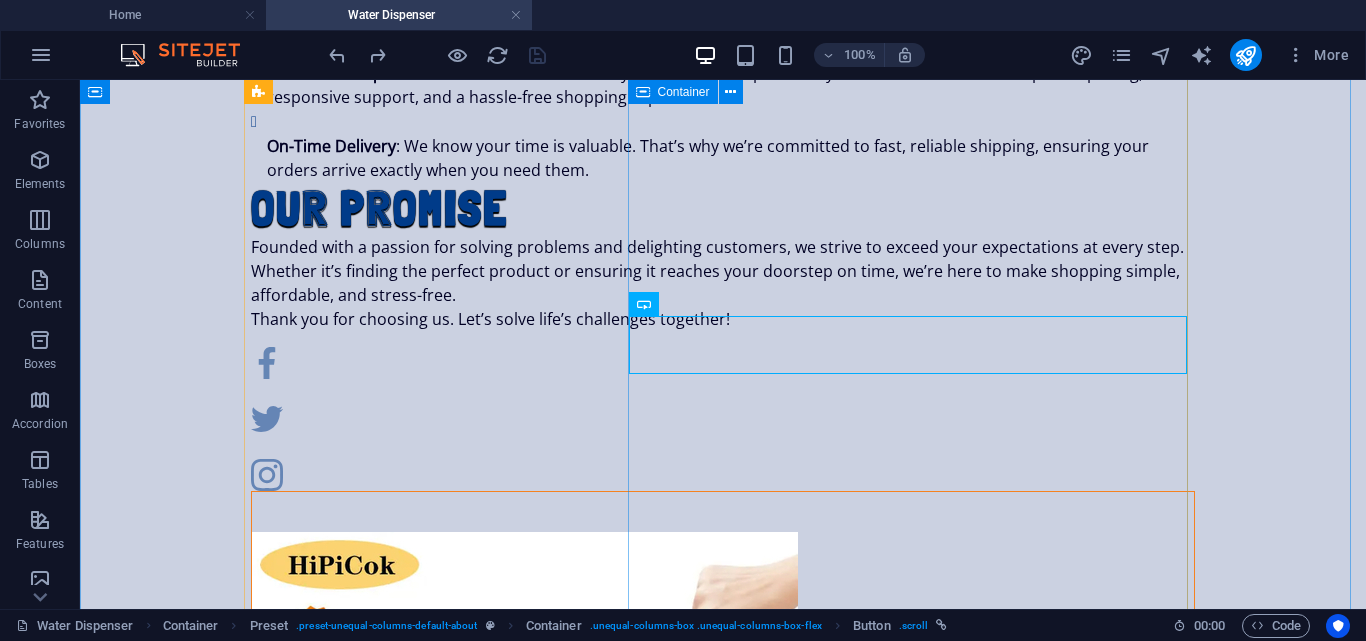 click on "Buy Yours Now!" at bounding box center (723, 794) 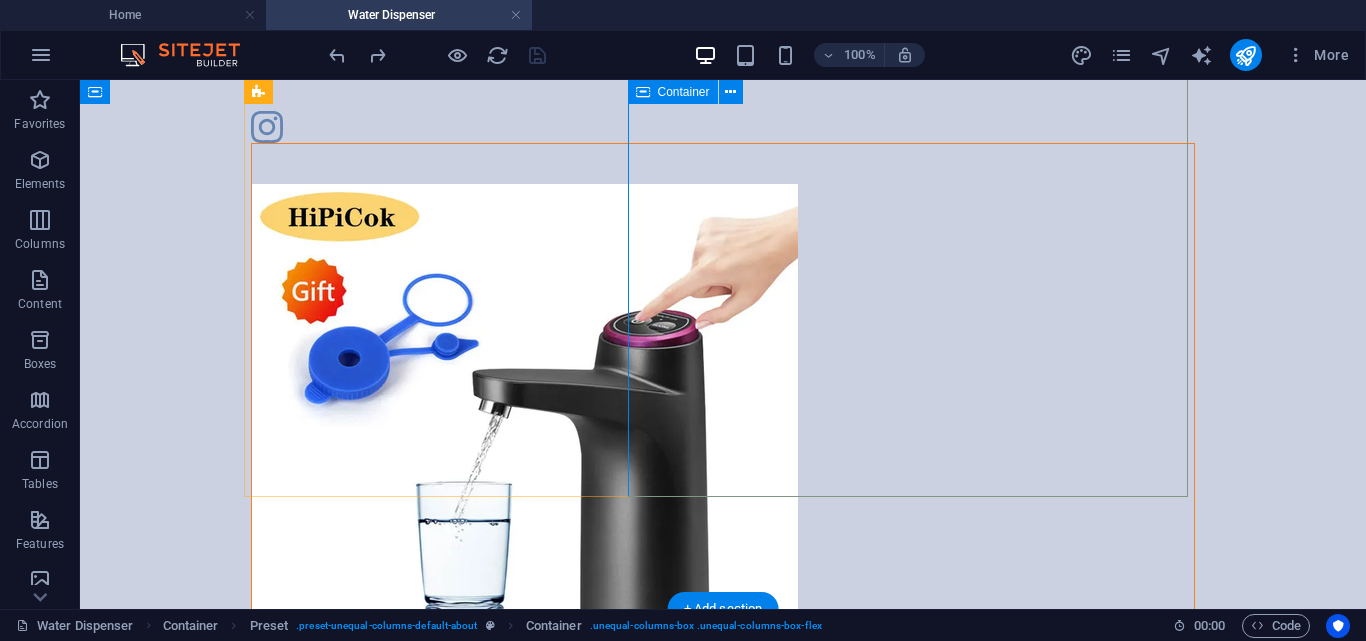 scroll, scrollTop: 1604, scrollLeft: 0, axis: vertical 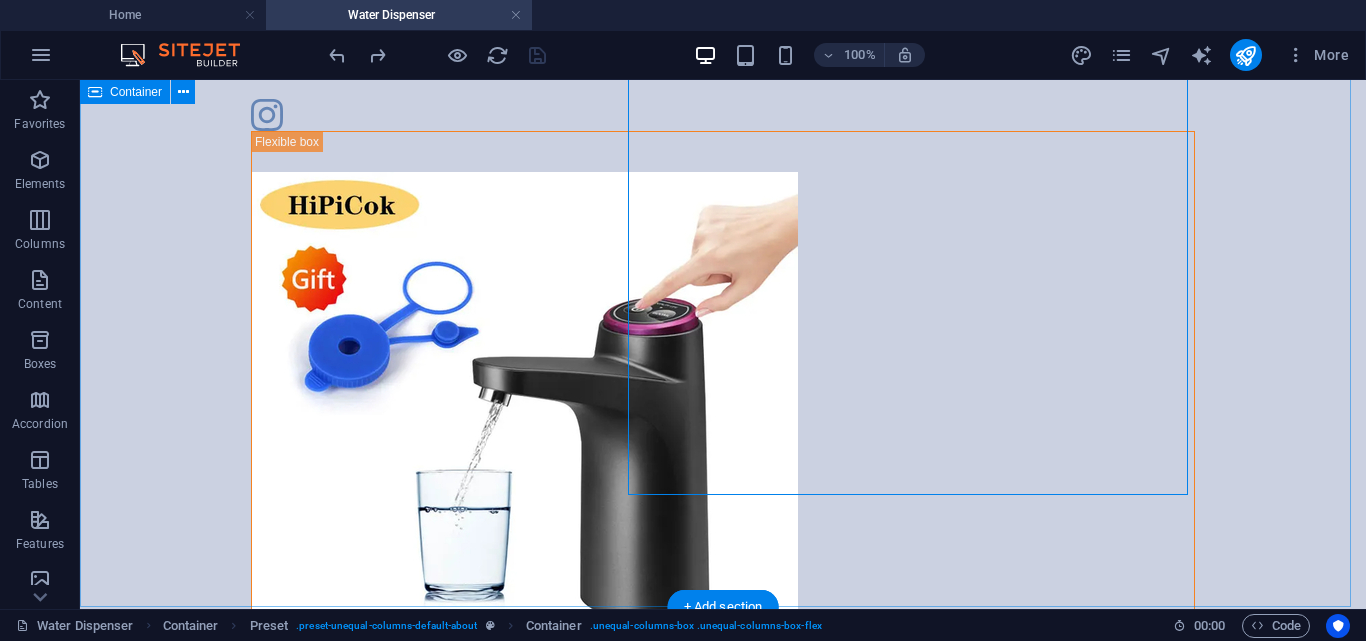 click on "About us Welcome to our eCommerce store, where we specialize in offering  problem-solving products  at unbeatable bargains! Our mission is to make your life easier by providing innovative, high-quality solutions that address everyday challenges—without breaking the bank. Why Choose Us? Problem-Solving Products : We carefully curate a range of items designed to tackle your daily needs, from household gadgets to personal essentials, ensuring practicality and convenience. Best Bargains : We believe in delivering exceptional value. Our team works tirelessly to source products at the lowest prices, passing the savings directly to you. Customer Respect : You are at the heart of everything we do. We prioritize your satisfaction with transparent pricing, responsive support, and a hassle-free shopping experience. On-Time Delivery : We know your time is valuable. That’s why we’re committed to fast, reliable shipping, ensuring your orders arrive exactly when you need them. Our Promise Buy Yours Now!" at bounding box center [723, 37] 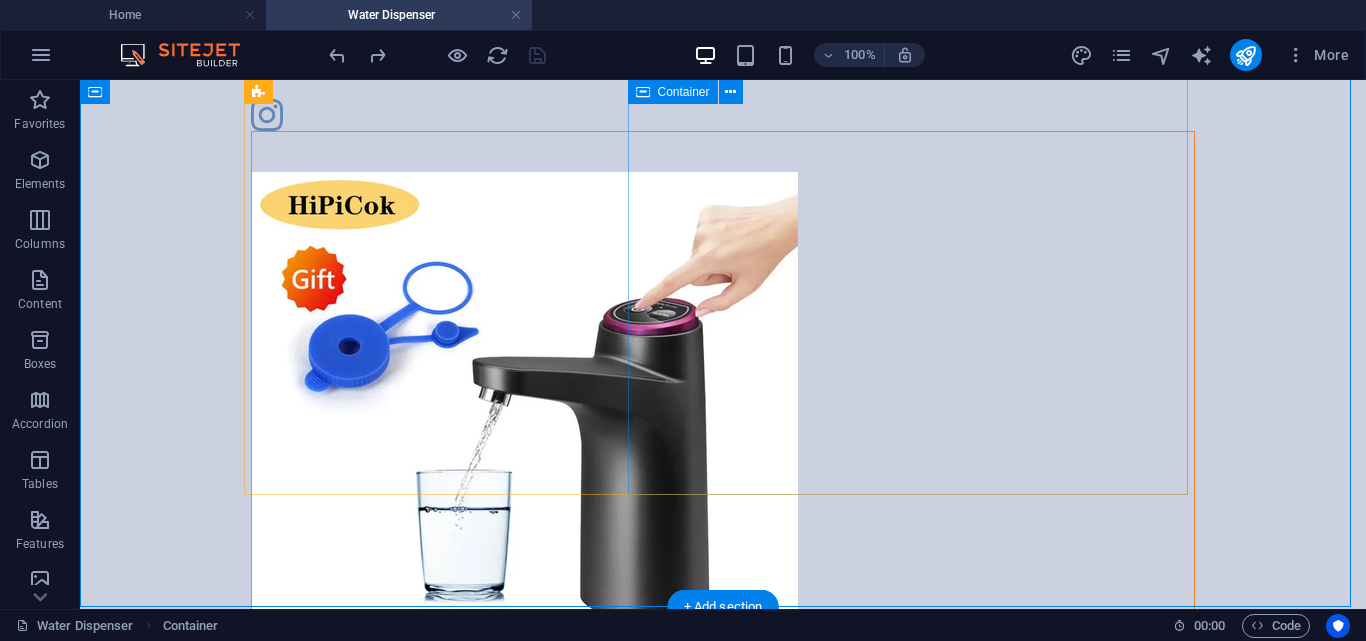click on "Buy Yours Now!" at bounding box center [723, 434] 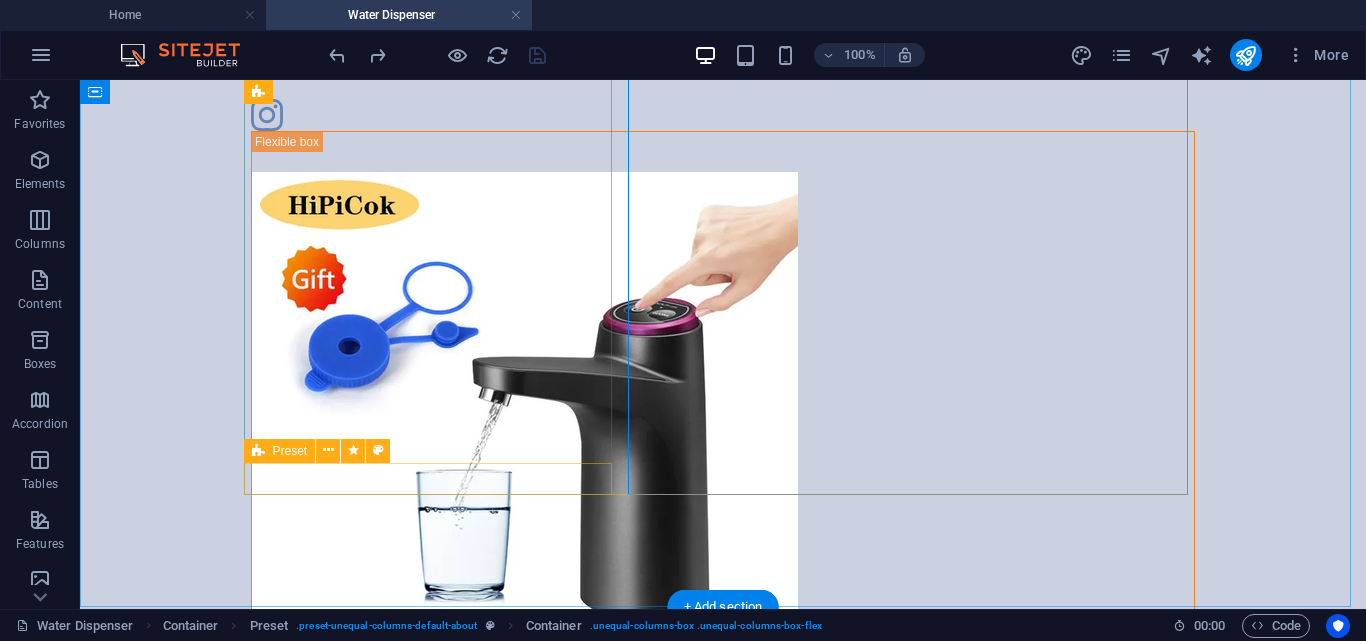 click at bounding box center [723, 59] 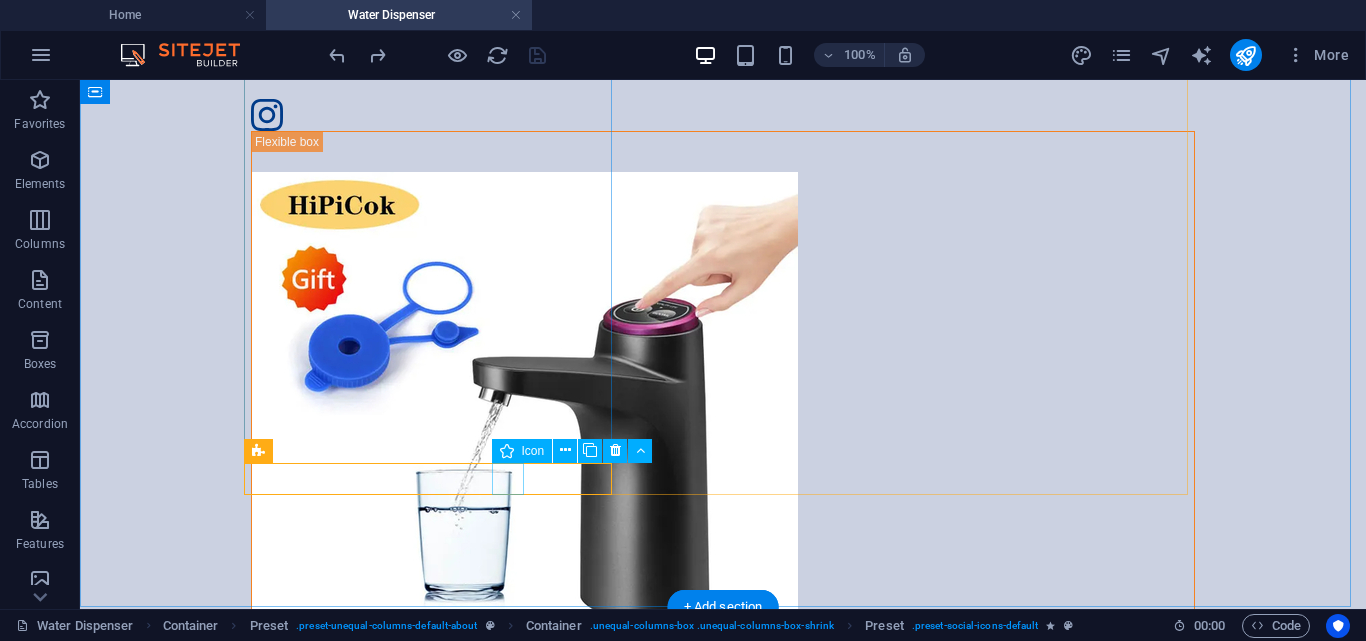 click at bounding box center (723, 115) 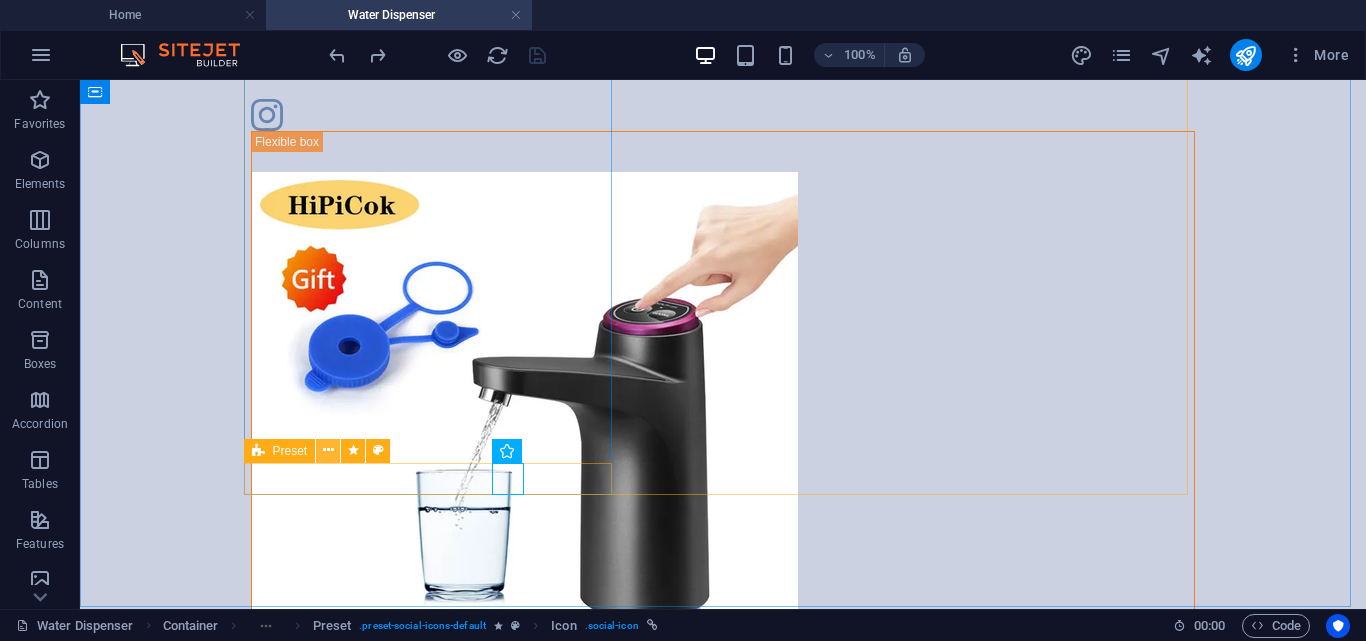 click at bounding box center [328, 450] 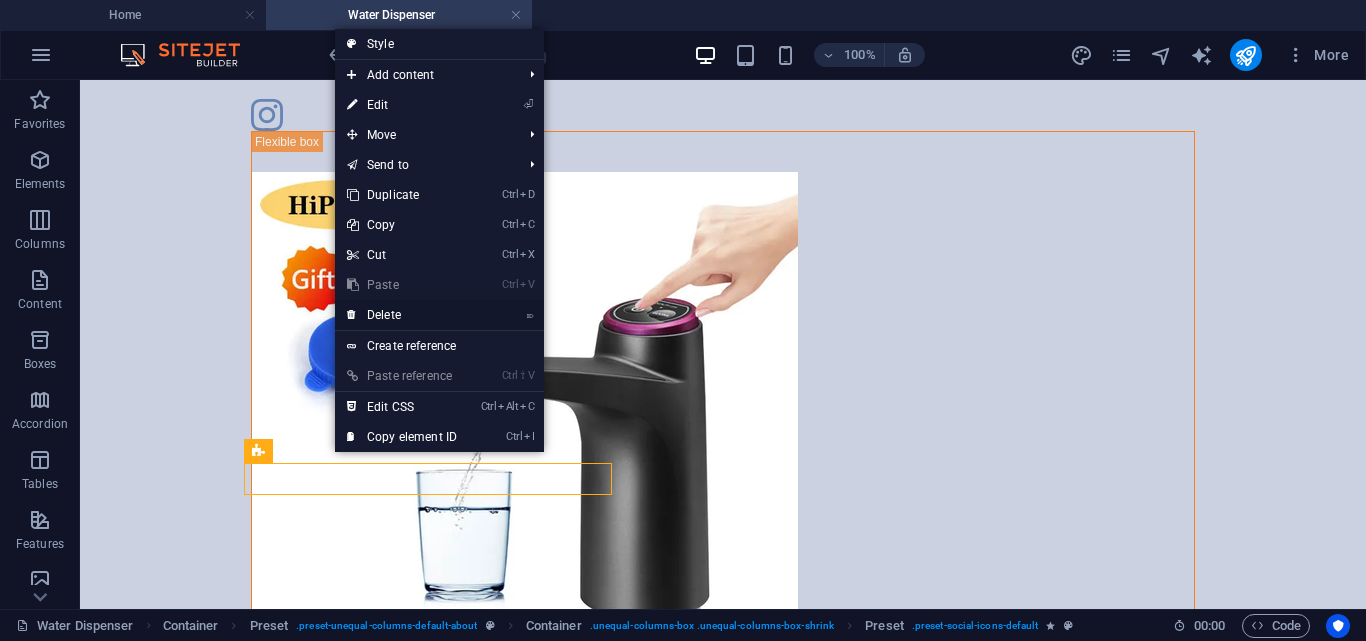 click on "⌦  Delete" at bounding box center [402, 315] 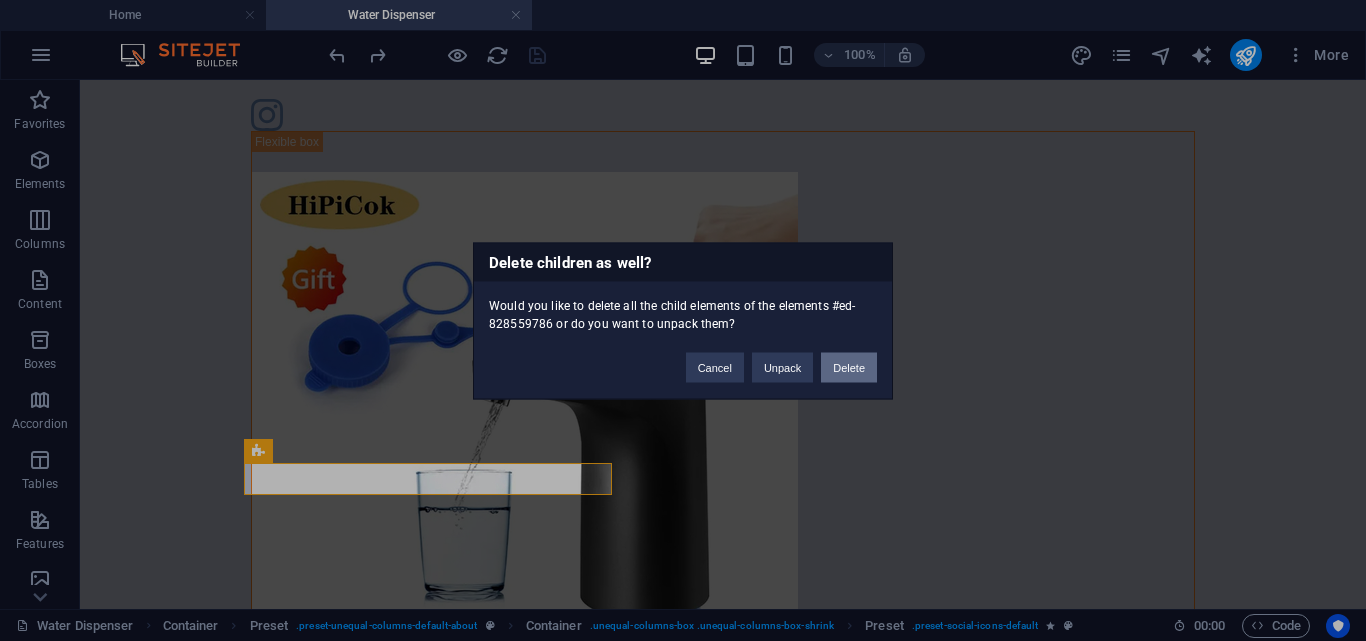 click on "Delete" at bounding box center [849, 367] 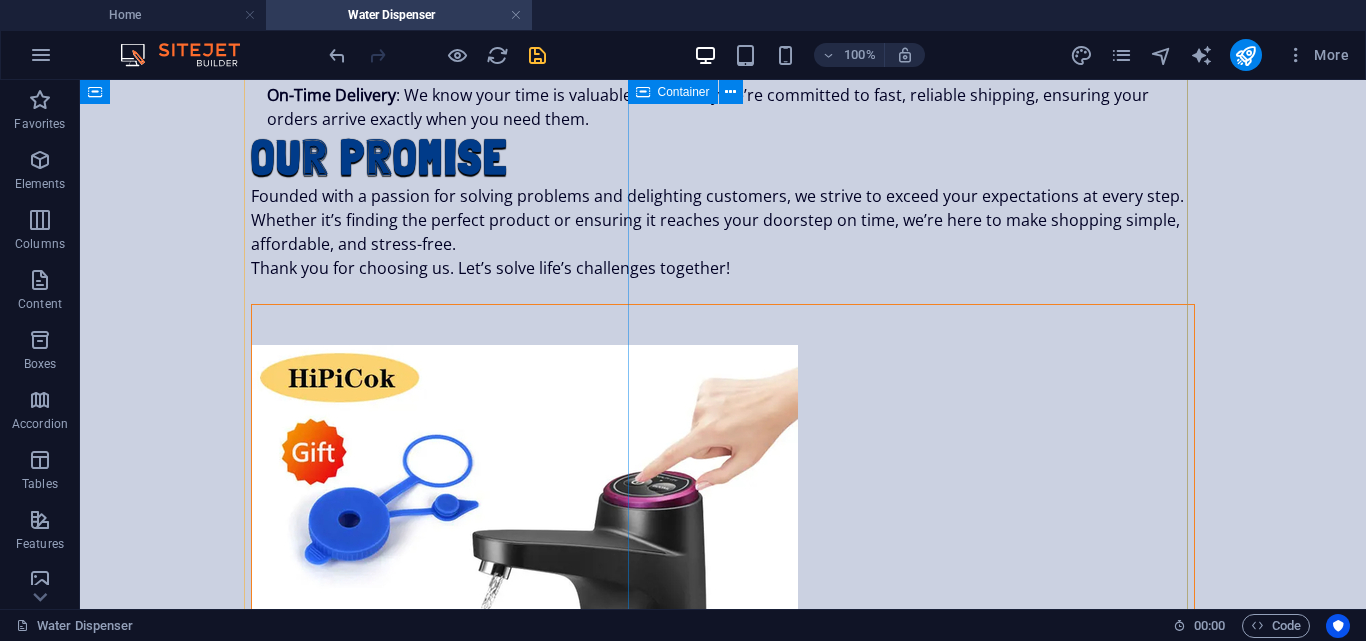 scroll, scrollTop: 1308, scrollLeft: 0, axis: vertical 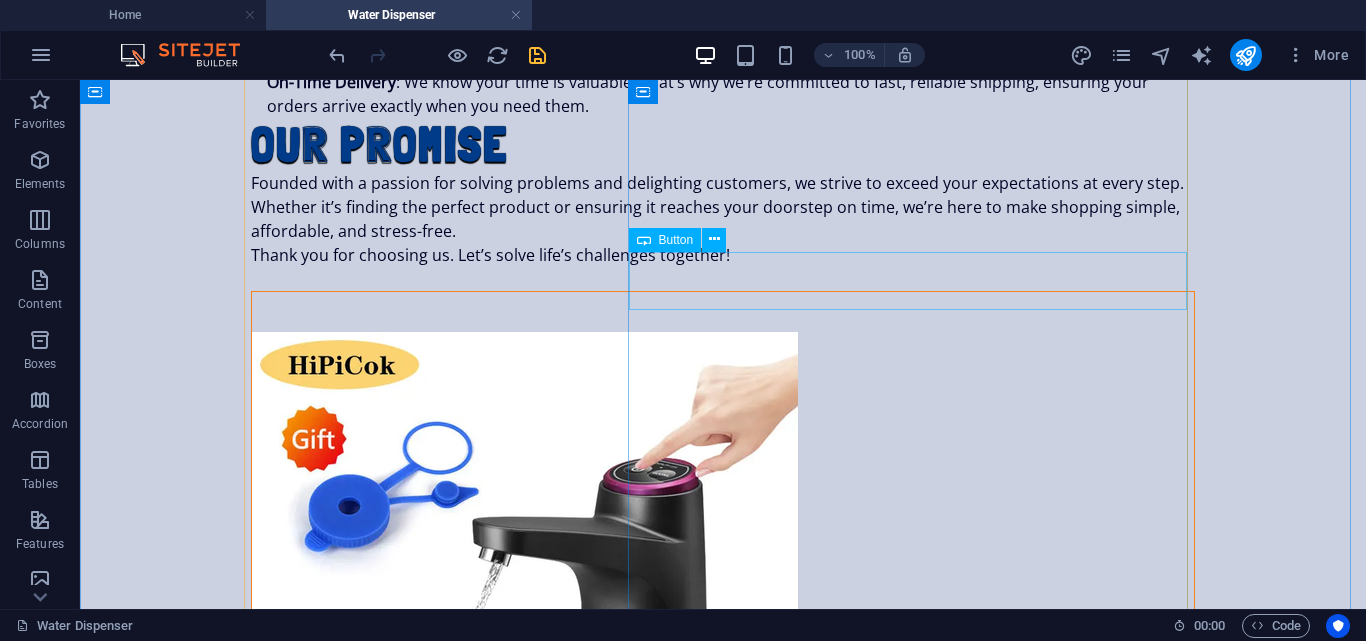 click on "Buy Yours Now!" at bounding box center [723, 867] 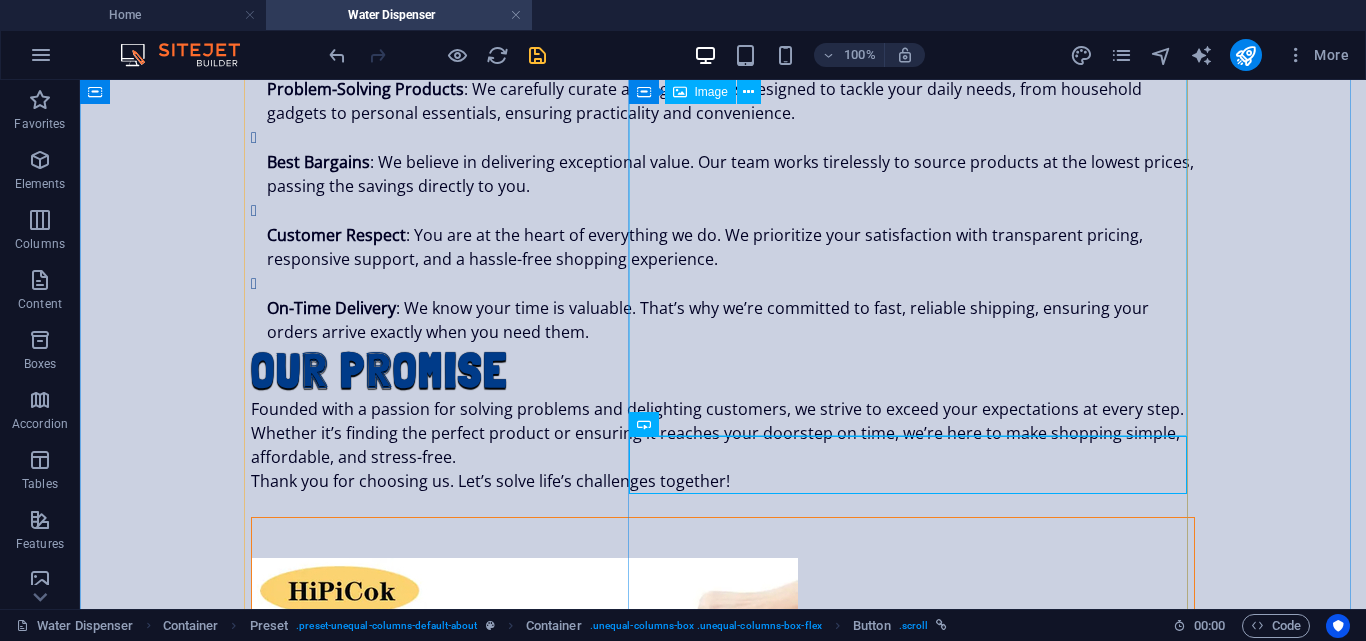 scroll, scrollTop: 1030, scrollLeft: 0, axis: vertical 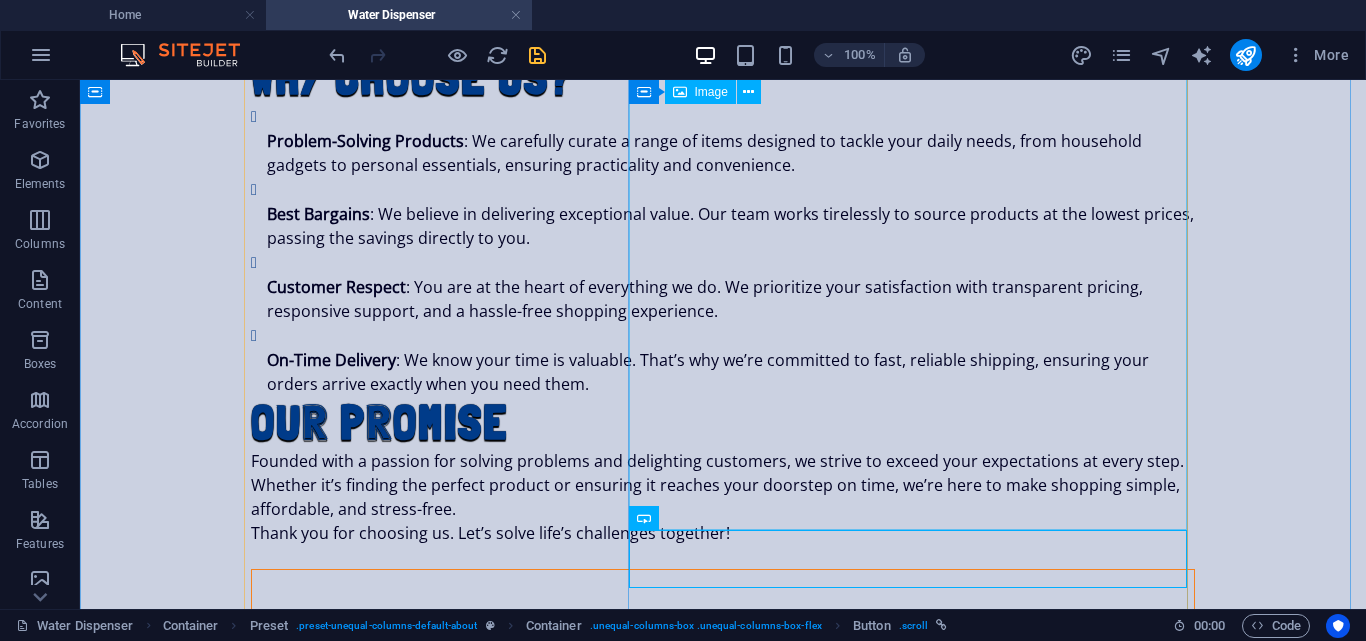 click at bounding box center [723, 843] 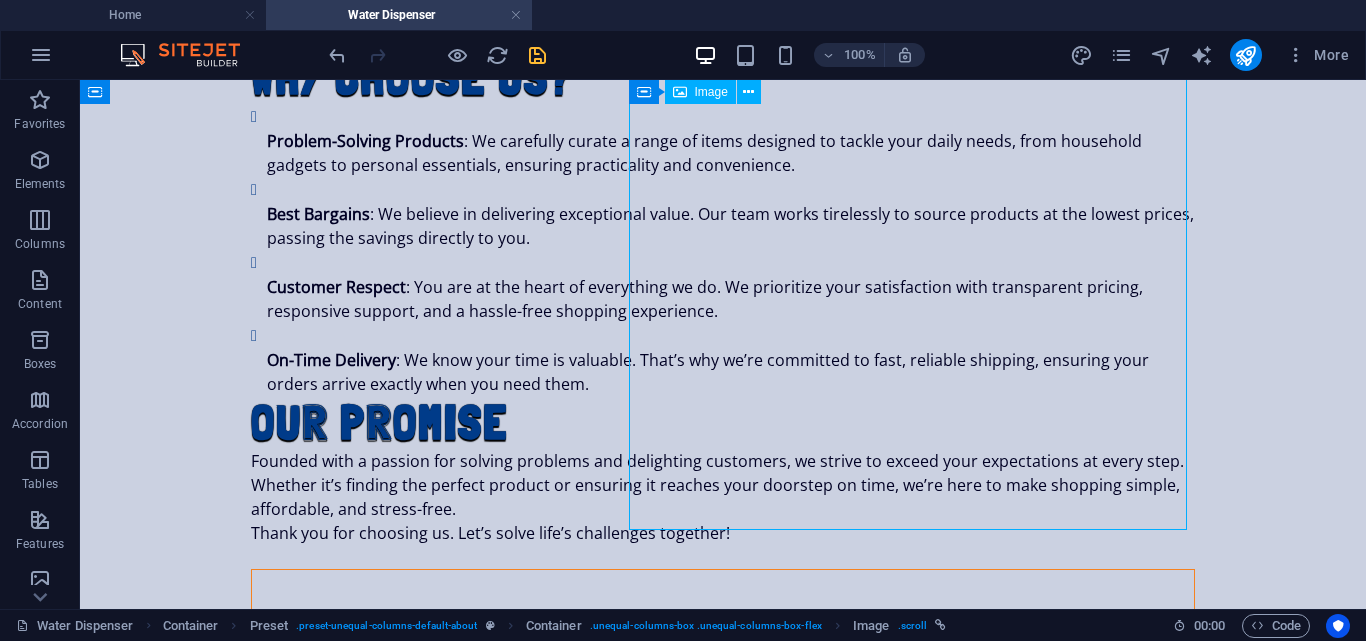 click at bounding box center (723, 843) 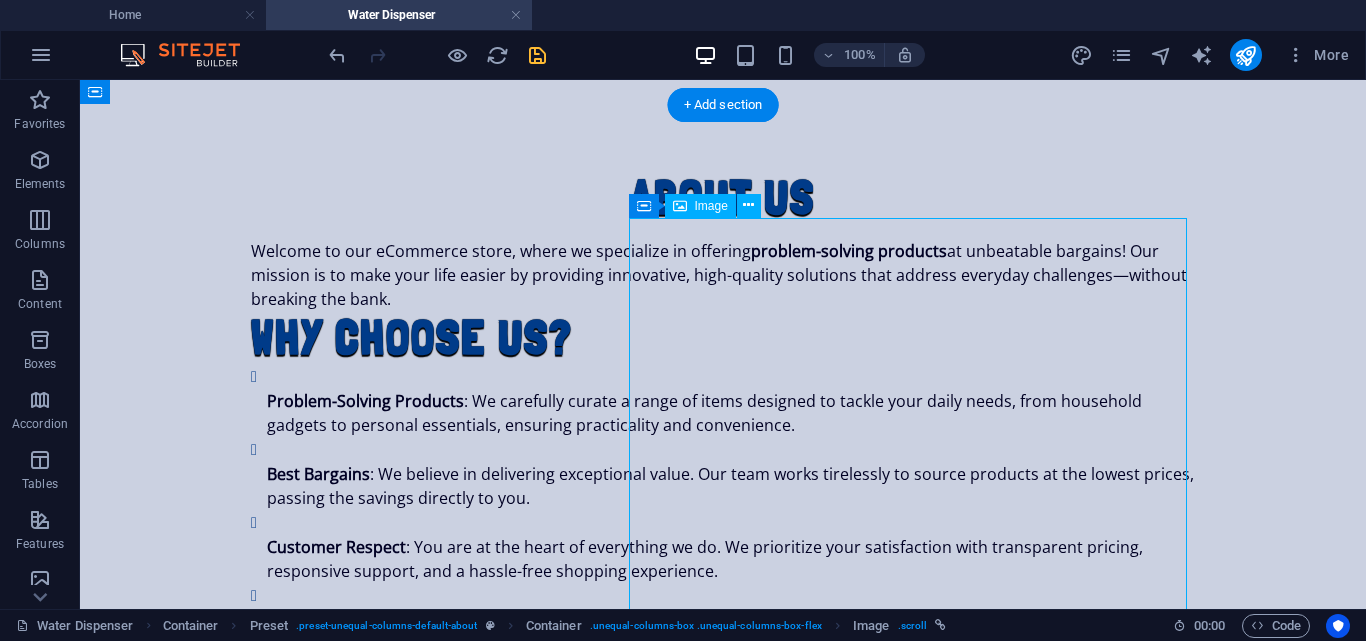 scroll, scrollTop: 739, scrollLeft: 0, axis: vertical 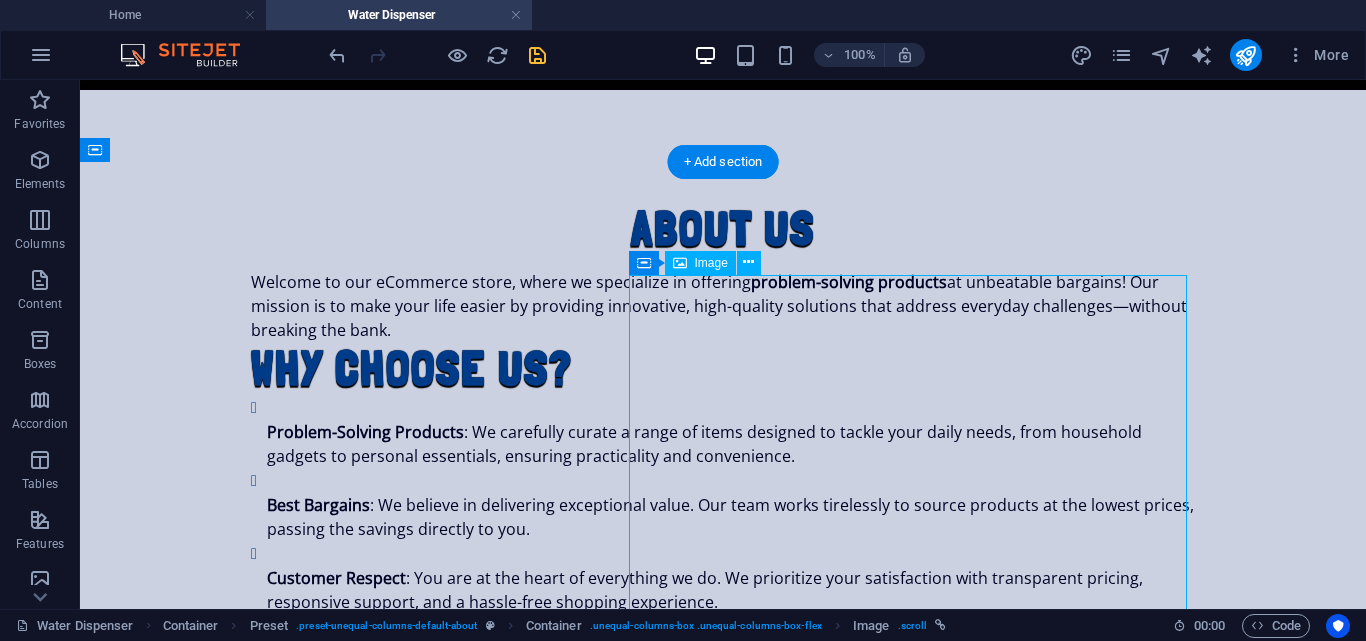 click at bounding box center [723, 1134] 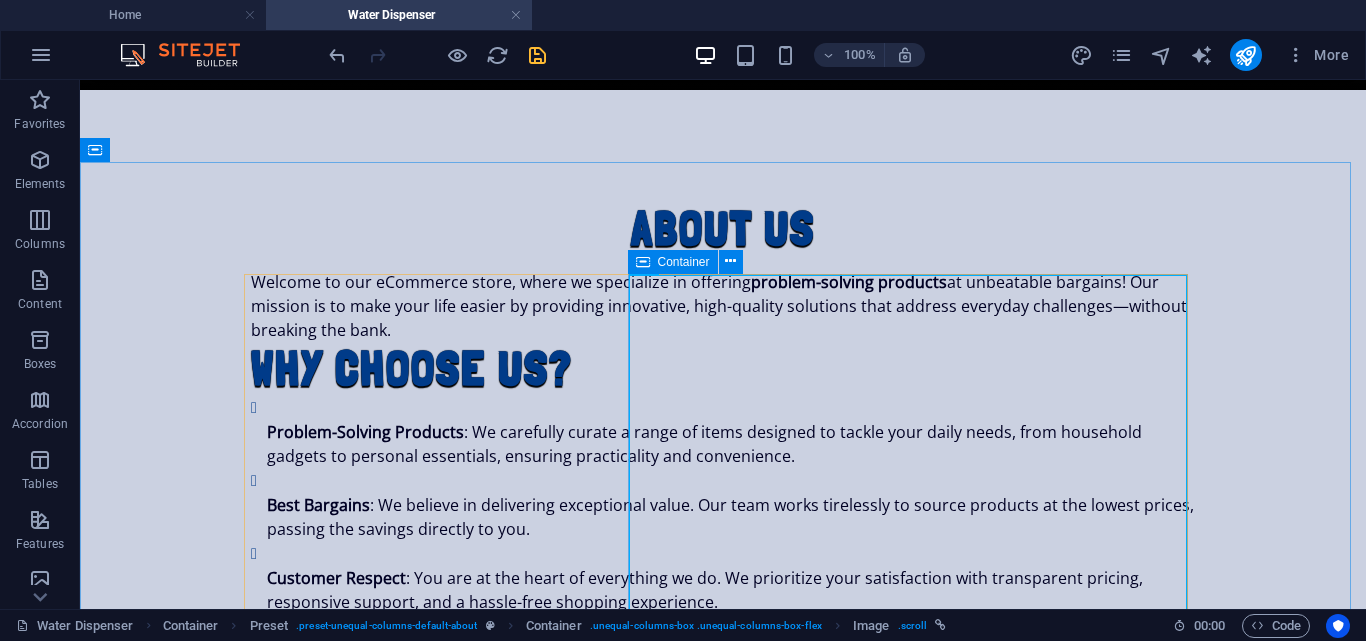 click at bounding box center [643, 262] 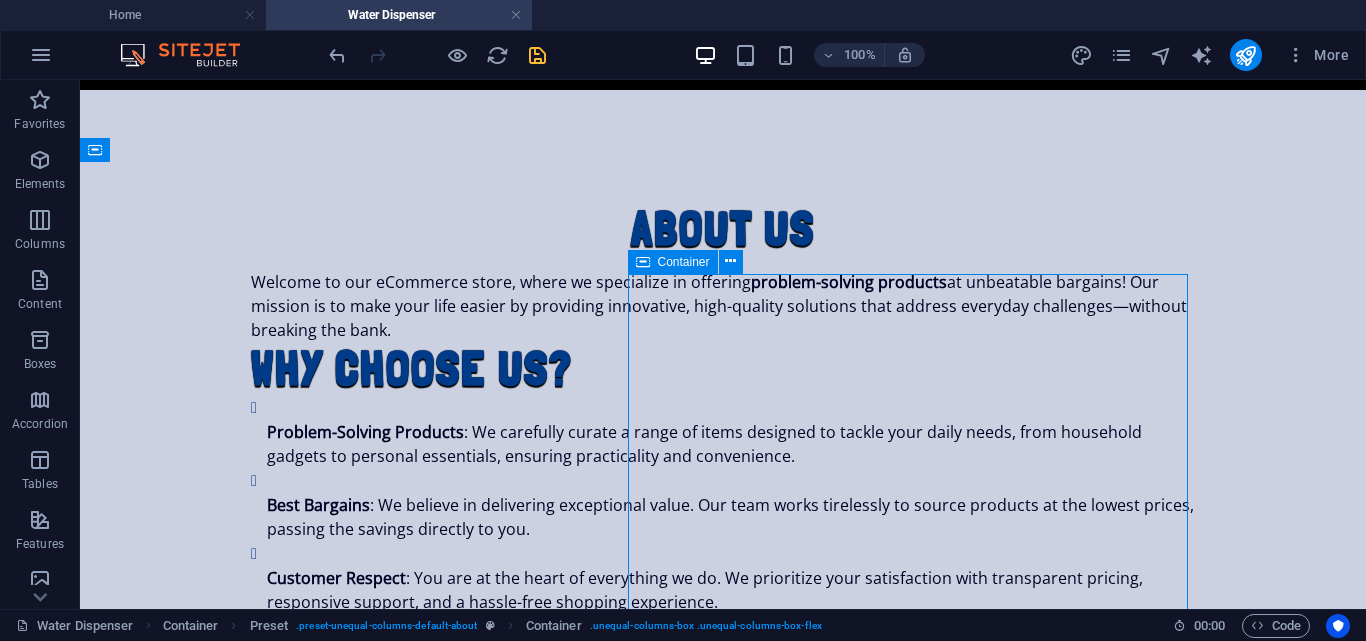 click on "Container" at bounding box center (684, 262) 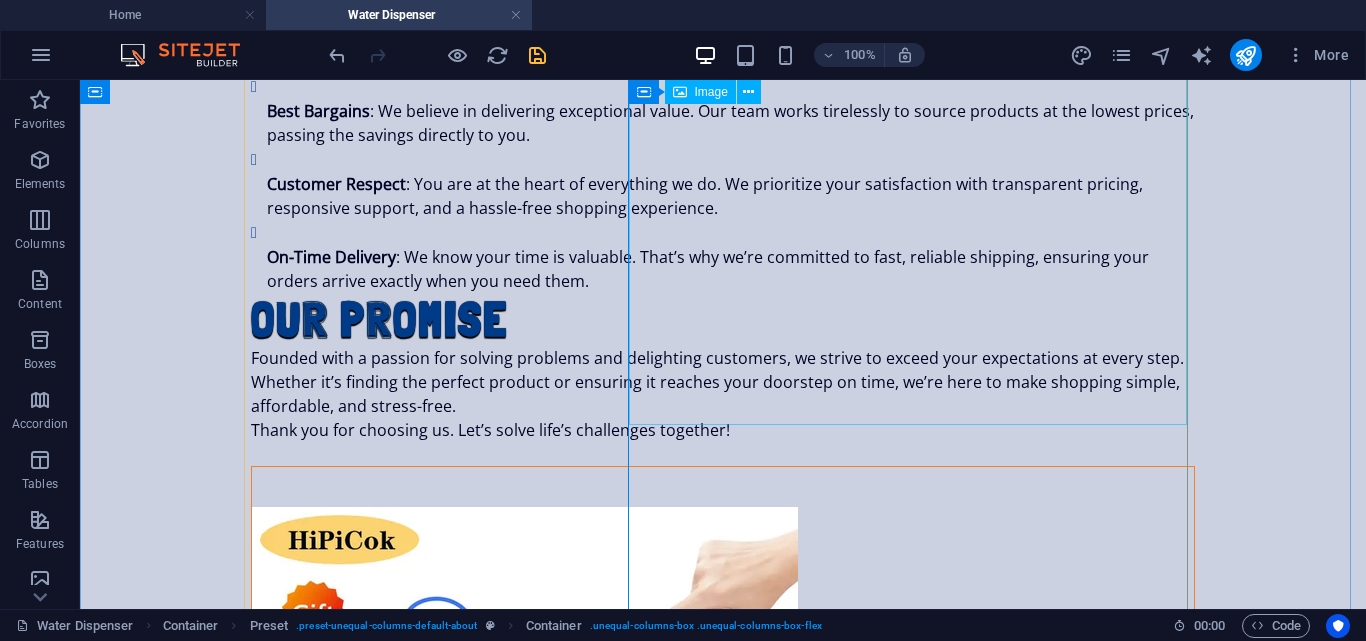 scroll, scrollTop: 1131, scrollLeft: 0, axis: vertical 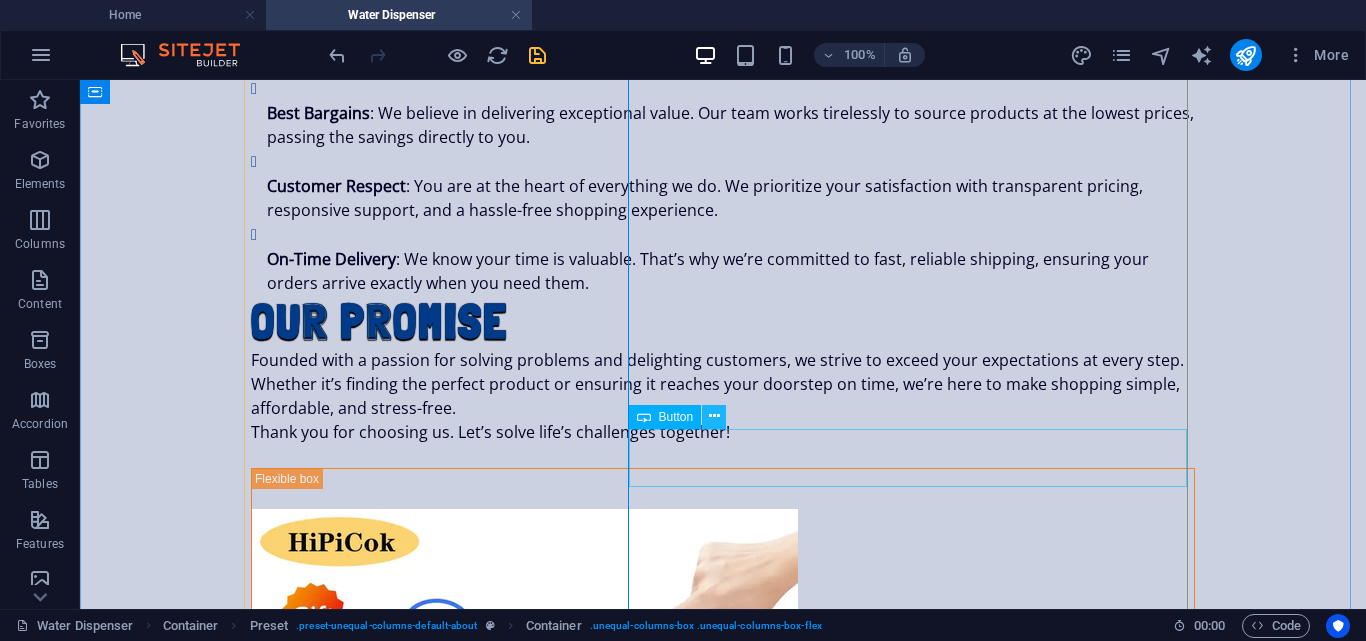 click at bounding box center (714, 416) 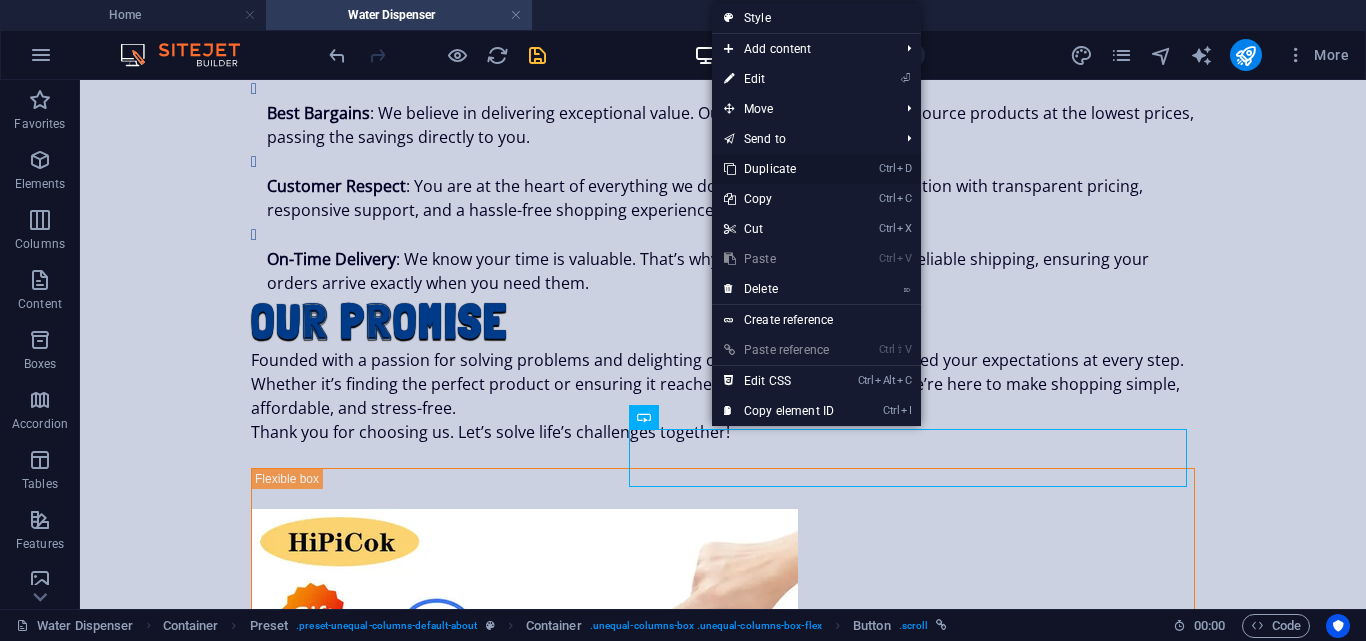 click on "Ctrl D  Duplicate" at bounding box center [779, 169] 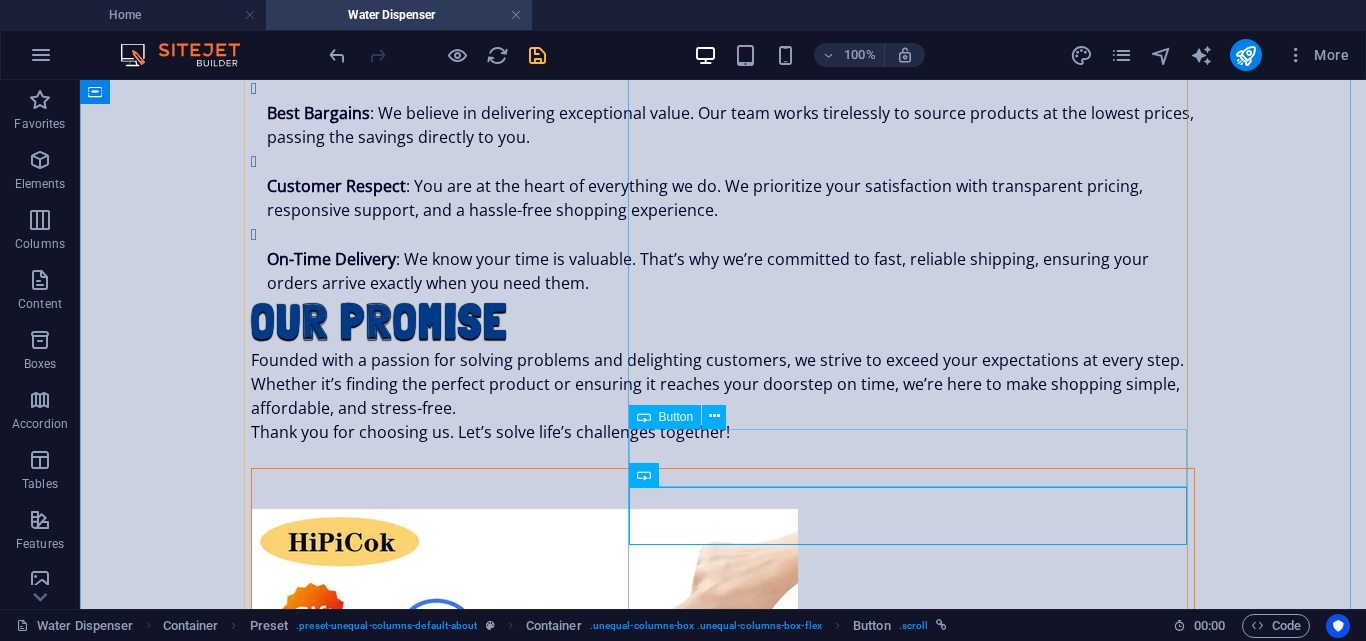 click on "Buy Yours Now!" at bounding box center [723, 1044] 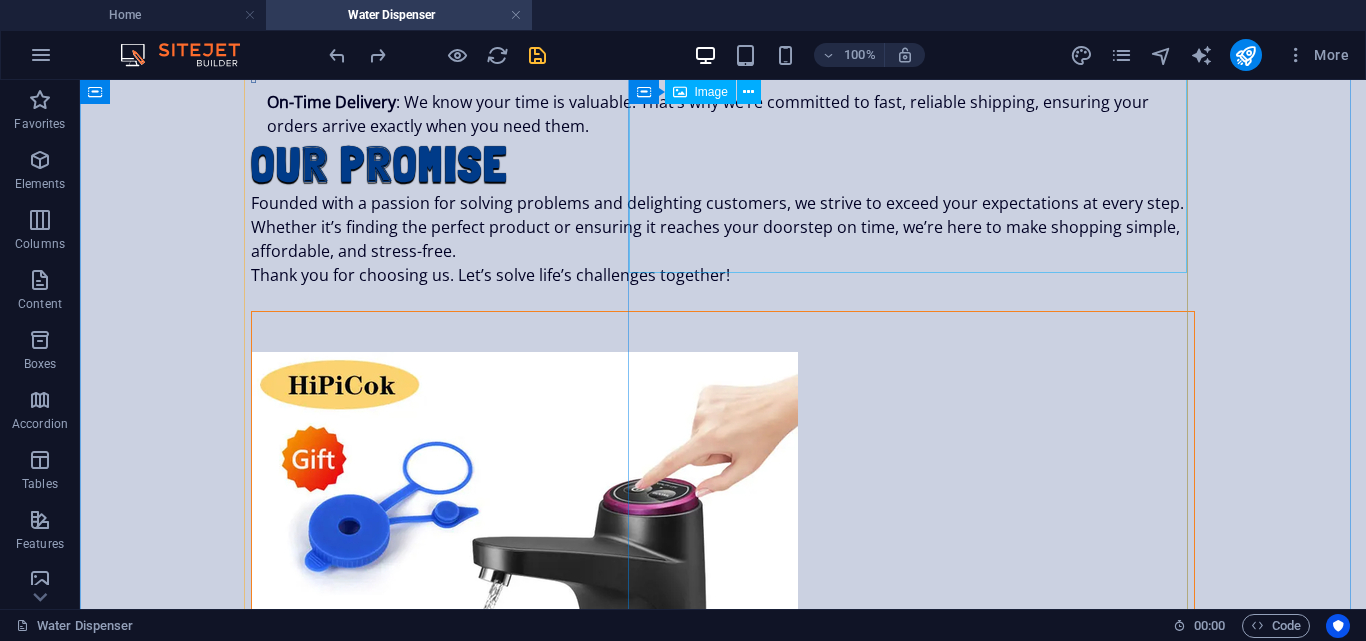 scroll, scrollTop: 1287, scrollLeft: 0, axis: vertical 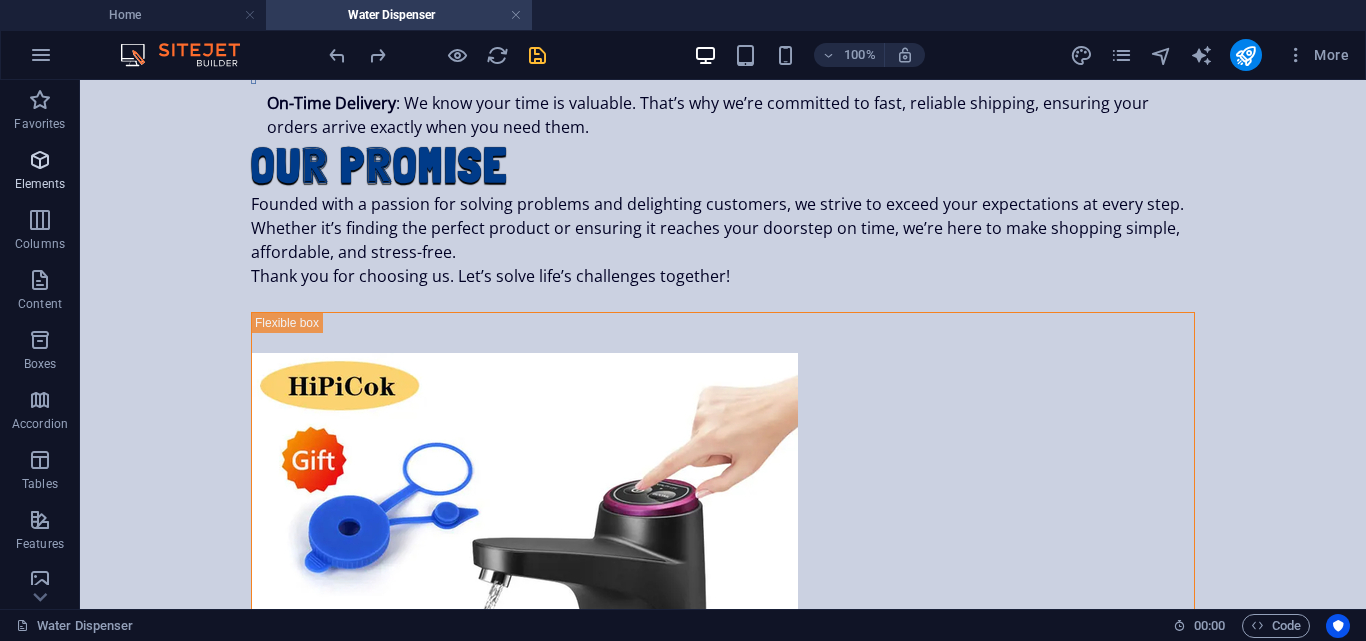 drag, startPoint x: 38, startPoint y: 173, endPoint x: 85, endPoint y: 93, distance: 92.7847 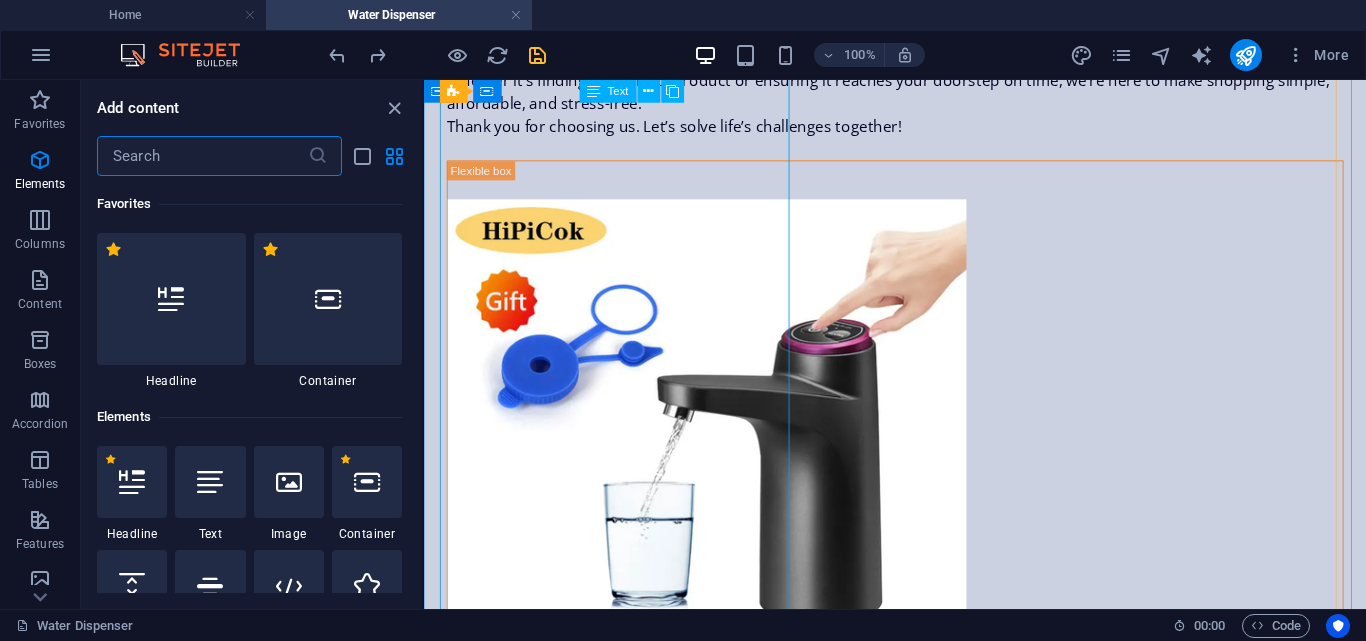scroll, scrollTop: 1122, scrollLeft: 0, axis: vertical 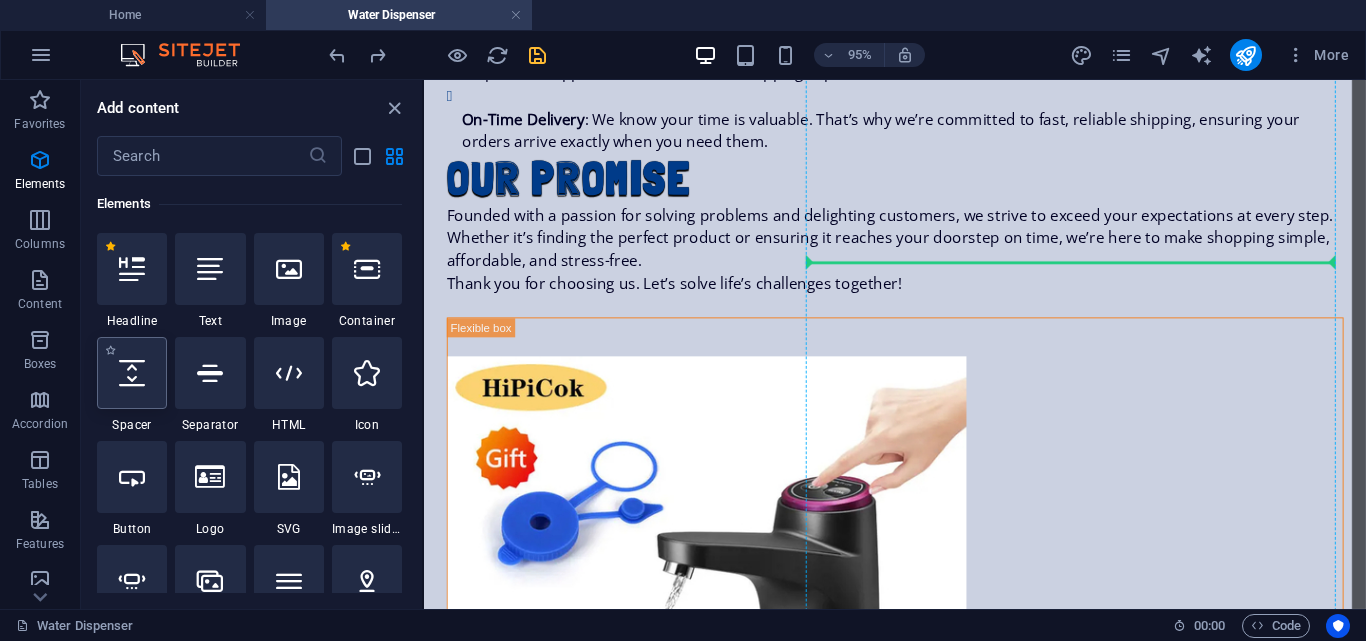 select on "px" 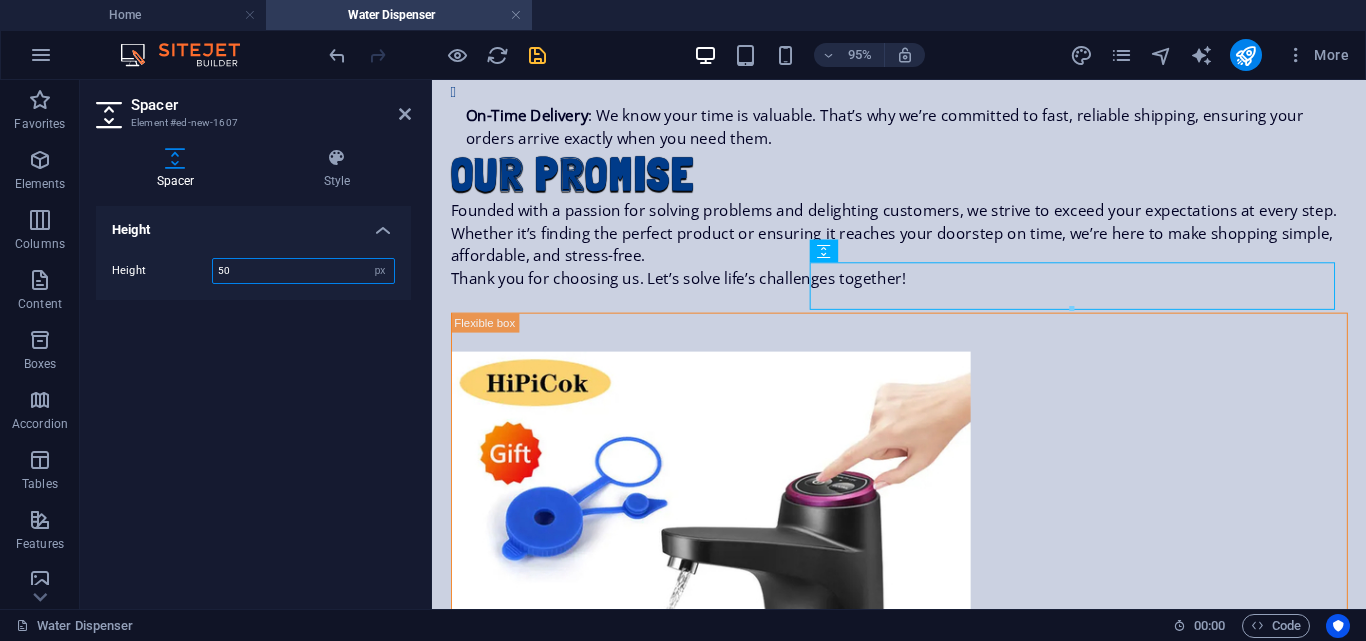 scroll, scrollTop: 1117, scrollLeft: 0, axis: vertical 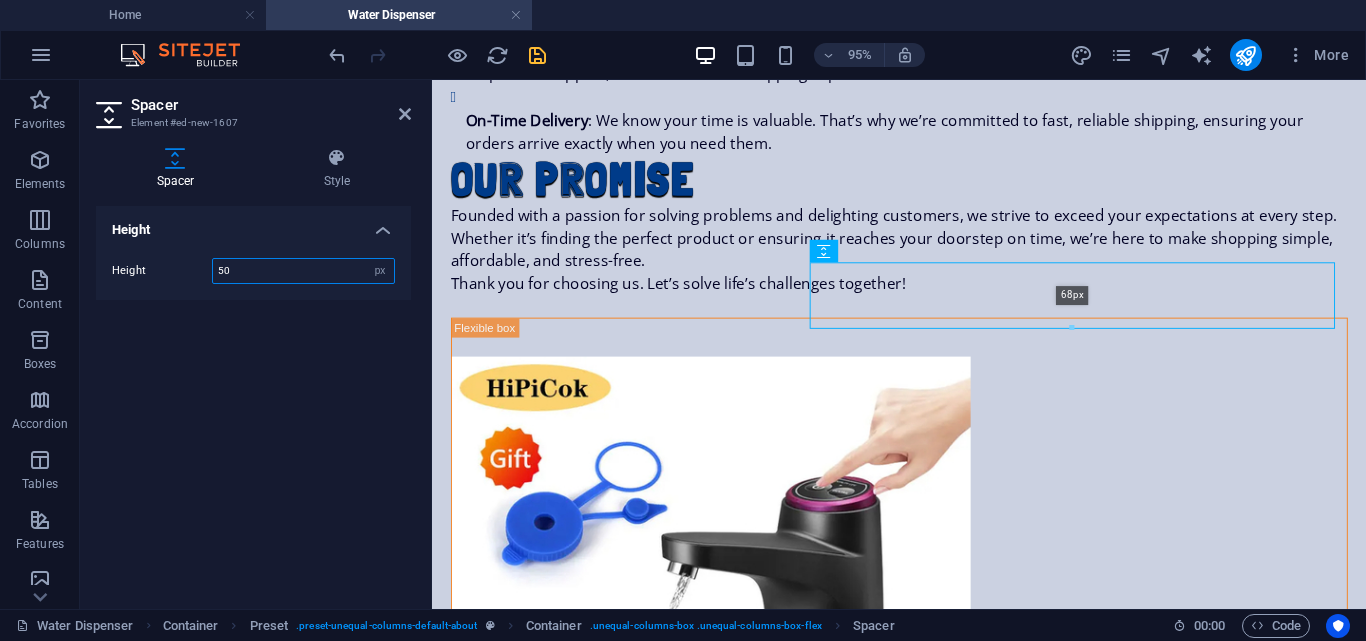 drag, startPoint x: 1068, startPoint y: 307, endPoint x: 1073, endPoint y: 326, distance: 19.646883 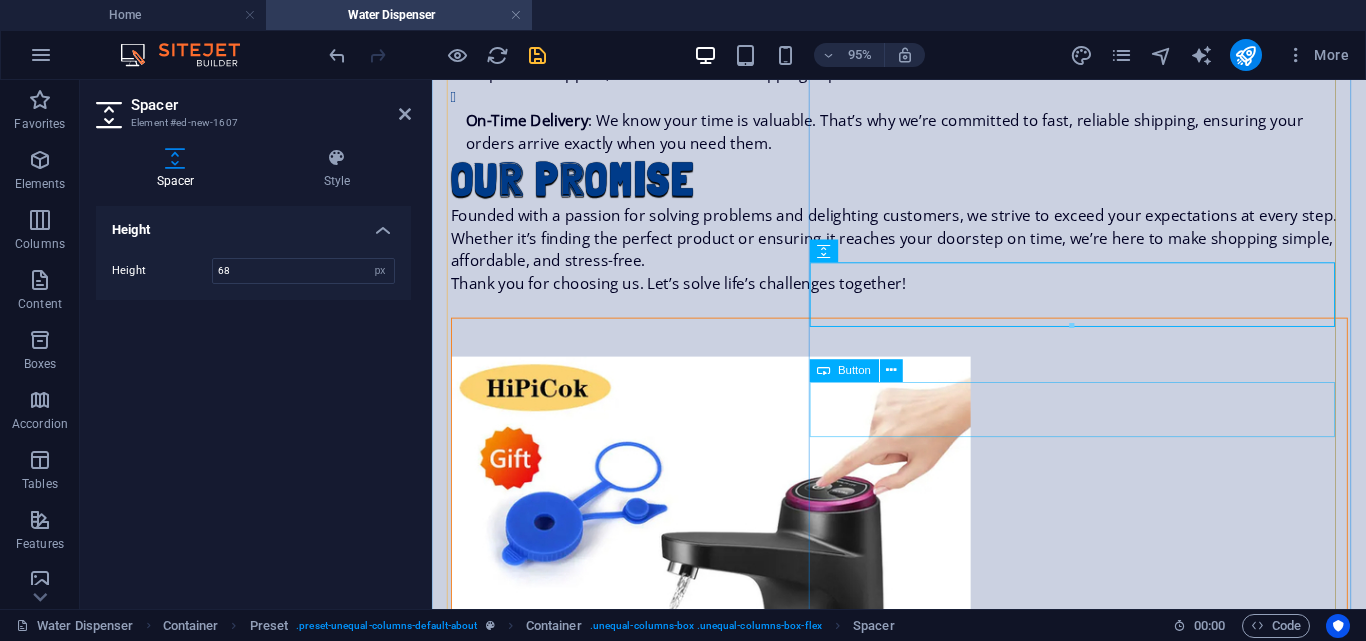 click on "Buy Yours Now!" at bounding box center [924, 1032] 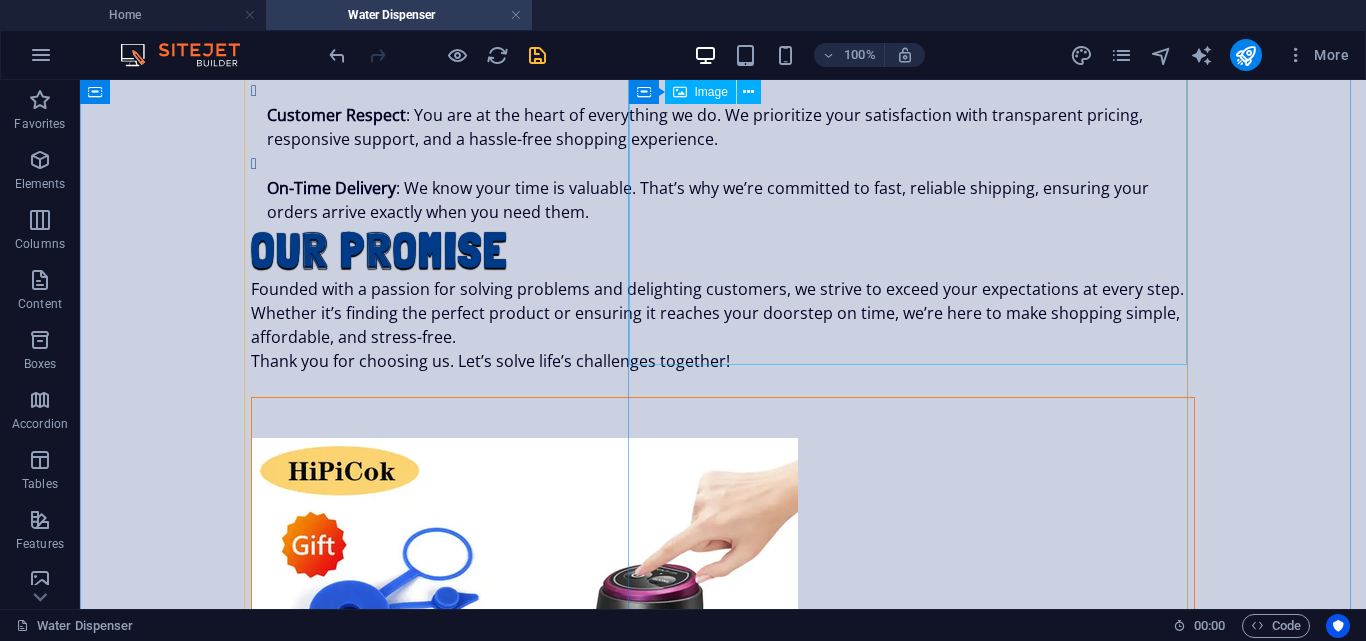 scroll, scrollTop: 1188, scrollLeft: 0, axis: vertical 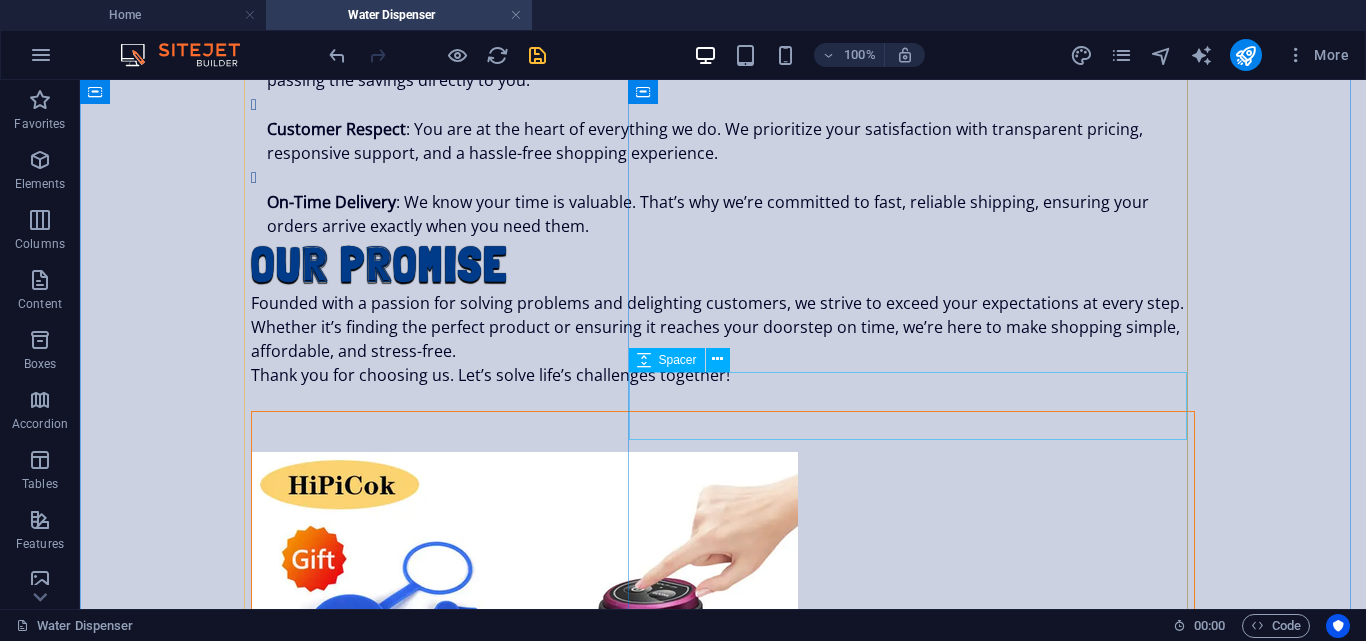 click at bounding box center [723, 992] 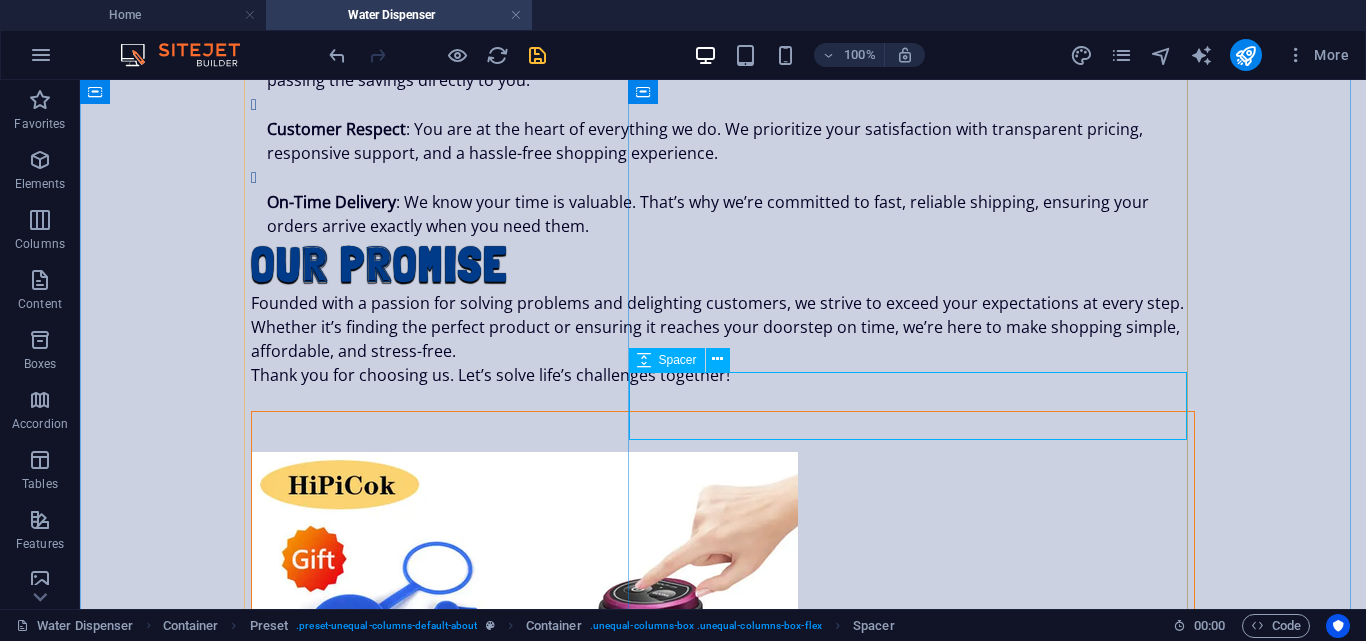 click at bounding box center [723, 992] 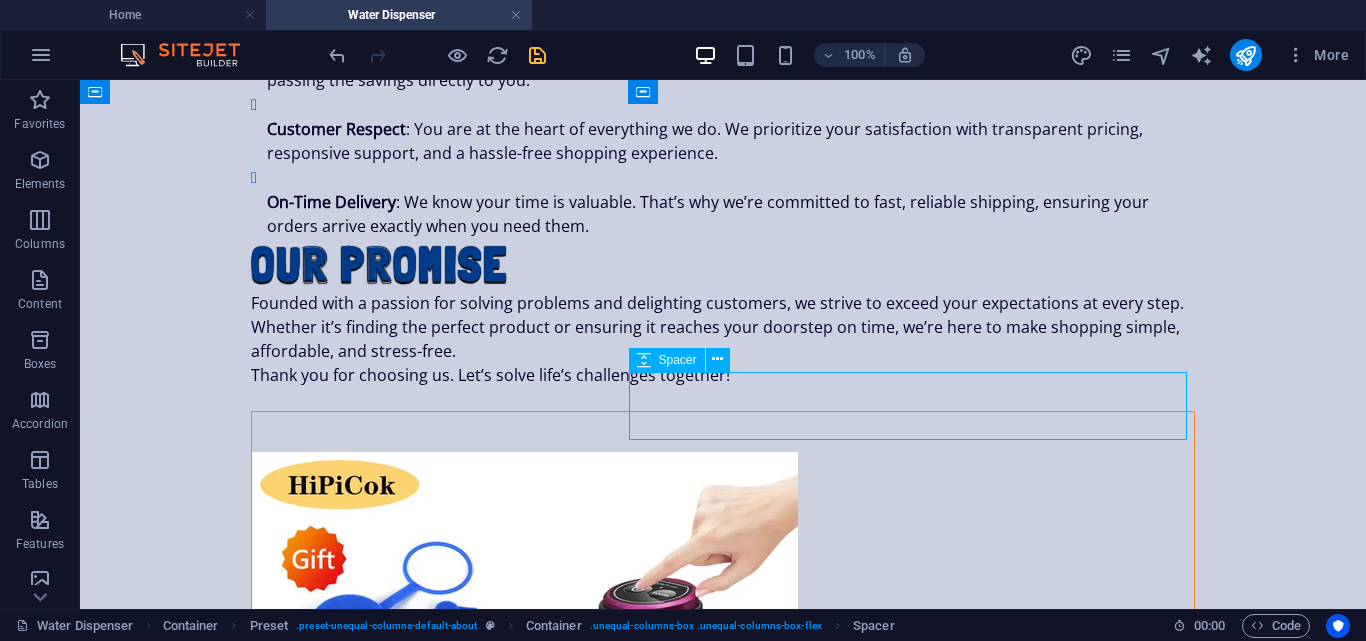 click at bounding box center [723, 992] 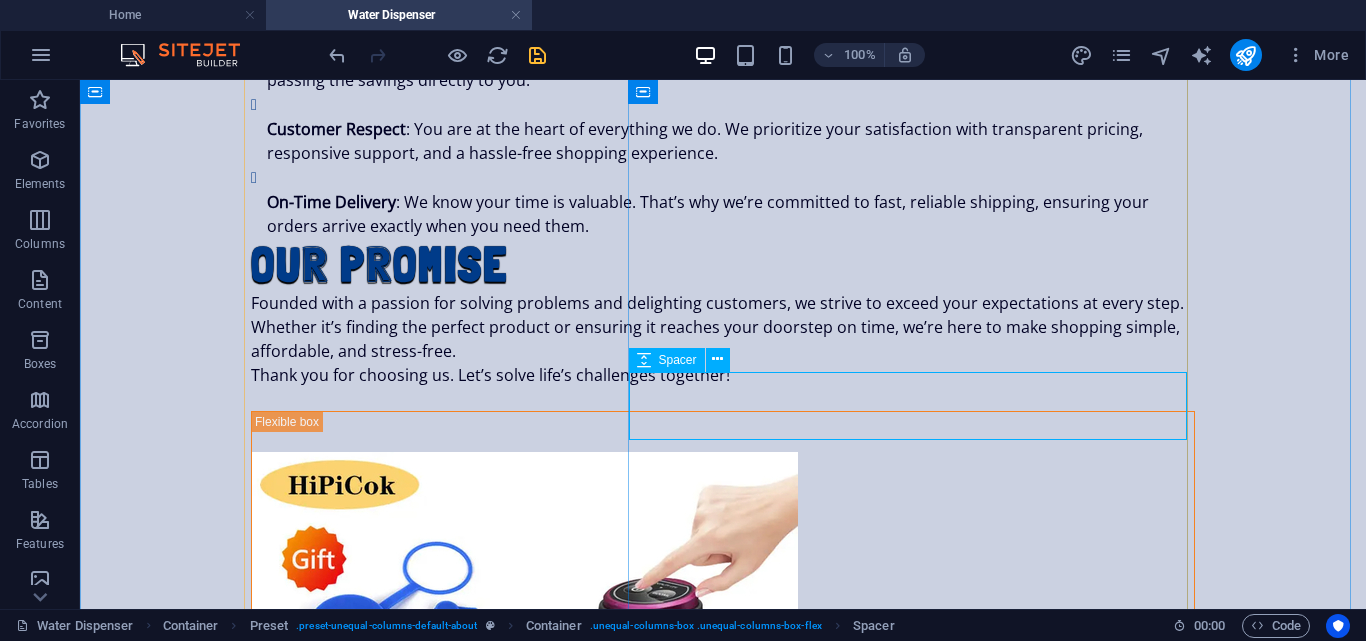click on "Spacer" at bounding box center (678, 360) 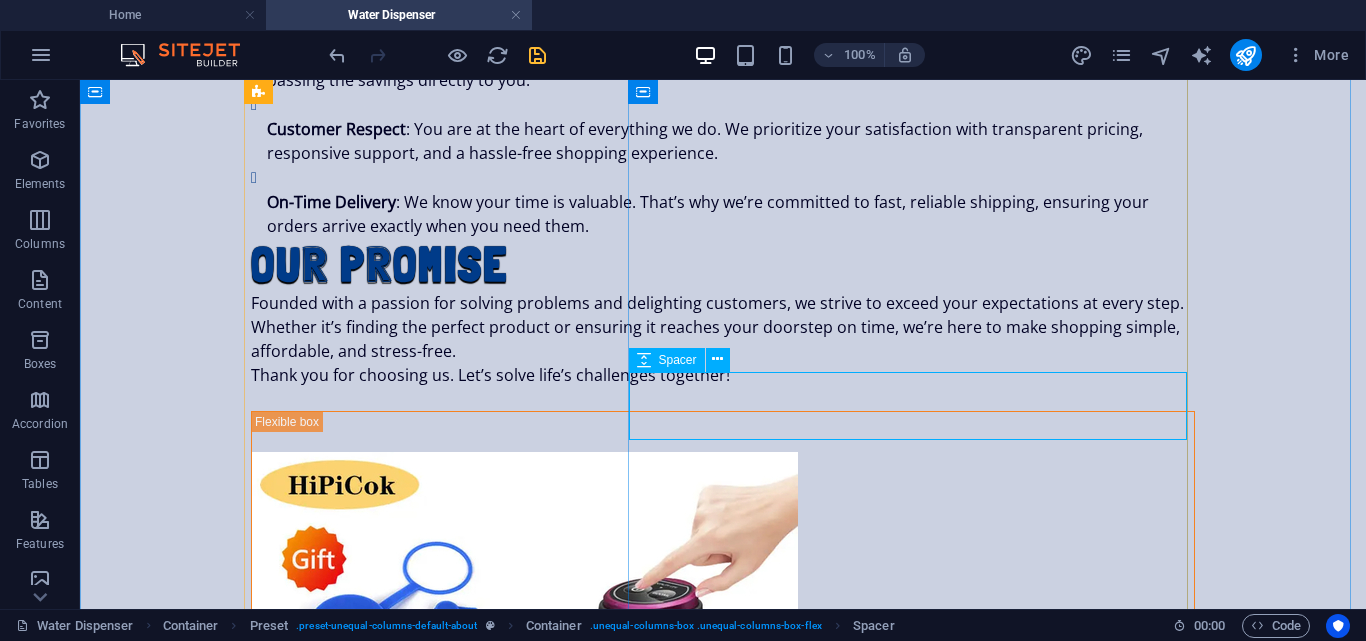 click on "Spacer" at bounding box center (678, 360) 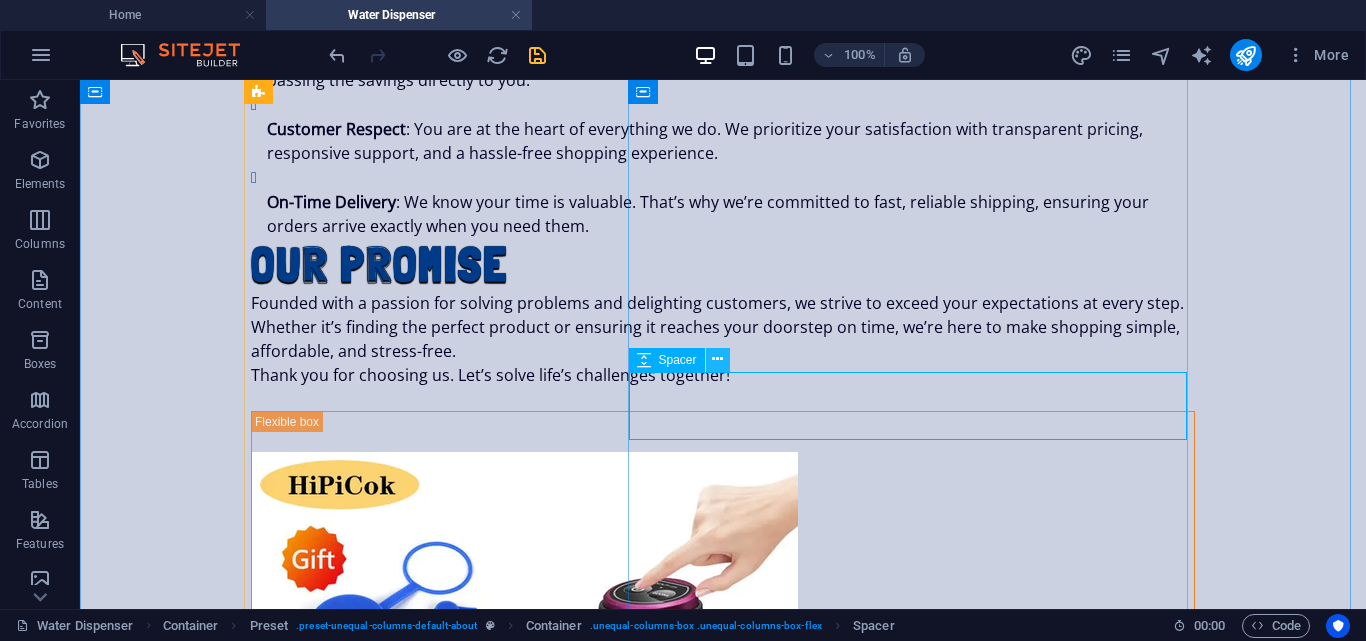 click at bounding box center (718, 360) 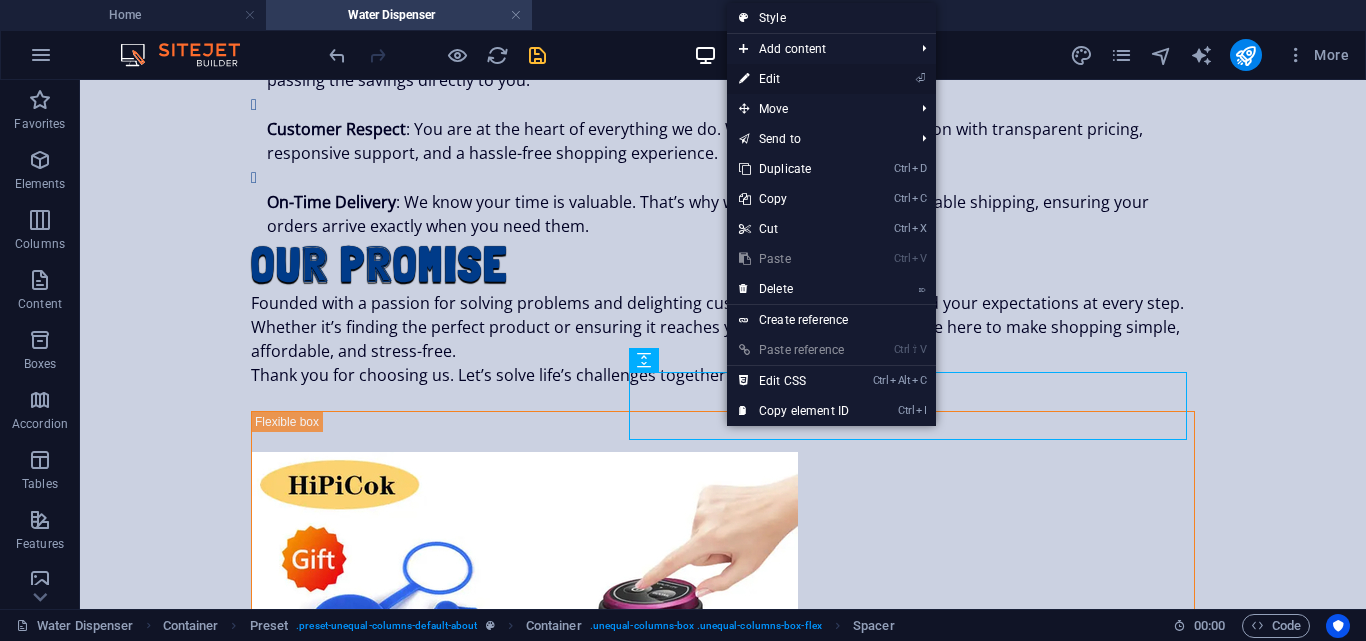 click on "⏎  Edit" at bounding box center [794, 79] 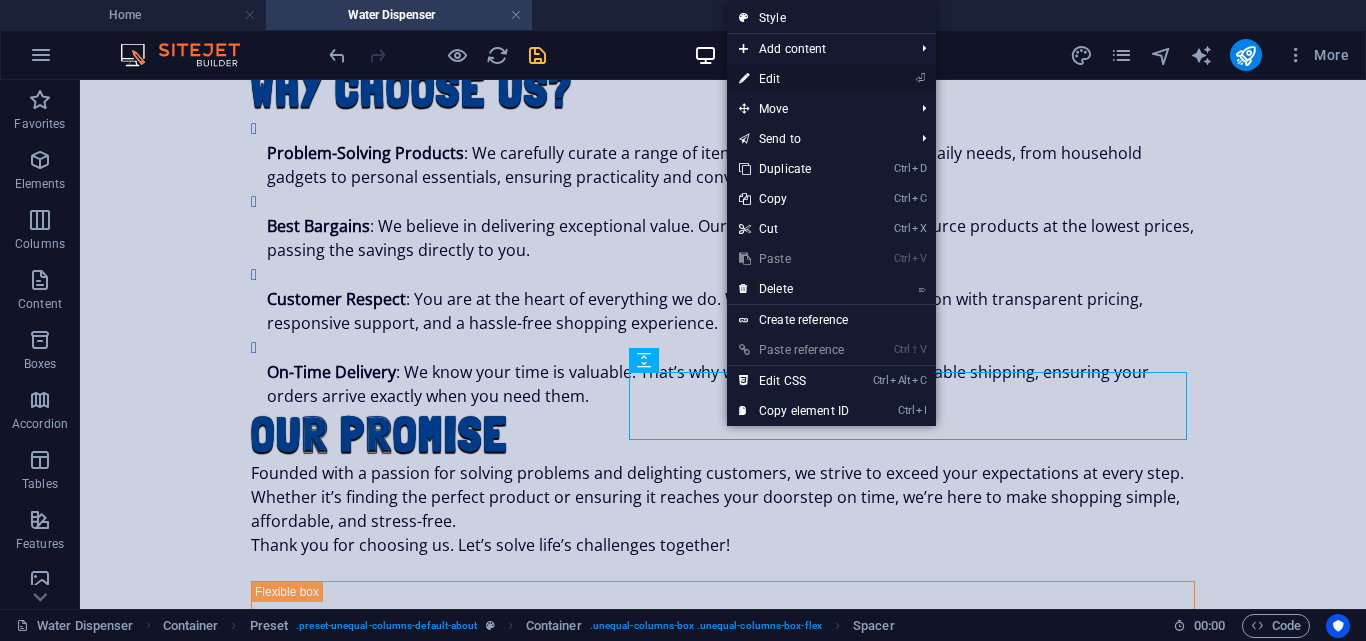 select on "px" 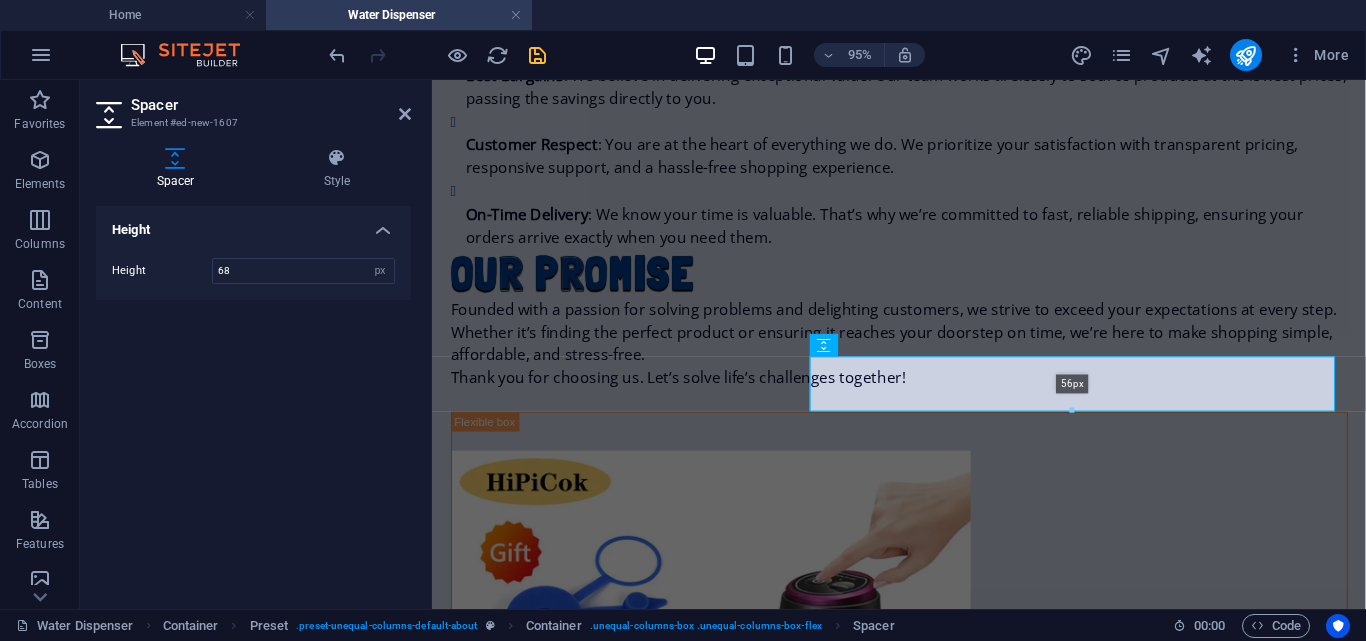 drag, startPoint x: 1076, startPoint y: 423, endPoint x: 1083, endPoint y: 408, distance: 16.552946 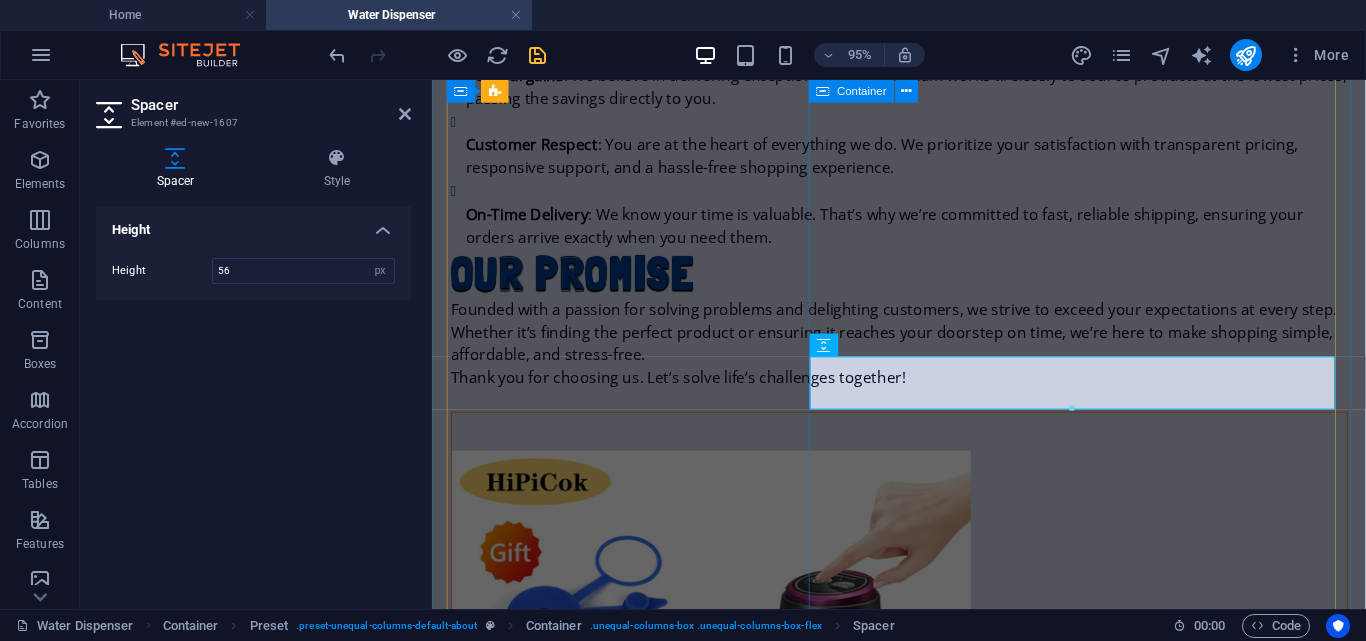 click on "Buy Yours Now!" at bounding box center [924, 760] 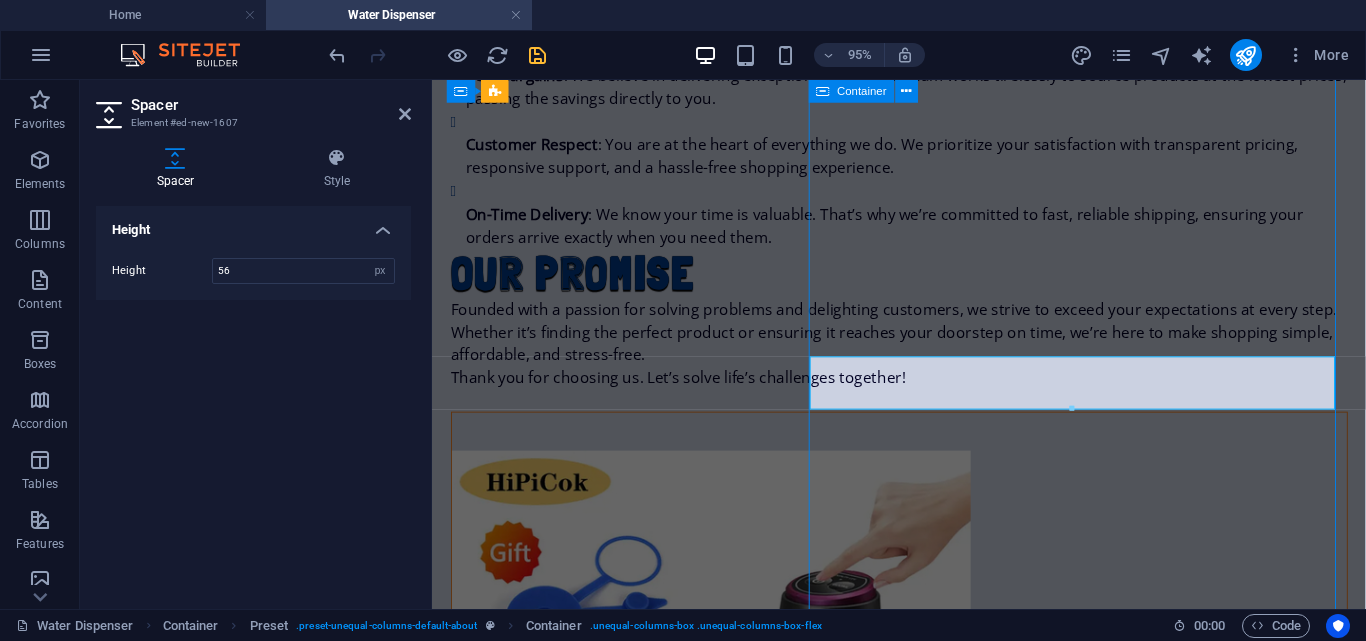 scroll, scrollTop: 1188, scrollLeft: 0, axis: vertical 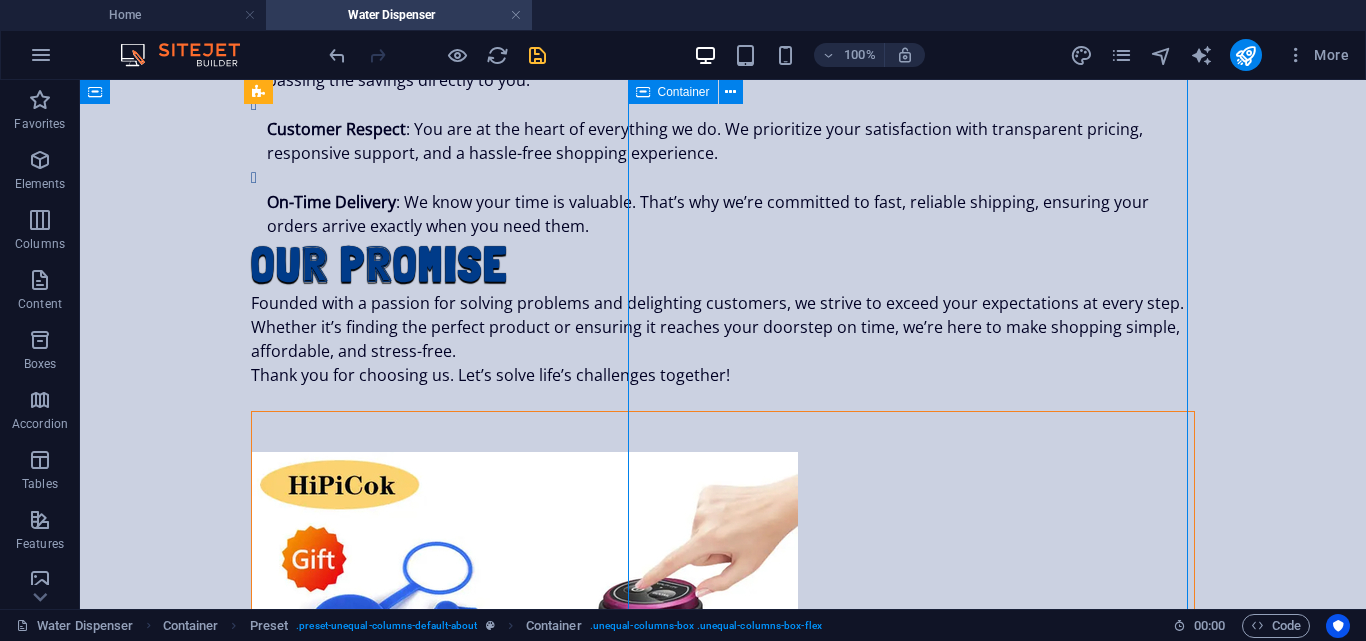 click on "Buy Yours Now!" at bounding box center [723, 742] 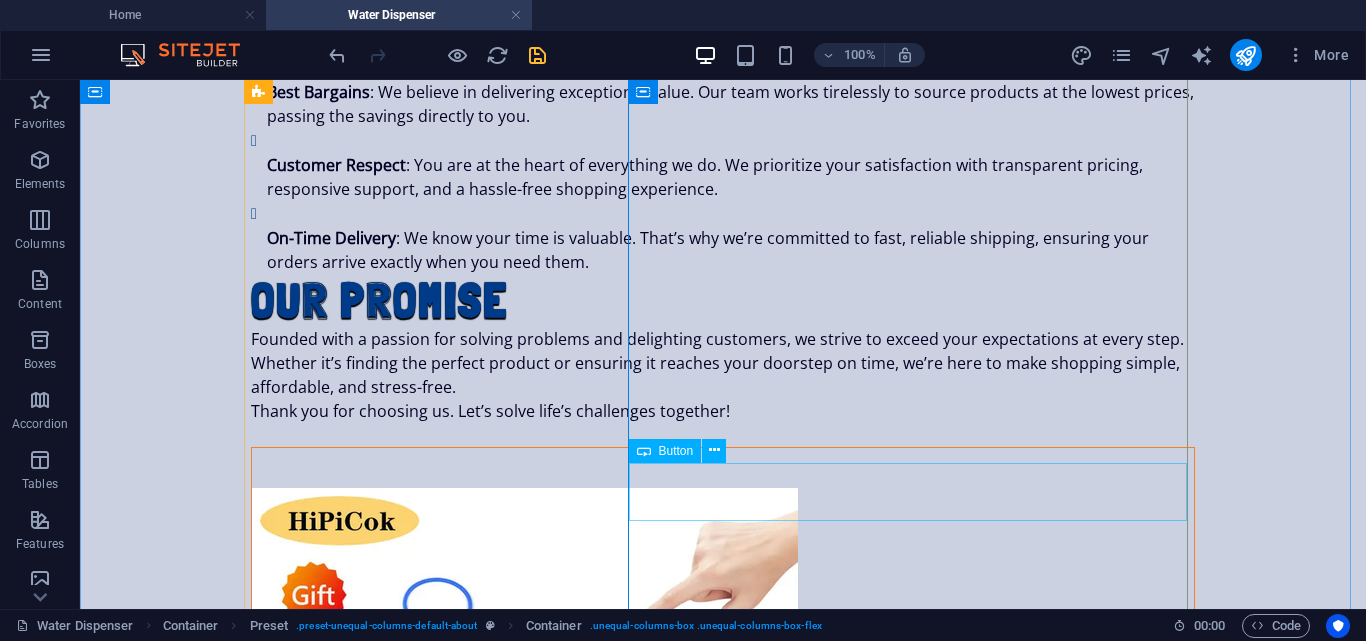 scroll, scrollTop: 1153, scrollLeft: 0, axis: vertical 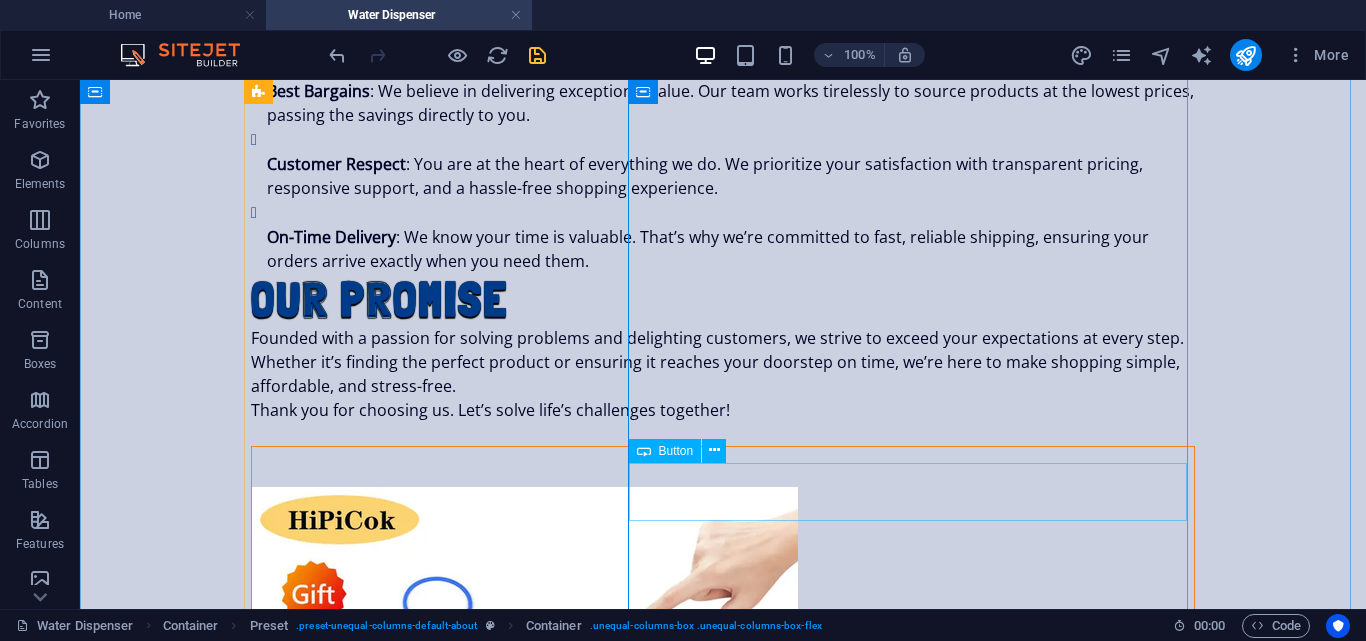 click on "Buy Yours Now!" at bounding box center [723, 1078] 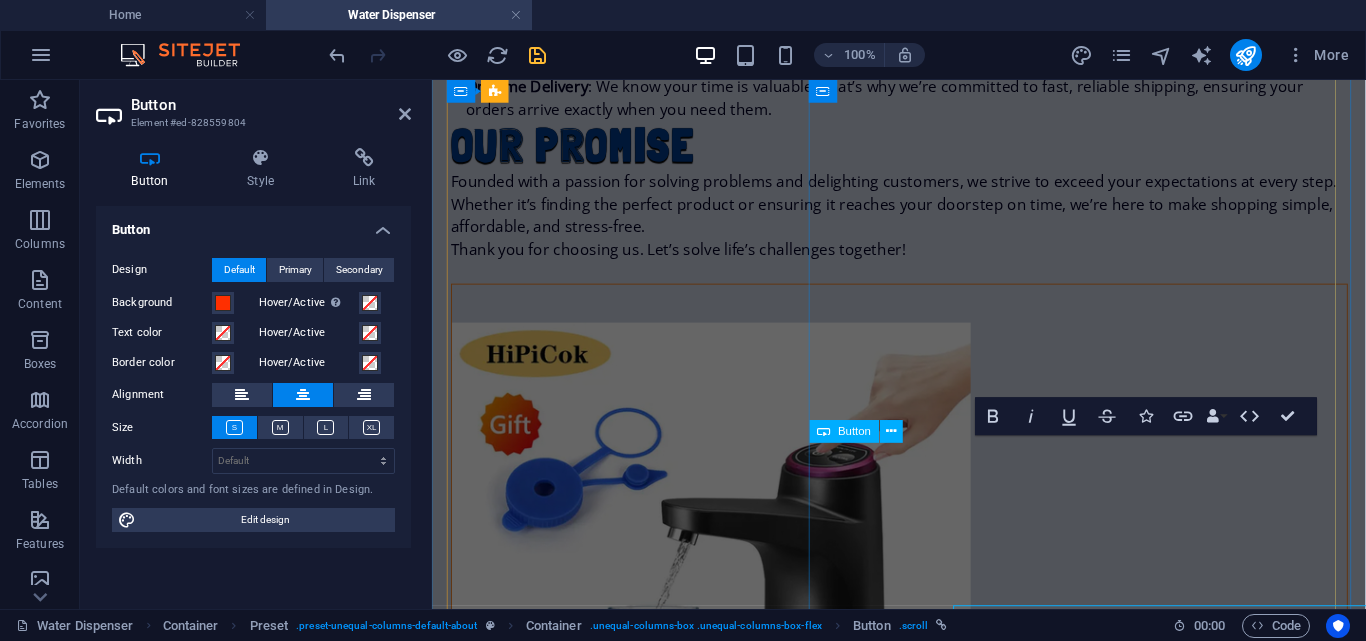 scroll, scrollTop: 983, scrollLeft: 0, axis: vertical 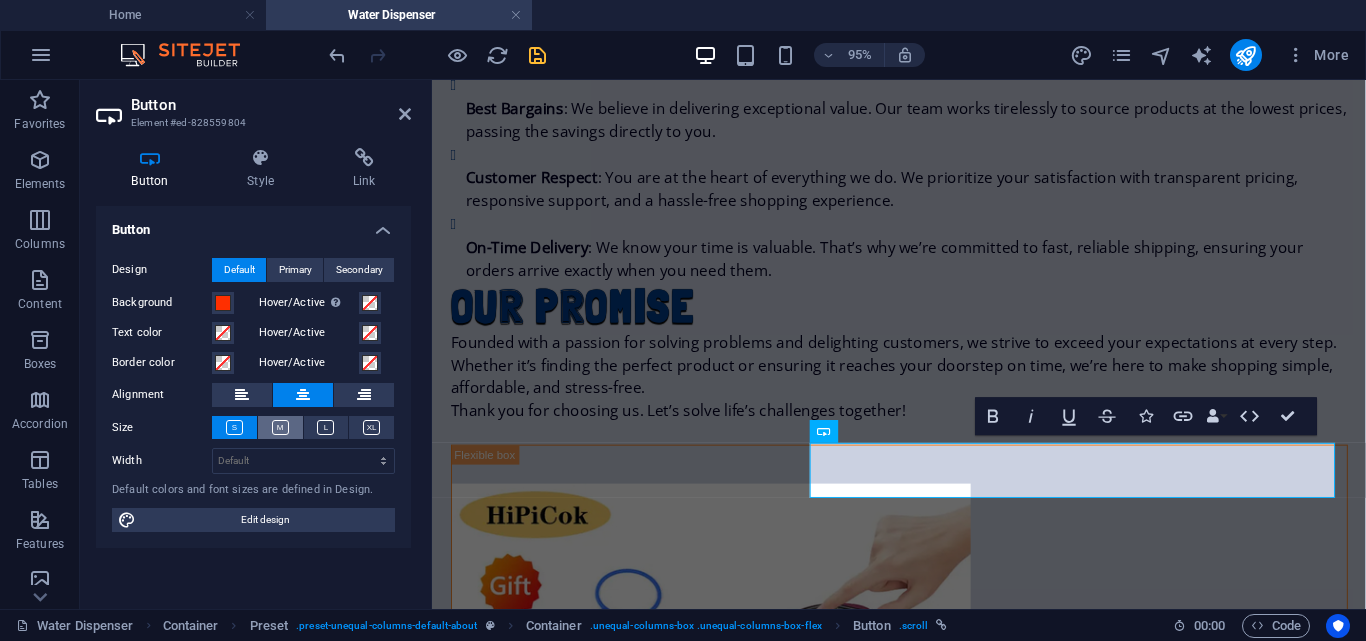 click at bounding box center (280, 427) 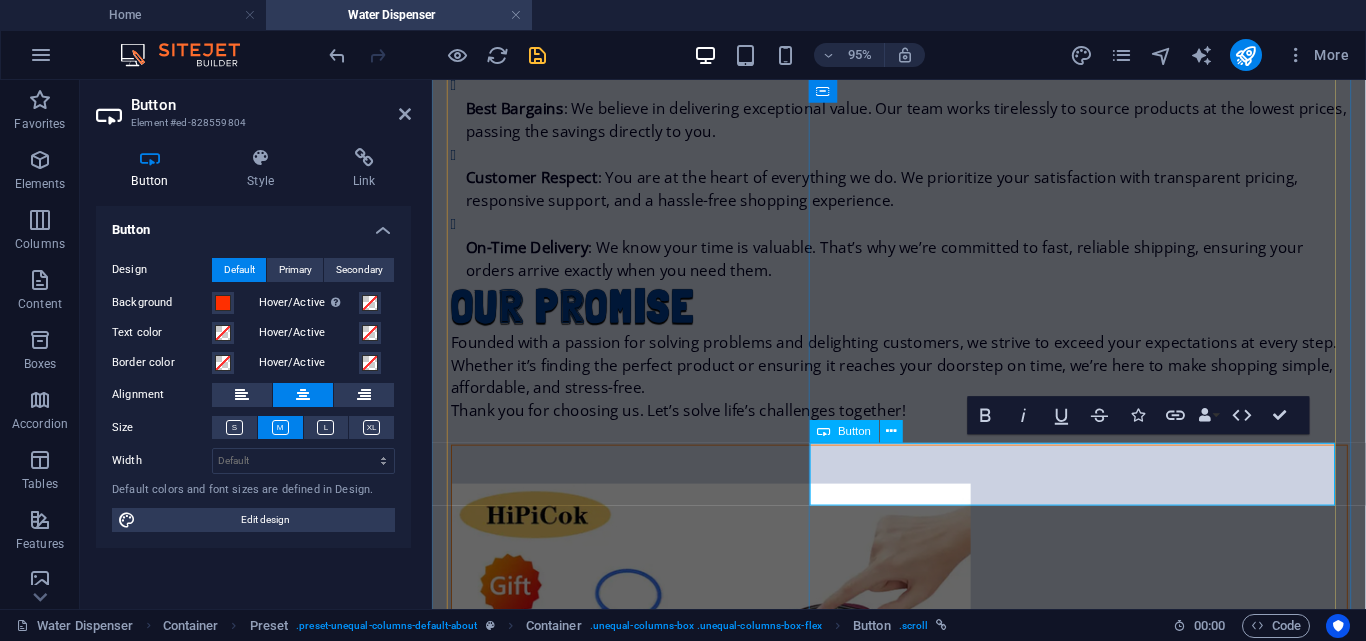 click on "Buy Yours Now!" at bounding box center (924, 1100) 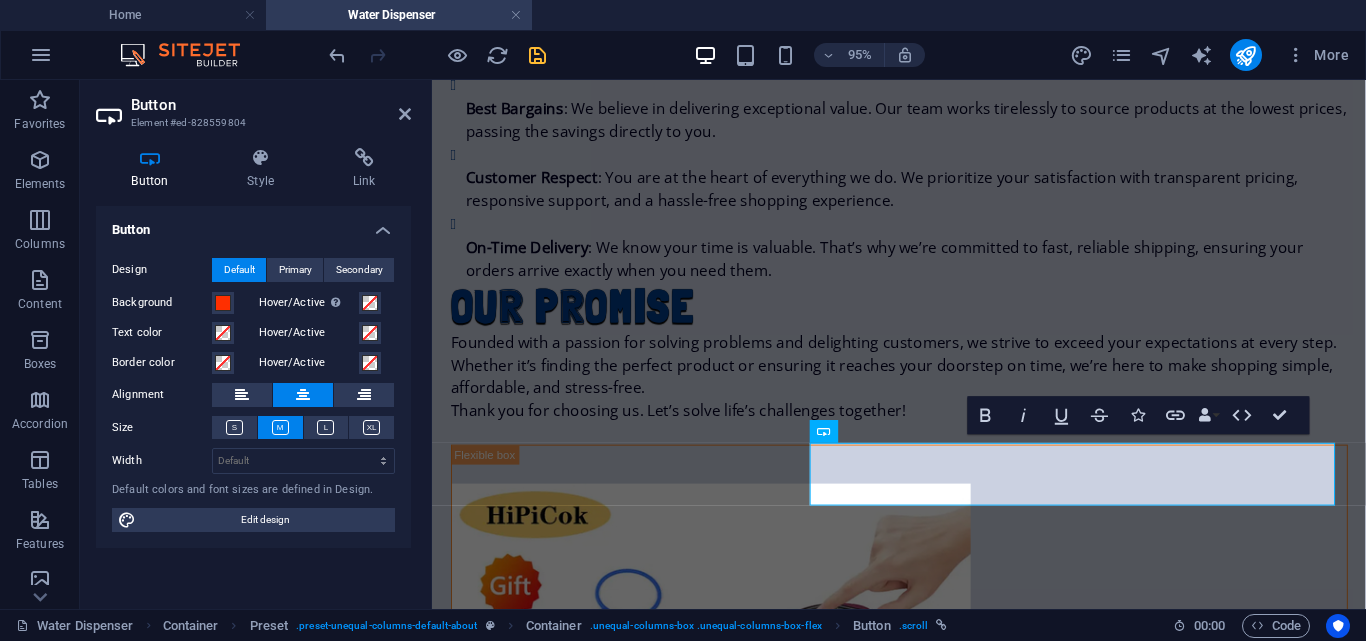 drag, startPoint x: 219, startPoint y: 375, endPoint x: 295, endPoint y: 250, distance: 146.2908 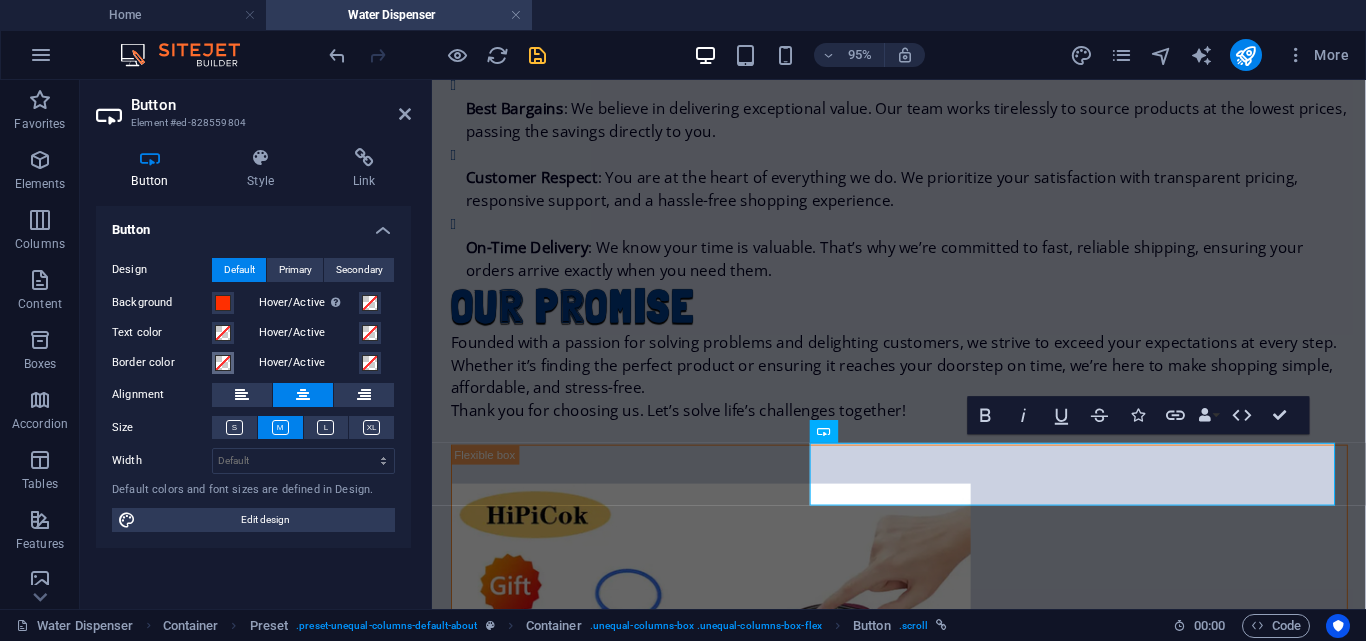 click on "Border color" at bounding box center [223, 363] 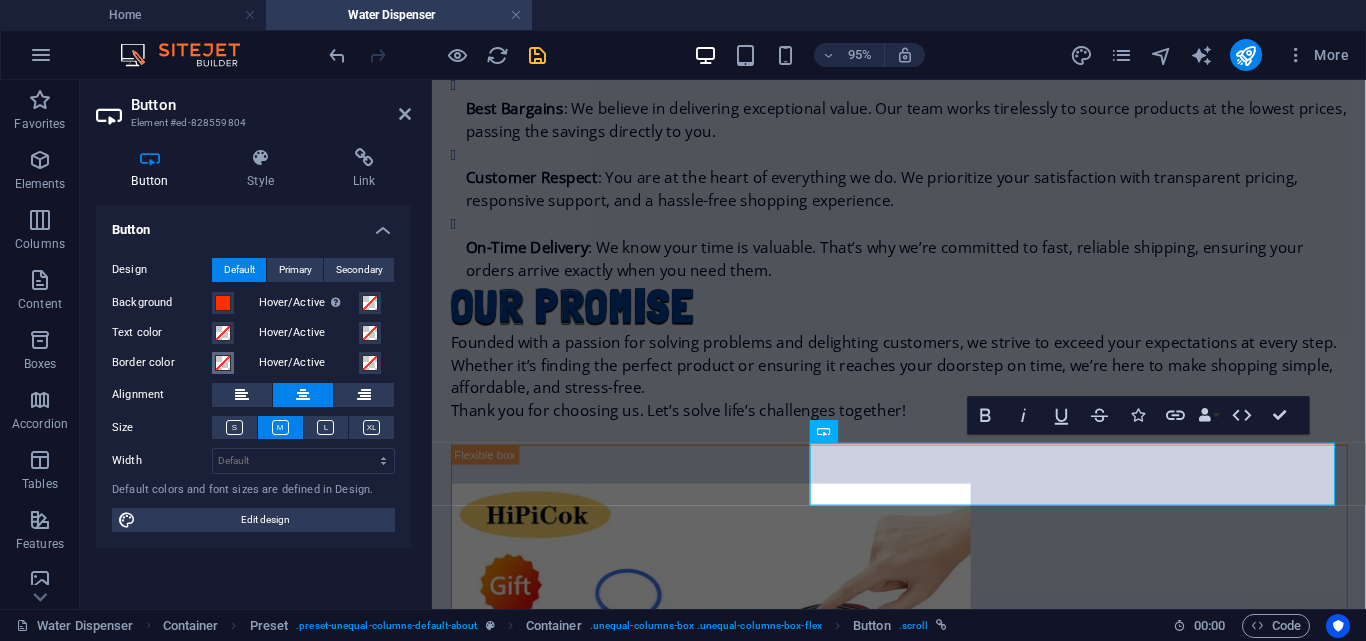 click on "Border color" at bounding box center [180, 363] 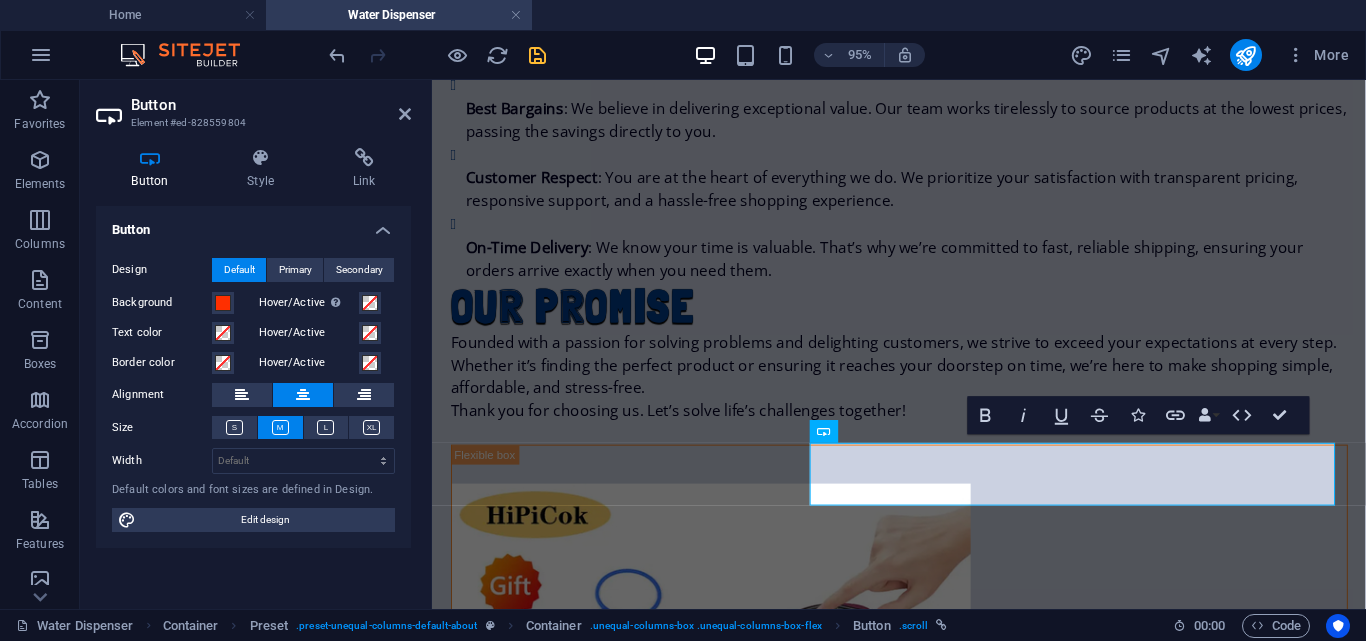 click on "Background Hover/Active Switch to preview mode to test the active/hover state Text color Hover/Active Border color Hover/Active" at bounding box center [253, 333] 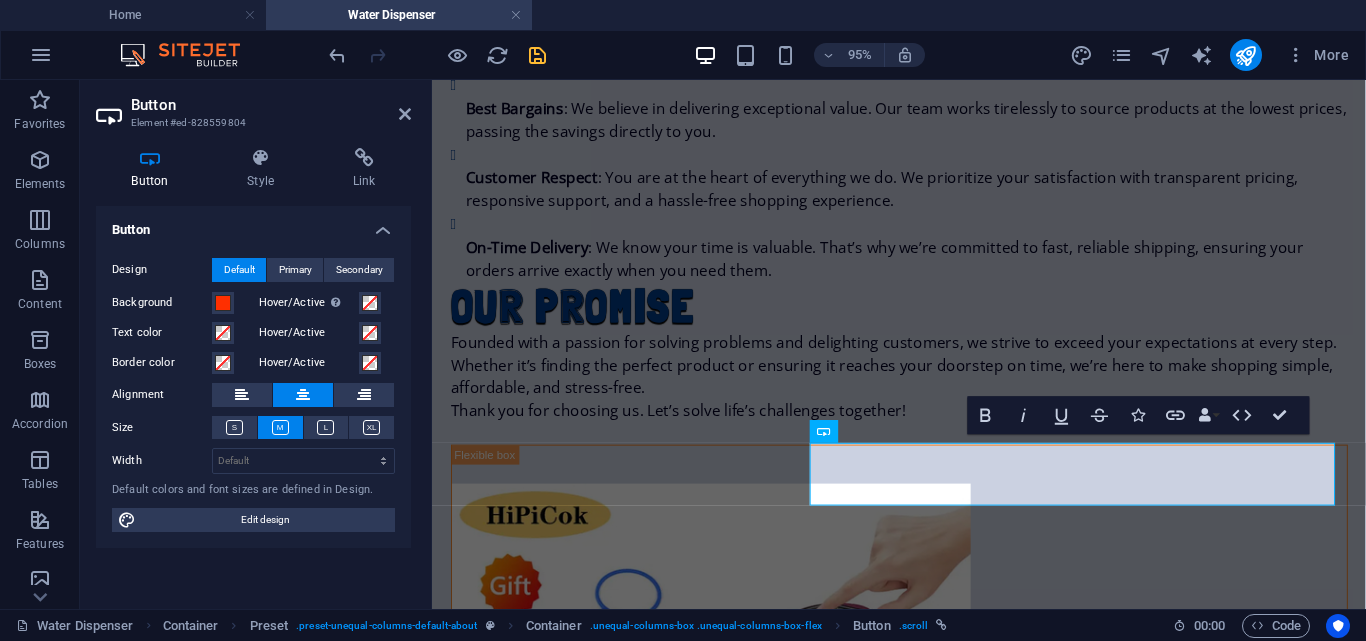 click on "Hover/Active Switch to preview mode to test the active/hover state" at bounding box center [309, 303] 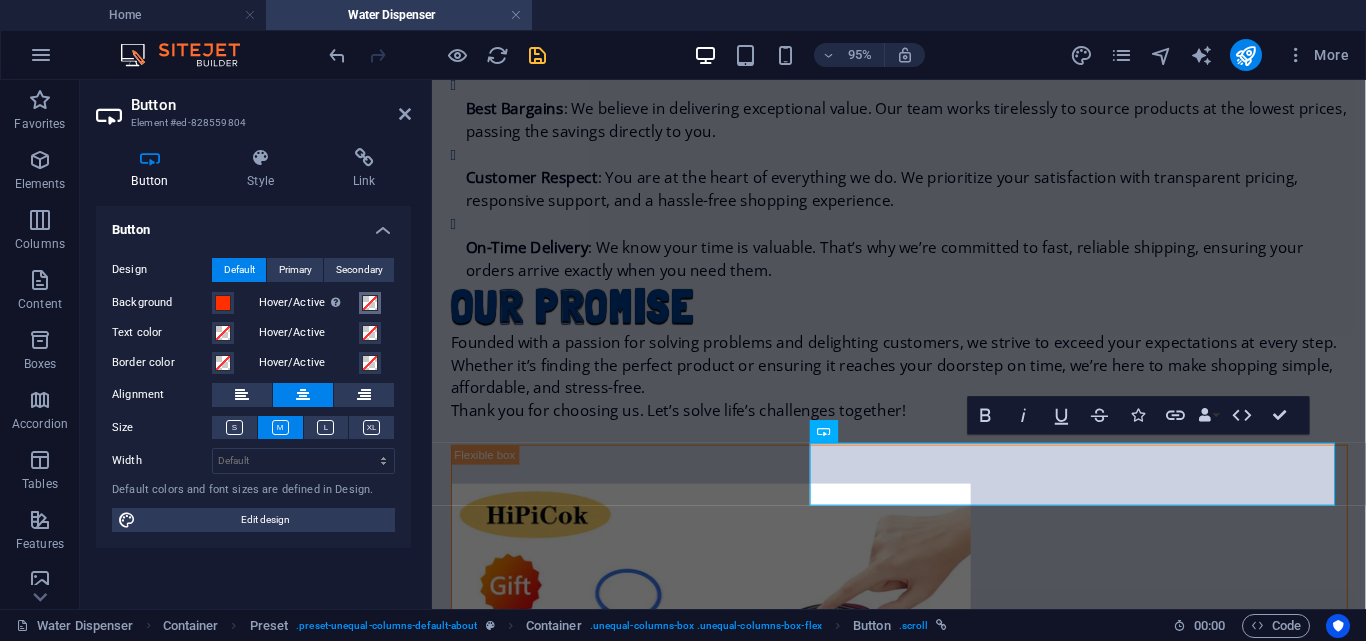 click on "Hover/Active Switch to preview mode to test the active/hover state" at bounding box center (370, 303) 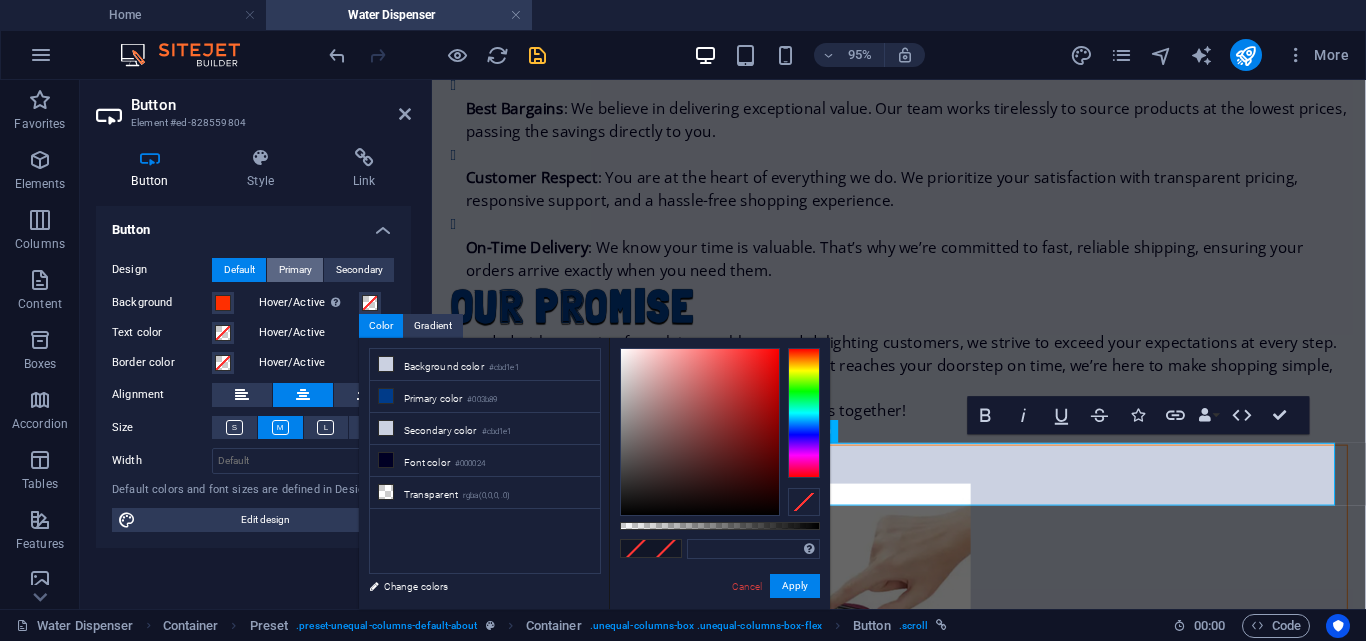click on "Primary" at bounding box center [295, 270] 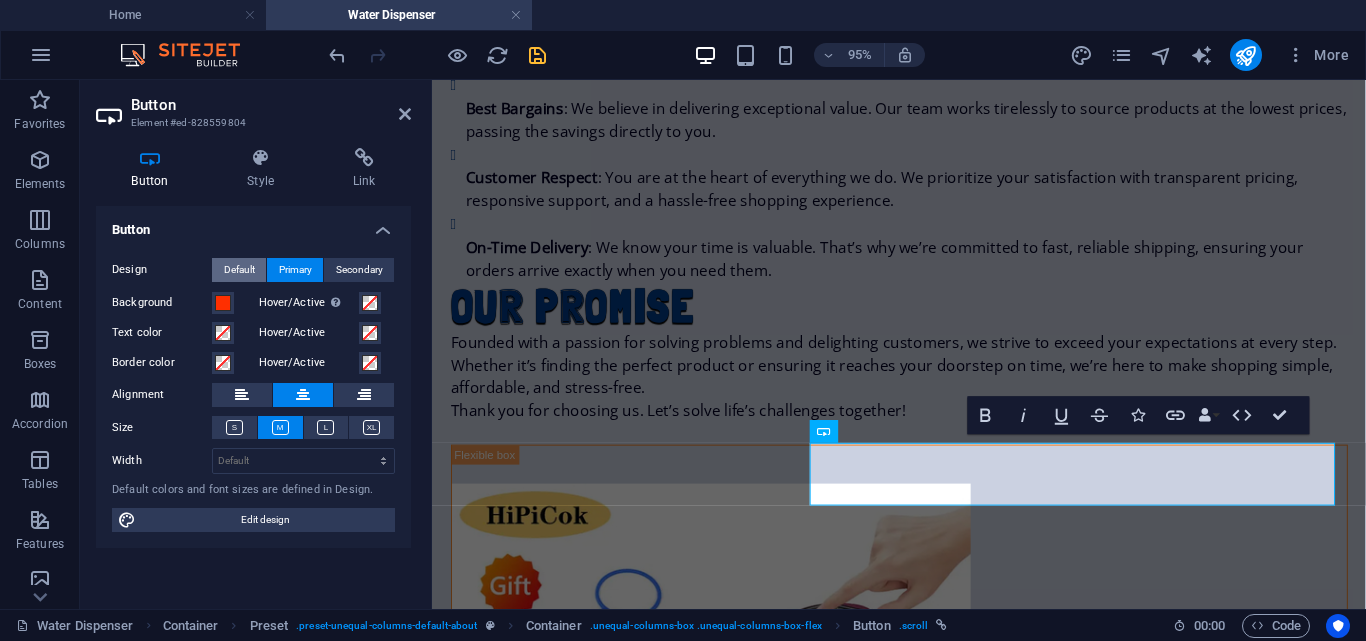 click on "Default" at bounding box center [239, 270] 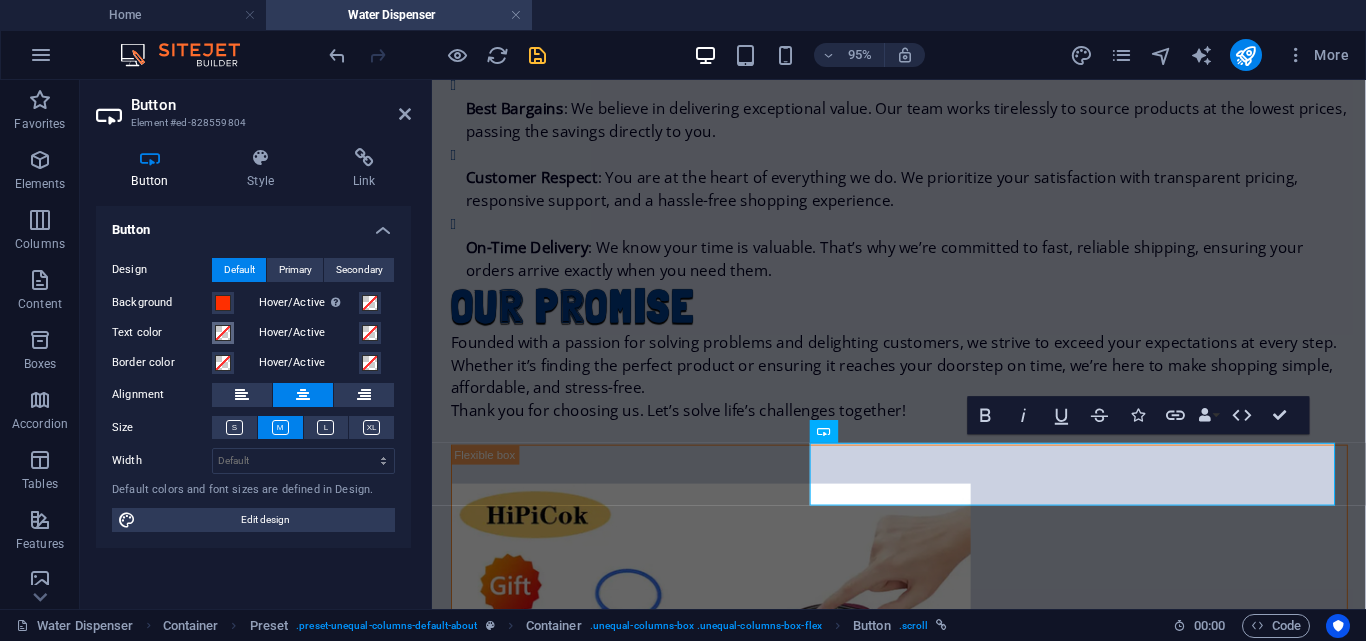 click on "Text color" at bounding box center [223, 333] 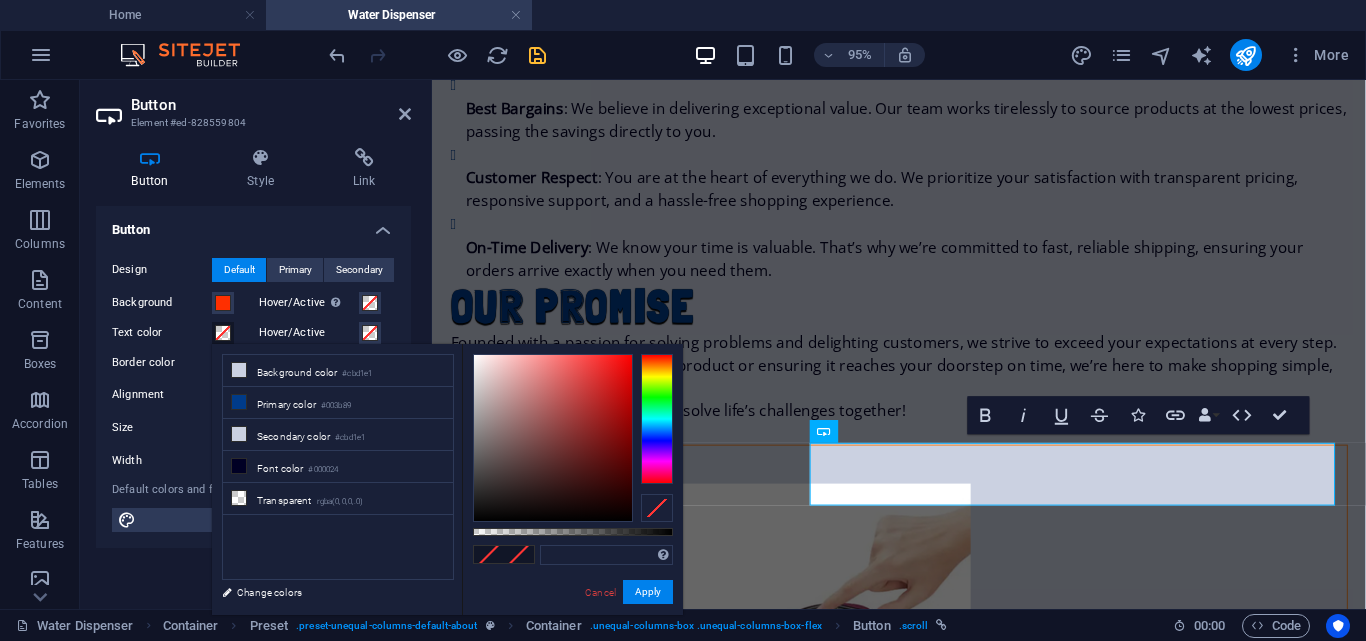 click at bounding box center [223, 333] 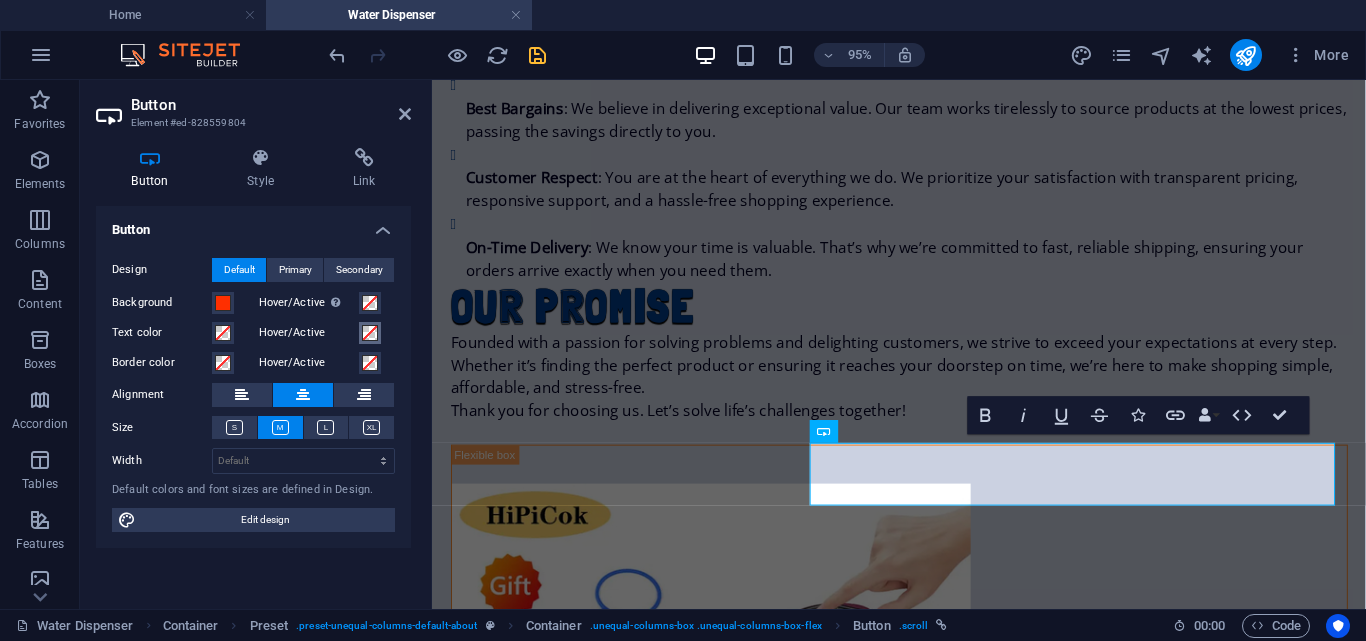 click at bounding box center [370, 333] 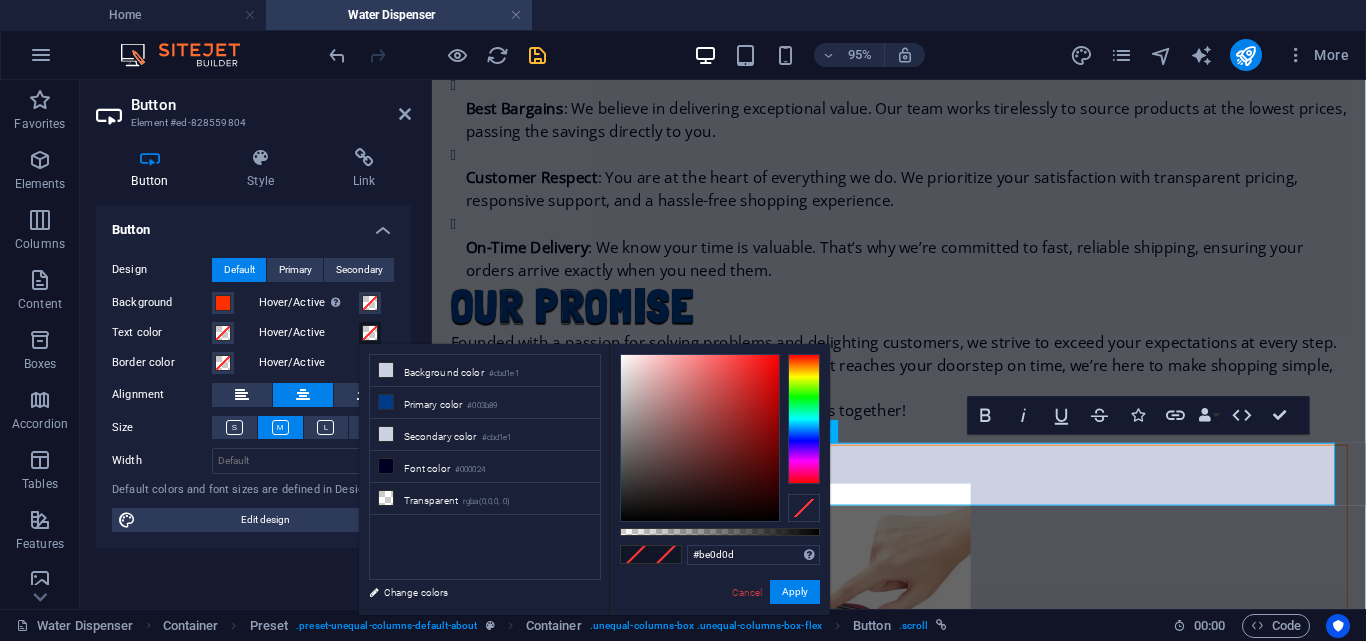 click at bounding box center [700, 438] 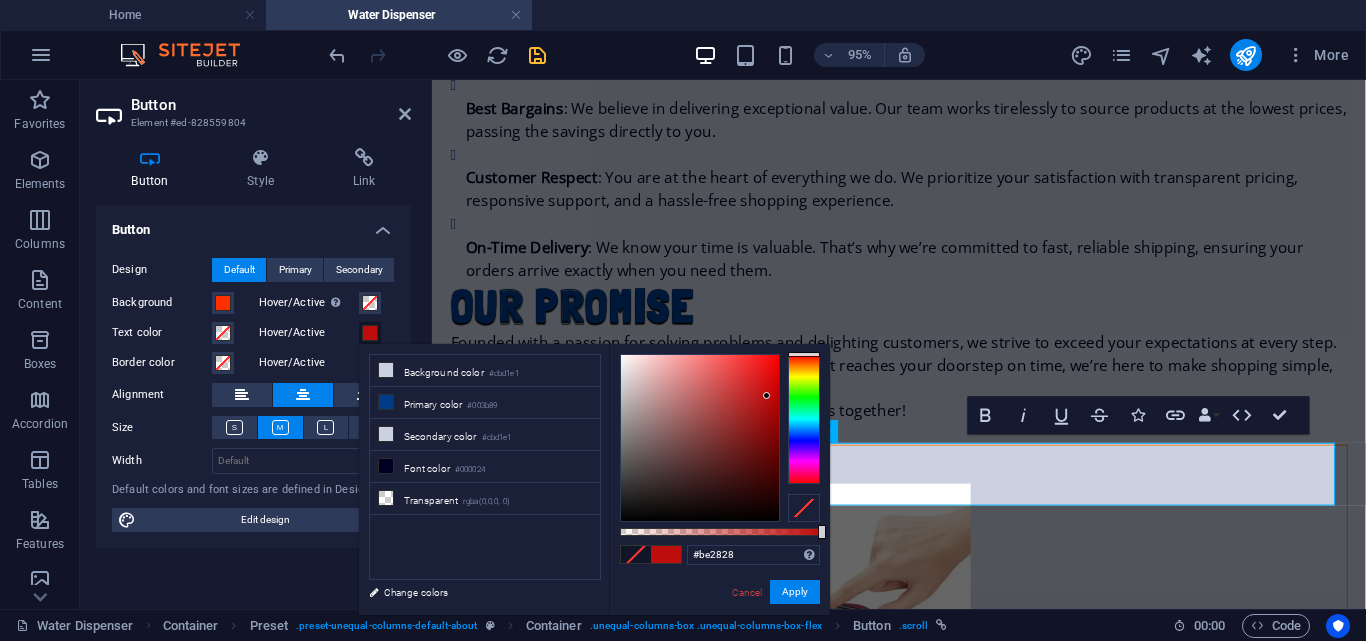 drag, startPoint x: 744, startPoint y: 396, endPoint x: 744, endPoint y: 412, distance: 16 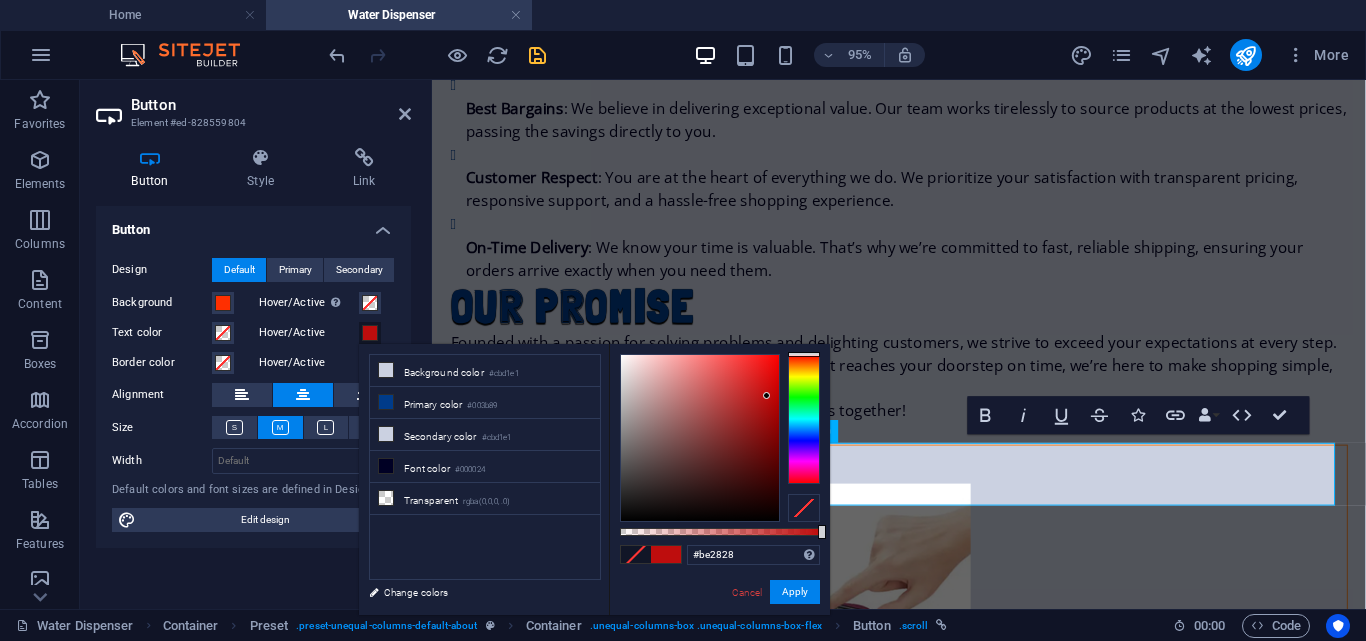 click at bounding box center [700, 438] 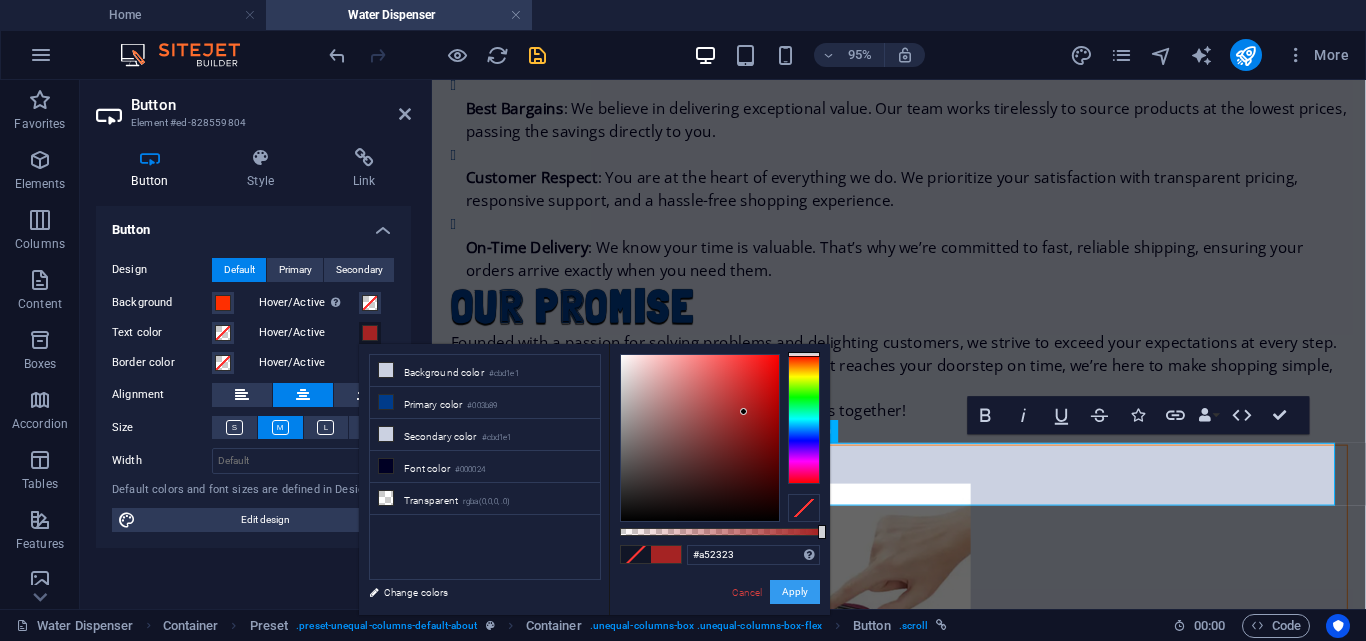 click on "Apply" at bounding box center (795, 592) 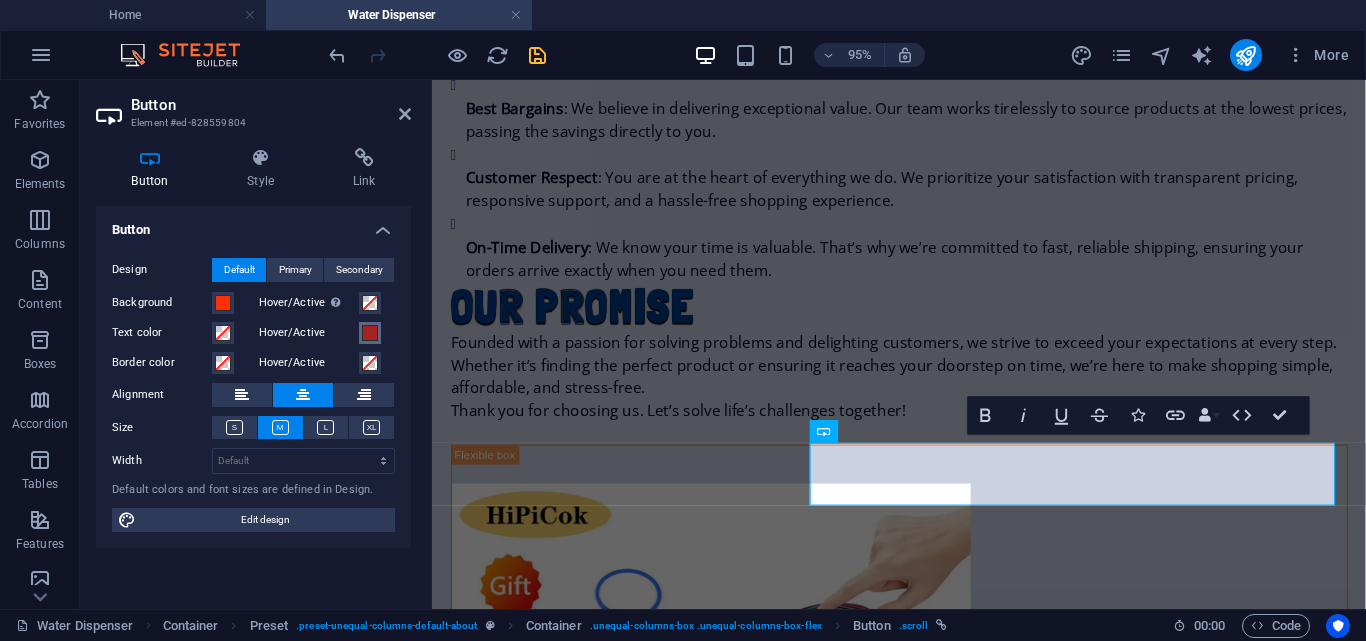 click at bounding box center [370, 333] 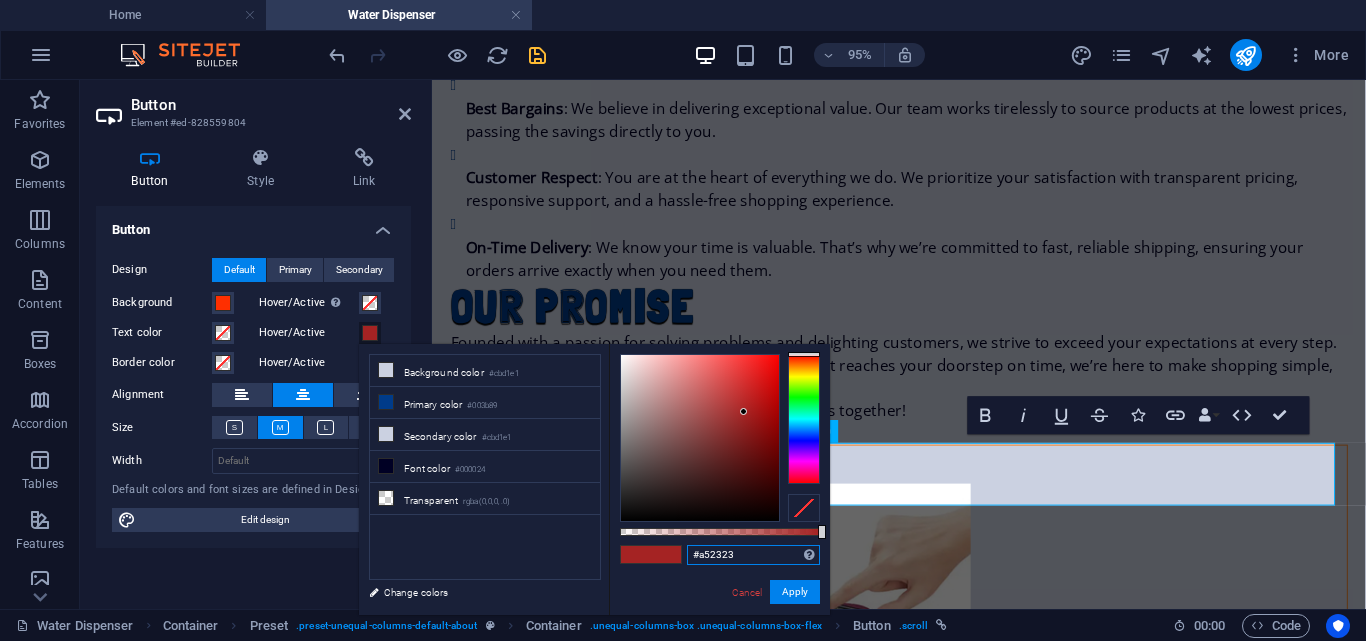 drag, startPoint x: 741, startPoint y: 552, endPoint x: 635, endPoint y: 543, distance: 106.381386 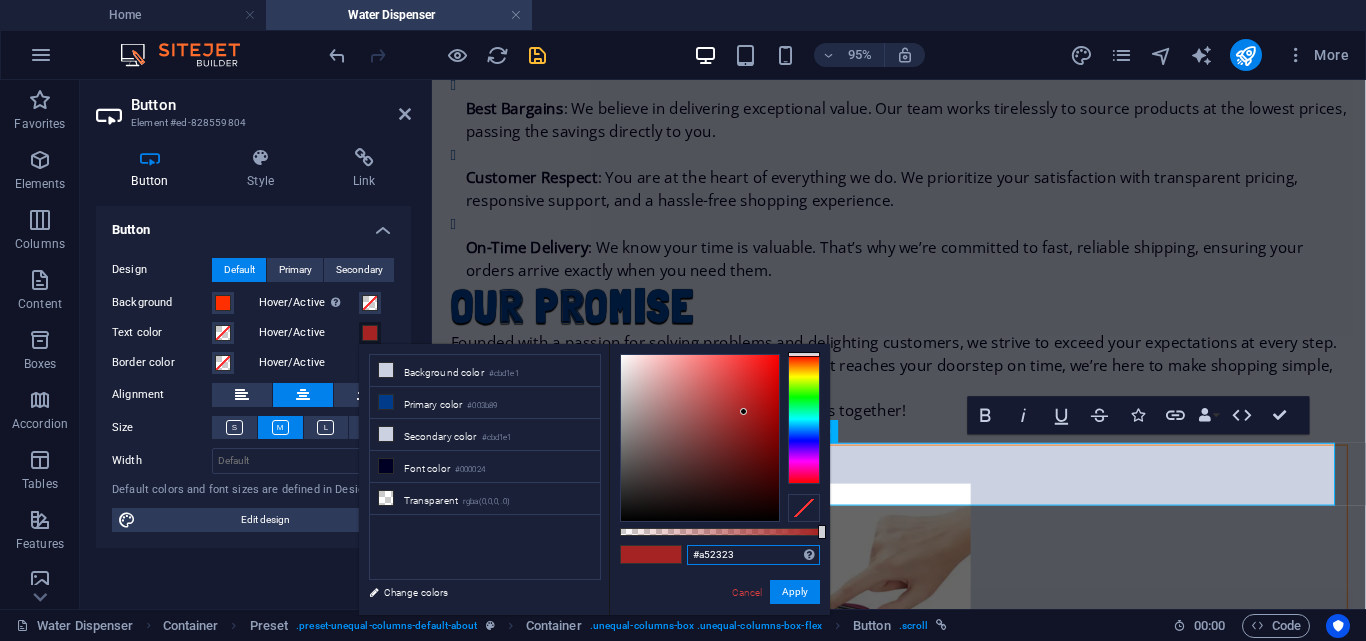 click on "#a52323 Supported formats #0852ed rgb(8, 82, 237) rgba(8, 82, 237, 90%) hsv(221,97,93) hsl(221, 93%, 48%) Cancel Apply" at bounding box center (719, 624) 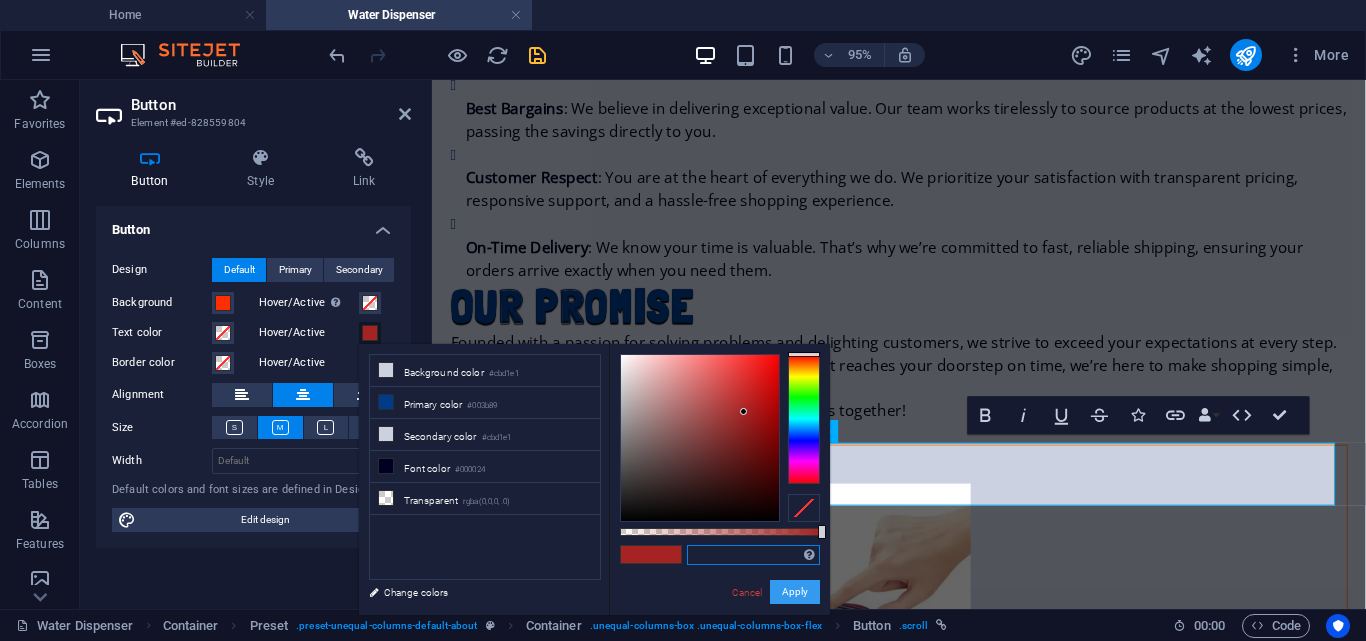 type 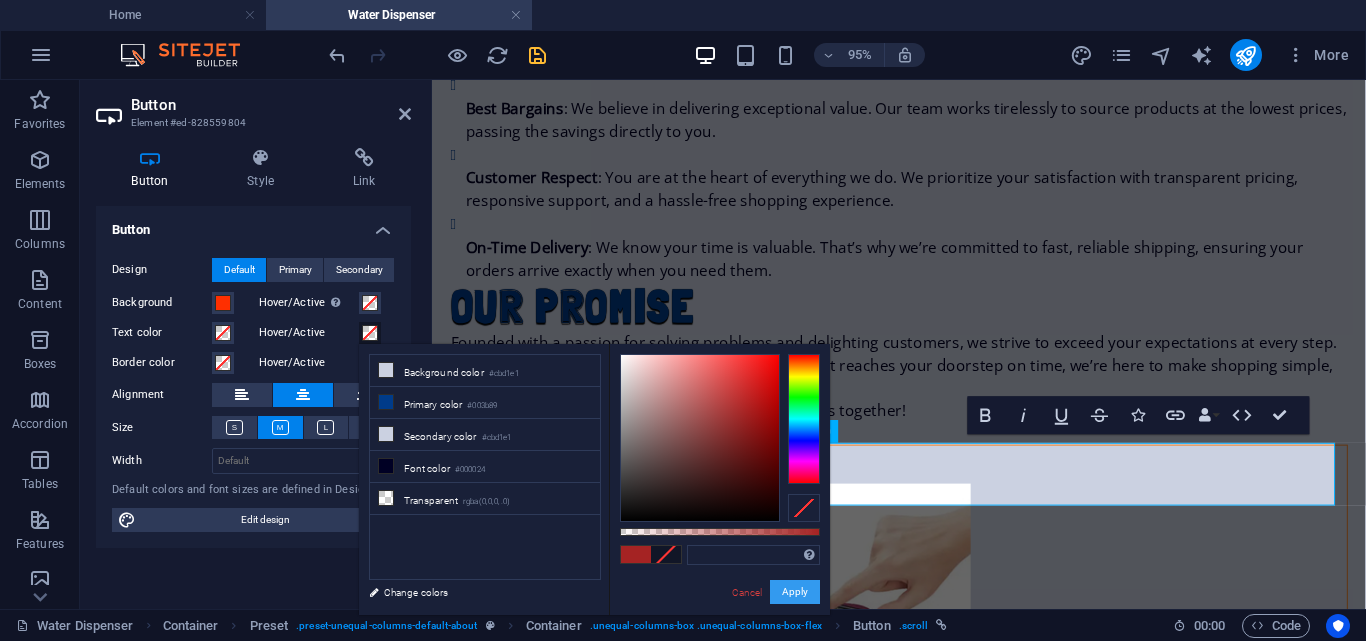 click on "Apply" at bounding box center (795, 592) 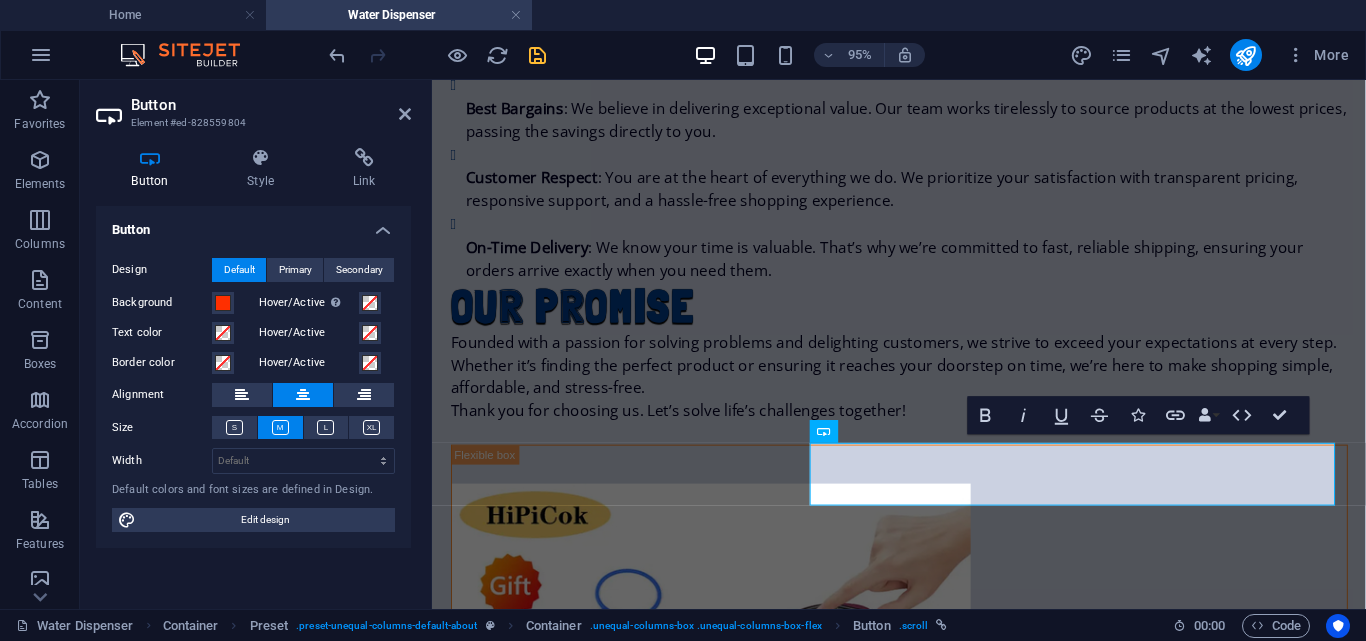 click on "Hover/Active Switch to preview mode to test the active/hover state" at bounding box center [309, 303] 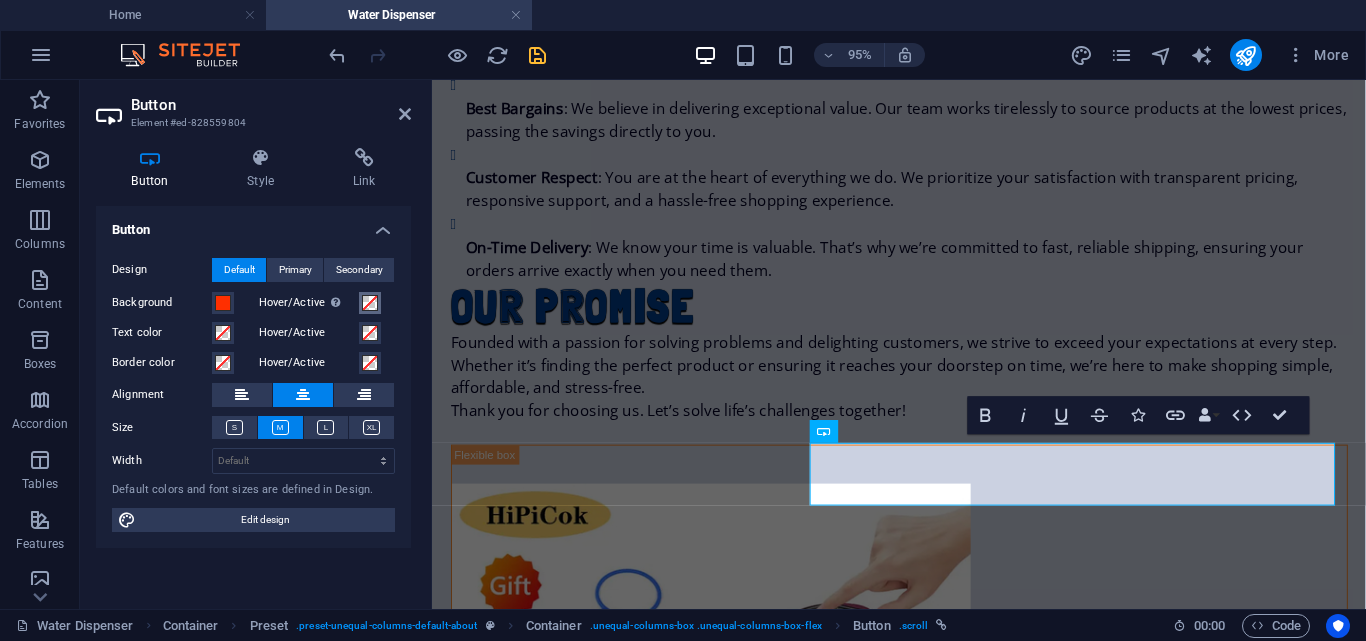 click on "Hover/Active Switch to preview mode to test the active/hover state" at bounding box center (370, 303) 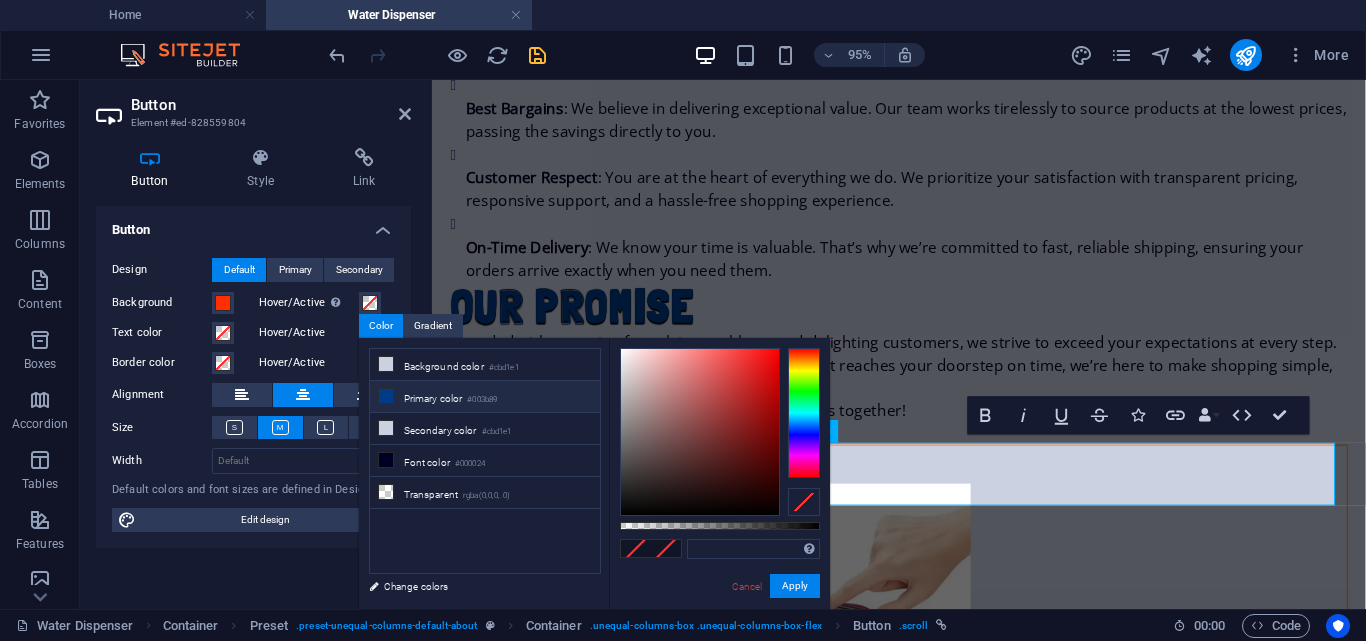 click on "Primary color
#003b89" at bounding box center (485, 397) 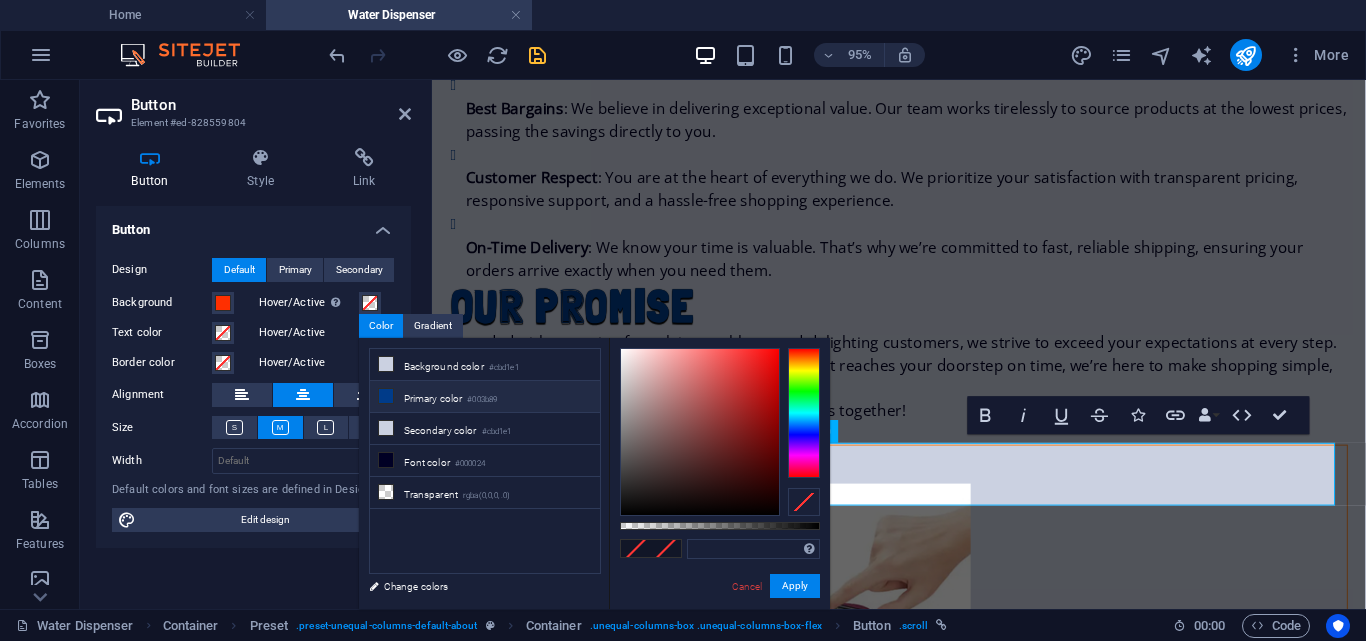 type on "#003b89" 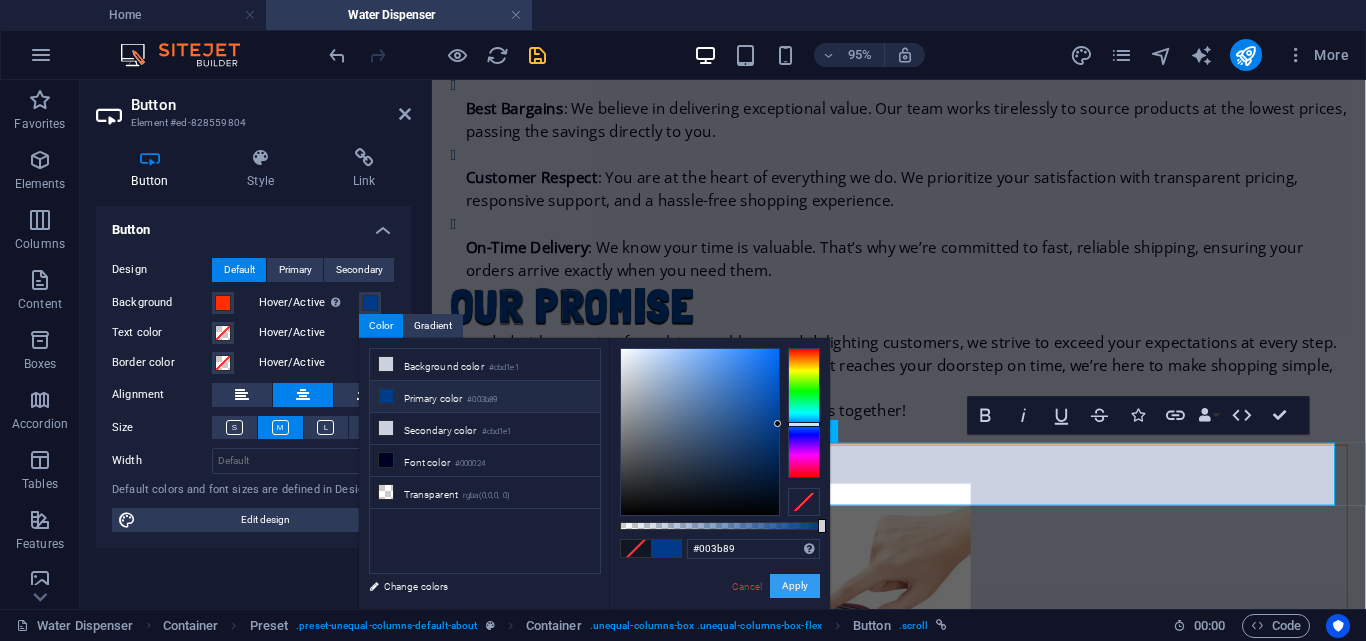 click on "Apply" at bounding box center (795, 586) 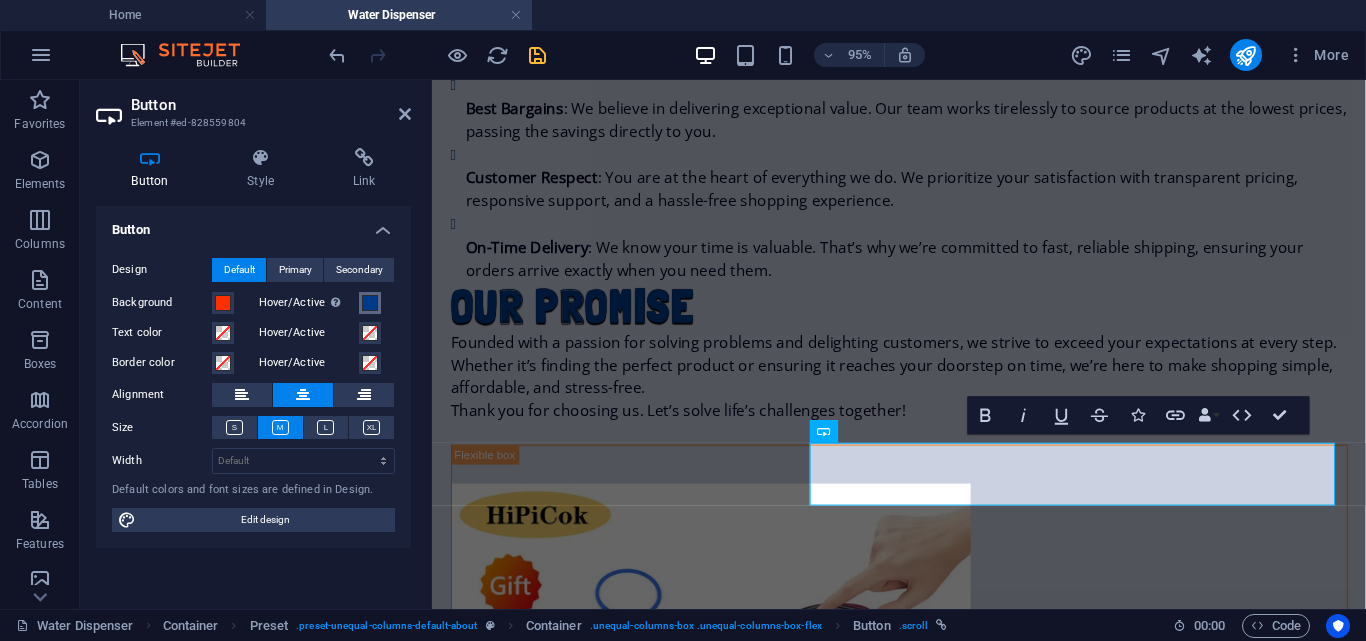 click at bounding box center (370, 303) 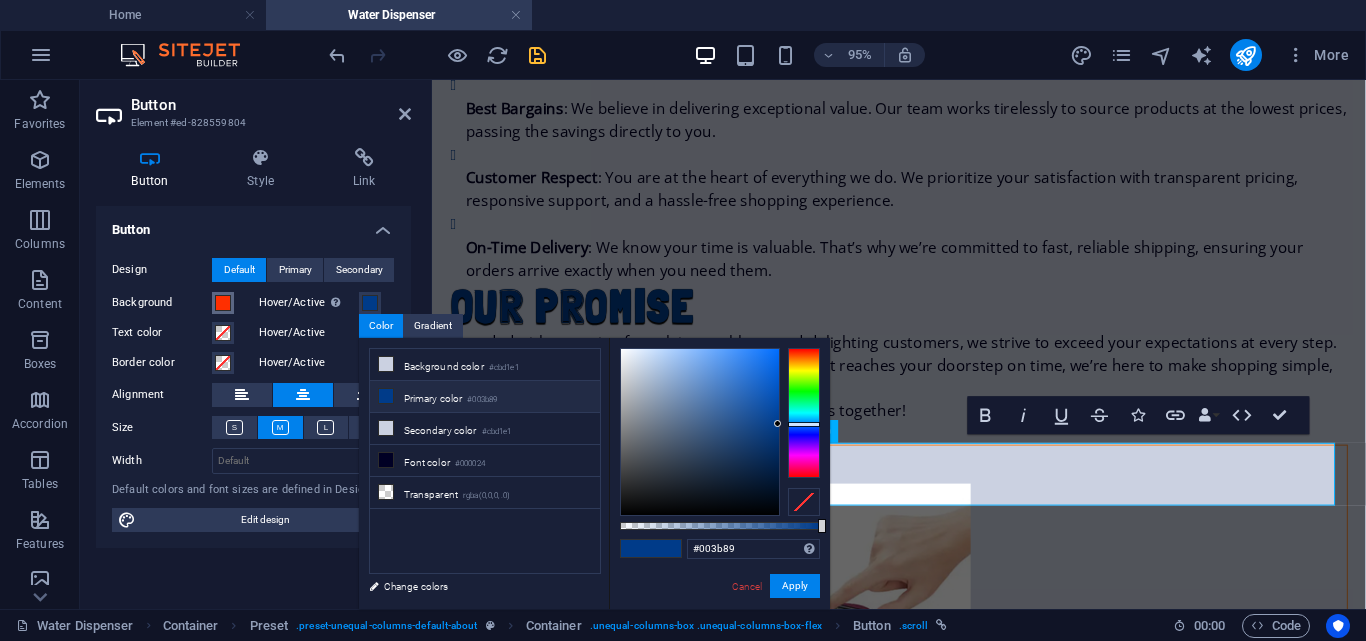 click at bounding box center [223, 303] 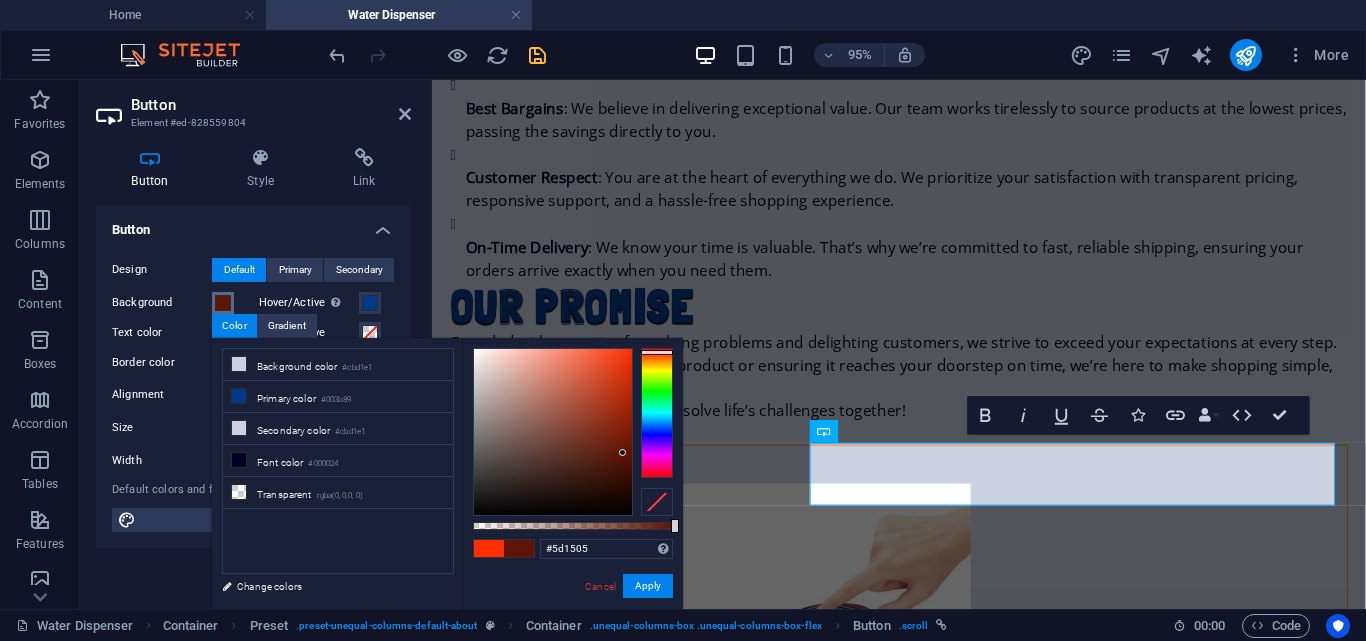 drag, startPoint x: 609, startPoint y: 380, endPoint x: 623, endPoint y: 453, distance: 74.330345 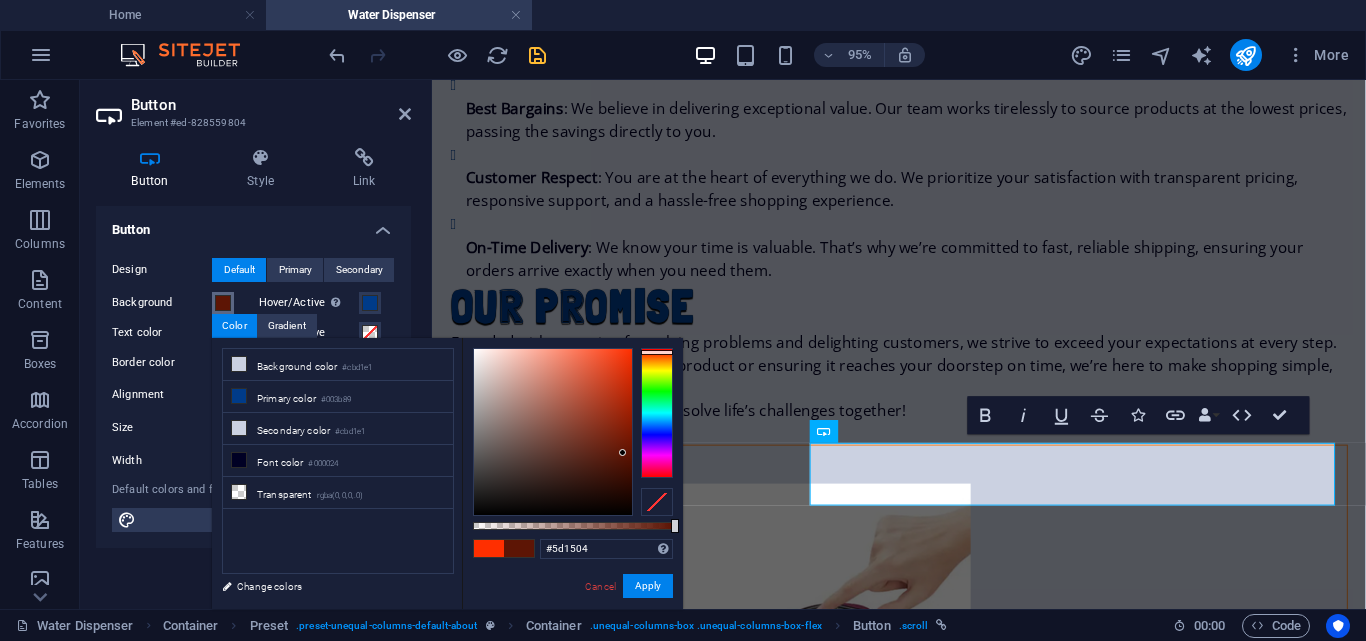 click at bounding box center [622, 452] 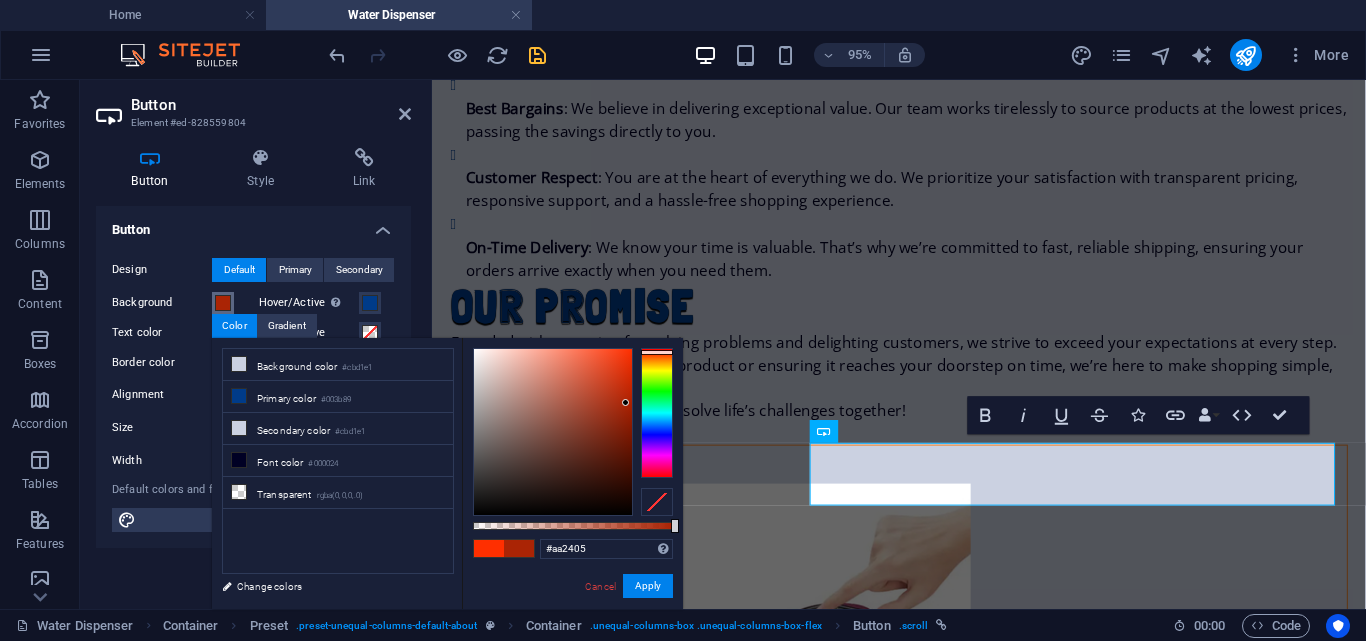 drag, startPoint x: 623, startPoint y: 446, endPoint x: 626, endPoint y: 401, distance: 45.099888 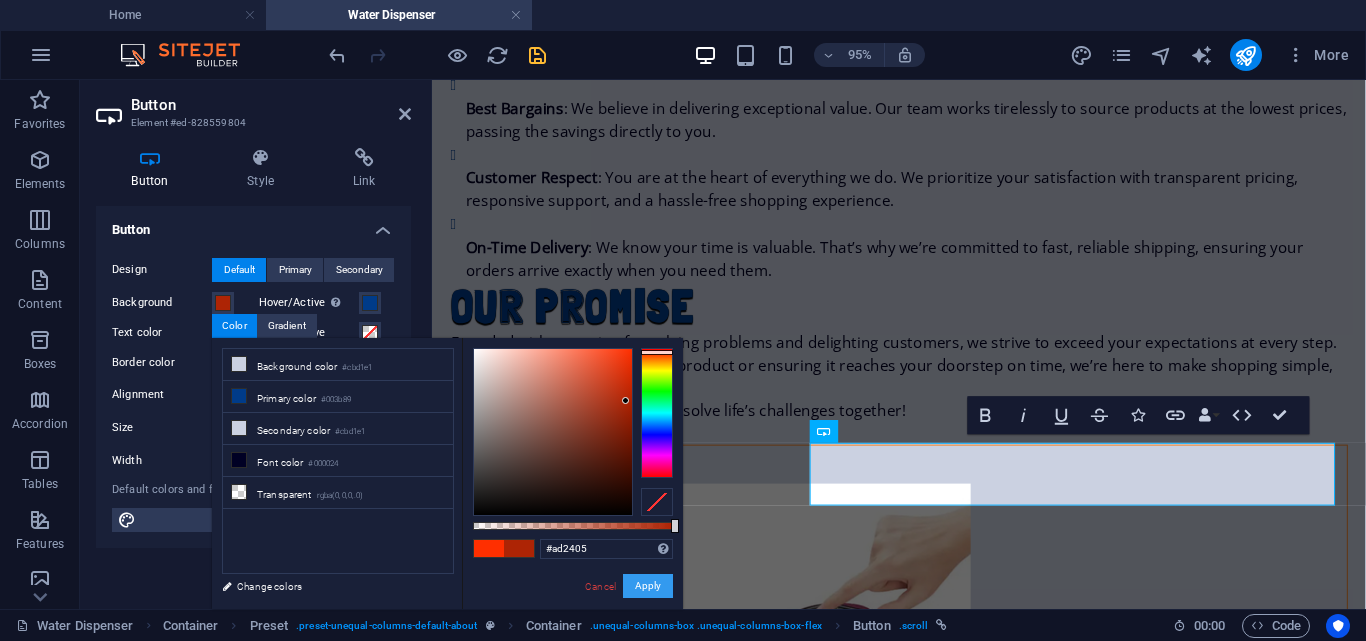 click on "Apply" at bounding box center (648, 586) 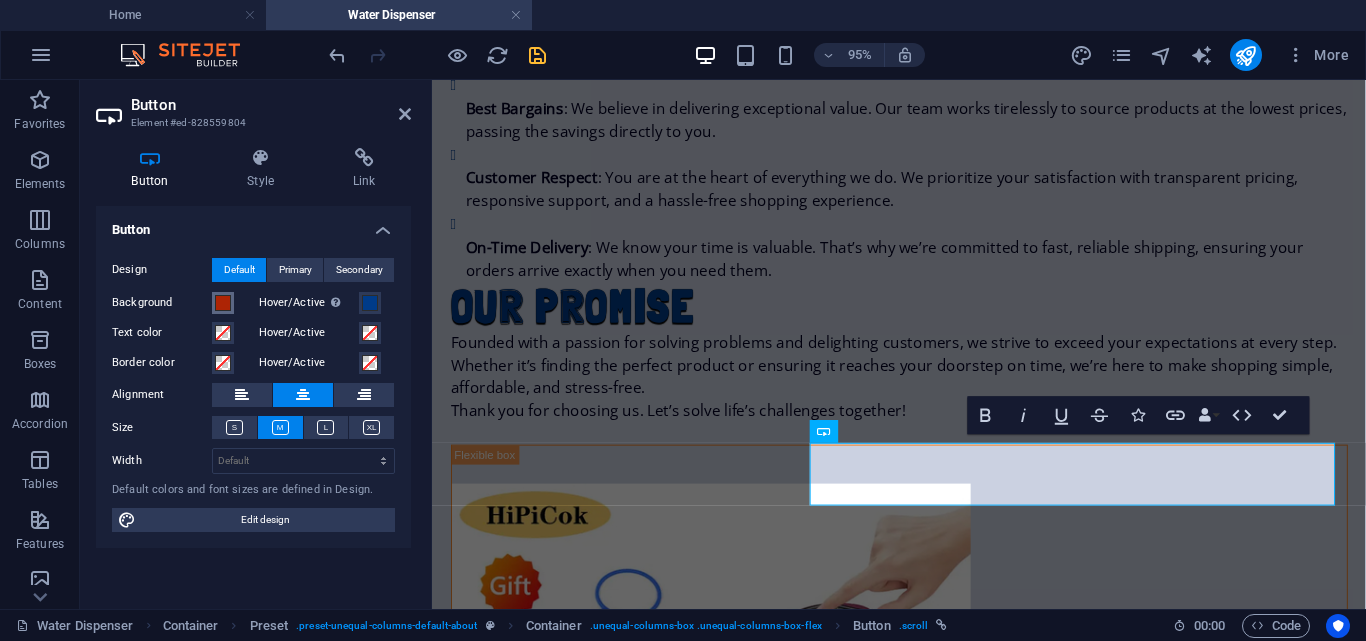 click at bounding box center [223, 303] 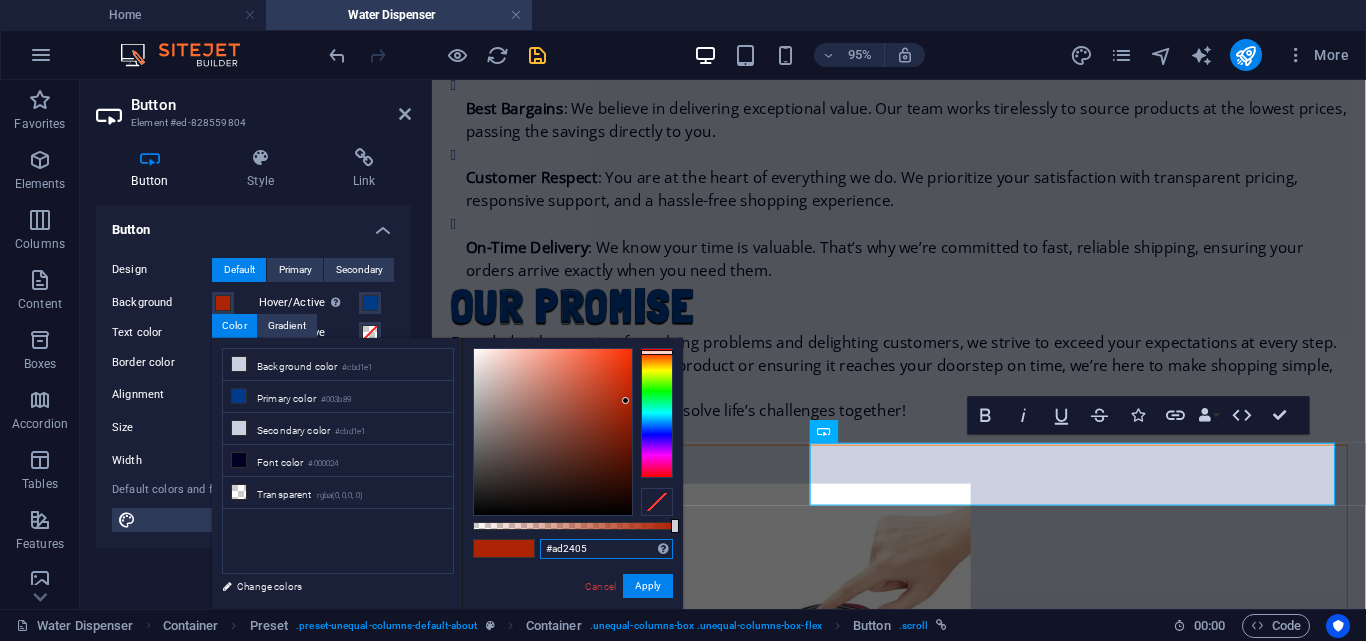 drag, startPoint x: 636, startPoint y: 550, endPoint x: 531, endPoint y: 554, distance: 105.076164 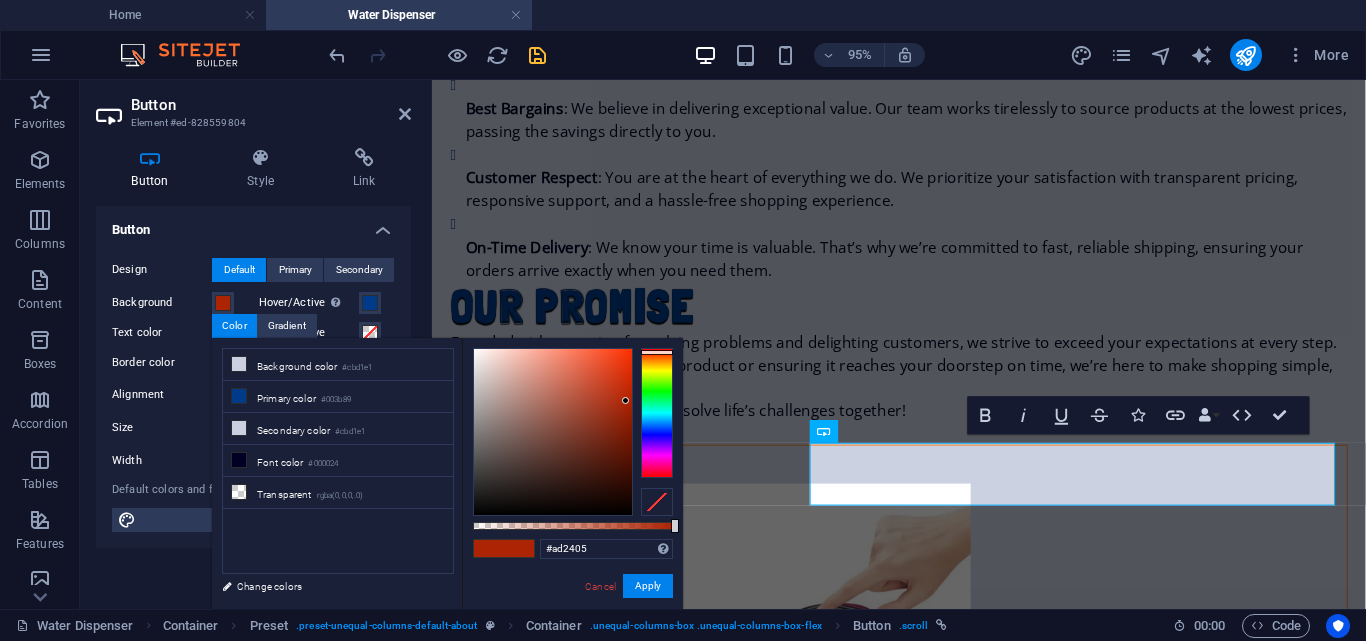 click on "Button" at bounding box center (253, 224) 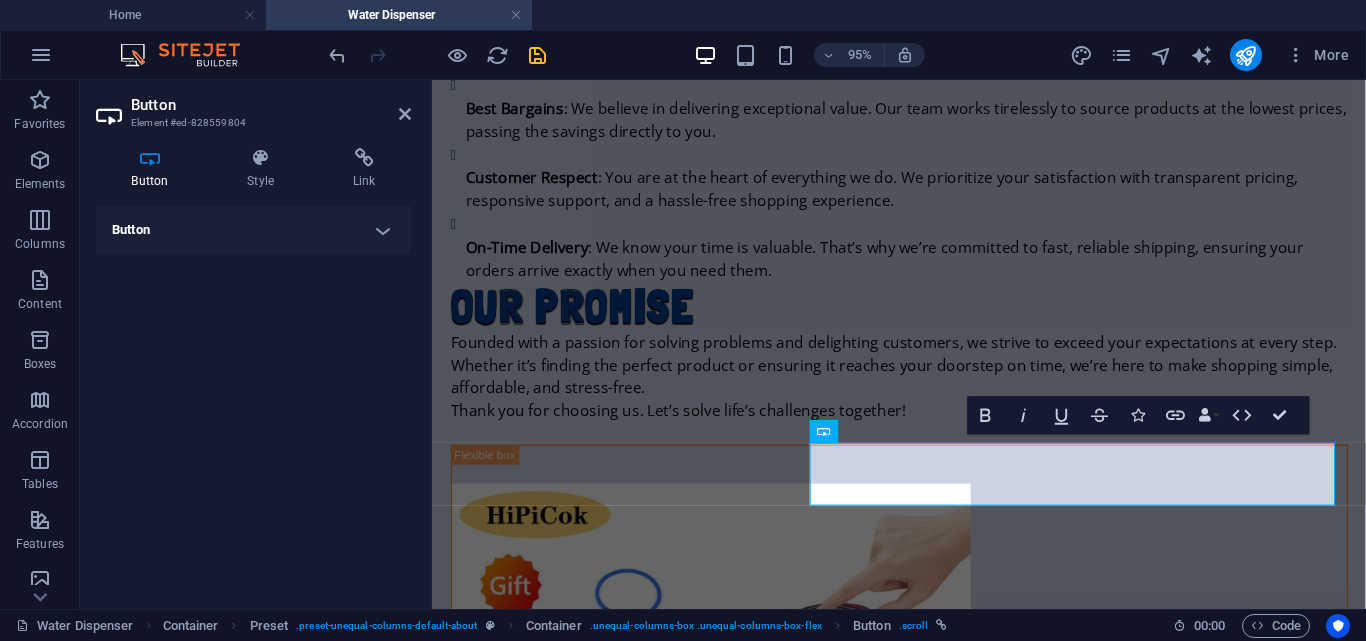 click on "Button" at bounding box center [253, 230] 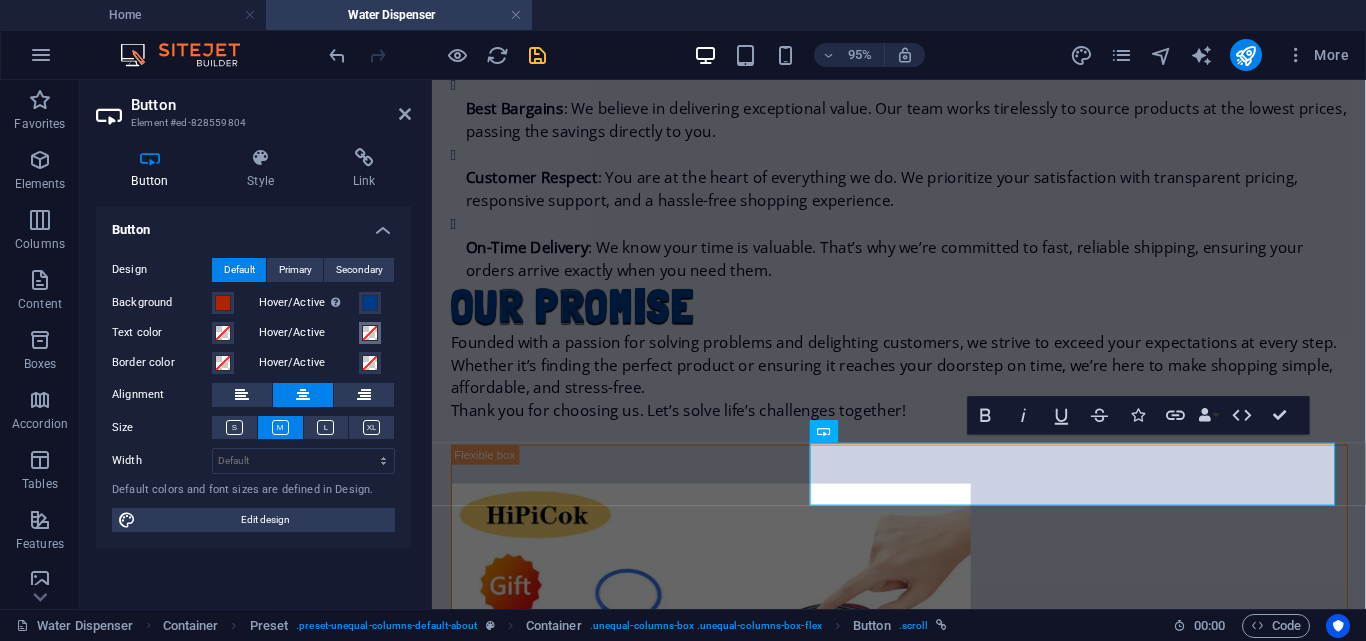 click at bounding box center (370, 333) 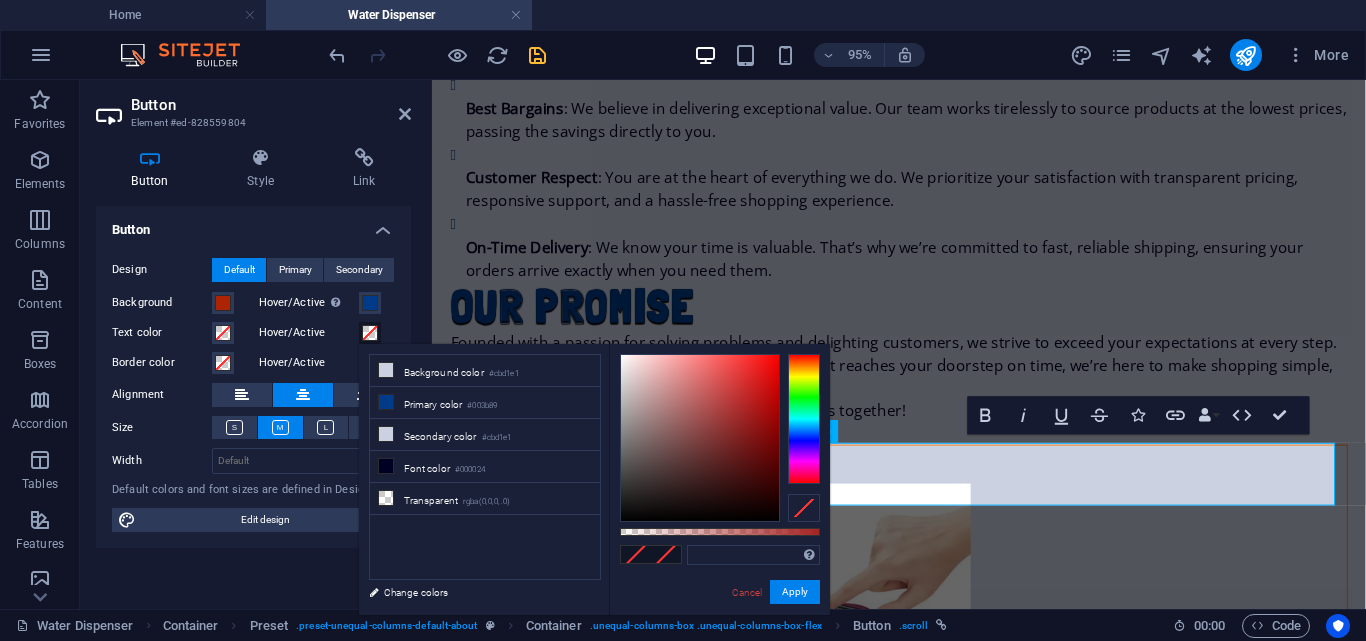 click on "Design Default Primary Secondary Background Hover/Active Switch to preview mode to test the active/hover state Text color Hover/Active Border color Hover/Active Alignment Size Width Default px rem % em vh vw Default colors and font sizes are defined in Design. Edit design" at bounding box center [253, 395] 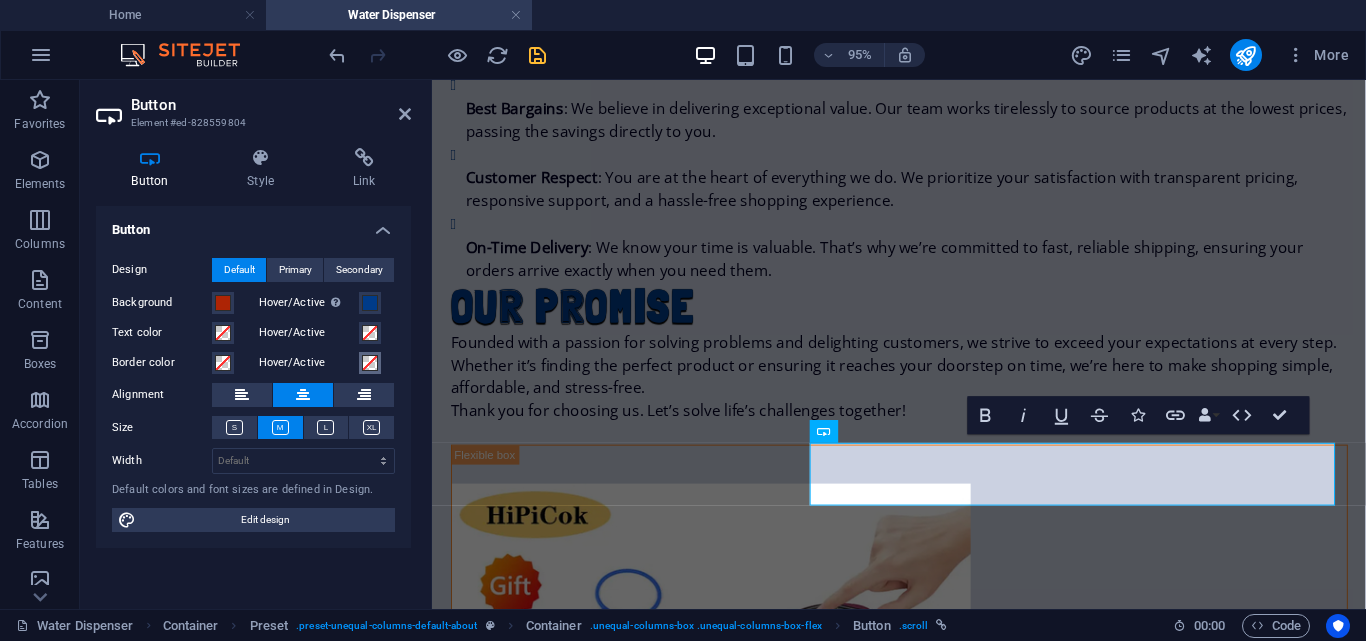 click at bounding box center (370, 363) 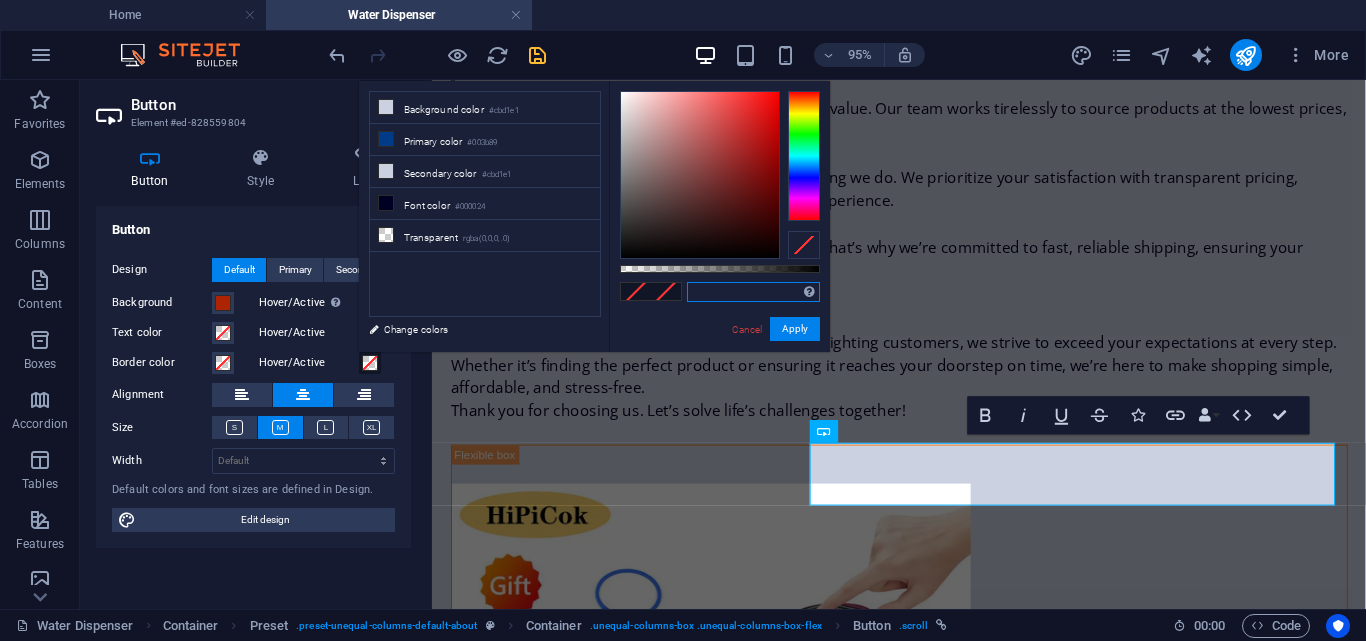 click at bounding box center [753, 292] 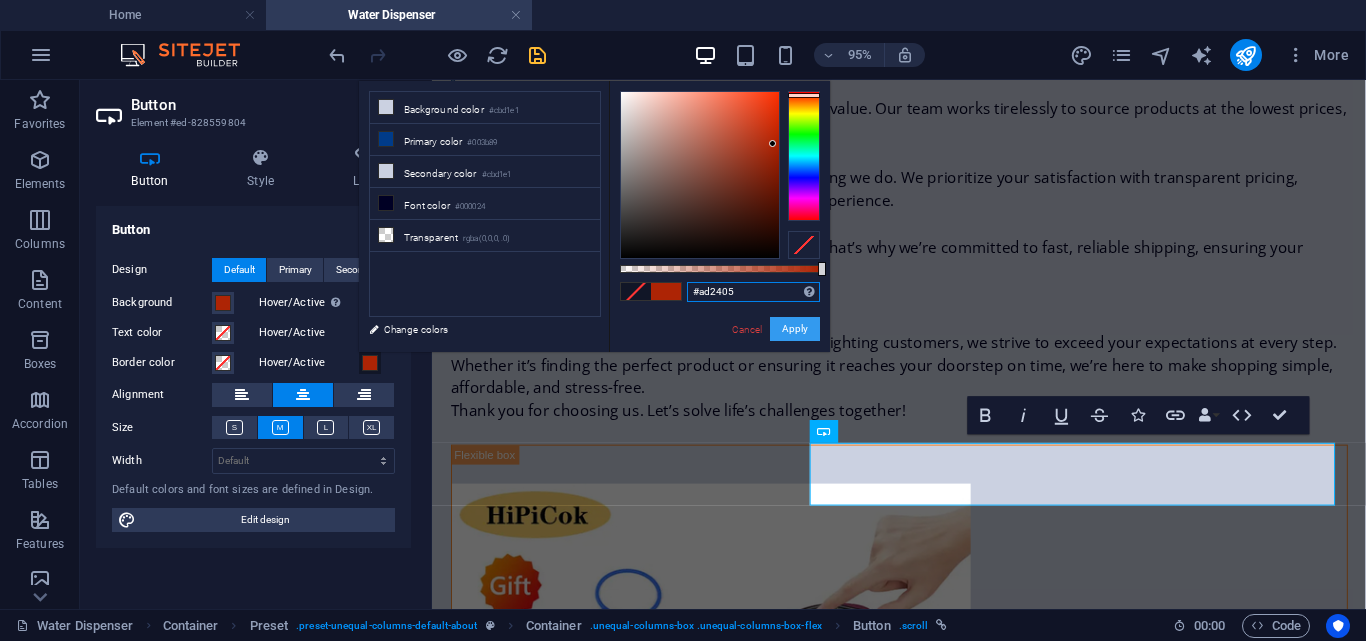 type on "#ad2405" 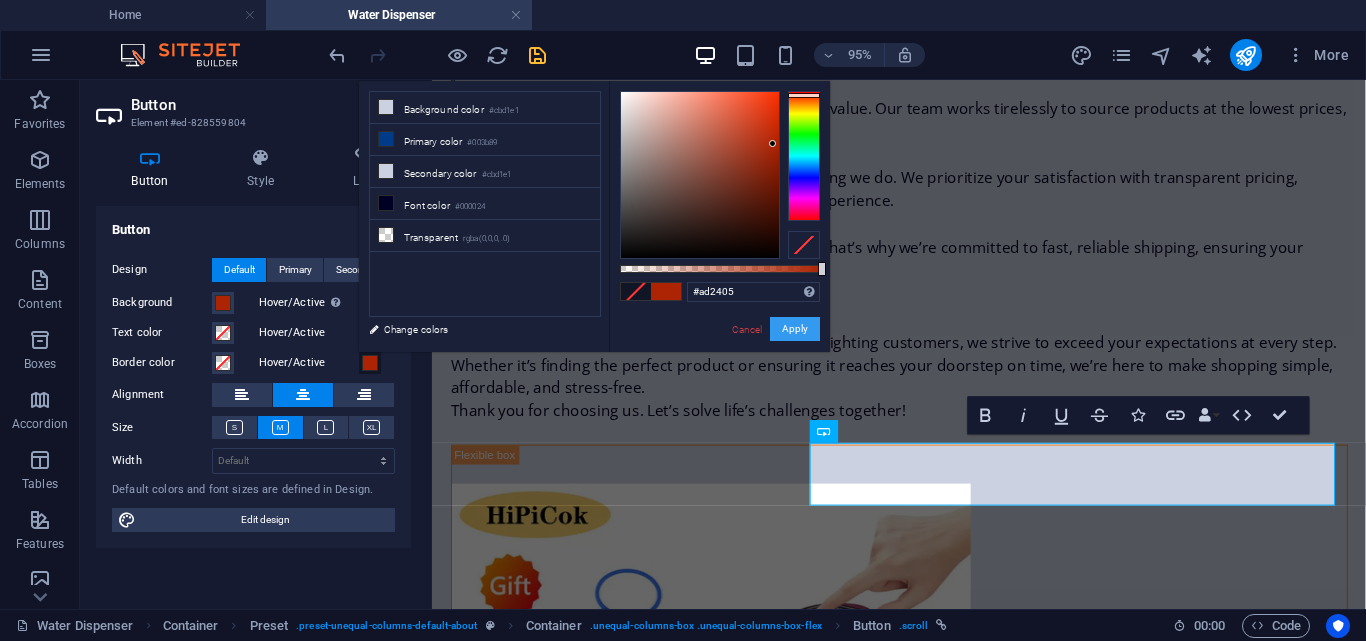click on "Apply" at bounding box center (795, 329) 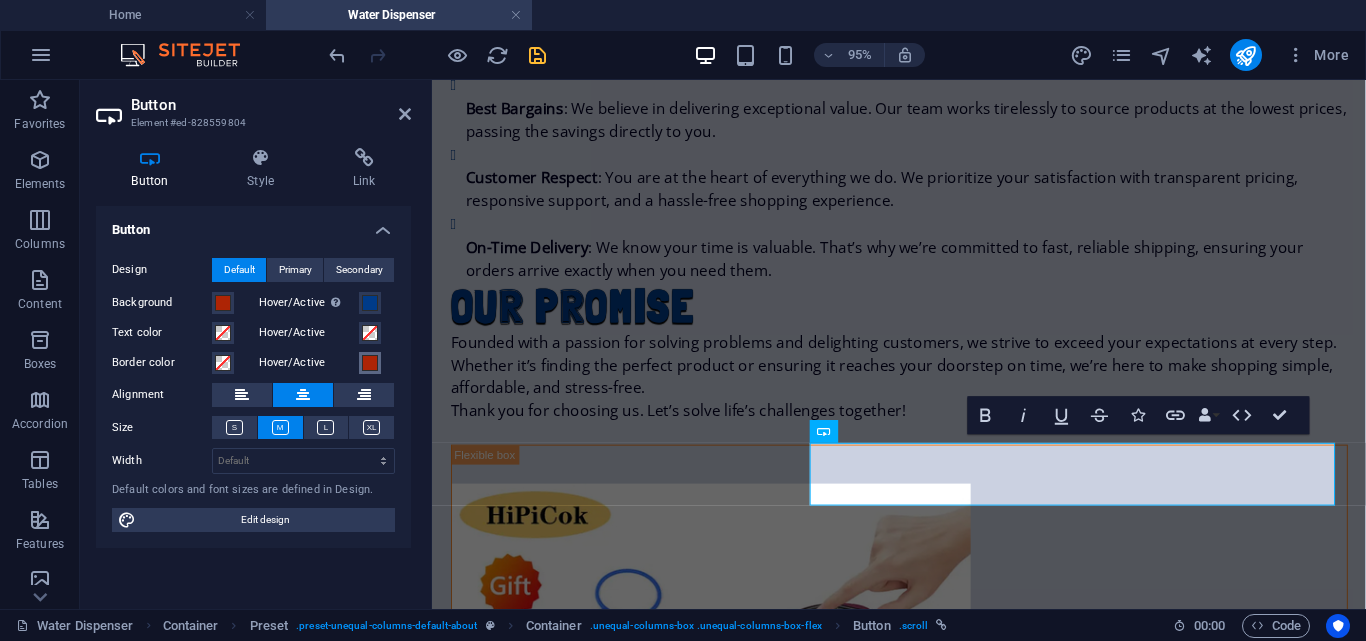 click at bounding box center (370, 363) 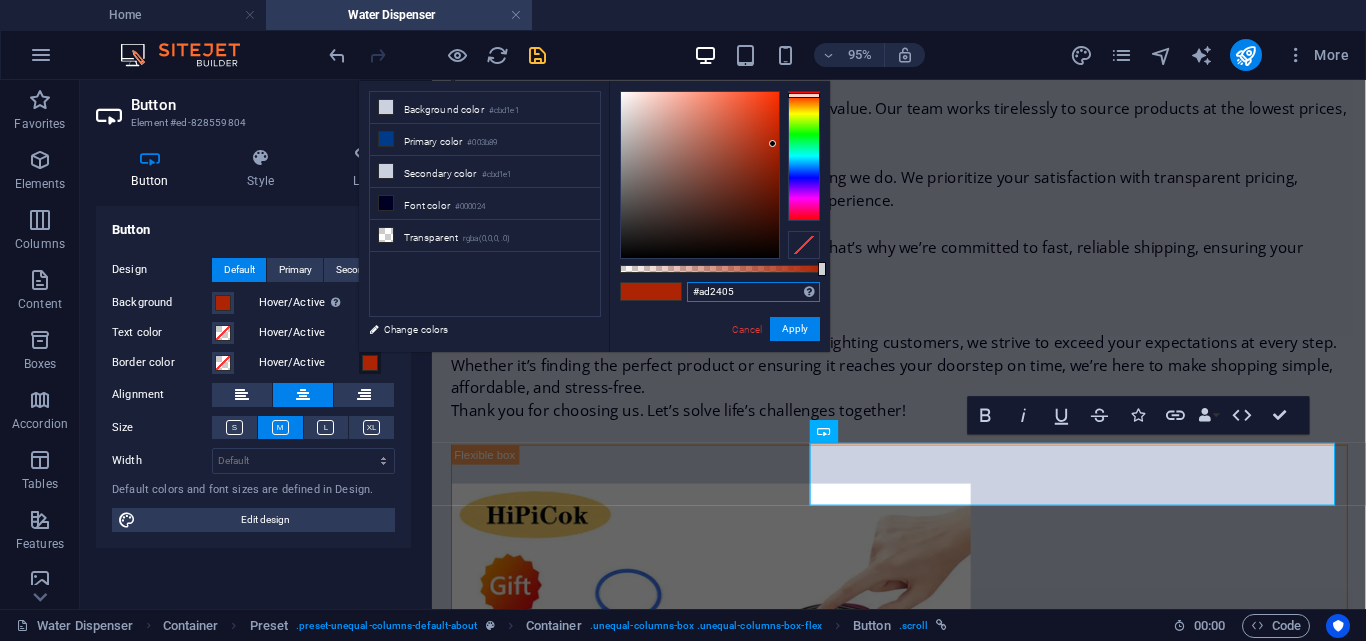 drag, startPoint x: 770, startPoint y: 290, endPoint x: 616, endPoint y: 281, distance: 154.26276 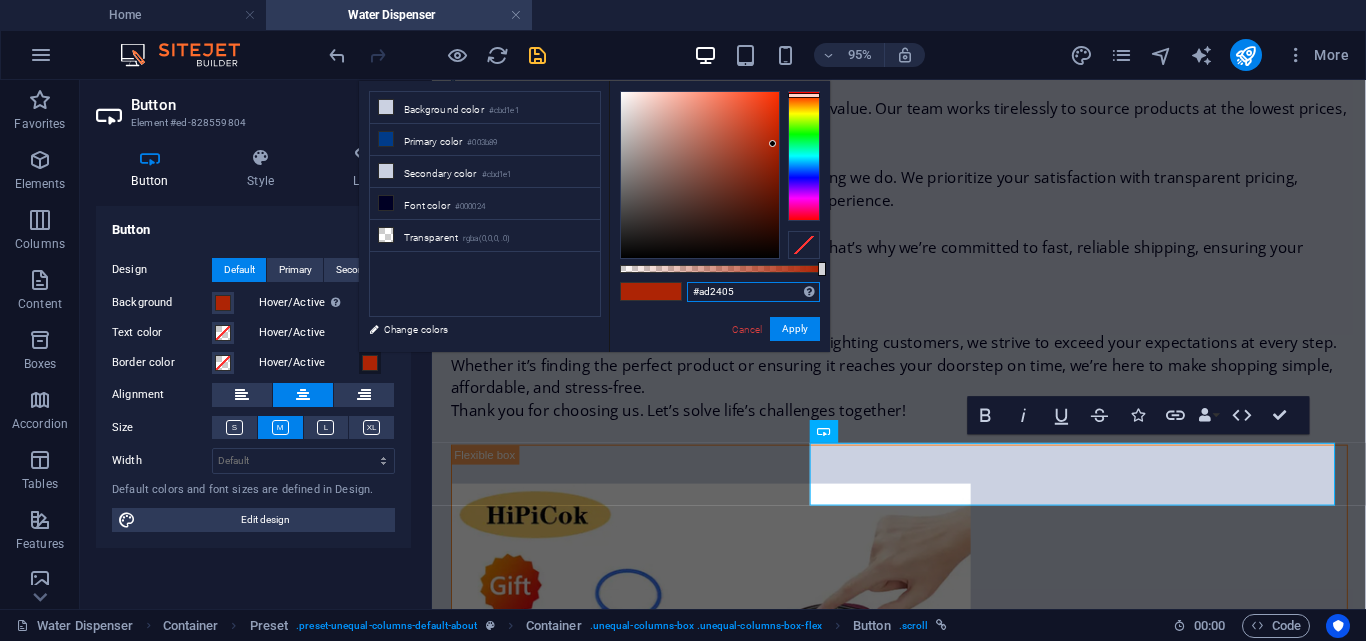 click on "#ad2405 Supported formats #0852ed rgb(8, 82, 237) rgba(8, 82, 237, 90%) hsv(221,97,93) hsl(221, 93%, 48%) Cancel Apply" at bounding box center [719, 361] 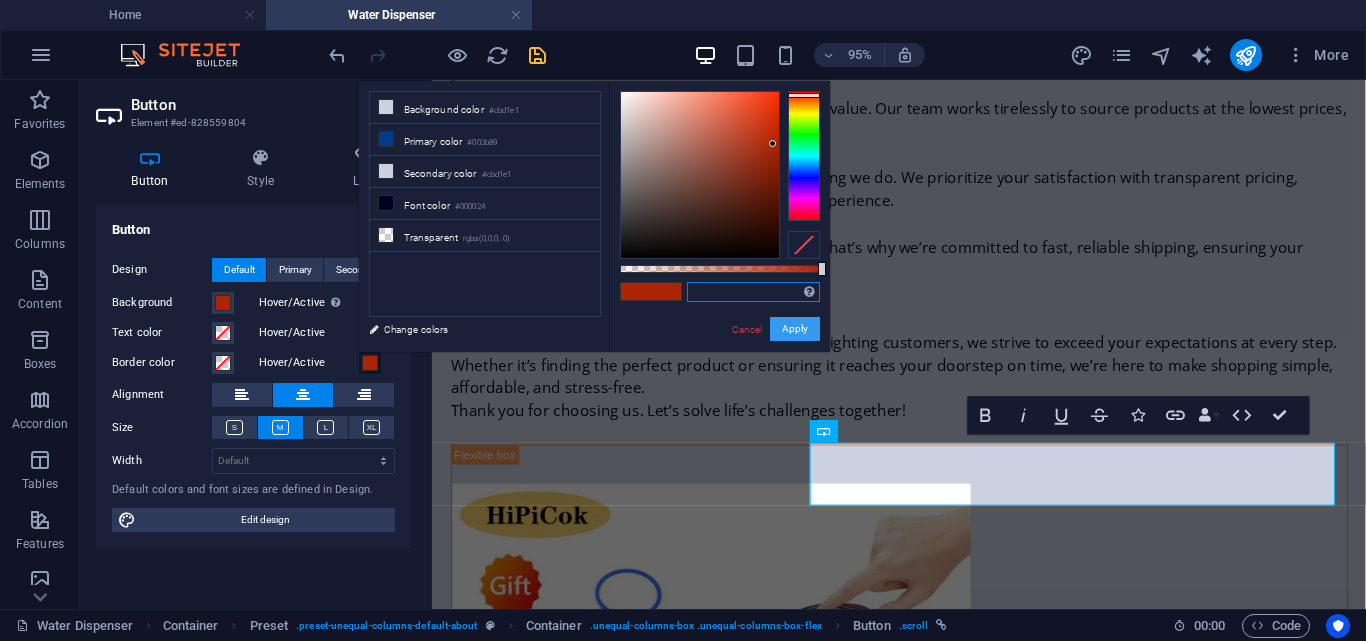 type 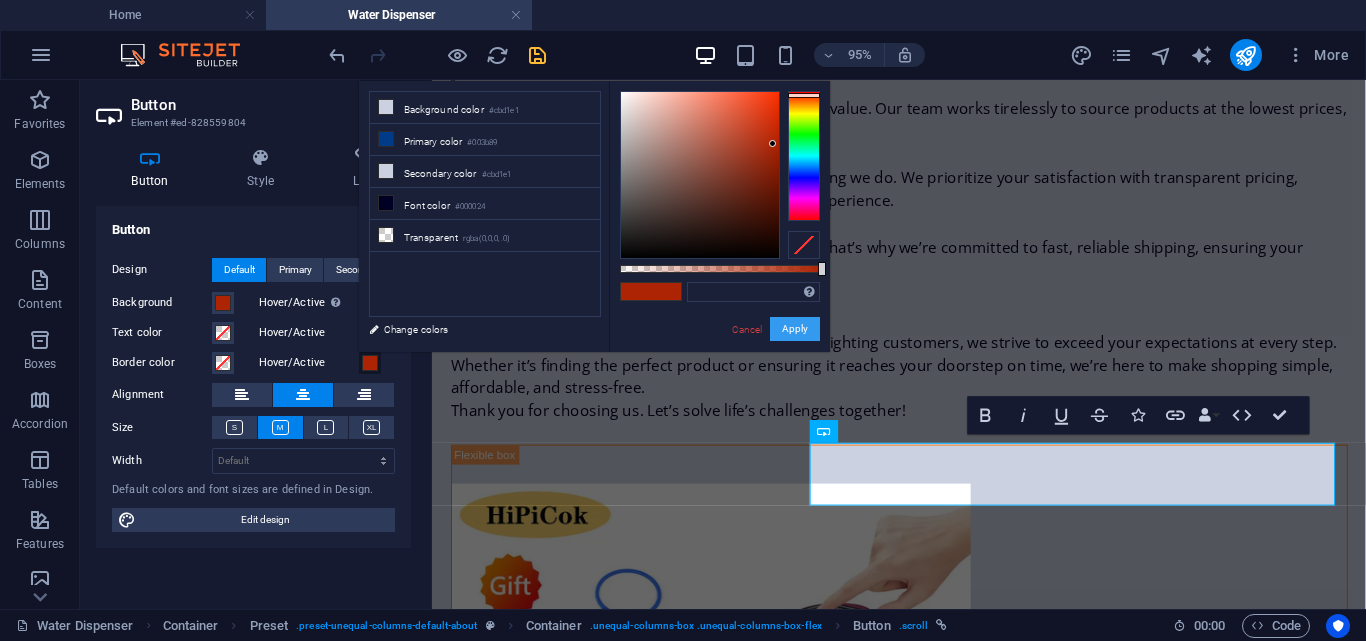 click on "Apply" at bounding box center [795, 329] 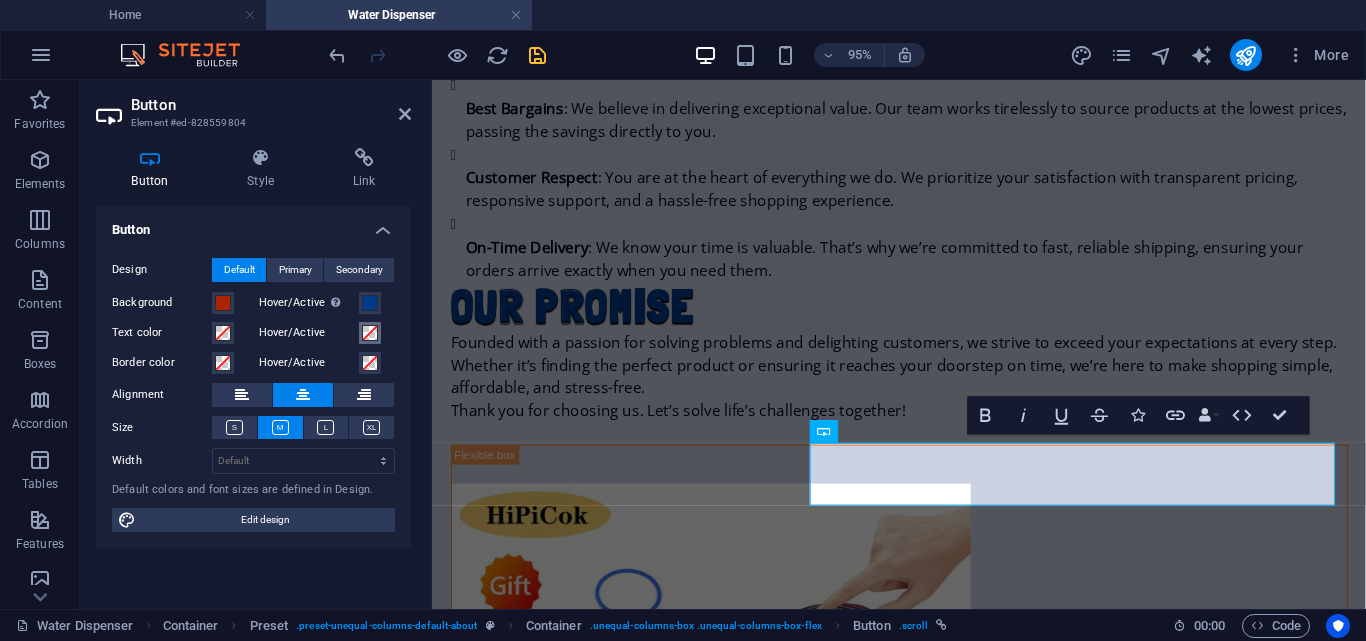 click at bounding box center [370, 333] 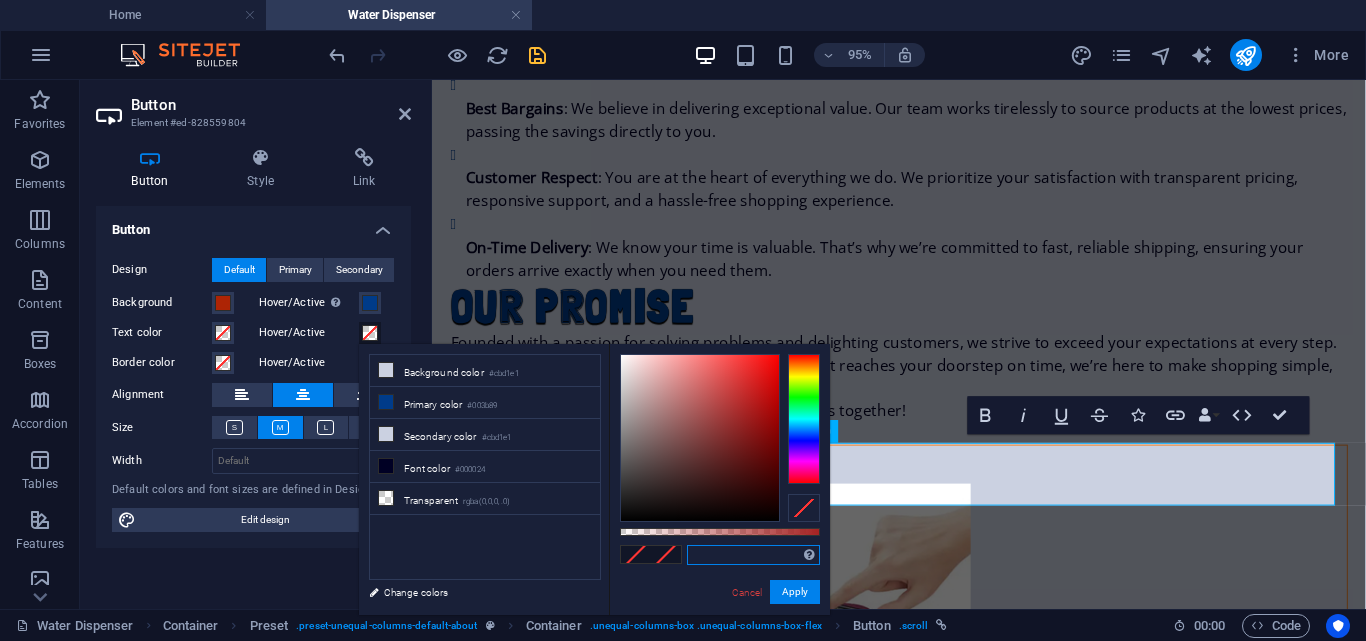 click at bounding box center [753, 555] 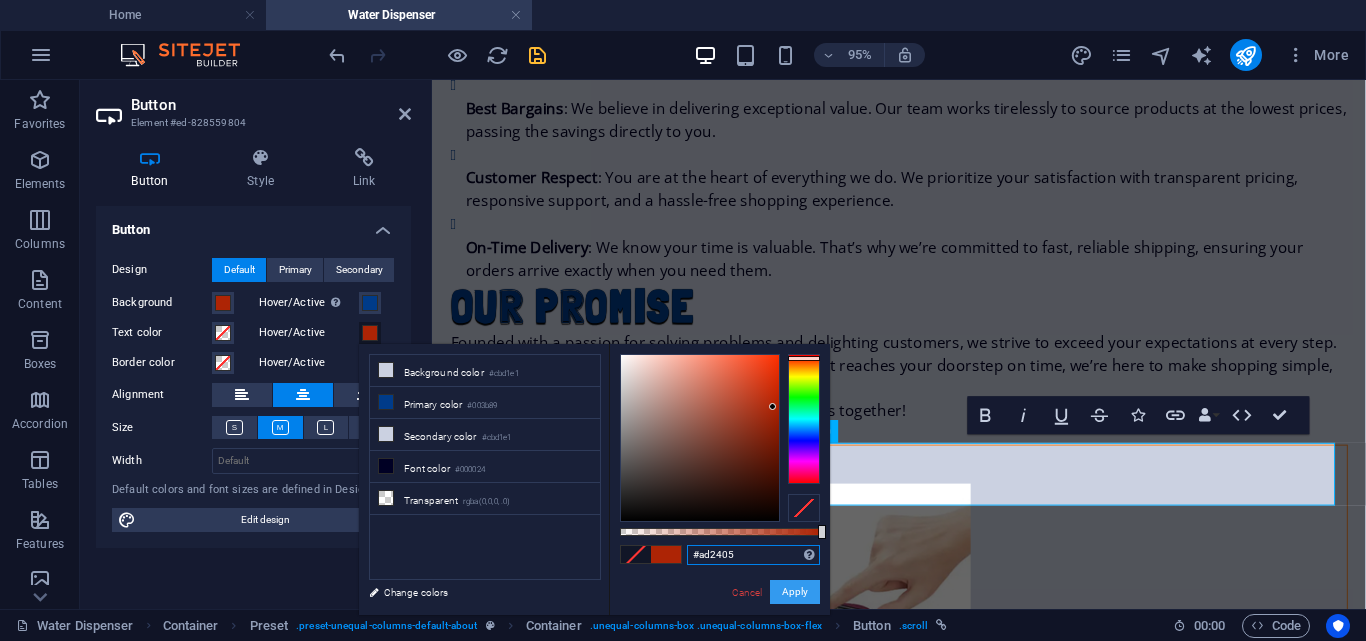 type on "#ad2405" 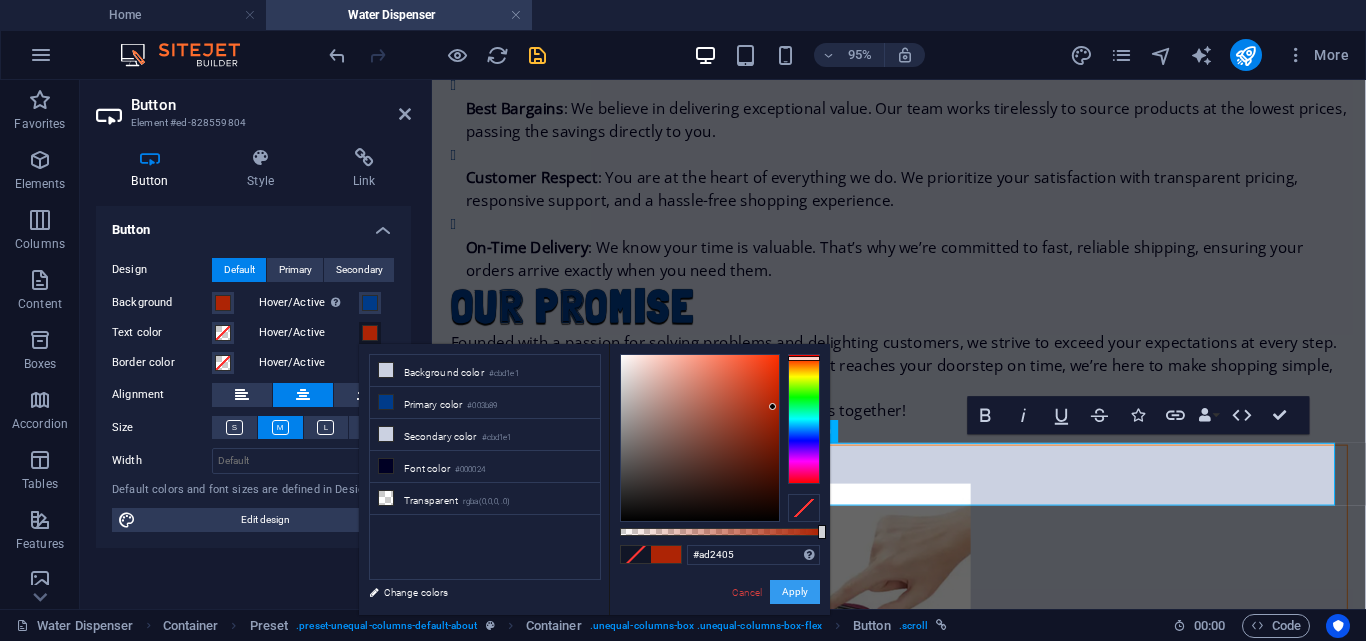 click on "Apply" at bounding box center (795, 592) 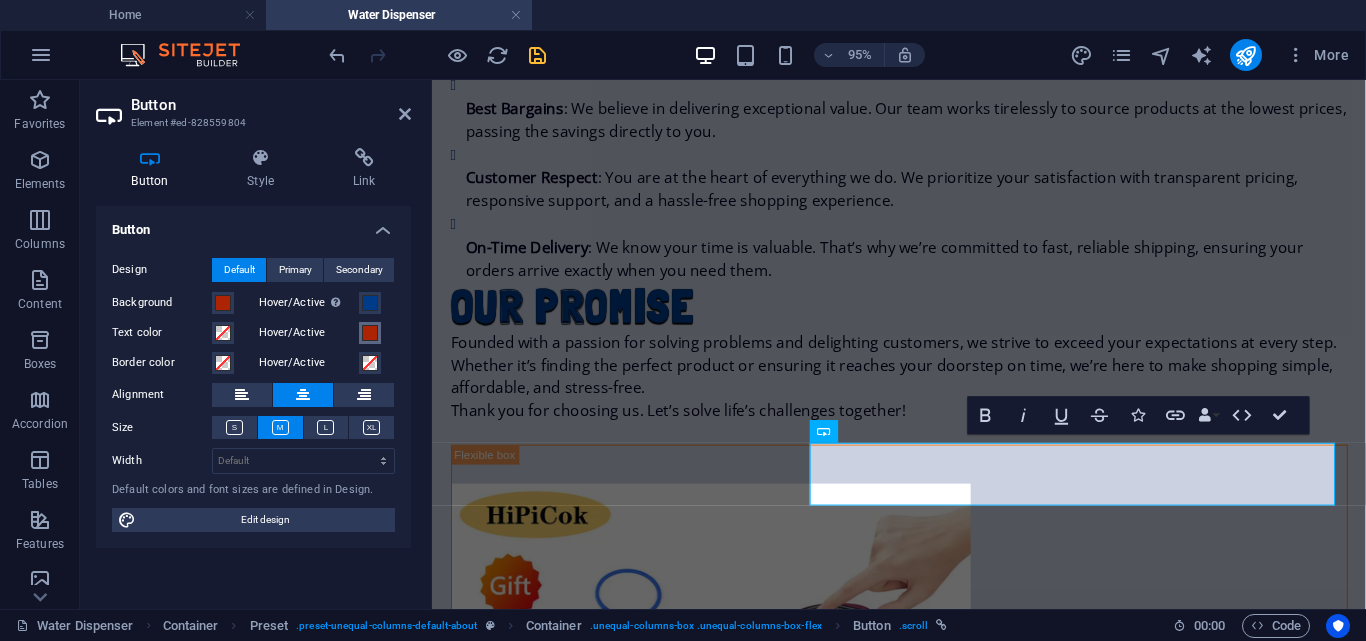 click at bounding box center [370, 333] 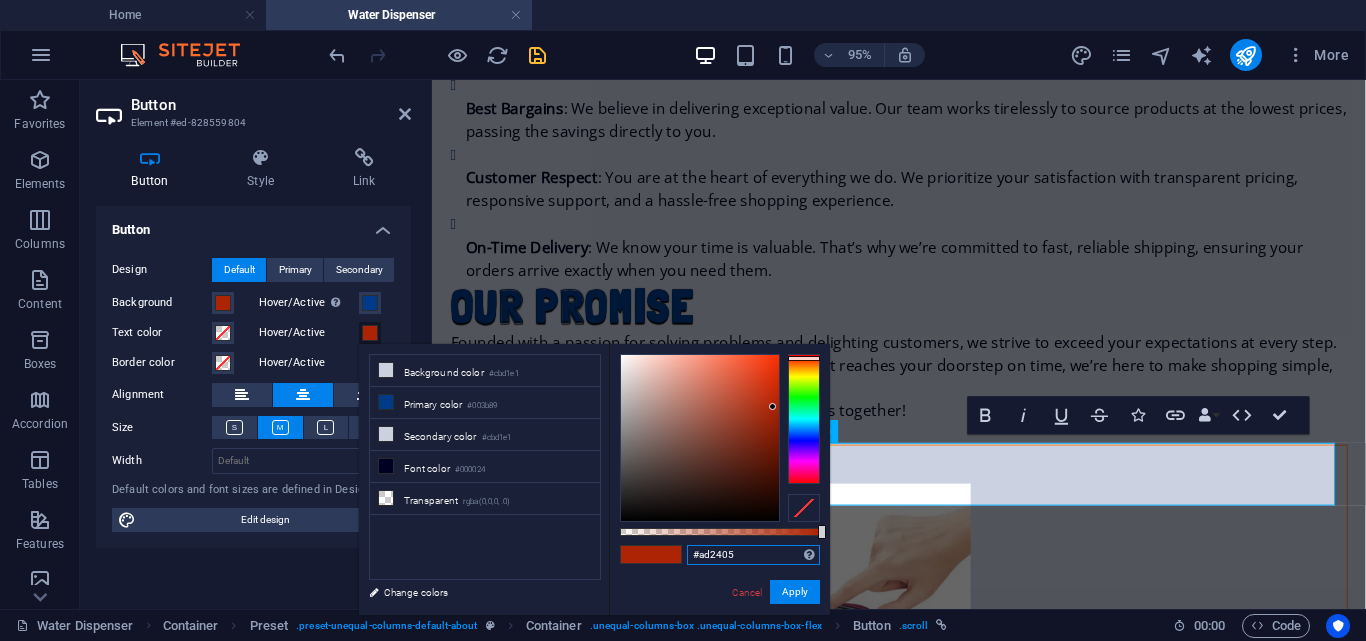click on "#ad2405" at bounding box center [753, 555] 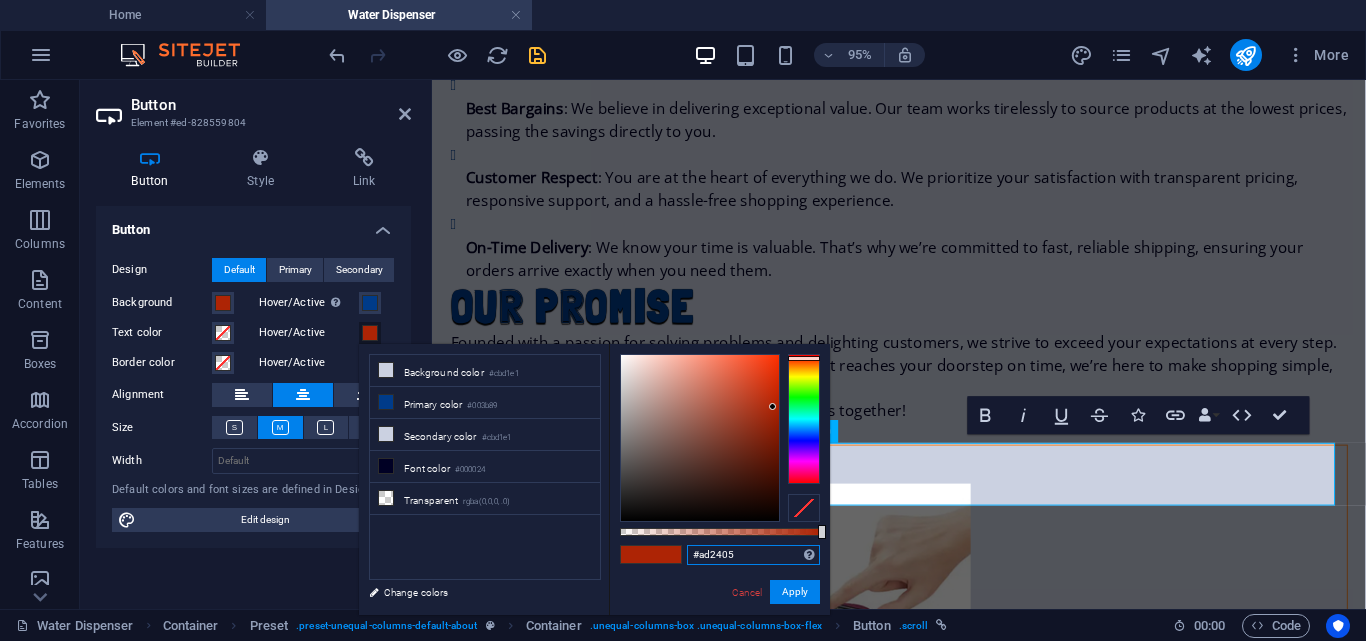 click on "#ad2405" at bounding box center (753, 555) 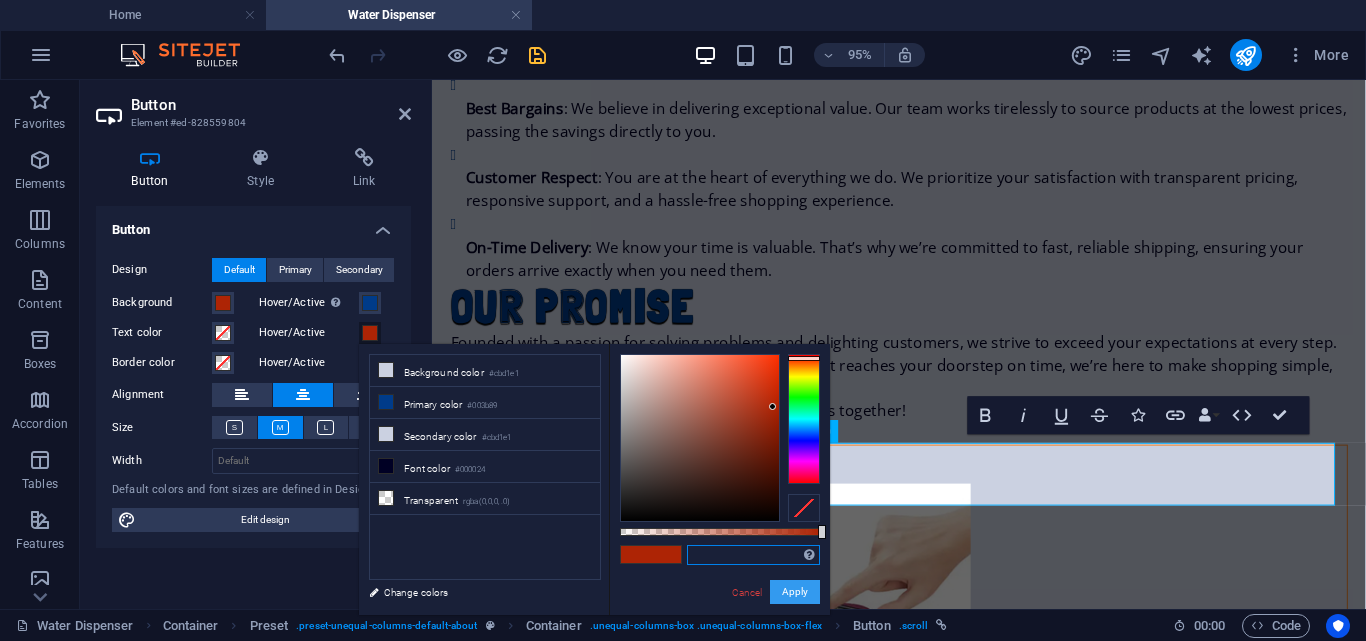 type 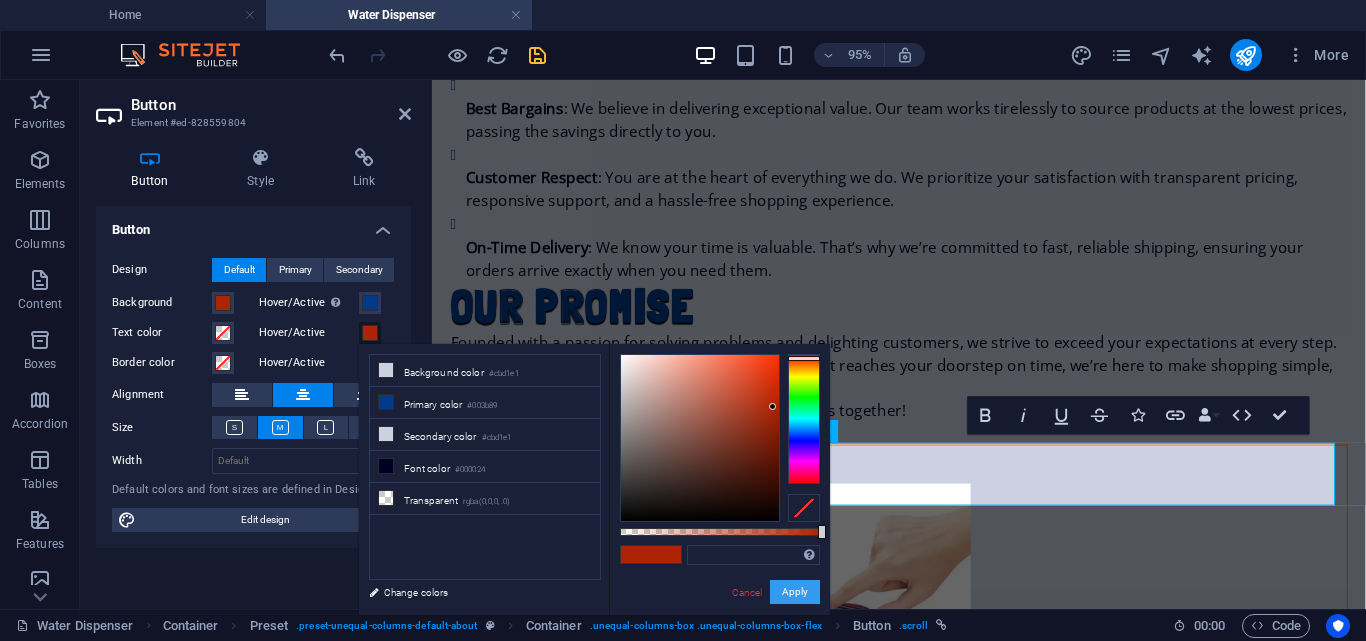 click on "Apply" at bounding box center [795, 592] 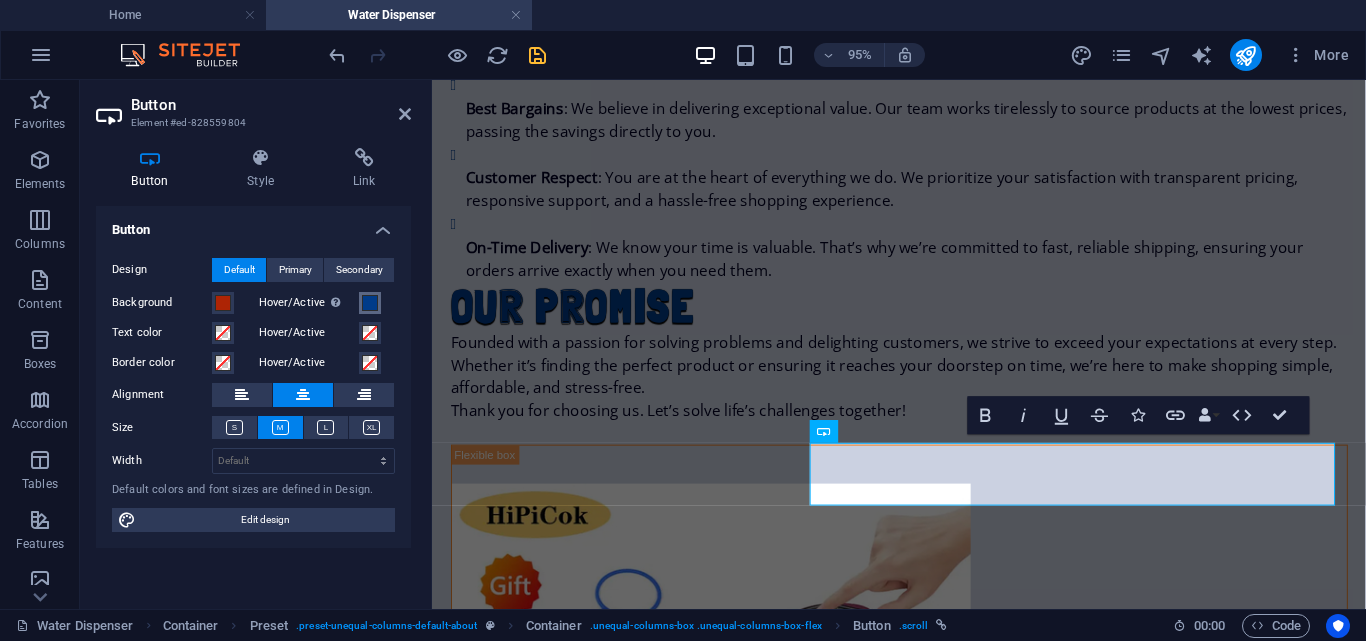 click at bounding box center (370, 303) 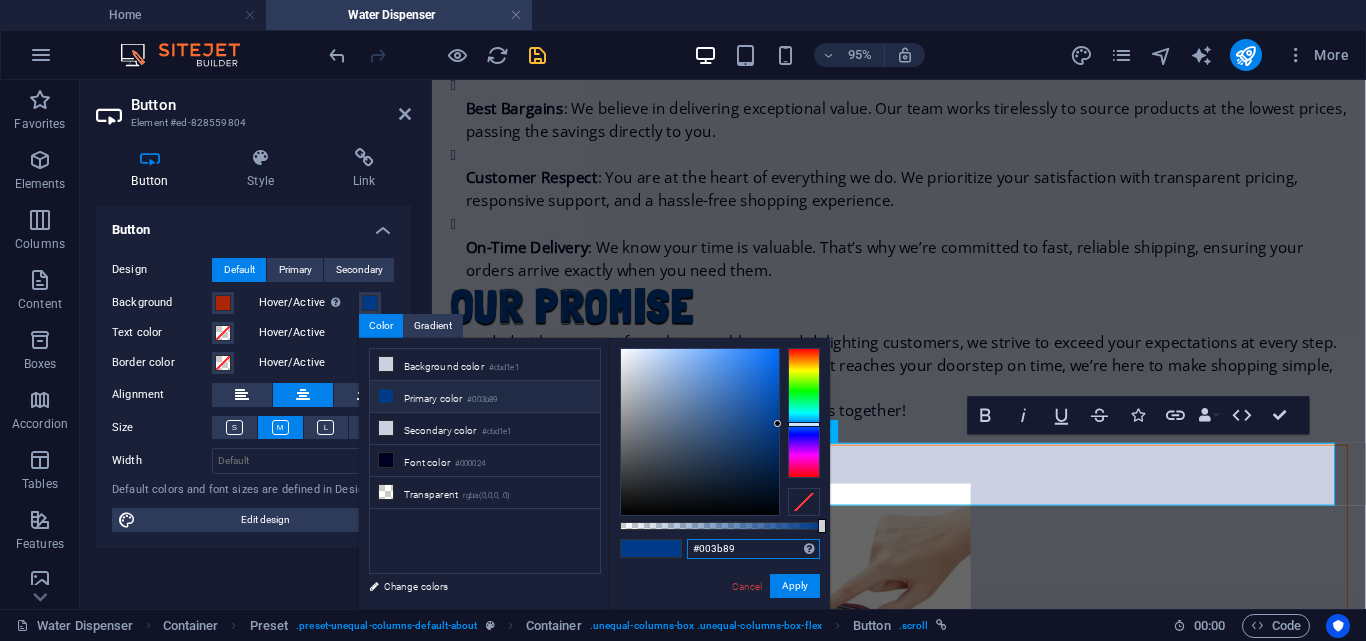 click on "#003b89" at bounding box center (753, 549) 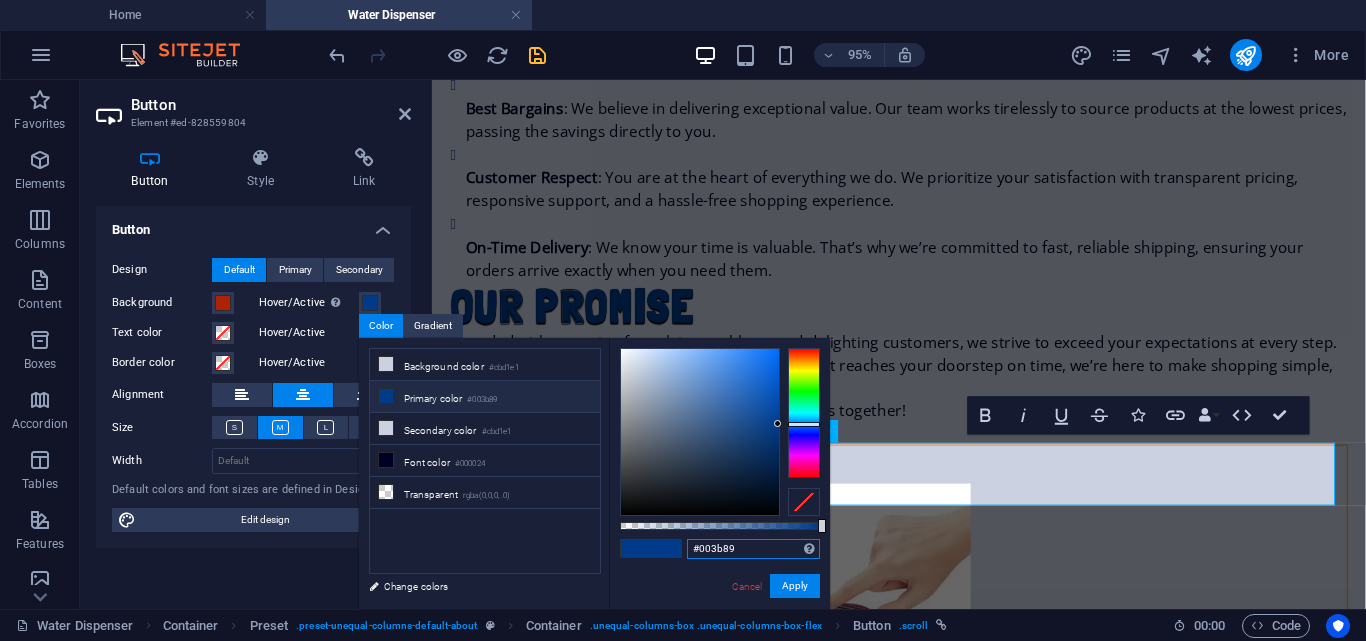 click on "#003b89" at bounding box center [753, 549] 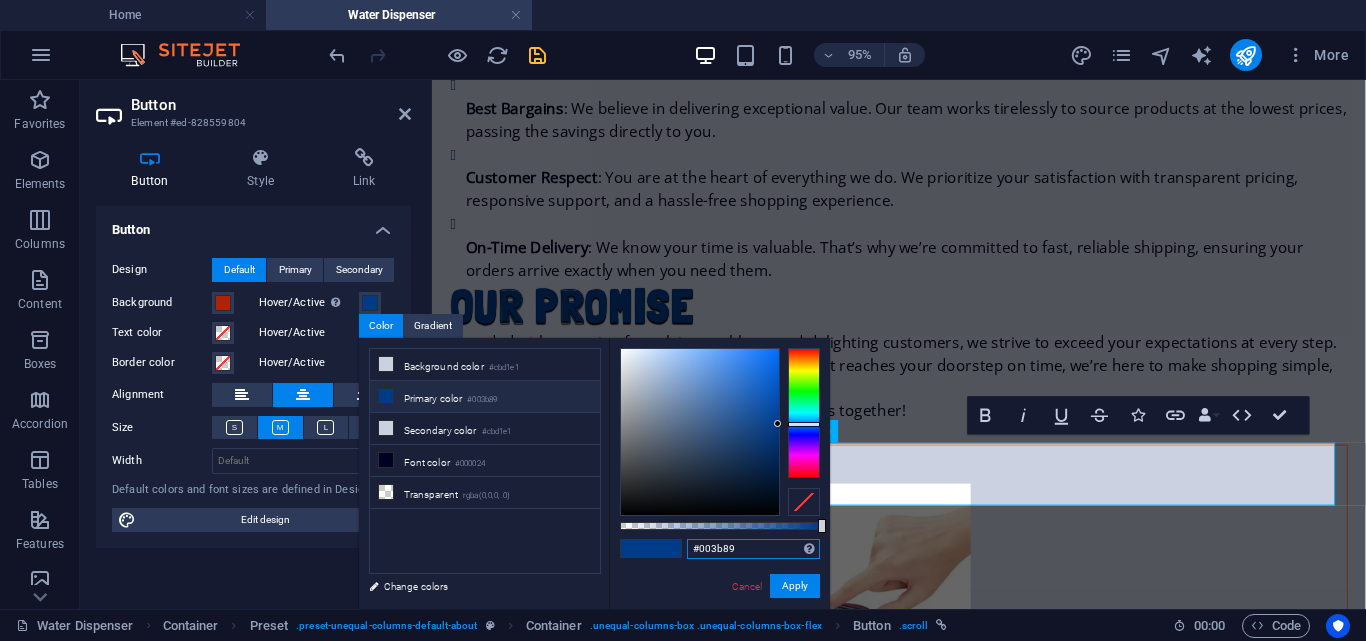 click on "#003b89 Supported formats #0852ed rgb(8, 82, 237) rgba(8, 82, 237, 90%) hsv(221,97,93) hsl(221, 93%, 48%) Cancel Apply" at bounding box center (719, 618) 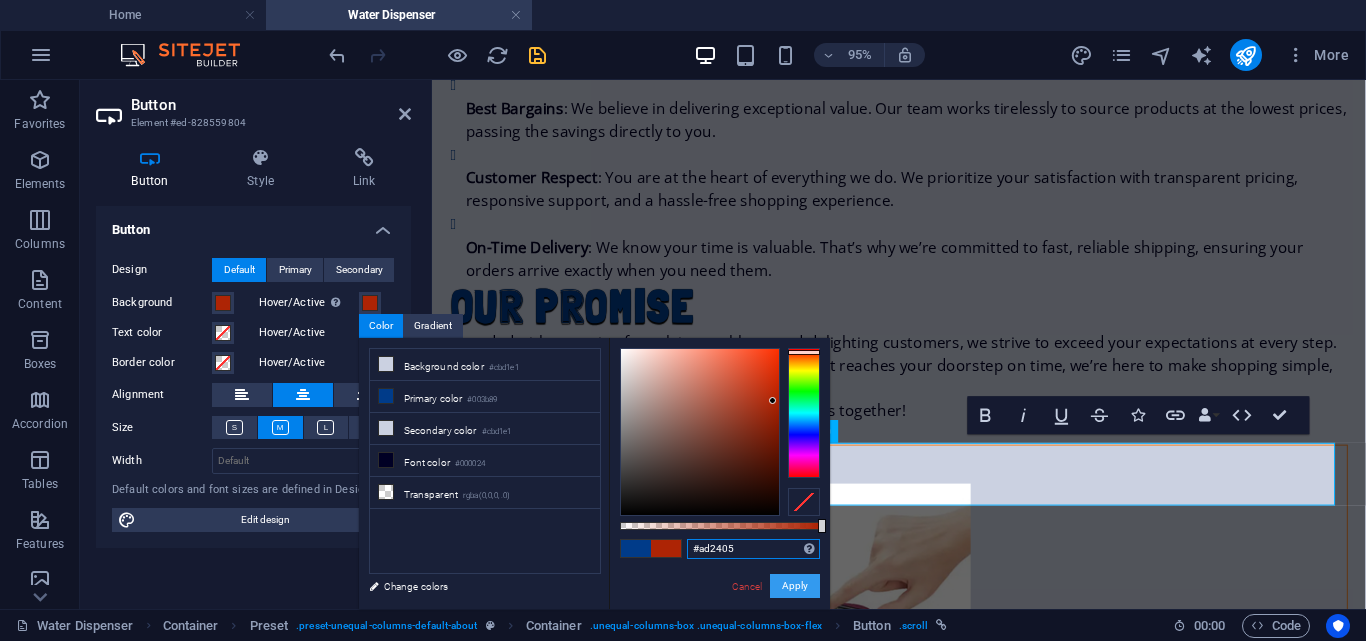 type on "#ad2405" 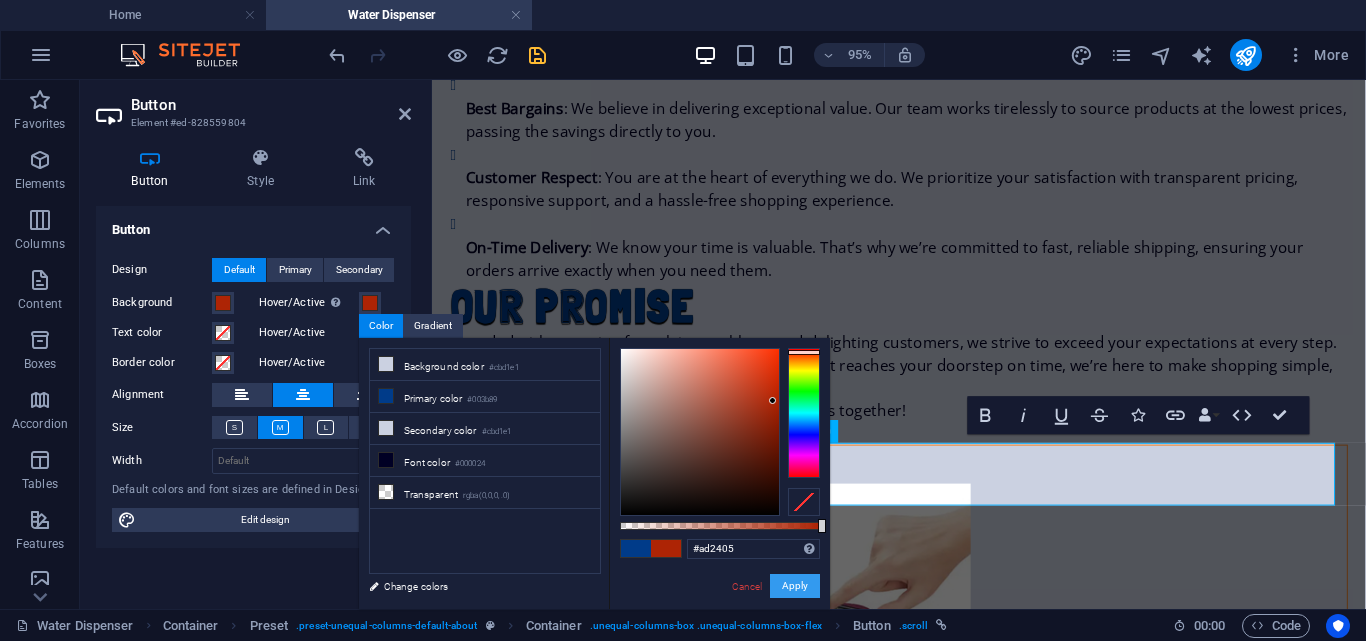 click on "Apply" at bounding box center [795, 586] 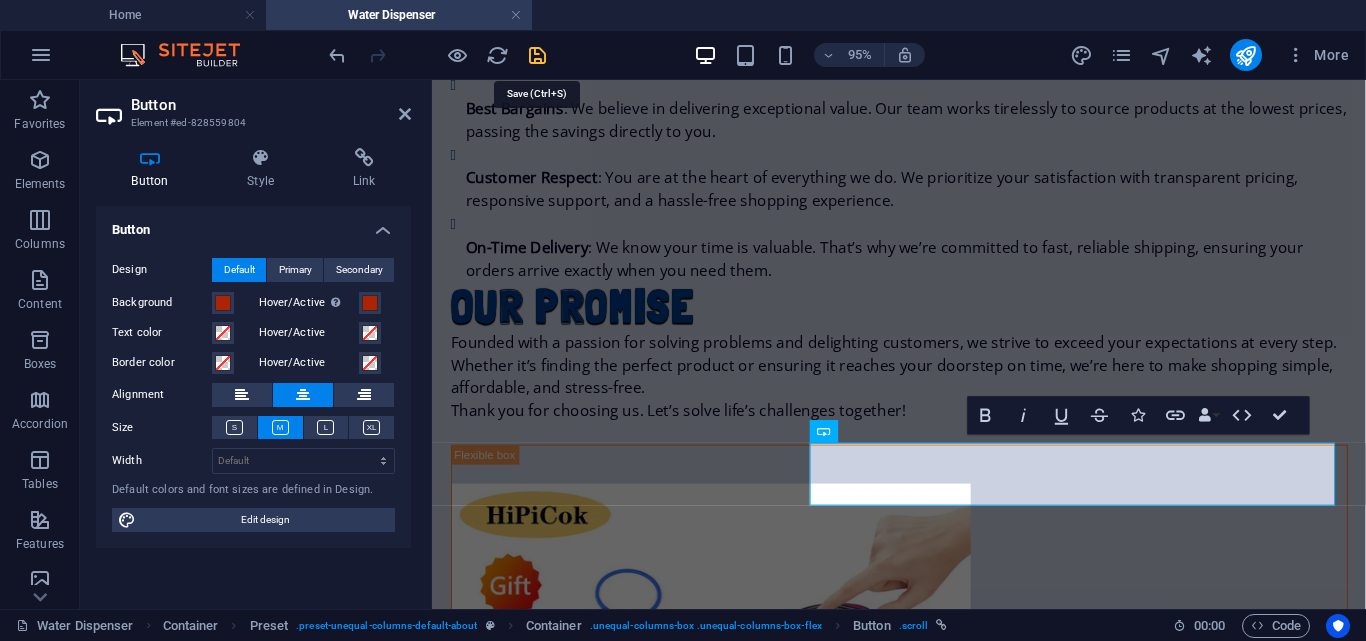 click at bounding box center [537, 55] 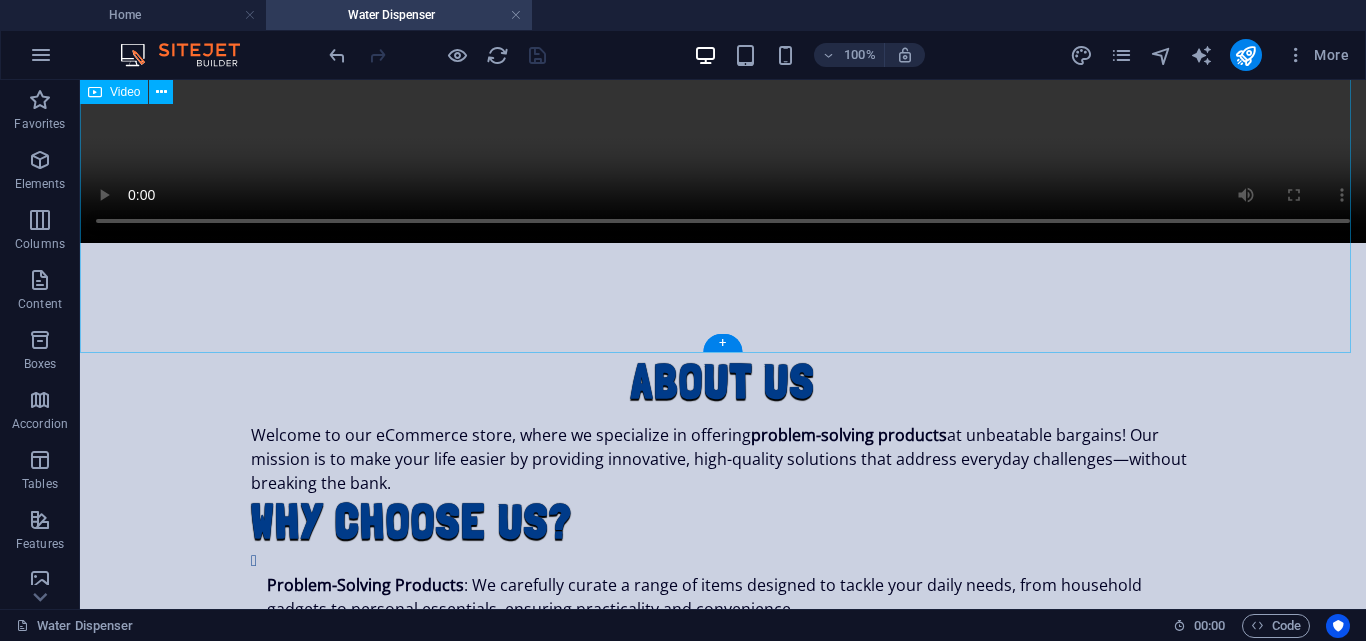 scroll, scrollTop: 620, scrollLeft: 0, axis: vertical 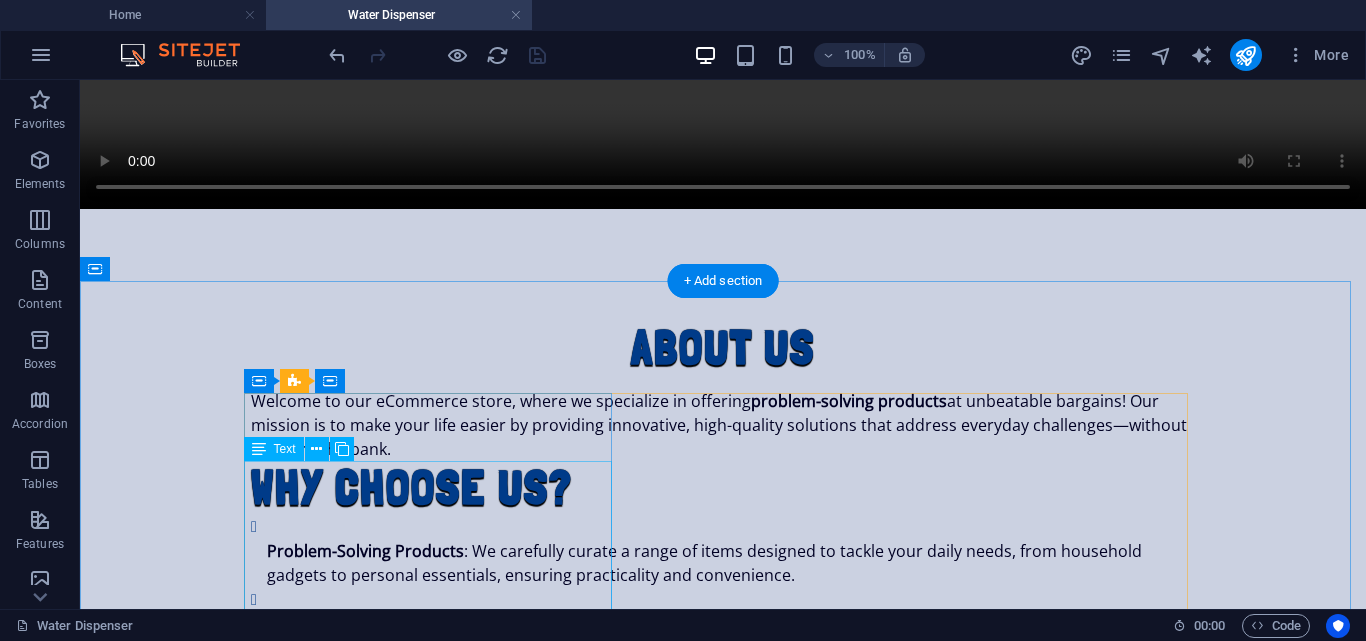click on "Welcome to our eCommerce store, where we specialize in offering  problem-solving products  at unbeatable bargains! Our mission is to make your life easier by providing innovative, high-quality solutions that address everyday challenges—without breaking the bank. Why Choose Us? Problem-Solving Products : We carefully curate a range of items designed to tackle your daily needs, from household gadgets to personal essentials, ensuring practicality and convenience. Best Bargains : We believe in delivering exceptional value. Our team works tirelessly to source products at the lowest prices, passing the savings directly to you. Customer Respect : You are at the heart of everything we do. We prioritize your satisfaction with transparent pricing, responsive support, and a hassle-free shopping experience. On-Time Delivery : We know your time is valuable. That’s why we’re committed to fast, reliable shipping, ensuring your orders arrive exactly when you need them. Our Promise" at bounding box center [723, 672] 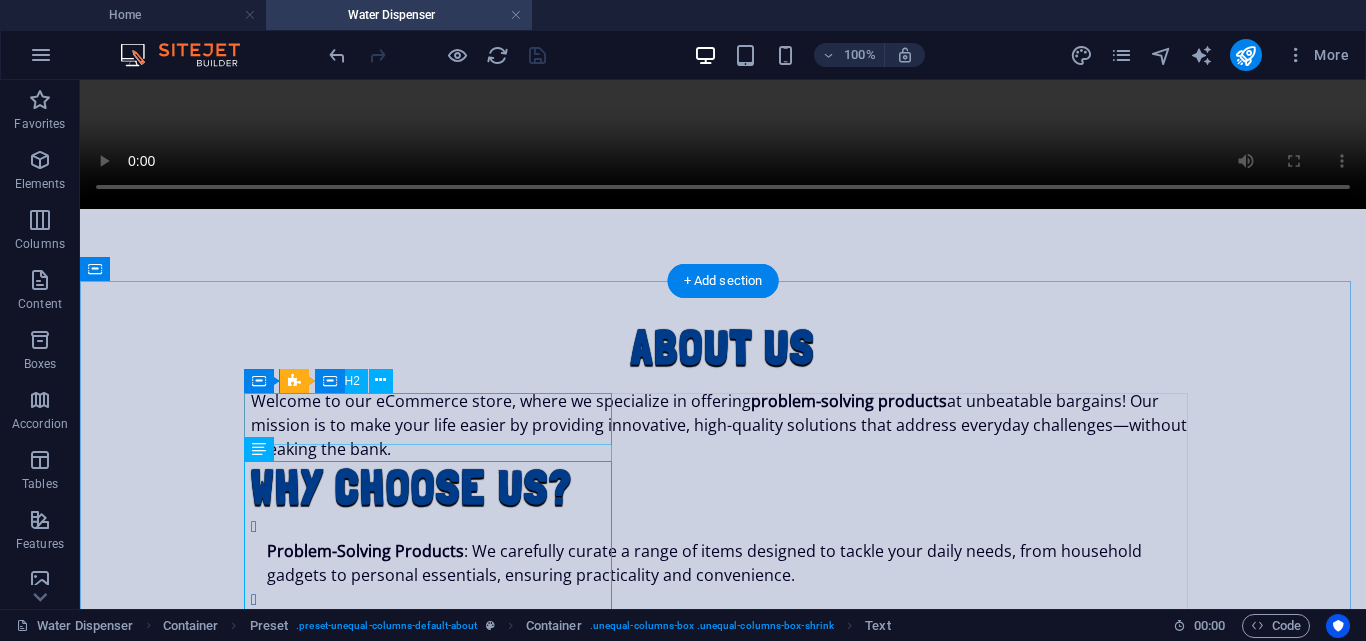 click on "About us" at bounding box center [723, 347] 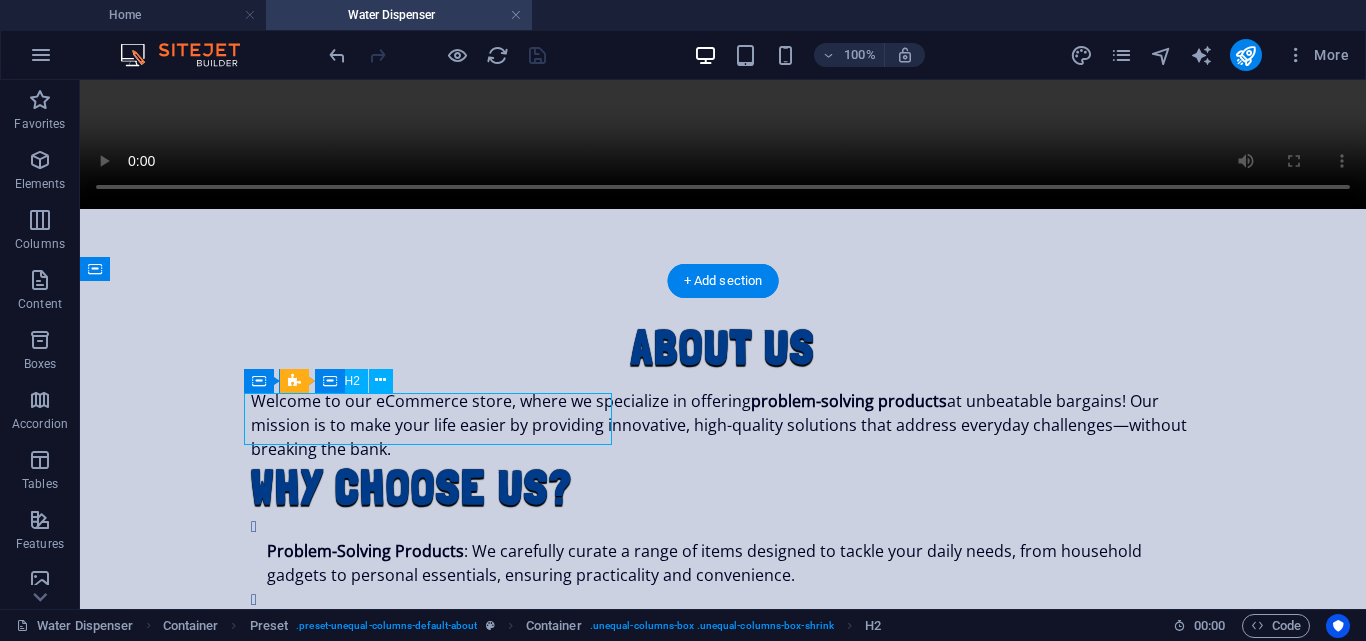 click on "About us" at bounding box center (723, 347) 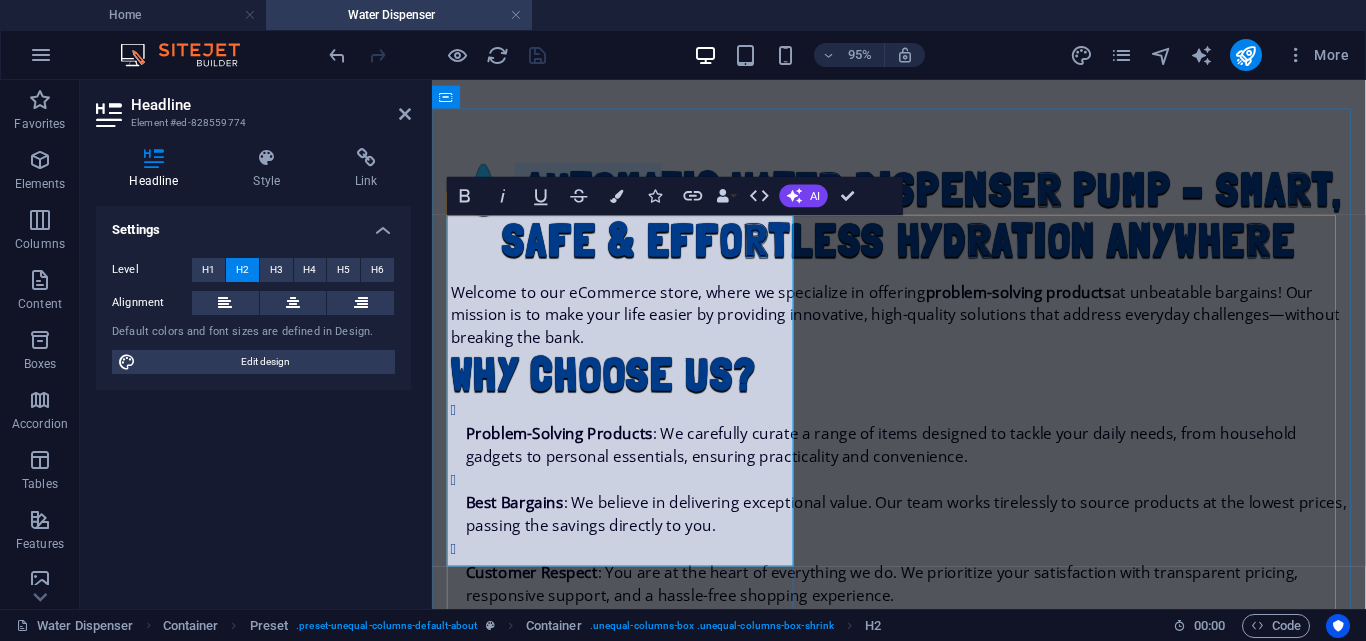 drag, startPoint x: 689, startPoint y: 226, endPoint x: 519, endPoint y: 246, distance: 171.17242 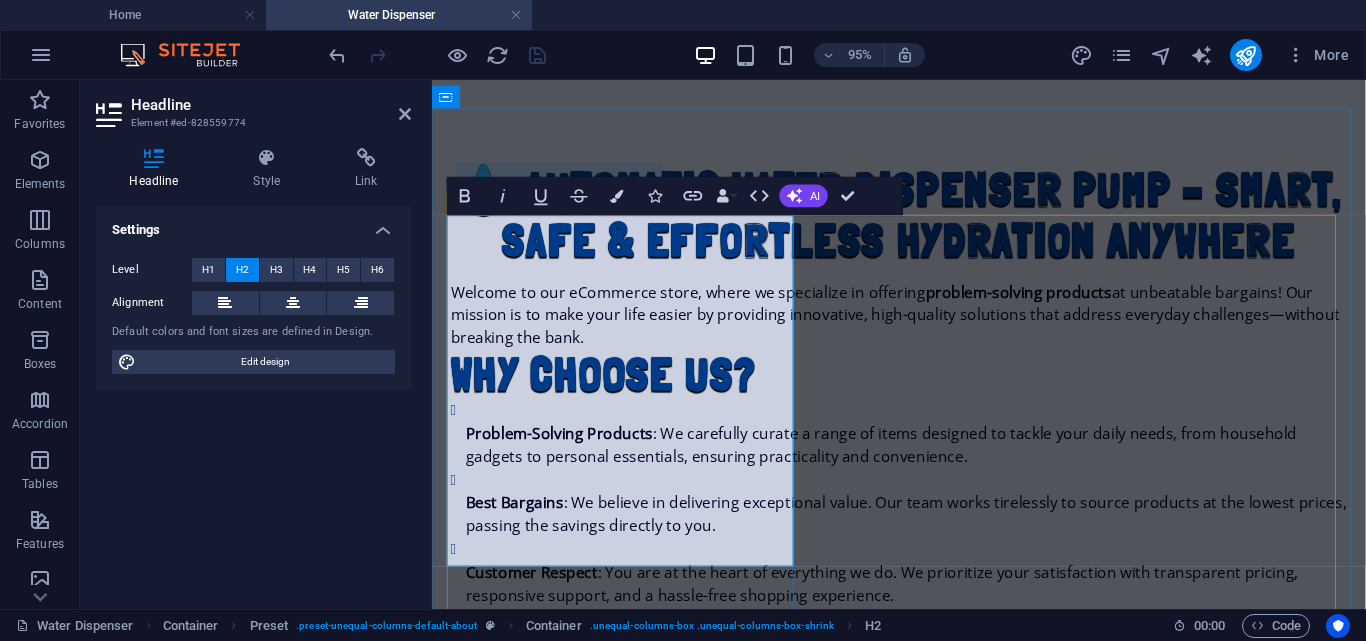 click on "💧 Automatic Water Dispenser Pump – Smart, Safe & Effortless Hydration Anywhere" at bounding box center (924, 222) 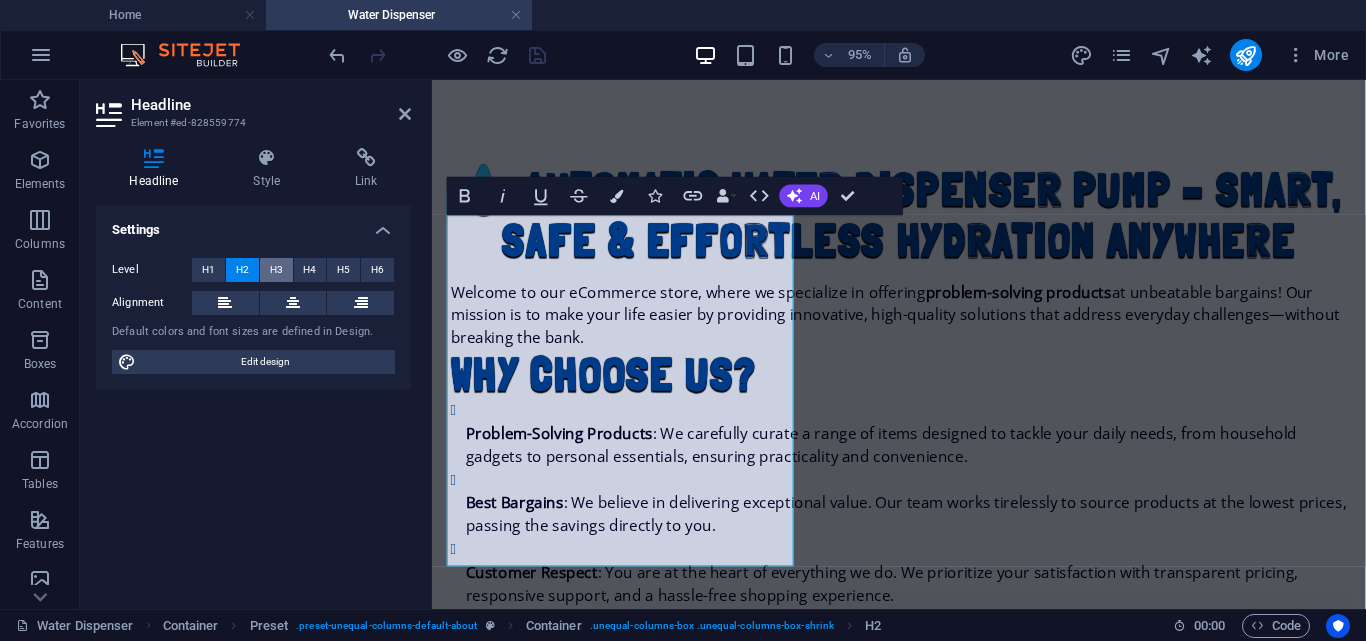 click on "H3" at bounding box center [276, 270] 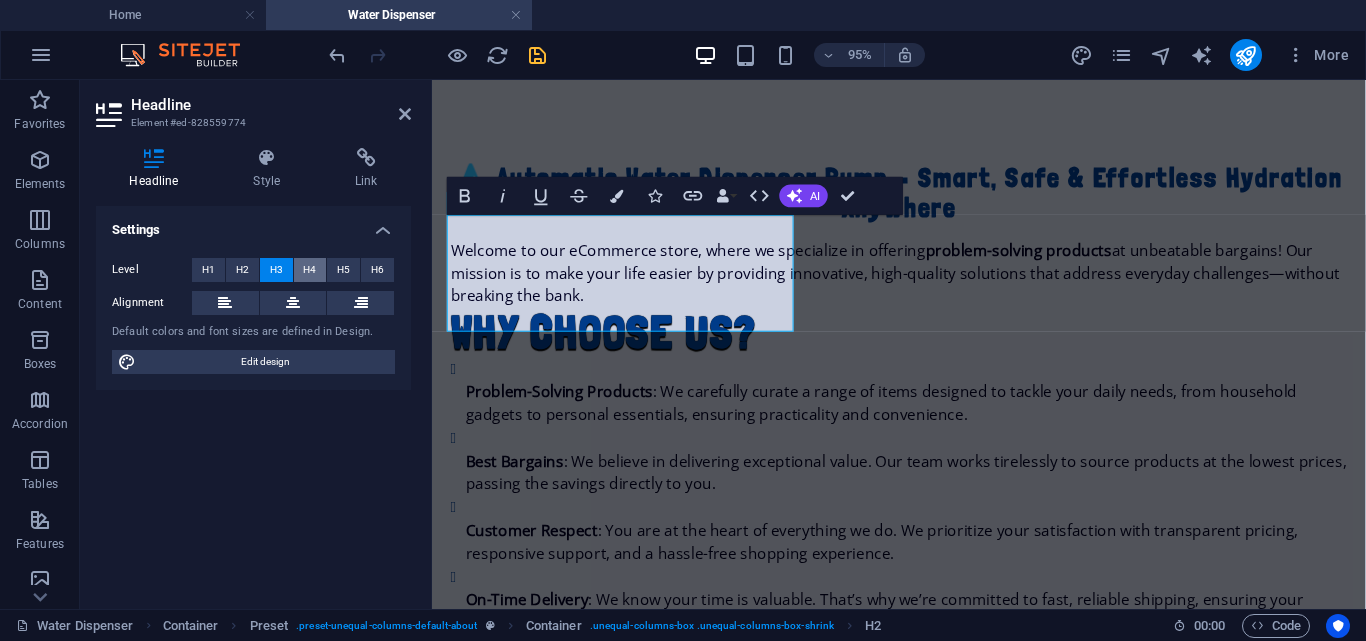 click on "H4" at bounding box center (309, 270) 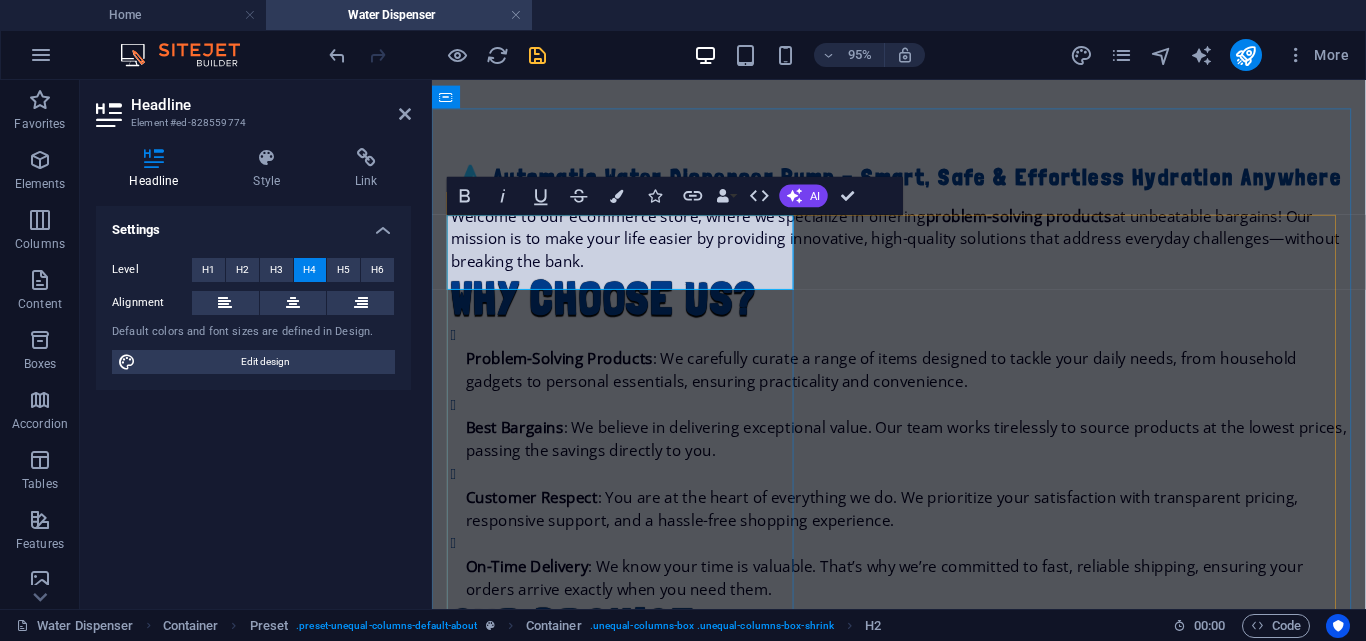 click on "💧 Automatic Water Dispenser Pump – Smart, Safe & Effortless Hydration Anywhere" at bounding box center [924, 182] 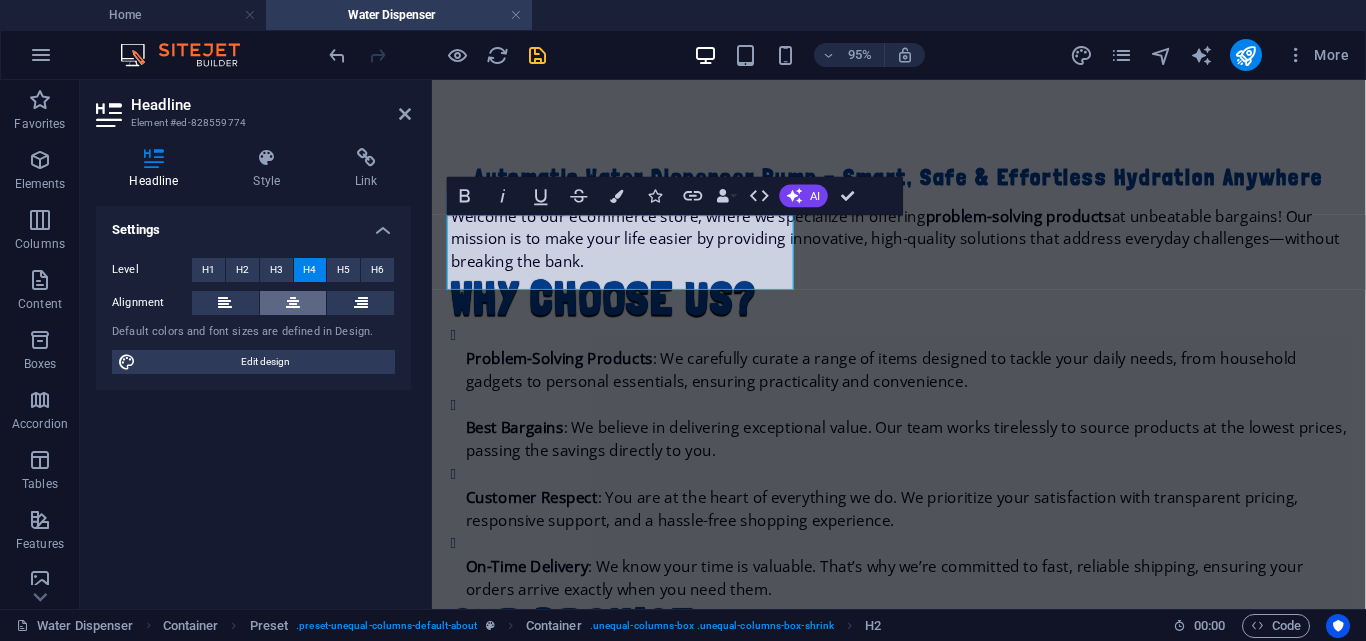 click at bounding box center (293, 303) 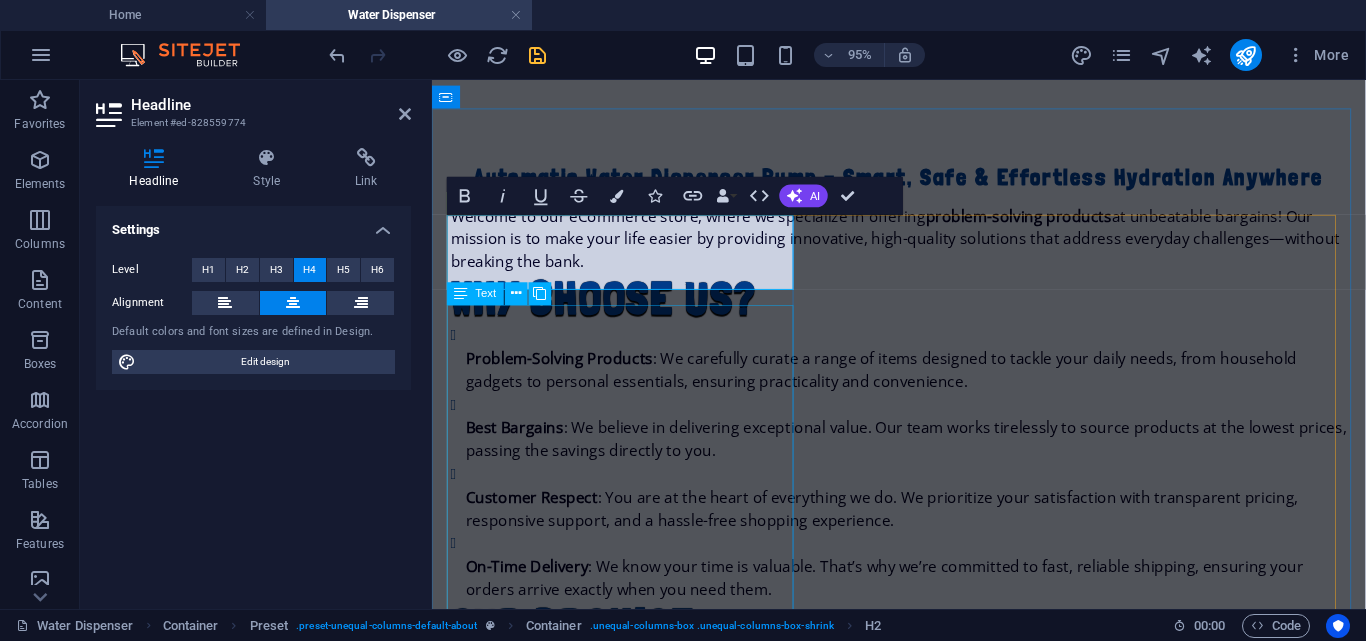 click on "Welcome to our eCommerce store, where we specialize in offering  problem-solving products  at unbeatable bargains! Our mission is to make your life easier by providing innovative, high-quality solutions that address everyday challenges—without breaking the bank. Why Choose Us? Problem-Solving Products : We carefully curate a range of items designed to tackle your daily needs, from household gadgets to personal essentials, ensuring practicality and convenience. Best Bargains : We believe in delivering exceptional value. Our team works tirelessly to source products at the lowest prices, passing the savings directly to you. Customer Respect : You are at the heart of everything we do. We prioritize your satisfaction with transparent pricing, responsive support, and a hassle-free shopping experience. On-Time Delivery : We know your time is valuable. That’s why we’re committed to fast, reliable shipping, ensuring your orders arrive exactly when you need them. Our Promise" at bounding box center (924, 494) 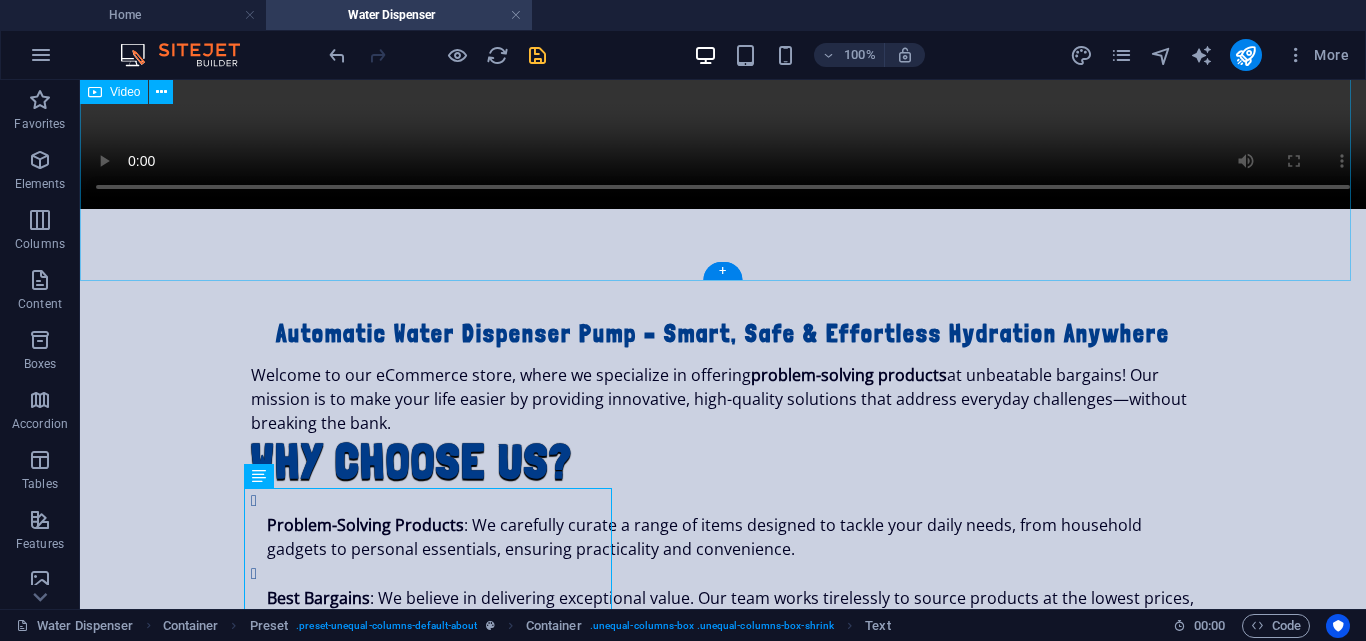 click at bounding box center [723, -113] 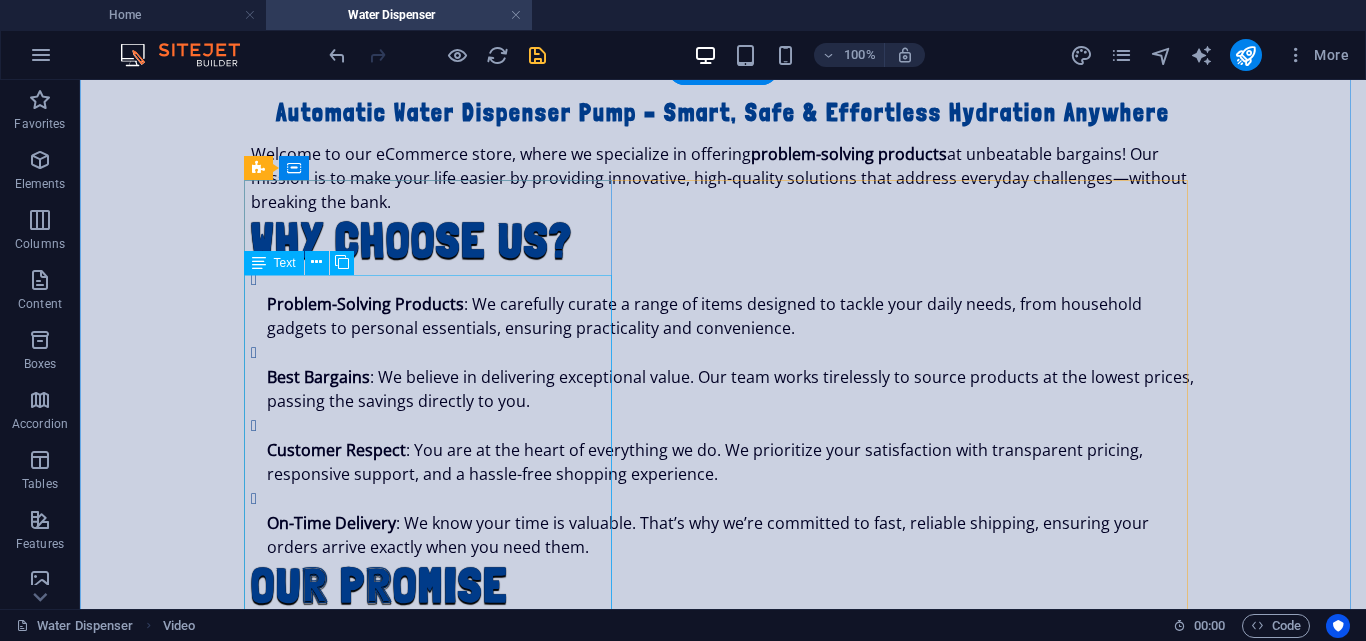 scroll, scrollTop: 842, scrollLeft: 0, axis: vertical 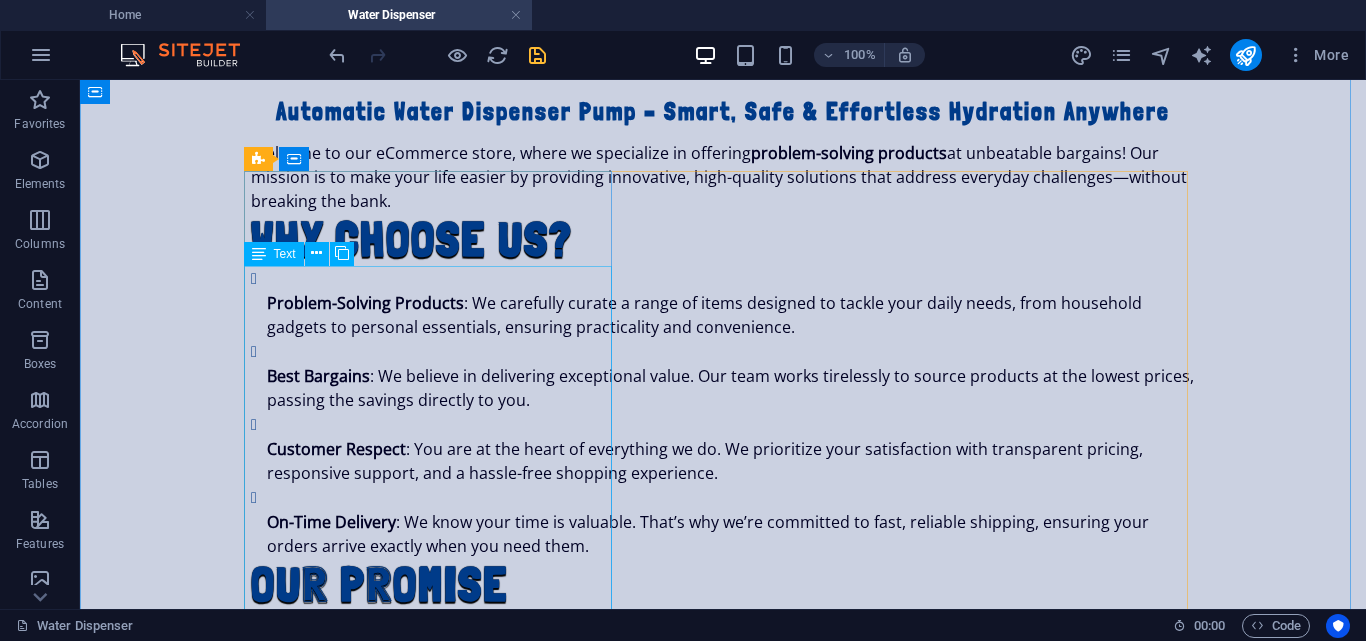 click on "Welcome to our eCommerce store, where we specialize in offering  problem-solving products  at unbeatable bargains! Our mission is to make your life easier by providing innovative, high-quality solutions that address everyday challenges—without breaking the bank. Why Choose Us? Problem-Solving Products : We carefully curate a range of items designed to tackle your daily needs, from household gadgets to personal essentials, ensuring practicality and convenience. Best Bargains : We believe in delivering exceptional value. Our team works tirelessly to source products at the lowest prices, passing the savings directly to you. Customer Respect : You are at the heart of everything we do. We prioritize your satisfaction with transparent pricing, responsive support, and a hassle-free shopping experience. On-Time Delivery : We know your time is valuable. That’s why we’re committed to fast, reliable shipping, ensuring your orders arrive exactly when you need them. Our Promise" at bounding box center [723, 424] 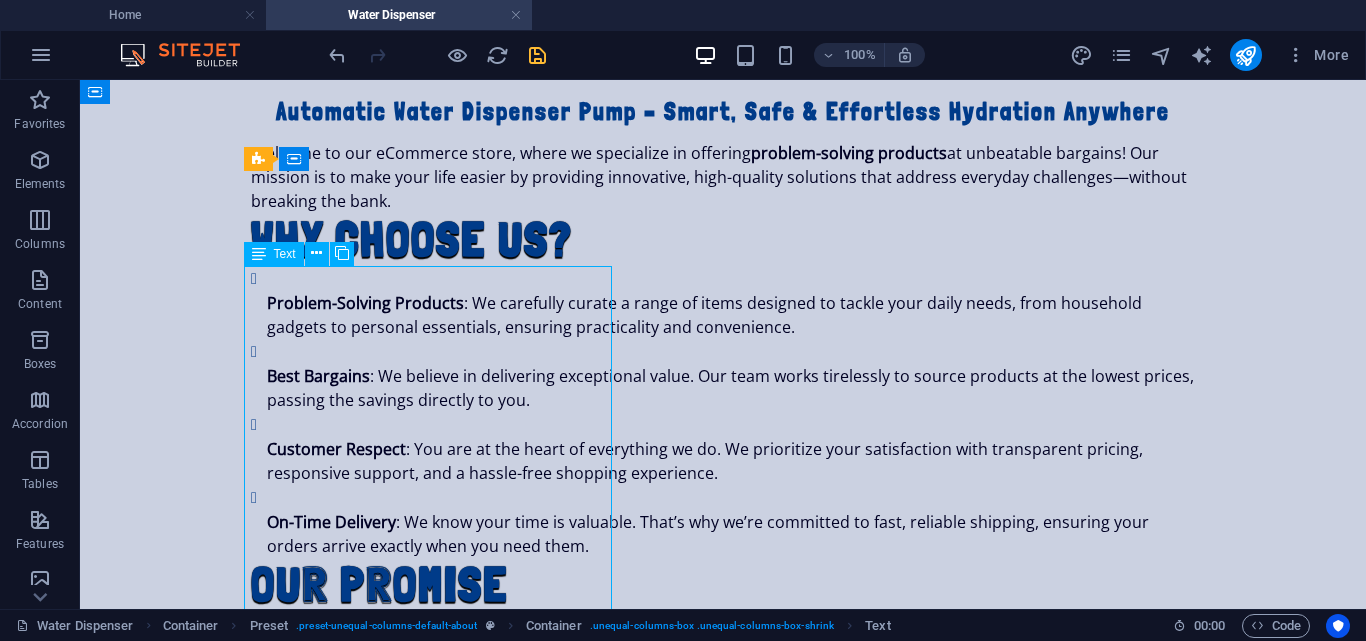 click on "Welcome to our eCommerce store, where we specialize in offering  problem-solving products  at unbeatable bargains! Our mission is to make your life easier by providing innovative, high-quality solutions that address everyday challenges—without breaking the bank. Why Choose Us? Problem-Solving Products : We carefully curate a range of items designed to tackle your daily needs, from household gadgets to personal essentials, ensuring practicality and convenience. Best Bargains : We believe in delivering exceptional value. Our team works tirelessly to source products at the lowest prices, passing the savings directly to you. Customer Respect : You are at the heart of everything we do. We prioritize your satisfaction with transparent pricing, responsive support, and a hassle-free shopping experience. On-Time Delivery : We know your time is valuable. That’s why we’re committed to fast, reliable shipping, ensuring your orders arrive exactly when you need them. Our Promise" at bounding box center (723, 424) 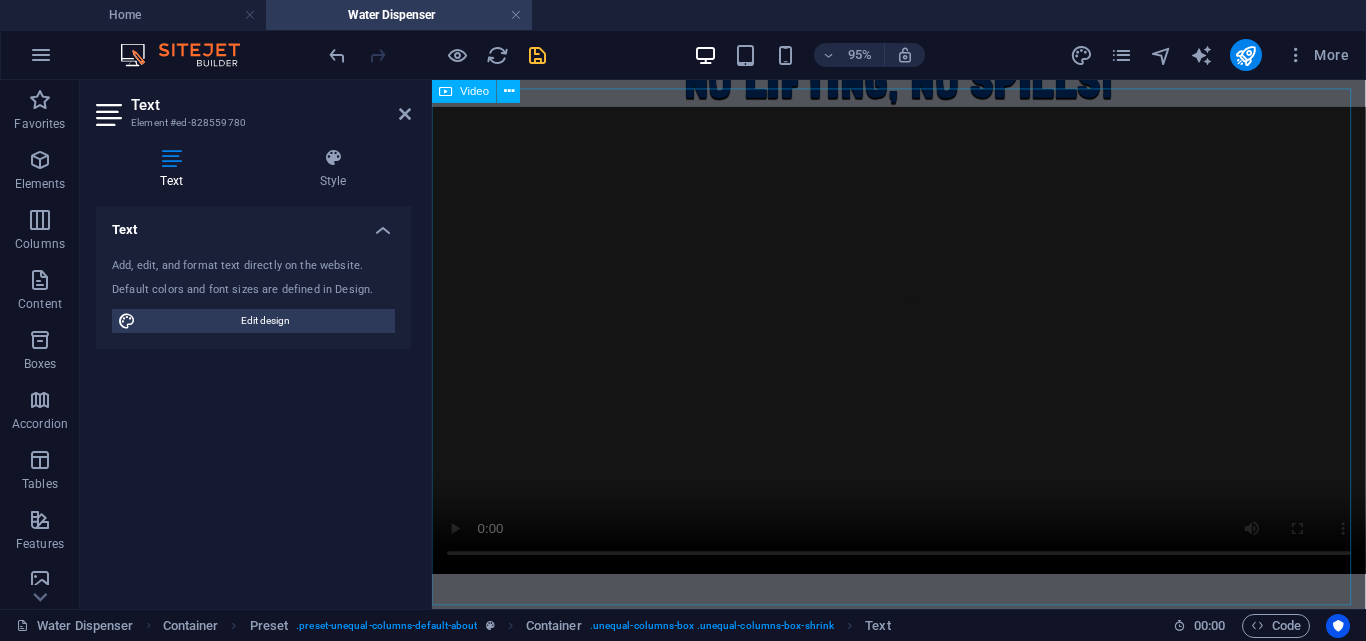 scroll, scrollTop: 622, scrollLeft: 0, axis: vertical 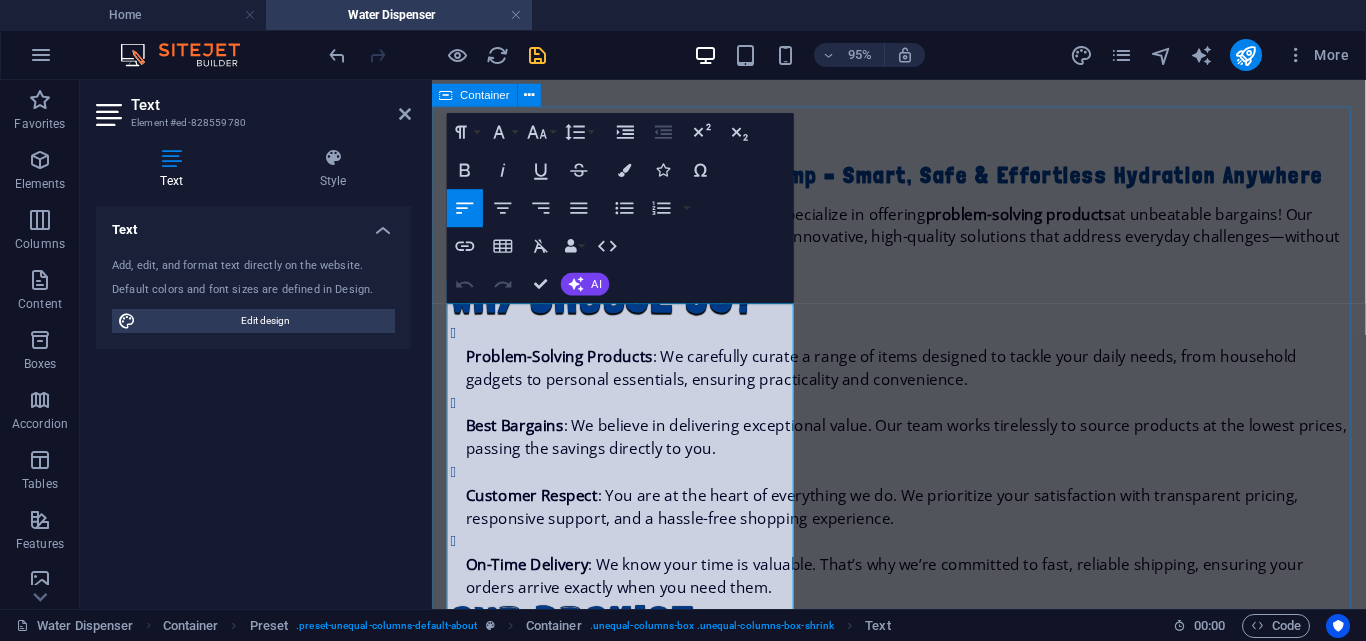 drag, startPoint x: 750, startPoint y: 445, endPoint x: 446, endPoint y: 331, distance: 324.67215 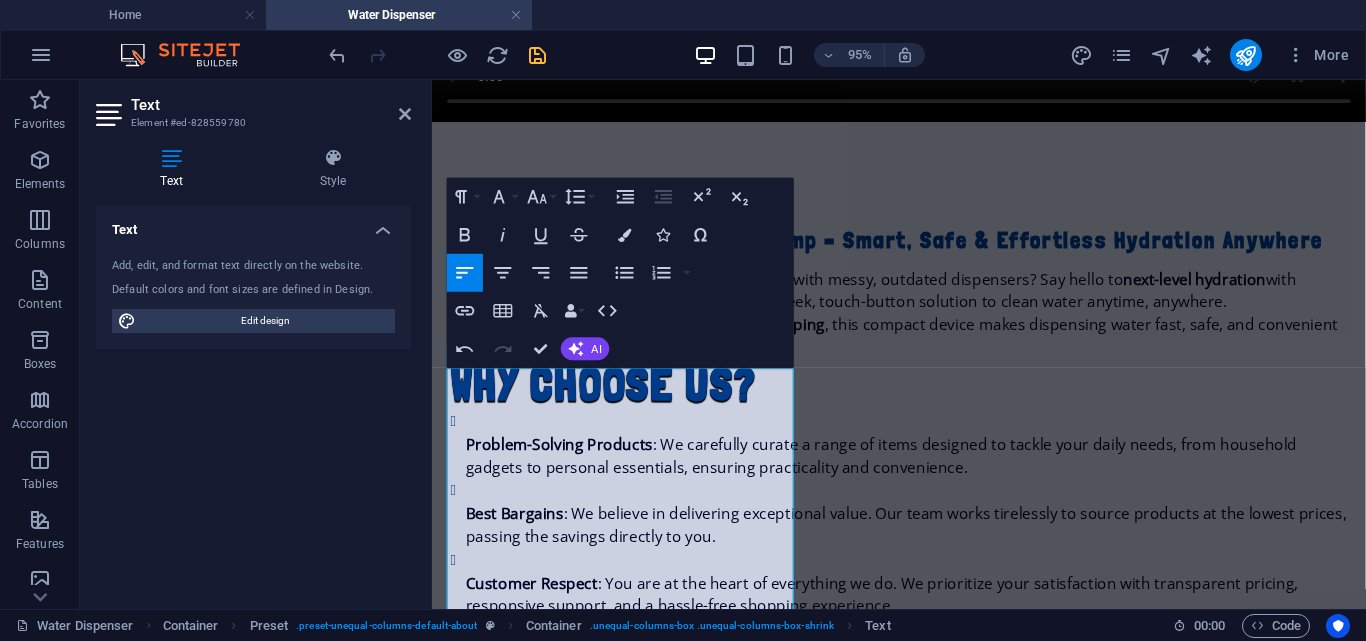 scroll, scrollTop: 570, scrollLeft: 0, axis: vertical 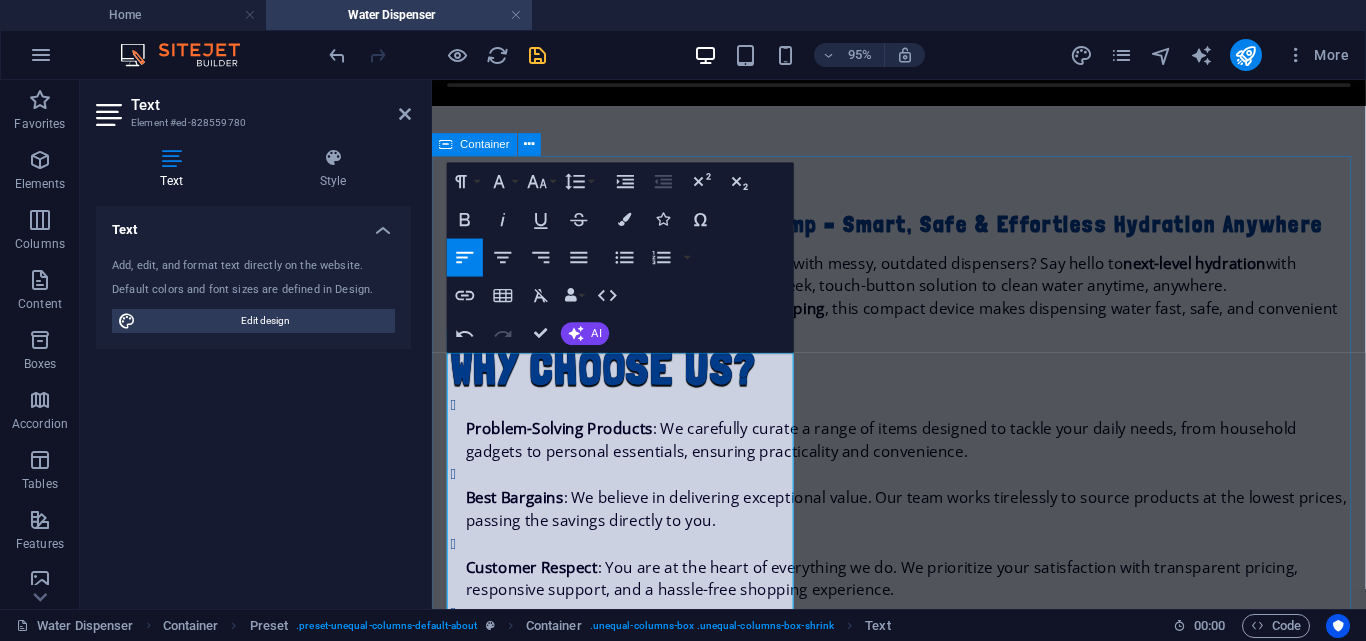 click on "Automatic Water Dispenser Pump – Smart, Safe & Effortless Hydration Anywhere Tired of lifting heavy water bottles or struggling with messy, outdated dispensers? Say hello to  next-level hydration  with the  Automatic Water Dispenser Pump  — your sleek, touch-button solution to clean water anytime, anywhere. Whether you're at  home , in the  office , or out  camping , this compact device makes dispensing water fast, safe, and convenient for  kids, adults, and the elderly  alike. Why Choose Us? Problem-Solving Products : We carefully curate a range of items designed to tackle your daily needs, from household gadgets to personal essentials, ensuring practicality and convenience. Best Bargains : We believe in delivering exceptional value. Our team works tirelessly to source products at the lowest prices, passing the savings directly to you. Customer Respect On-Time Delivery Our Promise Thank you for choosing us. Let’s solve life’s challenges together! Buy Yours Now!" at bounding box center (923, 882) 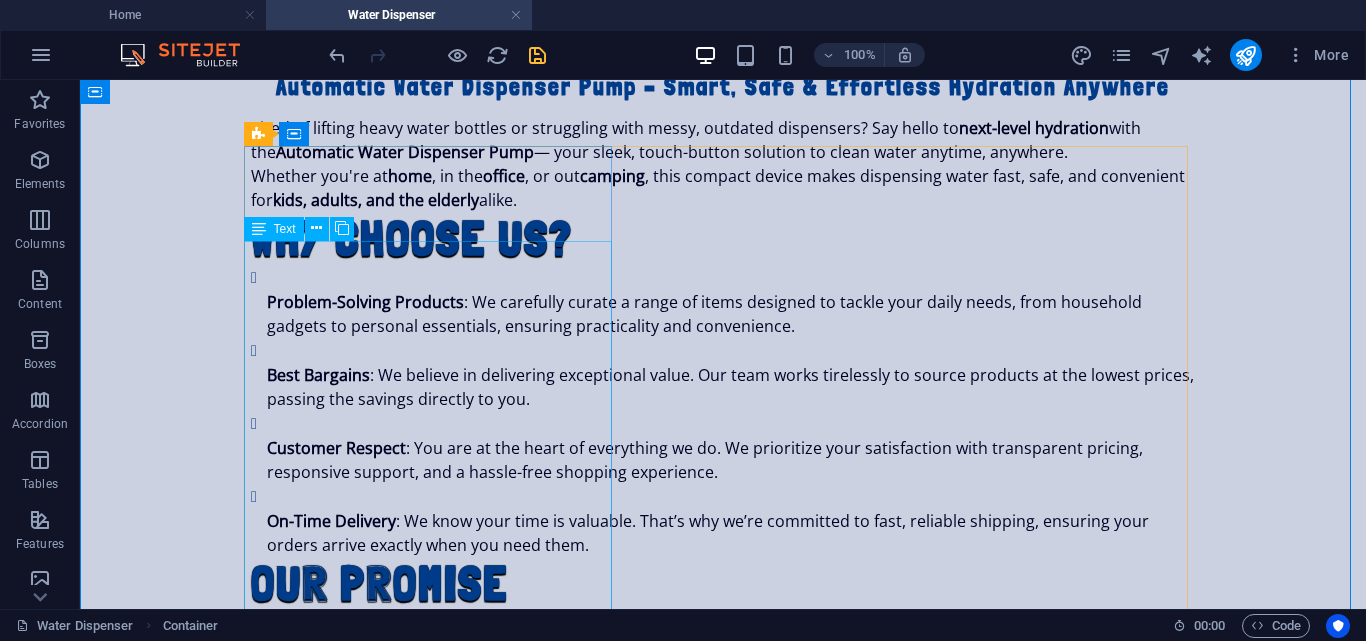 scroll, scrollTop: 869, scrollLeft: 0, axis: vertical 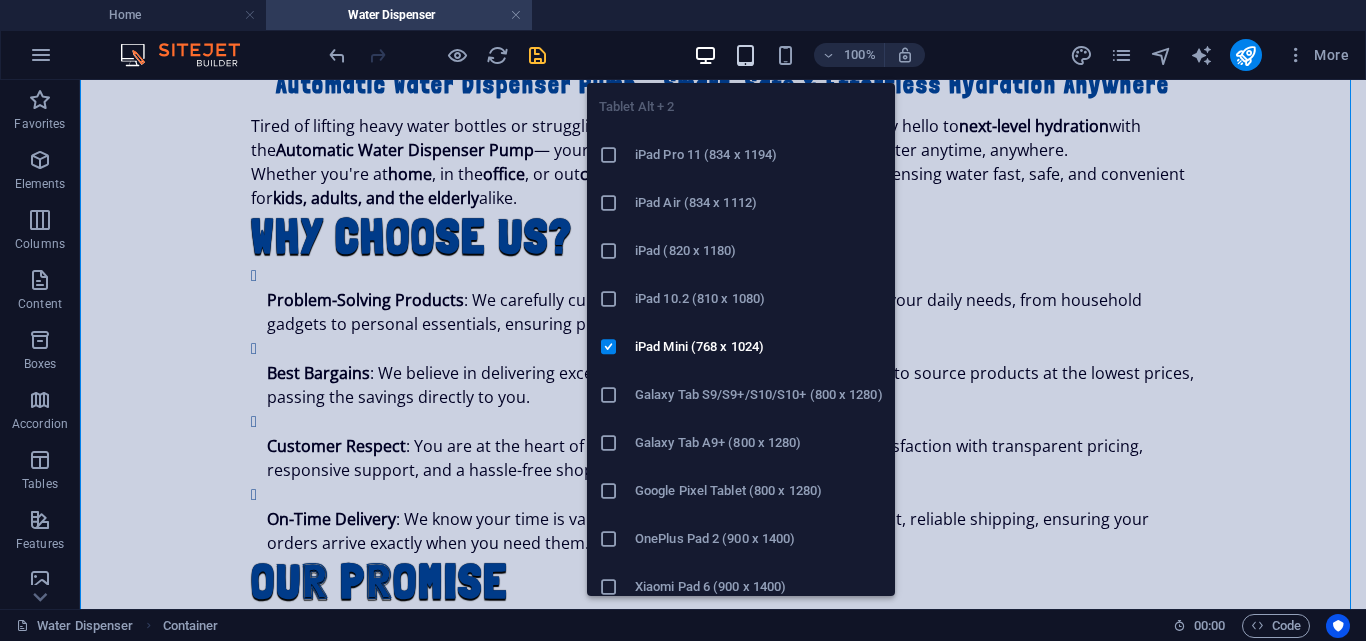 click at bounding box center (745, 55) 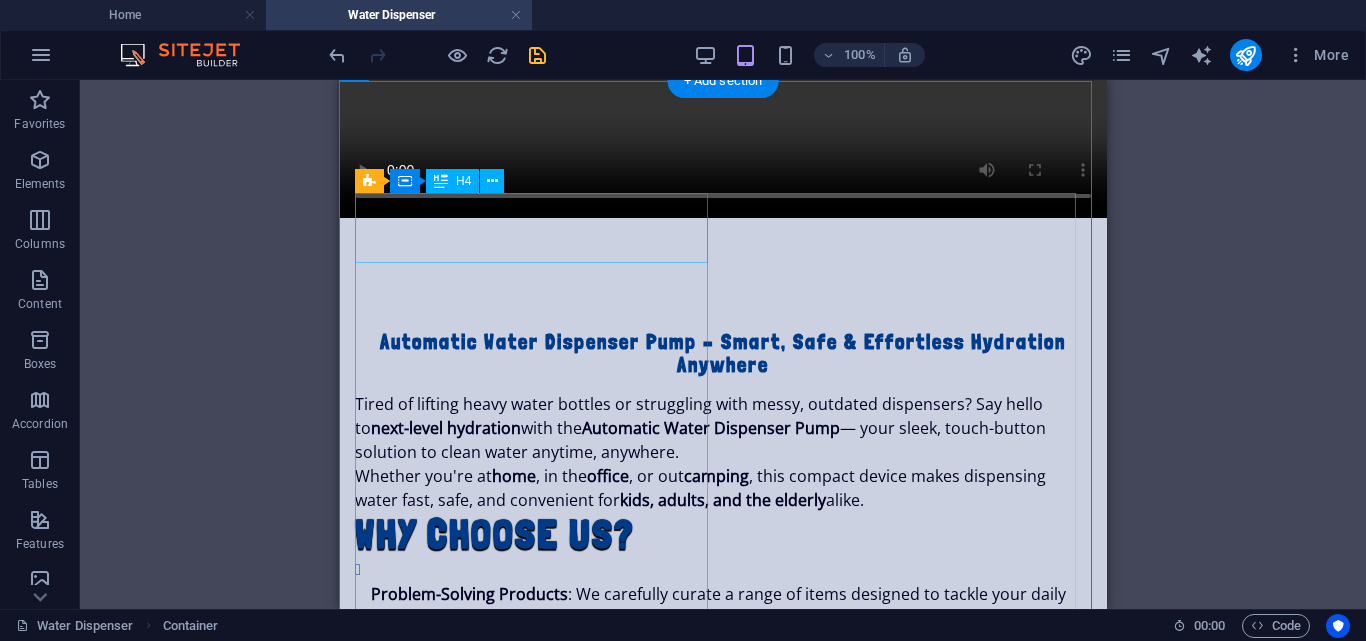 scroll, scrollTop: 606, scrollLeft: 0, axis: vertical 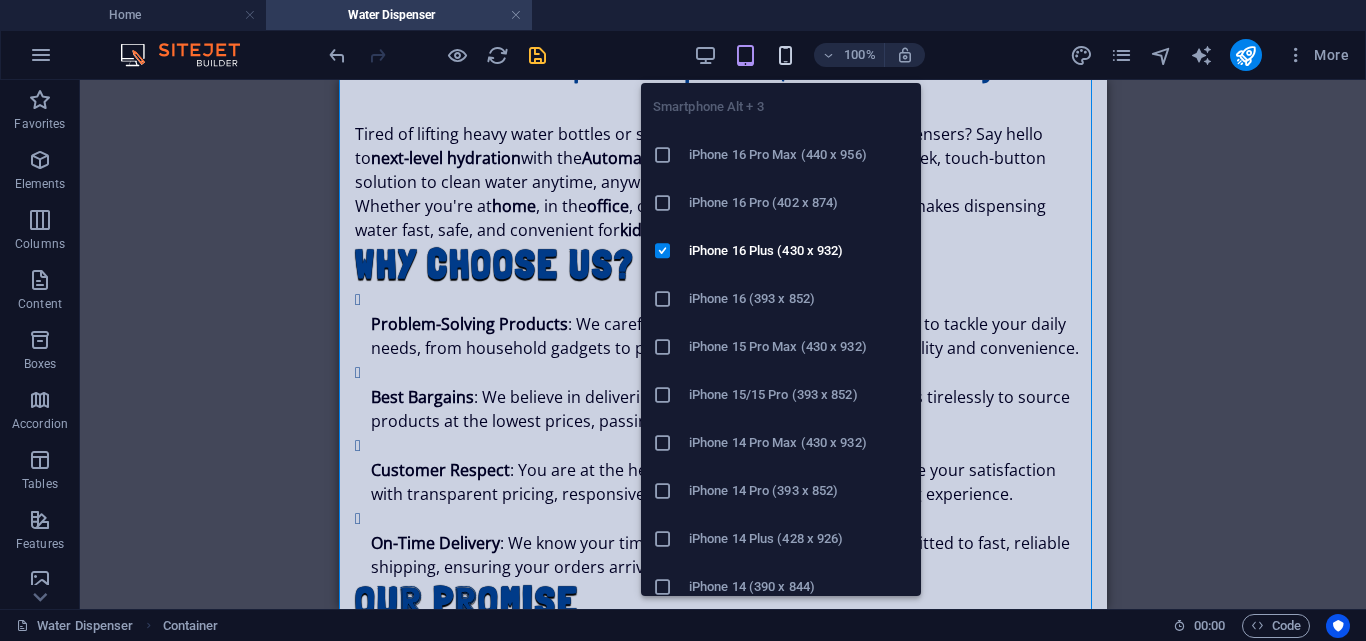 click at bounding box center [785, 55] 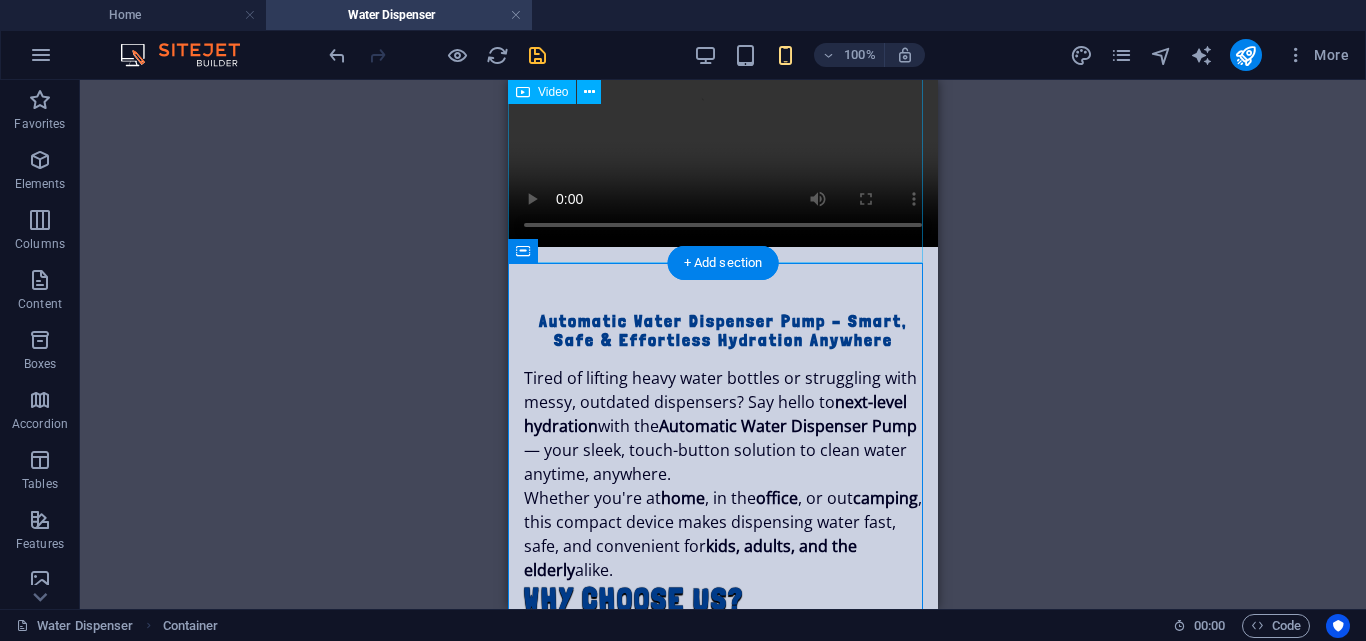 scroll, scrollTop: 119, scrollLeft: 0, axis: vertical 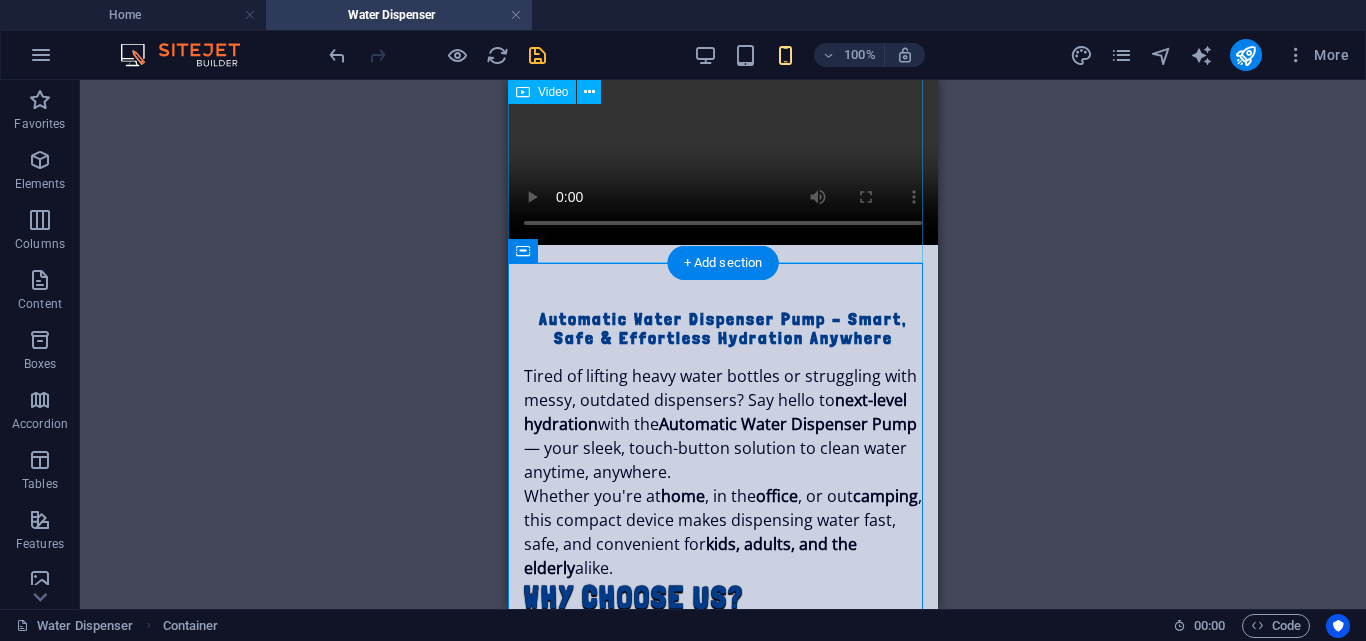 click at bounding box center (723, 137) 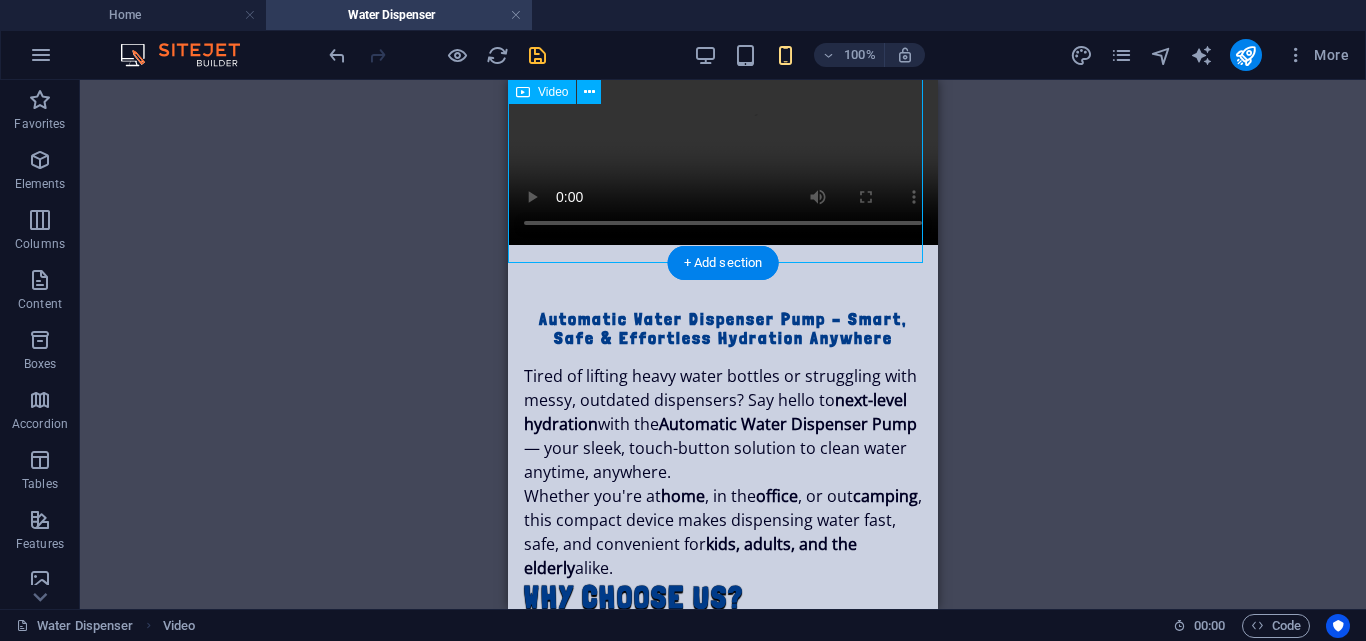 click at bounding box center [723, 137] 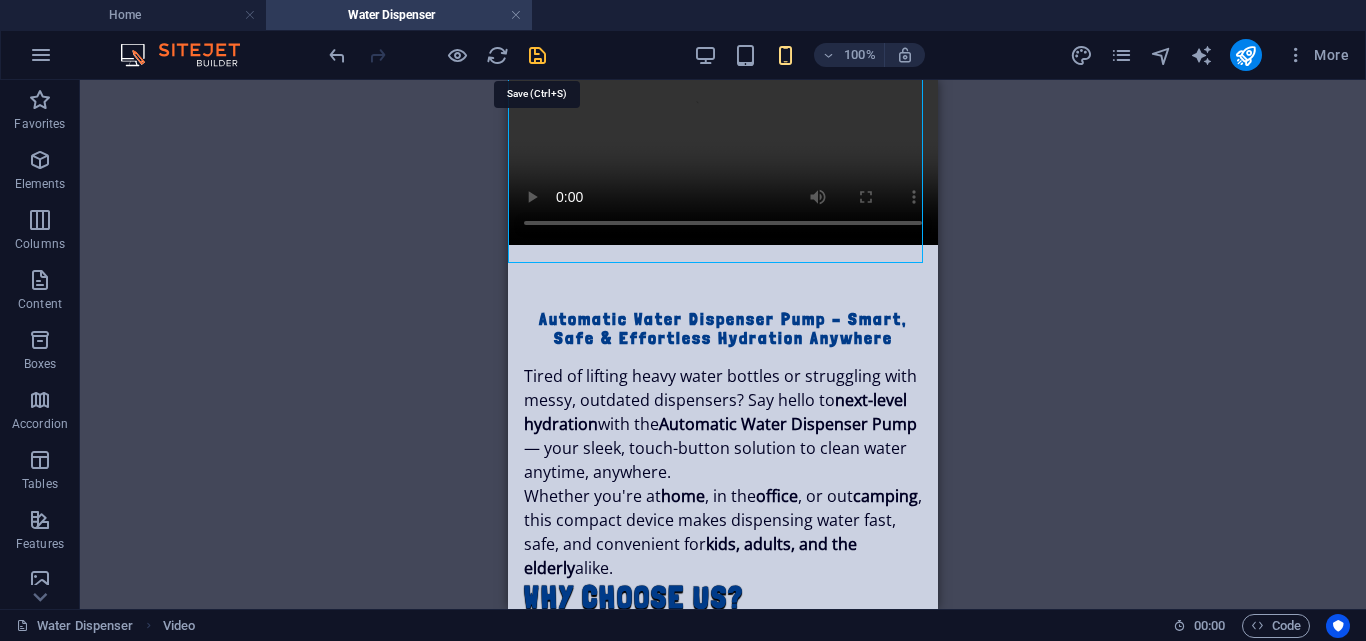 click at bounding box center [537, 55] 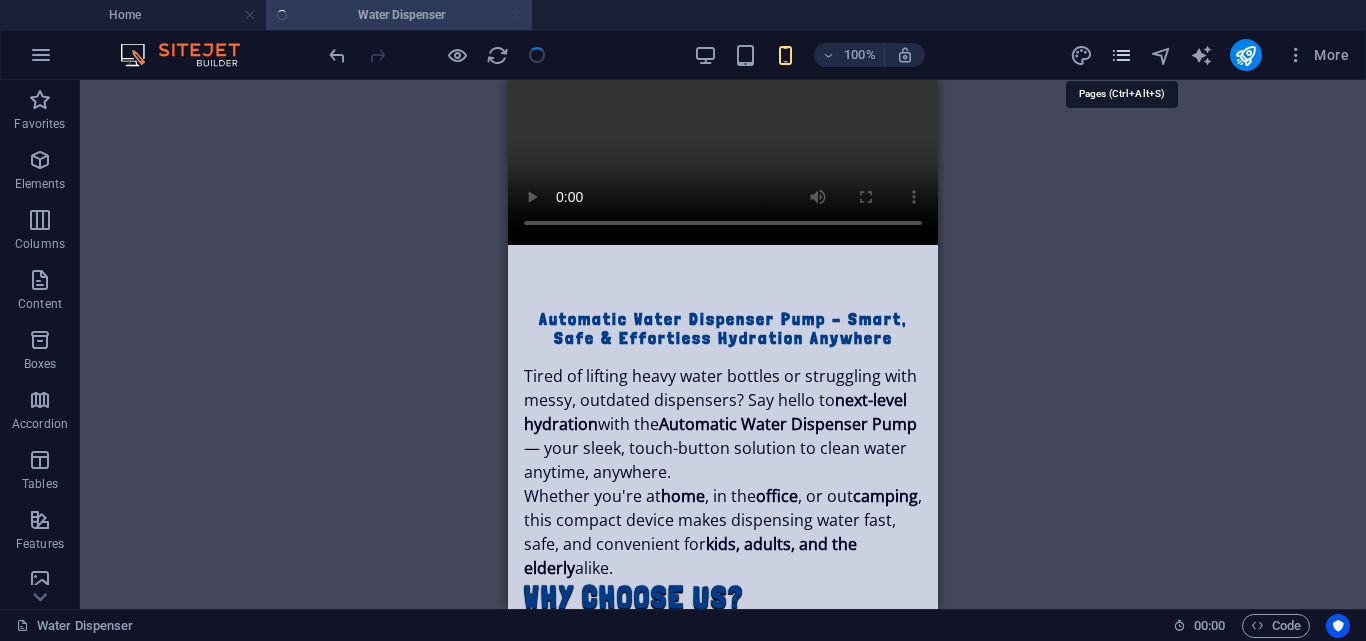 click at bounding box center [1121, 55] 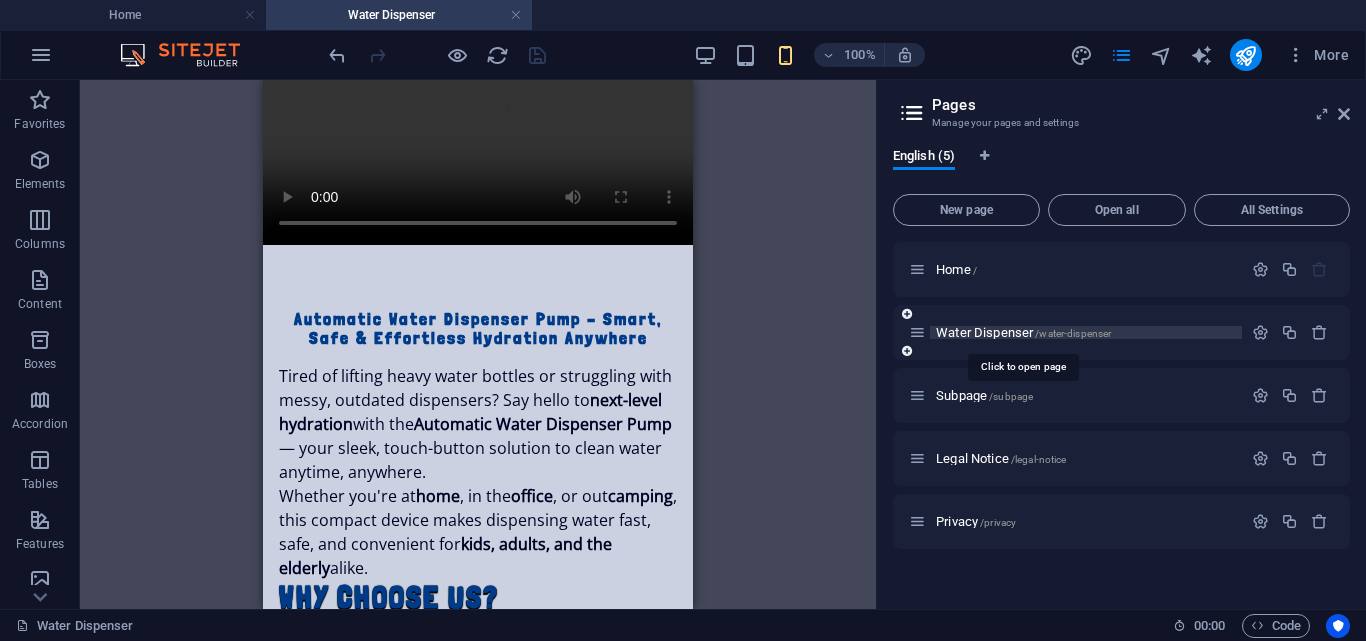 click on "Water Dispenser /water-dispenser" at bounding box center (1023, 332) 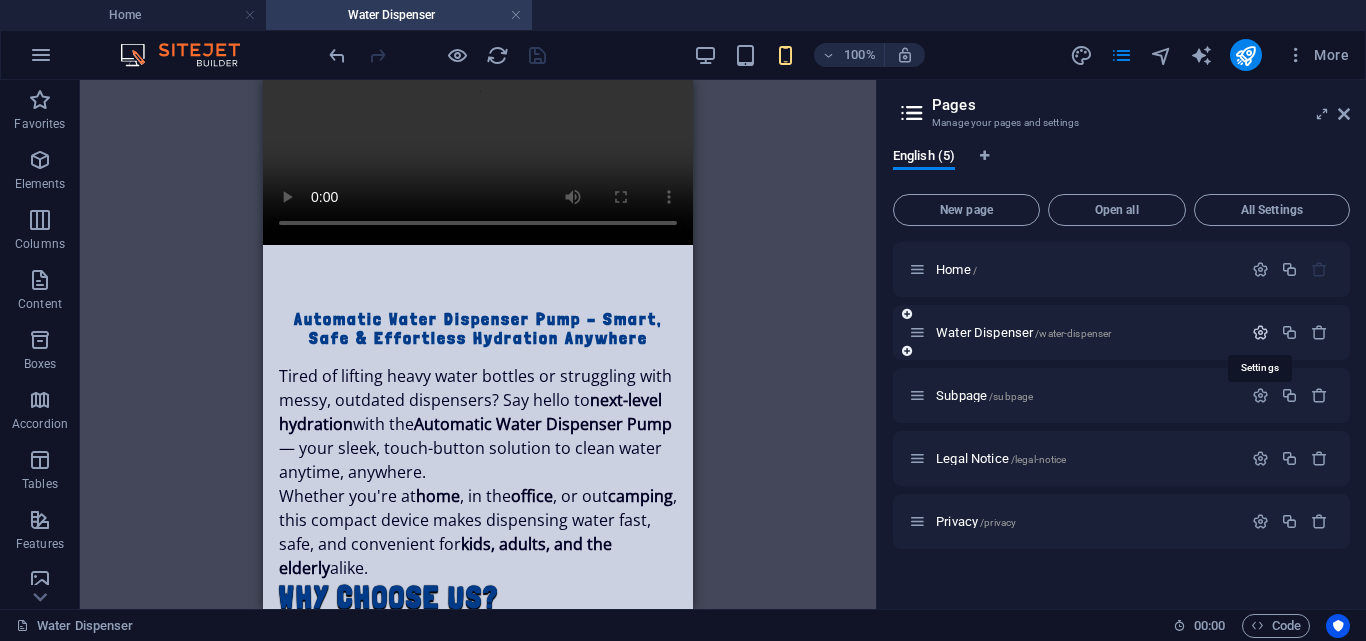 click at bounding box center (1260, 332) 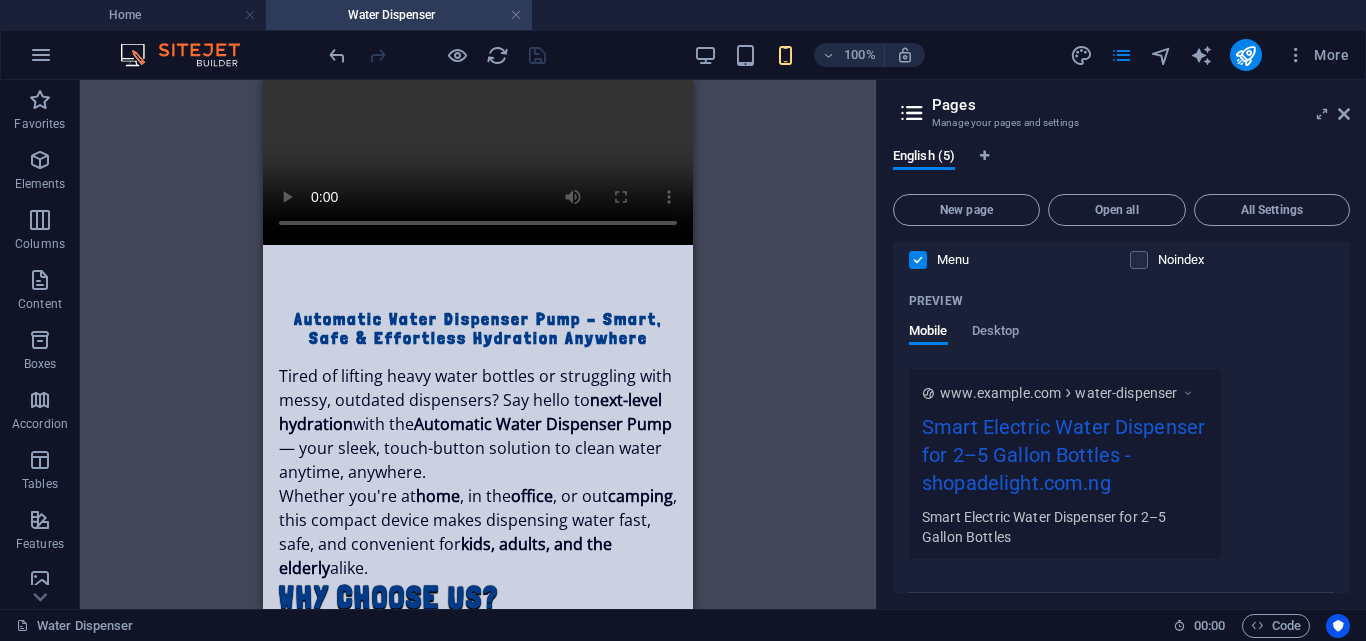 scroll, scrollTop: 548, scrollLeft: 0, axis: vertical 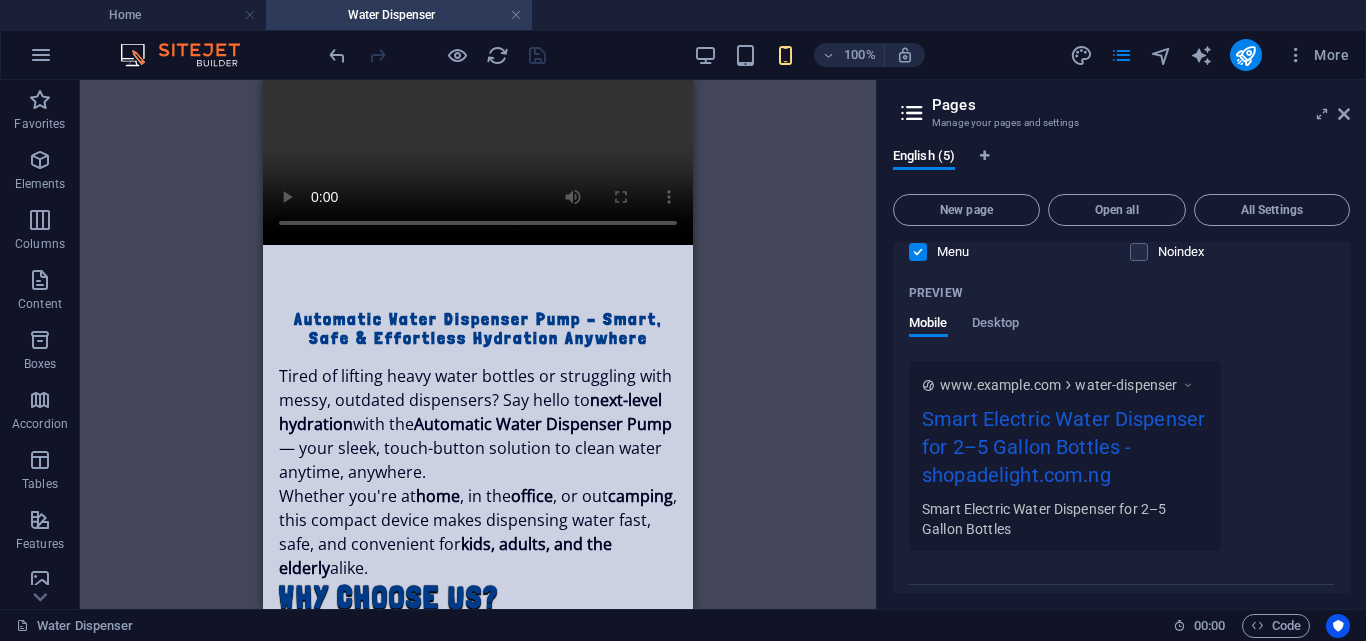 click on "Smart Electric Water Dispenser for 2–5 Gallon Bottles - shopadelight.com.ng" at bounding box center [1065, 451] 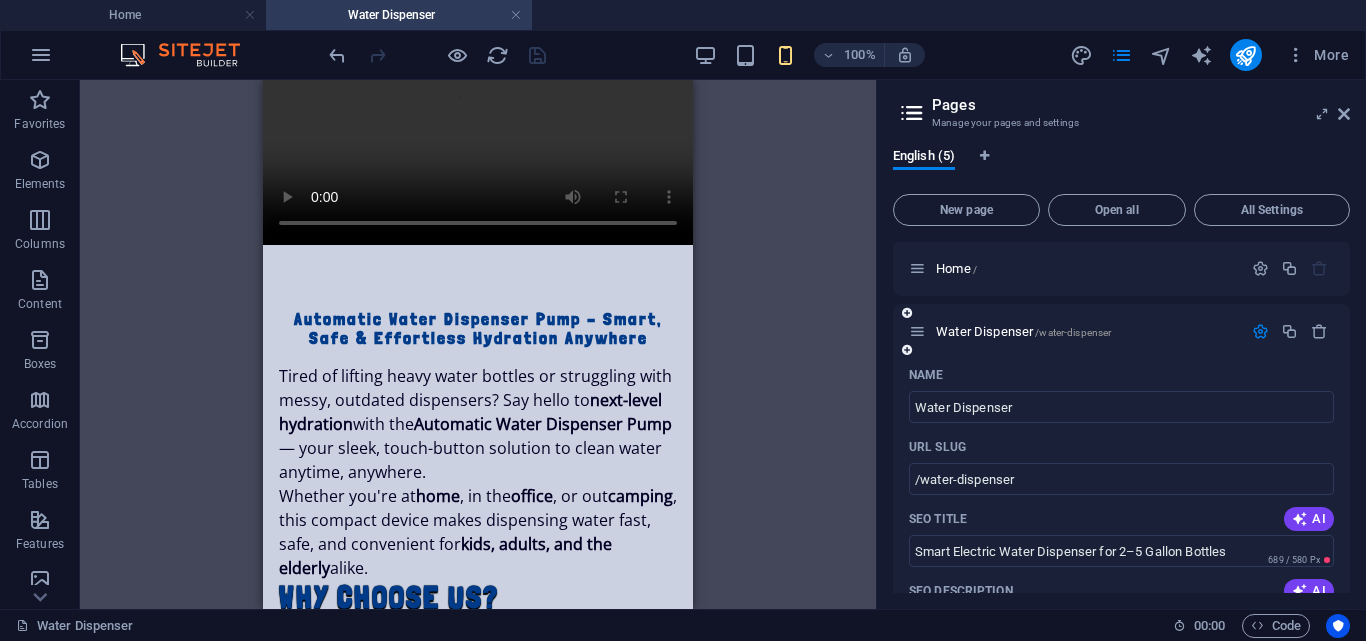scroll, scrollTop: 0, scrollLeft: 0, axis: both 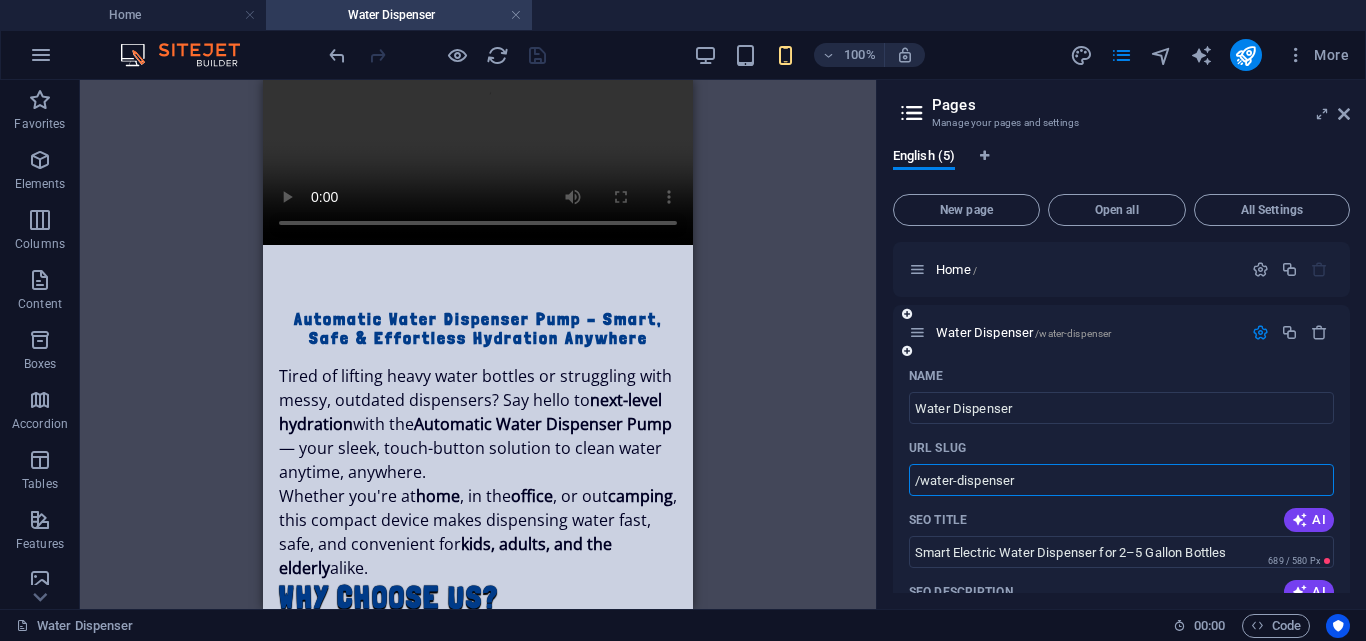 drag, startPoint x: 1035, startPoint y: 482, endPoint x: 904, endPoint y: 485, distance: 131.03435 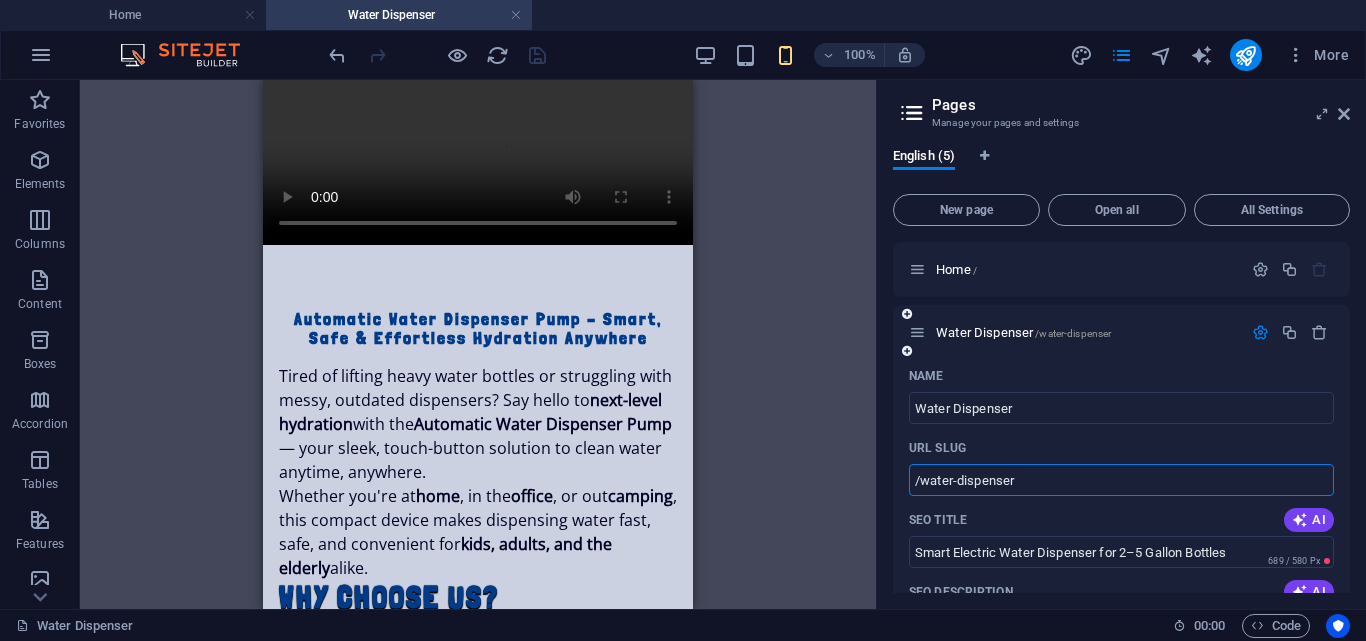 click on "Name Water Dispenser ​ URL SLUG /water-dispenser ​ SEO Title AI Smart Electric Water Dispenser for 2–5 Gallon Bottles ​ 689 / 580 Px SEO Description AI Smart Electric Water Dispenser for 2–5 Gallon Bottles ​ 341 / 990 Px SEO Keywords AI automatic water dispenser pump  electric water pump for gallon bottle  rechargeable water dispenser  USB water bottle pump  portable water dispenser pump  electric drinking water pump ​ Settings Menu Noindex Preview Mobile Desktop www.example.com water-dispenser Smart Electric Water Dispenser for 2–5 Gallon Bottles - shopadelight.com.ng Smart Electric Water Dispenser for 2–5 Gallon Bottles Meta tags ​ Preview Image (Open Graph) Drag files here, click to choose files or select files from Files or our free stock photos & videos More Settings" at bounding box center (1121, 770) 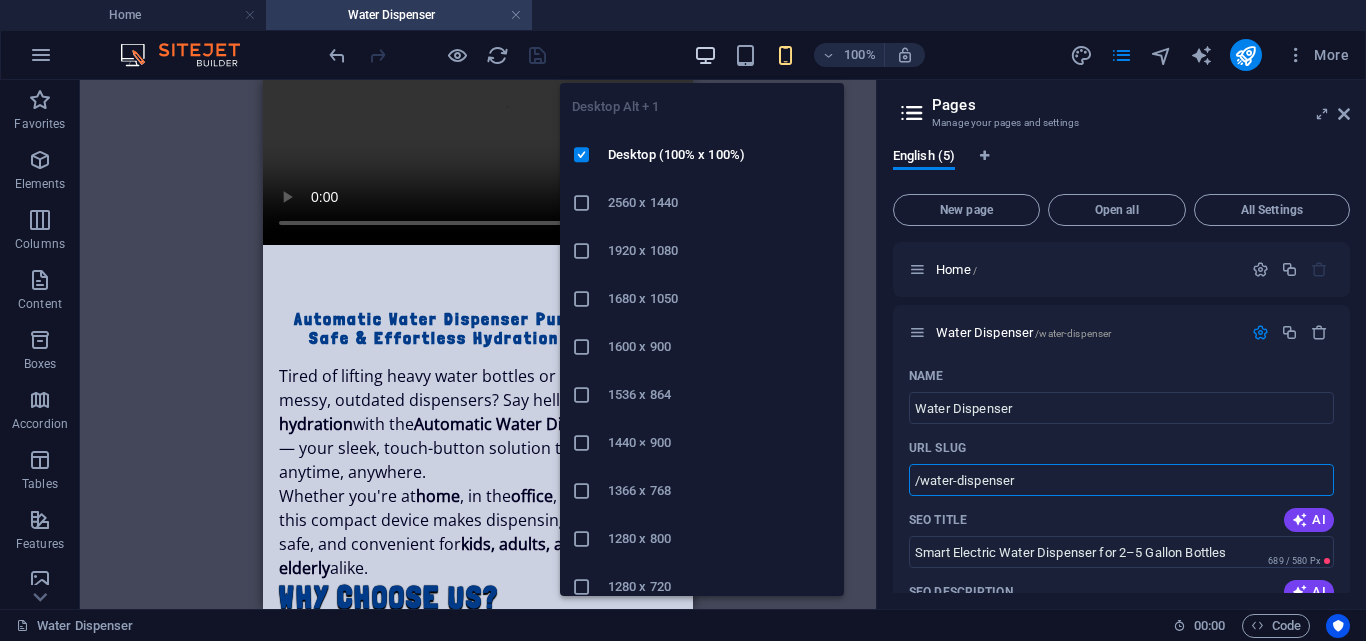 click at bounding box center (705, 55) 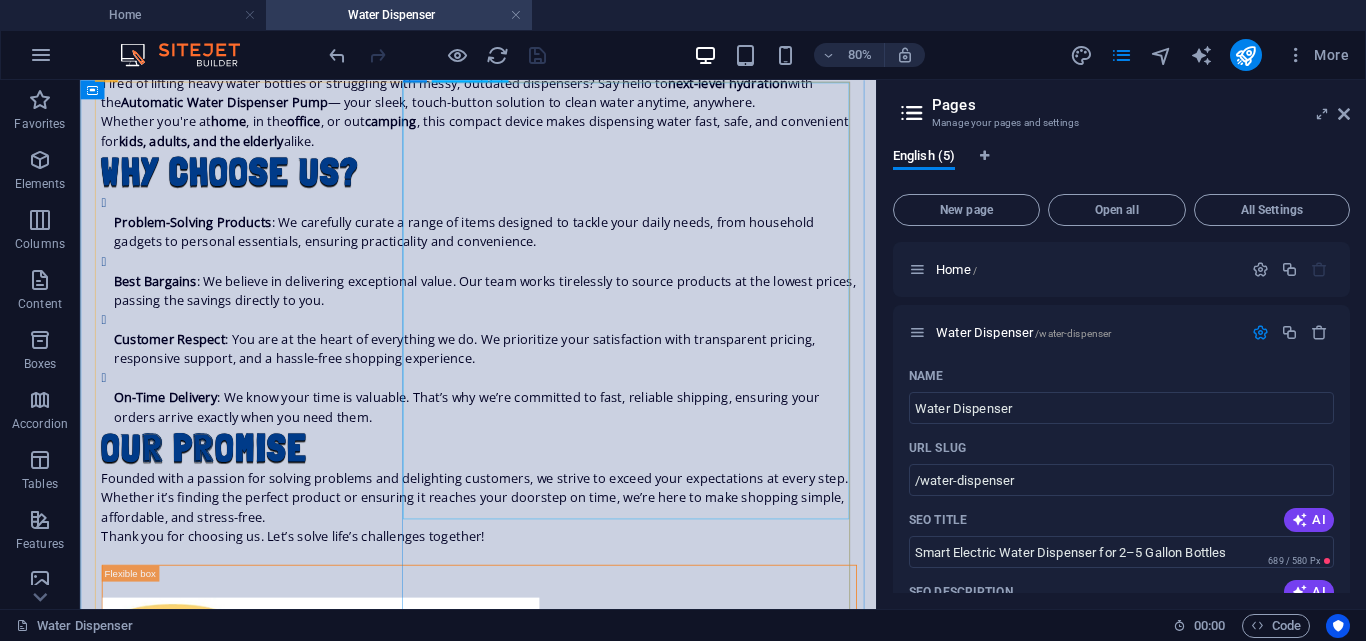 scroll, scrollTop: 768, scrollLeft: 0, axis: vertical 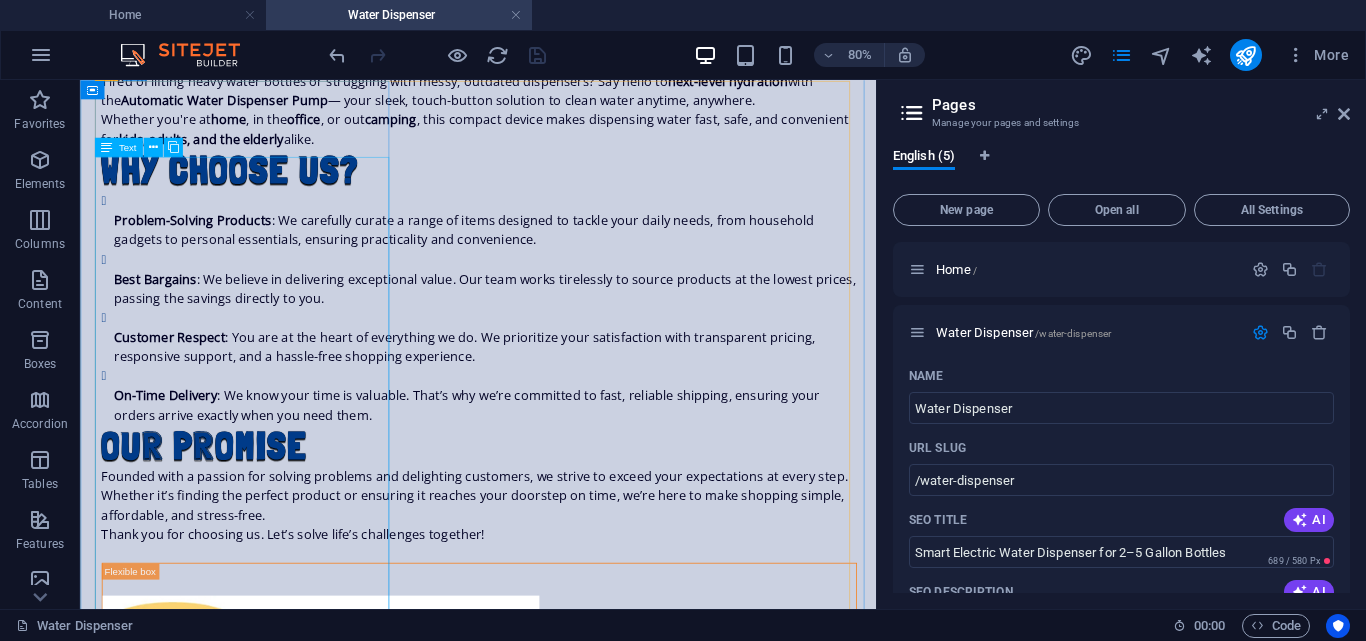 click on "Tired of lifting heavy water bottles or struggling with messy, outdated dispensers? Say hello to  next-level hydration  with the  Automatic Water Dispenser Pump  — your sleek, touch-button solution to clean water anytime, anywhere. Whether you're at  home , in the  office , or out  camping , this compact device makes dispensing water fast, safe, and convenient for  kids, adults, and the elderly  alike. Why Choose Us? Problem-Solving Products : We carefully curate a range of items designed to tackle your daily needs, from household gadgets to personal essentials, ensuring practicality and convenience. Best Bargains : We believe in delivering exceptional value. Our team works tirelessly to source products at the lowest prices, passing the savings directly to you. Customer Respect : You are at the heart of everything we do. We prioritize your satisfaction with transparent pricing, responsive support, and a hassle-free shopping experience. On-Time Delivery Our Promise" at bounding box center (578, 364) 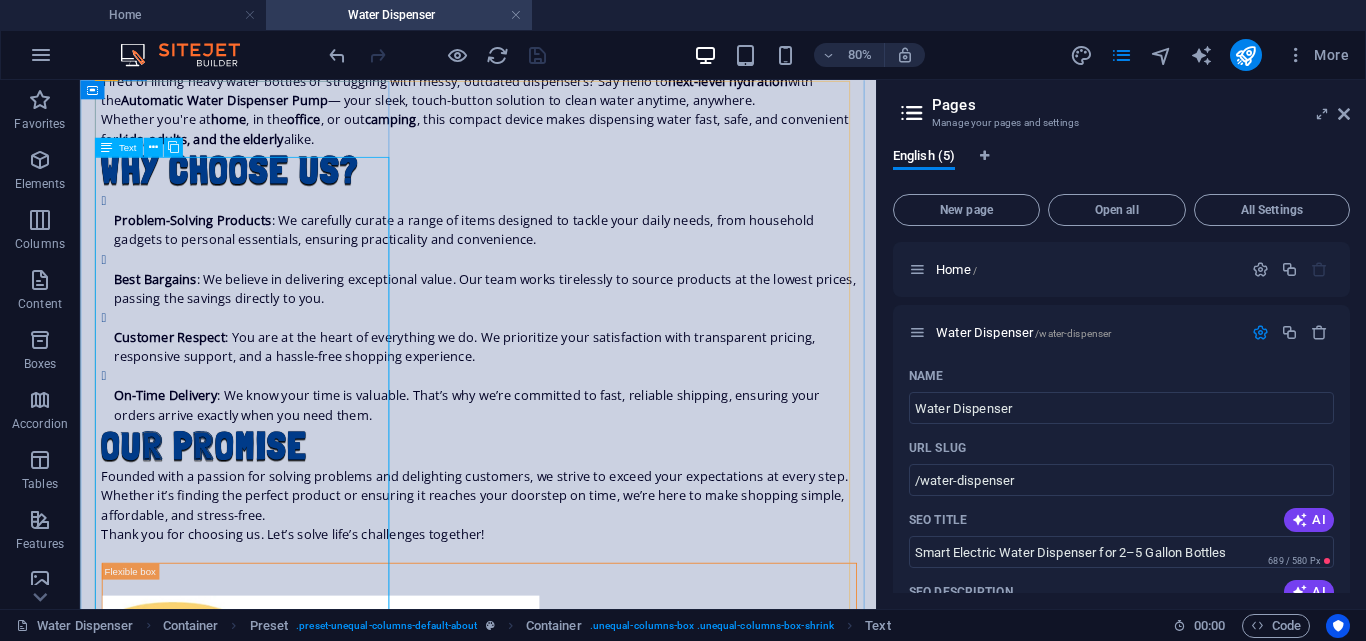 click on "Tired of lifting heavy water bottles or struggling with messy, outdated dispensers? Say hello to  next-level hydration  with the  Automatic Water Dispenser Pump  — your sleek, touch-button solution to clean water anytime, anywhere. Whether you're at  home , in the  office , or out  camping , this compact device makes dispensing water fast, safe, and convenient for  kids, adults, and the elderly  alike. Why Choose Us? Problem-Solving Products : We carefully curate a range of items designed to tackle your daily needs, from household gadgets to personal essentials, ensuring practicality and convenience. Best Bargains : We believe in delivering exceptional value. Our team works tirelessly to source products at the lowest prices, passing the savings directly to you. Customer Respect : You are at the heart of everything we do. We prioritize your satisfaction with transparent pricing, responsive support, and a hassle-free shopping experience. On-Time Delivery Our Promise" at bounding box center (578, 364) 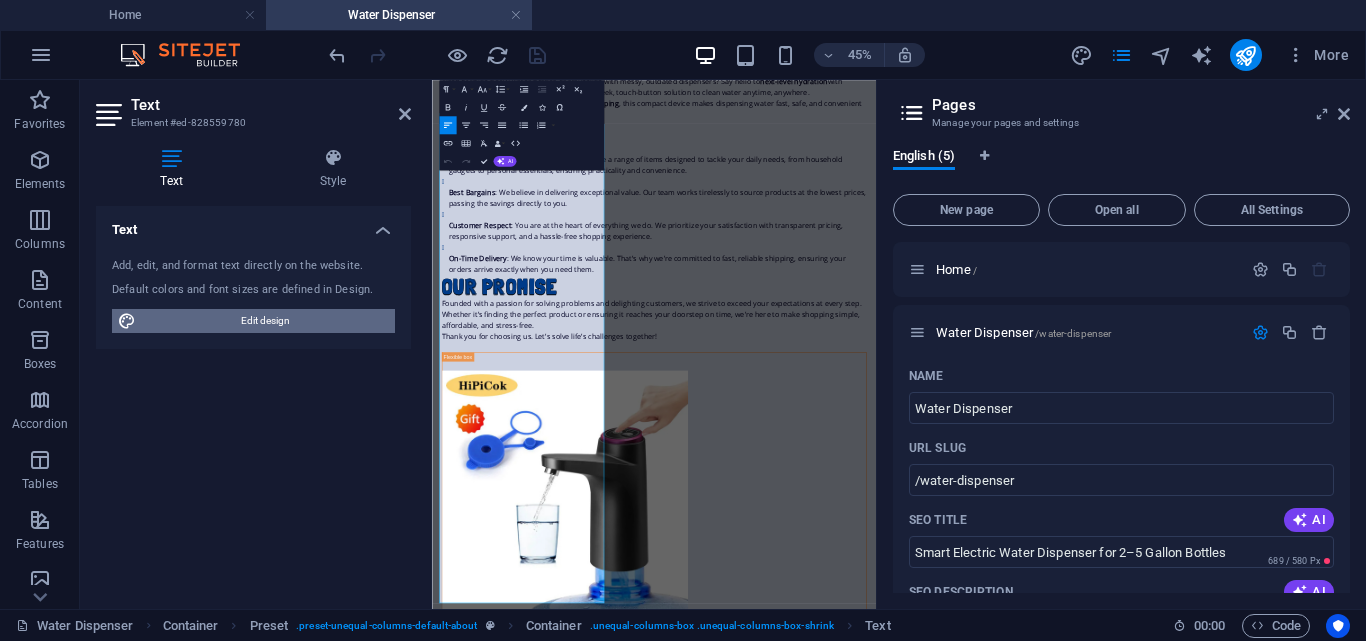 click on "Edit design" at bounding box center [265, 321] 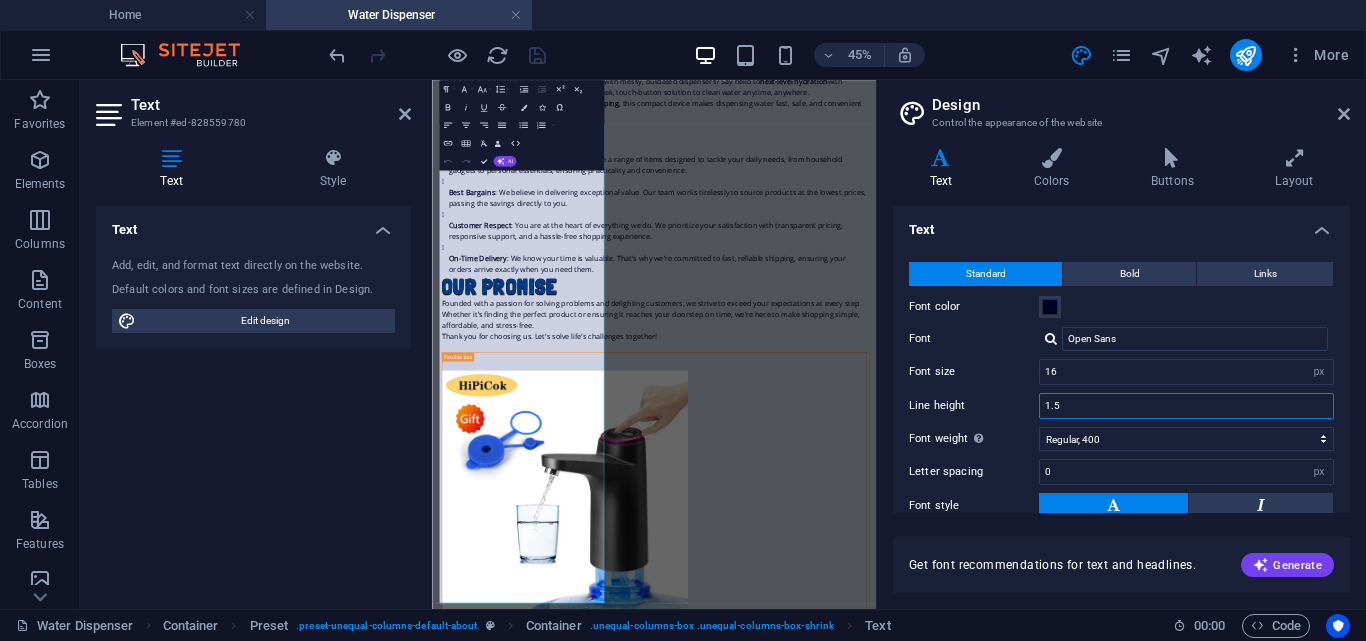 click on "1.5" at bounding box center [1186, 406] 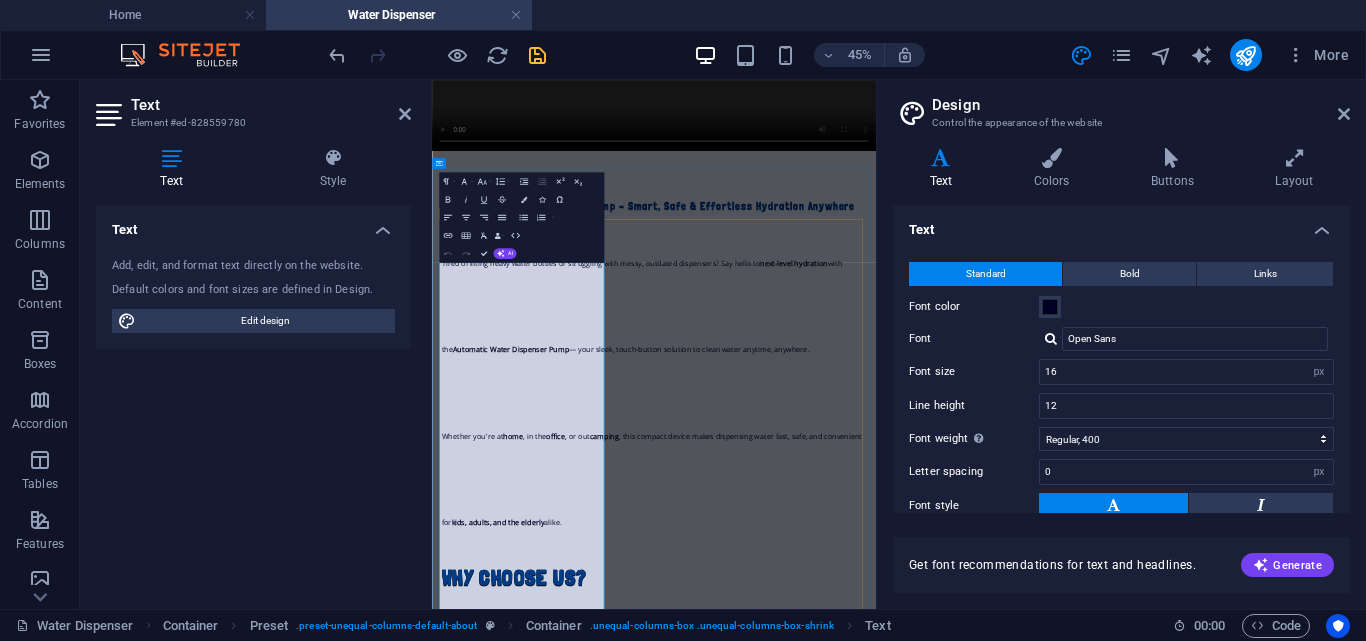 scroll, scrollTop: 458, scrollLeft: 0, axis: vertical 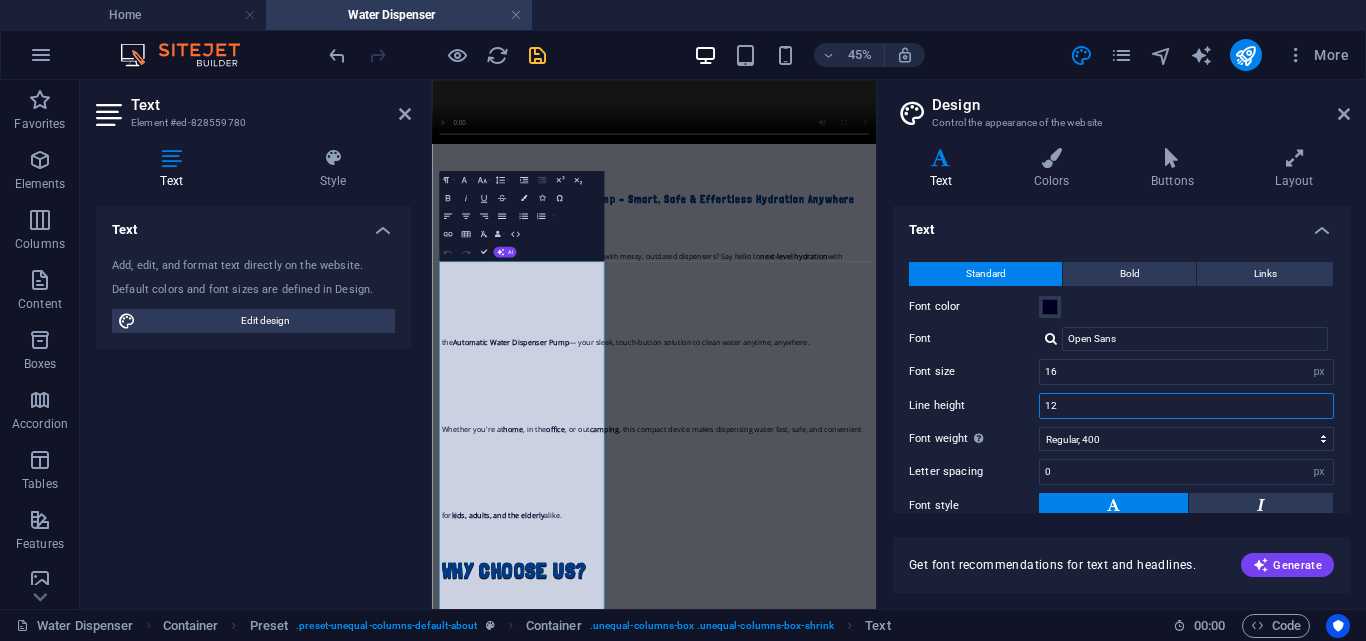 click on "12" at bounding box center [1186, 406] 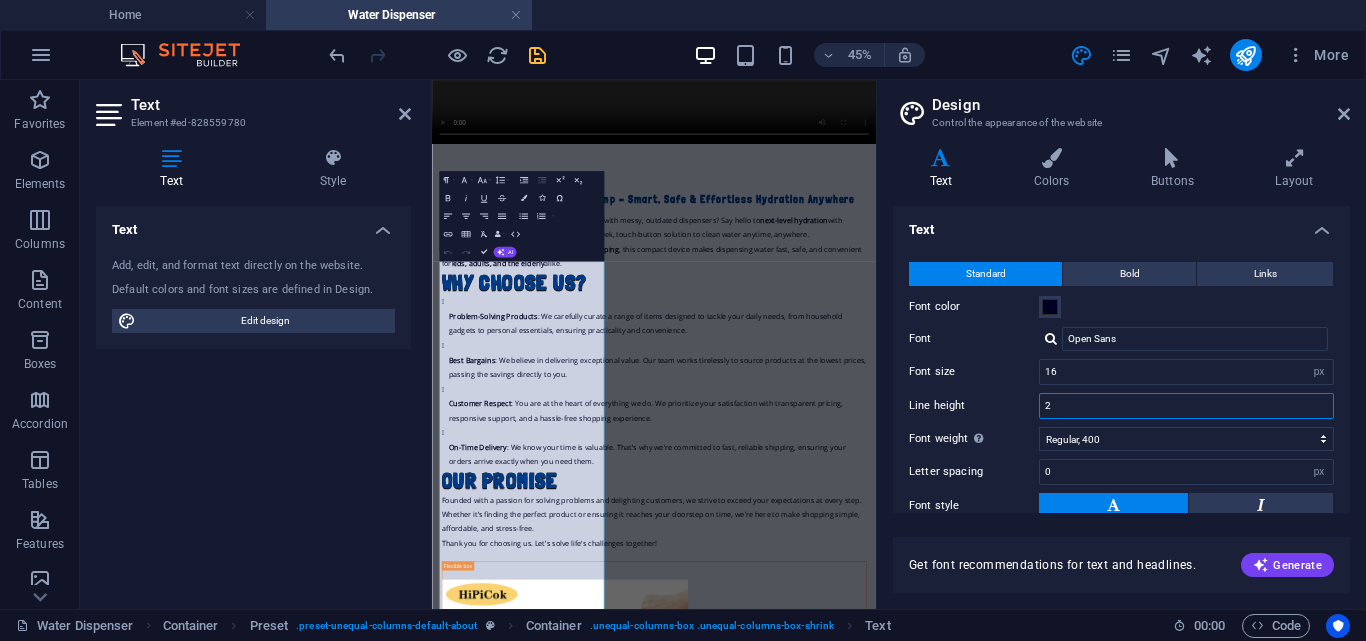 type on "2" 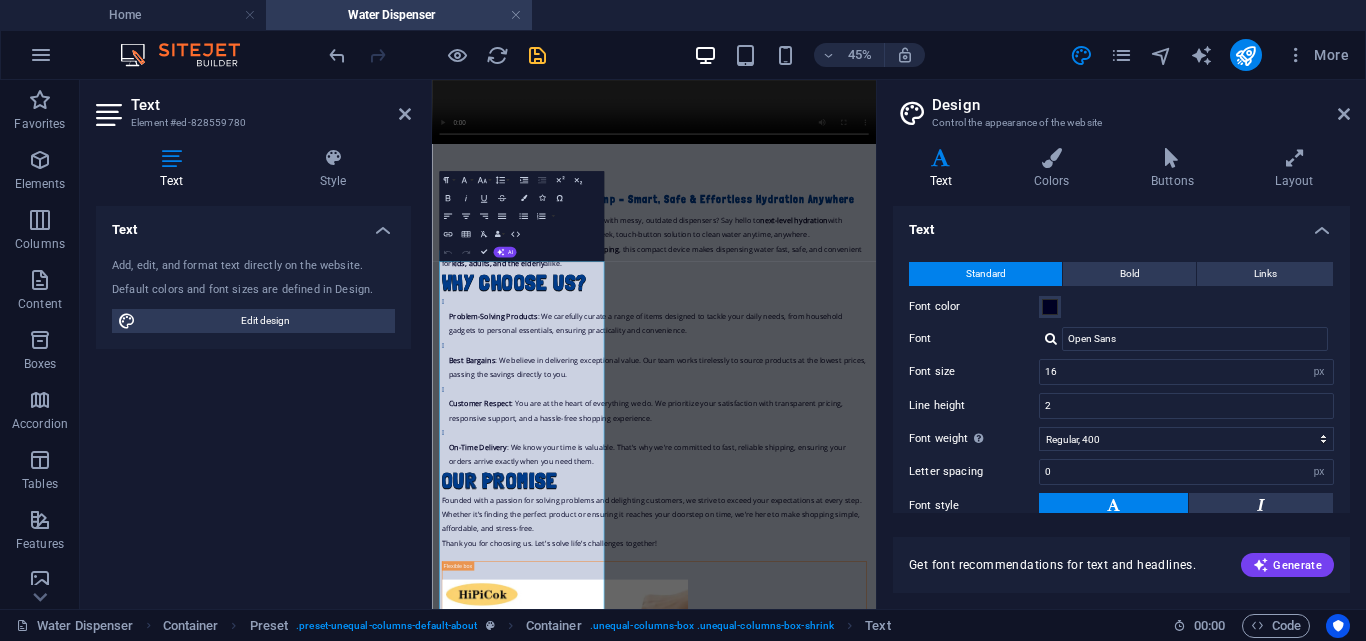 click on "Design Control the appearance of the website" at bounding box center [1123, 106] 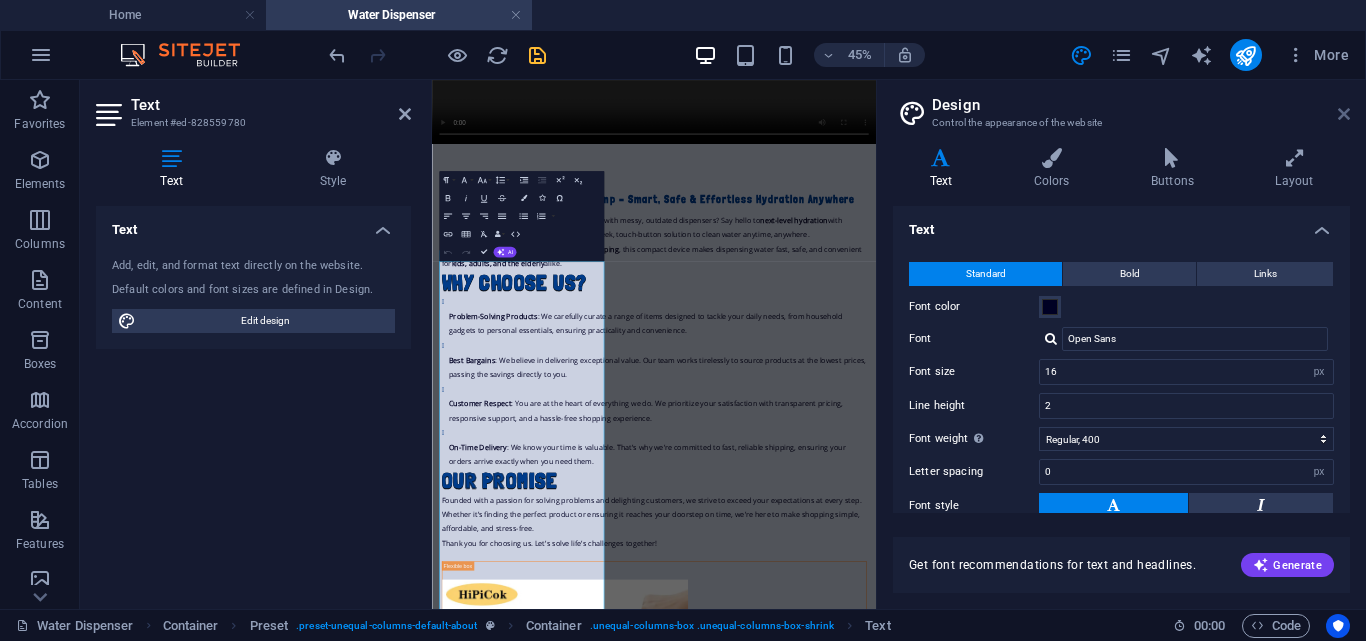 click at bounding box center (1344, 114) 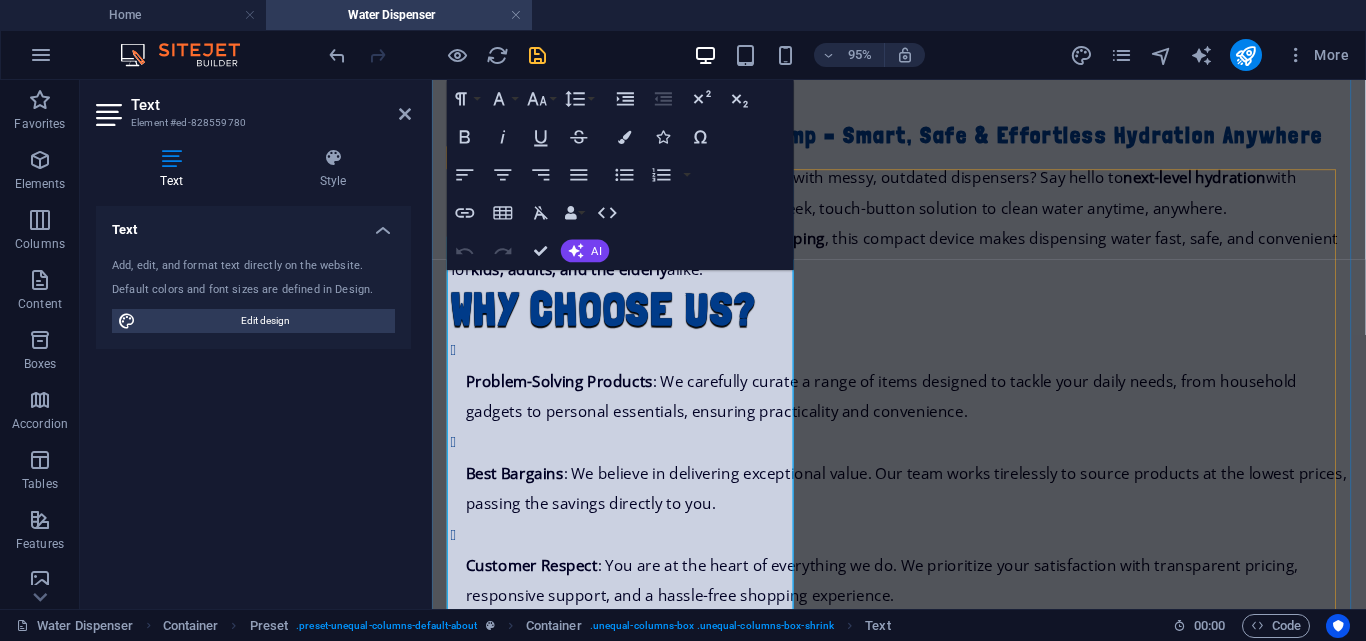 scroll, scrollTop: 662, scrollLeft: 0, axis: vertical 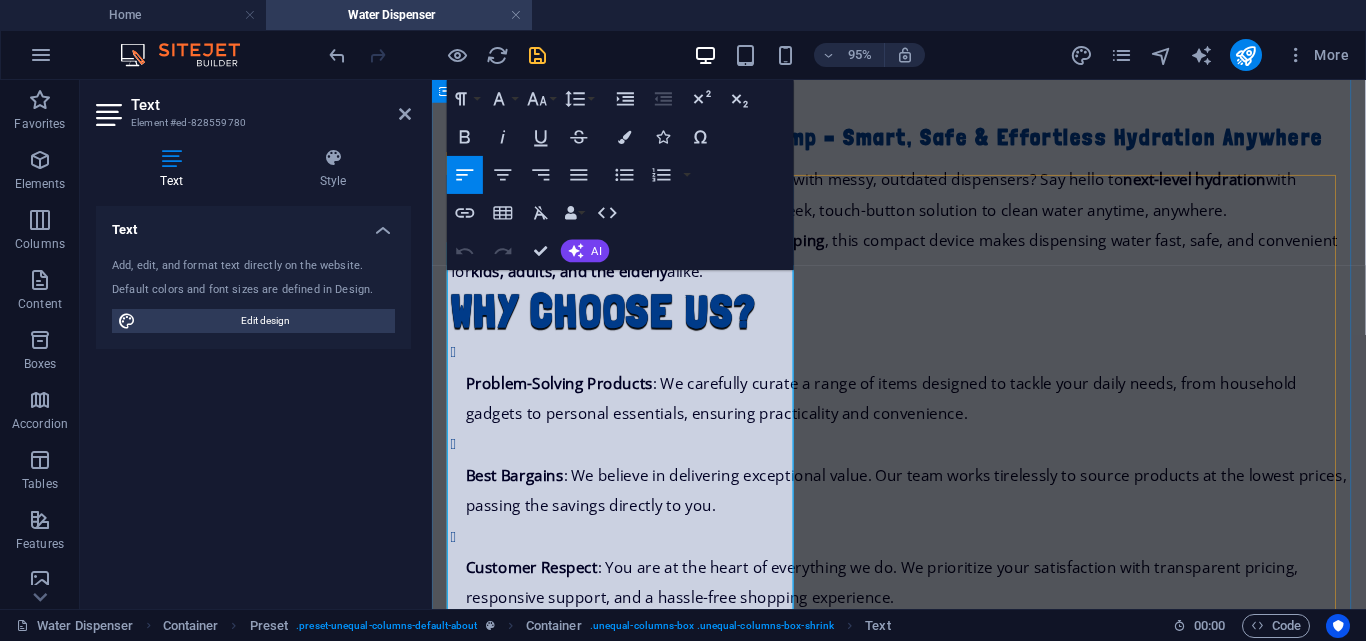 click on "Tired of lifting heavy water bottles or struggling with messy, outdated dispensers? Say hello to  next-level hydration  with the  Automatic Water Dispenser Pump  — your sleek, touch-button solution to clean water anytime, anywhere." at bounding box center [924, 201] 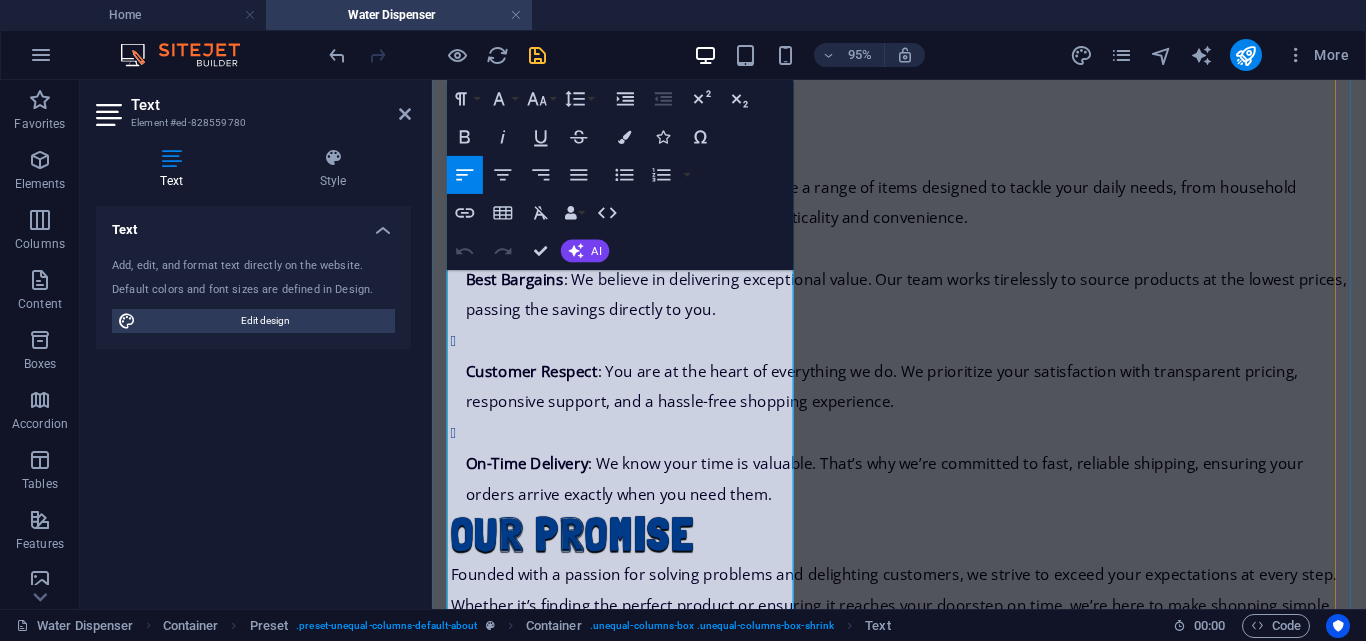 scroll, scrollTop: 956, scrollLeft: 0, axis: vertical 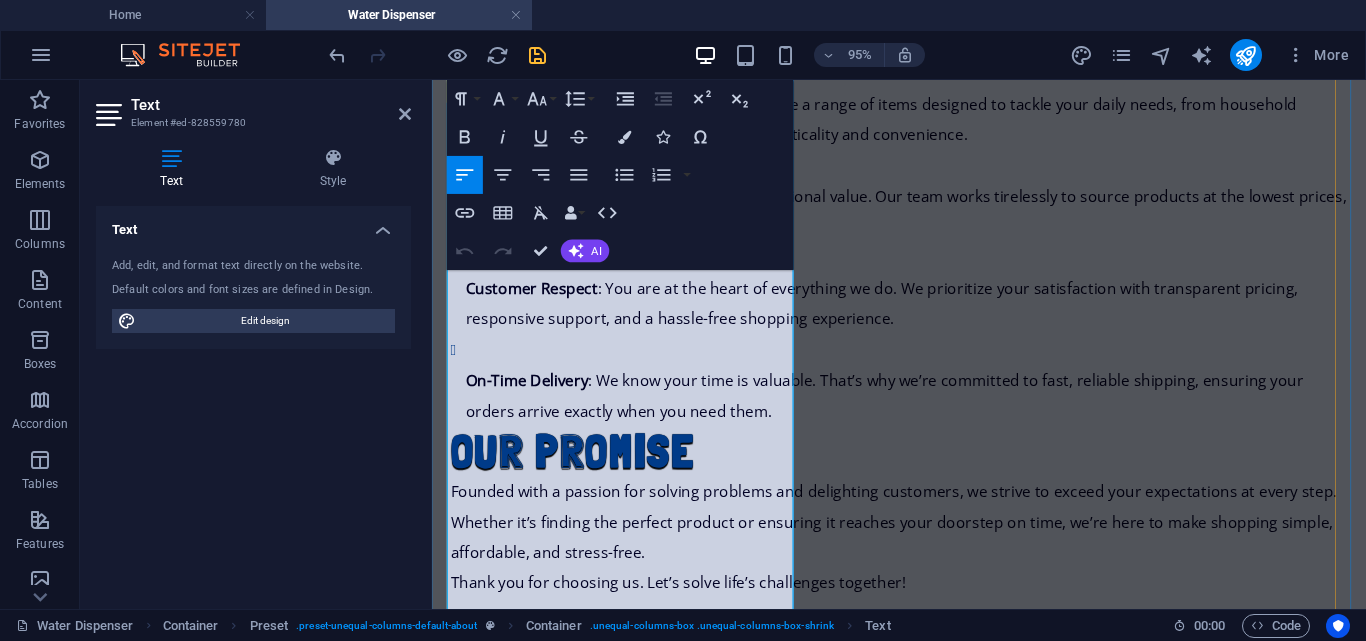 click on "Why Choose Us?" at bounding box center (924, 29) 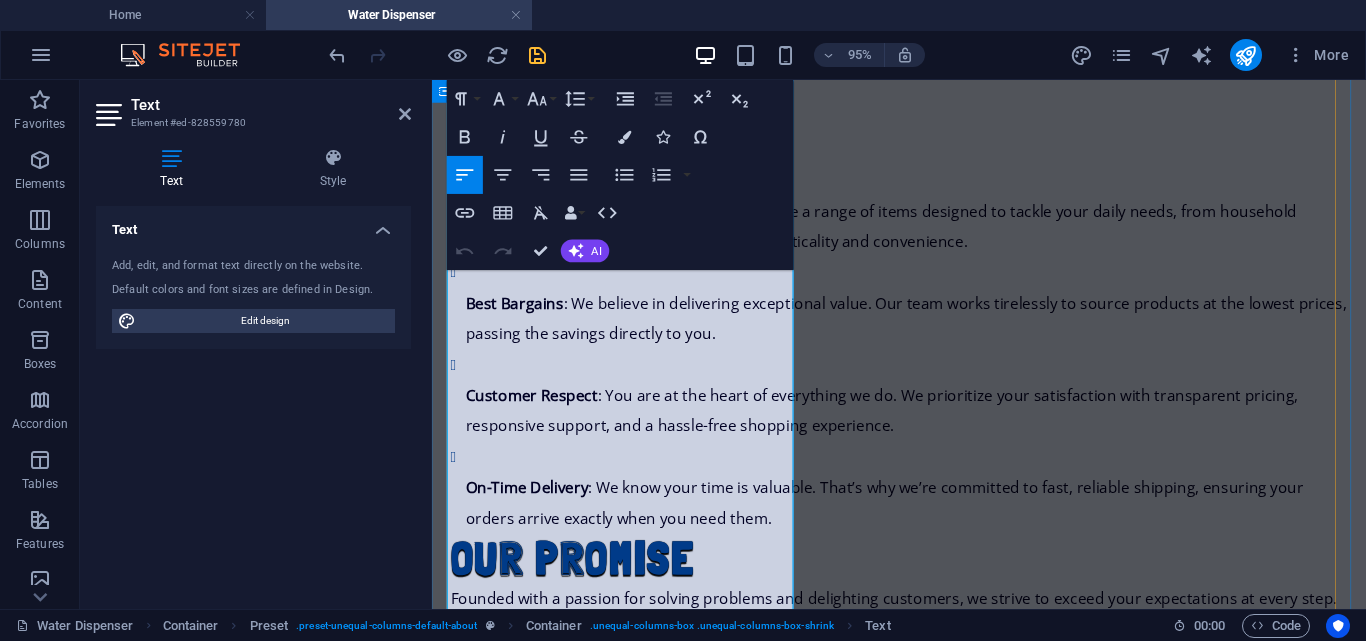 scroll, scrollTop: 876, scrollLeft: 0, axis: vertical 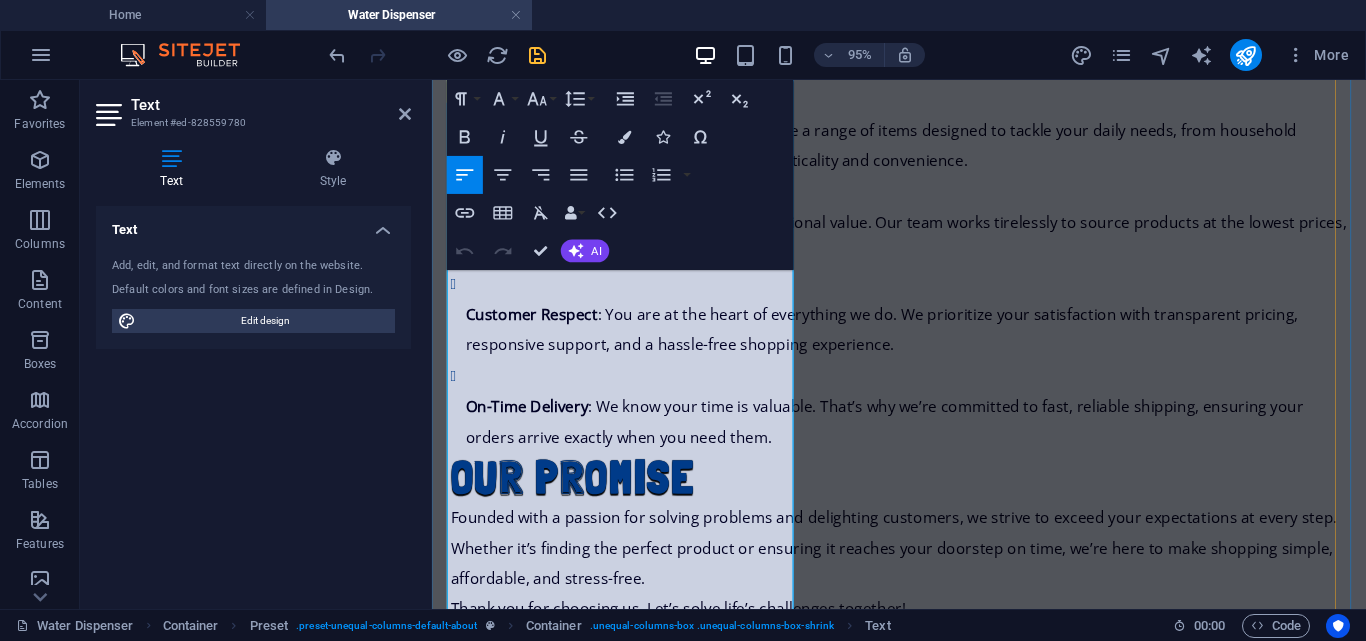 drag, startPoint x: 773, startPoint y: 334, endPoint x: 455, endPoint y: 326, distance: 318.10062 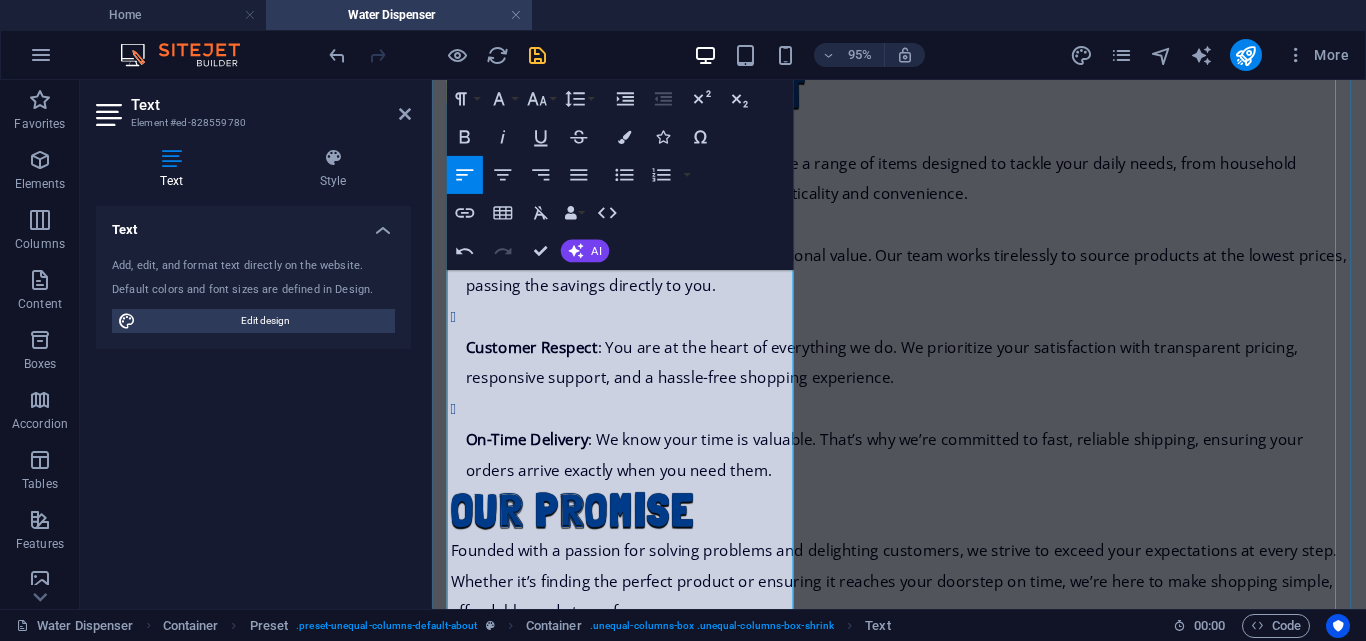 scroll, scrollTop: 893, scrollLeft: 0, axis: vertical 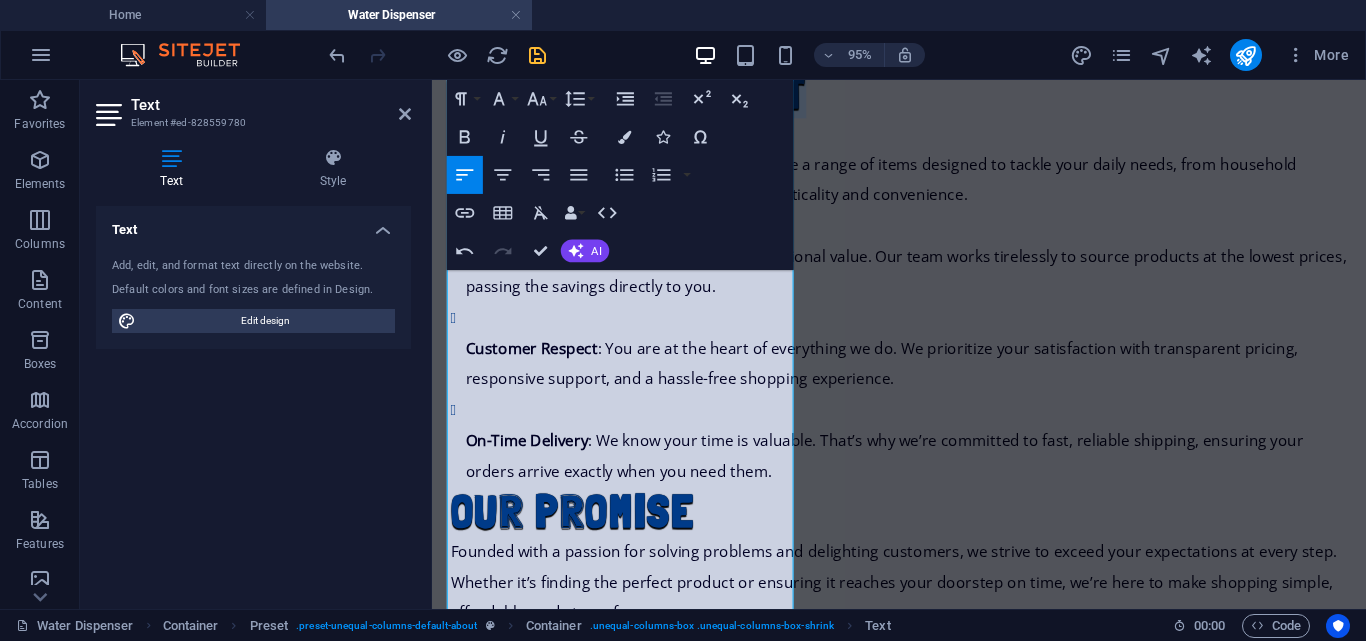 drag, startPoint x: 535, startPoint y: 419, endPoint x: 429, endPoint y: 351, distance: 125.93649 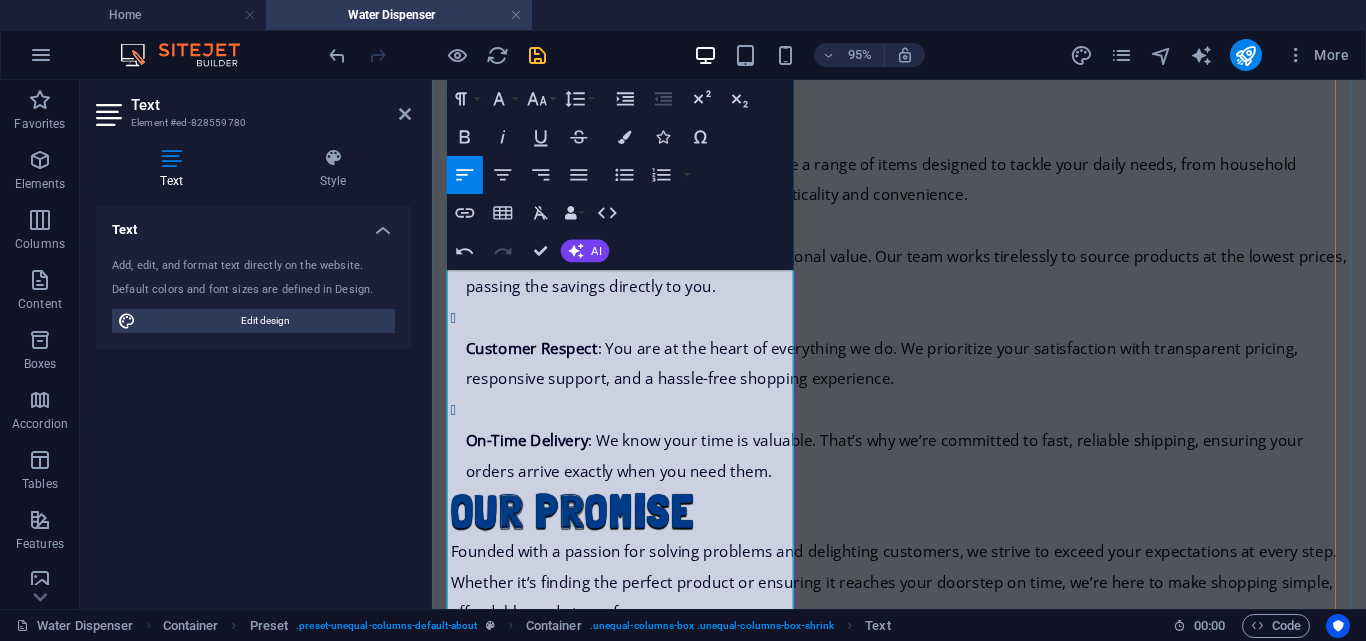 click on "Problem-Solving Products : We carefully curate a range of items designed to tackle your daily needs, from household gadgets to personal essentials, ensuring practicality and convenience." at bounding box center [932, 184] 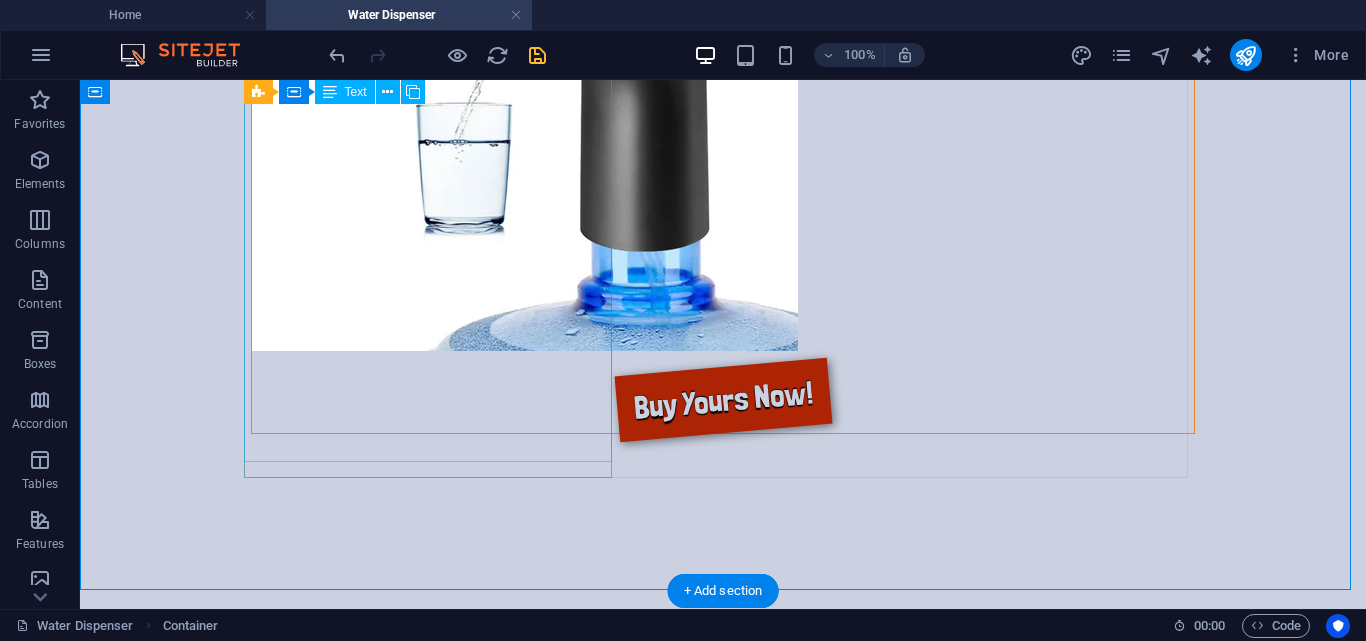 scroll, scrollTop: 1980, scrollLeft: 0, axis: vertical 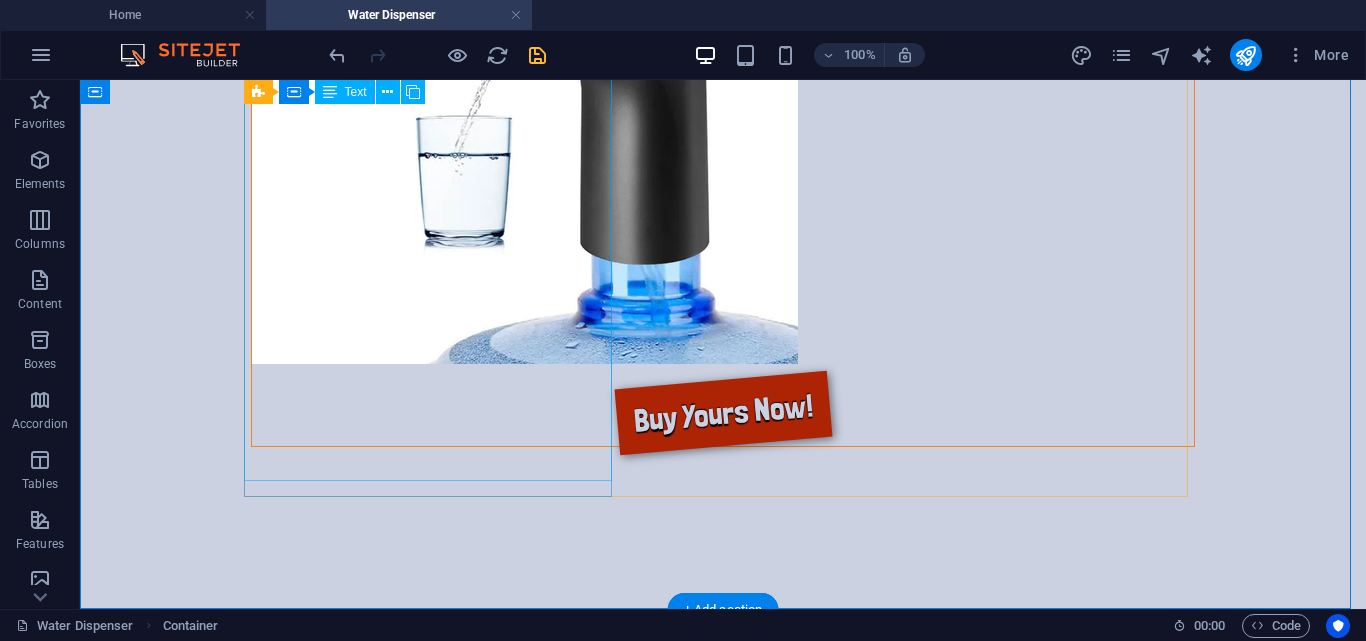 click on "Tired of lifting heavy water bottles or struggling with messy, outdated dispensers? Say hello to  next-level hydration  with the  Automatic Water Dispenser Pump  — your sleek, touch-button solution to clean water anytime, anywhere. Whether you're at  home , in the  office , or out  camping , this compact device makes dispensing water fast, safe, and convenient for  kids, adults, and the elderly  alike. Problem-Solving Products : We carefully curate a range of items designed to tackle your daily needs, from household gadgets to personal essentials, ensuring practicality and convenience. Best Bargains : We believe in delivering exceptional value. Our team works tirelessly to source products at the lowest prices, passing the savings directly to you. Customer Respect : You are at the heart of everything we do. We prioritize your satisfaction with transparent pricing, responsive support, and a hassle-free shopping experience. On-Time Delivery Our Promise" at bounding box center [723, -622] 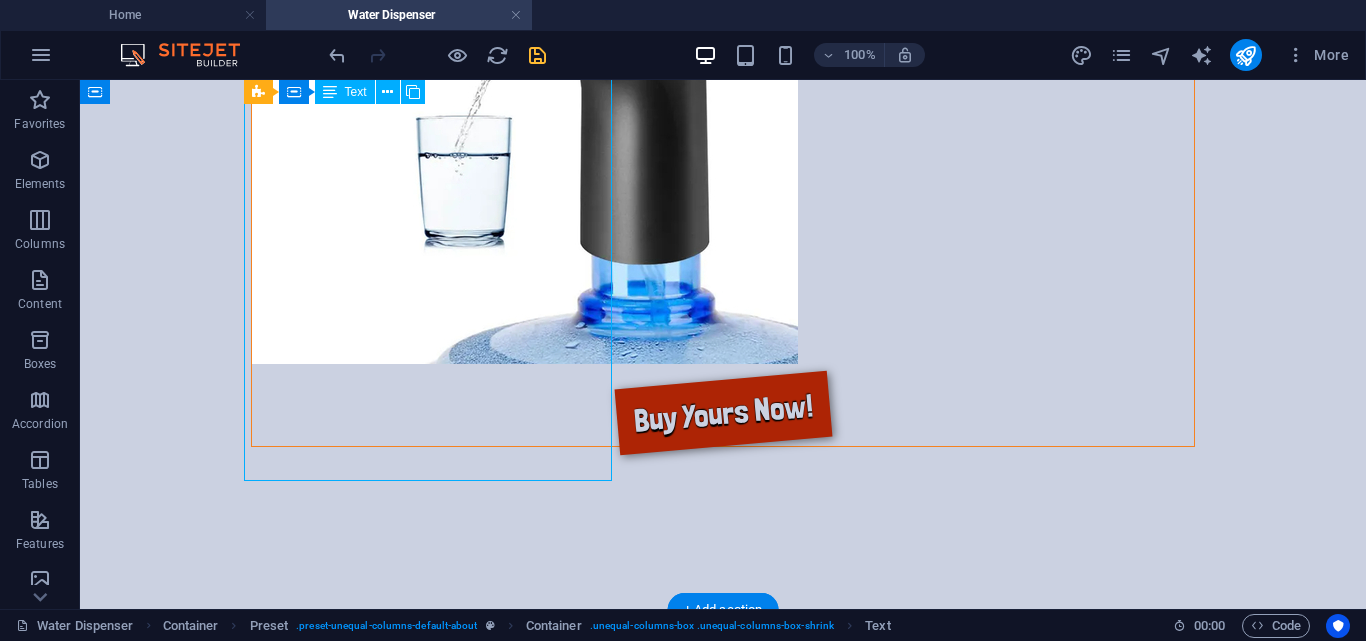 click on "Tired of lifting heavy water bottles or struggling with messy, outdated dispensers? Say hello to  next-level hydration  with the  Automatic Water Dispenser Pump  — your sleek, touch-button solution to clean water anytime, anywhere. Whether you're at  home , in the  office , or out  camping , this compact device makes dispensing water fast, safe, and convenient for  kids, adults, and the elderly  alike. Problem-Solving Products : We carefully curate a range of items designed to tackle your daily needs, from household gadgets to personal essentials, ensuring practicality and convenience. Best Bargains : We believe in delivering exceptional value. Our team works tirelessly to source products at the lowest prices, passing the savings directly to you. Customer Respect : You are at the heart of everything we do. We prioritize your satisfaction with transparent pricing, responsive support, and a hassle-free shopping experience. On-Time Delivery Our Promise" at bounding box center [723, -622] 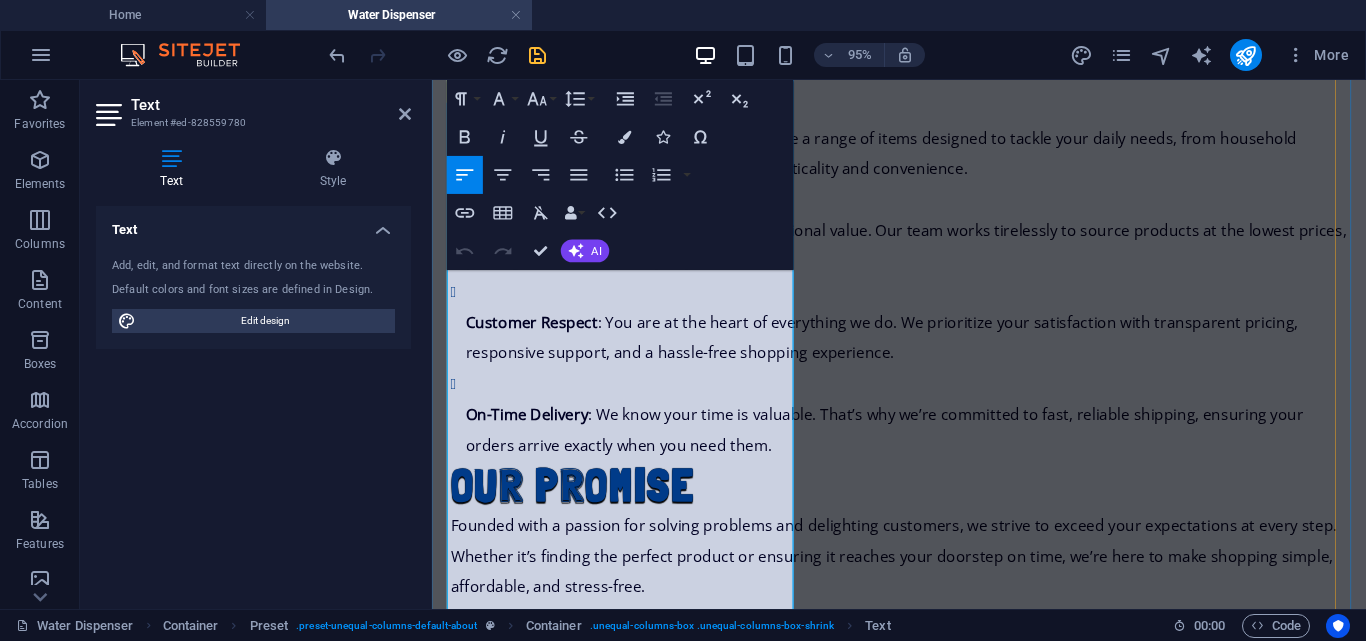 scroll, scrollTop: 916, scrollLeft: 0, axis: vertical 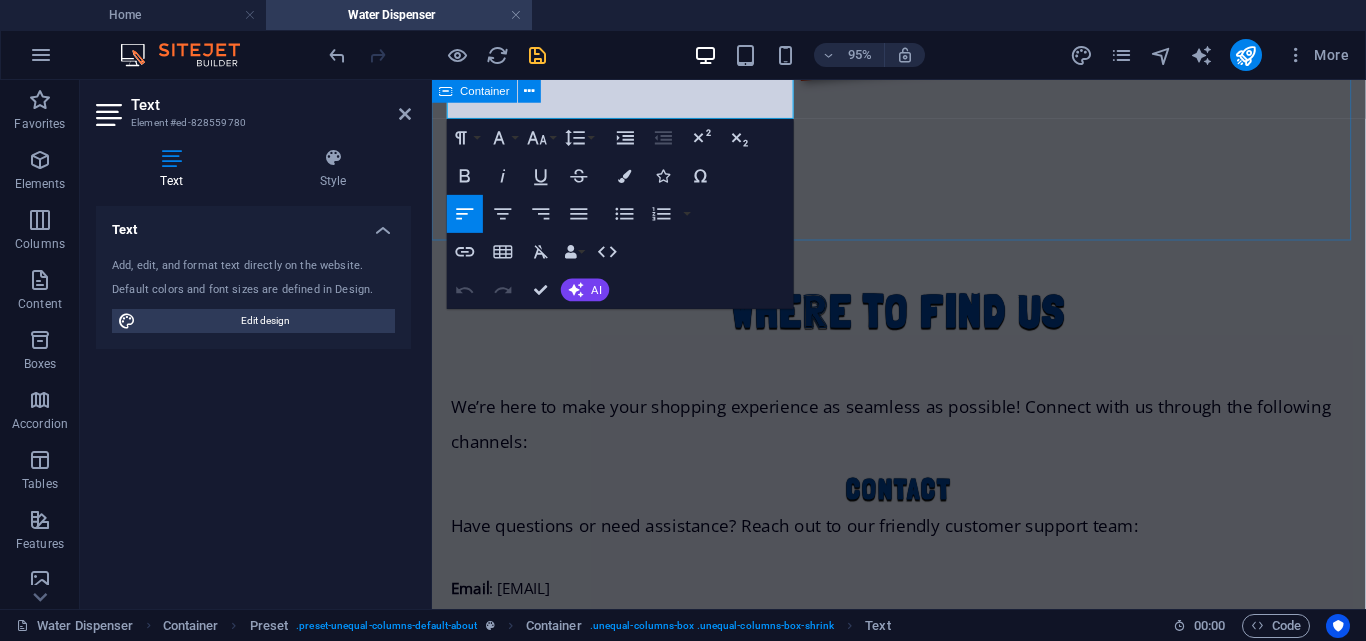 drag, startPoint x: 455, startPoint y: 376, endPoint x: 670, endPoint y: 230, distance: 259.8865 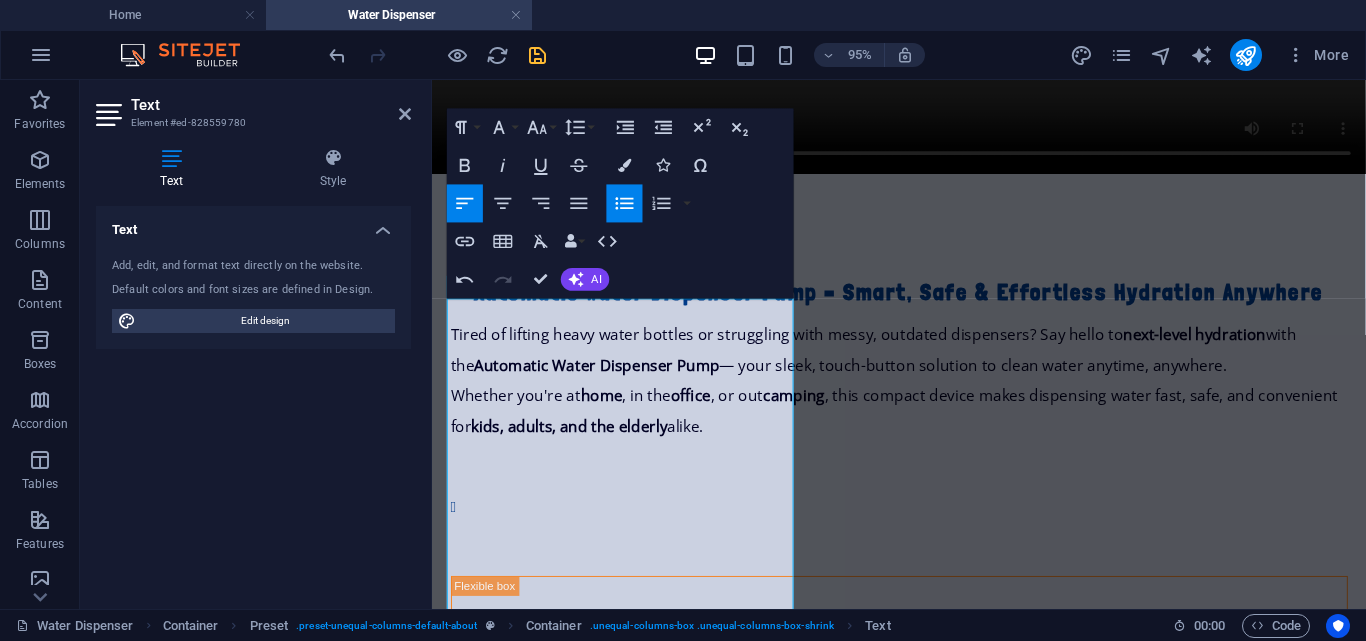 scroll, scrollTop: 673, scrollLeft: 0, axis: vertical 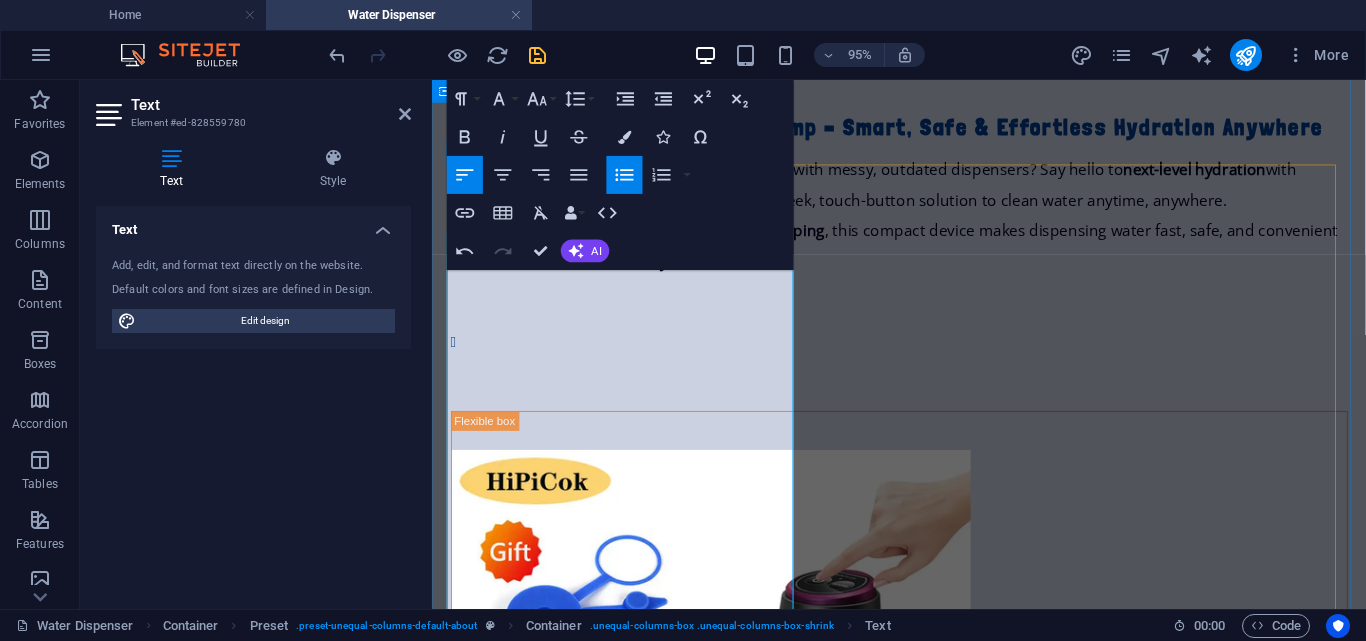 click at bounding box center (924, 312) 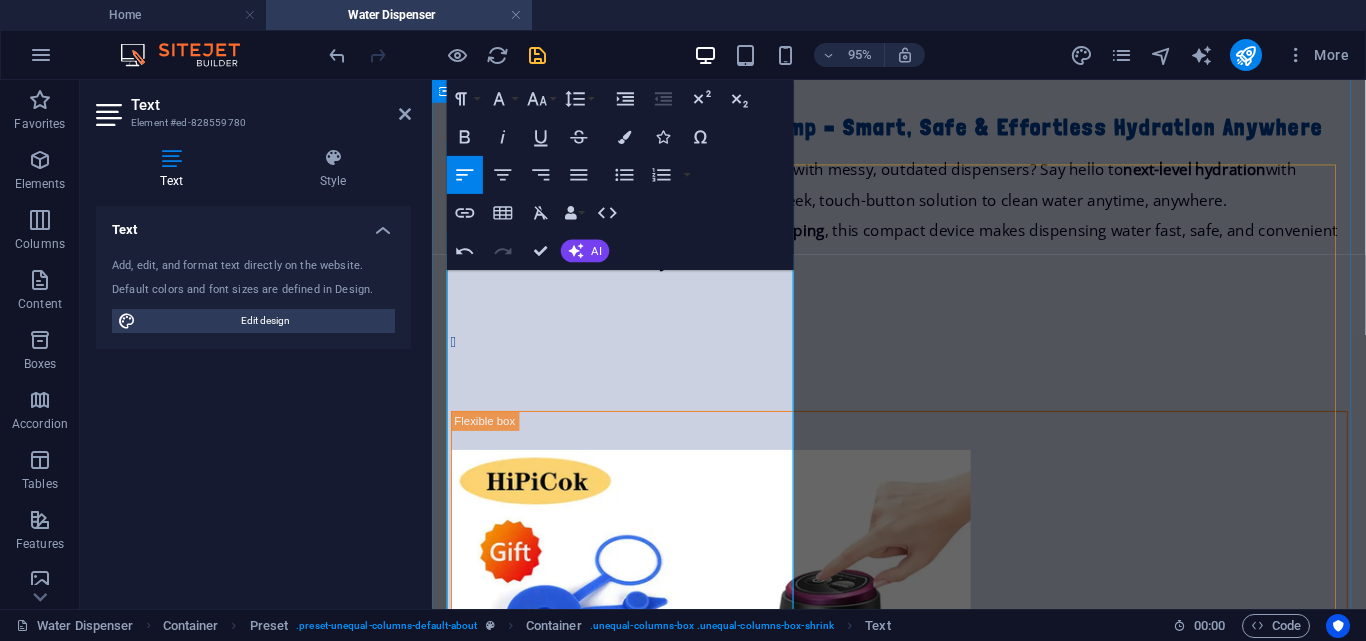 click at bounding box center [924, 312] 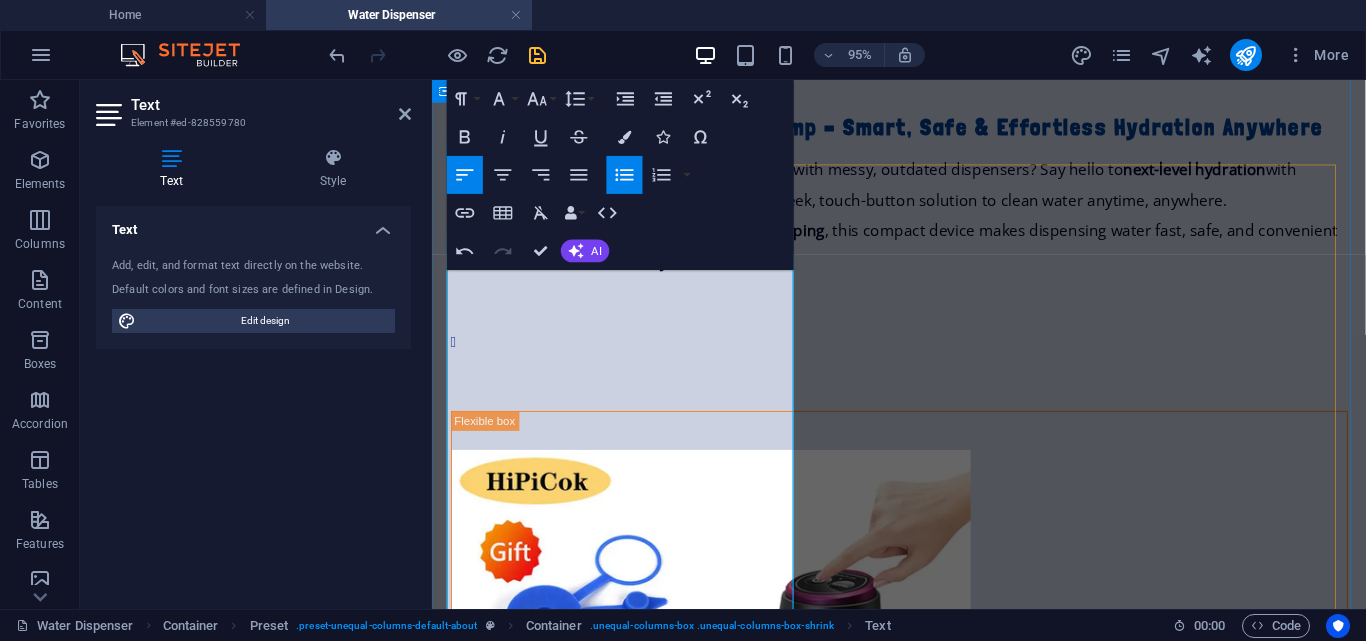 click on "Whether you're at  home , in the  office , or out  camping , this compact device makes dispensing water fast, safe, and convenient for  kids, adults, and the elderly  alike." at bounding box center (924, 254) 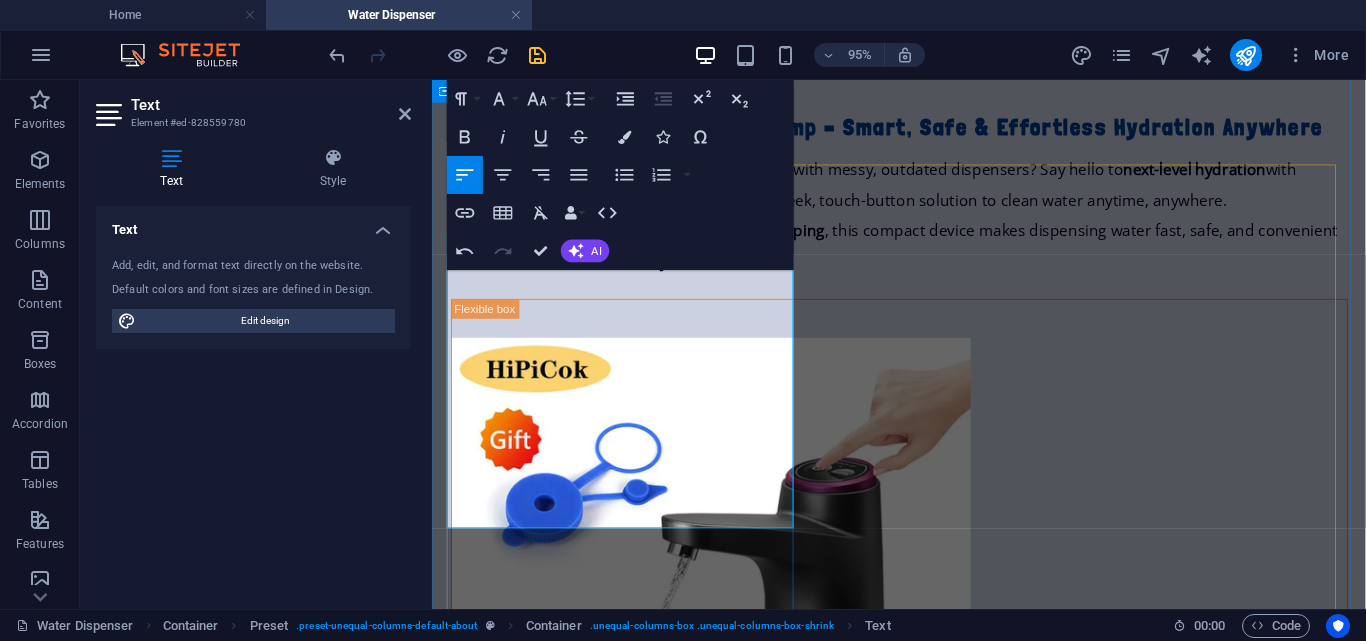 click on "Automatic Water Dispenser Pump – Smart, Safe & Effortless Hydration Anywhere Tired of lifting heavy water bottles or struggling with messy, outdated dispensers? Say hello to  next-level hydration  with the  Automatic Water Dispenser Pump  — your sleek, touch-button solution to clean water anytime, anywhere. Whether you're at  home , in the  office , or out  camping , this compact device makes dispensing water fast, safe, and convenient for  kids, adults, and the elderly  alike." at bounding box center (924, 209) 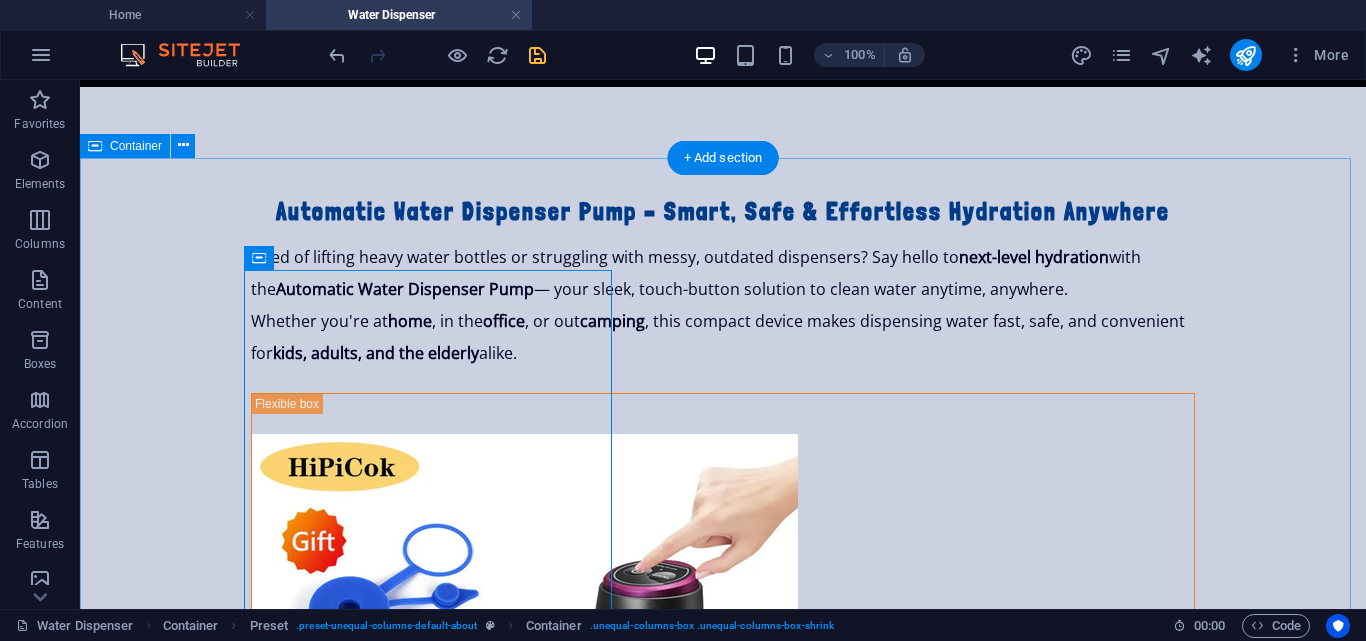 scroll, scrollTop: 743, scrollLeft: 0, axis: vertical 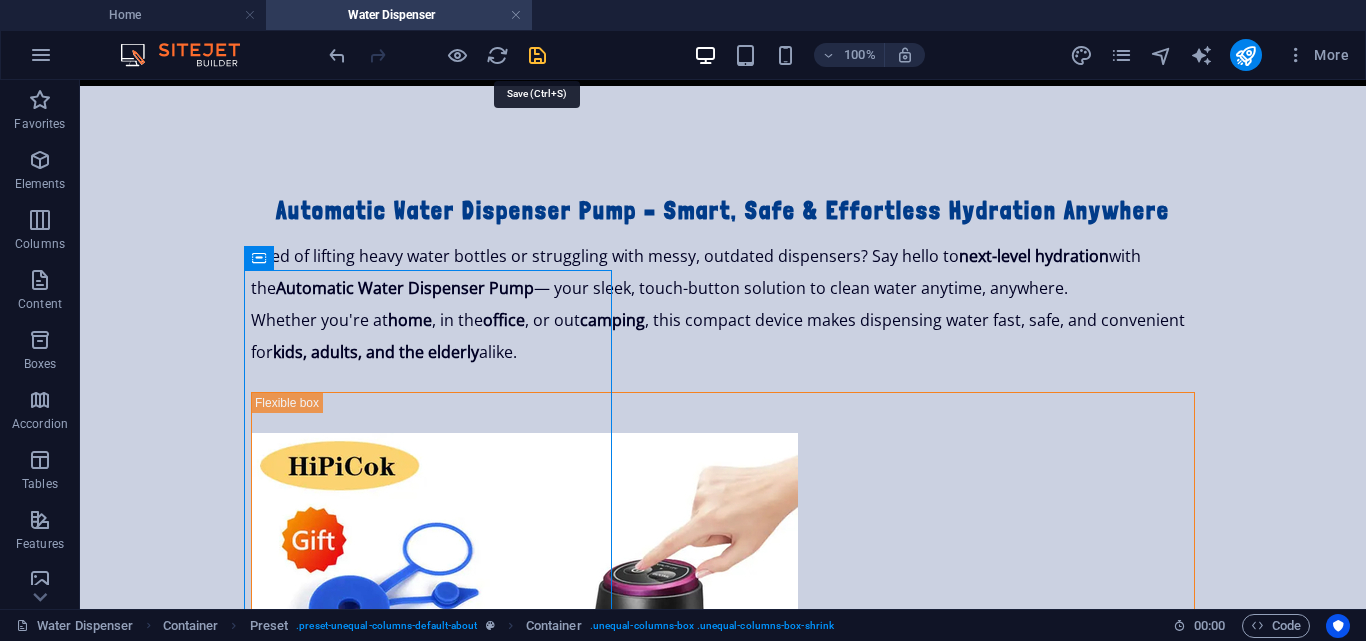 click at bounding box center [537, 55] 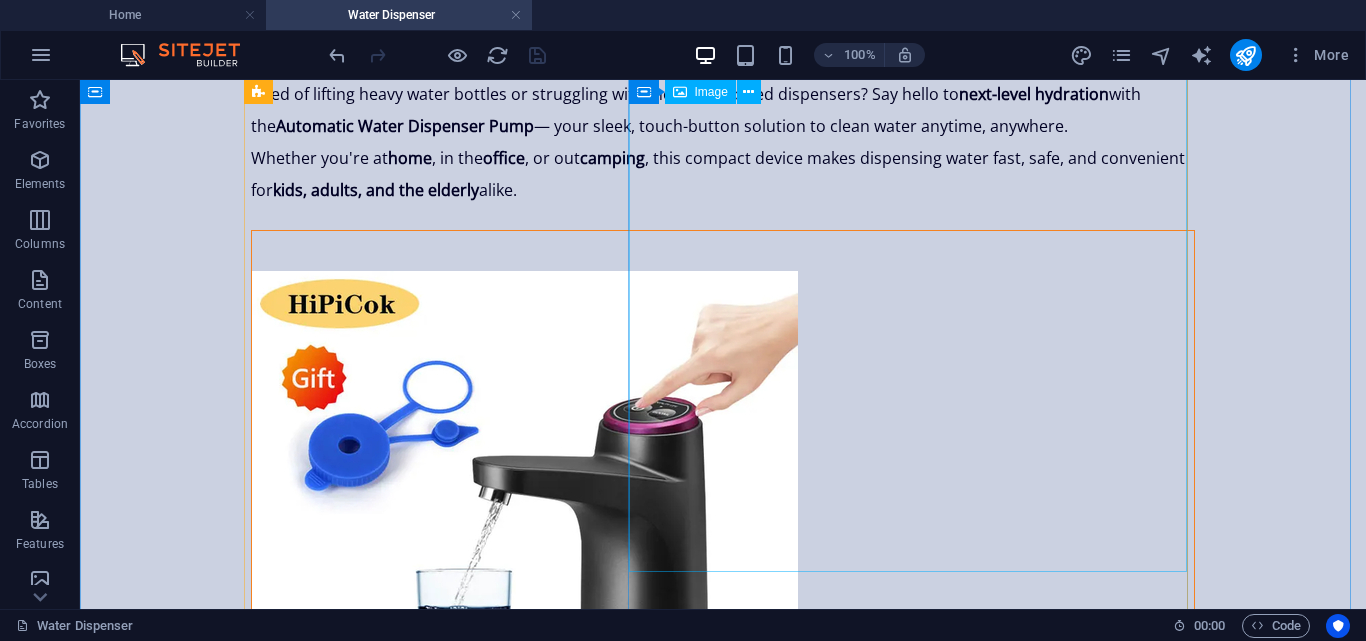 scroll, scrollTop: 883, scrollLeft: 0, axis: vertical 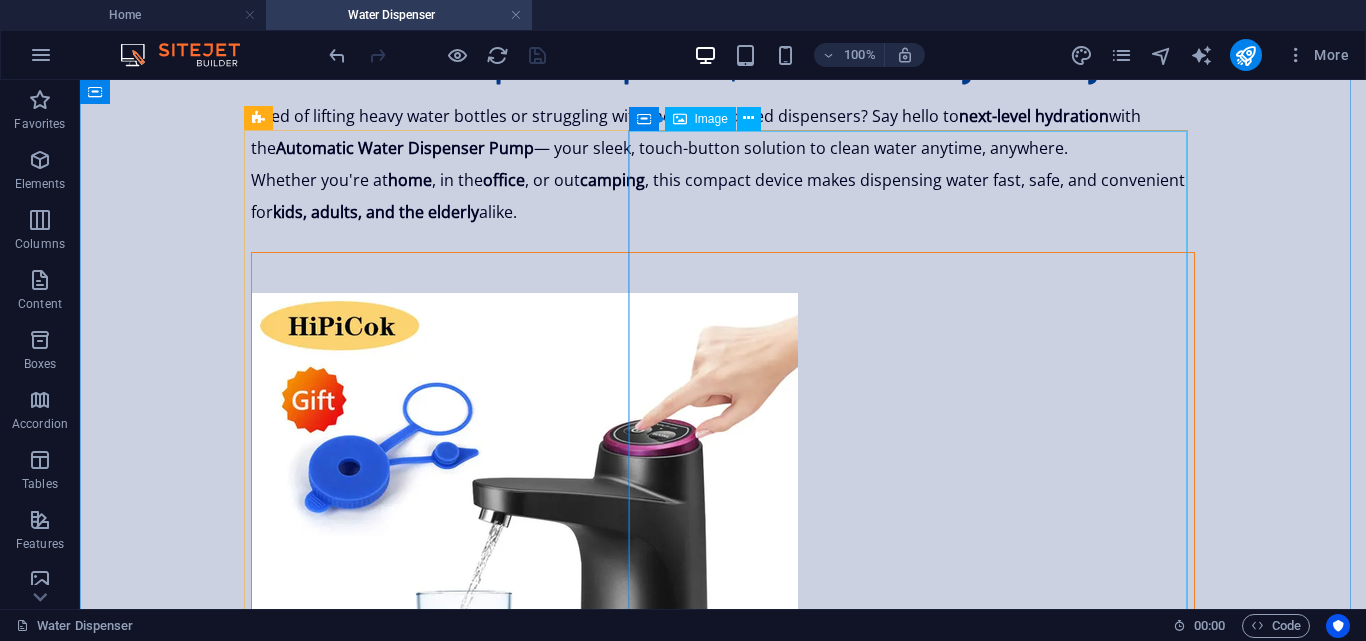click at bounding box center (723, 526) 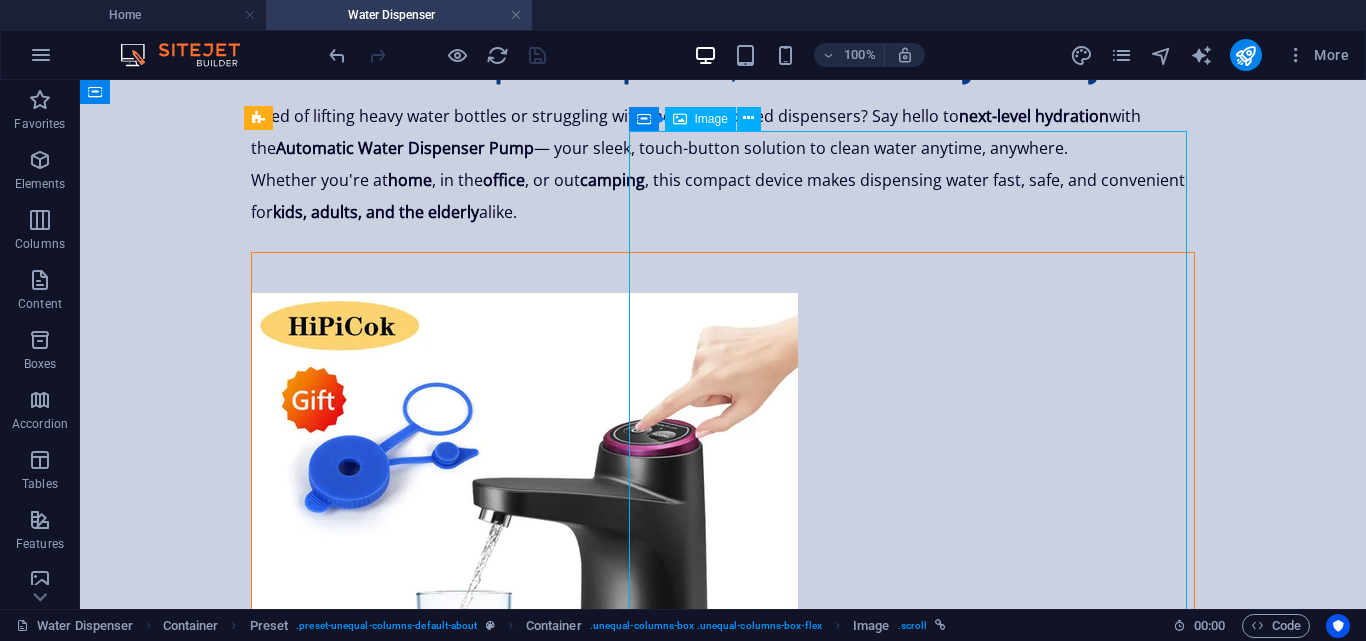 click at bounding box center [723, 526] 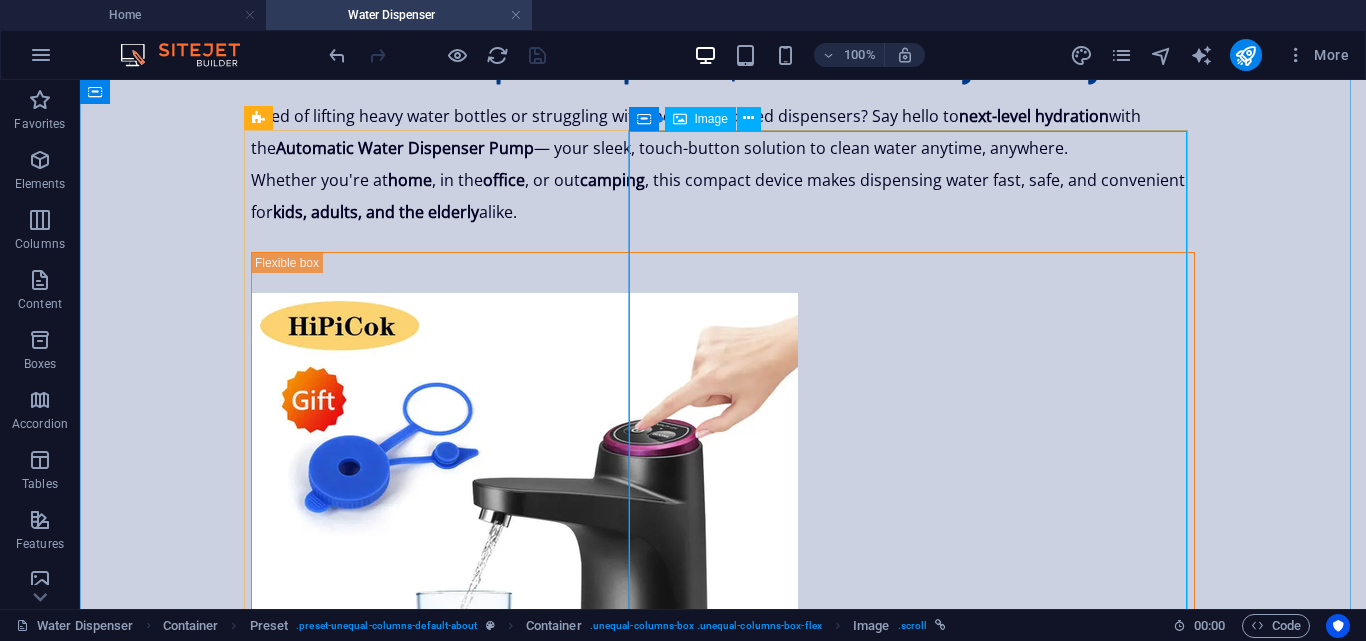 click on "Image" at bounding box center [711, 119] 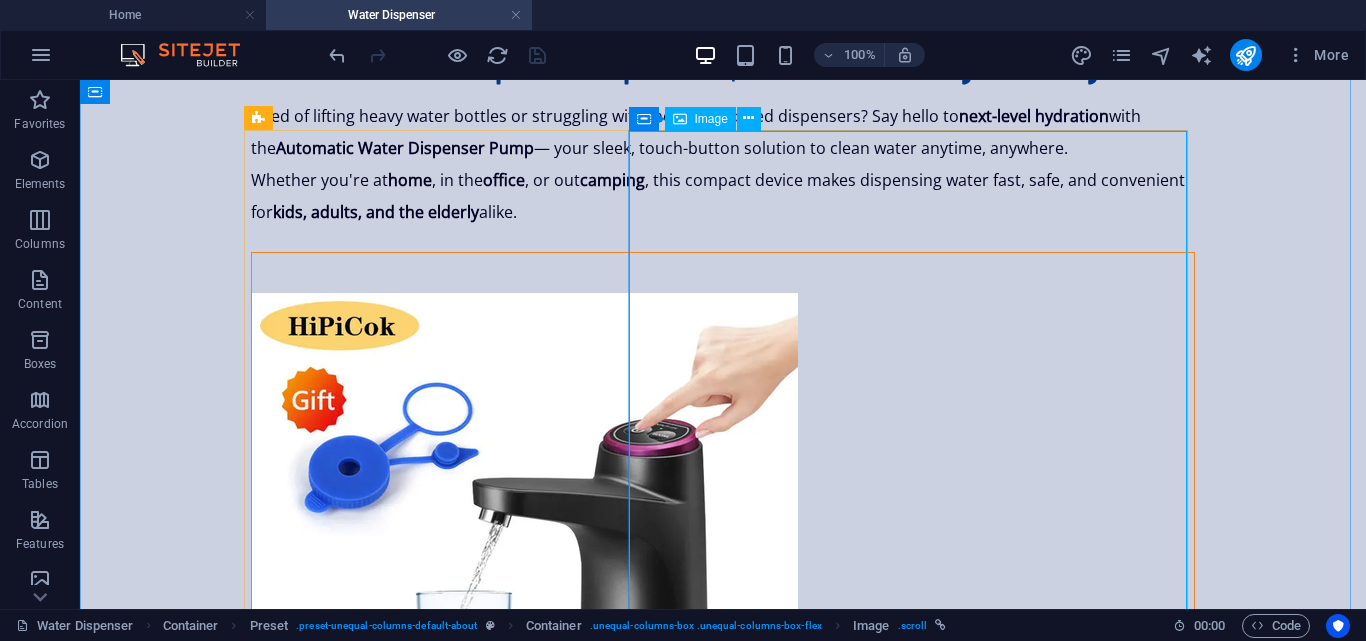 click at bounding box center [723, 526] 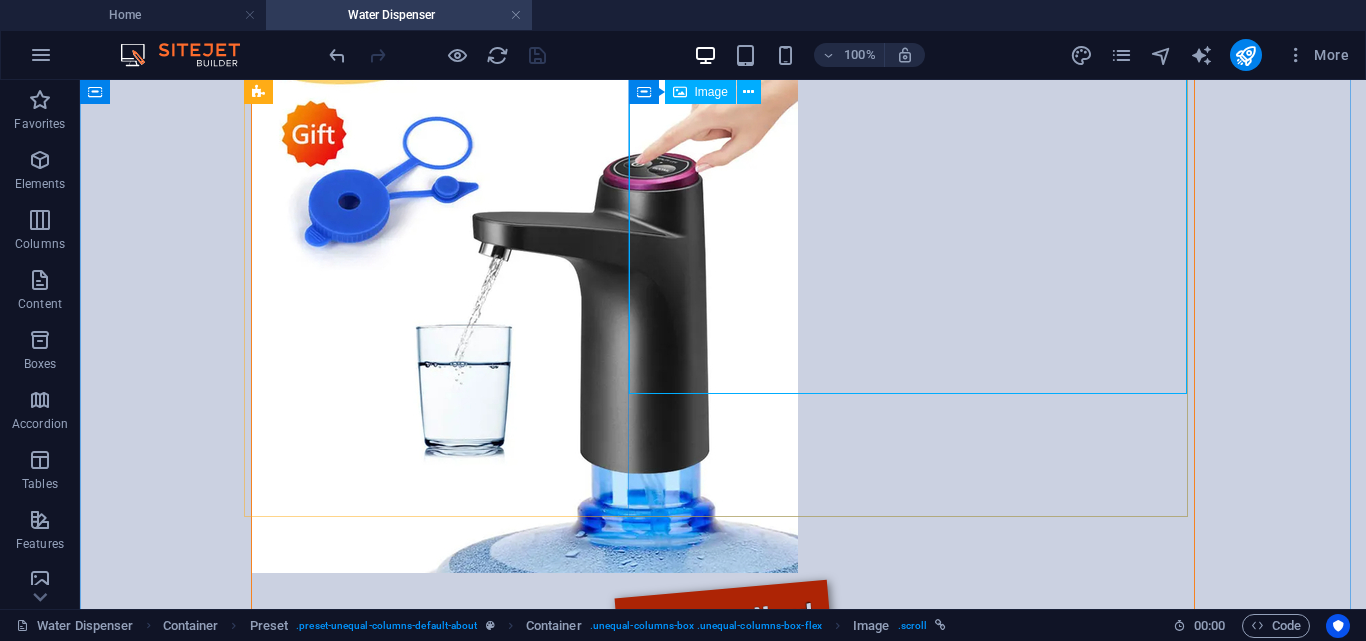 click at bounding box center [723, 260] 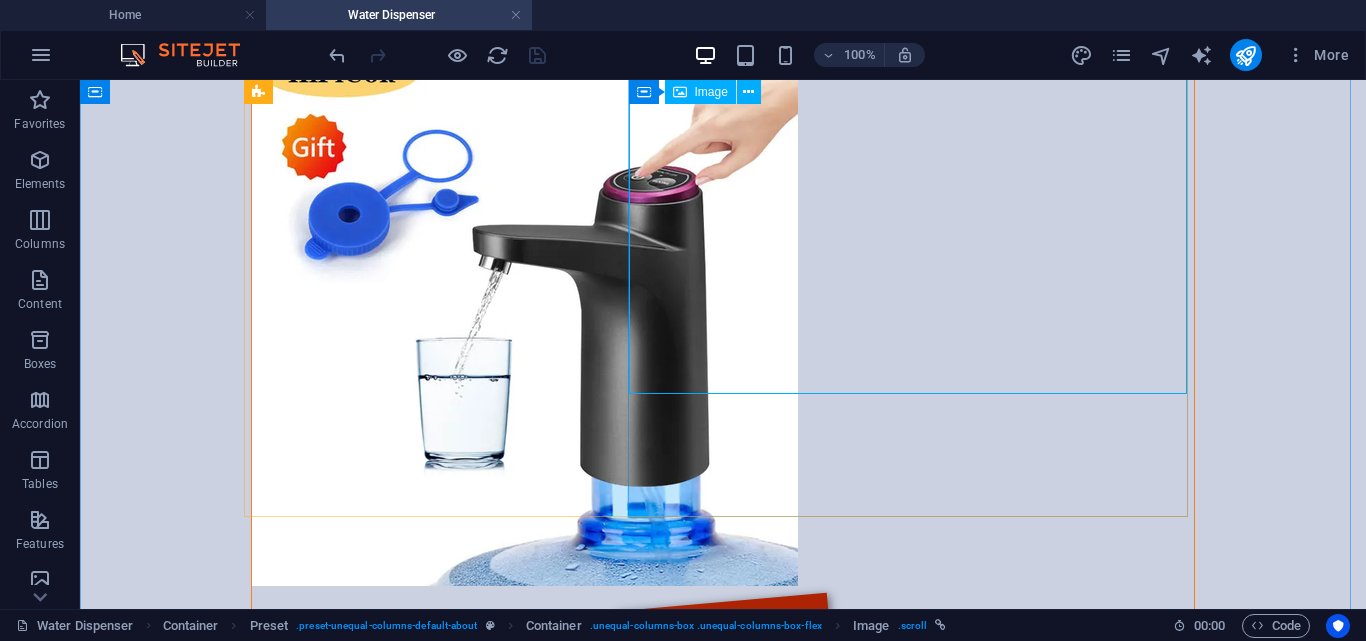 click at bounding box center (723, 273) 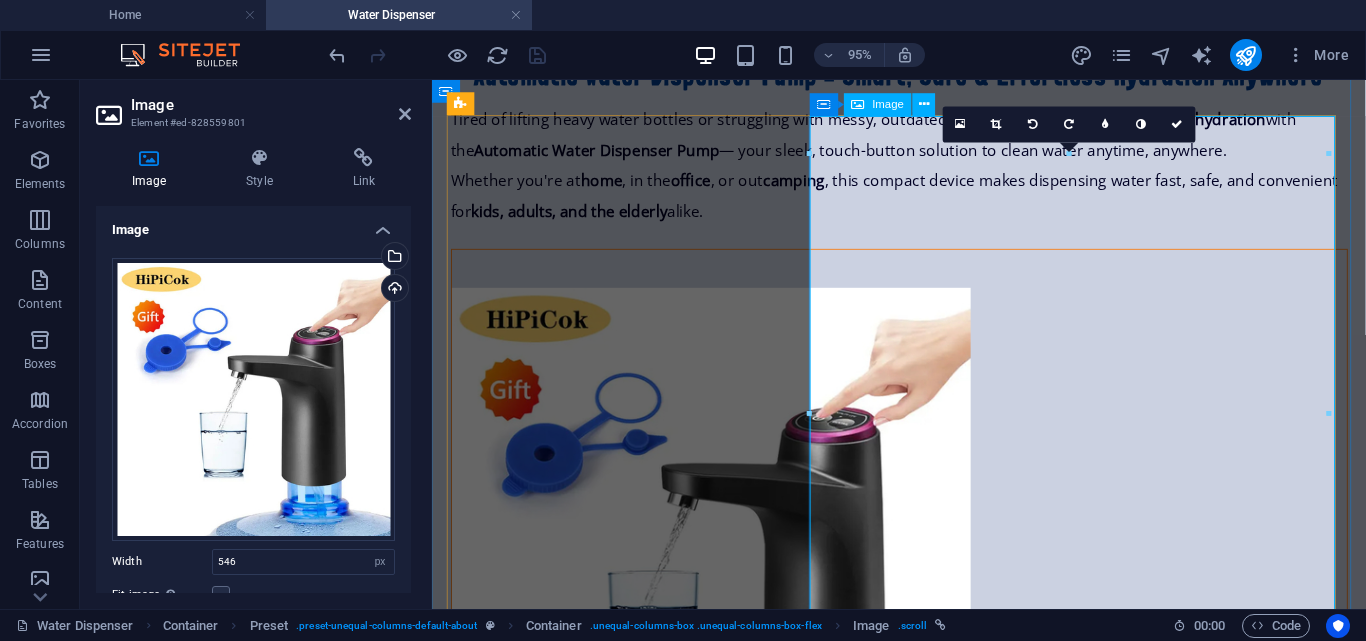 scroll, scrollTop: 739, scrollLeft: 0, axis: vertical 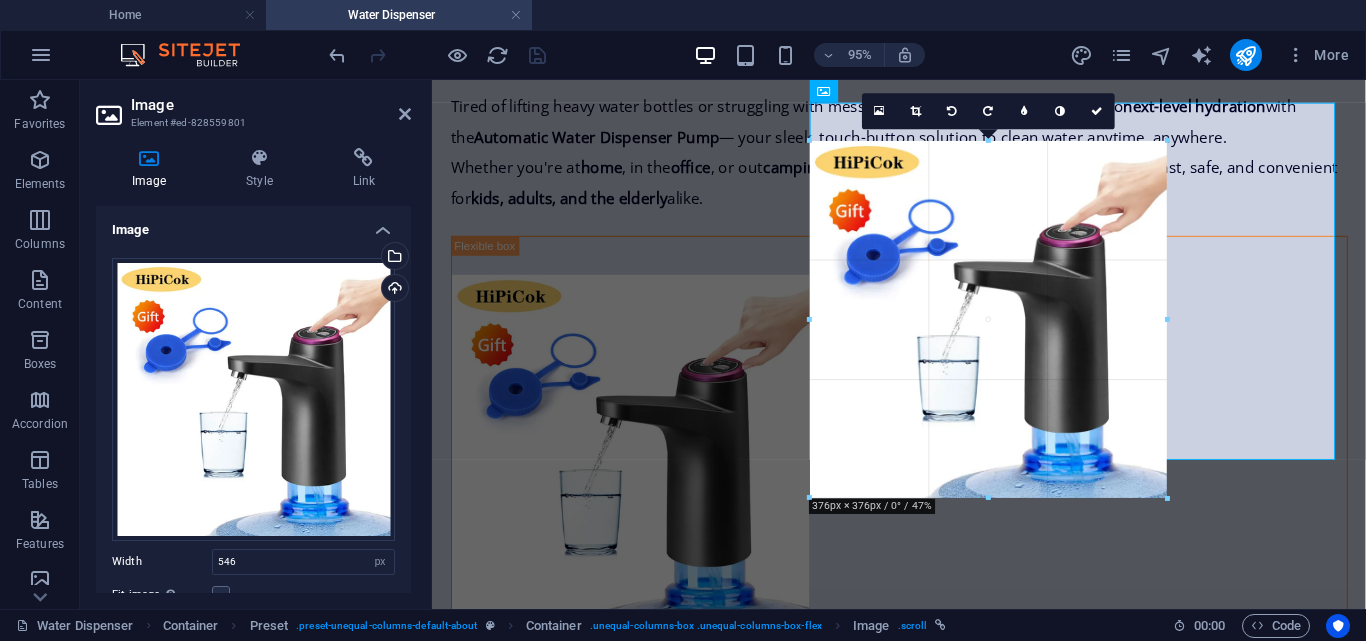 drag, startPoint x: 807, startPoint y: 141, endPoint x: 983, endPoint y: 326, distance: 255.34486 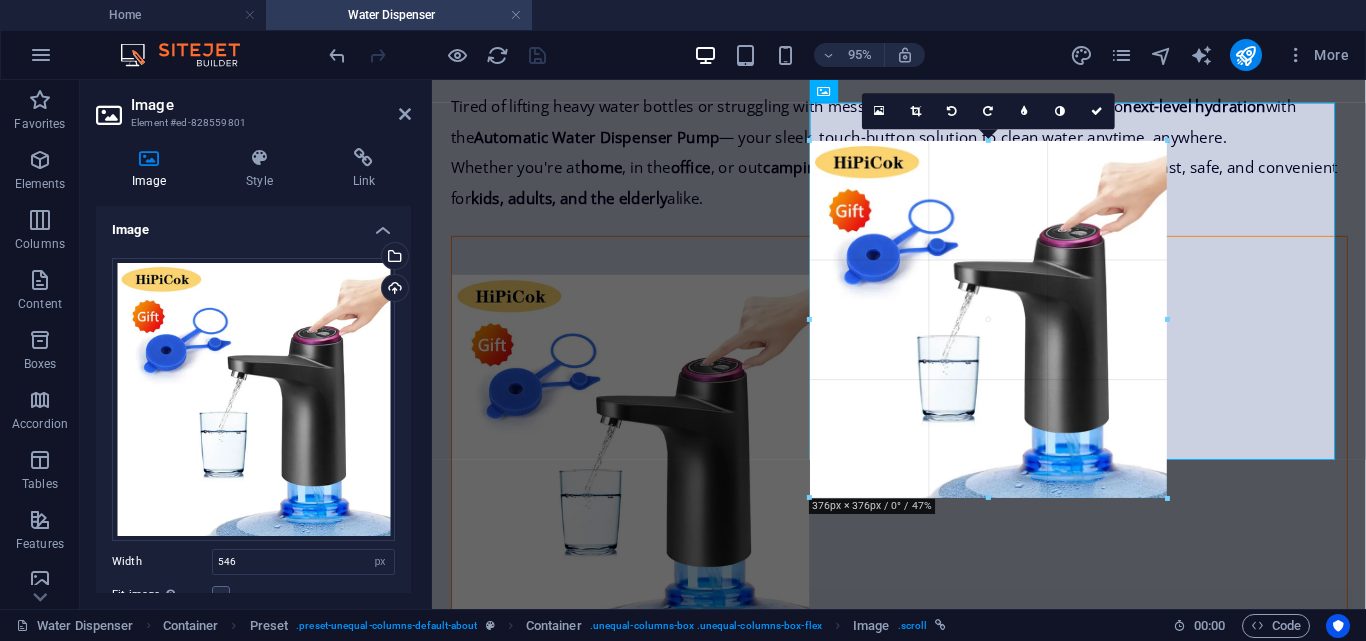 type on "376" 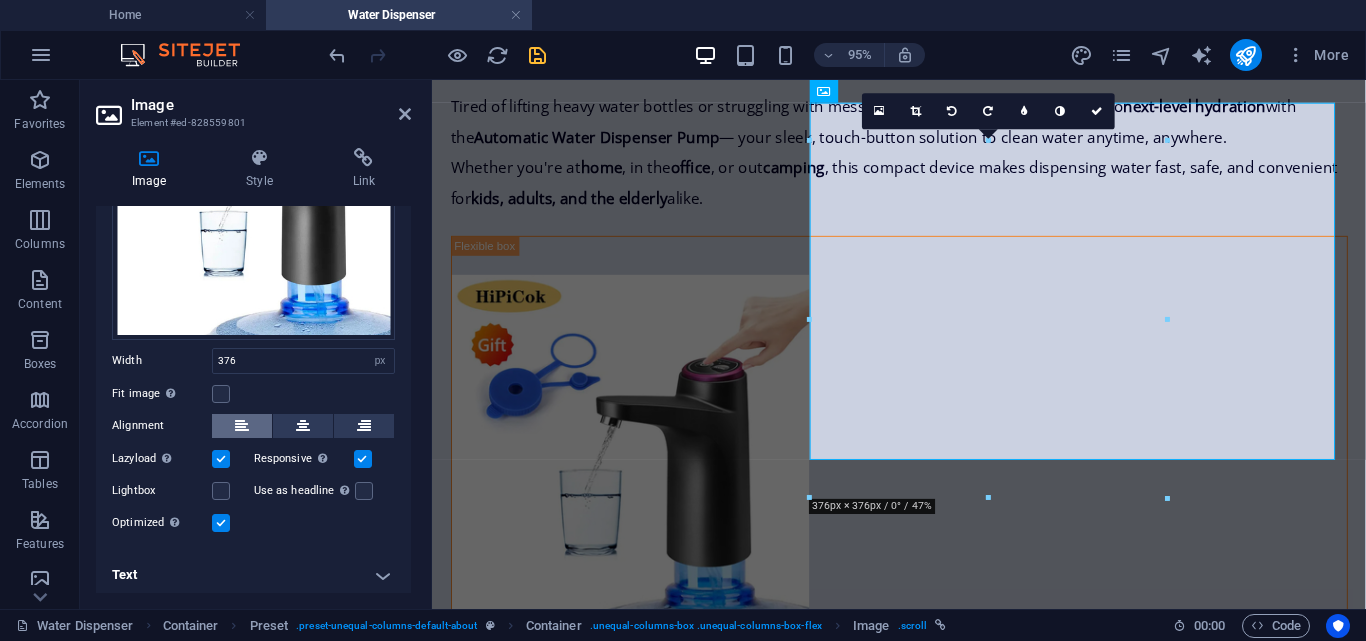 scroll, scrollTop: 202, scrollLeft: 0, axis: vertical 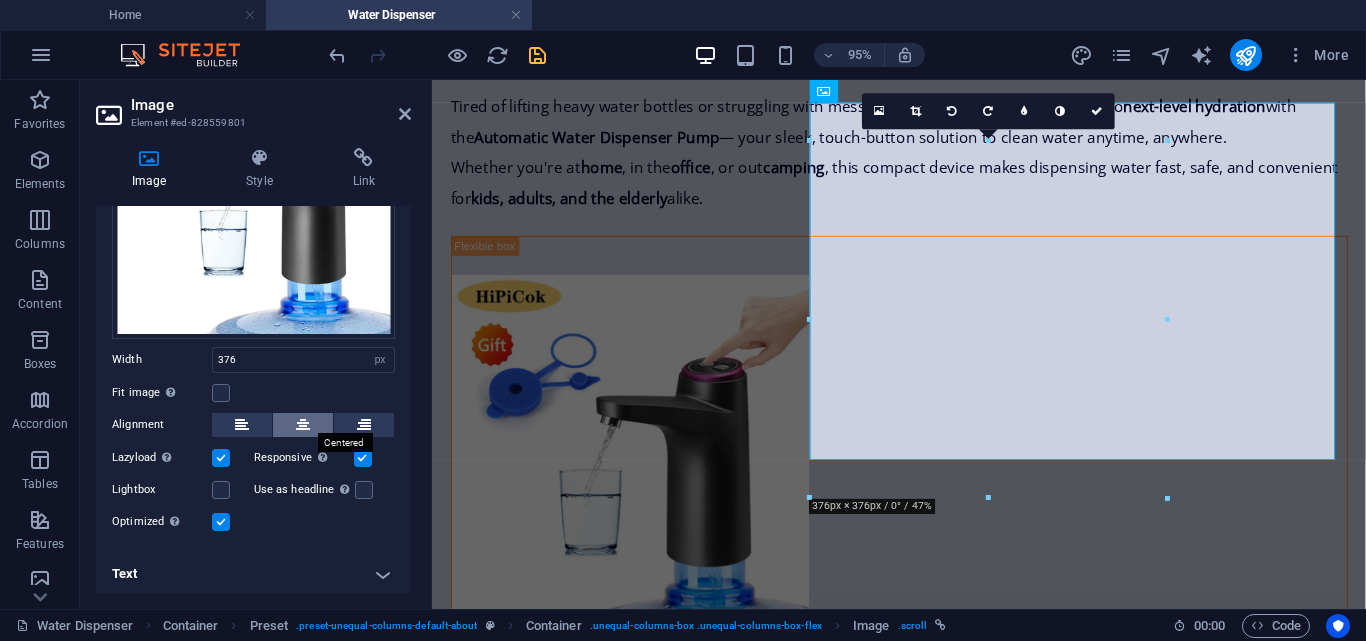 click at bounding box center (303, 425) 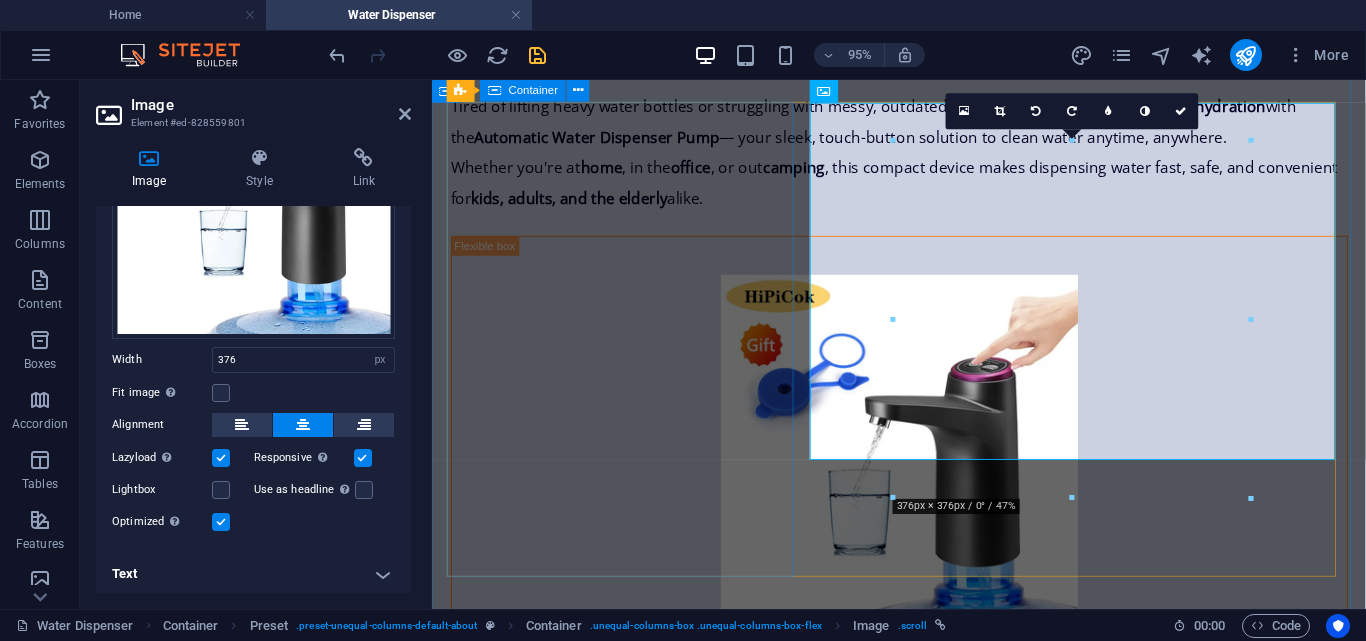 click on "Automatic Water Dispenser Pump – Smart, Safe & Effortless Hydration Anywhere Tired of lifting heavy water bottles or struggling with messy, outdated dispensers? Say hello to  next-level hydration  with the  Automatic Water Dispenser Pump  — your sleek, touch-button solution to clean water anytime, anywhere. Whether you're at  home , in the  office , or out  camping , this compact device makes dispensing water fast, safe, and convenient for  kids, adults, and the elderly  alike." at bounding box center (924, 143) 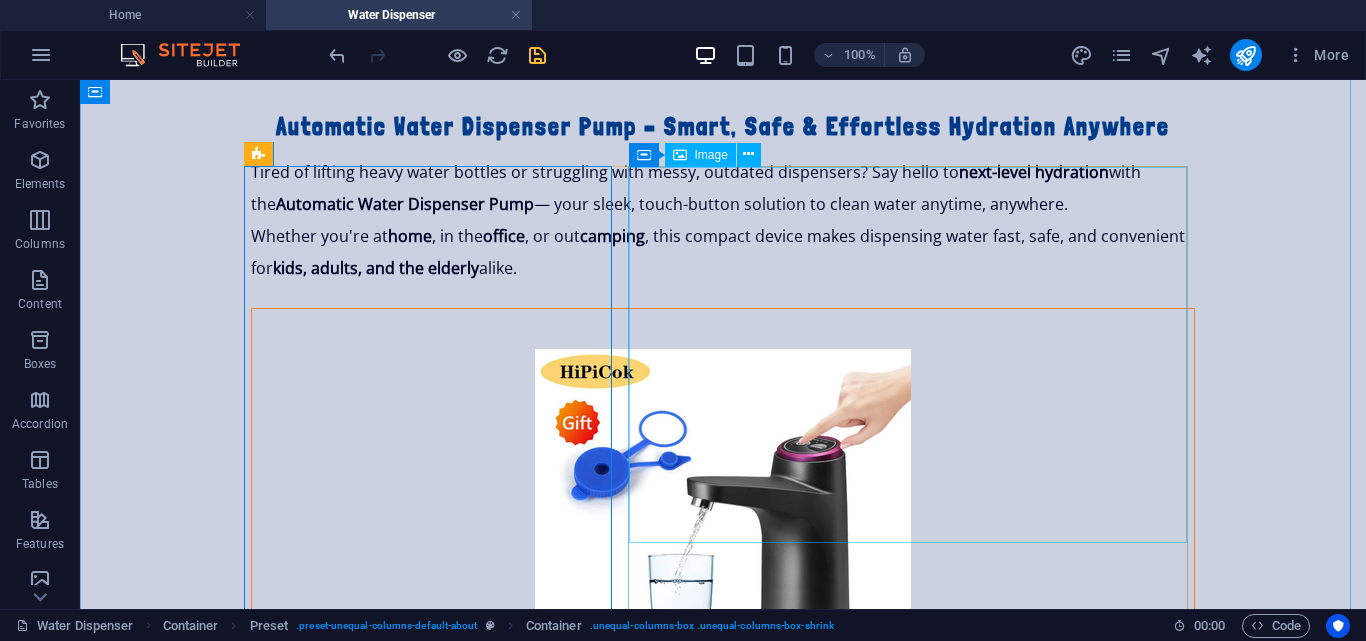 scroll, scrollTop: 817, scrollLeft: 0, axis: vertical 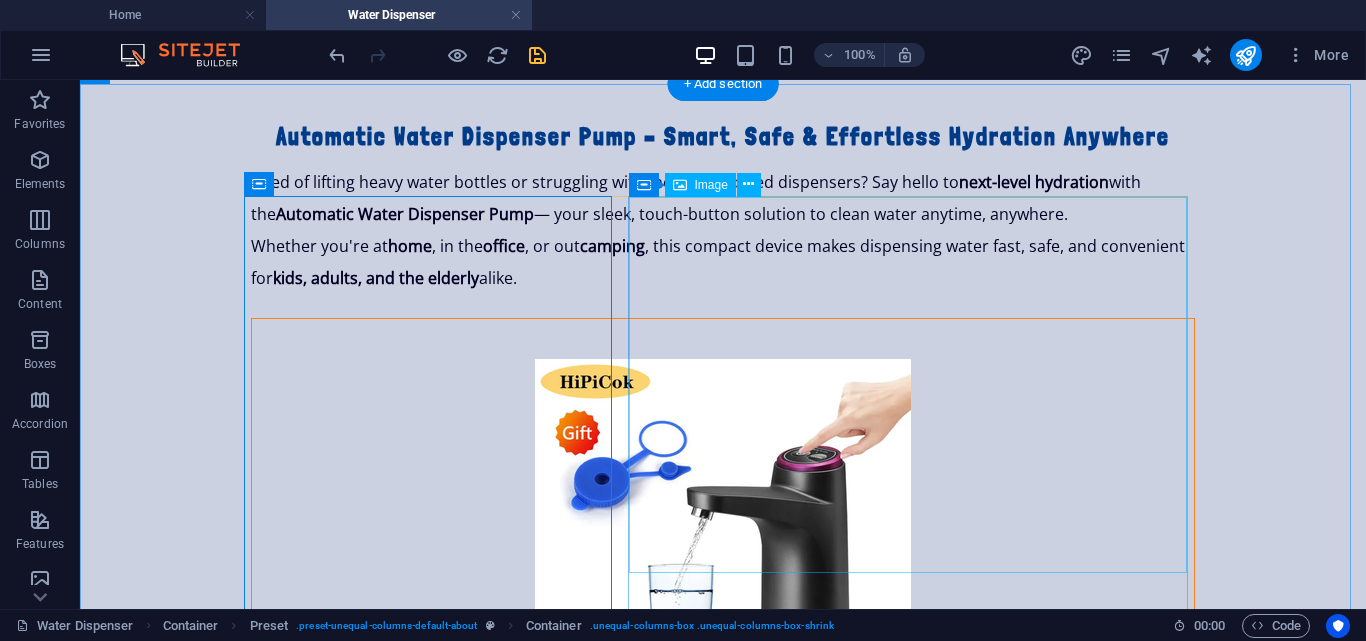 click at bounding box center [723, 507] 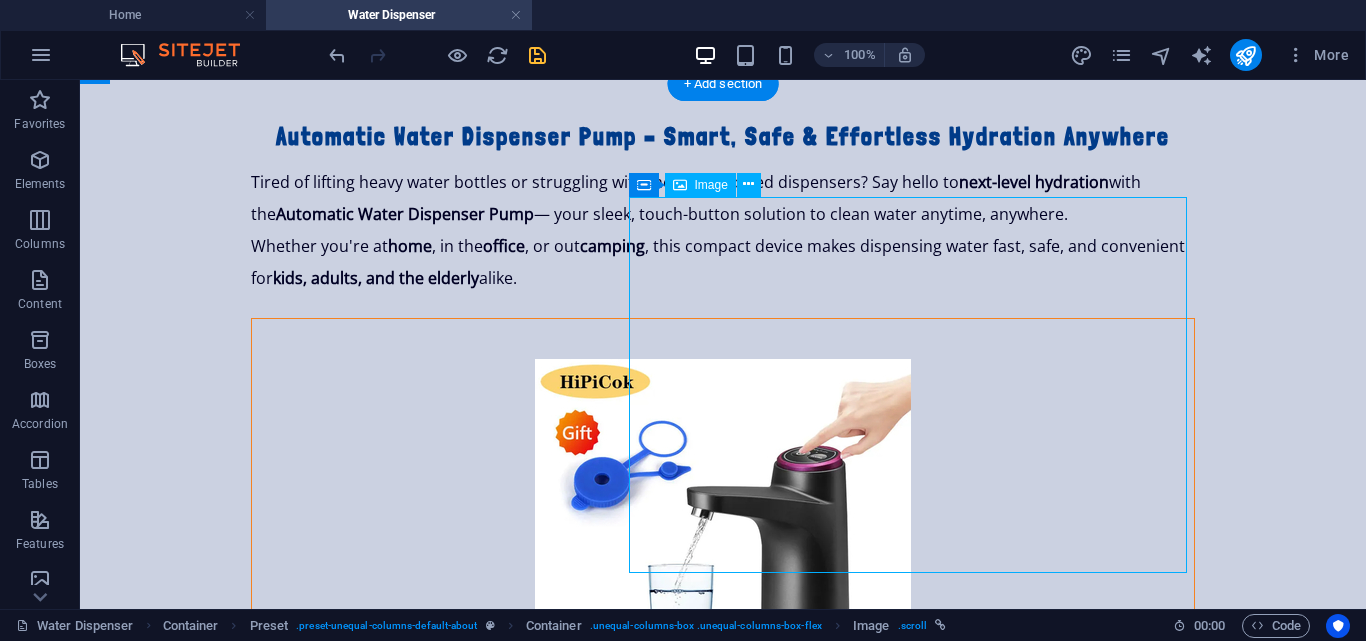 click at bounding box center (723, 507) 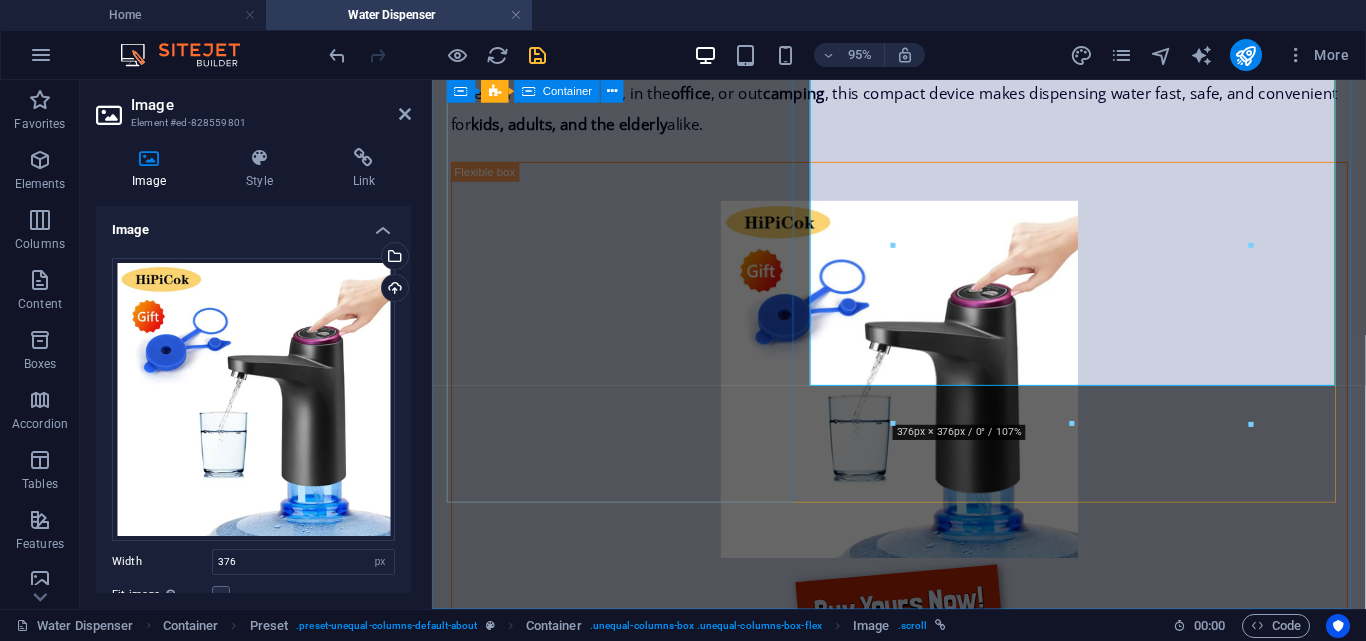 click on "Automatic Water Dispenser Pump – Smart, Safe & Effortless Hydration Anywhere Tired of lifting heavy water bottles or struggling with messy, outdated dispensers? Say hello to  next-level hydration  with the  Automatic Water Dispenser Pump  — your sleek, touch-button solution to clean water anytime, anywhere. Whether you're at  home , in the  office , or out  camping , this compact device makes dispensing water fast, safe, and convenient for  kids, adults, and the elderly  alike." at bounding box center (924, 65) 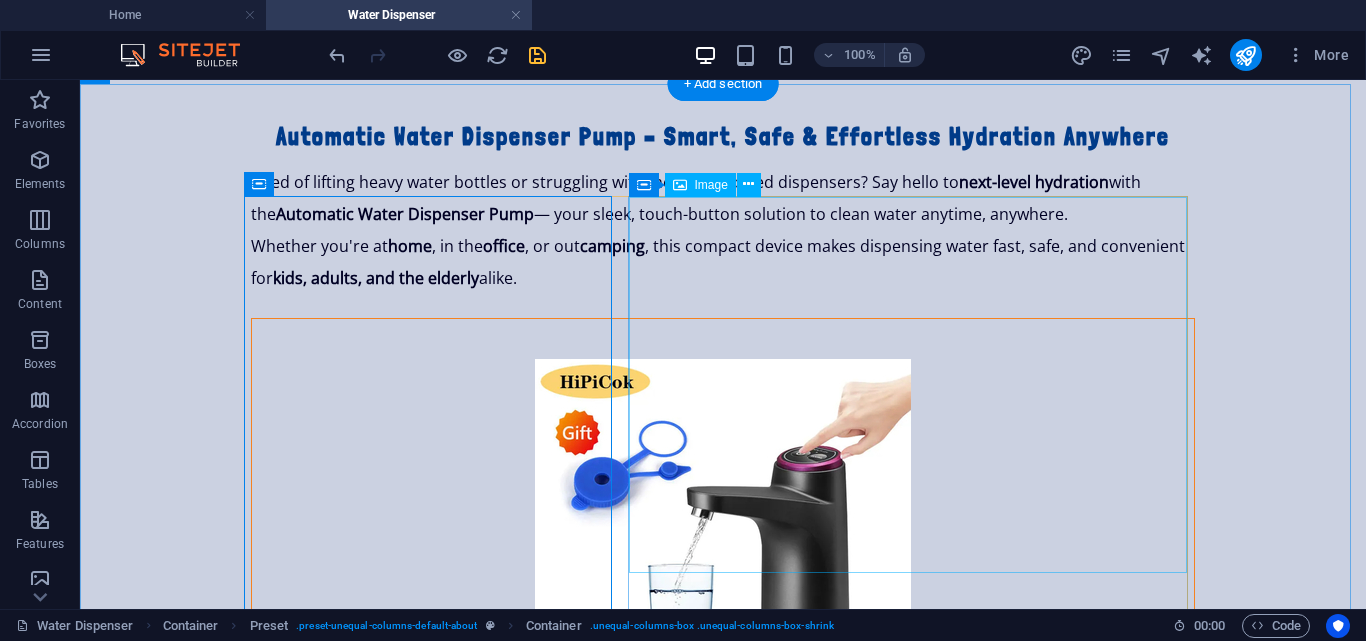 click at bounding box center (723, 507) 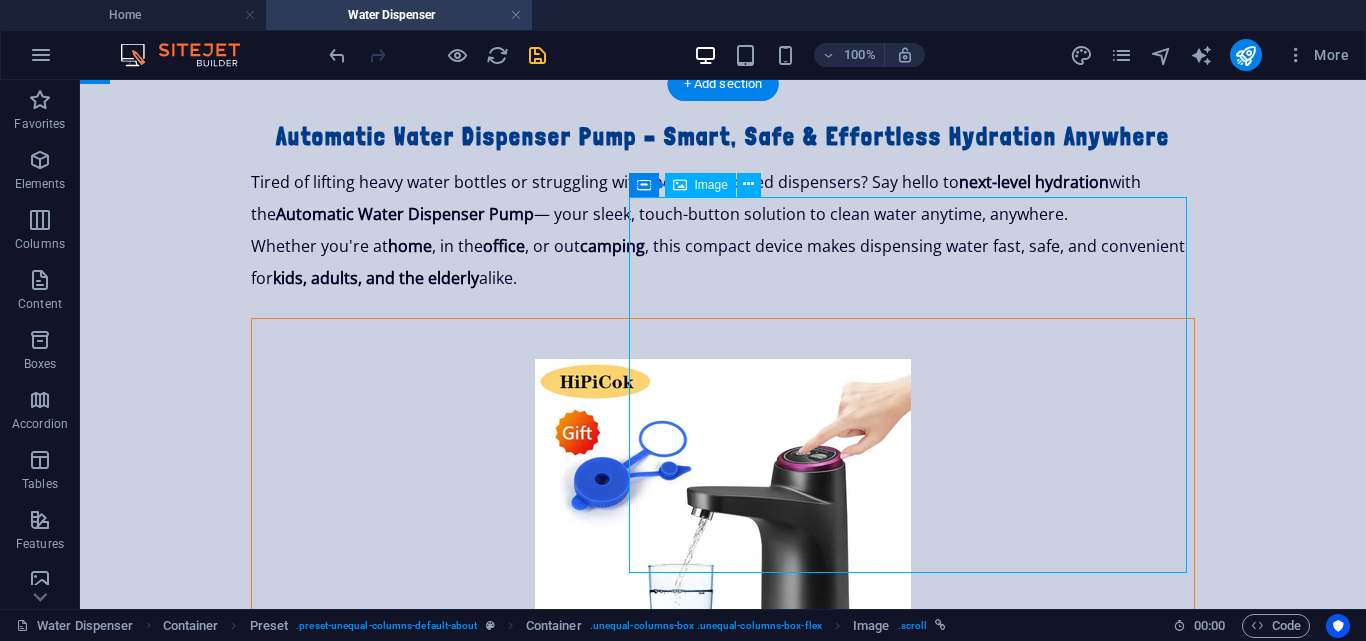 click at bounding box center (723, 507) 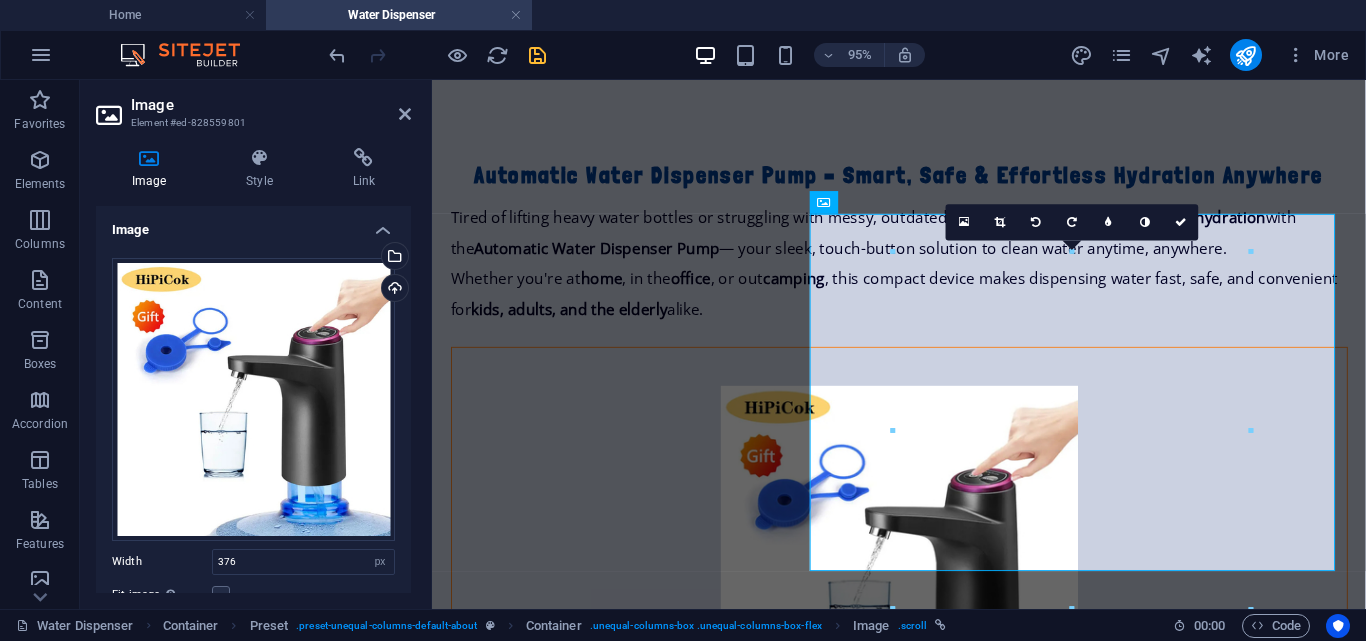 scroll, scrollTop: 621, scrollLeft: 0, axis: vertical 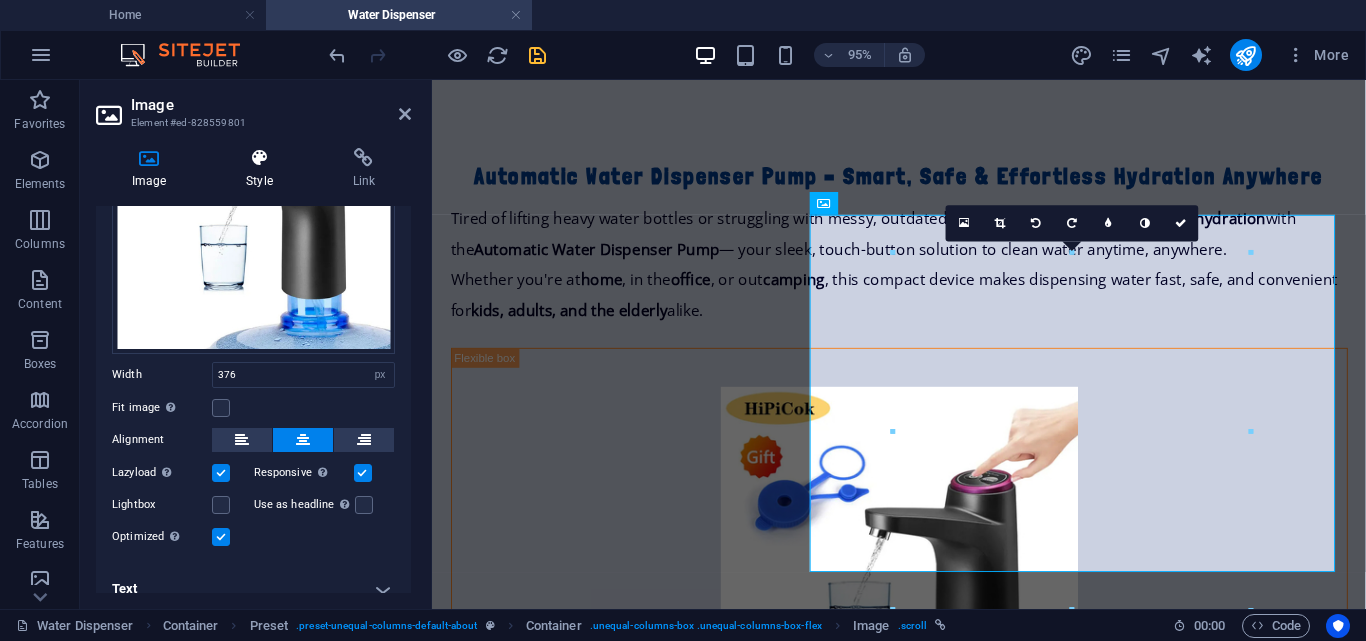 click on "Style" at bounding box center (263, 169) 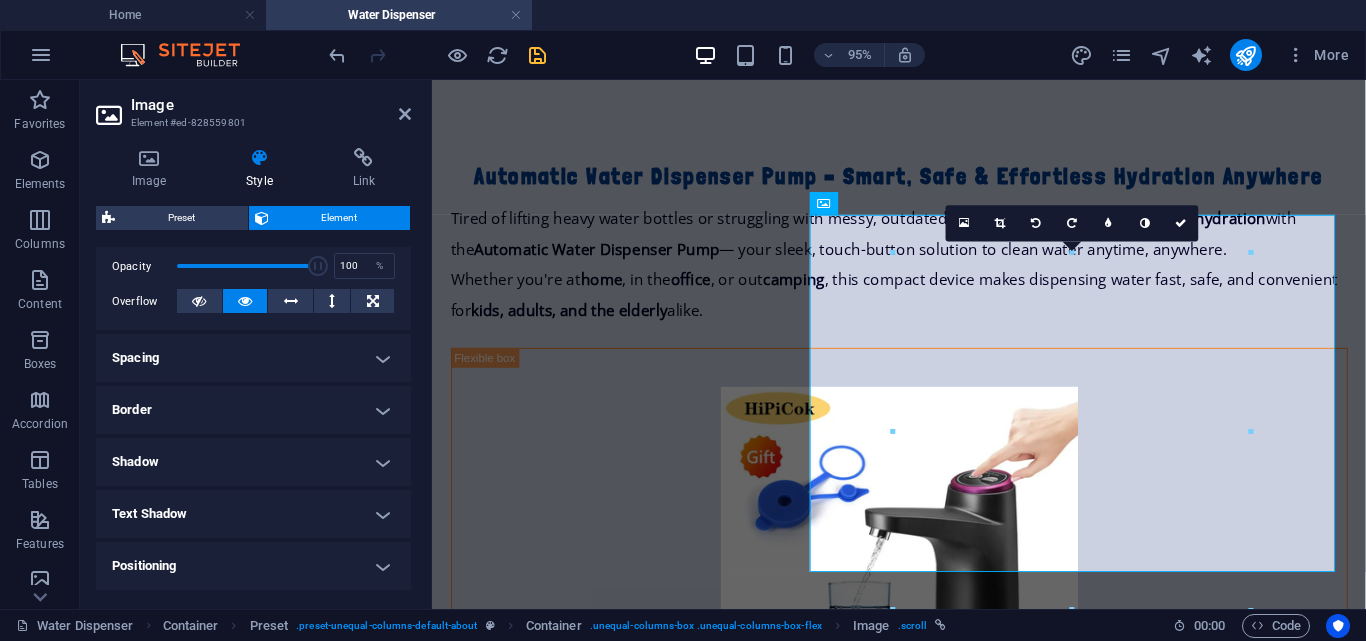 scroll, scrollTop: 292, scrollLeft: 0, axis: vertical 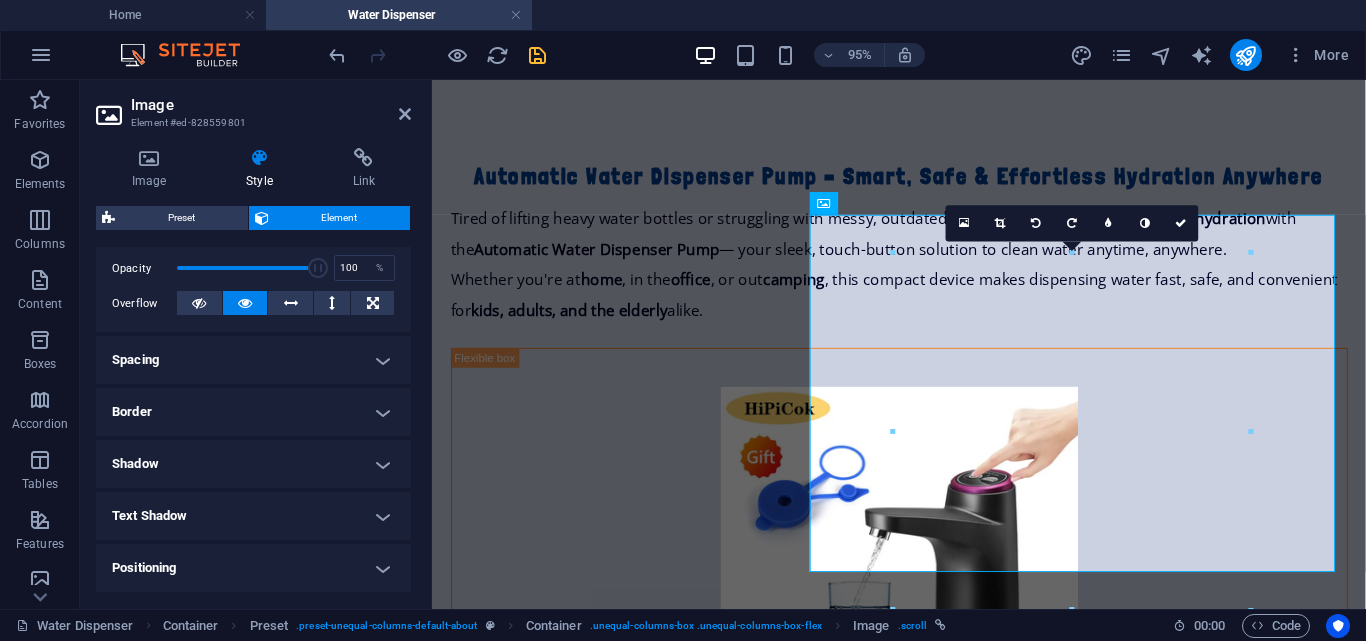 click on "Spacing" at bounding box center (253, 360) 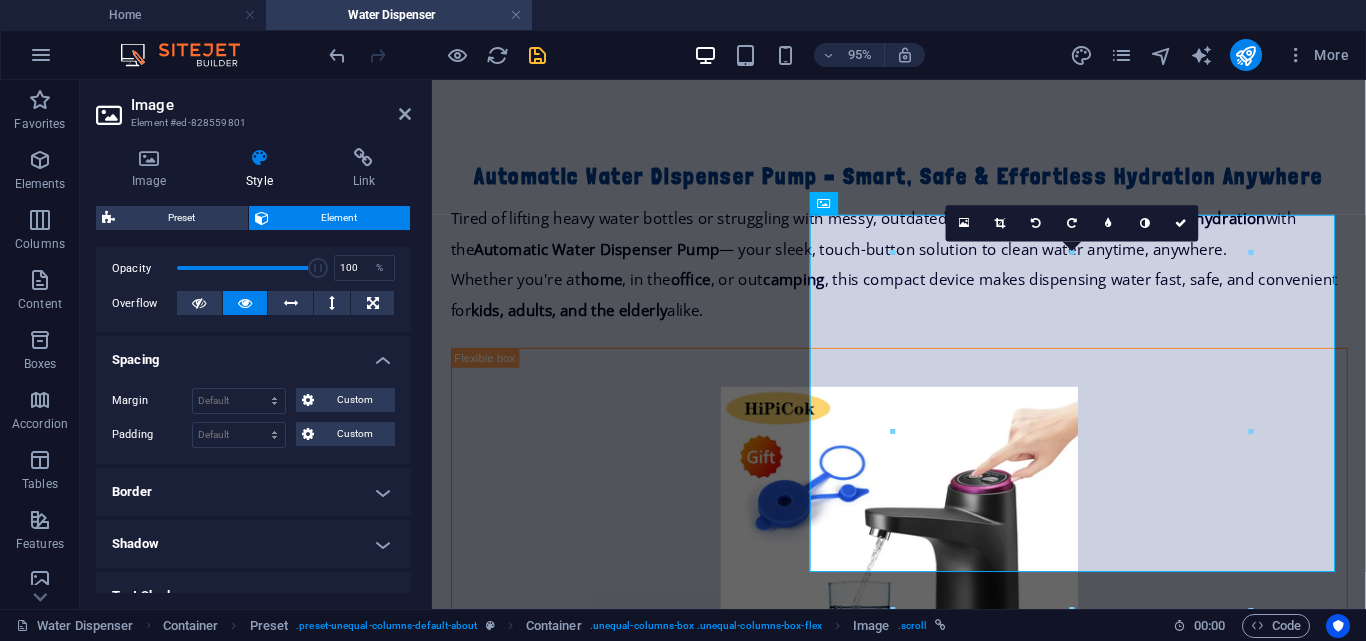 click on "Spacing" at bounding box center (253, 354) 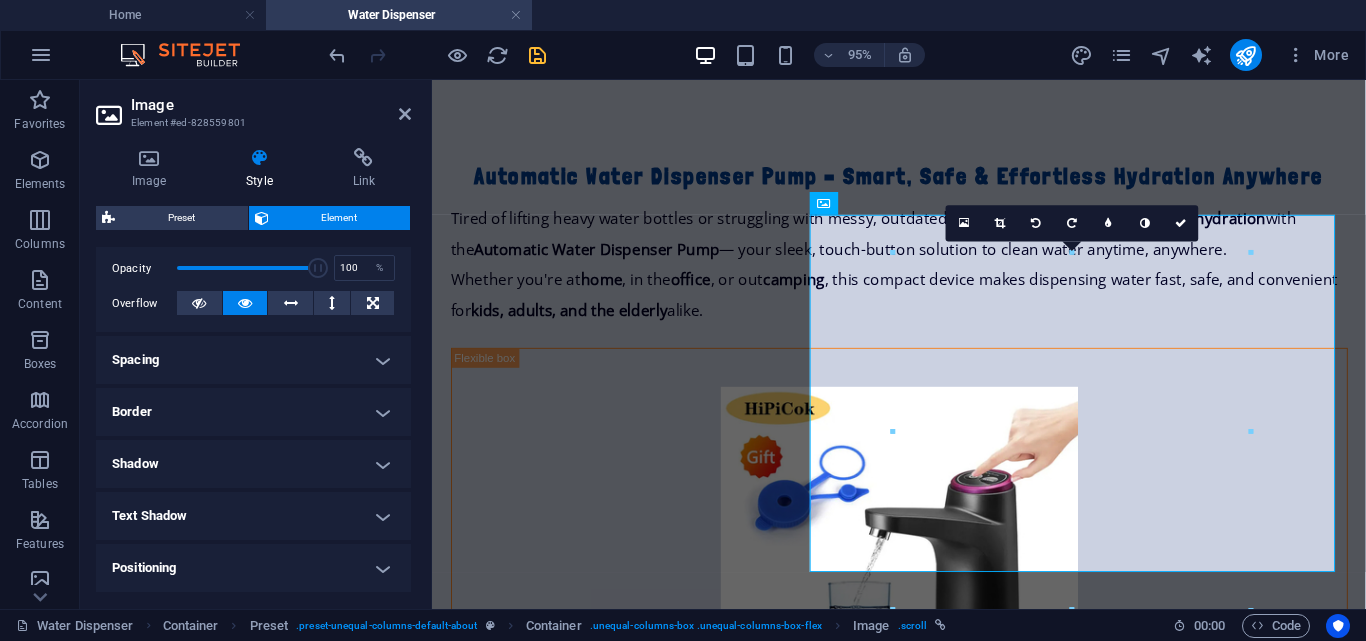 click on "Border" at bounding box center [253, 412] 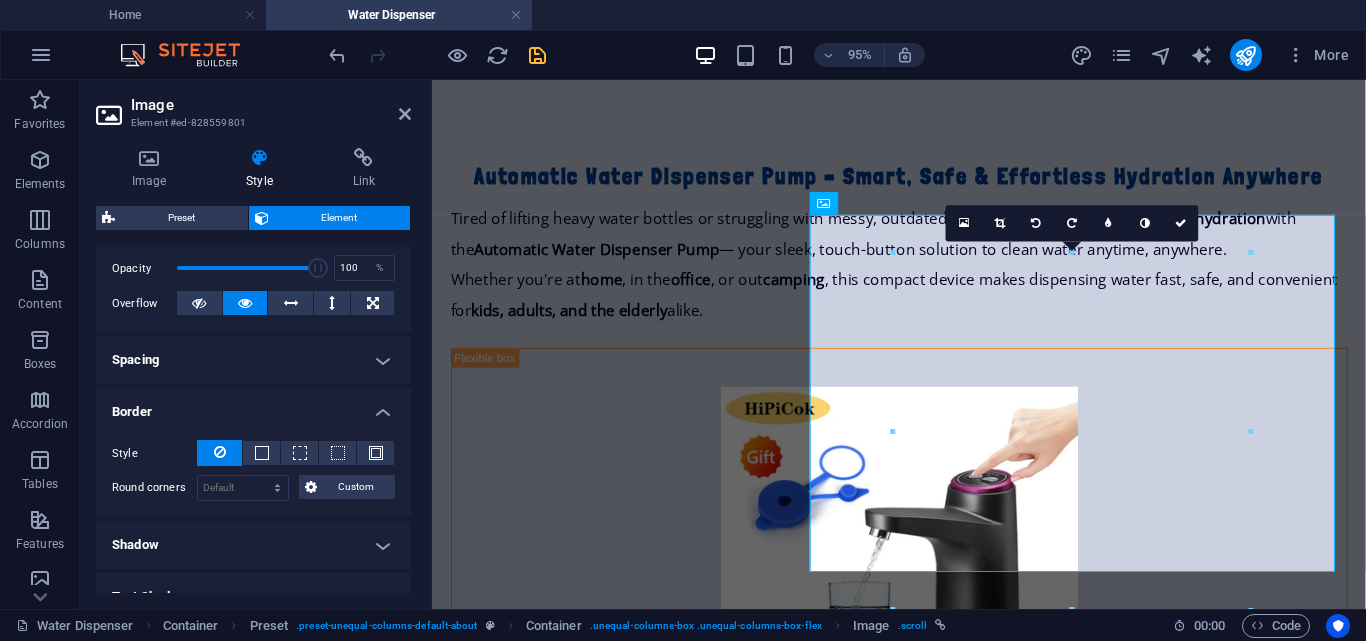 click on "Border" at bounding box center (253, 406) 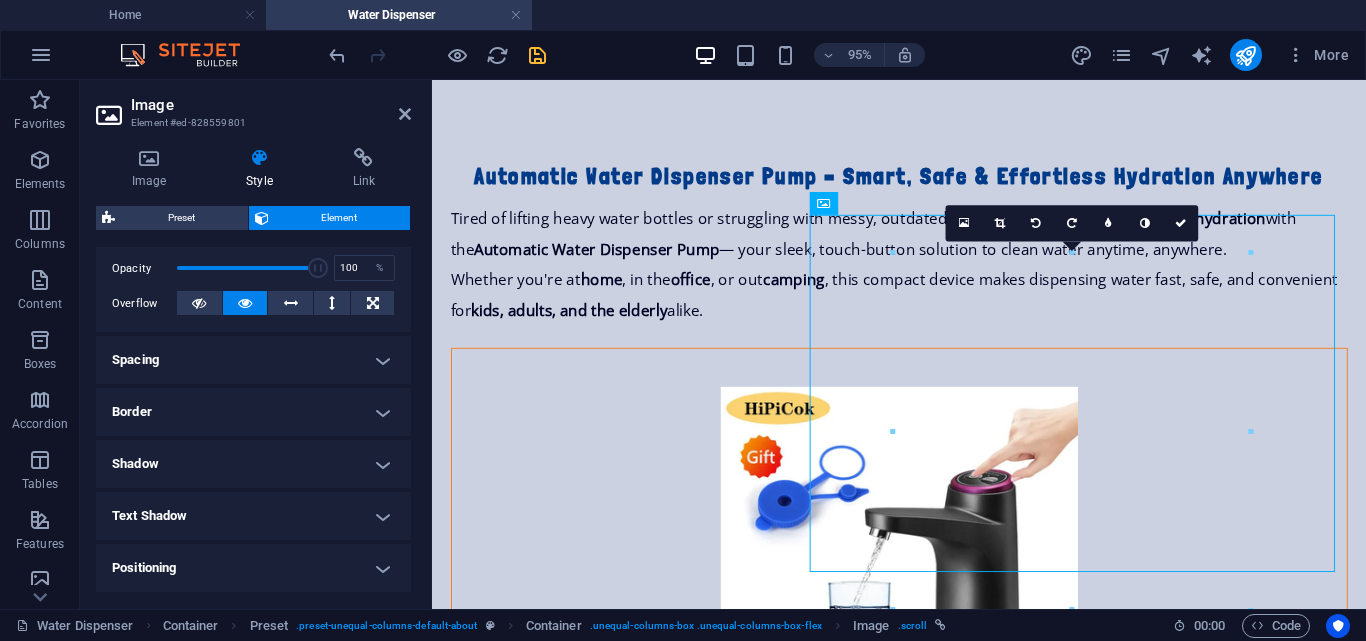 drag, startPoint x: 960, startPoint y: 276, endPoint x: 976, endPoint y: 292, distance: 22.627417 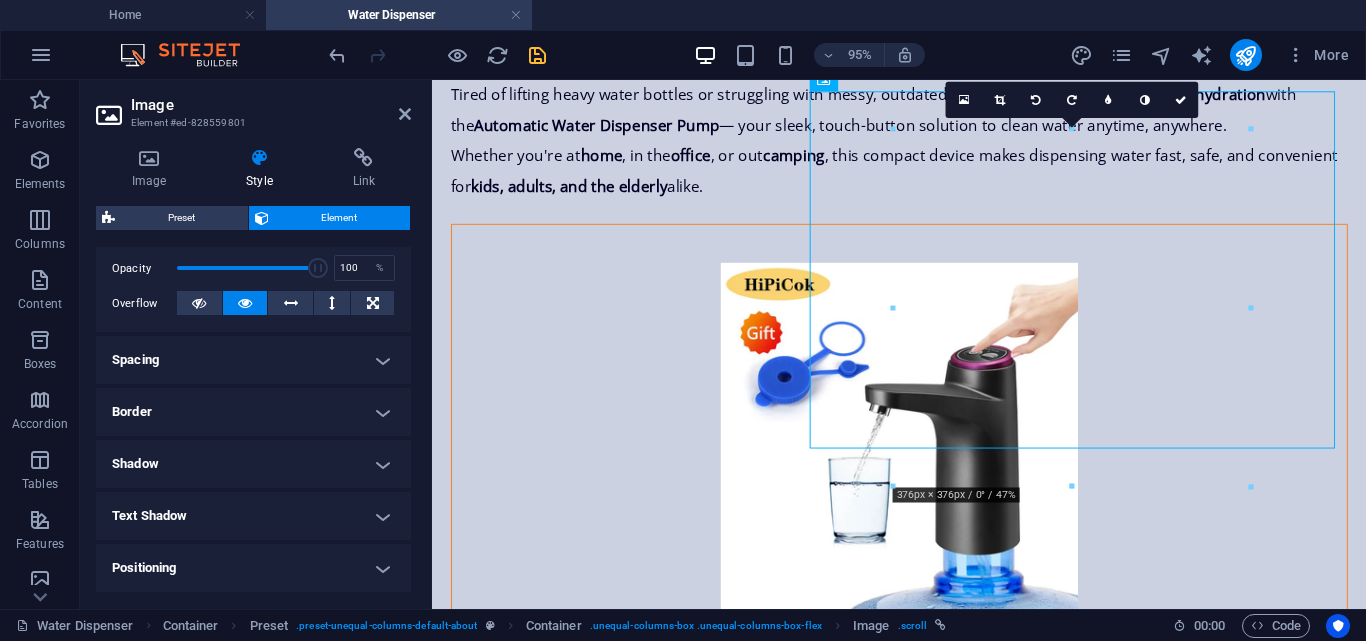 scroll, scrollTop: 741, scrollLeft: 0, axis: vertical 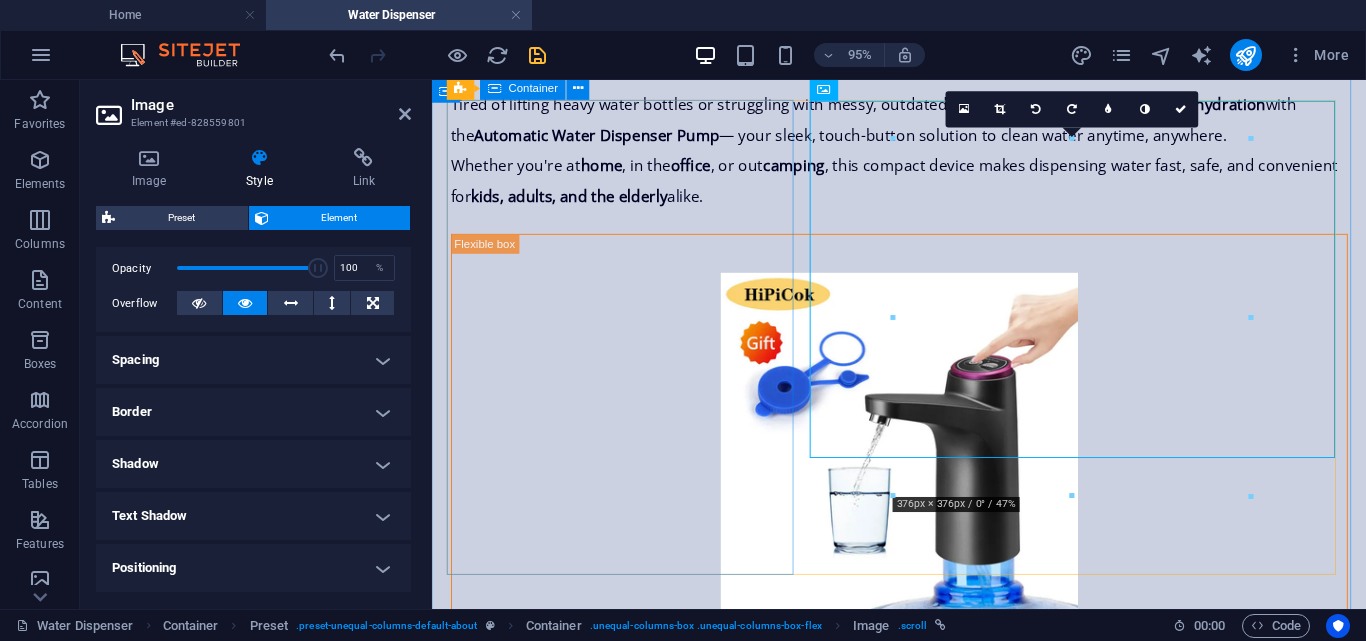 drag, startPoint x: 570, startPoint y: 506, endPoint x: 916, endPoint y: 487, distance: 346.52127 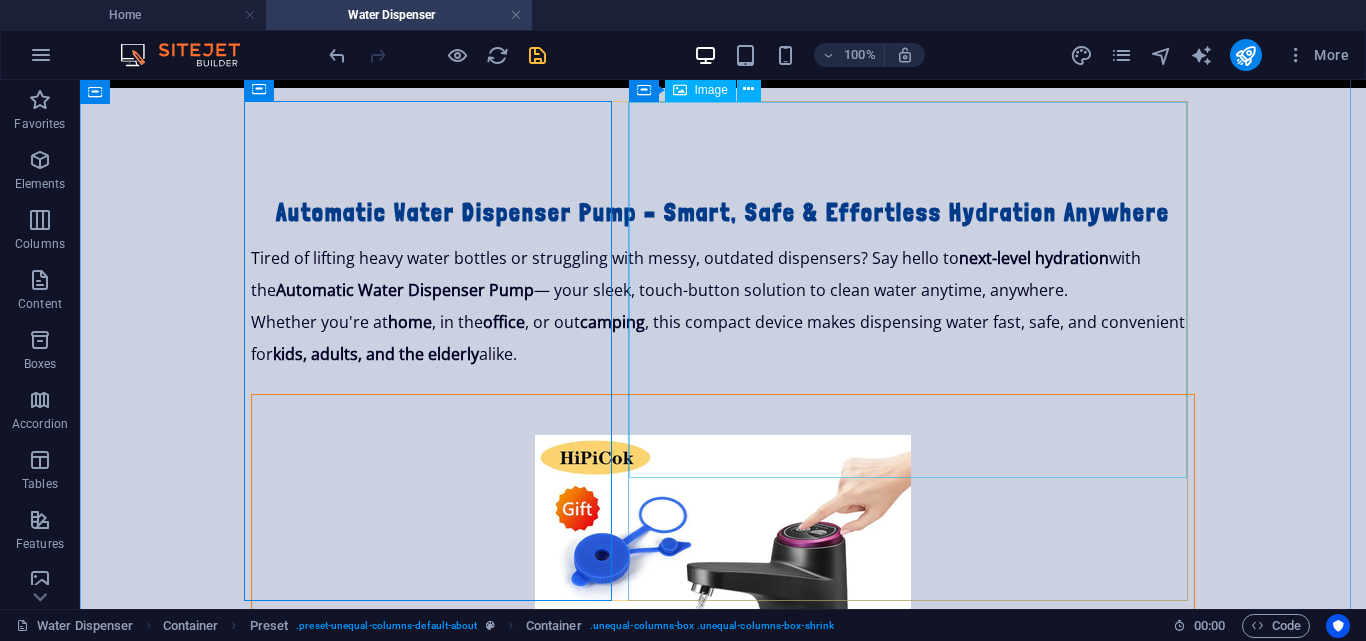 scroll, scrollTop: 912, scrollLeft: 0, axis: vertical 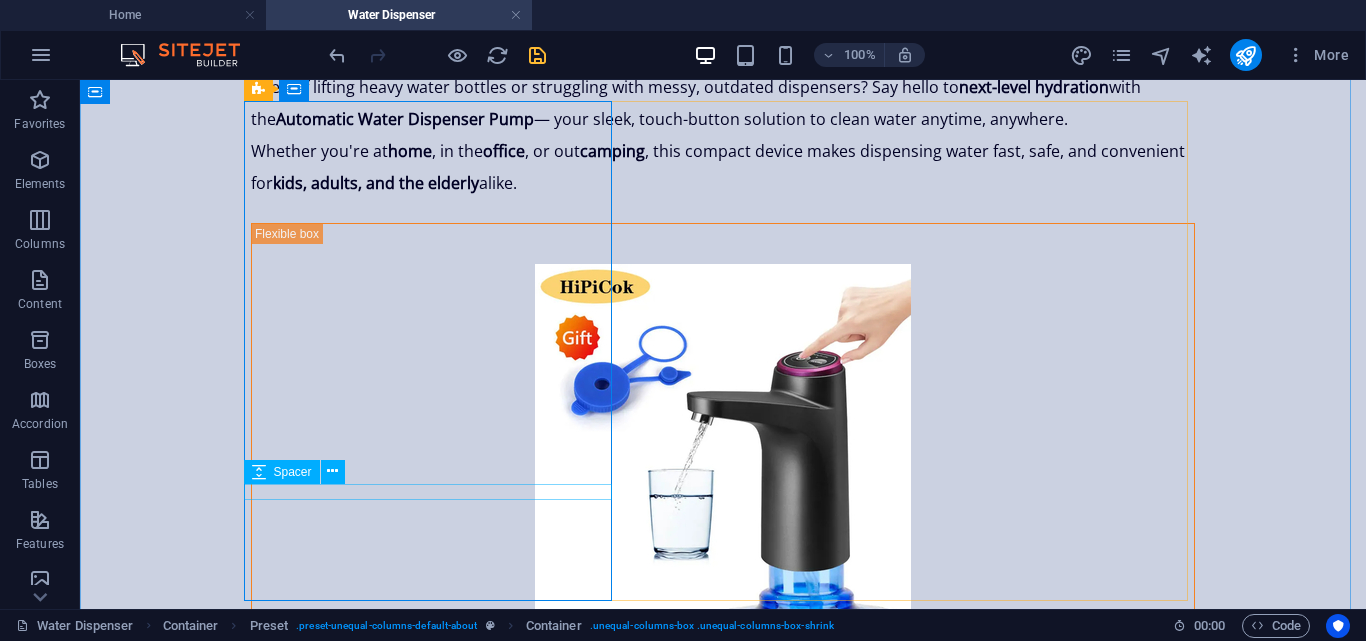 click at bounding box center (723, 207) 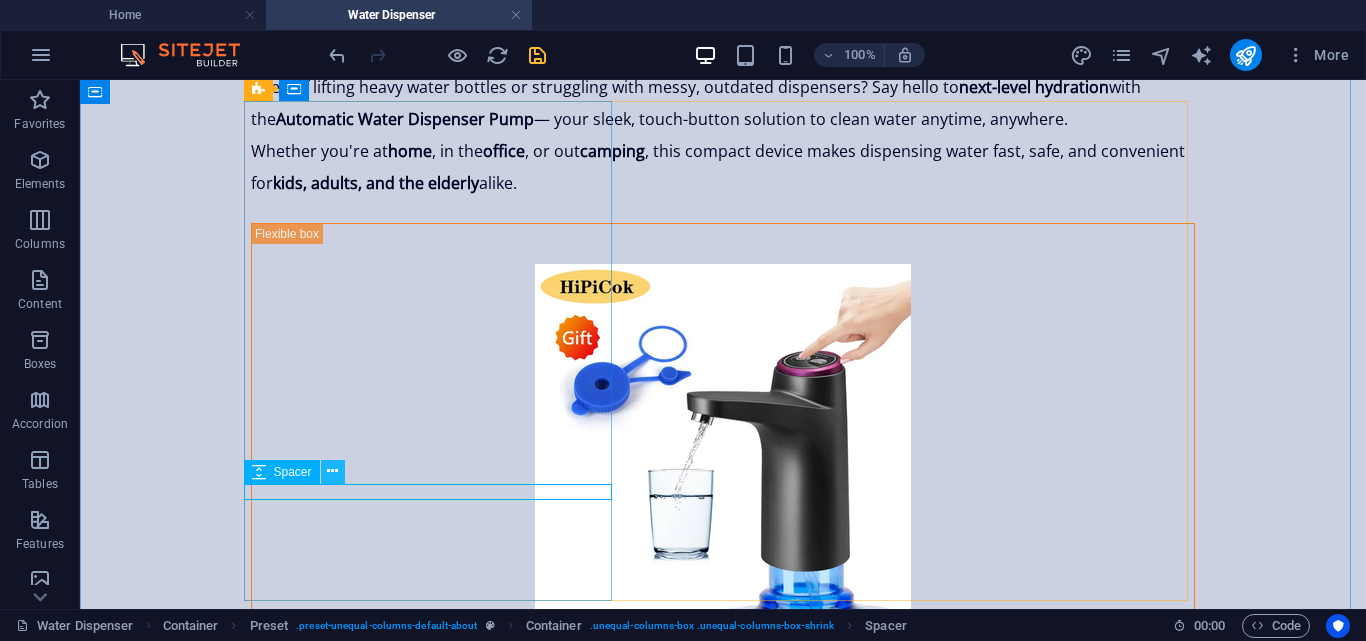 click at bounding box center (332, 471) 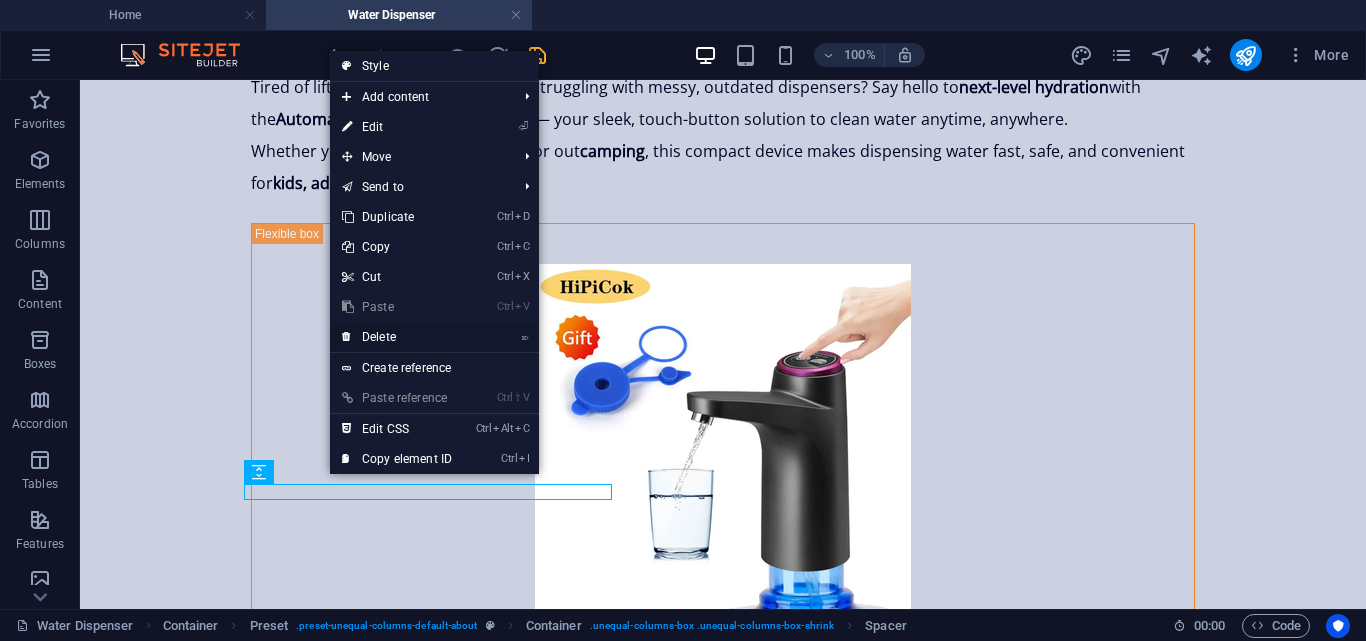 click on "⌦  Delete" at bounding box center (397, 337) 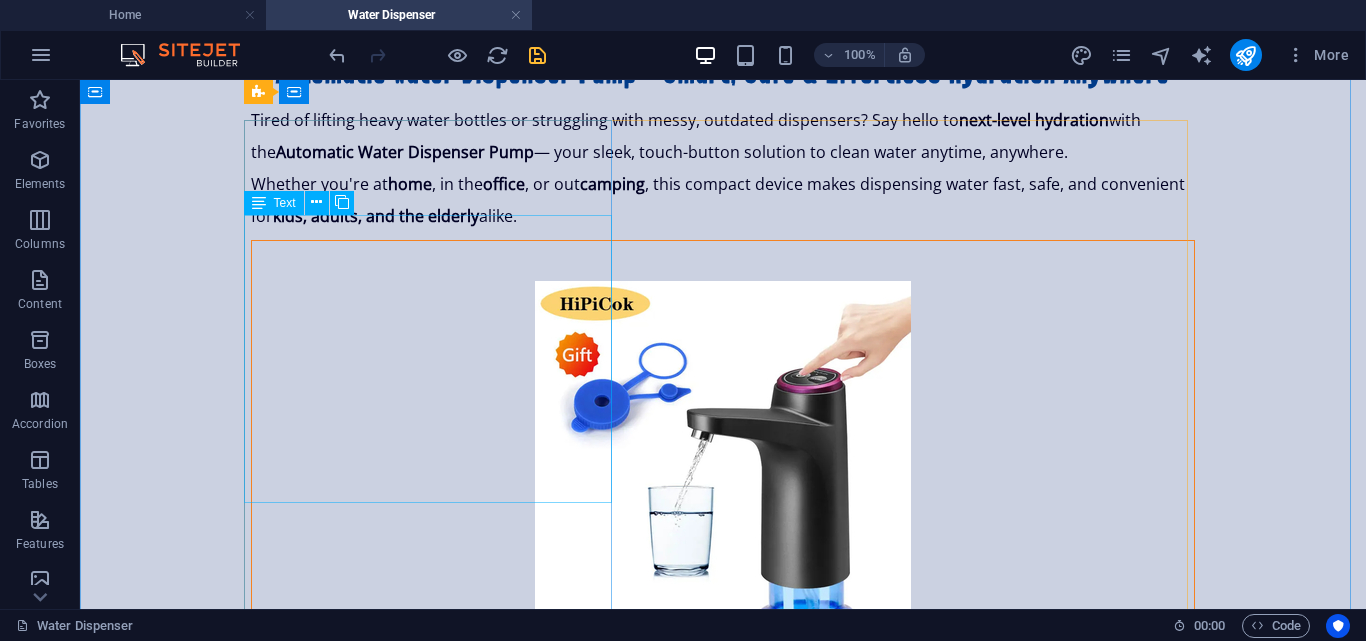 scroll, scrollTop: 877, scrollLeft: 0, axis: vertical 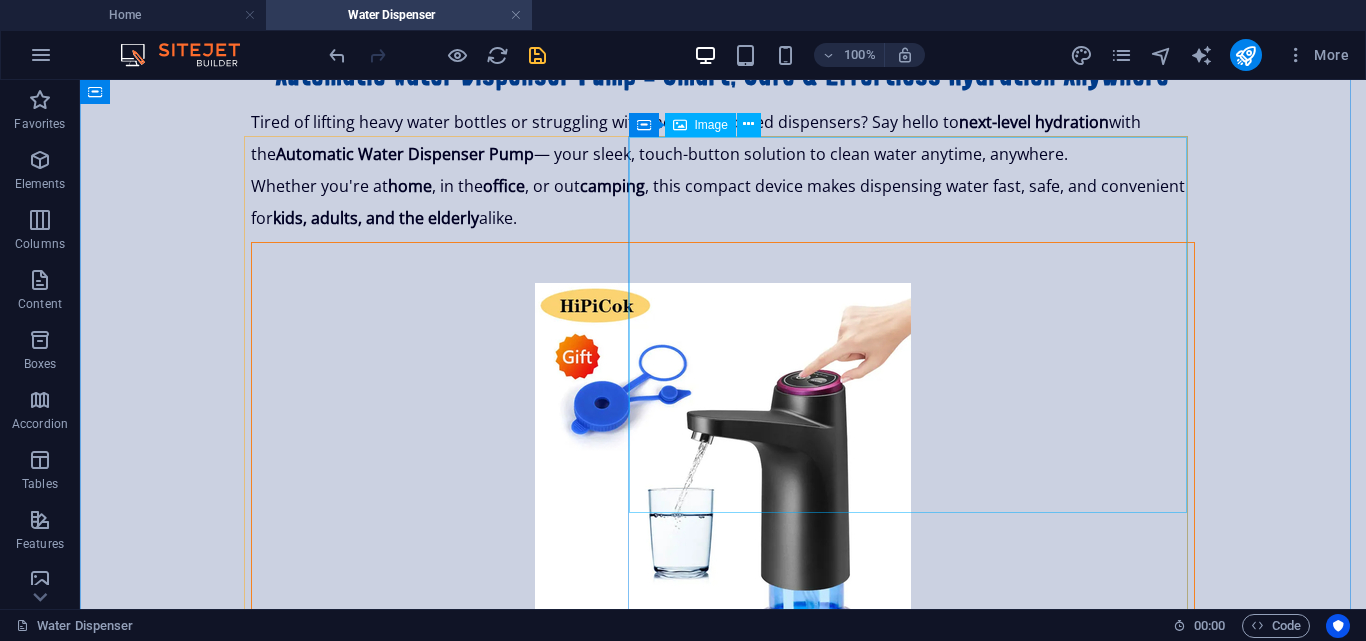 click at bounding box center [723, 431] 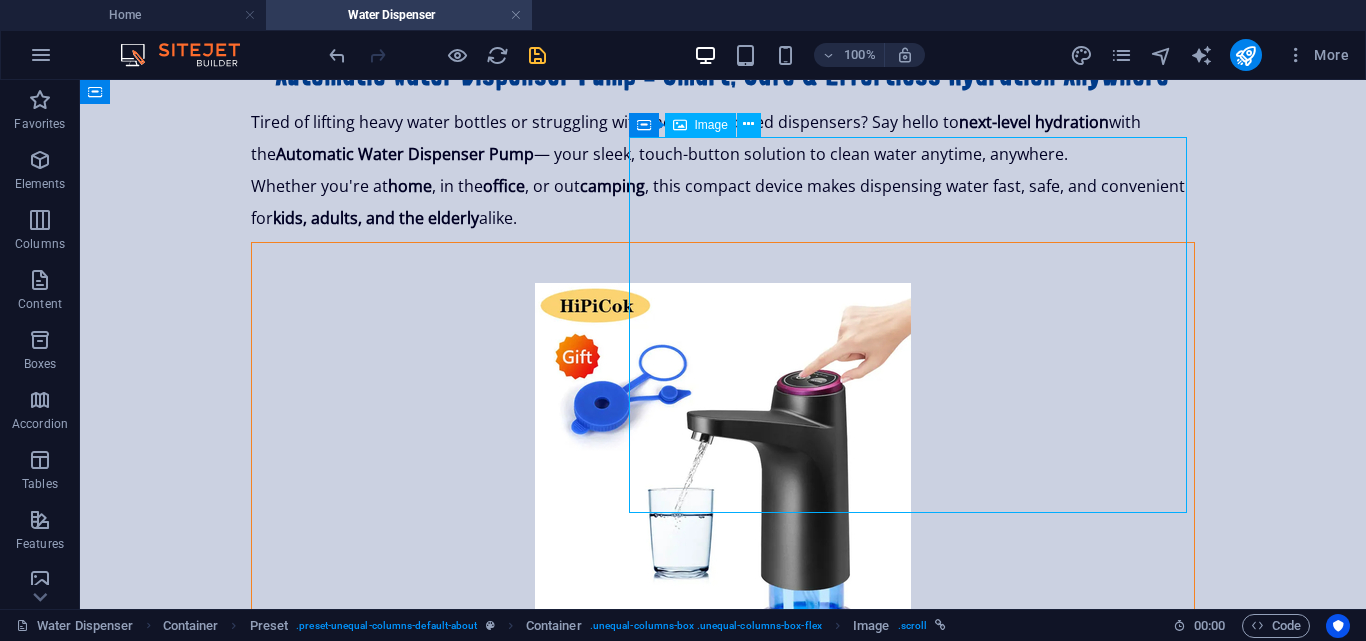 click at bounding box center [723, 431] 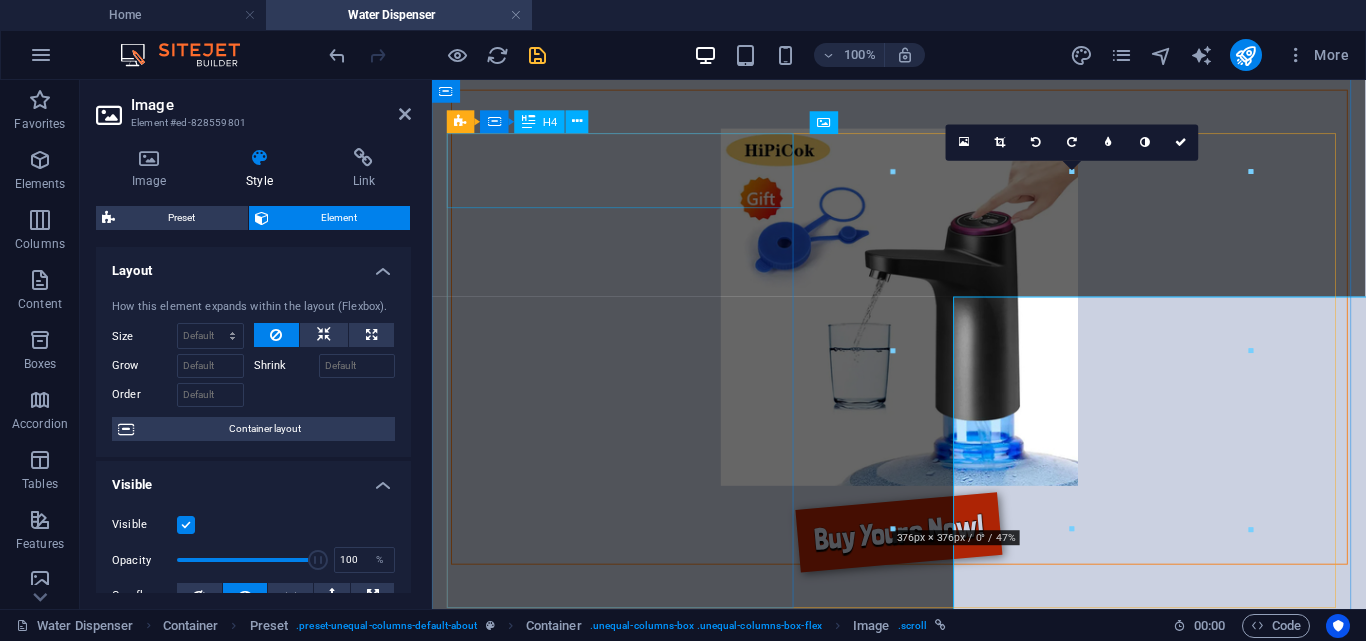 scroll, scrollTop: 706, scrollLeft: 0, axis: vertical 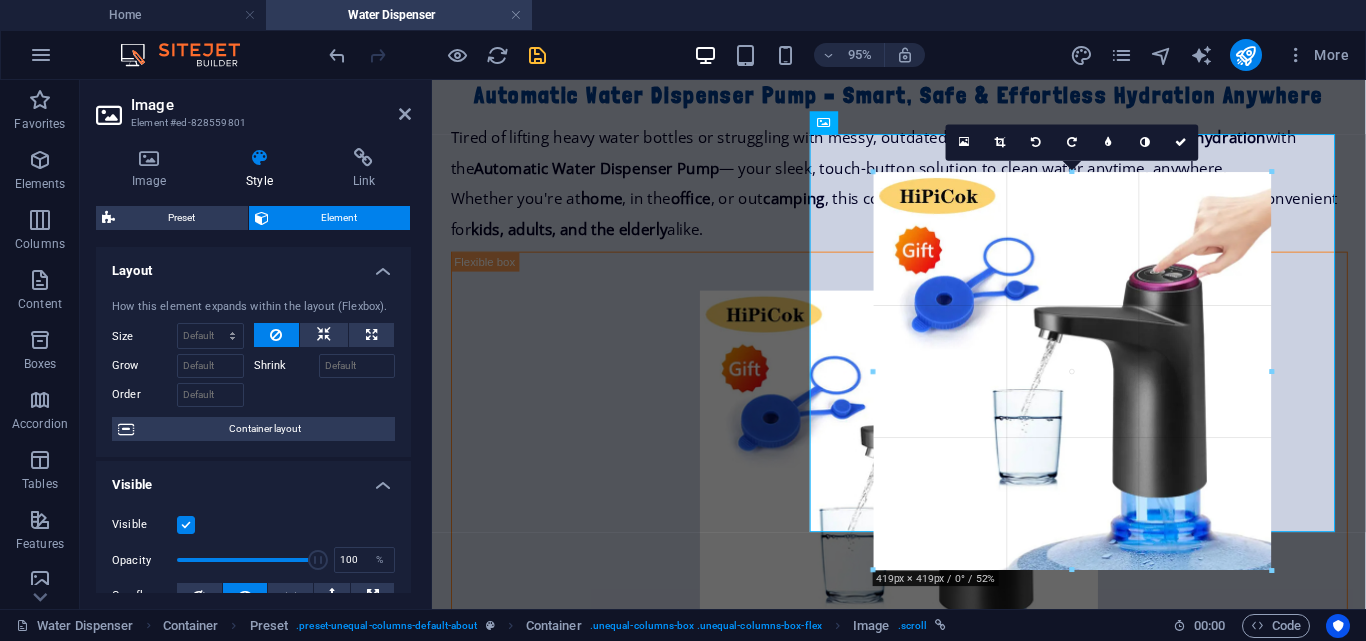 drag, startPoint x: 892, startPoint y: 528, endPoint x: 876, endPoint y: 573, distance: 47.759815 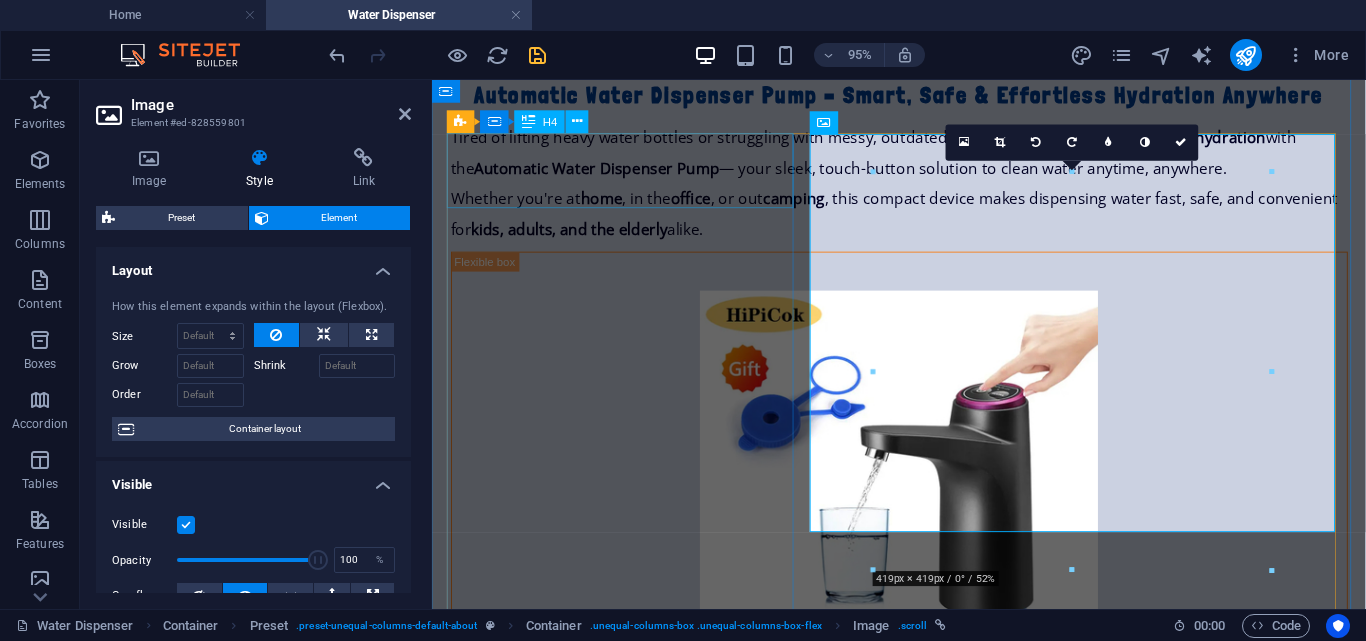 click on "Automatic Water Dispenser Pump – Smart, Safe & Effortless Hydration Anywhere" at bounding box center [924, 96] 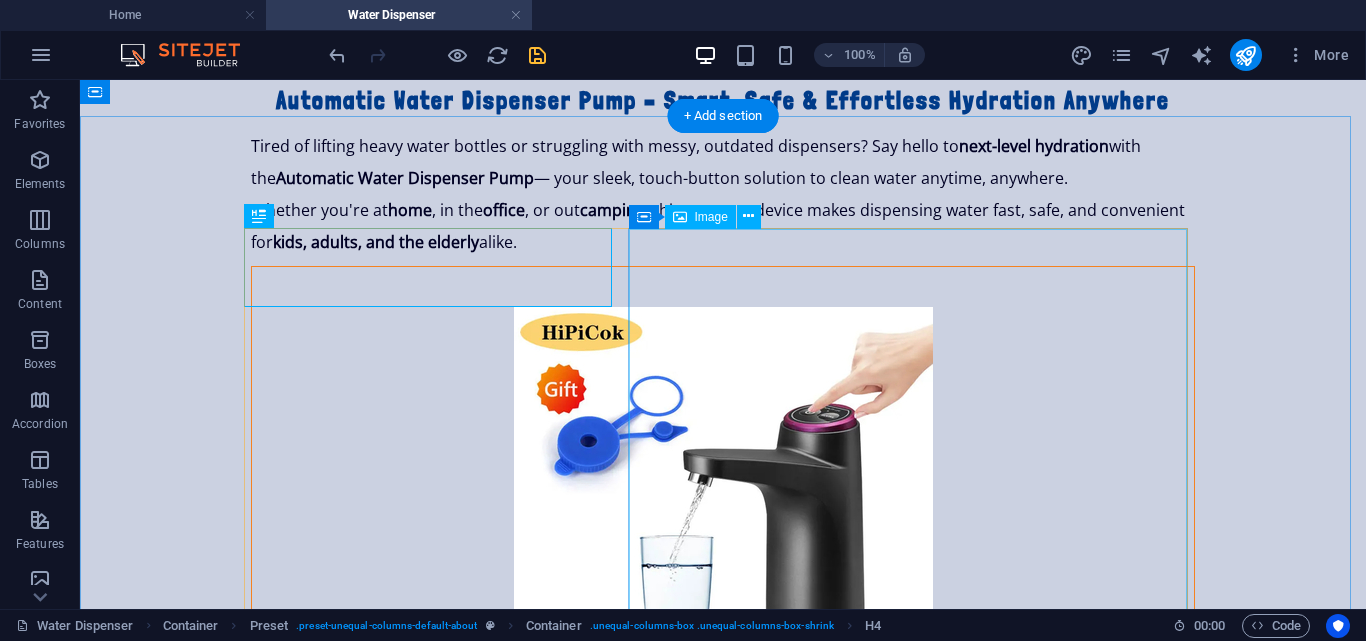scroll, scrollTop: 774, scrollLeft: 0, axis: vertical 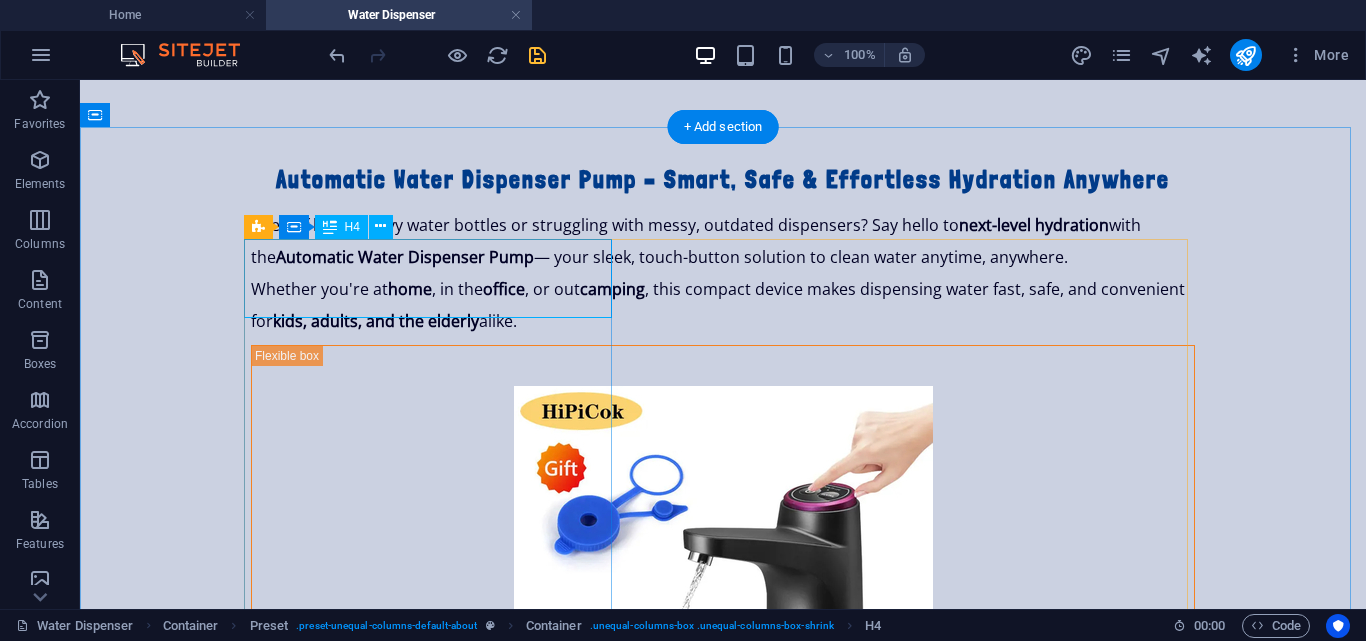 click on "Automatic Water Dispenser Pump – Smart, Safe & Effortless Hydration Anywhere" at bounding box center [723, 180] 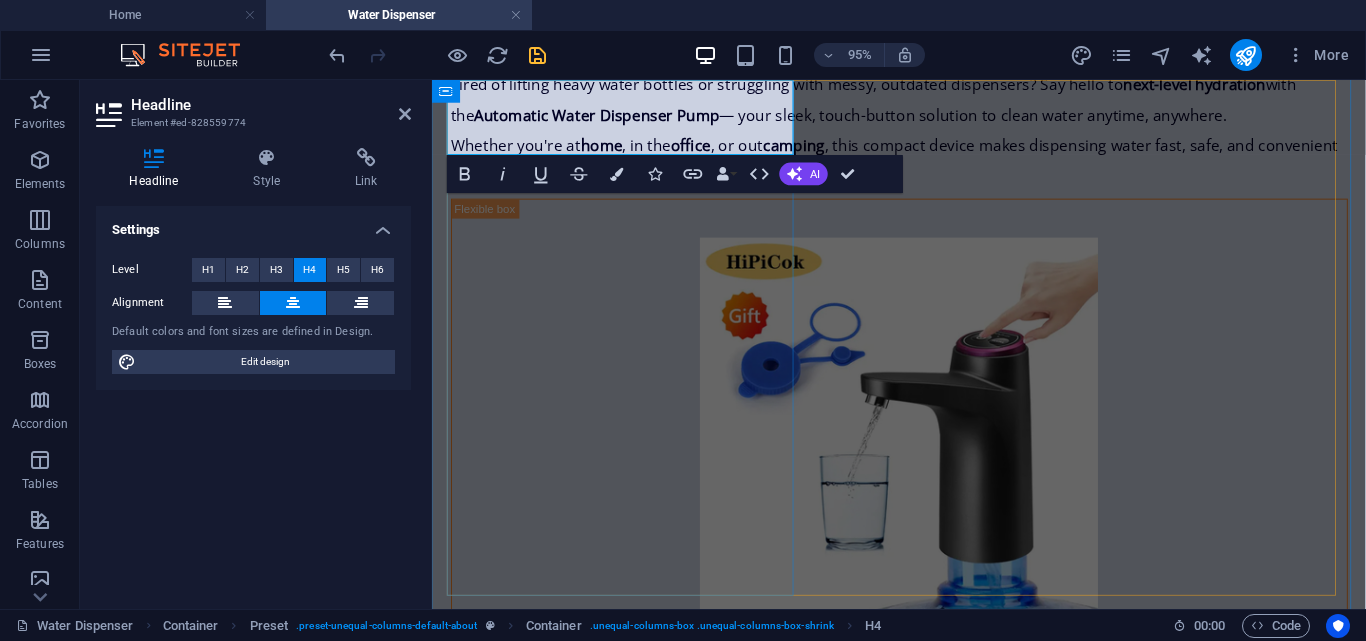 click on "Automatic Water Dispenser Pump – Smart, Safe & Effortless Hydration Anywhere" at bounding box center (924, 40) 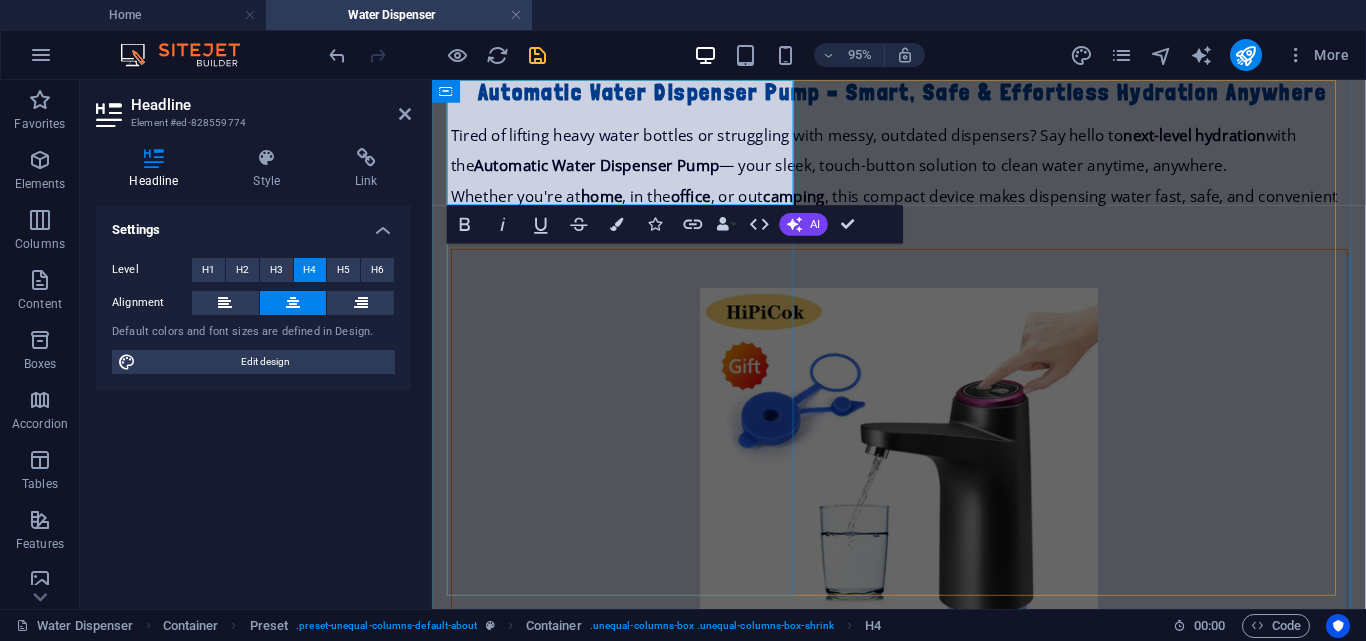 click on "‌ ‌ Automatic Water Dispenser Pump – Smart, Safe & Effortless Hydration Anywhere Tired of lifting heavy water bottles or struggling with messy, outdated dispensers? Say hello to  next-level hydration  with the  Automatic Water Dispenser Pump  — your sleek, touch-button solution to clean water anytime, anywhere. Whether you're at  home , in the  office , or out  camping , this compact device makes dispensing water fast, safe, and convenient for  kids, adults, and the elderly  alike. Buy Yours Now!" at bounding box center [924, 414] 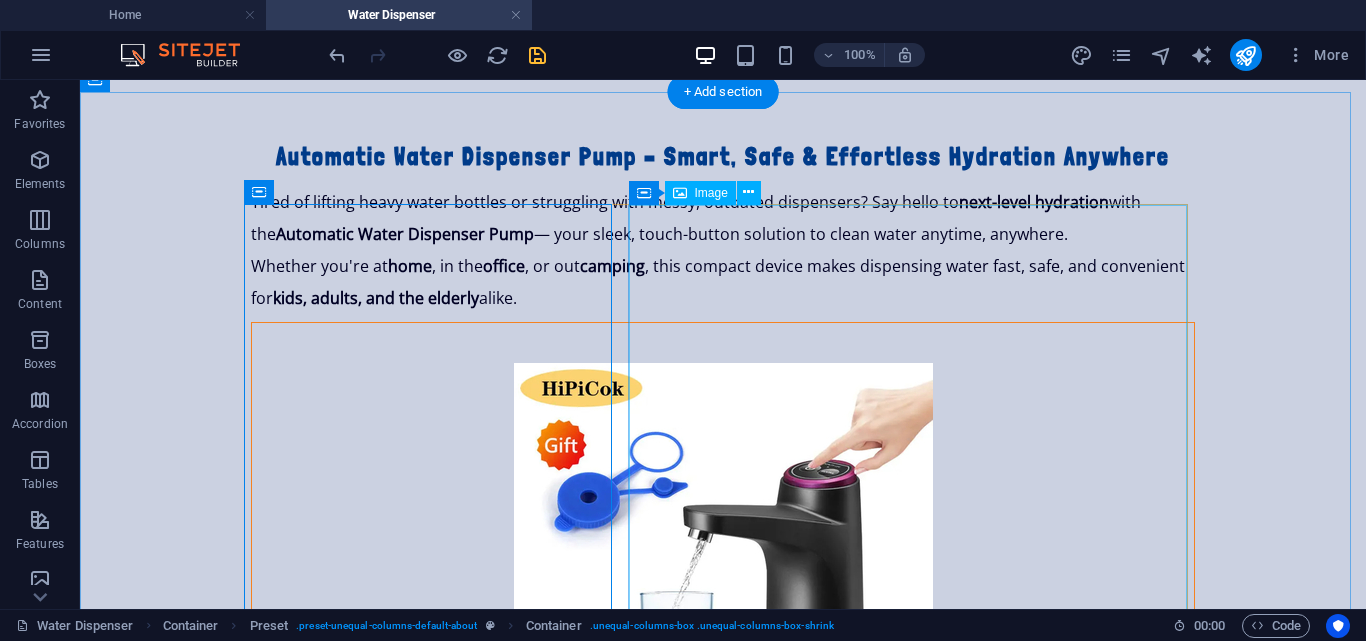 scroll, scrollTop: 836, scrollLeft: 0, axis: vertical 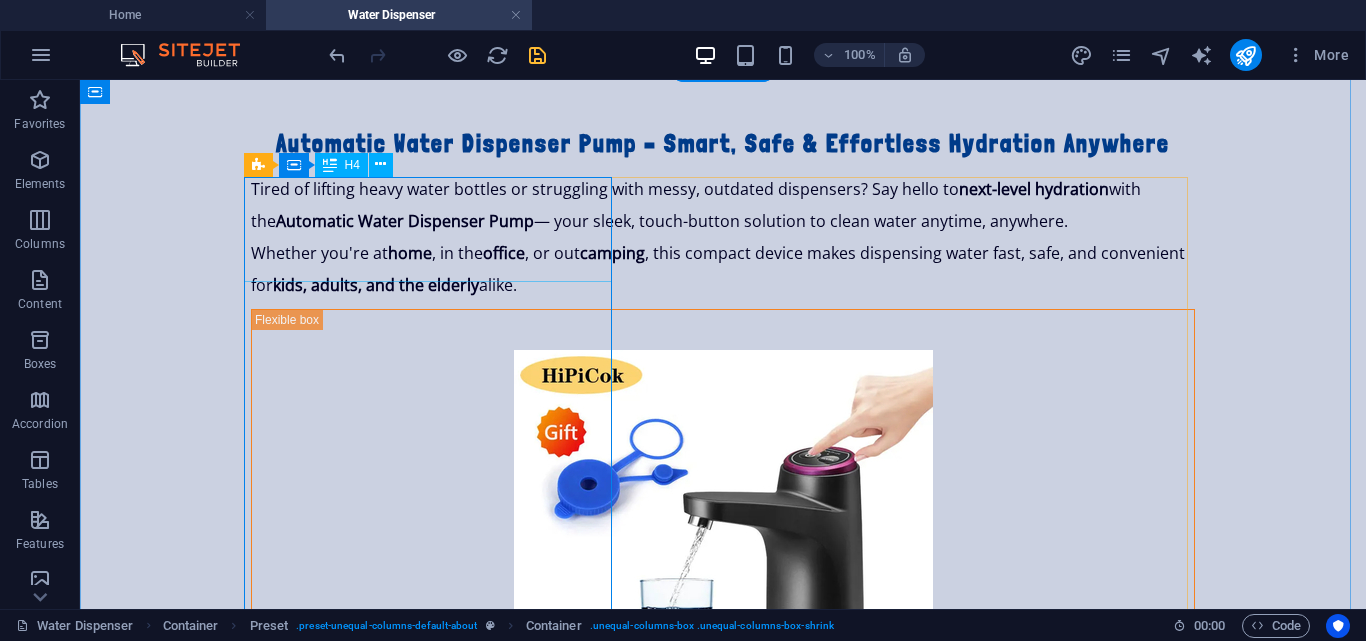 click on "Automatic Water Dispenser Pump – Smart, Safe & Effortless Hydration Anywhere" at bounding box center (723, 131) 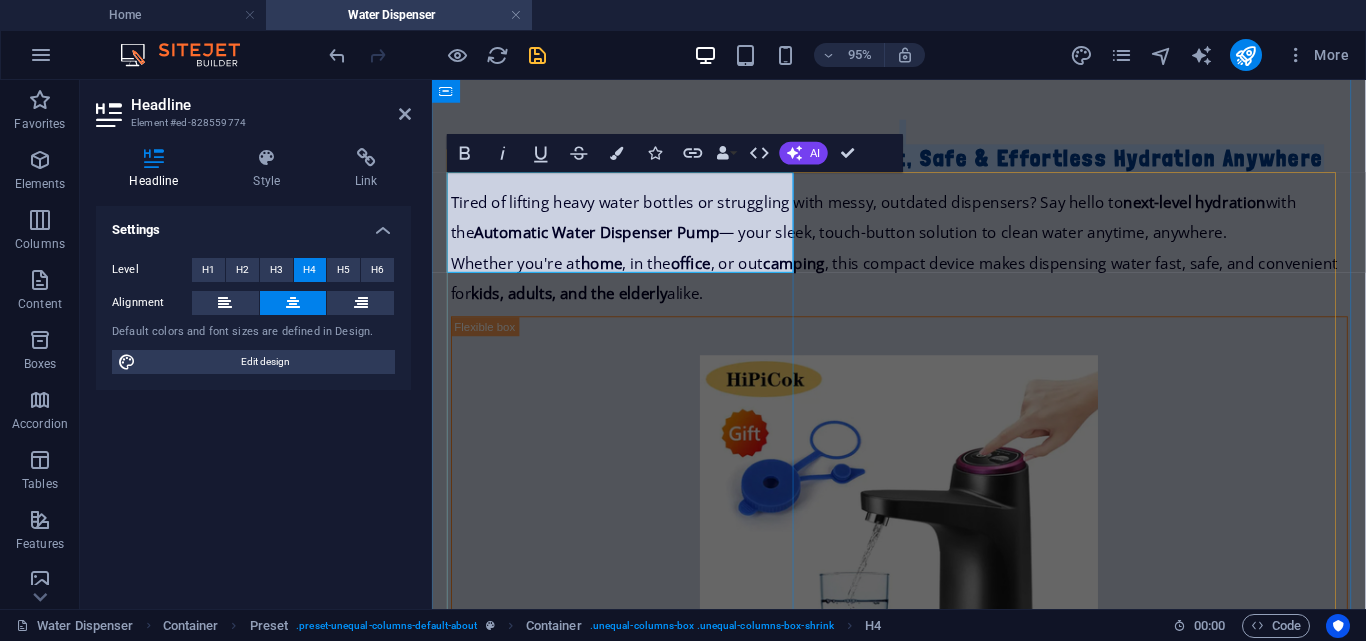 click on "Automatic Water Dispenser Pump – Smart, Safe & Effortless Hydration Anywhere" at bounding box center [924, 150] 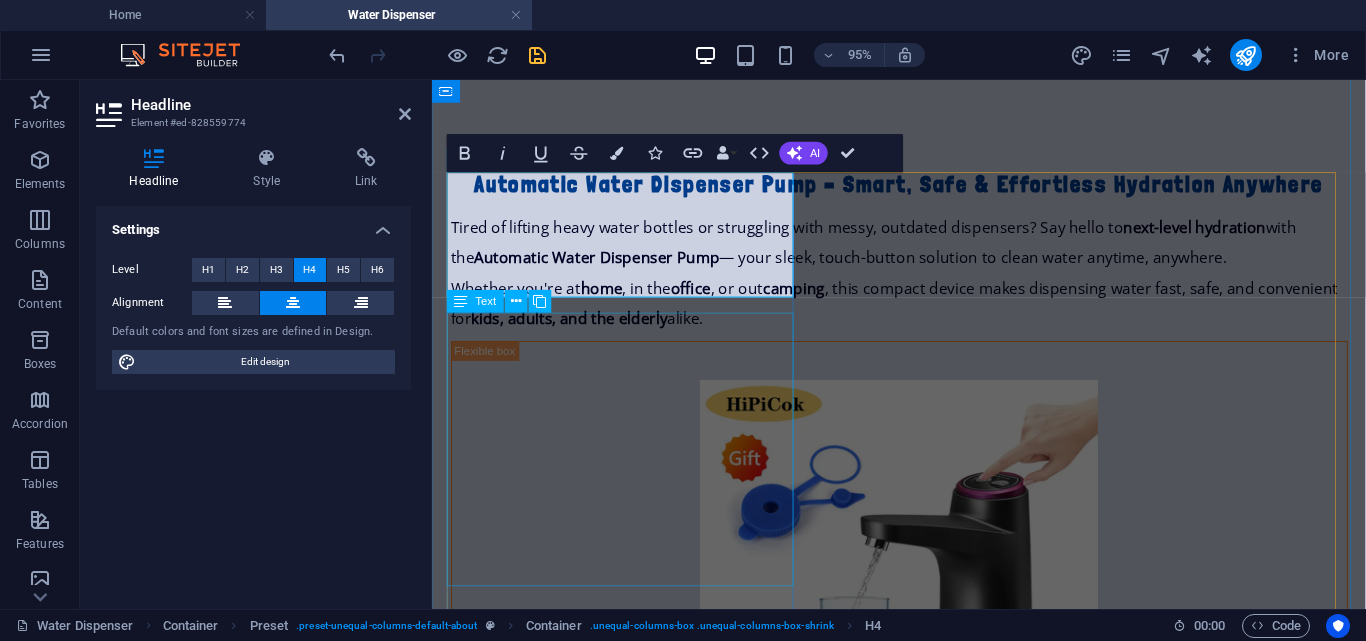 click on "Tired of lifting heavy water bottles or struggling with messy, outdated dispensers? Say hello to  next-level hydration  with the  Automatic Water Dispenser Pump  — your sleek, touch-button solution to clean water anytime, anywhere. Whether you're at  home , in the  office , or out  camping , this compact device makes dispensing water fast, safe, and convenient for  kids, adults, and the elderly  alike." at bounding box center [924, 283] 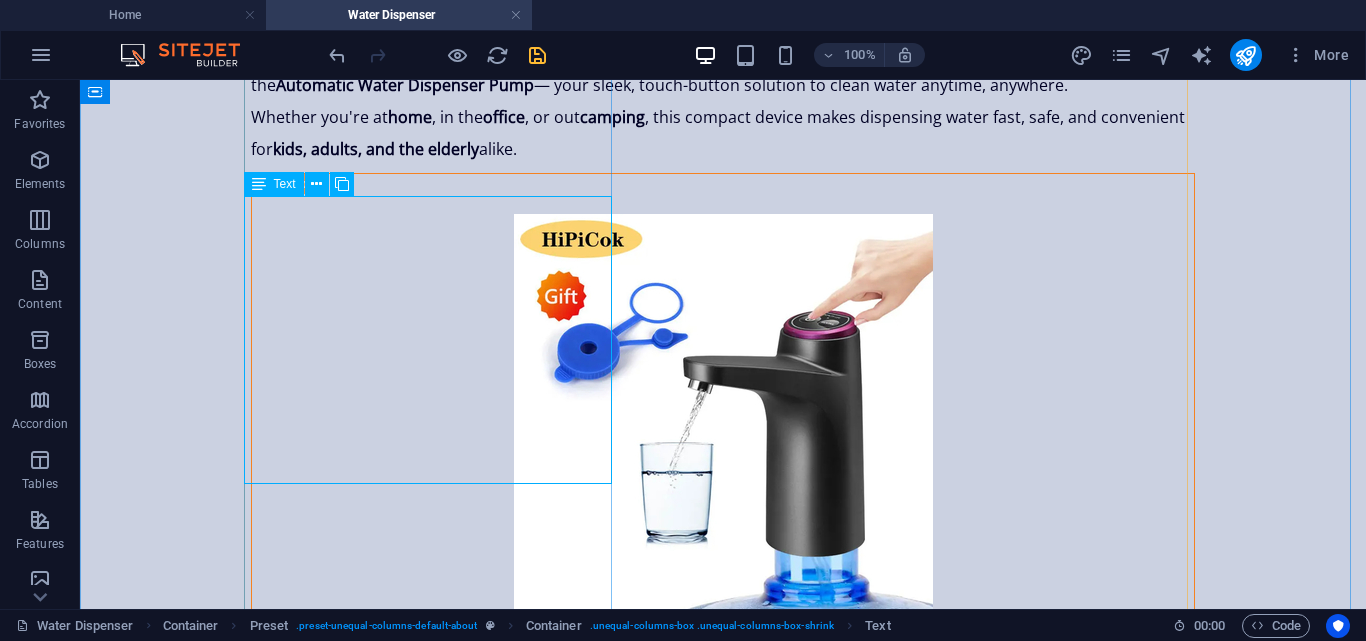 scroll, scrollTop: 980, scrollLeft: 0, axis: vertical 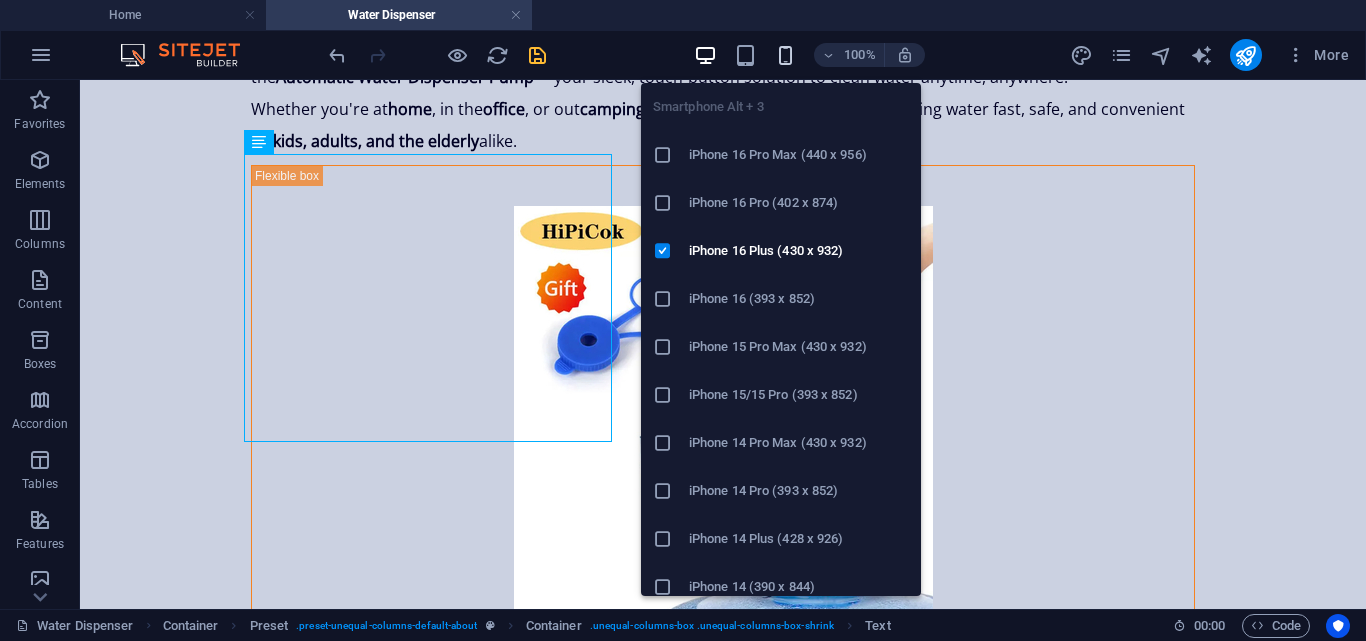 click at bounding box center (785, 55) 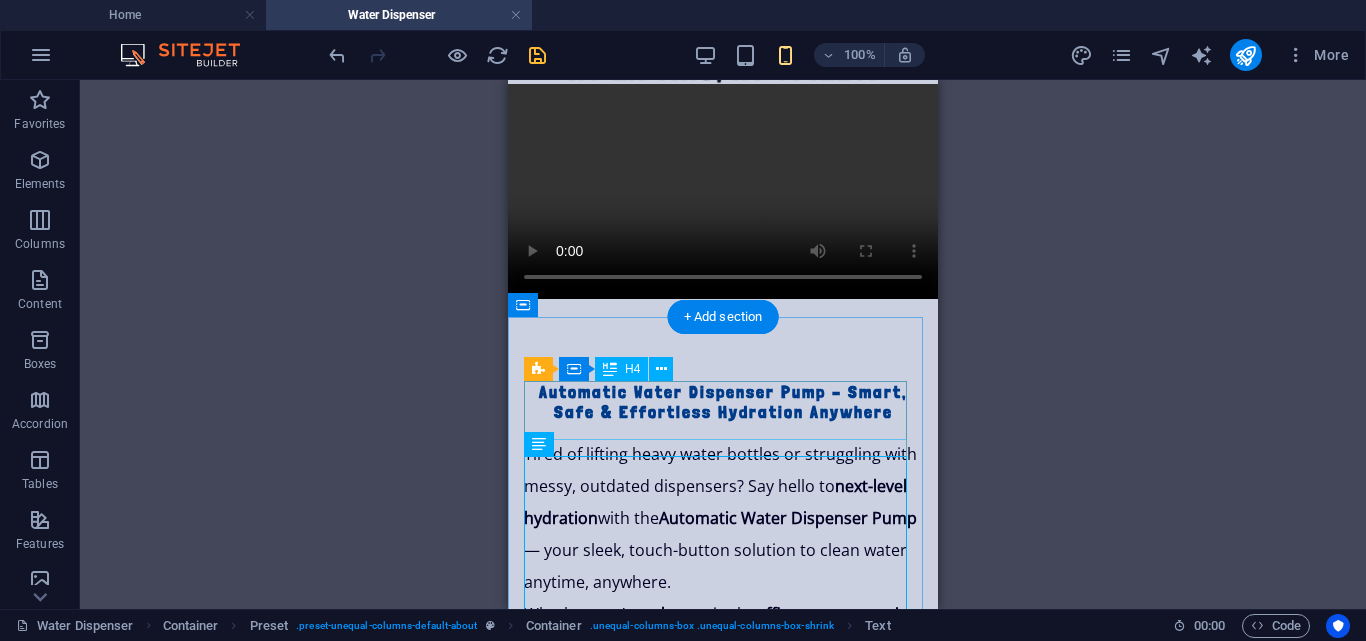 scroll, scrollTop: 33, scrollLeft: 0, axis: vertical 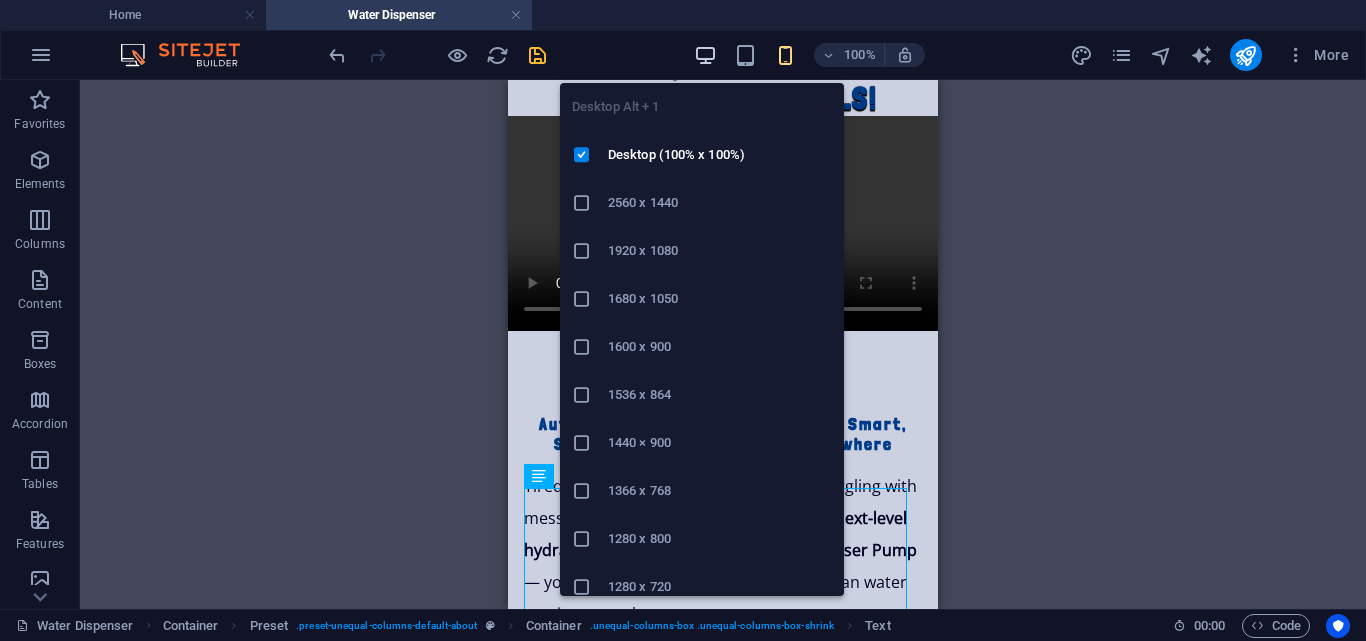 click at bounding box center [705, 55] 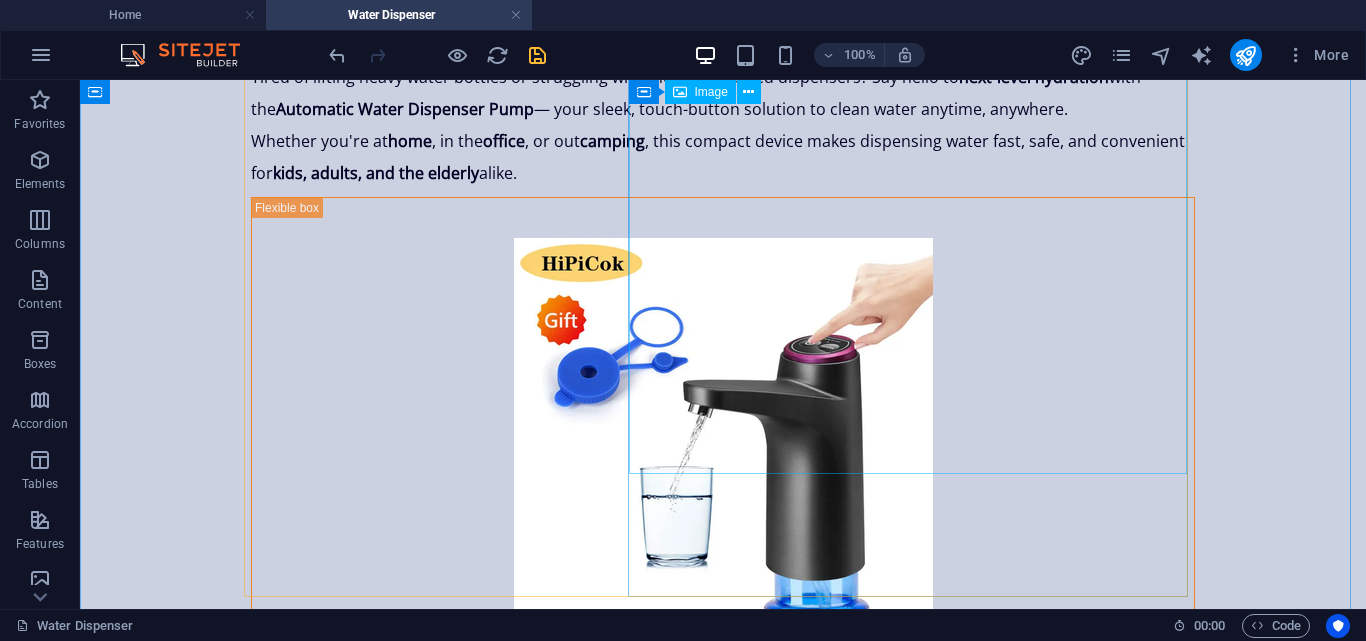 scroll, scrollTop: 849, scrollLeft: 0, axis: vertical 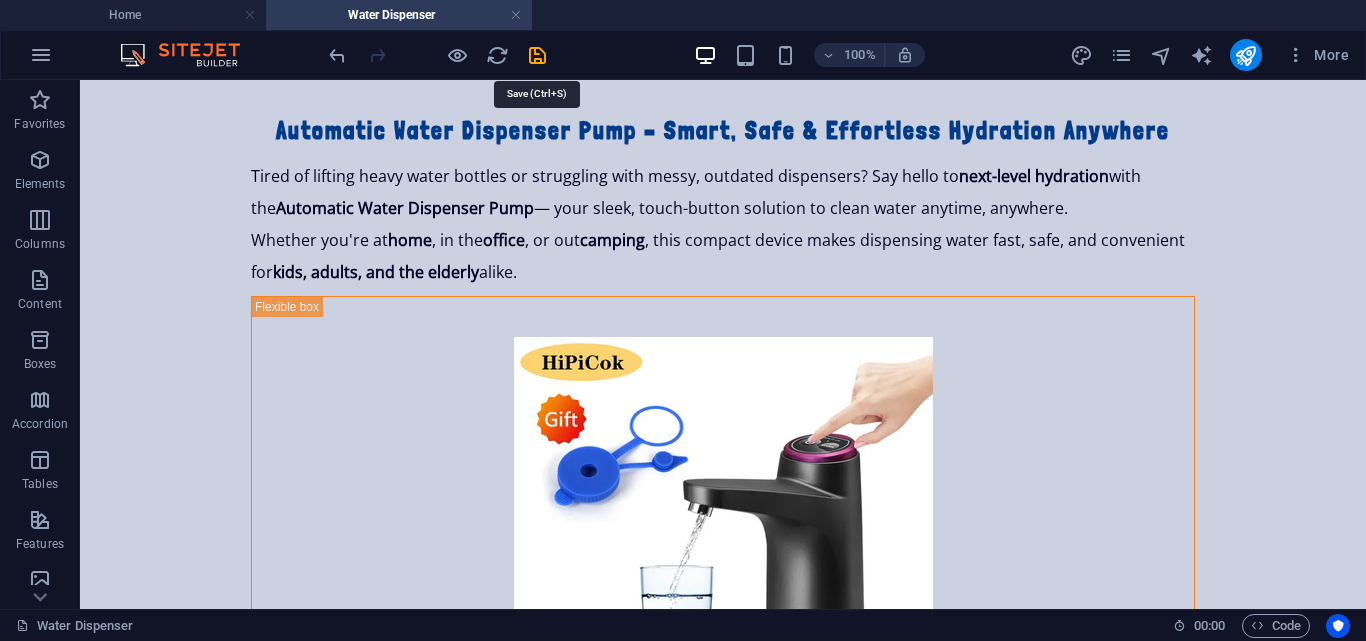 click at bounding box center (537, 55) 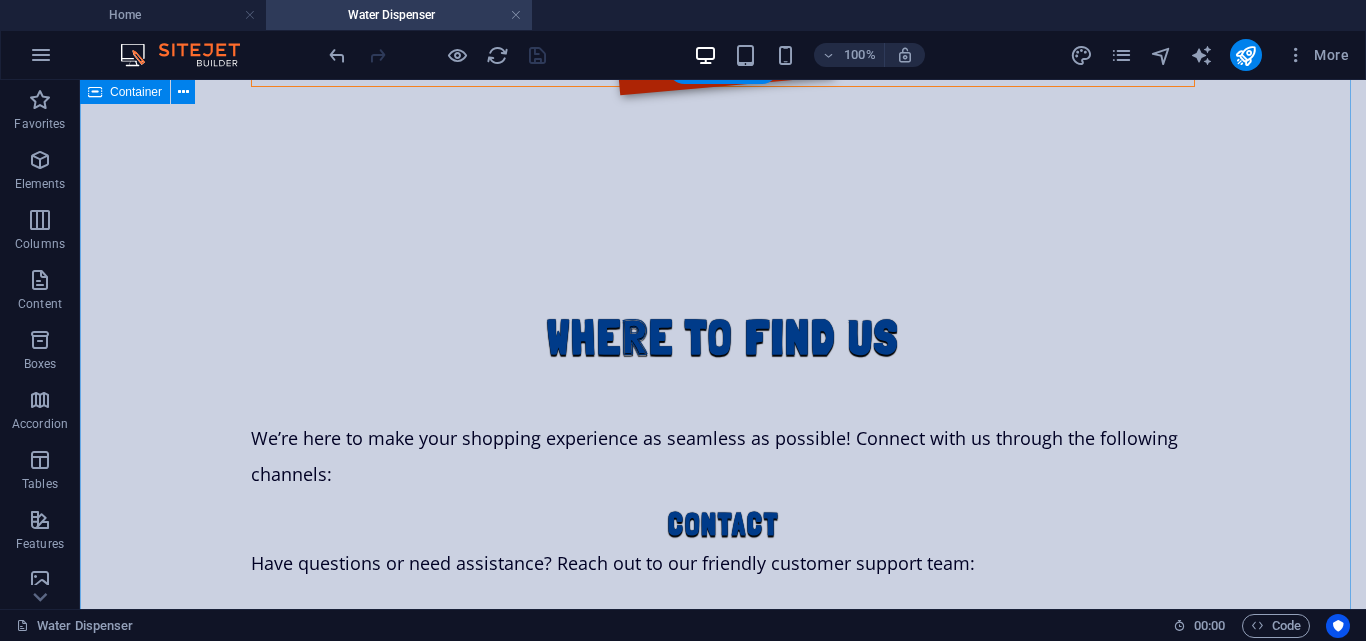 scroll, scrollTop: 1597, scrollLeft: 0, axis: vertical 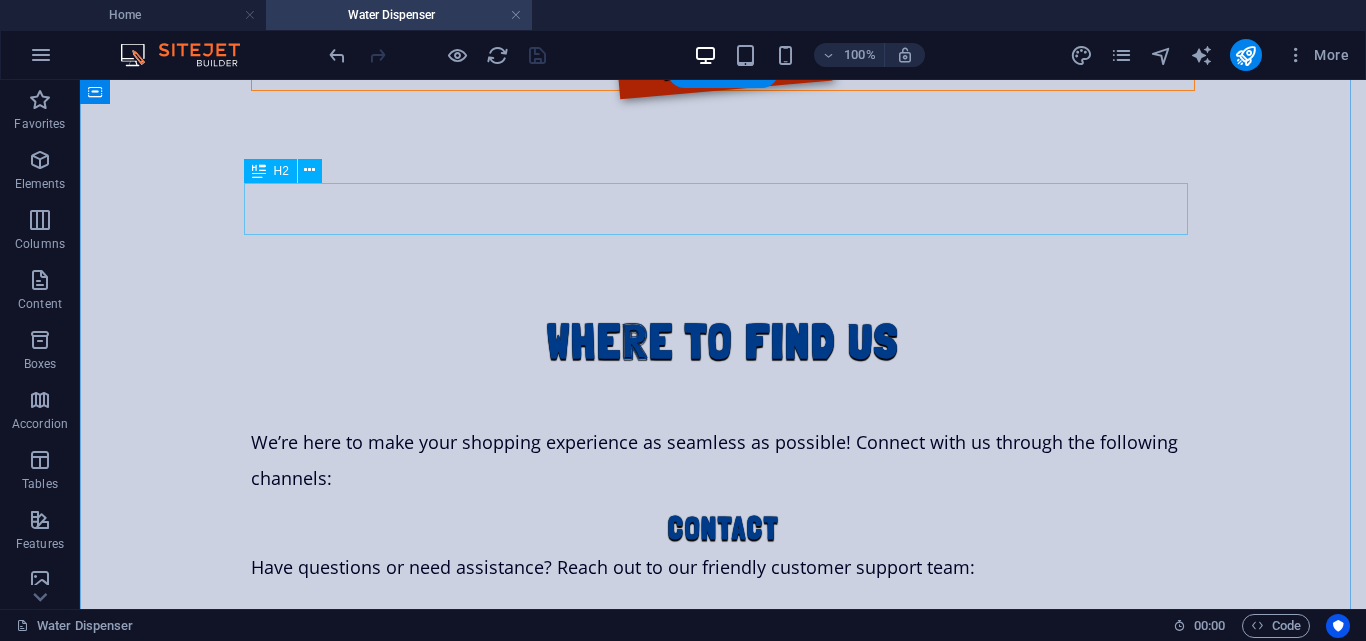 click on "Where to find us" at bounding box center (723, 341) 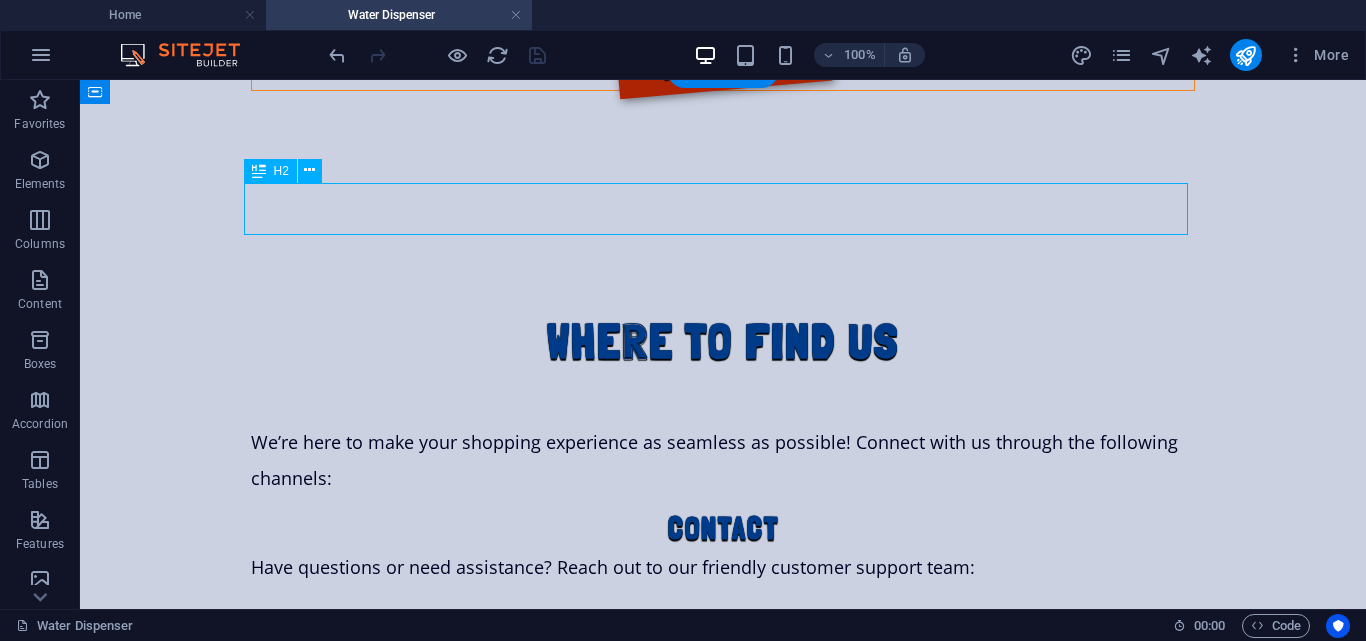 click on "Where to find us" at bounding box center (723, 341) 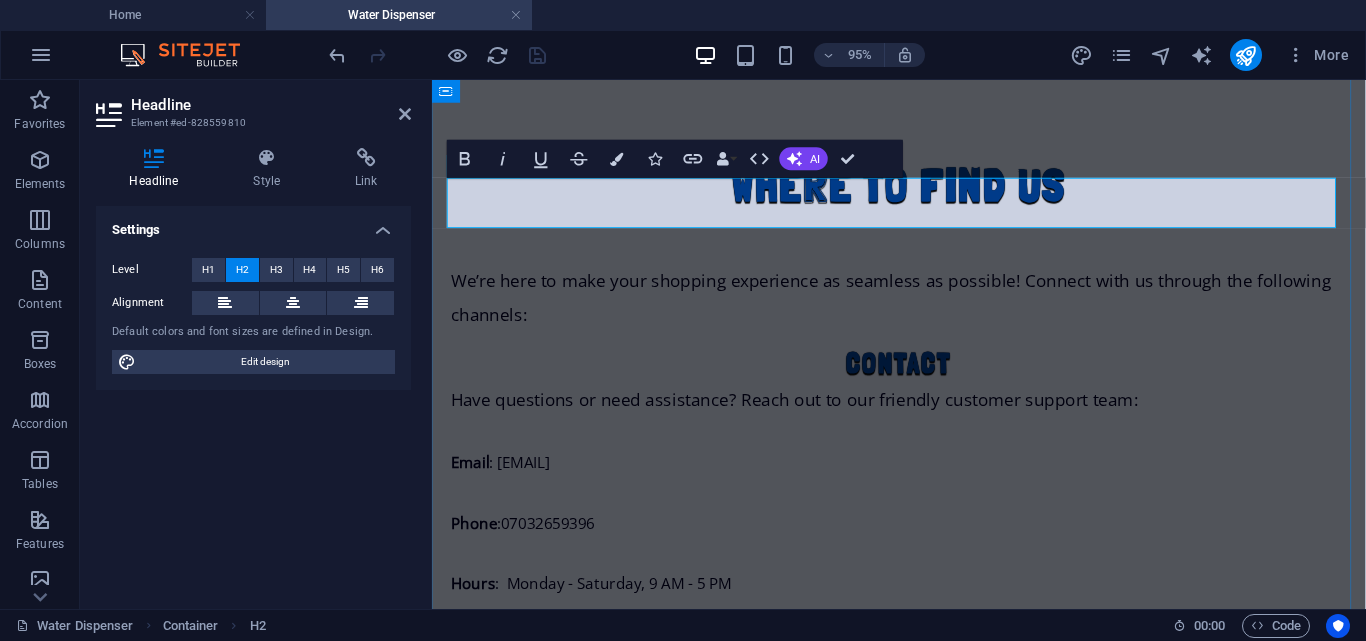scroll, scrollTop: 1426, scrollLeft: 0, axis: vertical 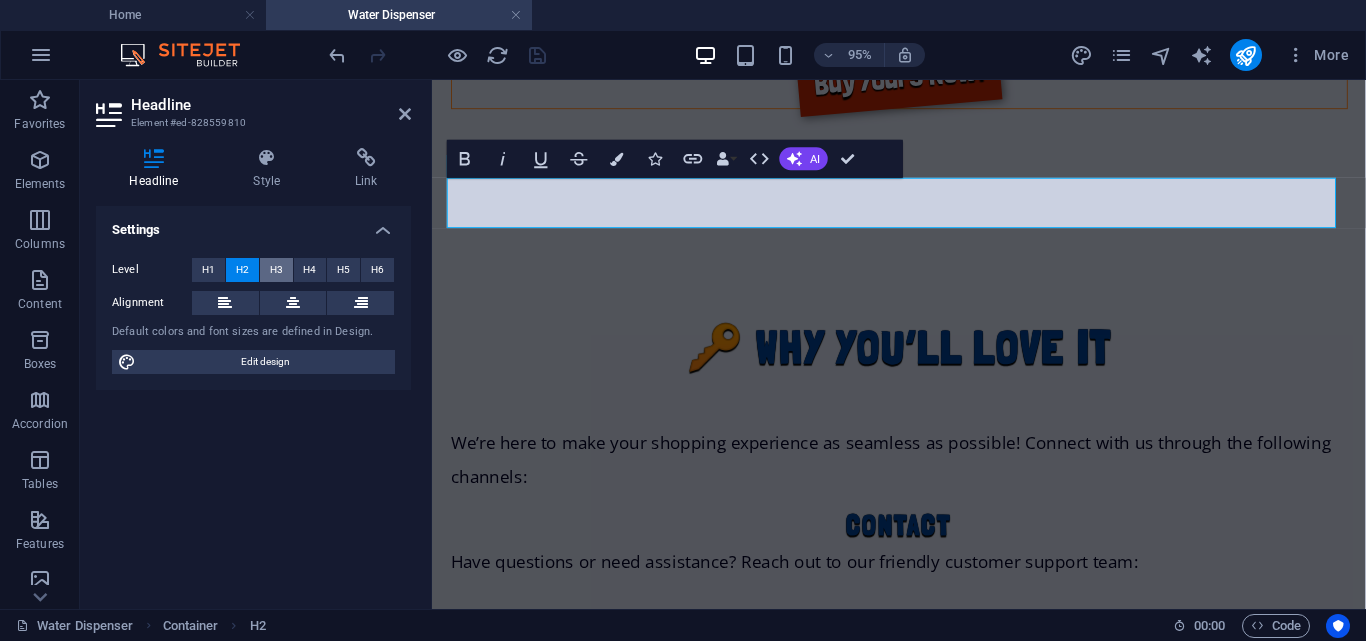 click on "H3" at bounding box center [276, 270] 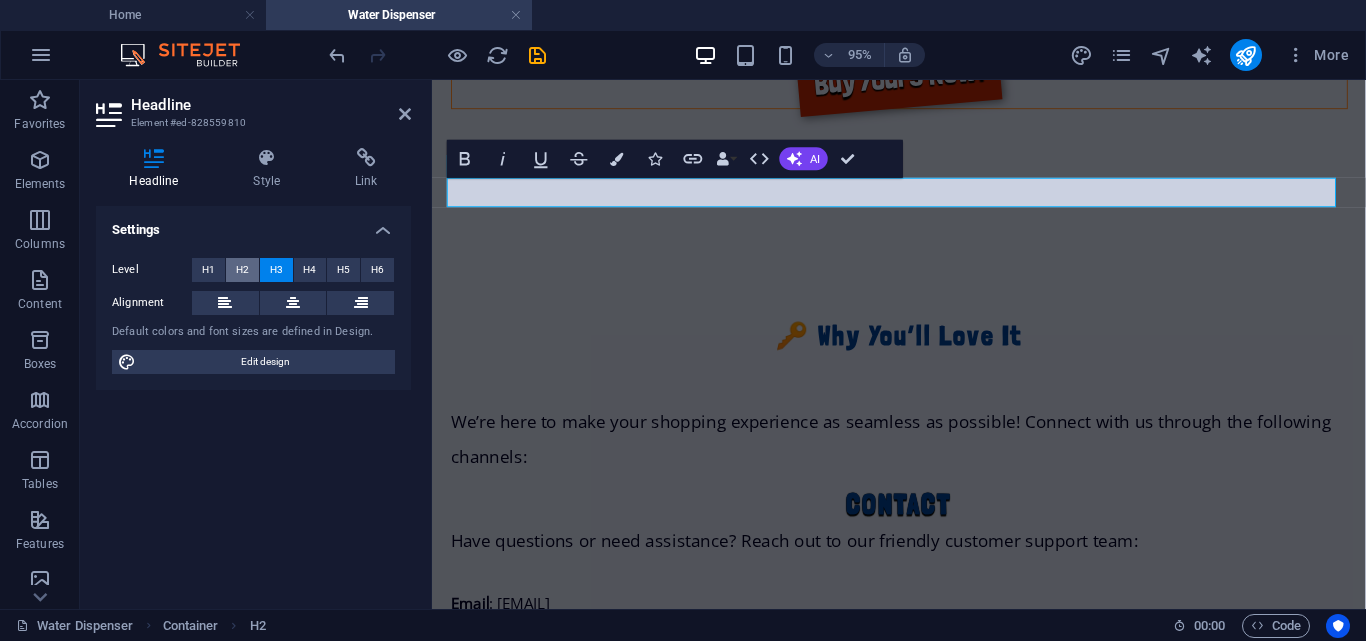 click on "H2" at bounding box center (242, 270) 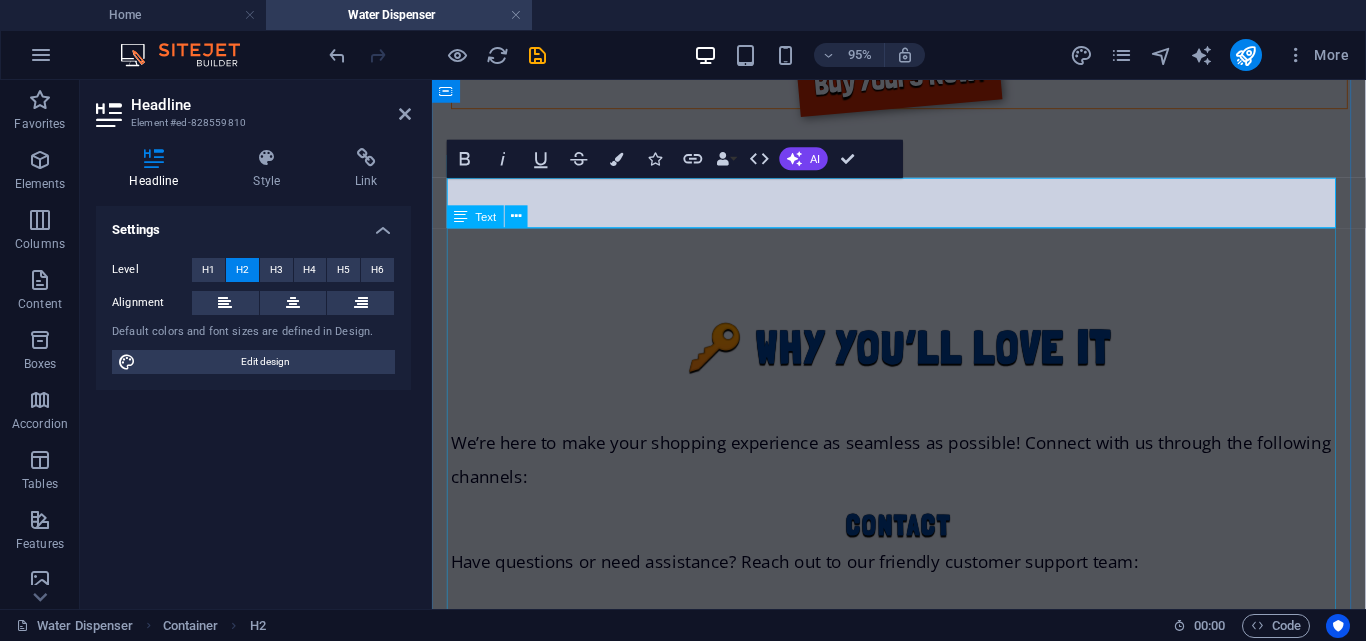 click on "We’re here to make your shopping experience as seamless as possible! Connect with us through the following channels: Contact Have questions or need assistance? Reach out to our friendly customer support team:     Email : [EMAIL]     Phone :[PHONE]     Hours :  Monday - Saturday, 9 AM - 5 PM Social Media Stay updated on new products, exclusive deals, and more by following us:       Facebook : @ShopaDelight        Instagram : @ShopaDelight Physical Address Drop by or send us mail at our headquarters: Shopa Delight No[NUMBER] [STREET] [AREA] [COUNTRY]" at bounding box center [924, 831] 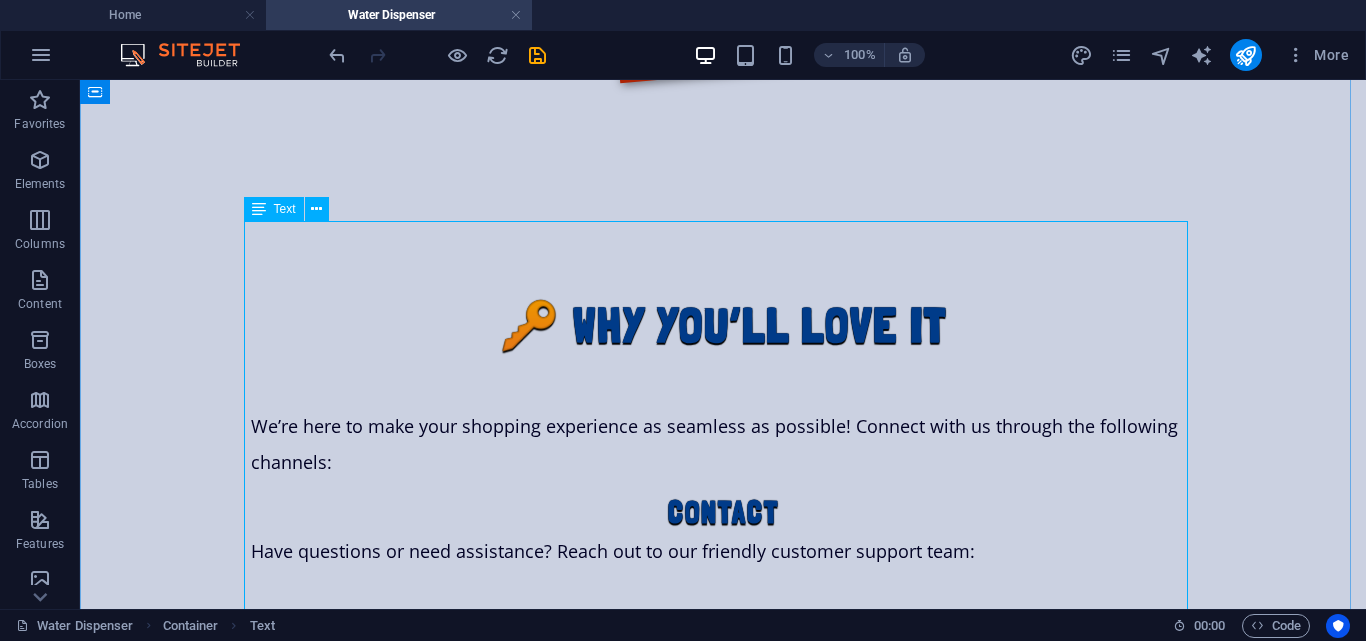 scroll, scrollTop: 1611, scrollLeft: 0, axis: vertical 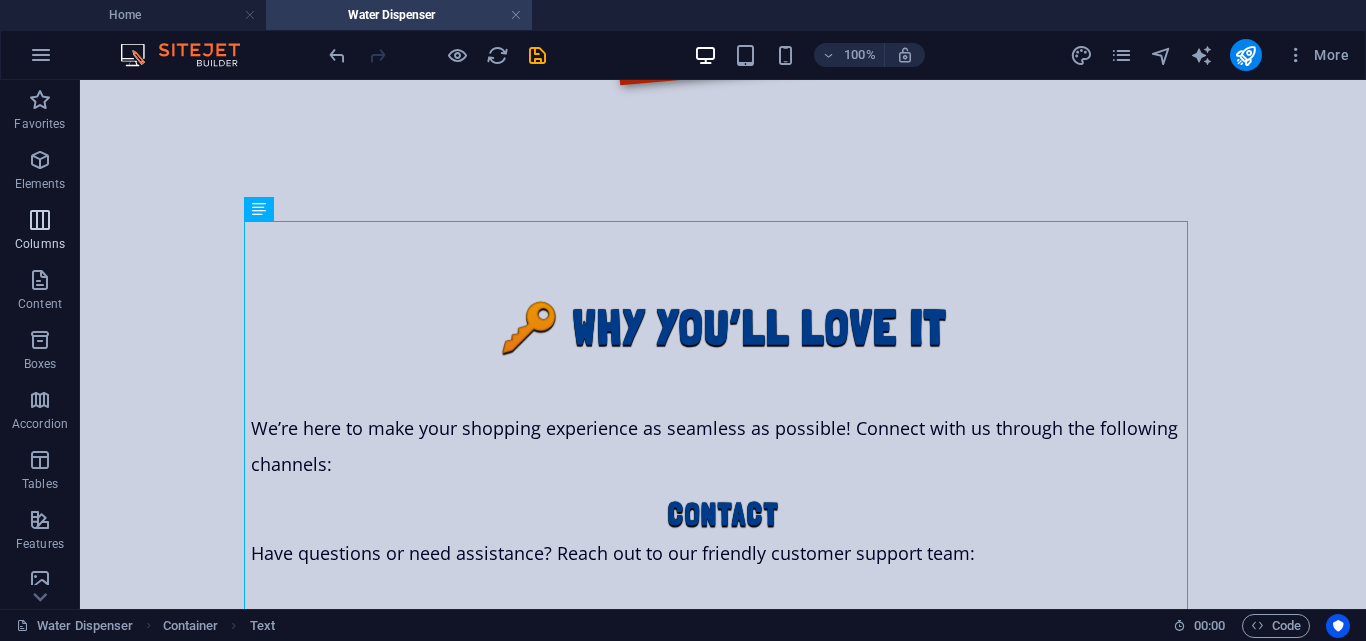 click at bounding box center (40, 220) 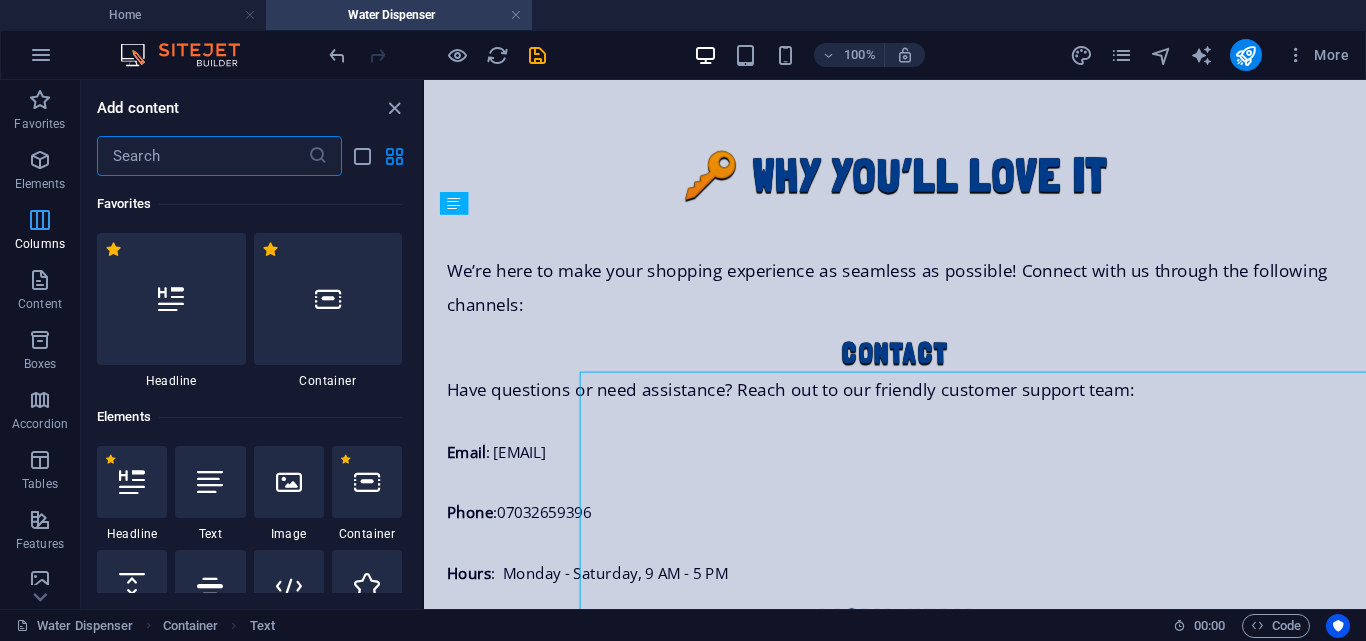 scroll, scrollTop: 1445, scrollLeft: 0, axis: vertical 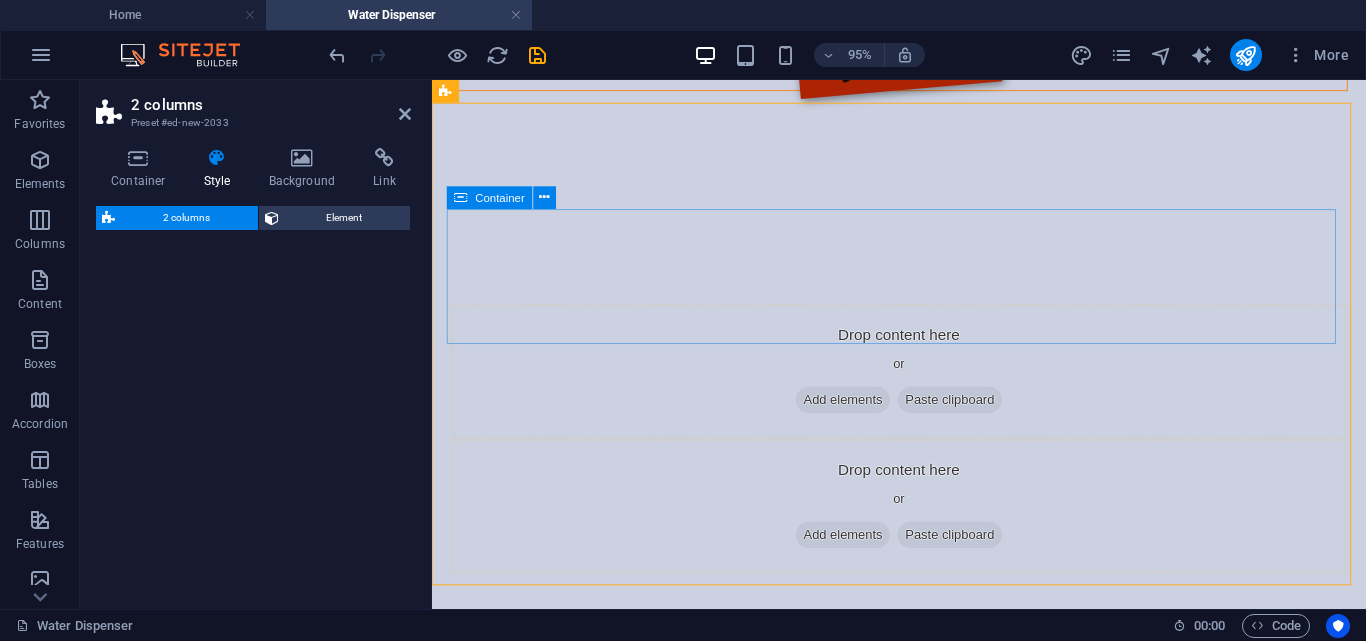 select on "rem" 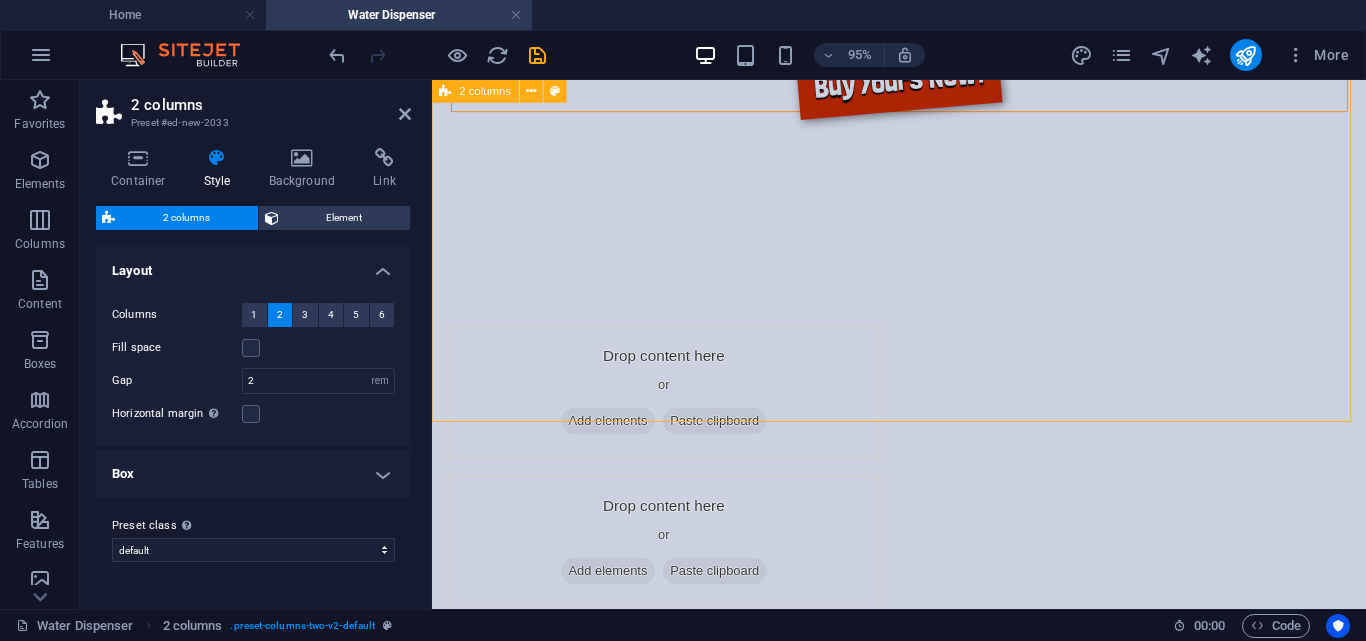 scroll, scrollTop: 1523, scrollLeft: 0, axis: vertical 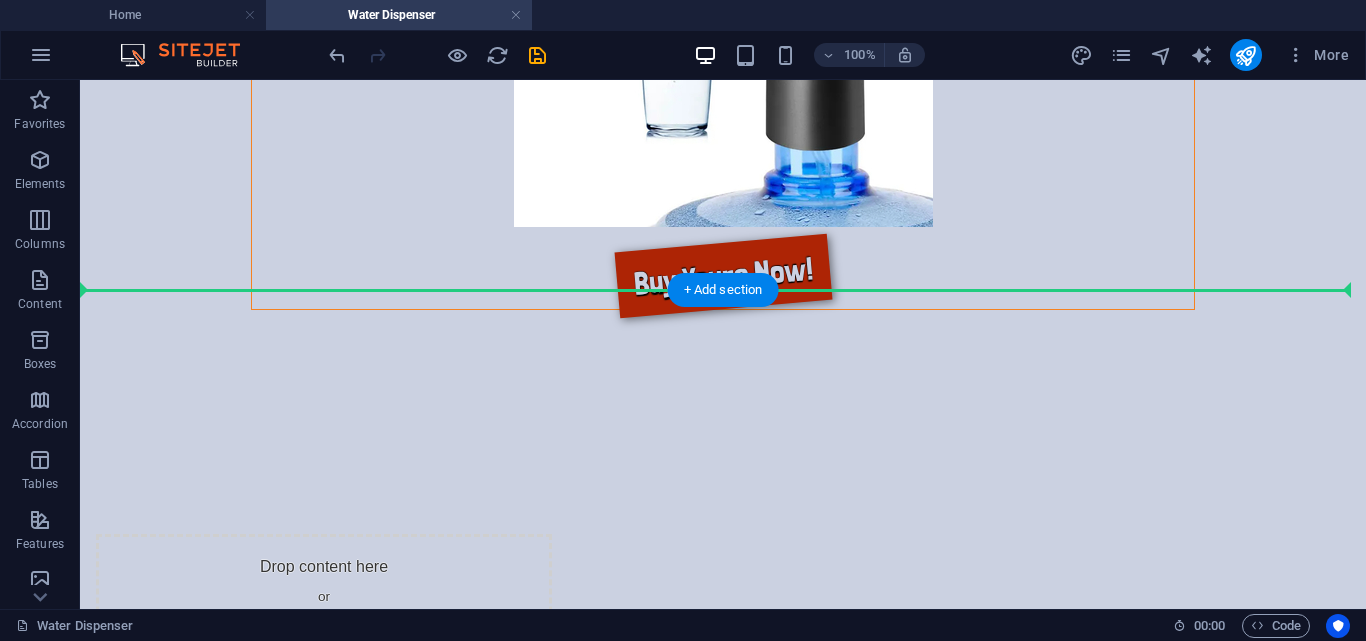 drag, startPoint x: 510, startPoint y: 476, endPoint x: 695, endPoint y: 326, distance: 238.1701 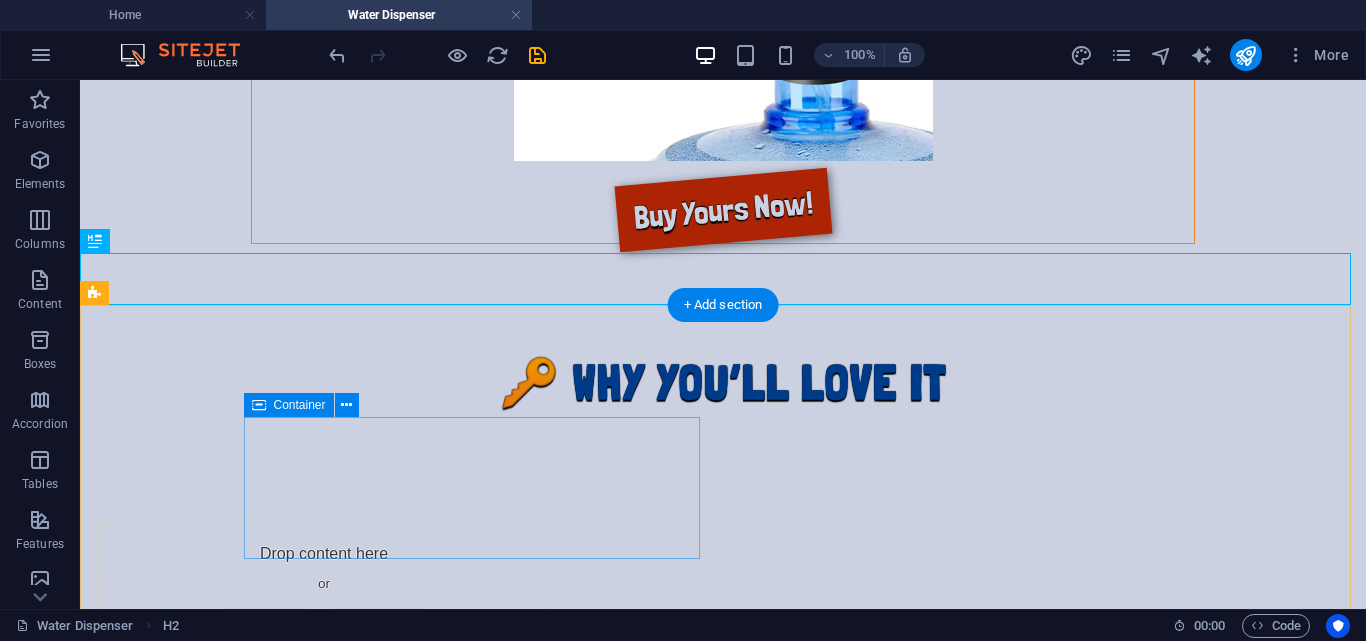 scroll, scrollTop: 1508, scrollLeft: 0, axis: vertical 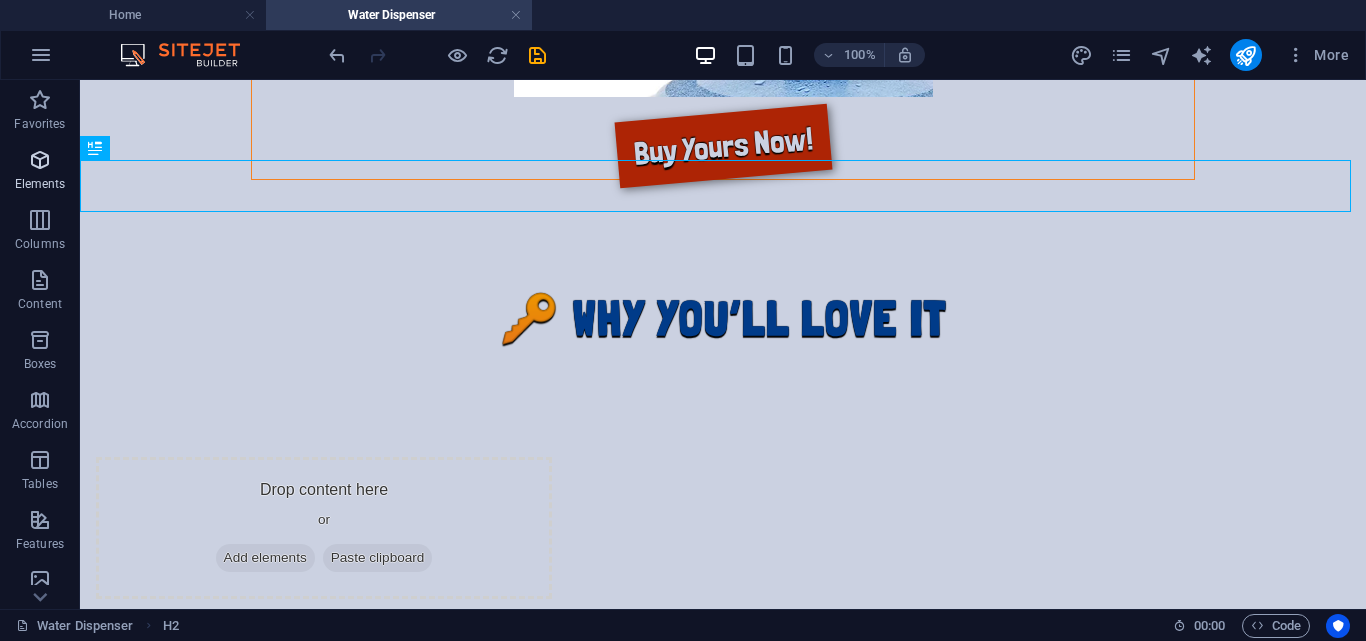click at bounding box center (40, 160) 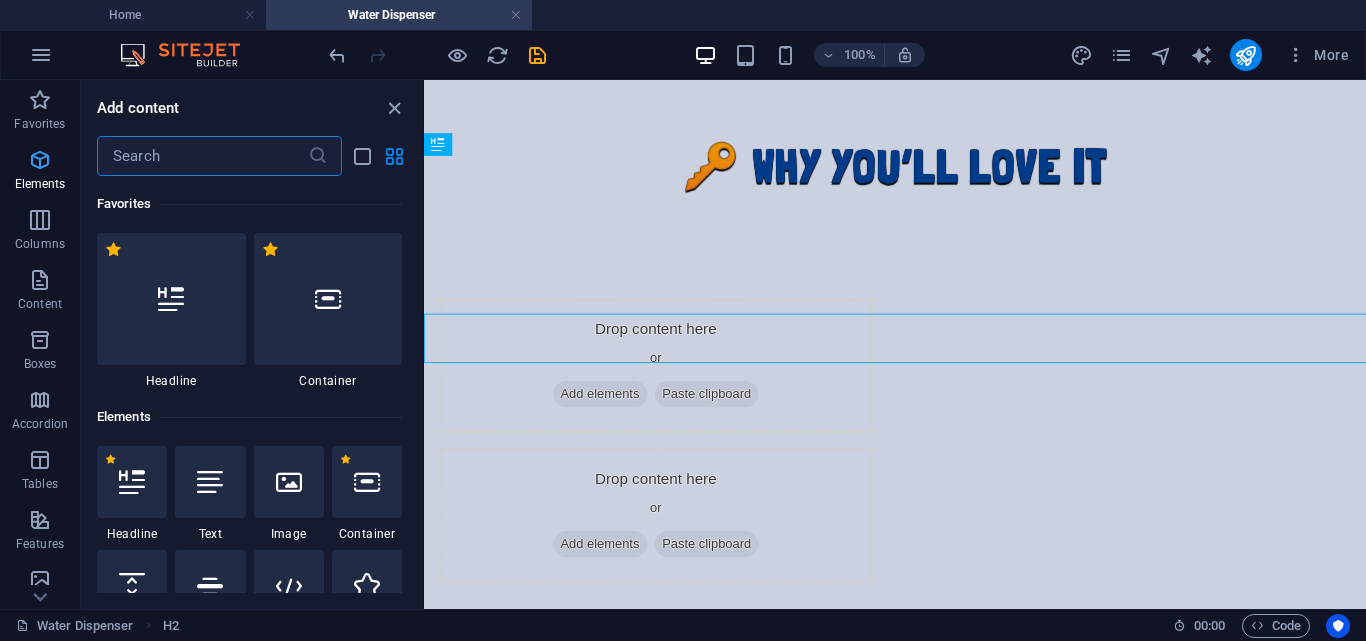 scroll, scrollTop: 1342, scrollLeft: 0, axis: vertical 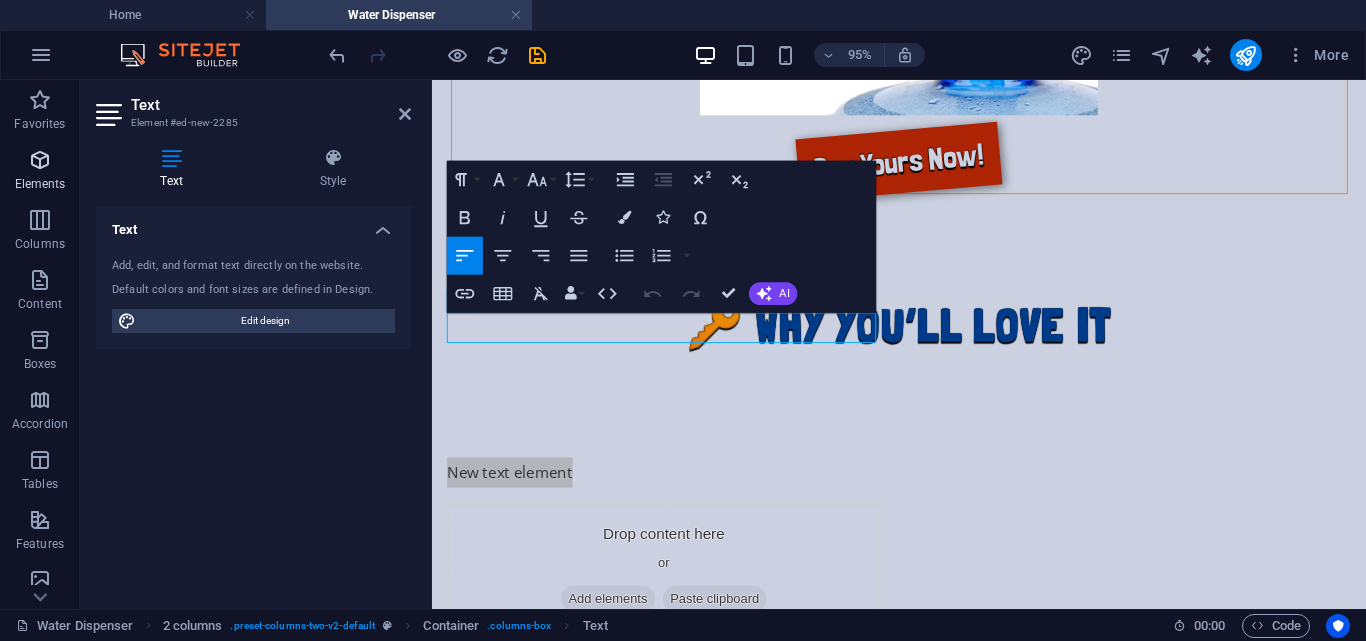 click on "Elements" at bounding box center (40, 172) 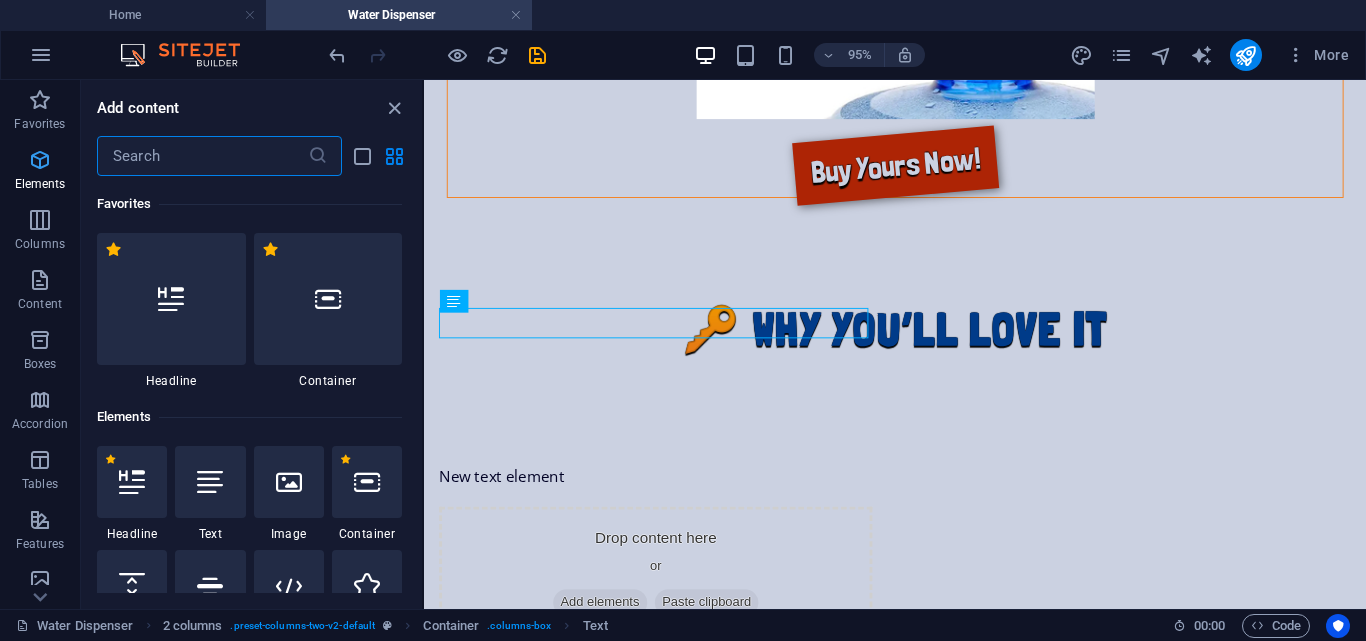 scroll, scrollTop: 1342, scrollLeft: 0, axis: vertical 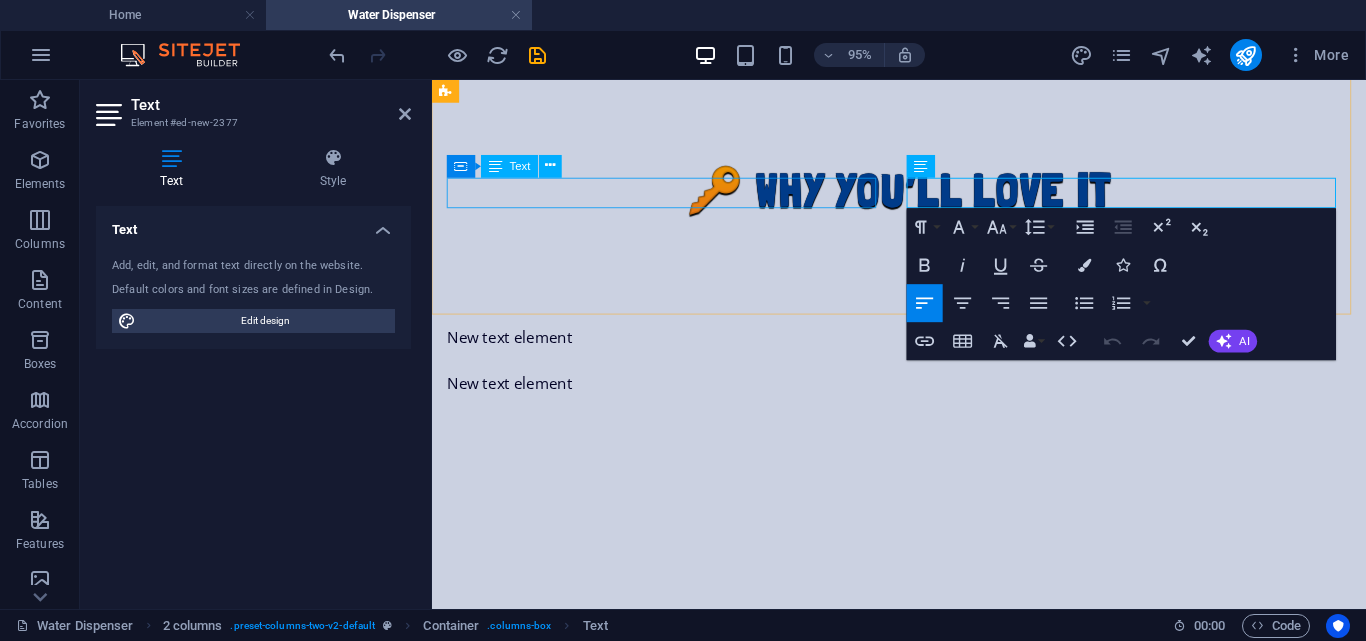 click on "New text element" at bounding box center (676, 351) 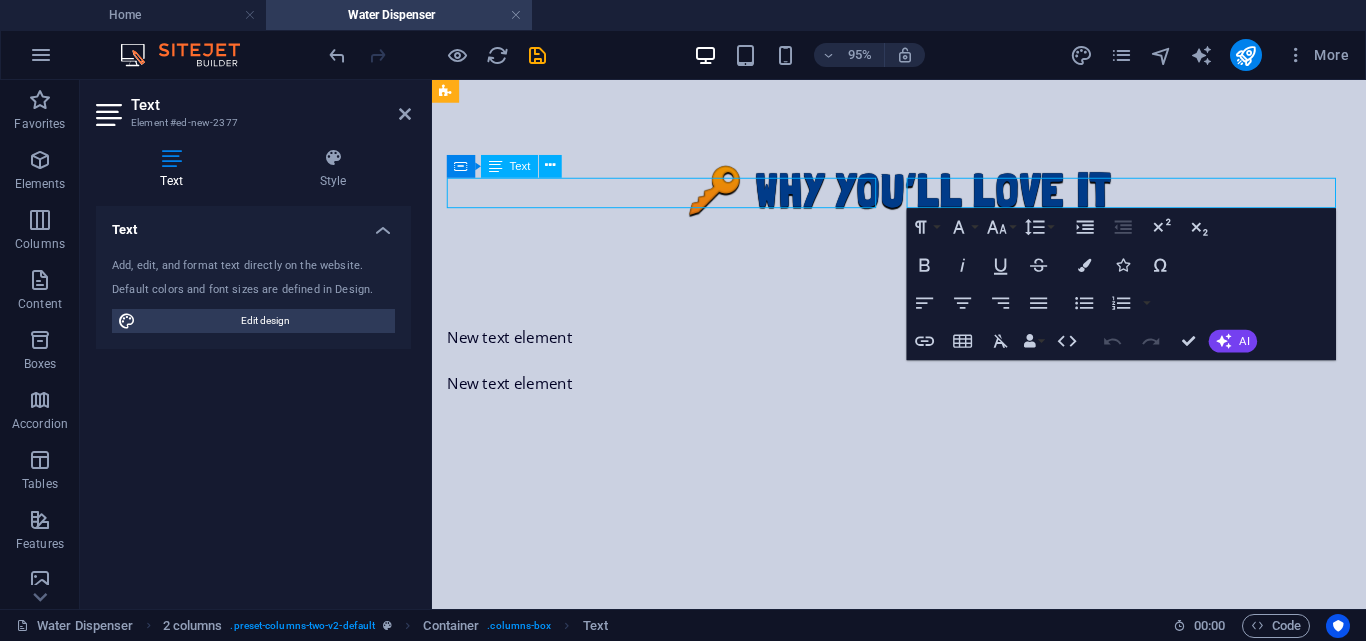 click on "New text element" at bounding box center (676, 351) 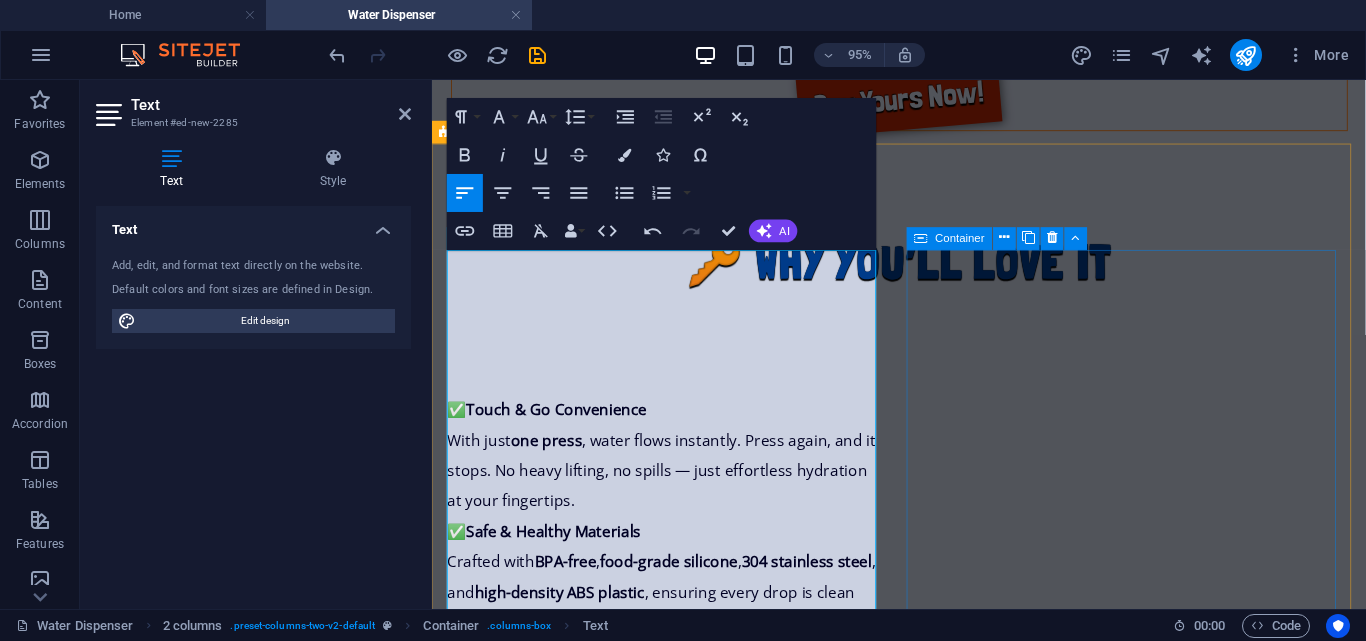 drag, startPoint x: 1020, startPoint y: 301, endPoint x: 1343, endPoint y: 292, distance: 323.12537 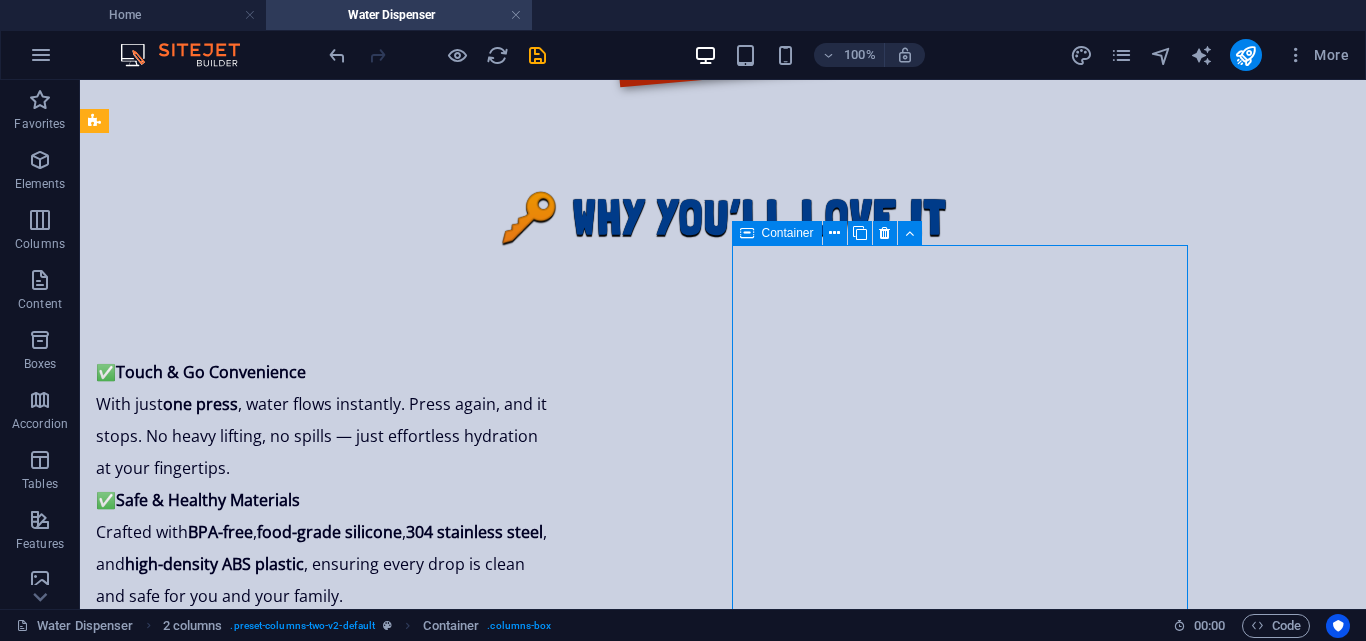 scroll, scrollTop: 1632, scrollLeft: 0, axis: vertical 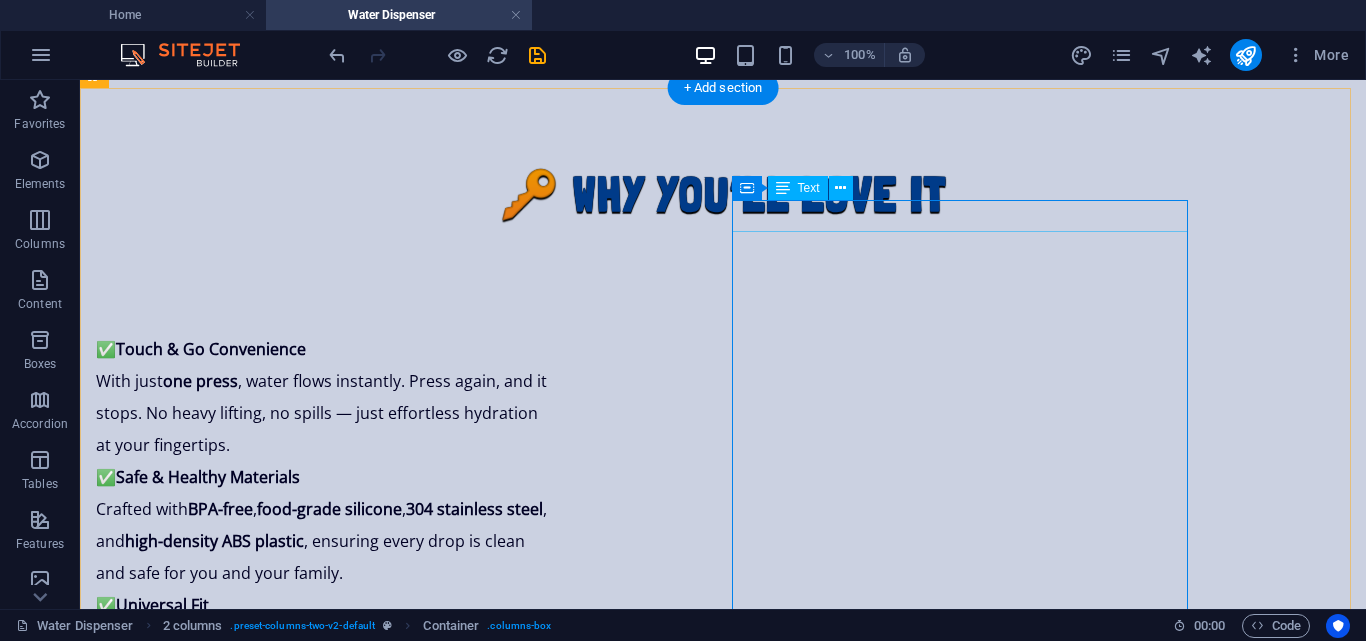 click on "New text element" at bounding box center [324, 845] 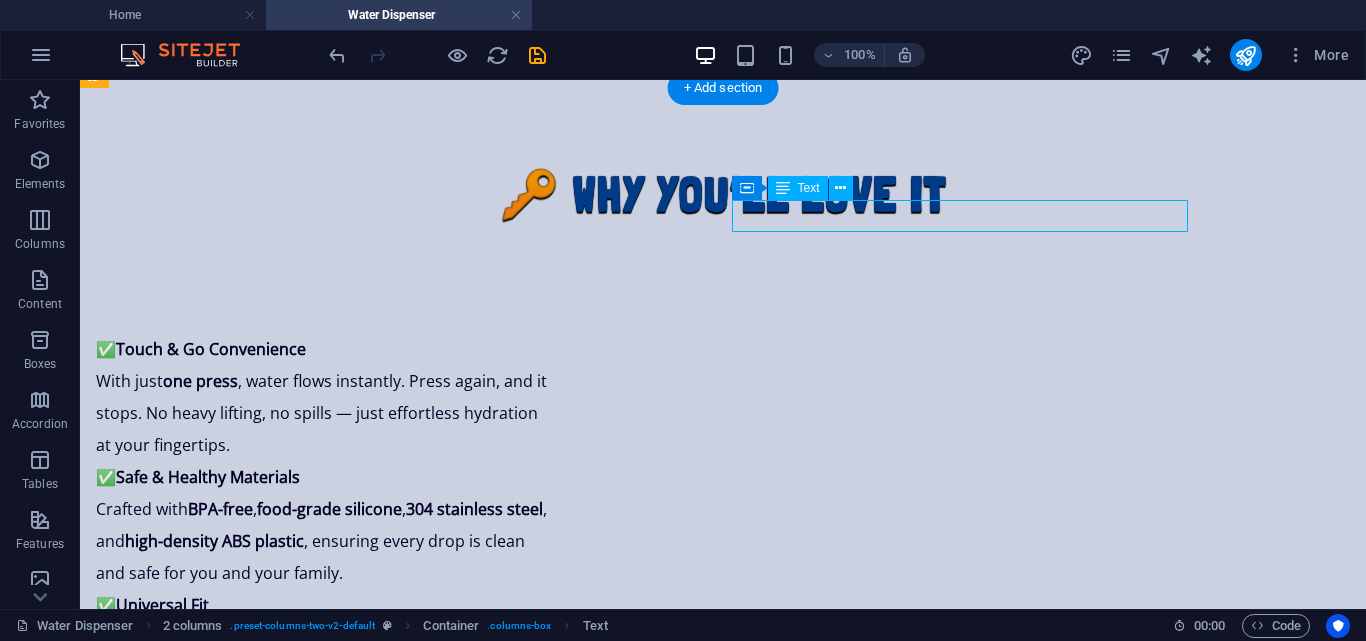click on "New text element" at bounding box center [324, 845] 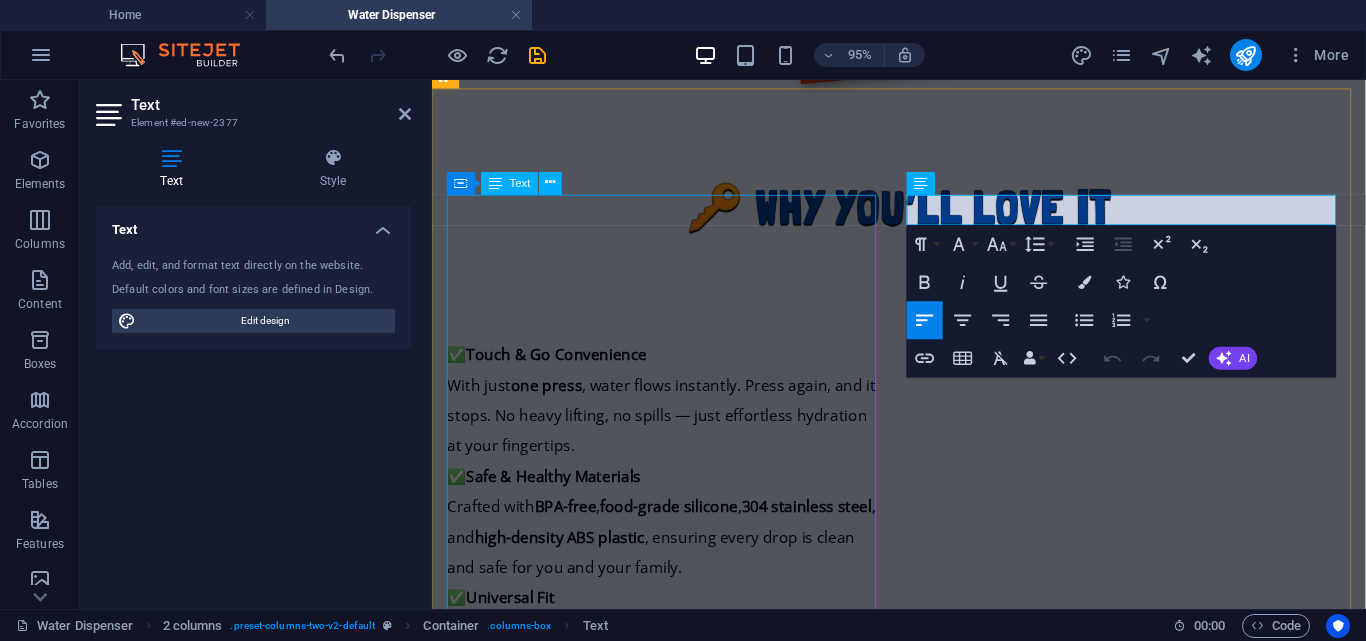 click on "✅  Touch & Go Convenience With just  one press , water flows instantly. Press again, and it stops. No heavy lifting, no spills — just effortless hydration at your fingertips. ✅  Safe & Healthy Materials Crafted with  BPA-free ,  food-grade silicone ,  304 stainless steel , and  high-density ABS plastic , ensuring every drop is clean and safe for you and your family. ✅  Universal Fit Works perfectly with  2–5 gallon bottles  (2.16” neck). No need to pry or force lids open. Just install and enjoy. ✅  Ultra Portable & Travel Ready Only 5.1” high and 2.9” wide — this dispenser fits easily in your backpack, handbag, or desk drawer. Great for home, travel, dorm rooms, schools, or picnics." at bounding box center (676, 593) 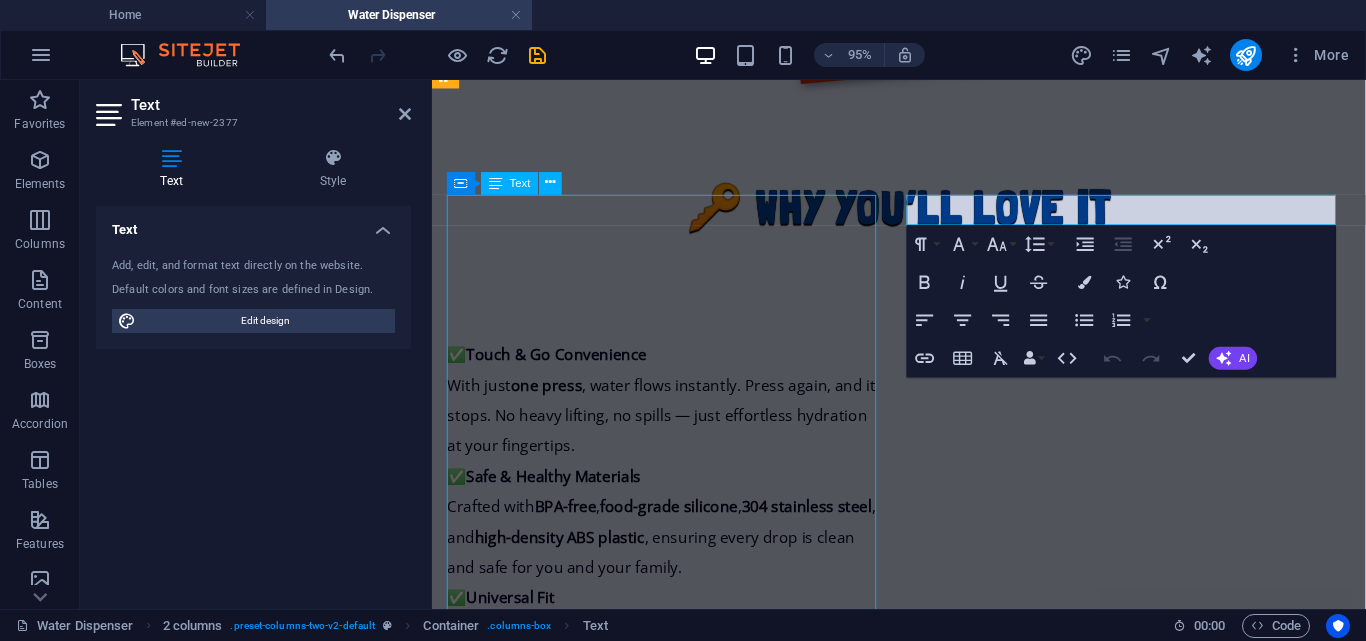 scroll, scrollTop: 1632, scrollLeft: 0, axis: vertical 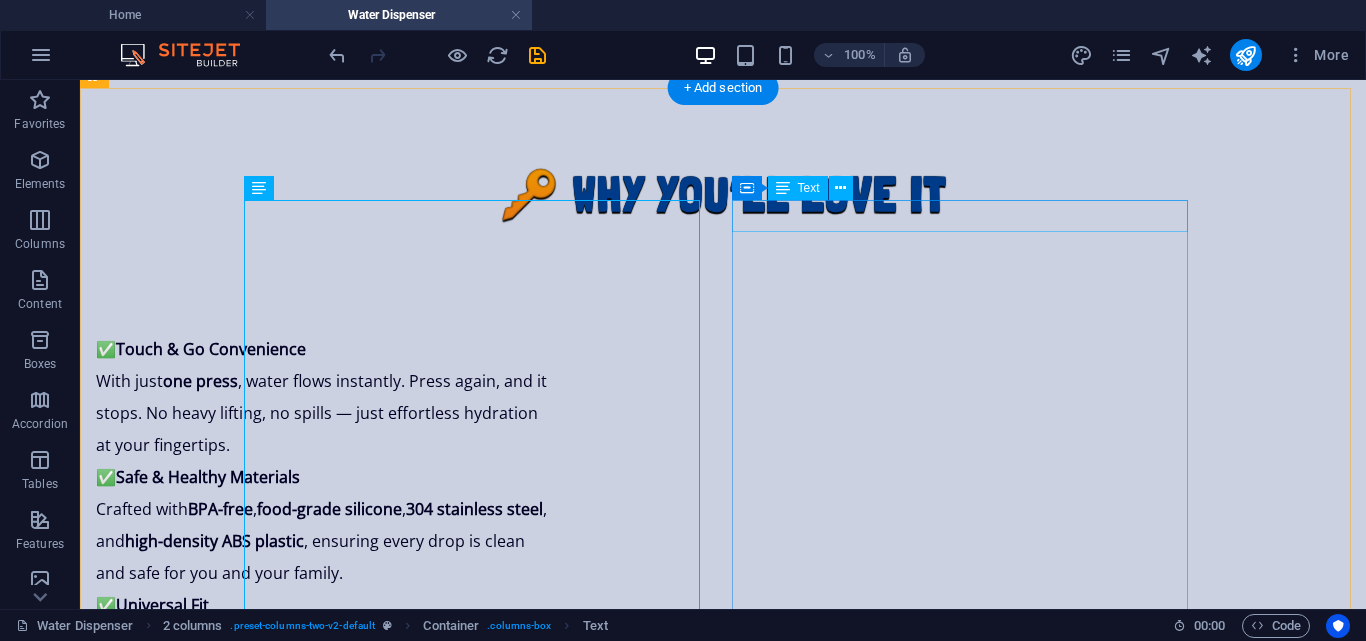 click on "New text element" at bounding box center [324, 845] 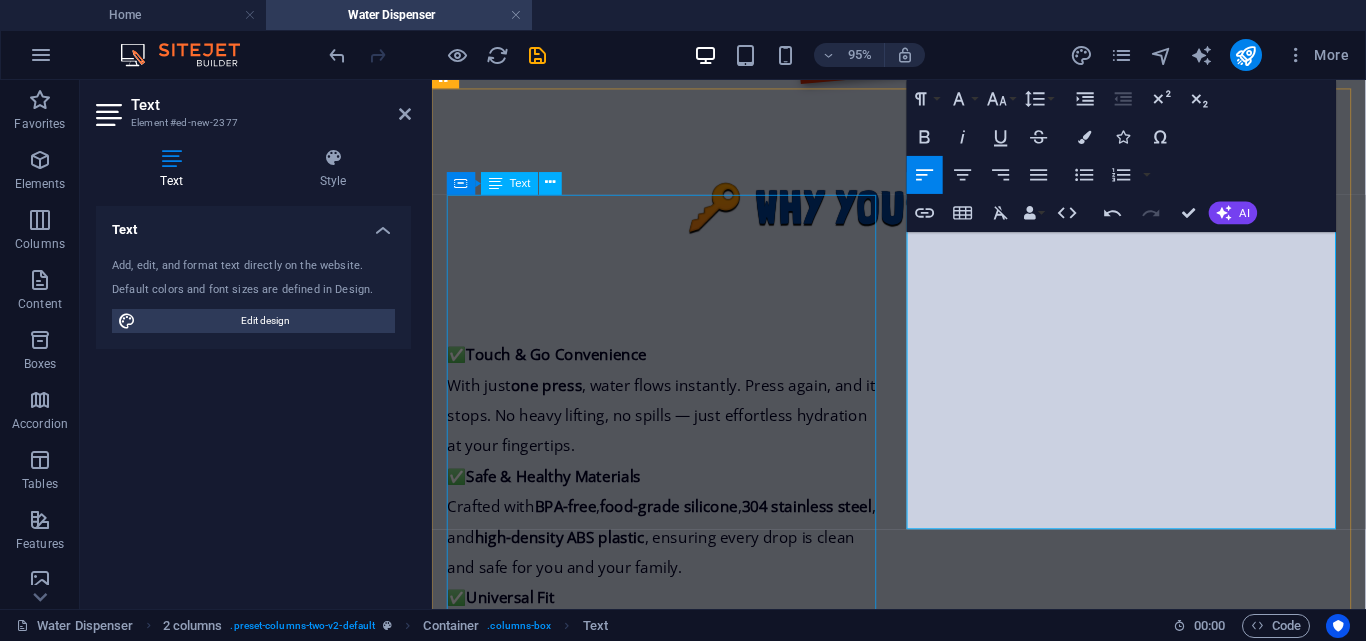 drag, startPoint x: 881, startPoint y: 403, endPoint x: 1211, endPoint y: 394, distance: 330.1227 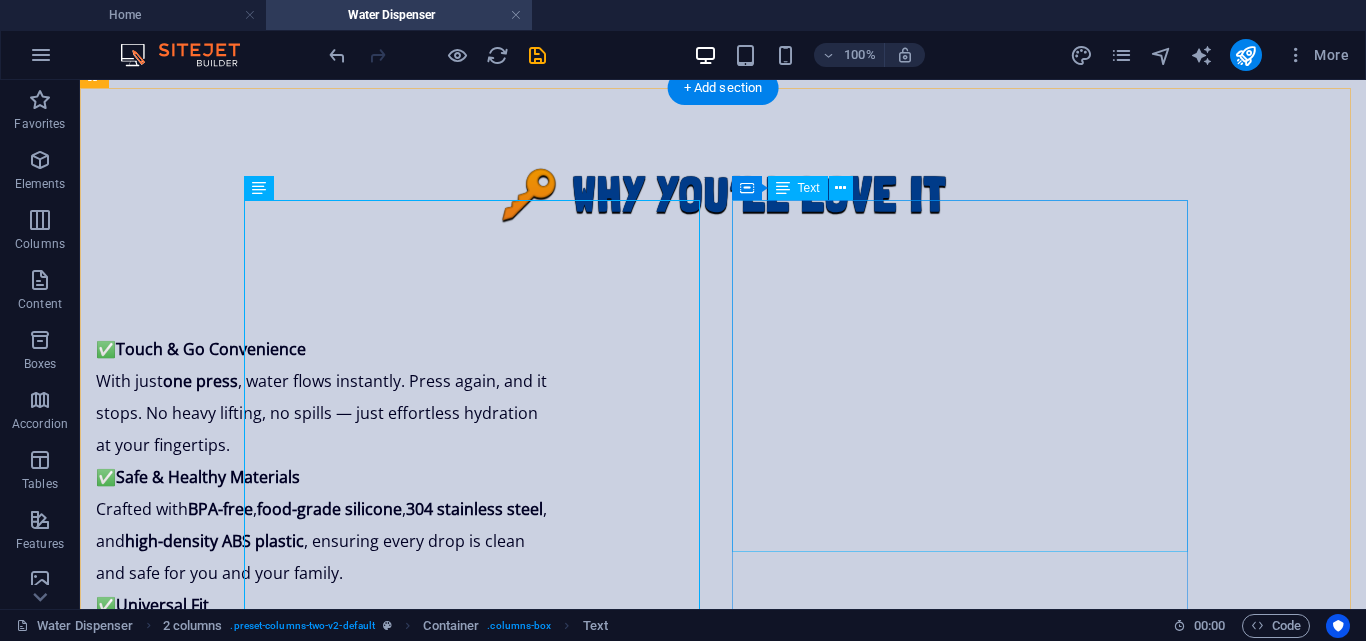 scroll, scrollTop: 1634, scrollLeft: 0, axis: vertical 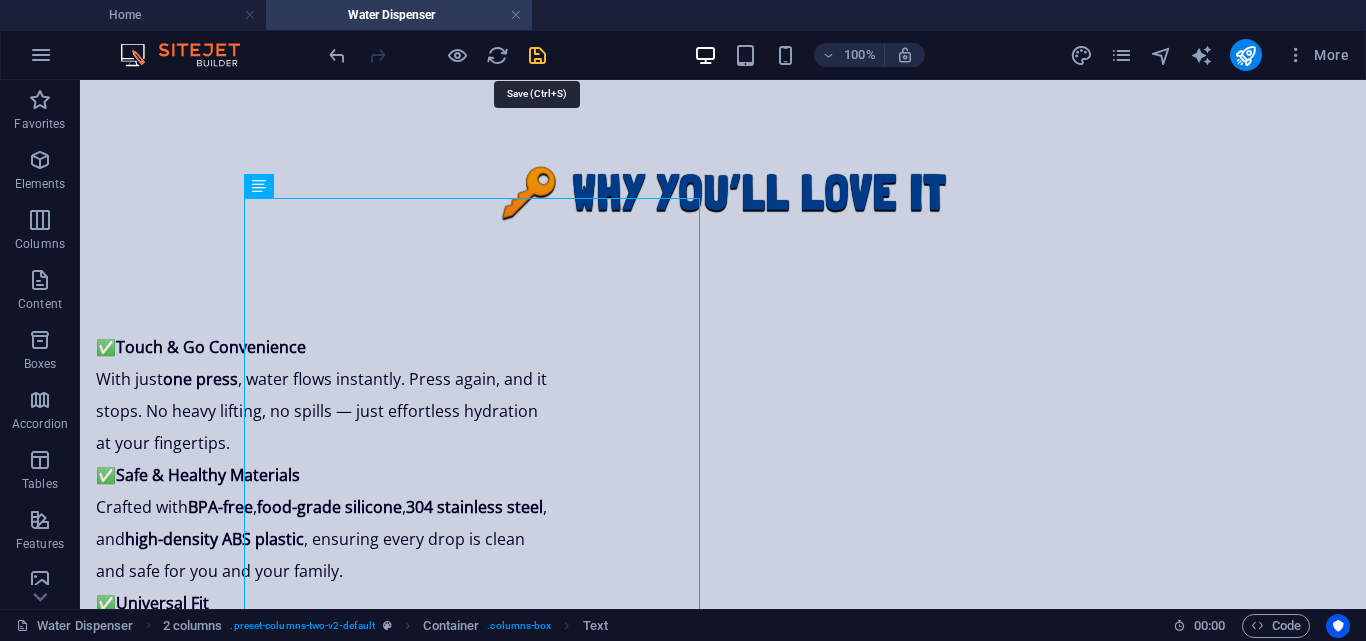 click at bounding box center (537, 55) 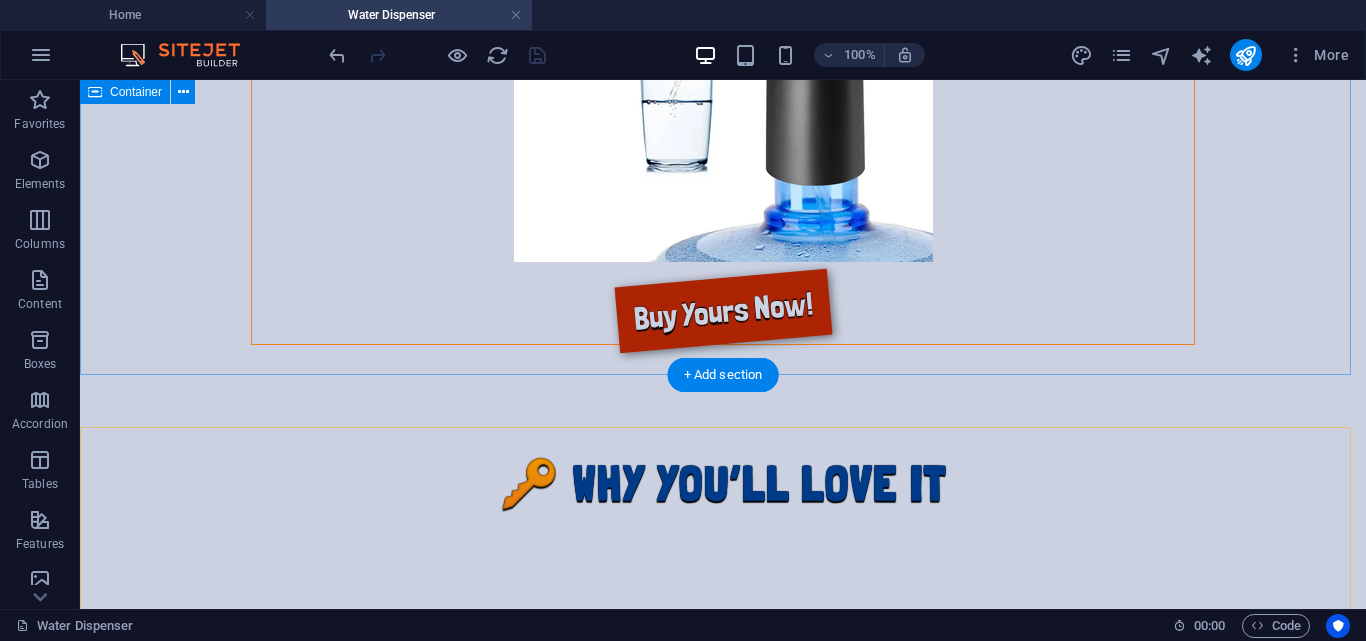 scroll, scrollTop: 1345, scrollLeft: 0, axis: vertical 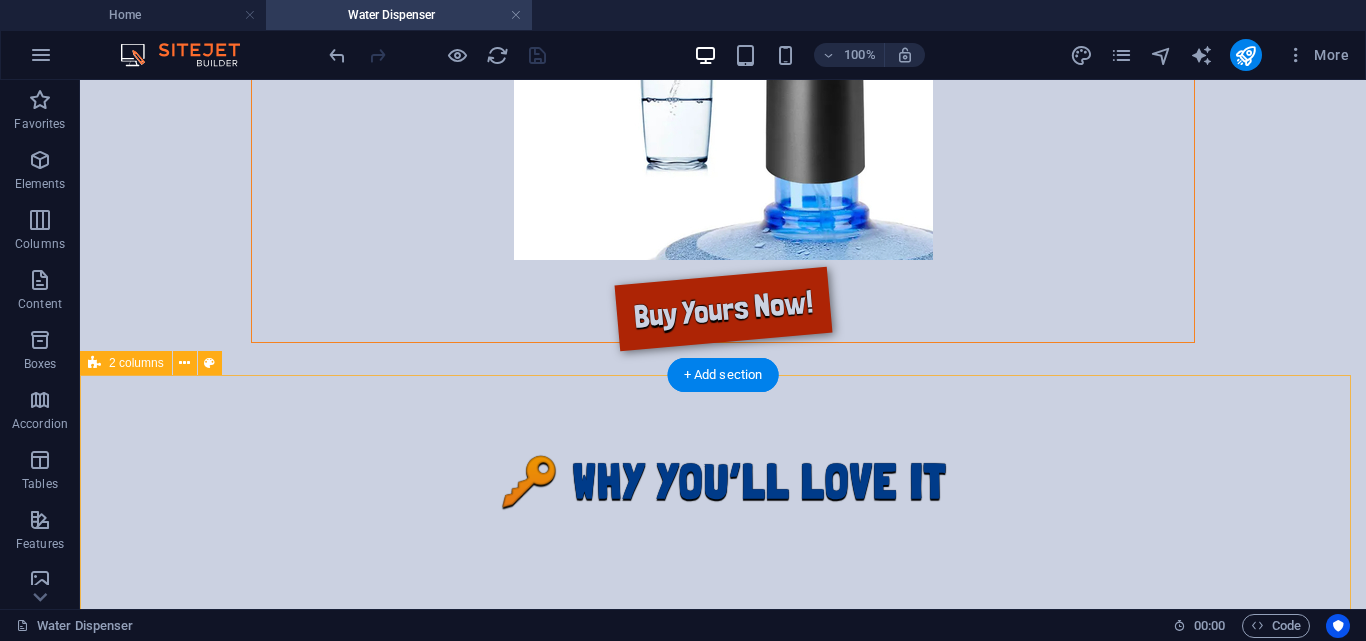 click on "✅  Touch & Go Convenience With just  one press , water flows instantly. Press again, and it stops. No heavy lifting, no spills — just effortless hydration at your fingertips. ✅  Safe & Healthy Materials Crafted with  BPA-free ,  food-grade silicone ,  304 stainless steel , and  high-density ABS plastic , ensuring every drop is clean and safe for you and your family. ✅  Universal Fit Works perfectly with  2–5 gallon bottles  (2.16” neck). No need to pry or force lids open. Just install and enjoy. ✅  Ultra Portable & Travel Ready Only 5.1” high and 2.9” wide — this dispenser fits easily in your backpack, handbag, or desk drawer. Great for home, travel, dorm rooms, schools, or picnics. ✅  Long Battery Life Equipped with a  1200mAh rechargeable battery , delivering  30–40 days  of usage on a full 3-hour charge. Includes USB cable. Charge once, use for weeks! ✅  Smart Auto-Shutoff Protection ✅  Backed with Confidence Enjoy our  18-month money-back guarantee  and  lifetime support" at bounding box center (723, 1044) 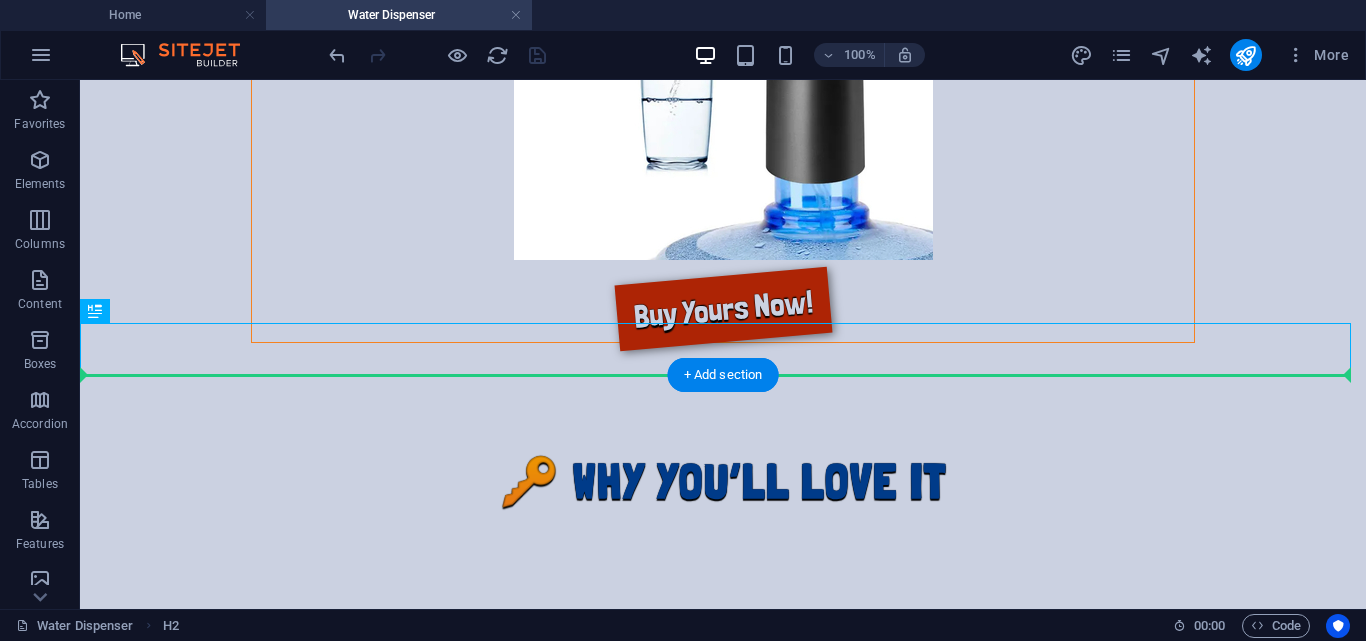 drag, startPoint x: 708, startPoint y: 340, endPoint x: 724, endPoint y: 410, distance: 71.80529 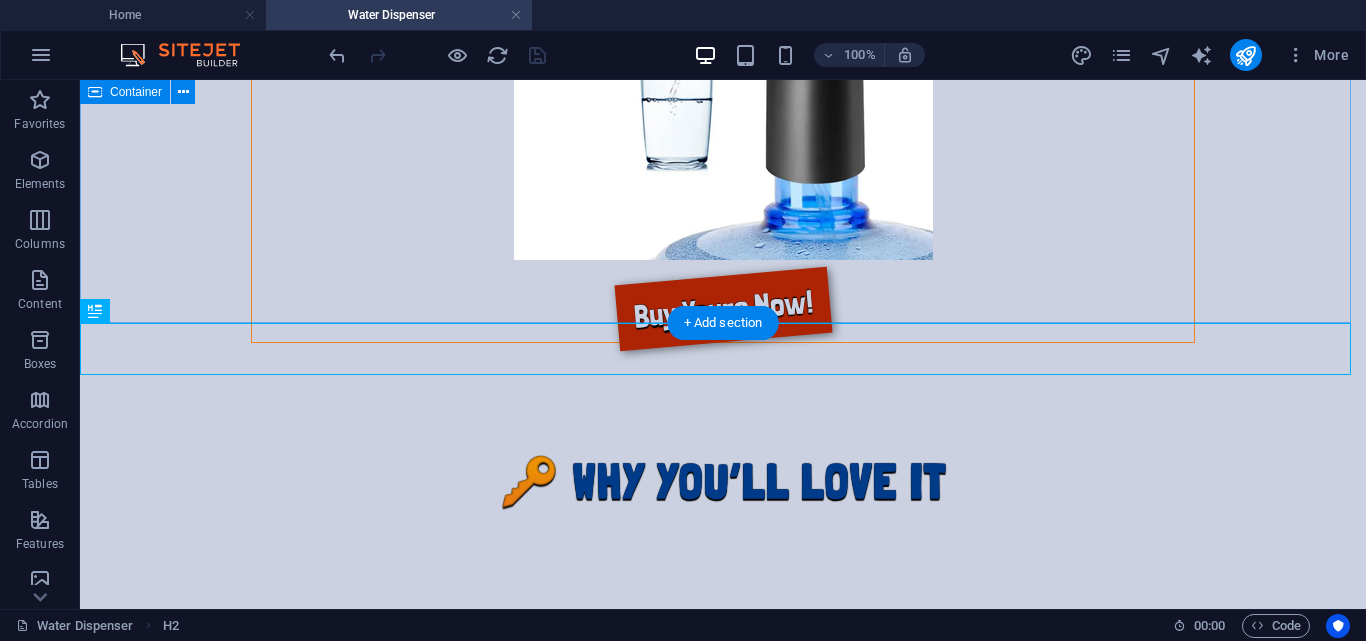 click on "Automatic Water Dispenser Pump – Smart, Safe & Effortless Hydration Anywhere Tired of lifting heavy water bottles or struggling with messy, outdated dispensers? Say hello to  next-level hydration  with the  Automatic Water Dispenser Pump  — your sleek, touch-button solution to clean water anytime, anywhere. Whether you're at  home , in the  office , or out  camping , this compact device makes dispensing water fast, safe, and convenient for  kids, adults, and the elderly  alike. Buy Yours Now!" at bounding box center [723, -30] 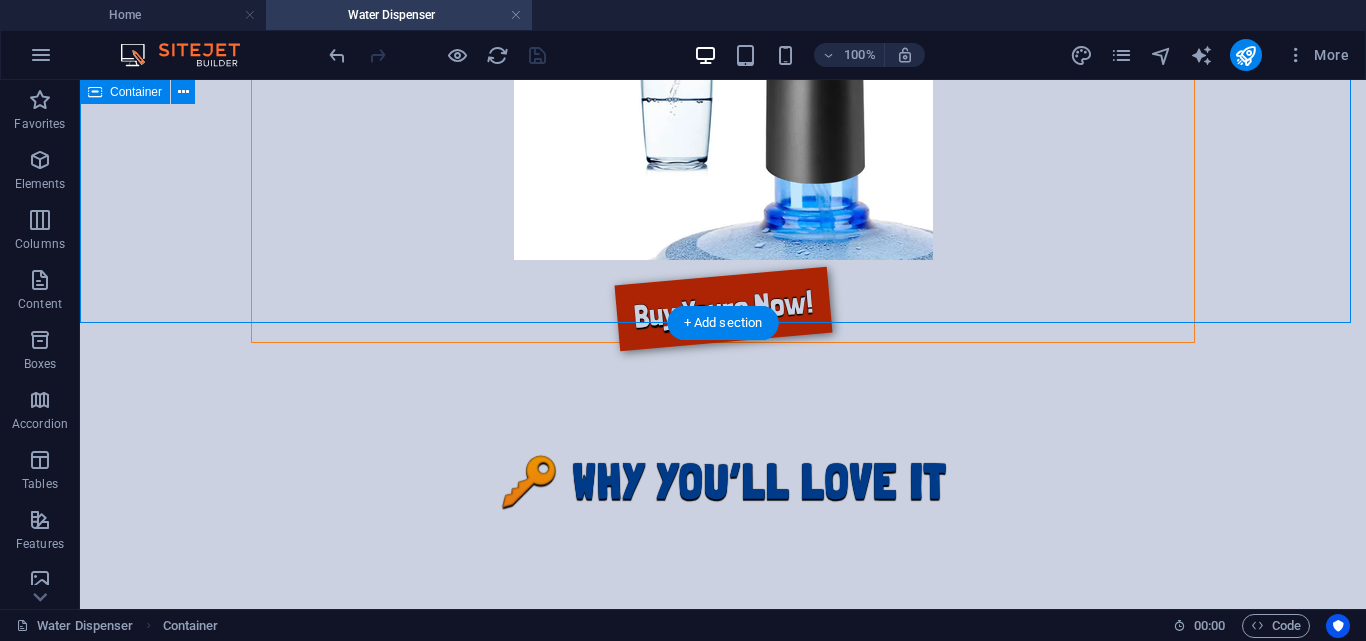 click on "Automatic Water Dispenser Pump – Smart, Safe & Effortless Hydration Anywhere Tired of lifting heavy water bottles or struggling with messy, outdated dispensers? Say hello to  next-level hydration  with the  Automatic Water Dispenser Pump  — your sleek, touch-button solution to clean water anytime, anywhere. Whether you're at  home , in the  office , or out  camping , this compact device makes dispensing water fast, safe, and convenient for  kids, adults, and the elderly  alike. Buy Yours Now!" at bounding box center [723, -30] 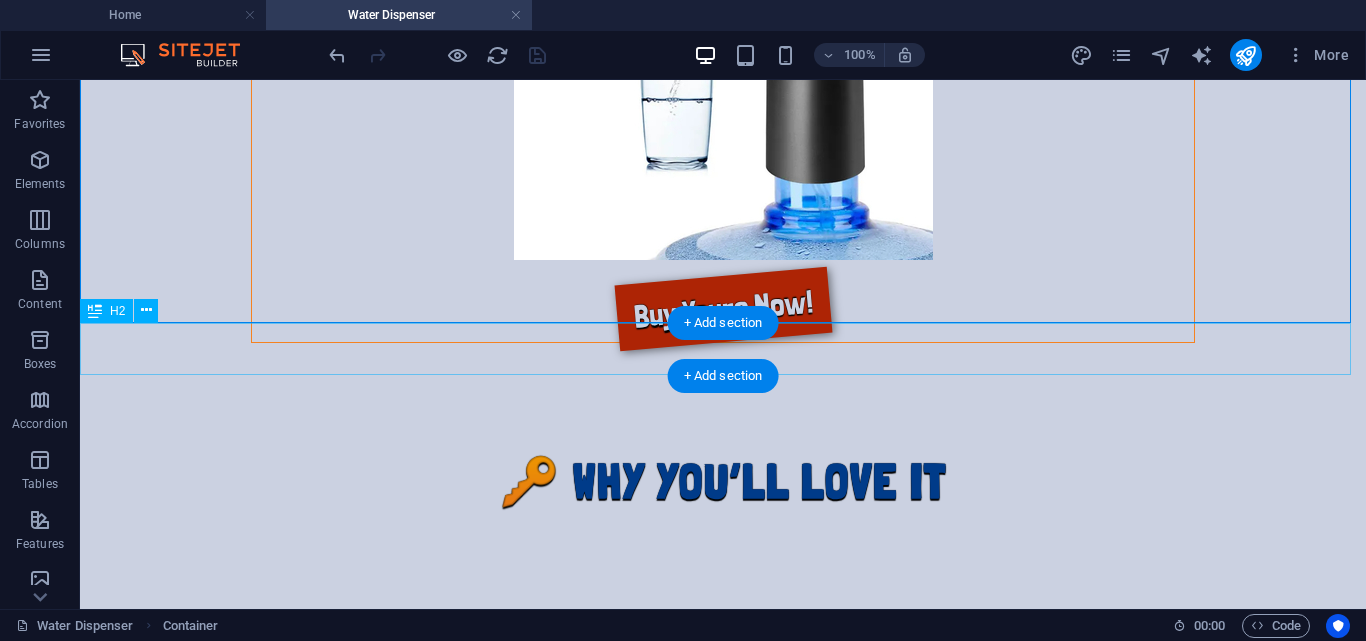 drag, startPoint x: 558, startPoint y: 342, endPoint x: 555, endPoint y: 364, distance: 22.203604 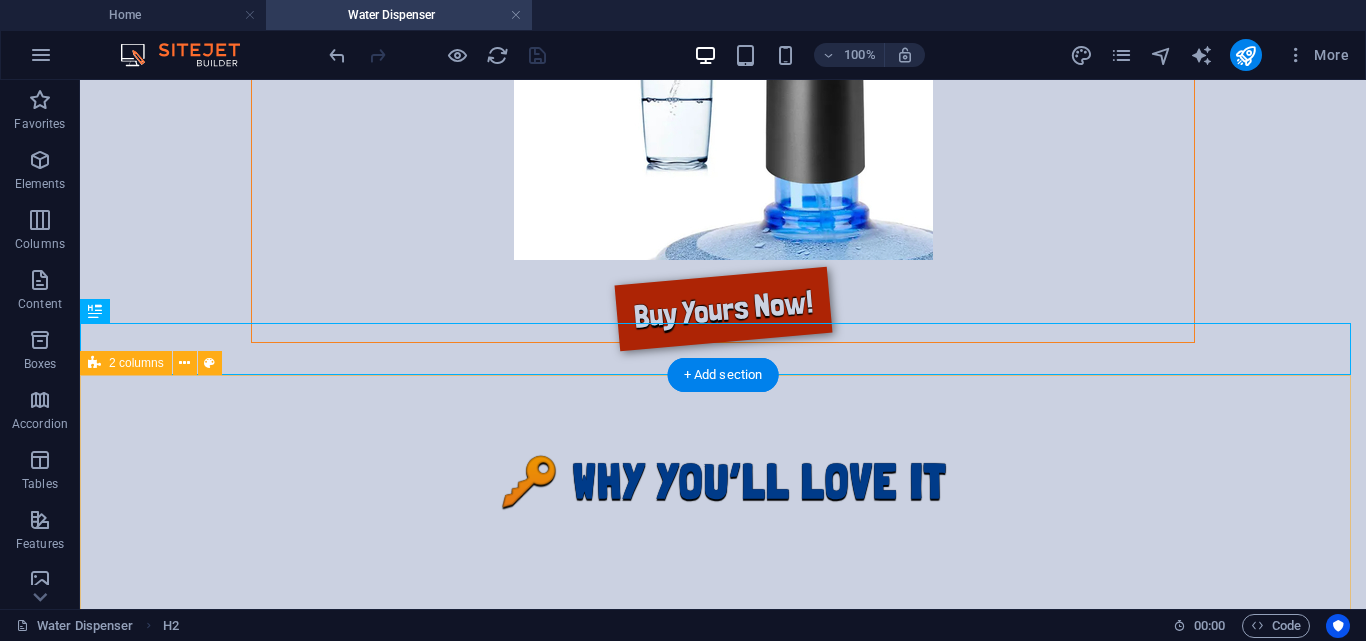 scroll, scrollTop: 1177, scrollLeft: 0, axis: vertical 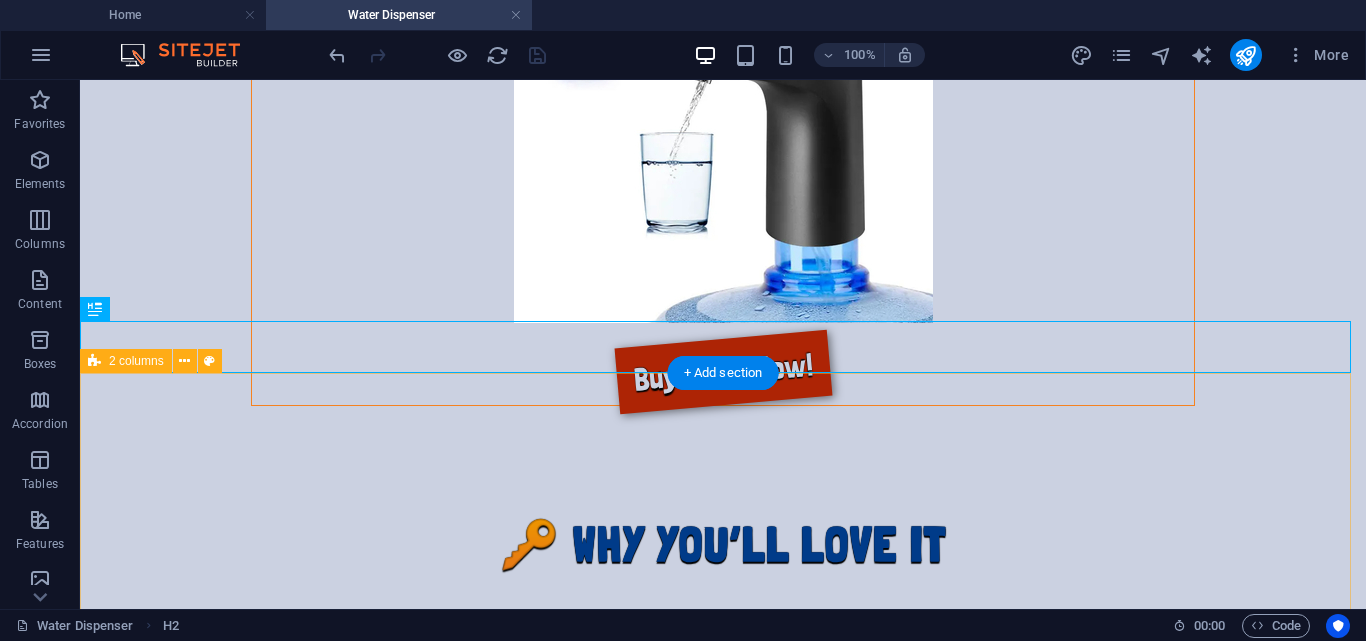 click on "✅  Touch & Go Convenience With just  one press , water flows instantly. Press again, and it stops. No heavy lifting, no spills — just effortless hydration at your fingertips. ✅  Safe & Healthy Materials Crafted with  BPA-free ,  food-grade silicone ,  304 stainless steel , and  high-density ABS plastic , ensuring every drop is clean and safe for you and your family. ✅  Universal Fit Works perfectly with  2–5 gallon bottles  (2.16” neck). No need to pry or force lids open. Just install and enjoy. ✅  Ultra Portable & Travel Ready Only 5.1” high and 2.9” wide — this dispenser fits easily in your backpack, handbag, or desk drawer. Great for home, travel, dorm rooms, schools, or picnics. ✅  Long Battery Life Equipped with a  1200mAh rechargeable battery , delivering  30–40 days  of usage on a full 3-hour charge. Includes USB cable. Charge once, use for weeks! ✅  Smart Auto-Shutoff Protection ✅  Backed with Confidence Enjoy our  18-month money-back guarantee  and  lifetime support" at bounding box center (723, 1107) 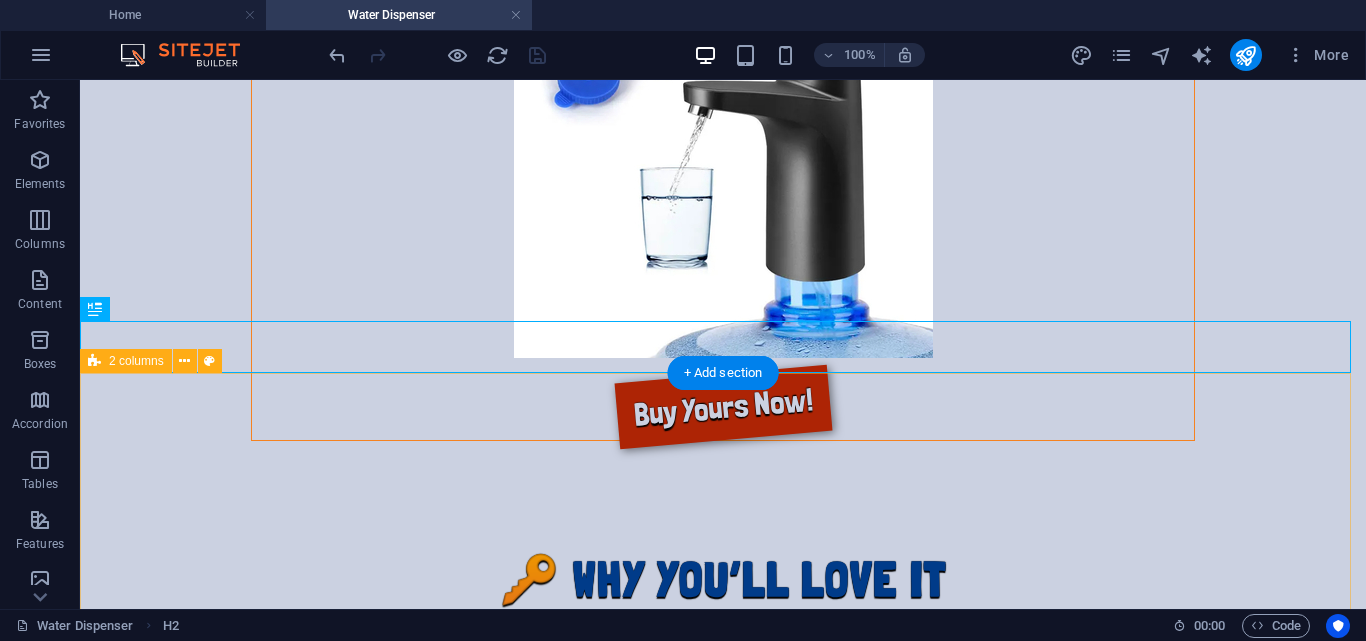 drag, startPoint x: 493, startPoint y: 411, endPoint x: 472, endPoint y: 403, distance: 22.472204 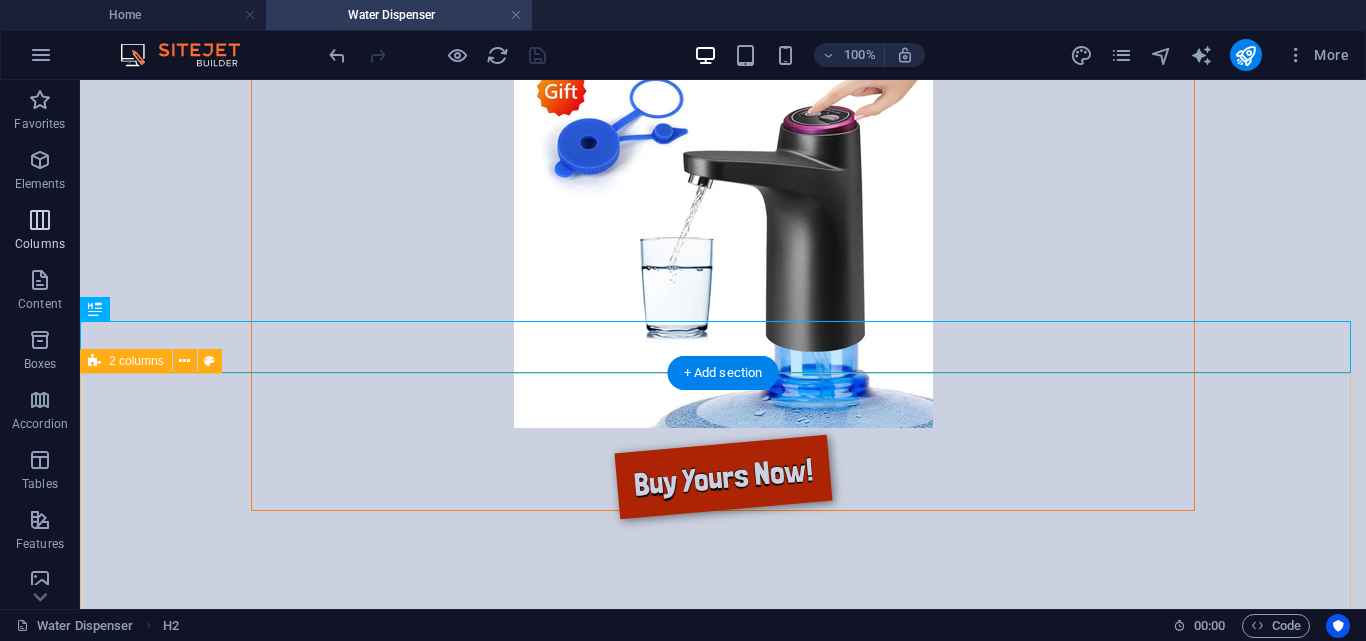 select on "rem" 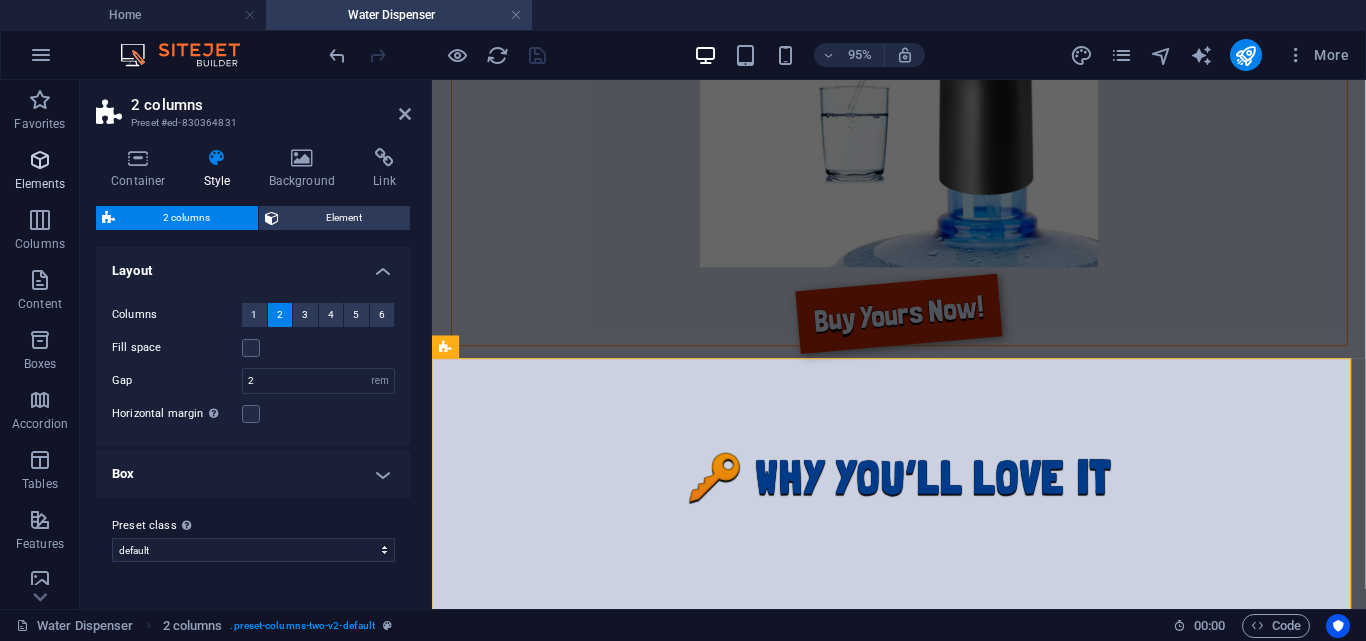 click on "Elements" at bounding box center (40, 172) 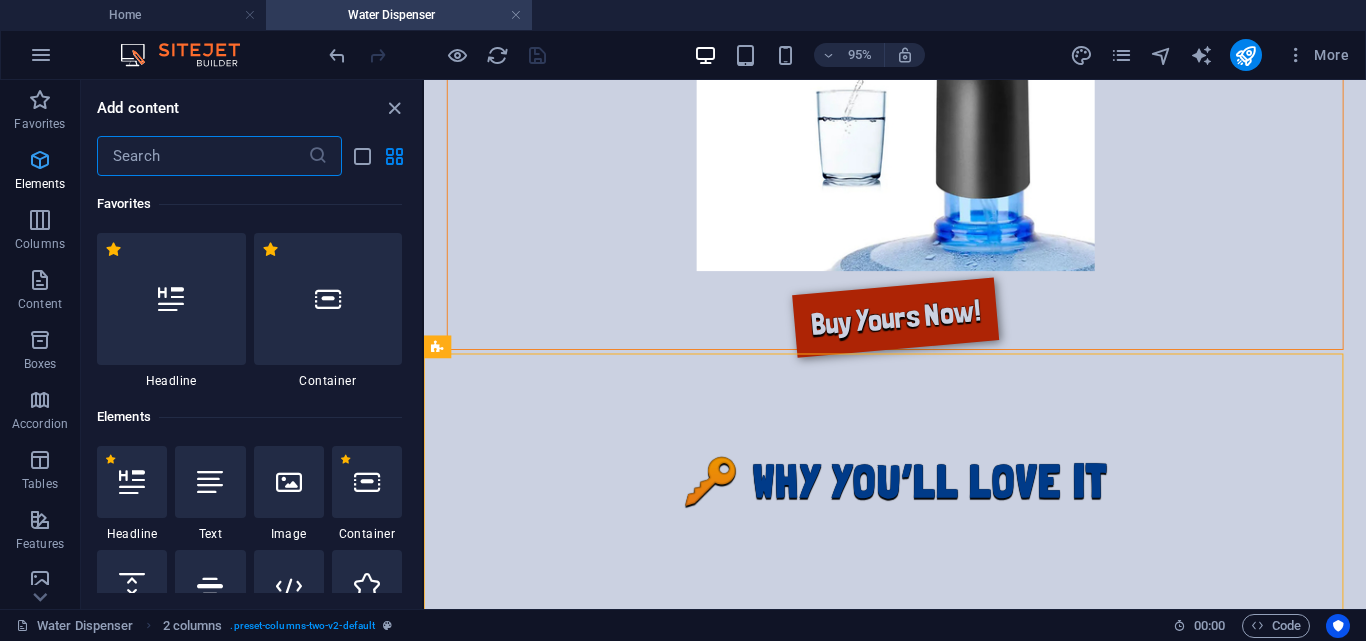 scroll, scrollTop: 1182, scrollLeft: 0, axis: vertical 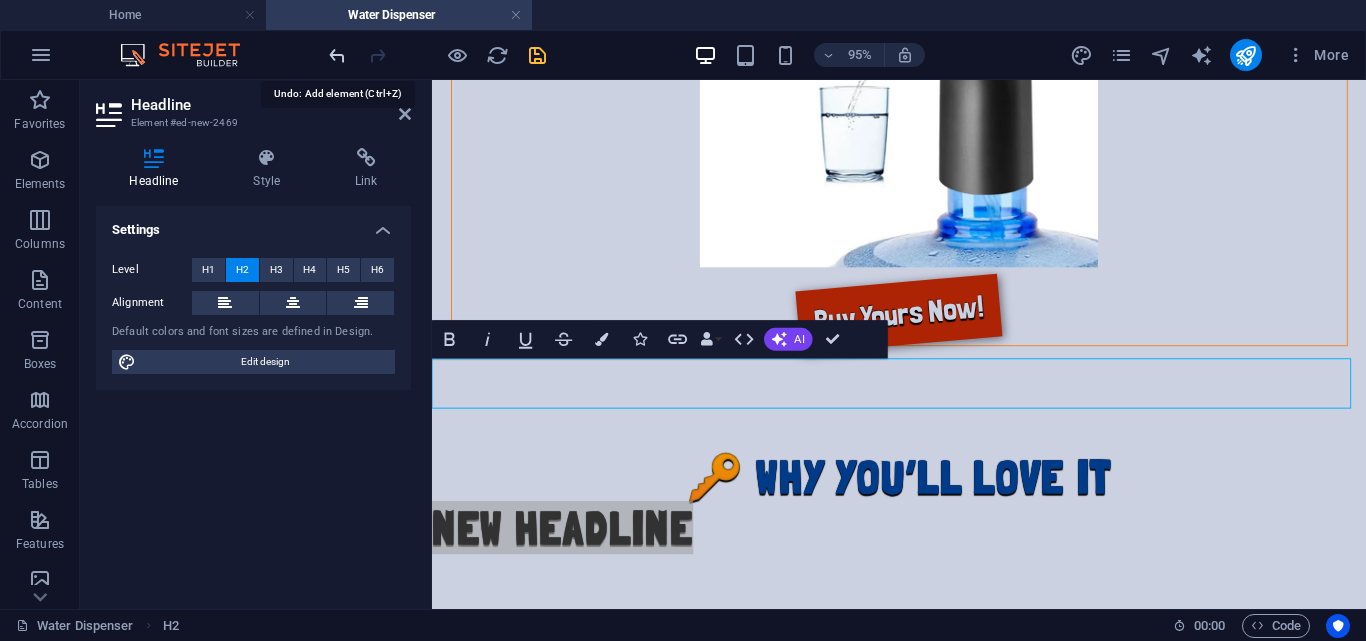 click at bounding box center (337, 55) 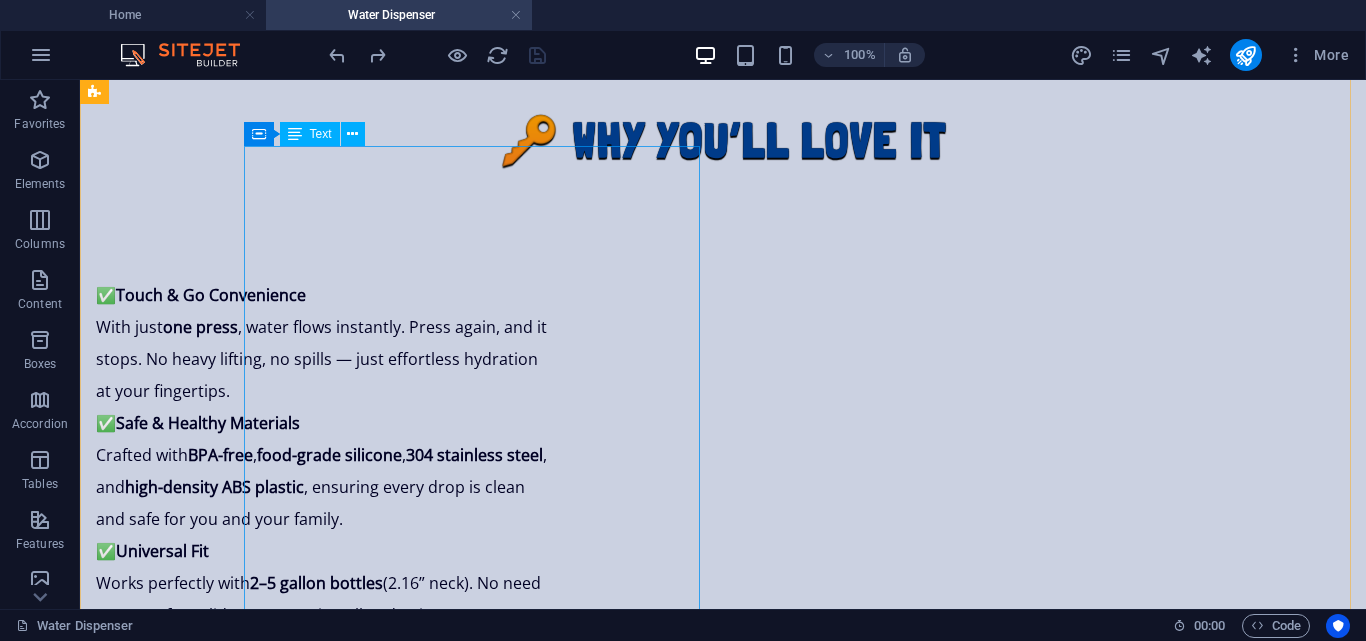 scroll, scrollTop: 1696, scrollLeft: 0, axis: vertical 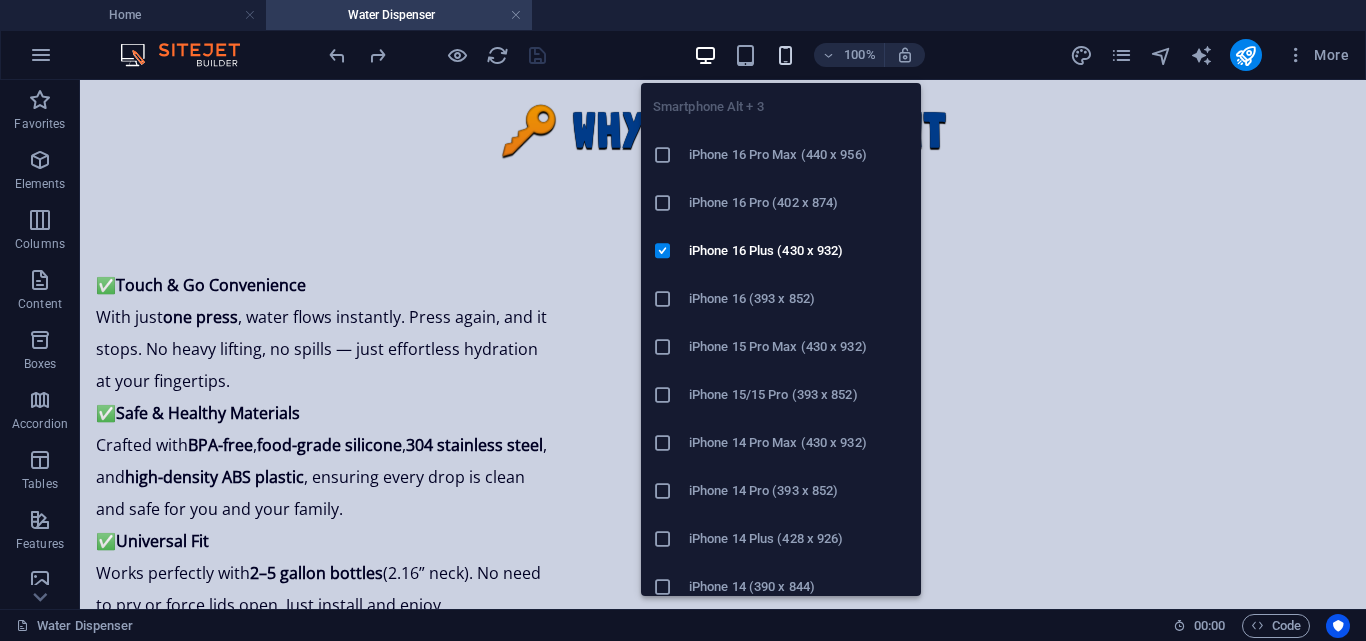 click at bounding box center (785, 55) 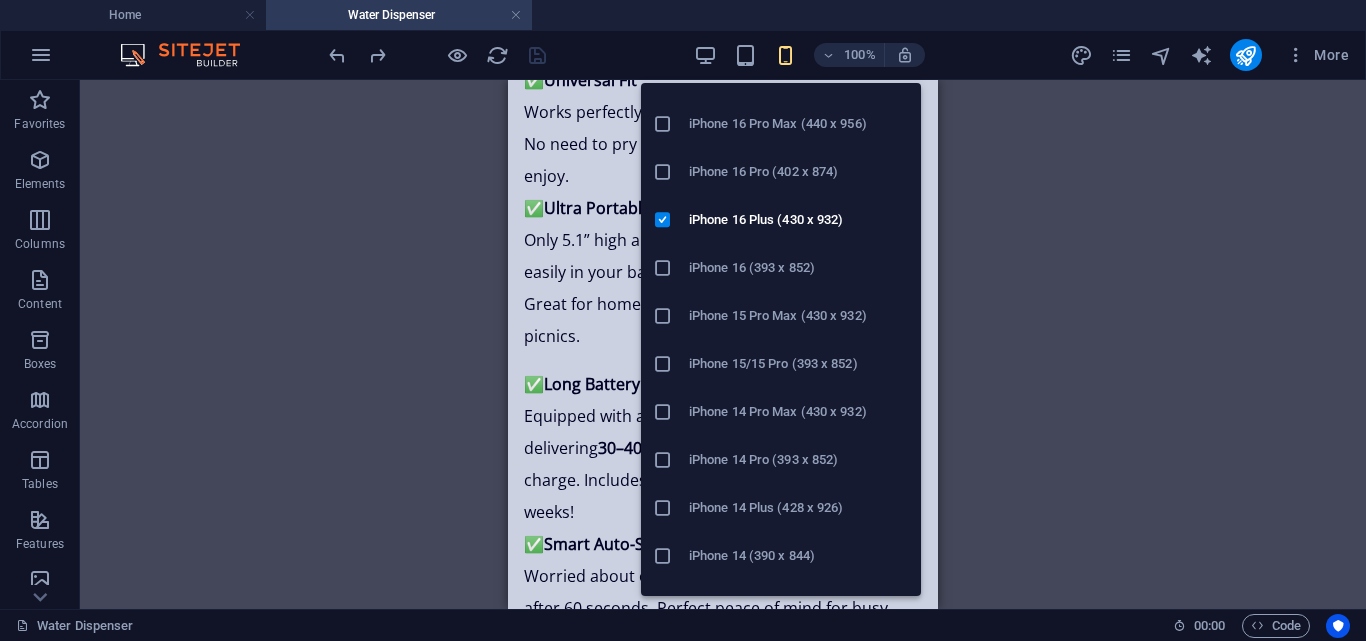 scroll, scrollTop: 0, scrollLeft: 0, axis: both 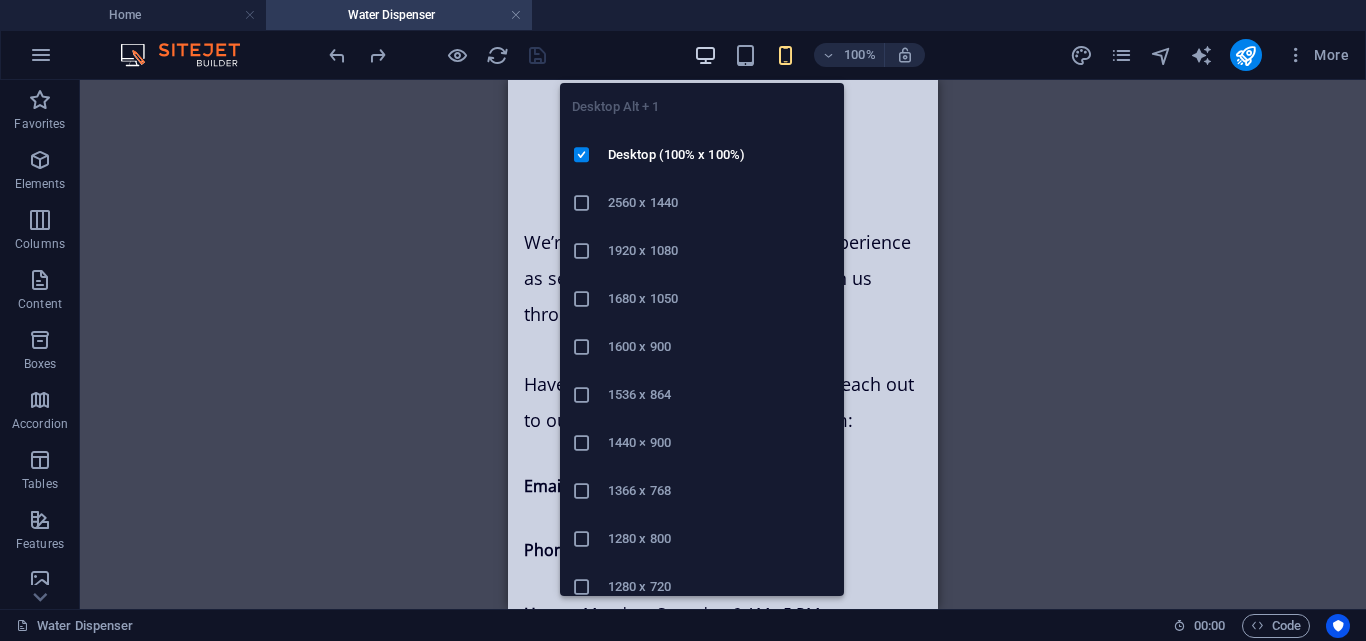 click at bounding box center (705, 55) 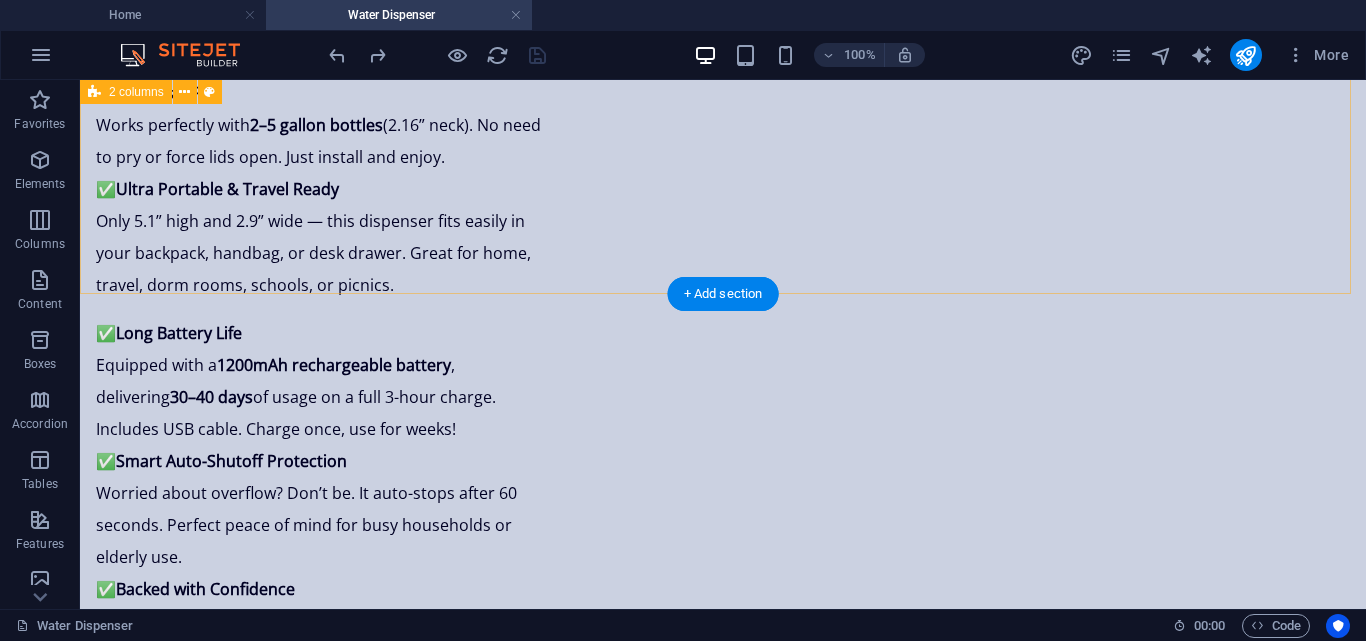 scroll, scrollTop: 2158, scrollLeft: 0, axis: vertical 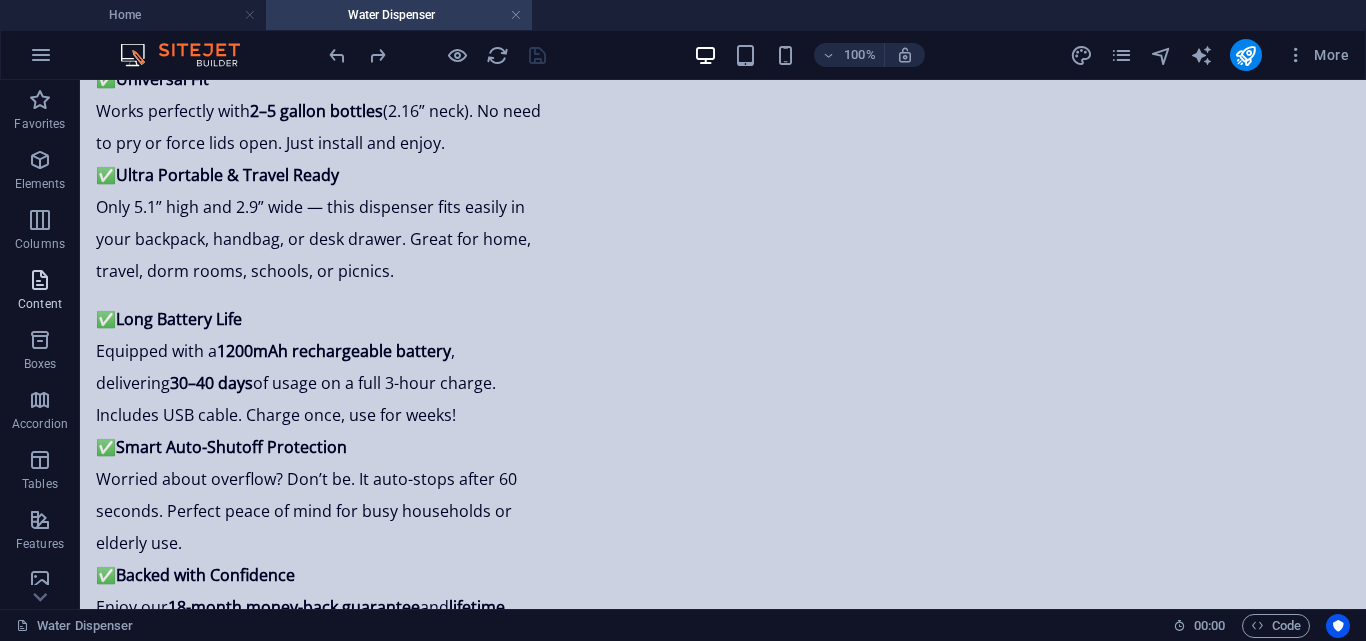 click at bounding box center (40, 280) 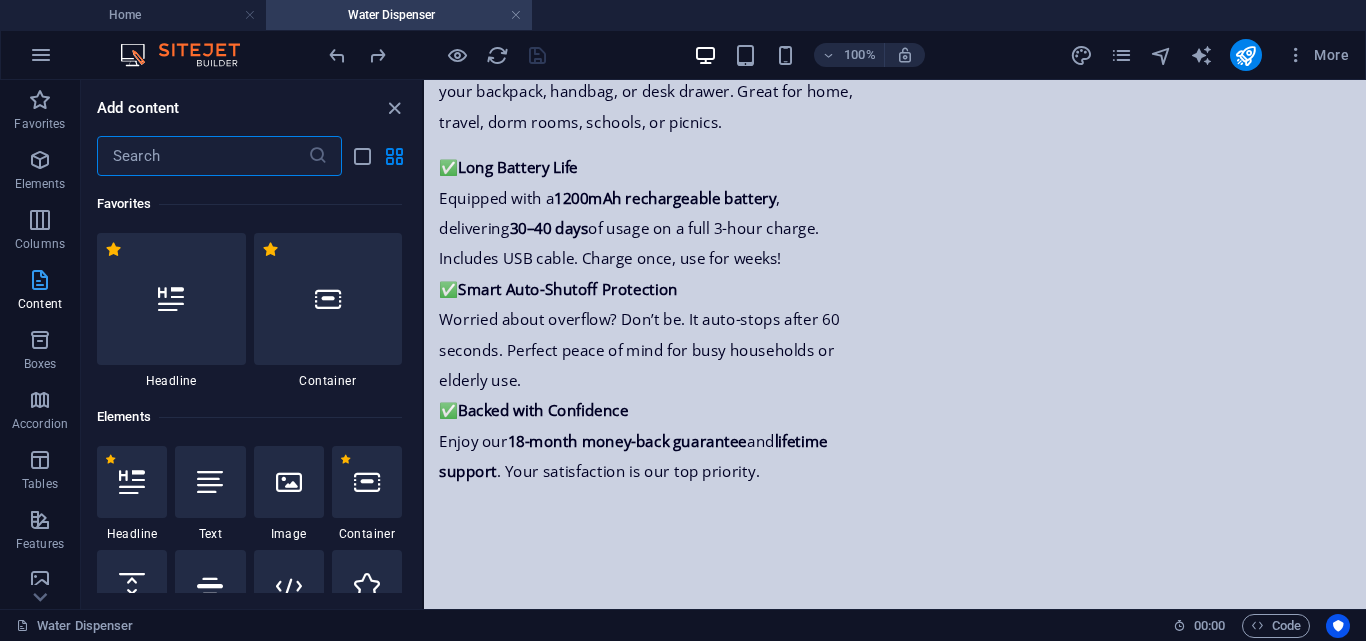 scroll, scrollTop: 1993, scrollLeft: 0, axis: vertical 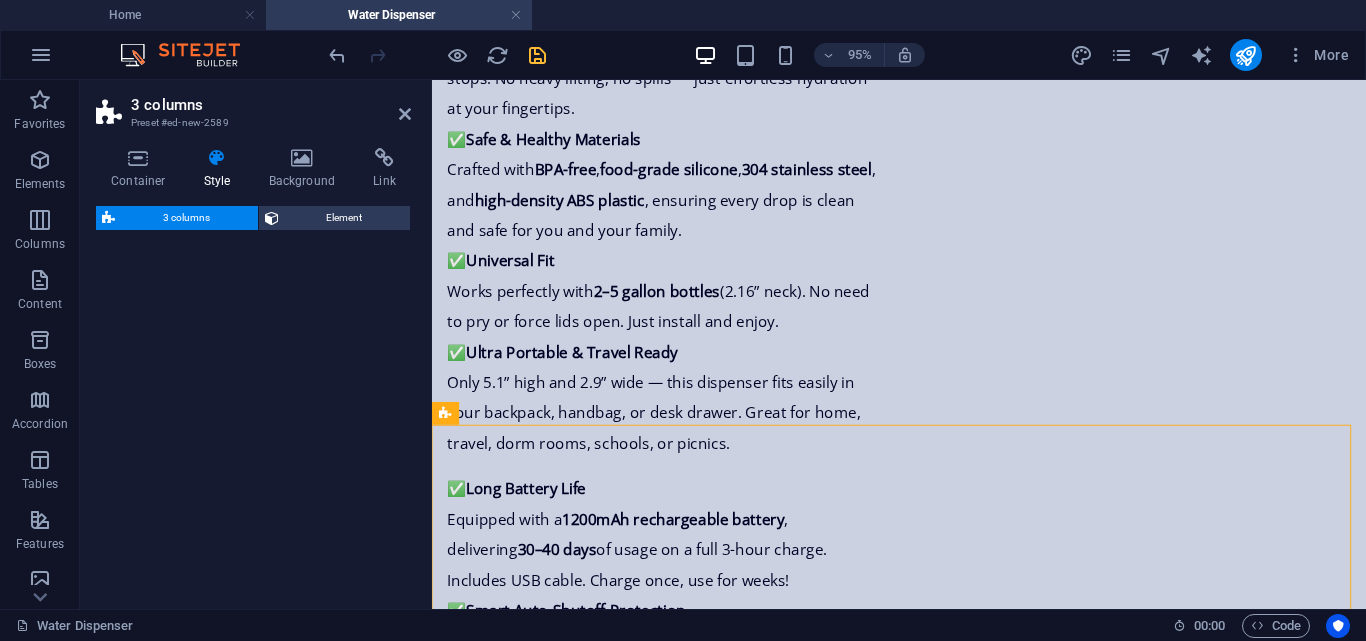 select on "rem" 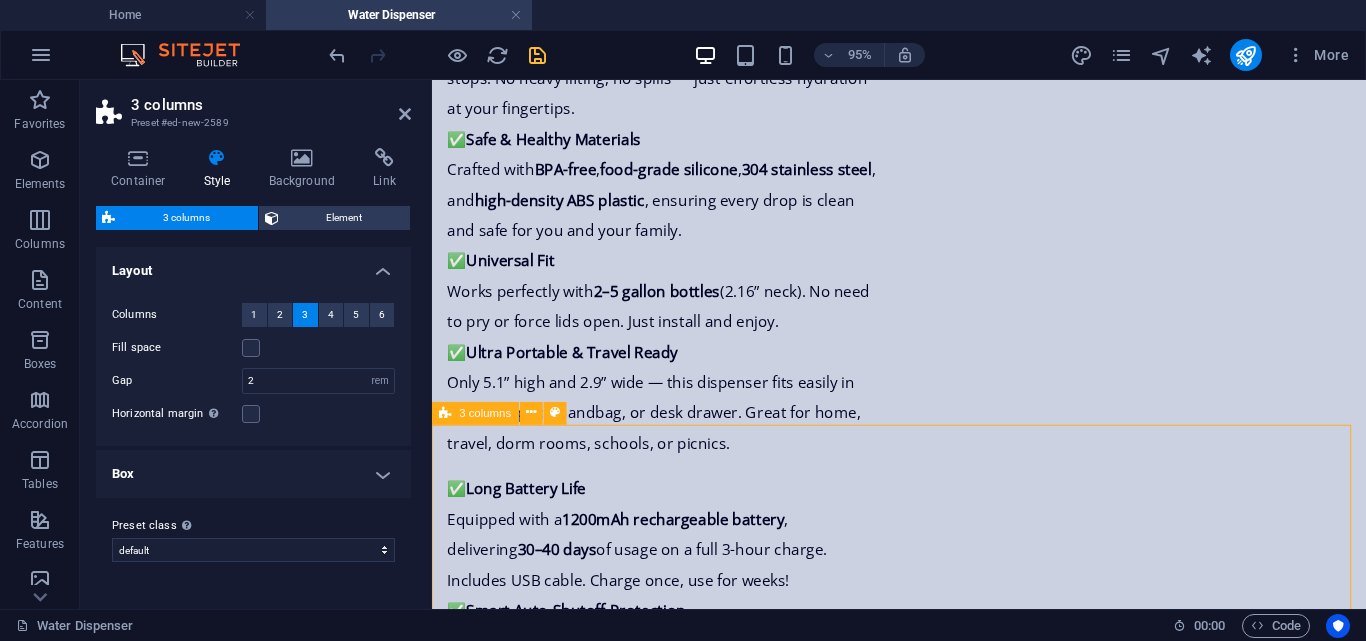 click on "Drop content here or  Add elements  Paste clipboard Drop content here or  Add elements  Paste clipboard Drop content here or  Add elements  Paste clipboard" at bounding box center [923, 1283] 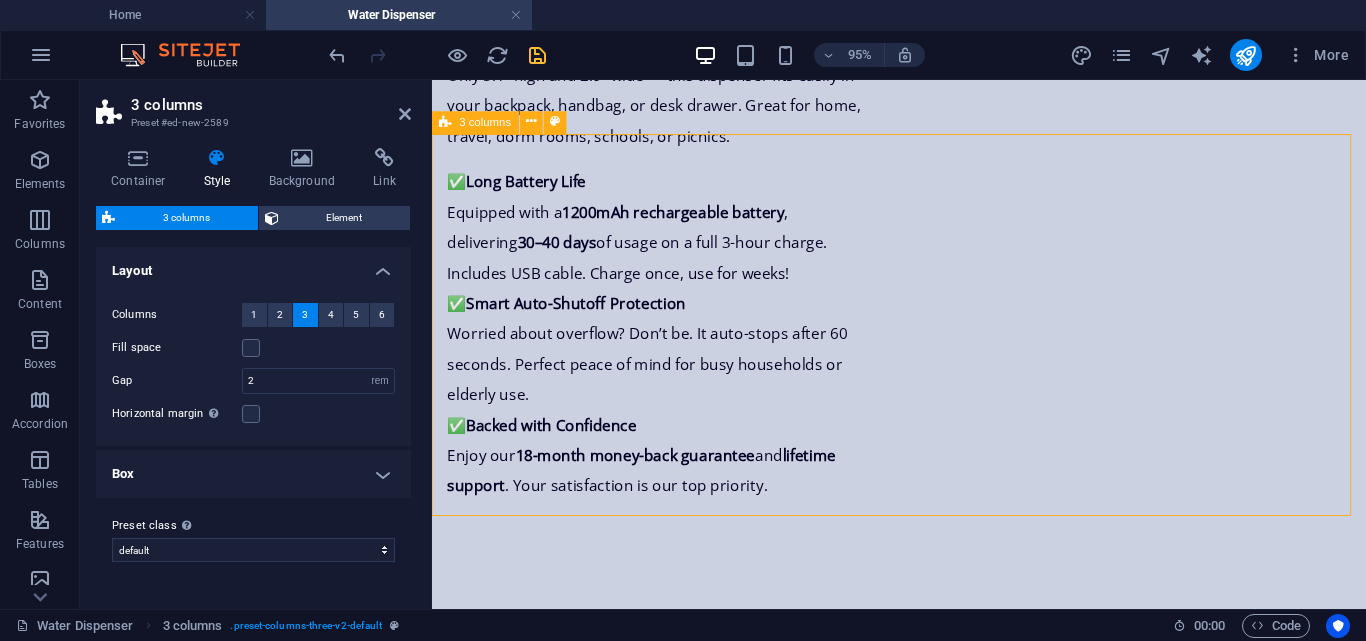 scroll, scrollTop: 2140, scrollLeft: 0, axis: vertical 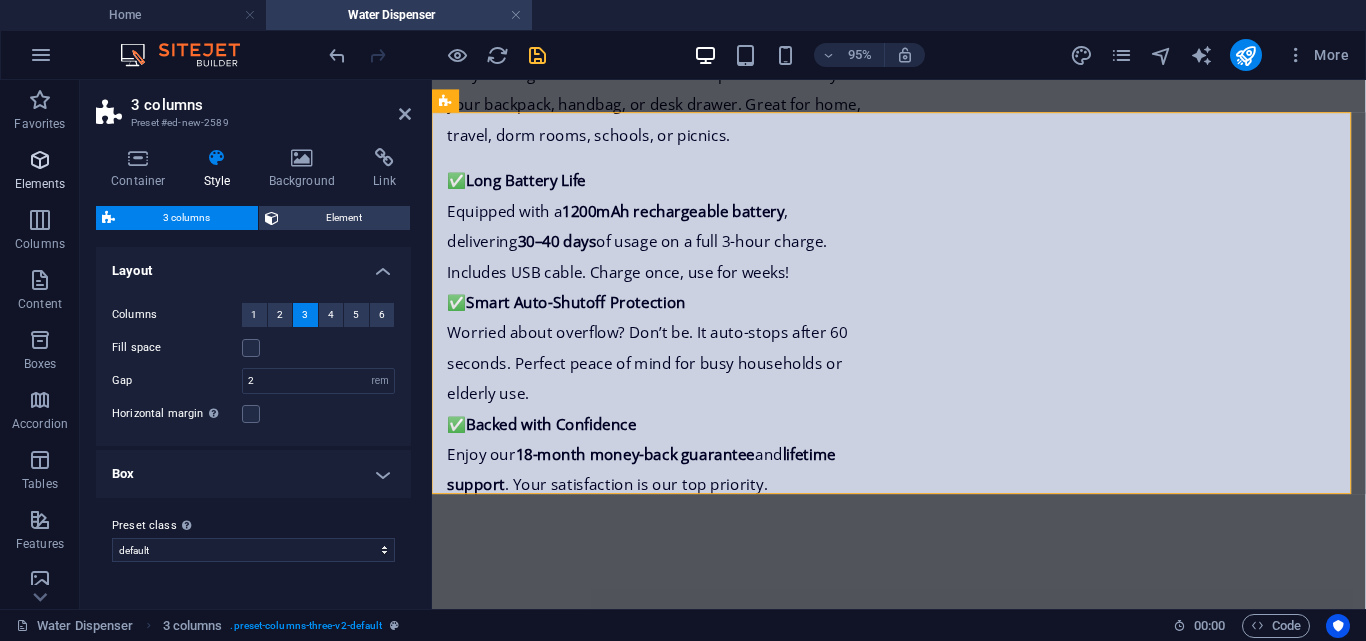 click on "Elements" at bounding box center (40, 172) 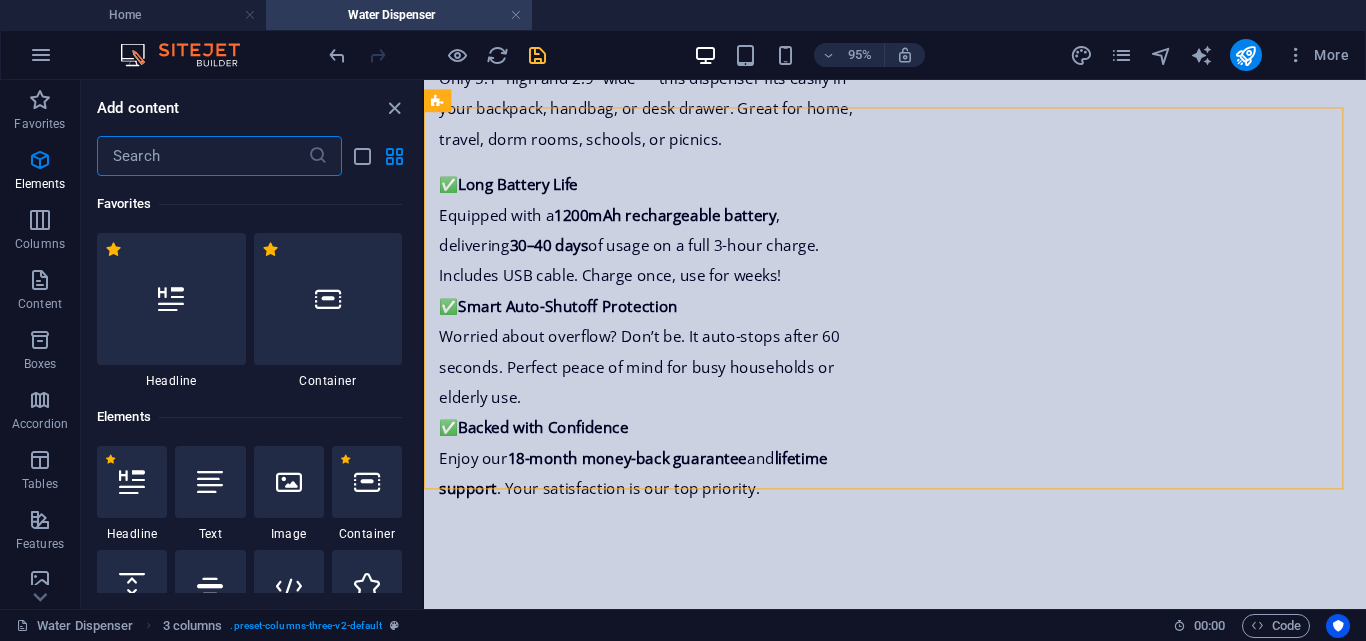 scroll, scrollTop: 2145, scrollLeft: 0, axis: vertical 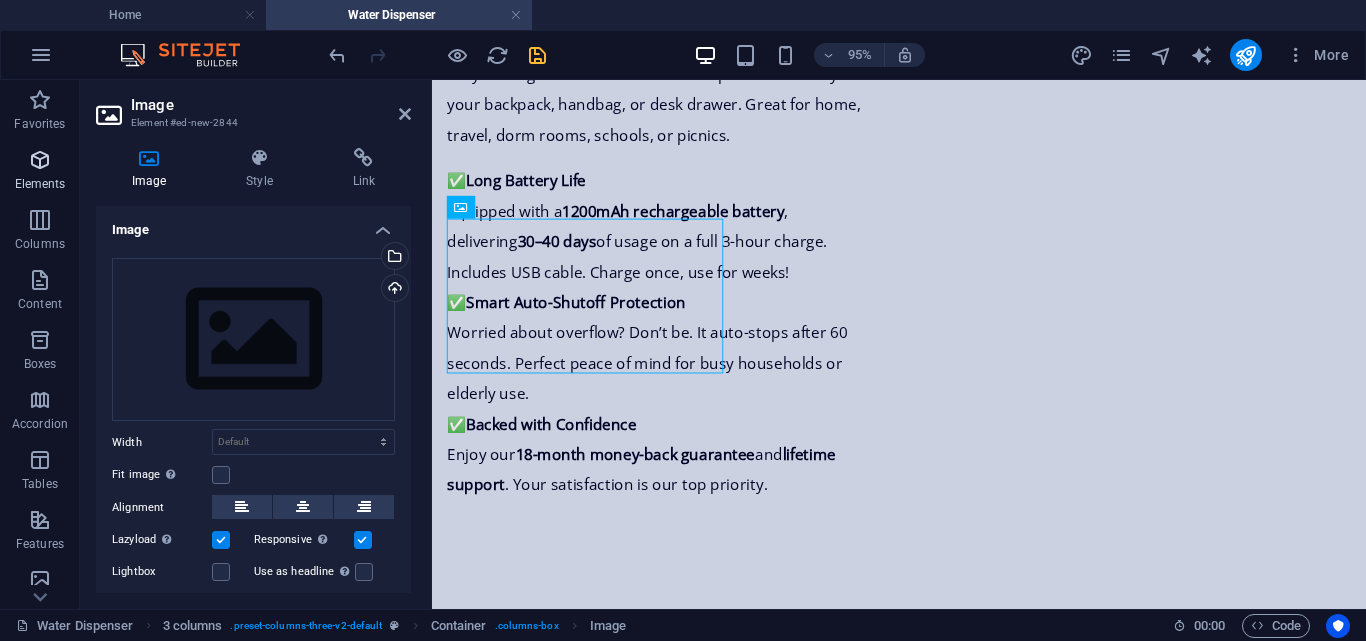 click at bounding box center (40, 160) 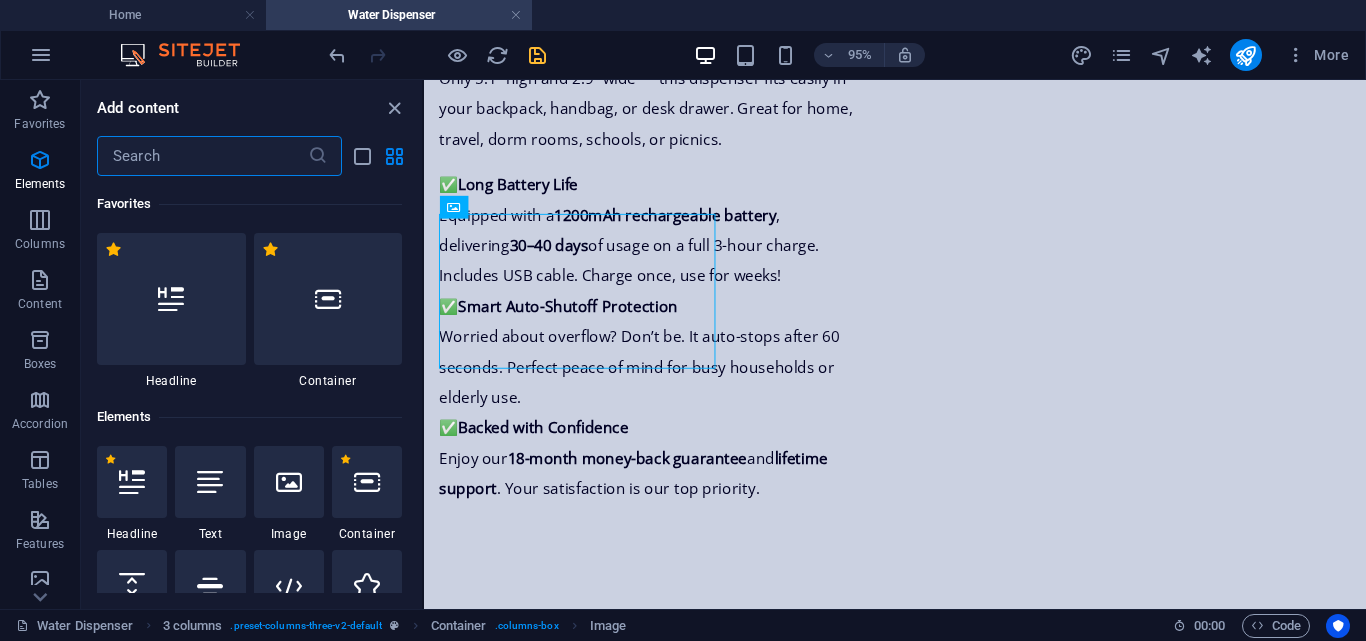 scroll, scrollTop: 2145, scrollLeft: 0, axis: vertical 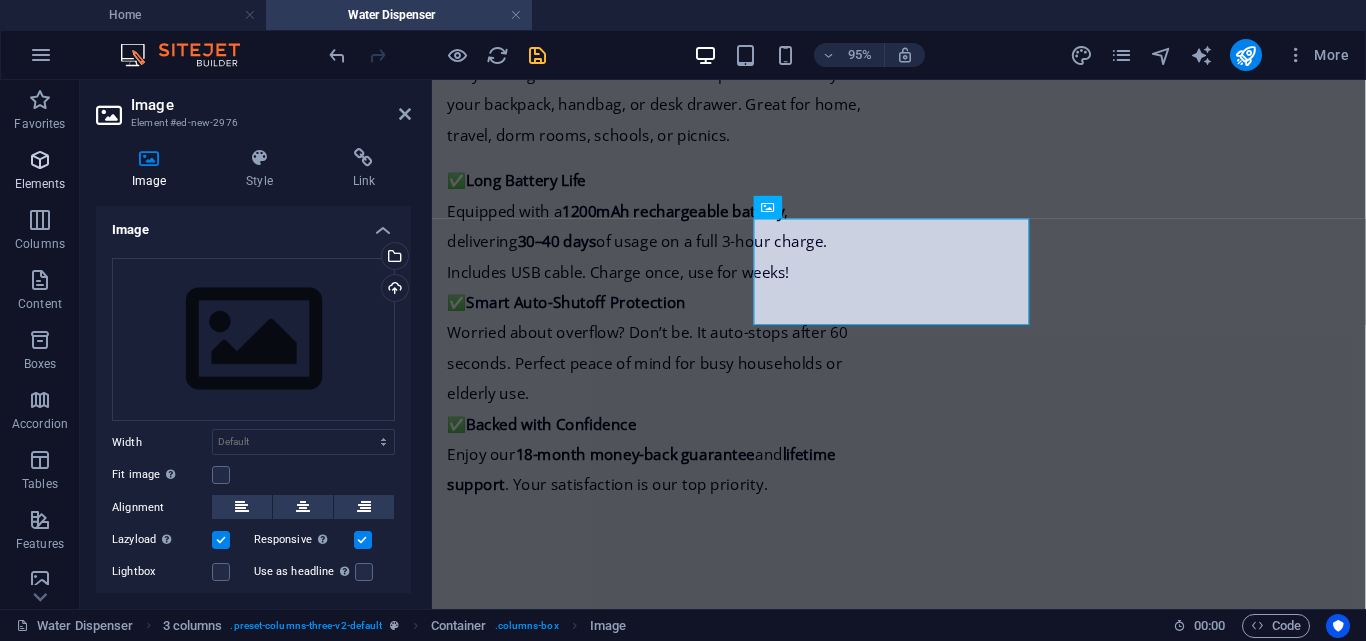 click on "Elements" at bounding box center [40, 172] 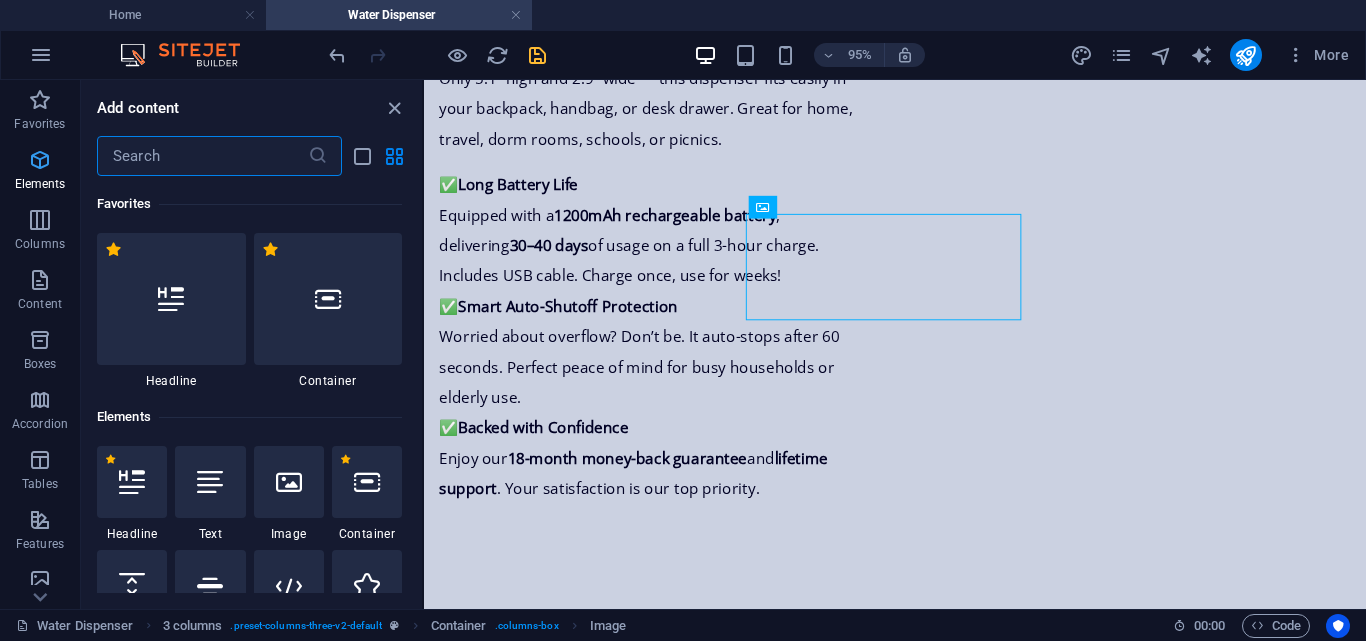 scroll, scrollTop: 2145, scrollLeft: 0, axis: vertical 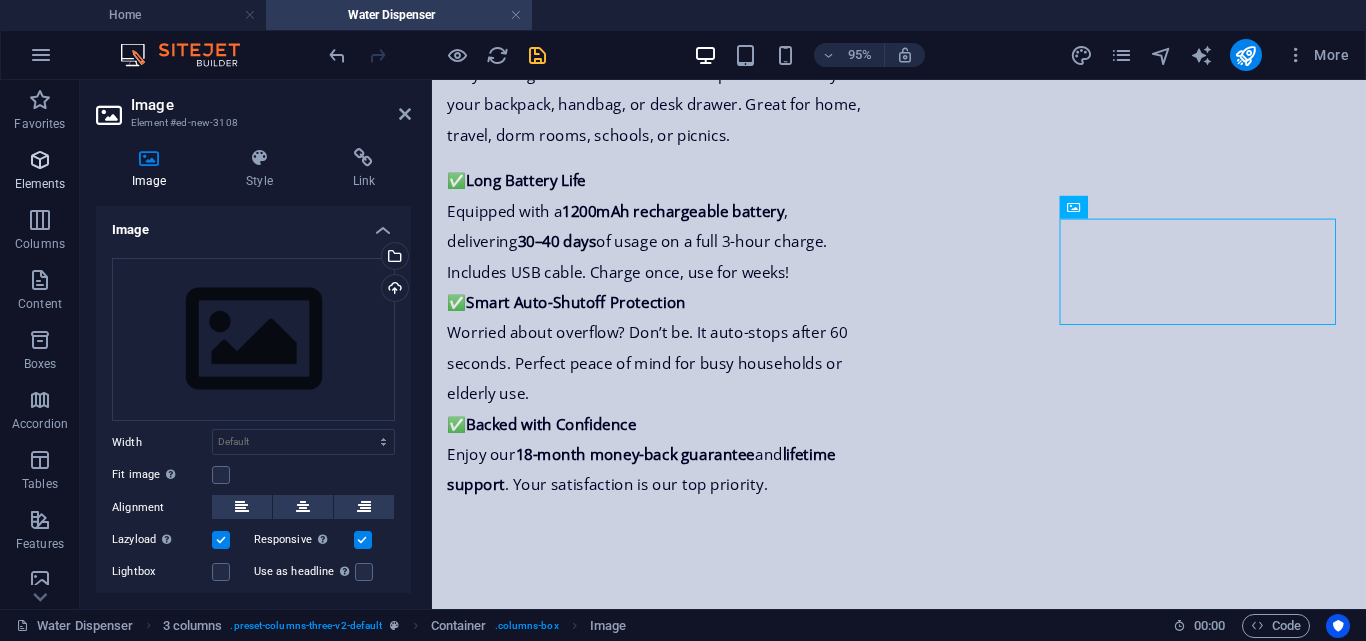click on "Elements" at bounding box center [40, 172] 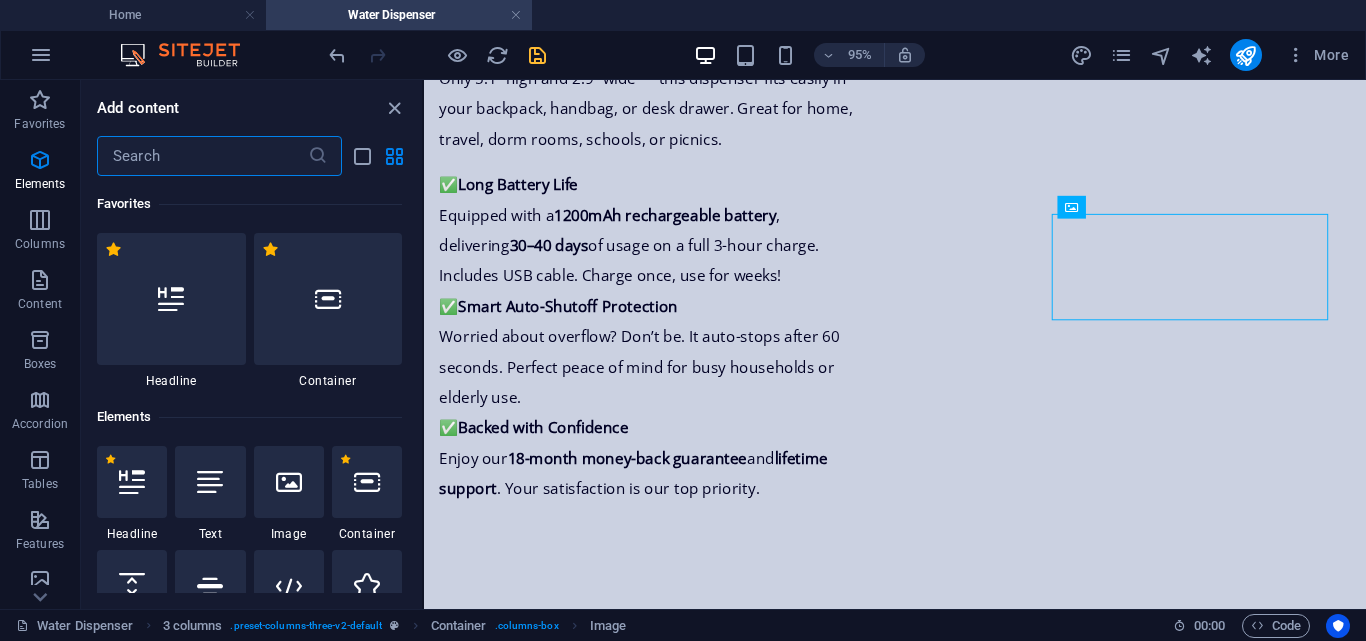 scroll, scrollTop: 2145, scrollLeft: 0, axis: vertical 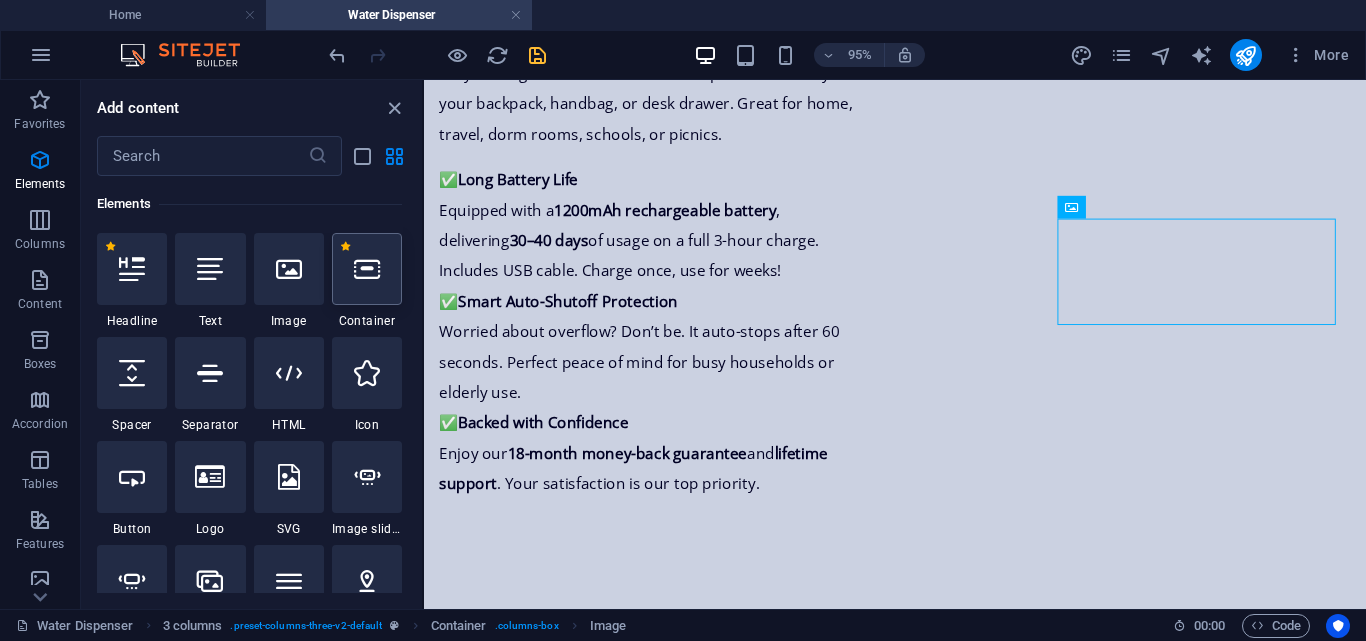 click at bounding box center (367, 269) 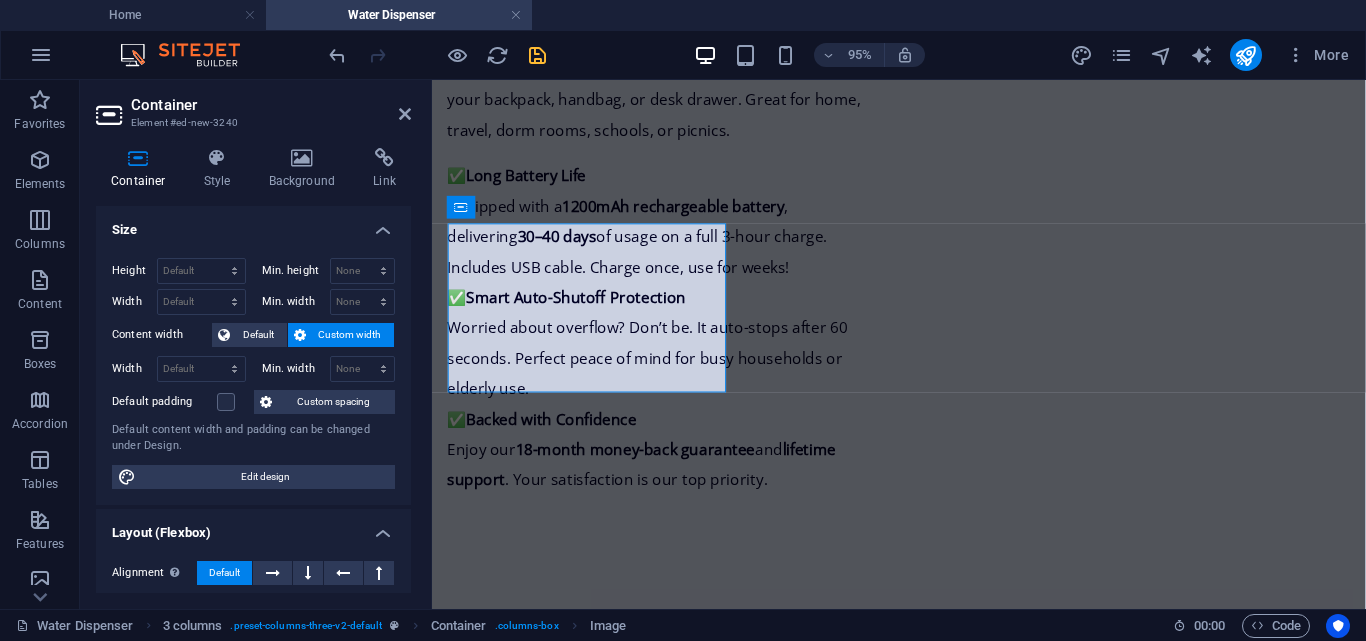 scroll, scrollTop: 2140, scrollLeft: 0, axis: vertical 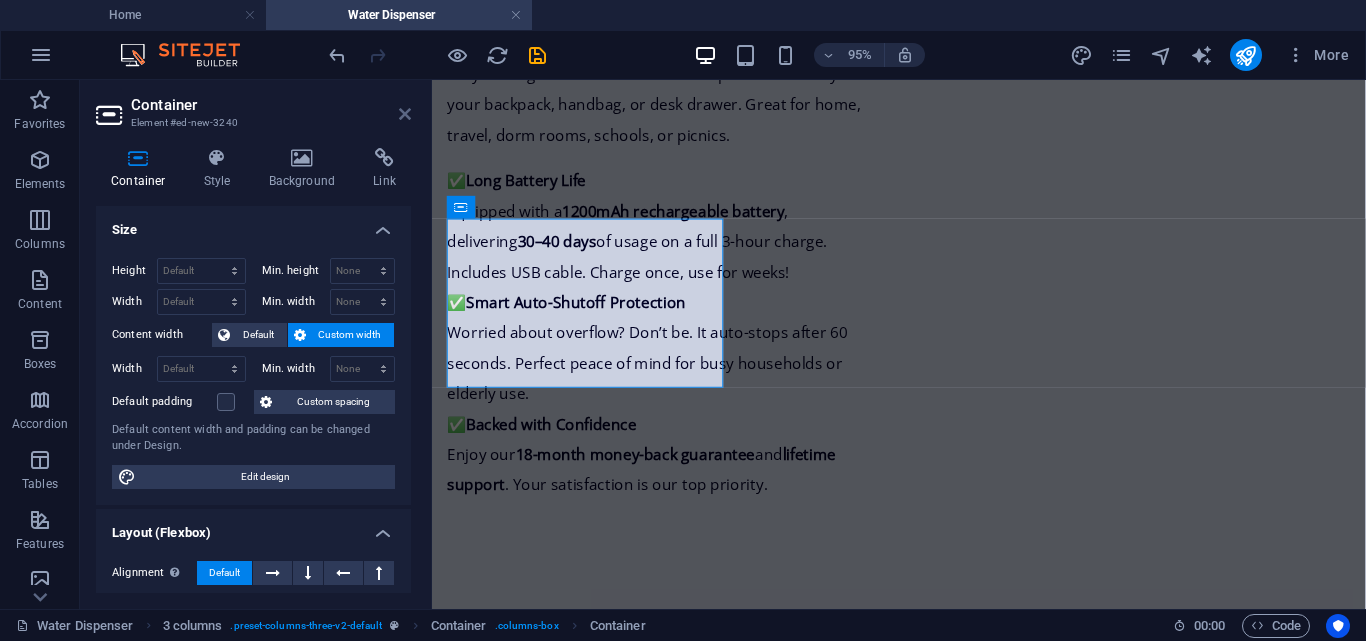 click at bounding box center (405, 114) 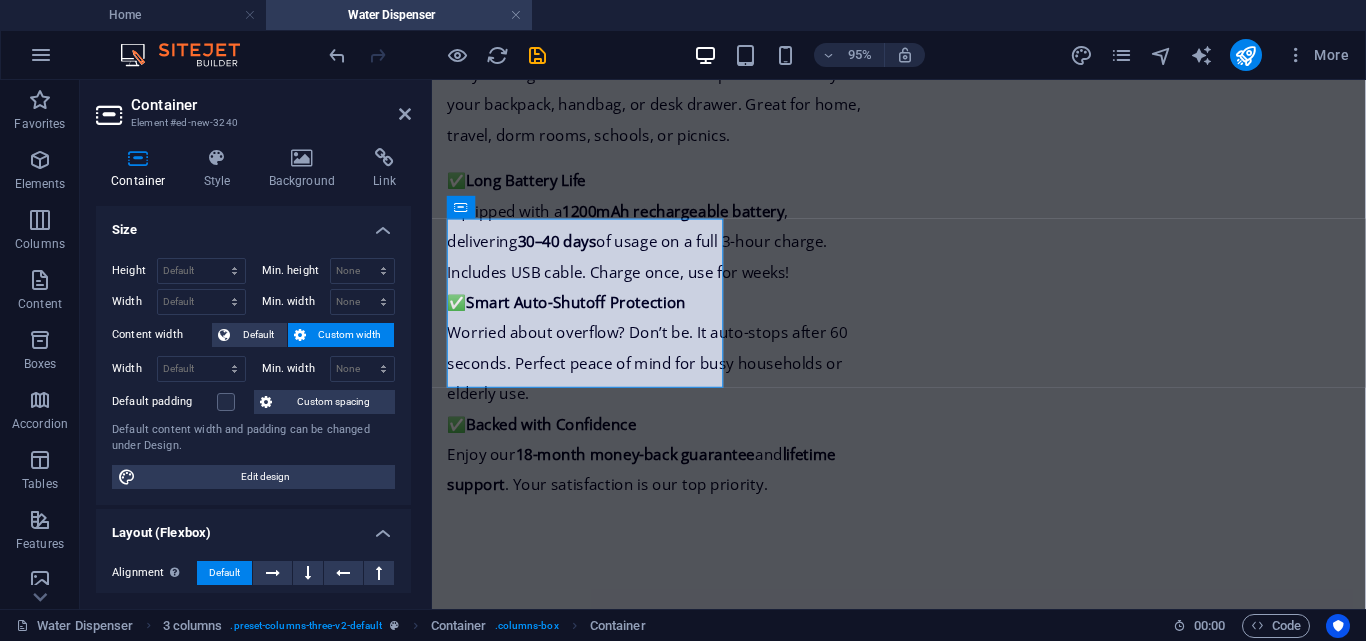 scroll, scrollTop: 2310, scrollLeft: 0, axis: vertical 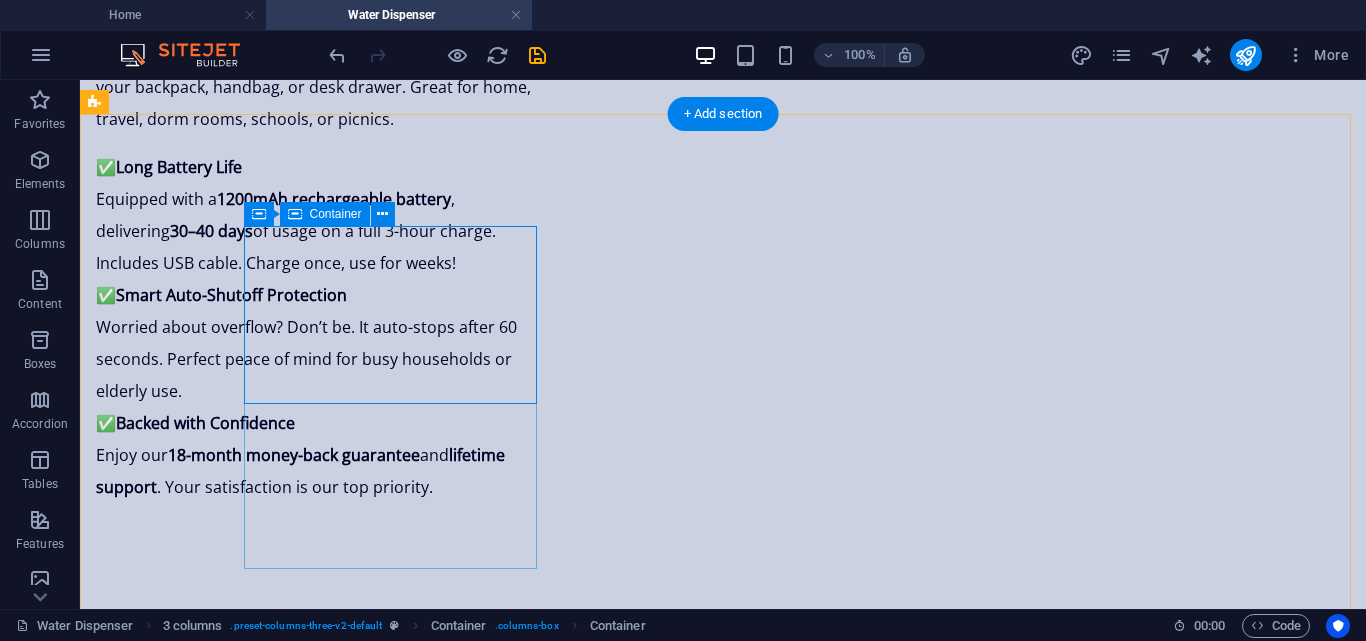 click on "Drop content here or  Add elements  Paste clipboard" at bounding box center [242, 798] 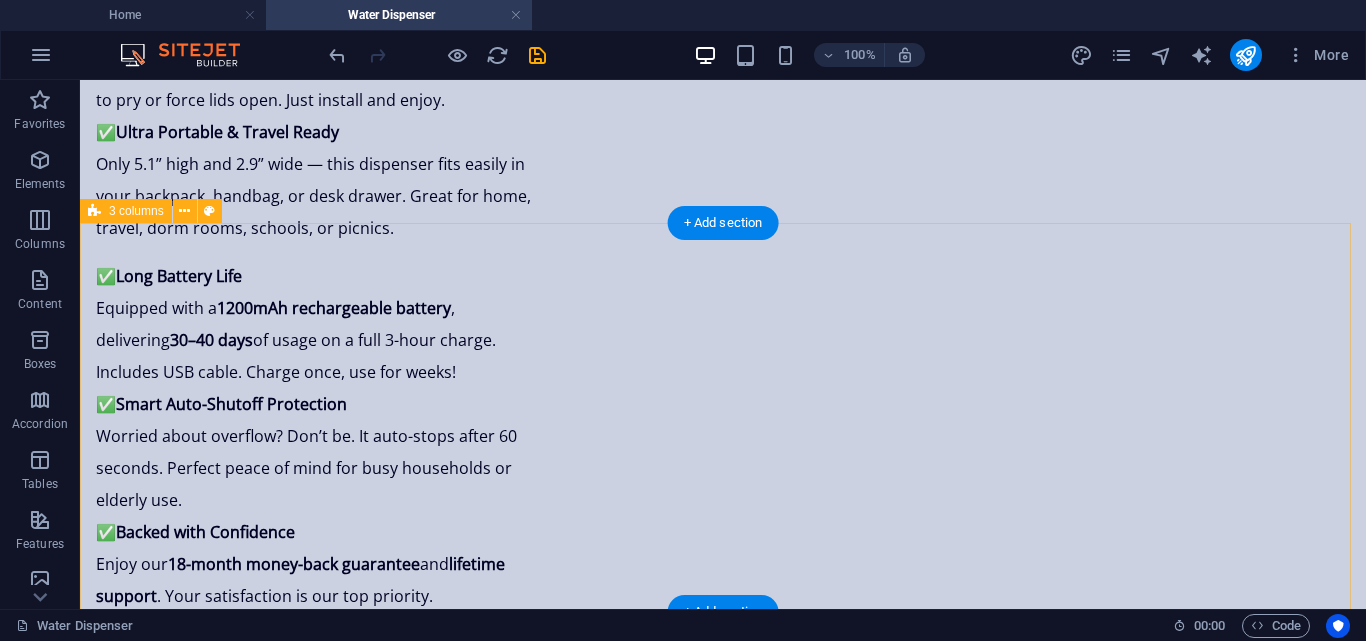 scroll, scrollTop: 2213, scrollLeft: 0, axis: vertical 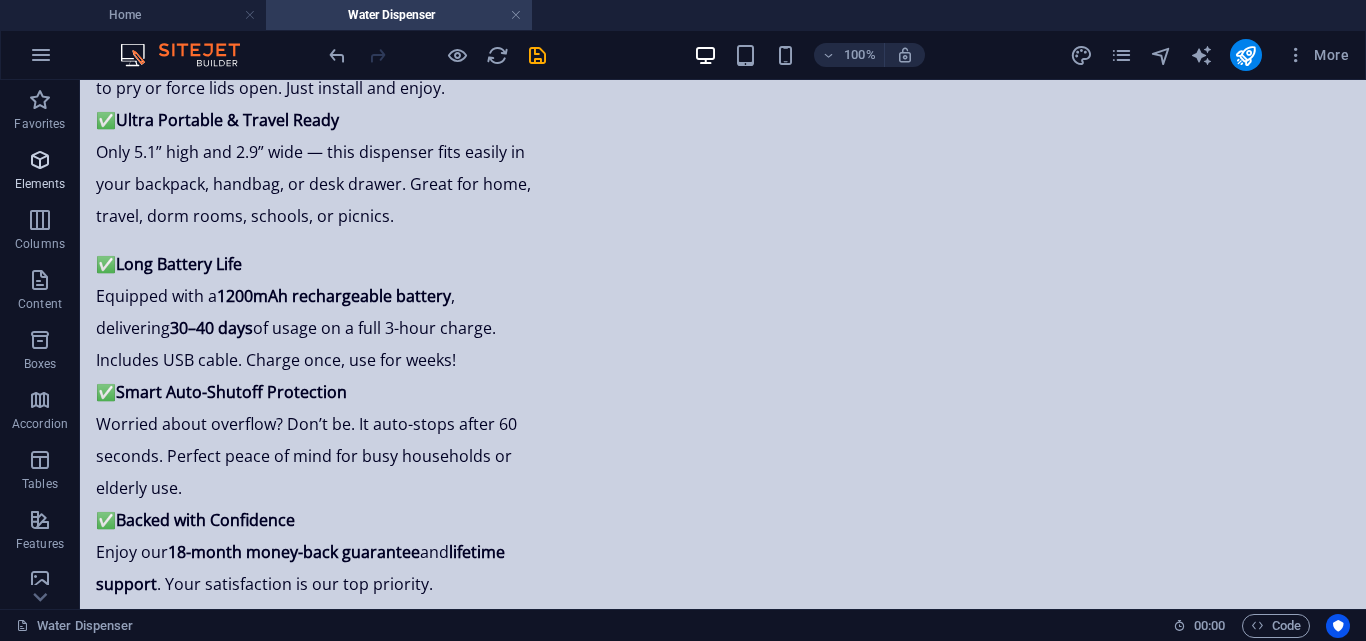 click at bounding box center [40, 160] 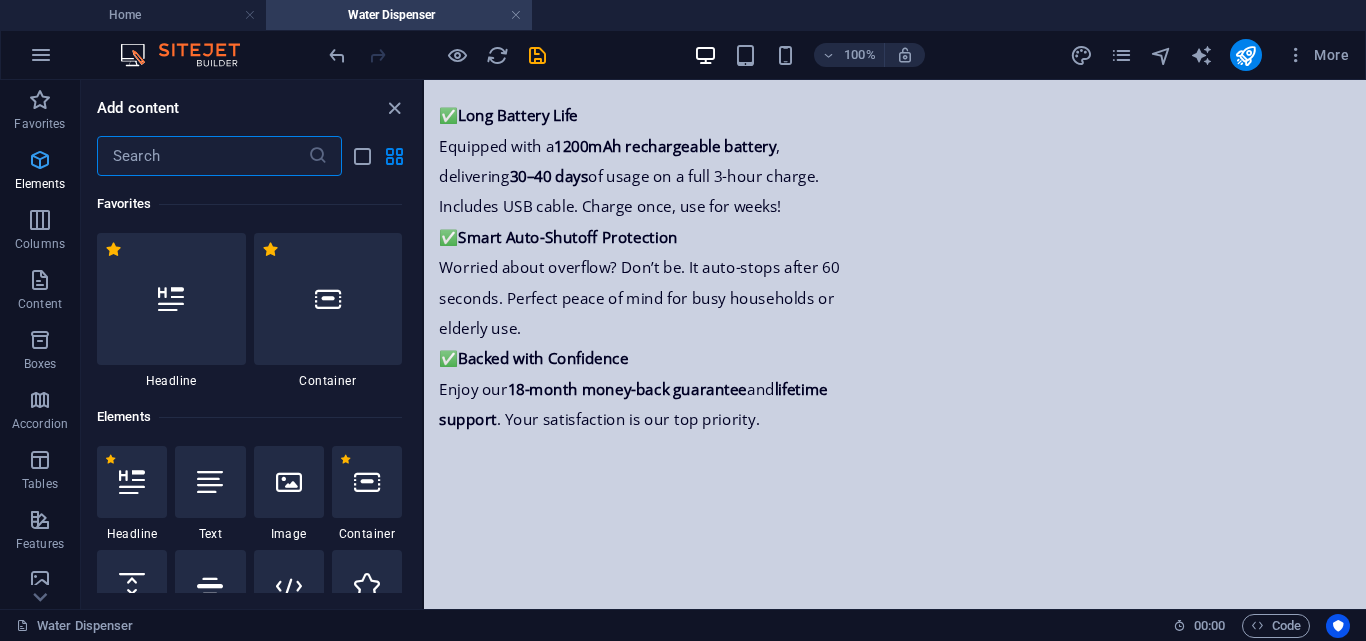 scroll, scrollTop: 2048, scrollLeft: 0, axis: vertical 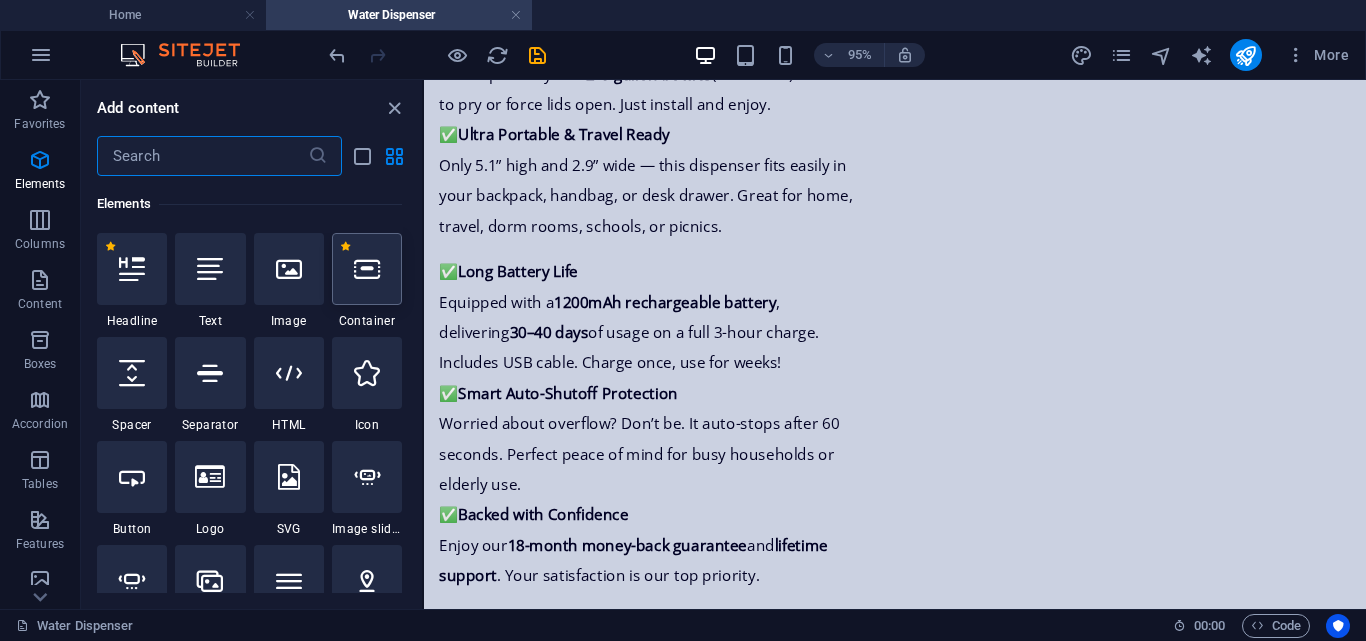 click at bounding box center (367, 269) 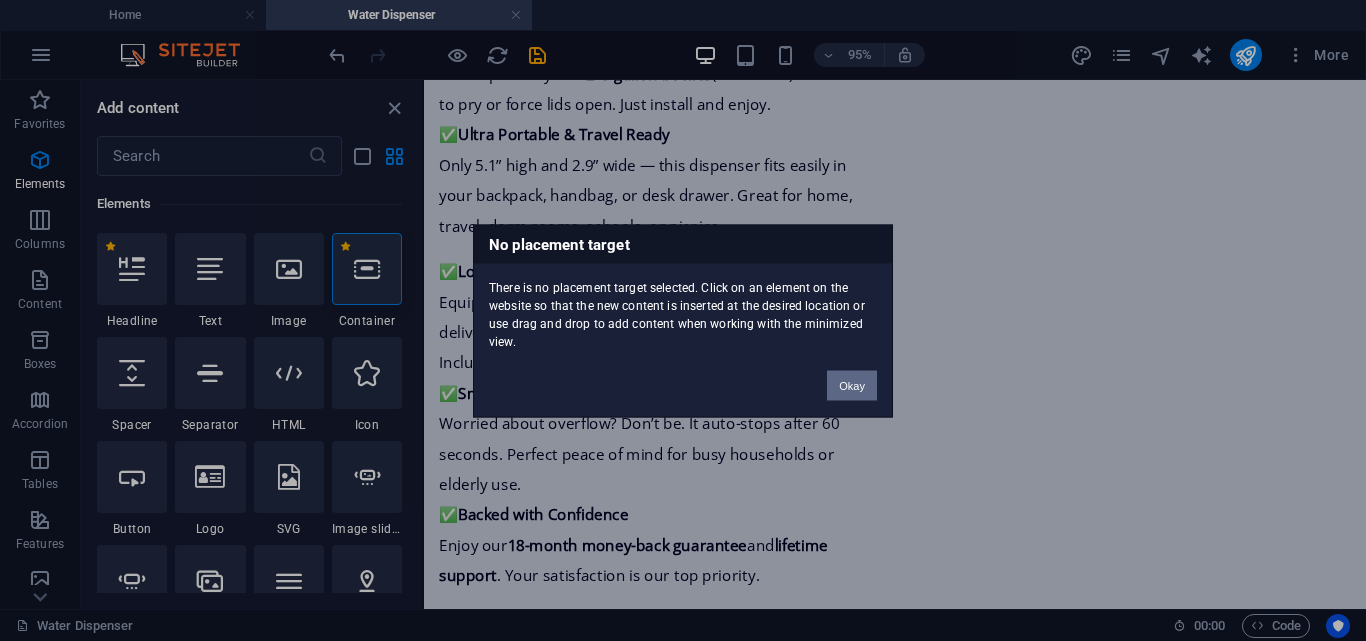 click on "Okay" at bounding box center (852, 385) 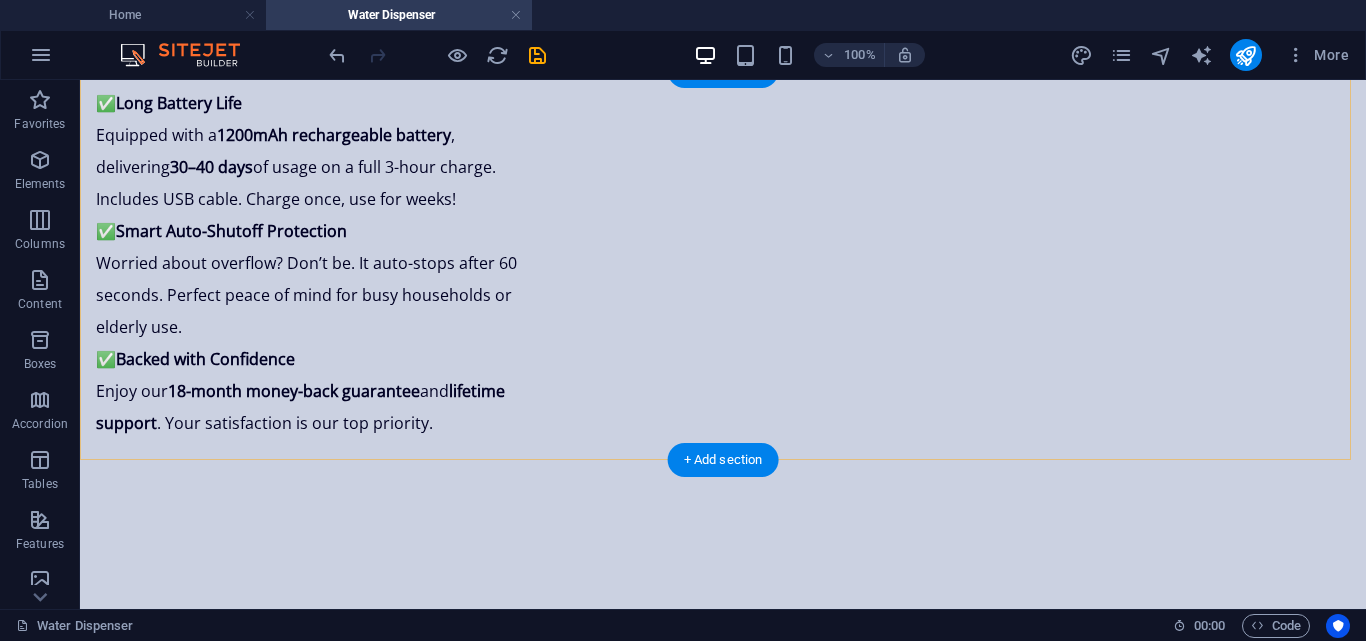 scroll, scrollTop: 2388, scrollLeft: 0, axis: vertical 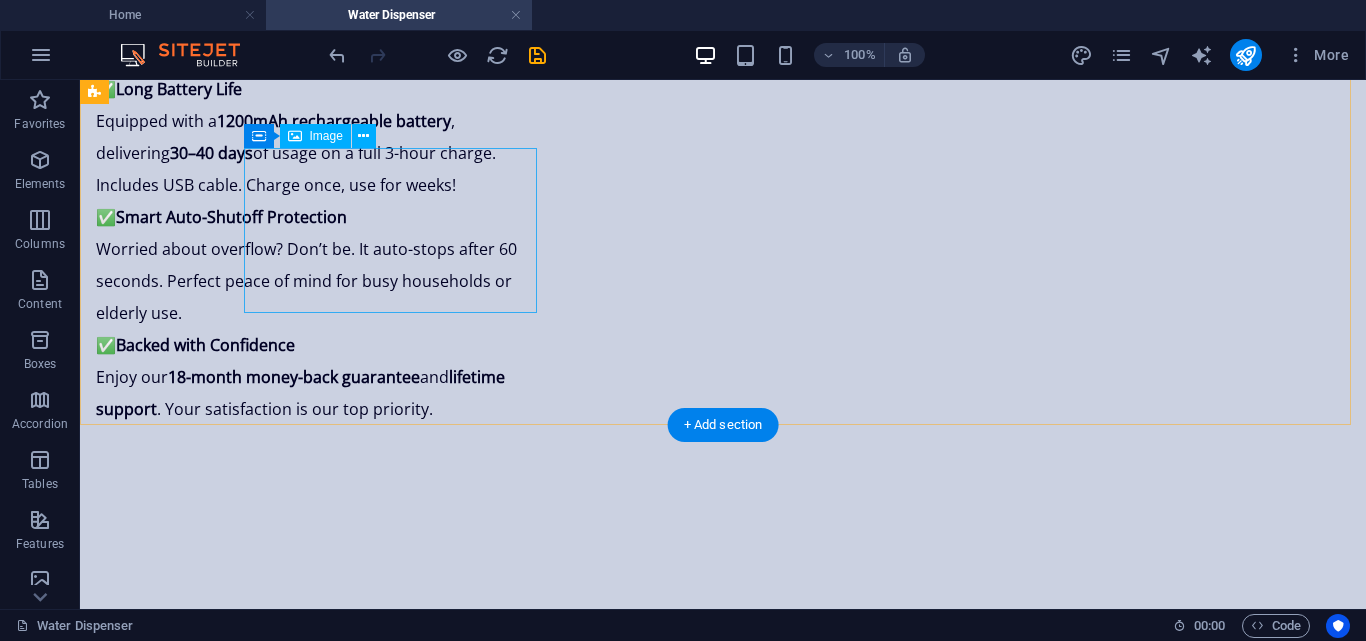 click at bounding box center [242, 761] 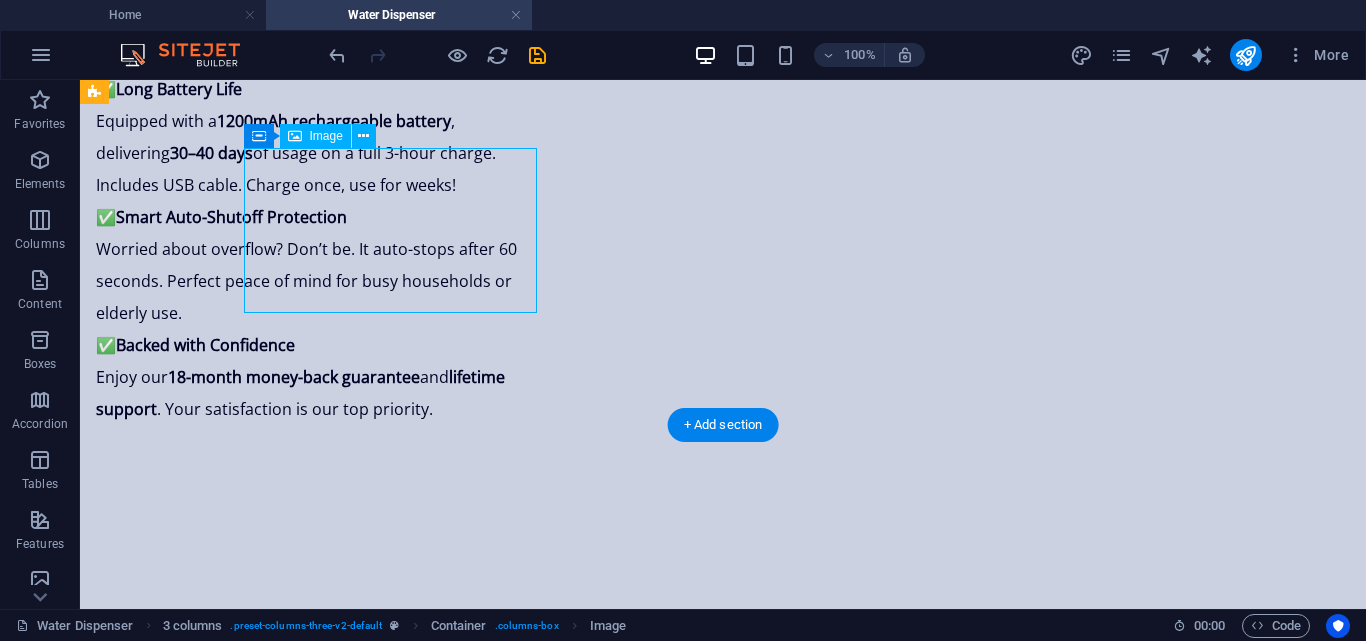 click at bounding box center [242, 761] 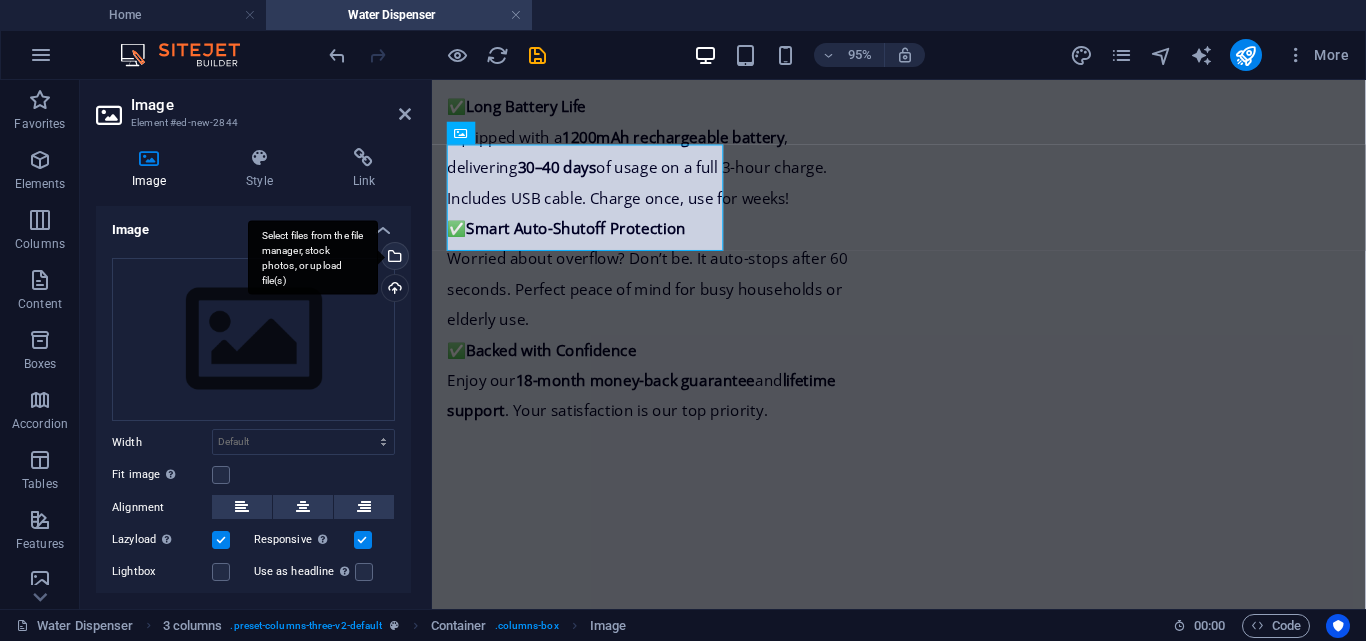 click on "Select files from the file manager, stock photos, or upload file(s)" at bounding box center [393, 258] 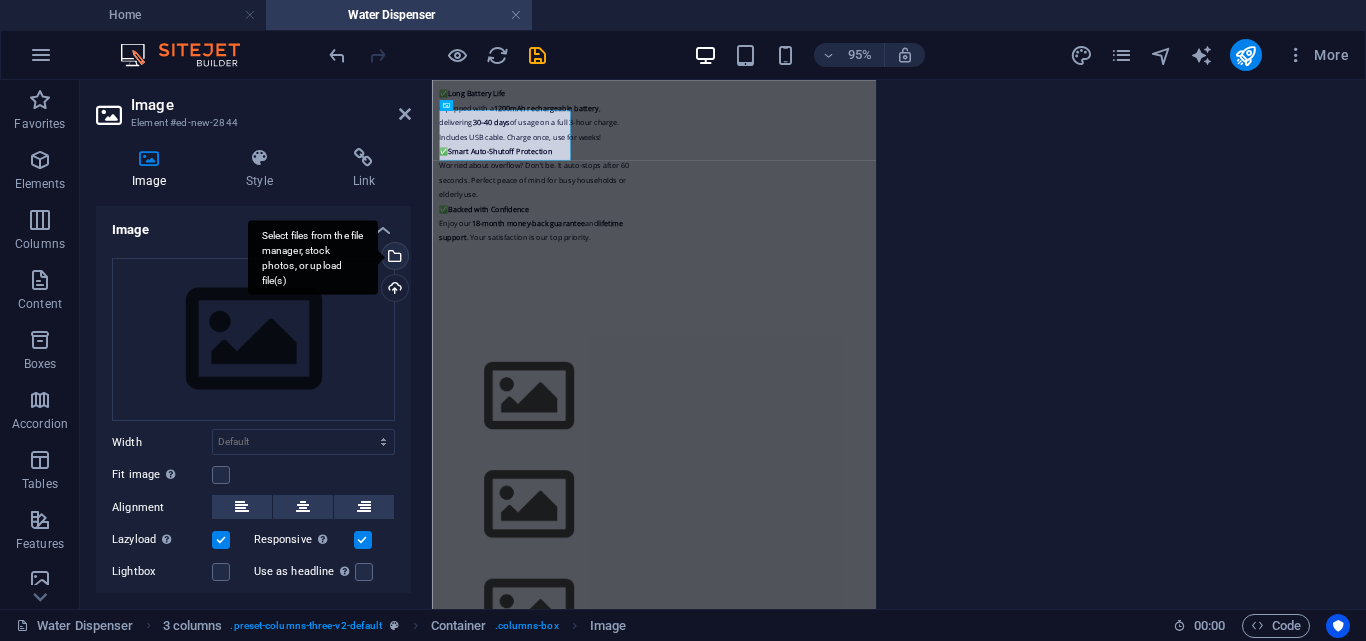 scroll, scrollTop: 2220, scrollLeft: 0, axis: vertical 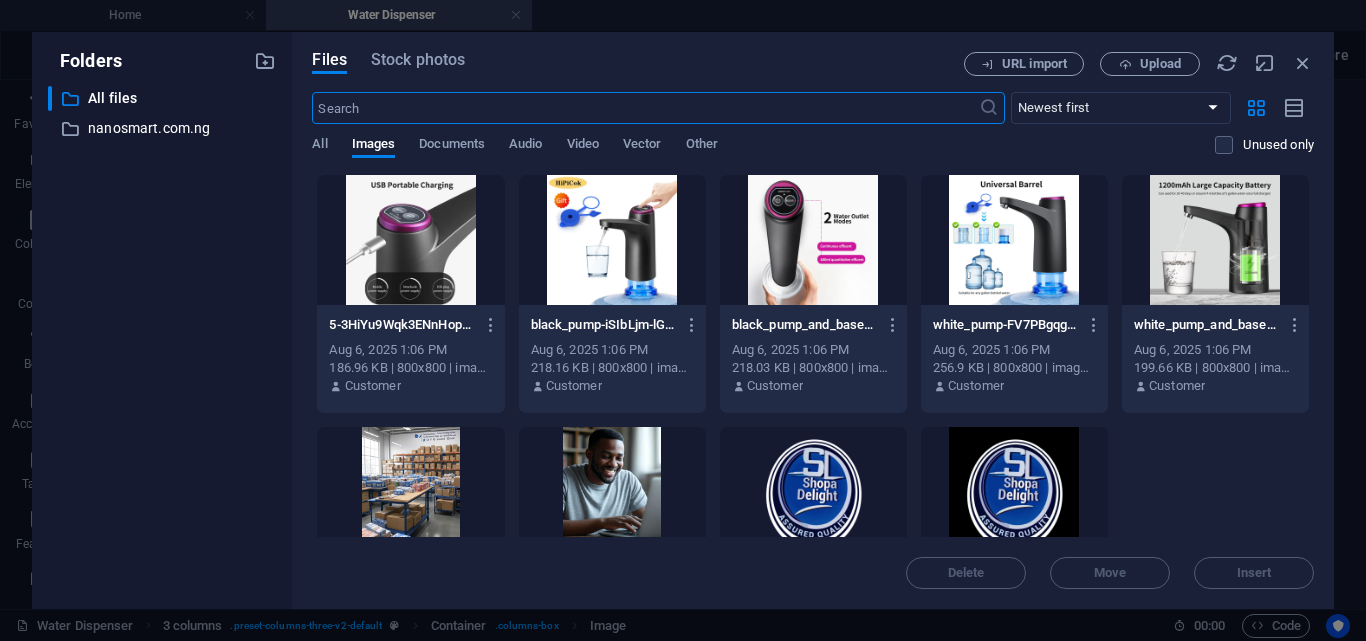 click at bounding box center (410, 240) 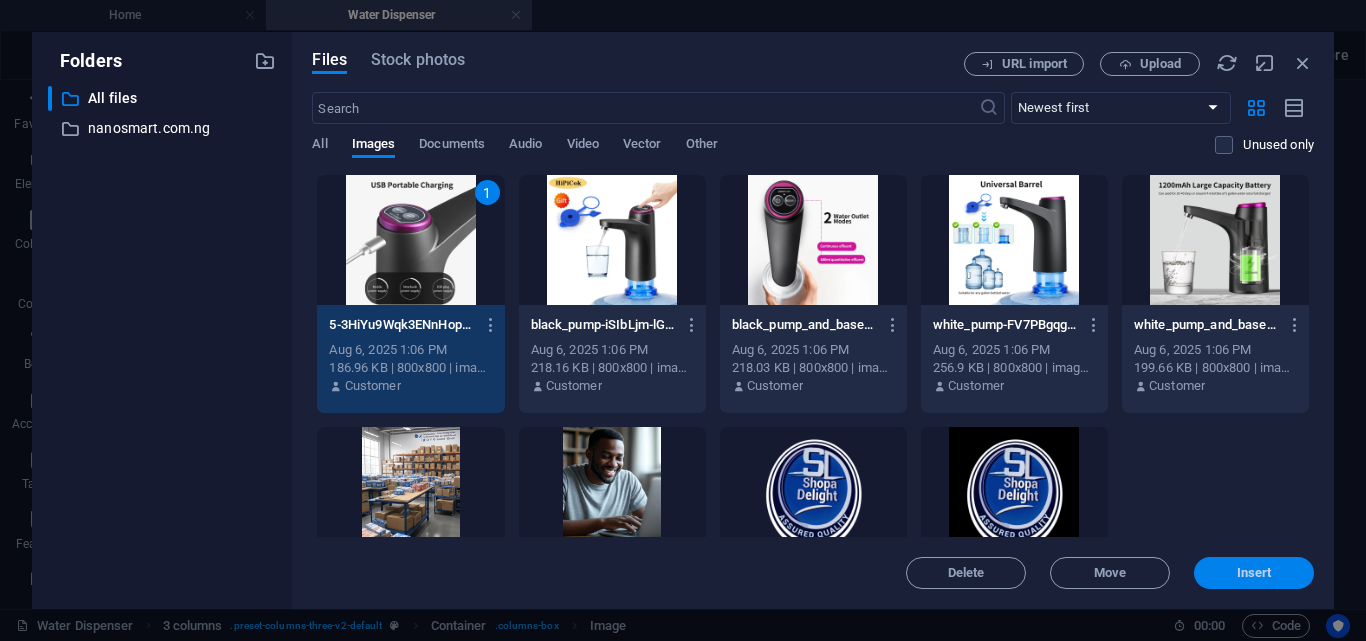 click on "Insert" at bounding box center [1254, 573] 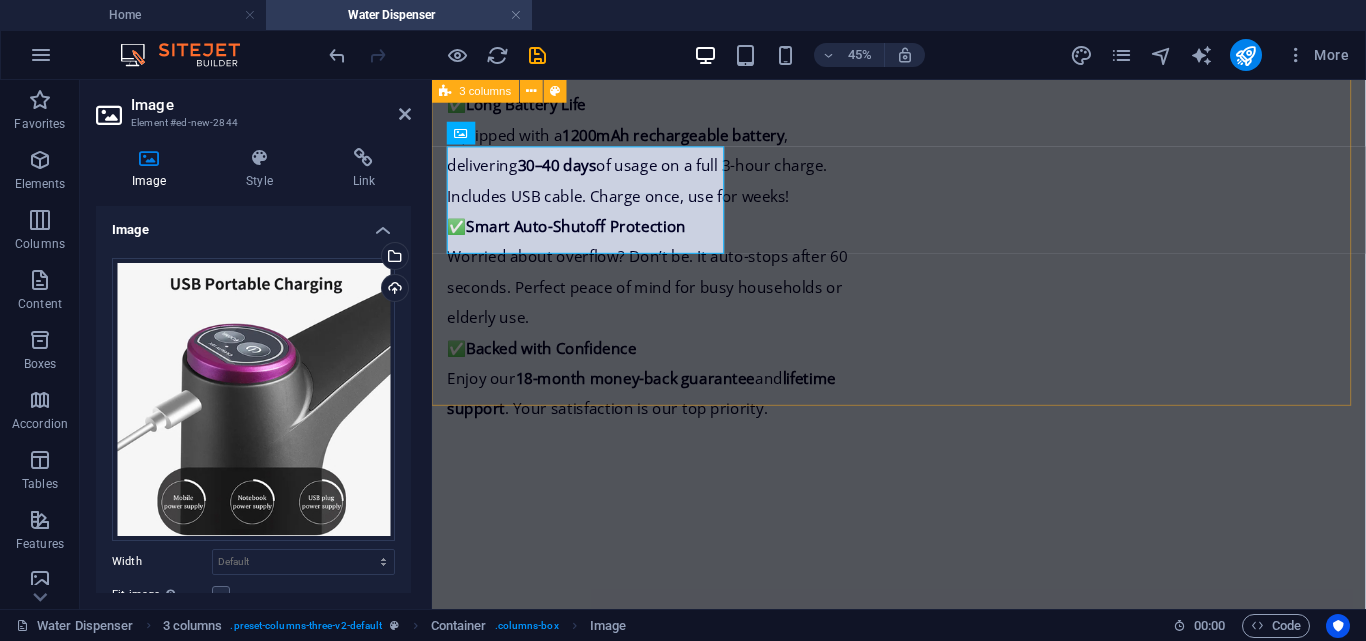 scroll, scrollTop: 2218, scrollLeft: 0, axis: vertical 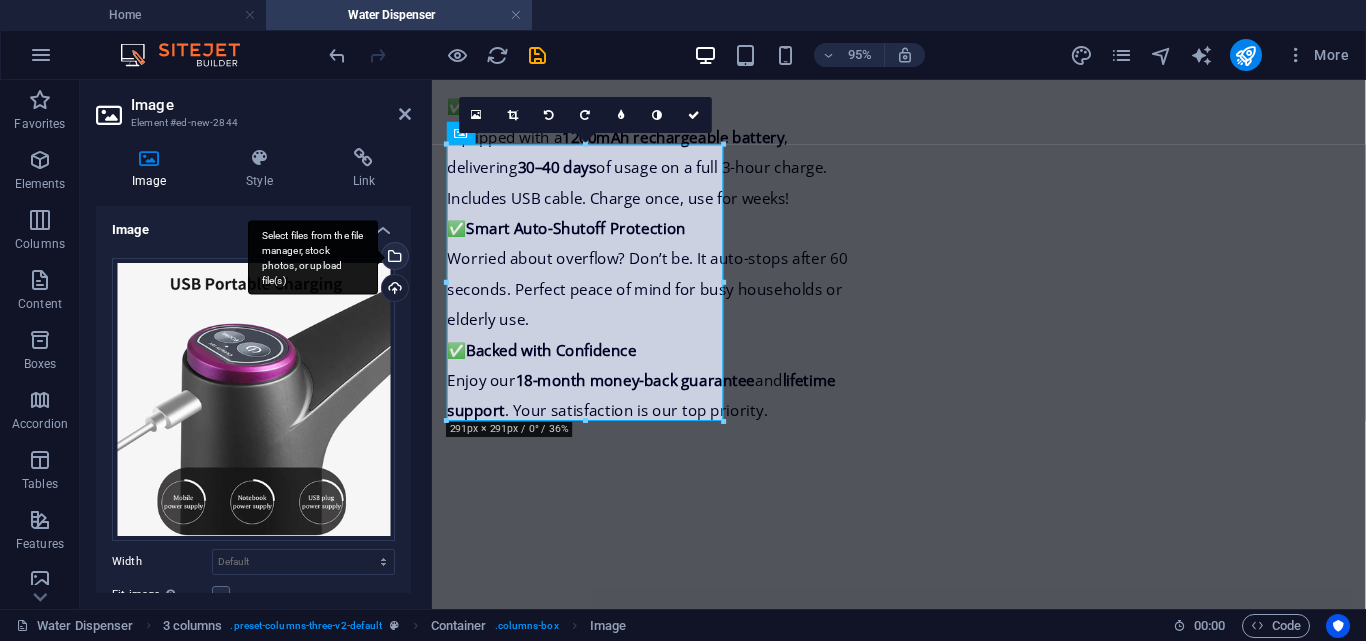 click on "Select files from the file manager, stock photos, or upload file(s)" at bounding box center [393, 258] 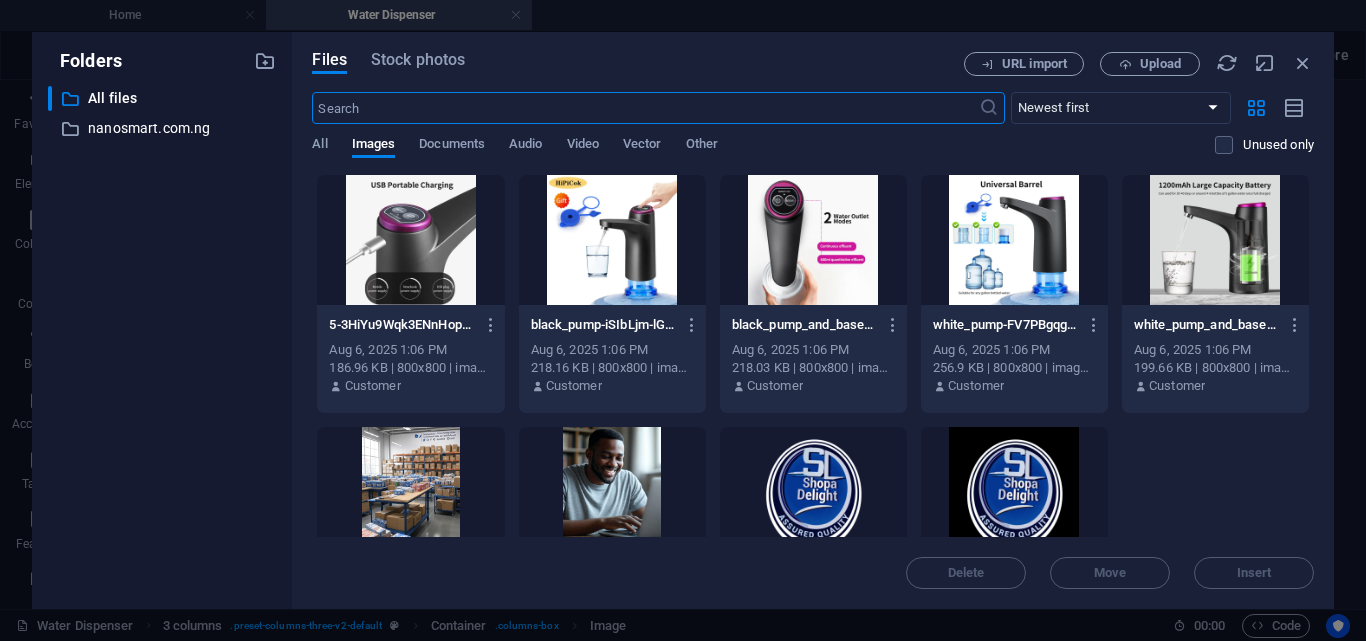 click at bounding box center [410, 240] 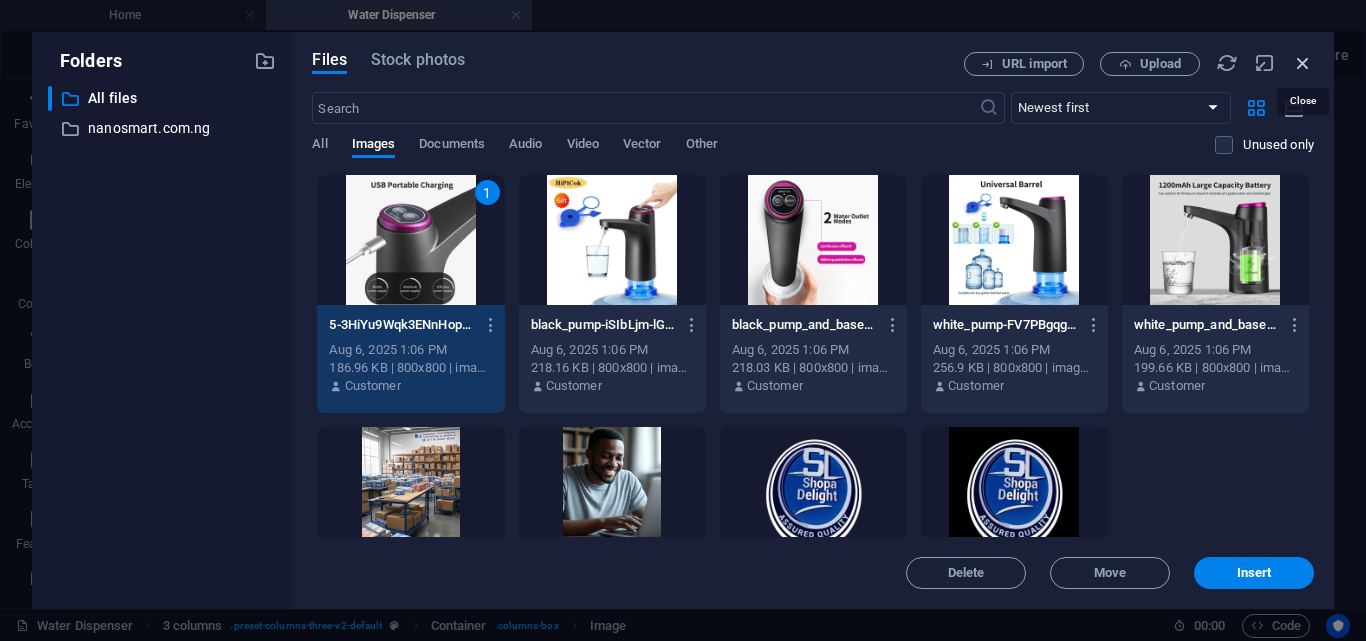 click at bounding box center [1303, 63] 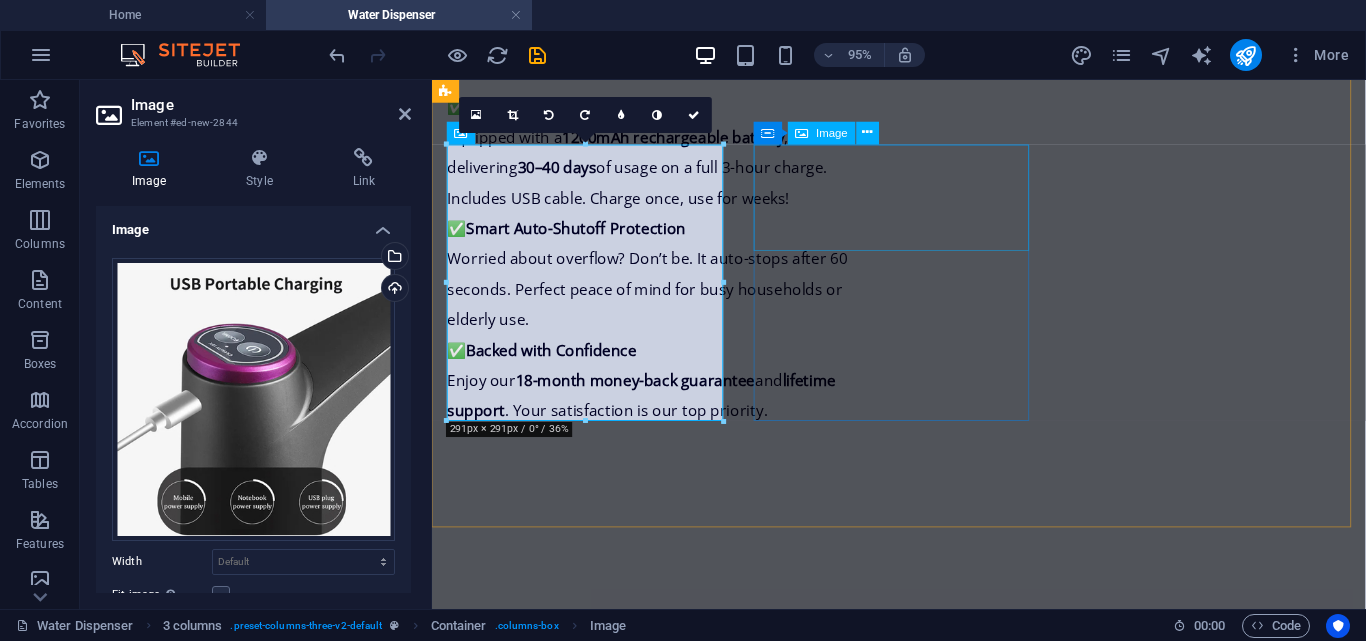 click at bounding box center (594, 1779) 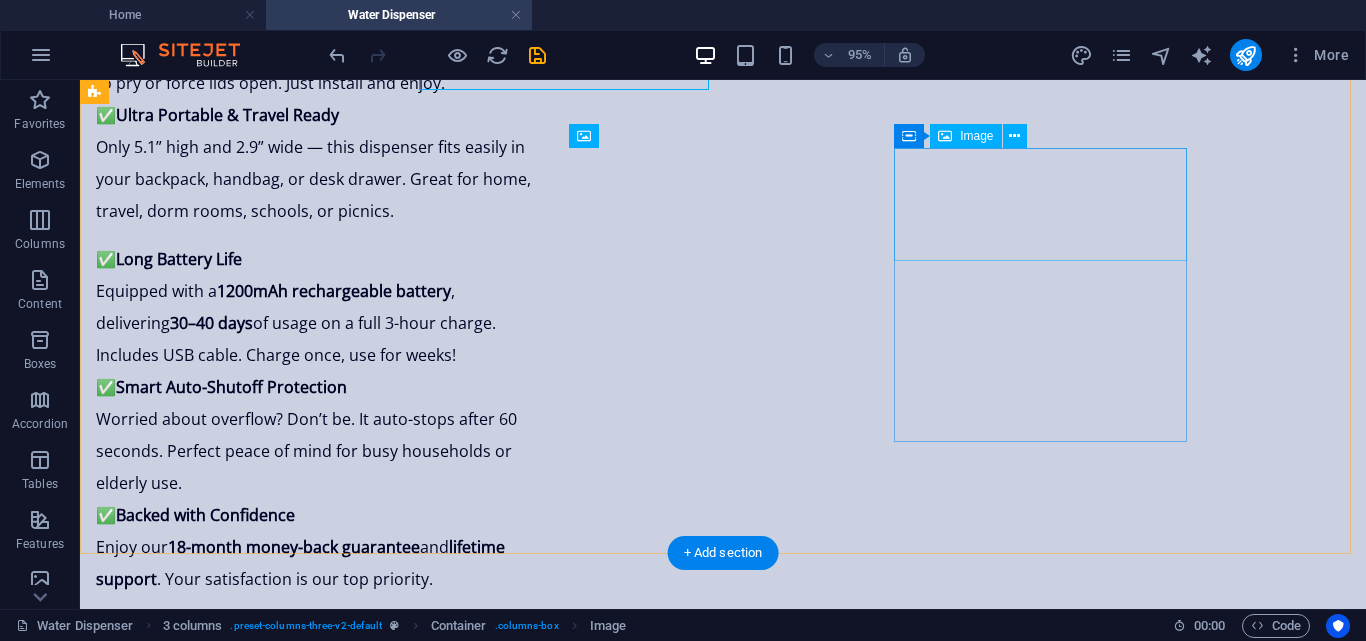 scroll, scrollTop: 2388, scrollLeft: 0, axis: vertical 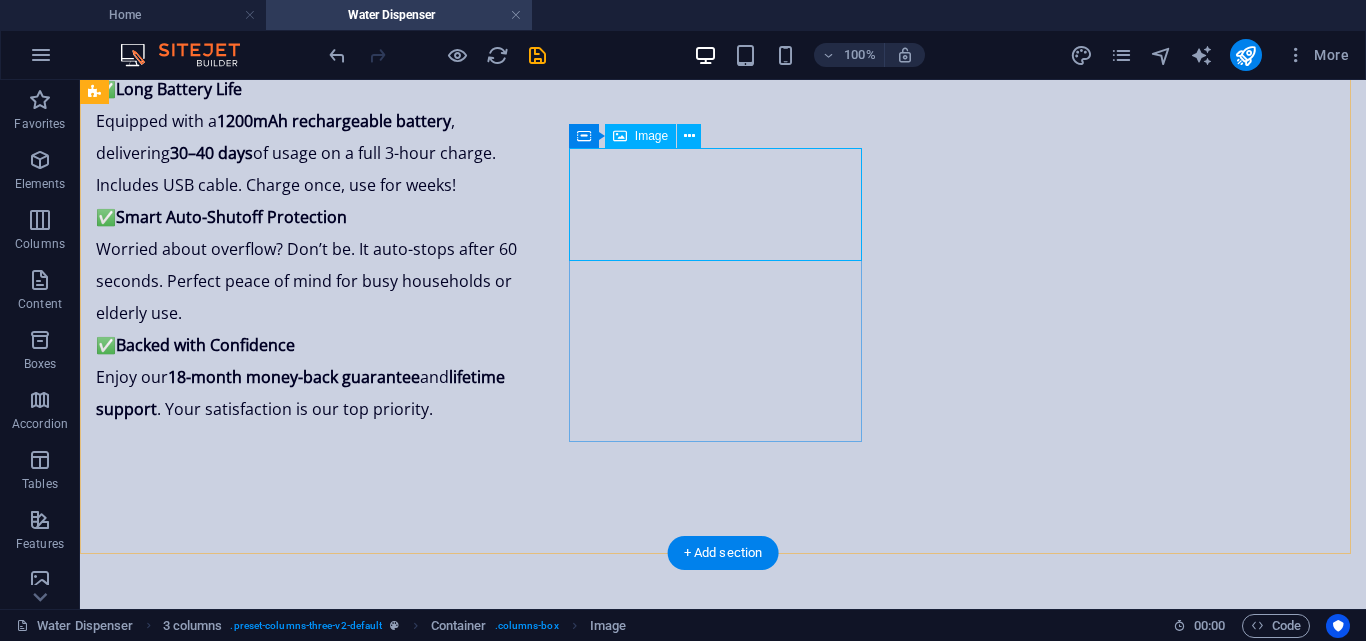 click at bounding box center [242, 2063] 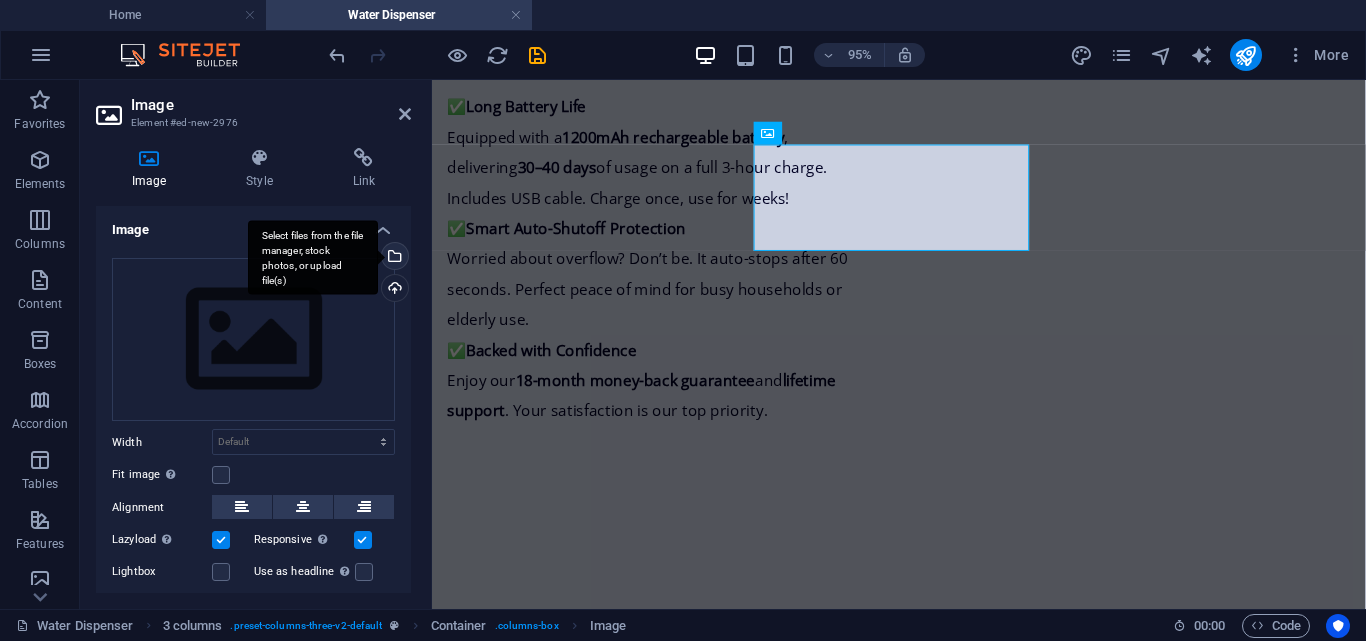click on "Select files from the file manager, stock photos, or upload file(s)" at bounding box center [313, 257] 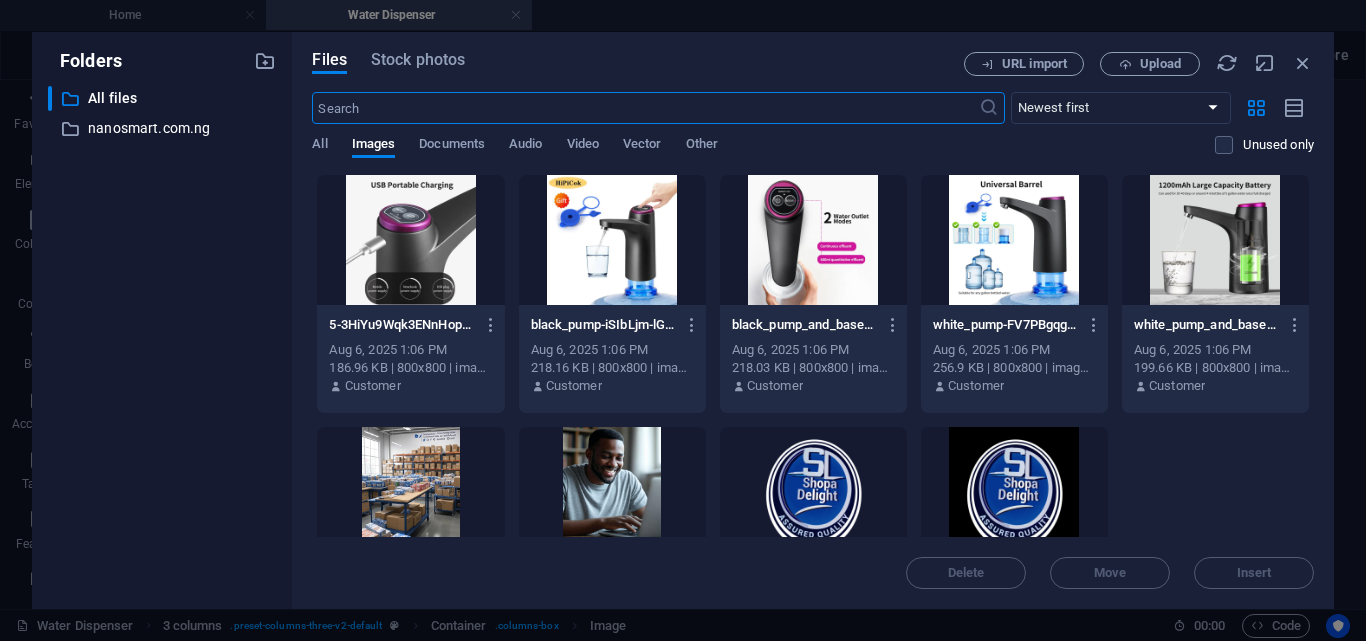 scroll, scrollTop: 2220, scrollLeft: 0, axis: vertical 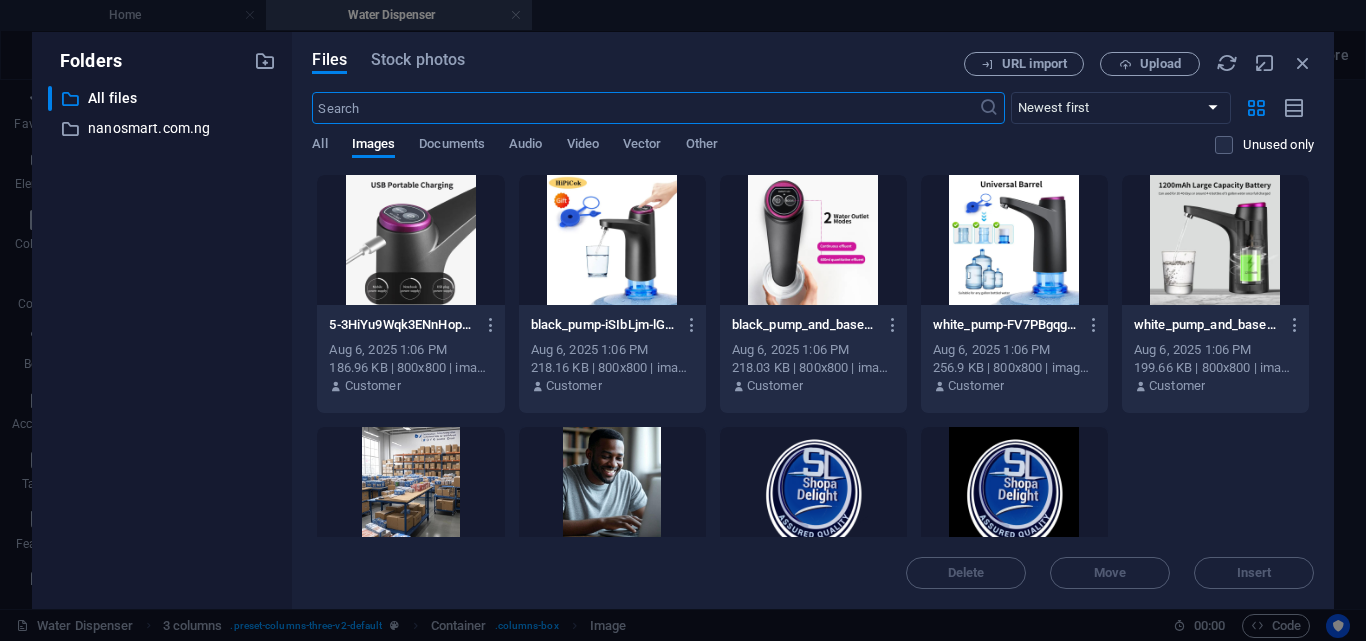click at bounding box center [1014, 240] 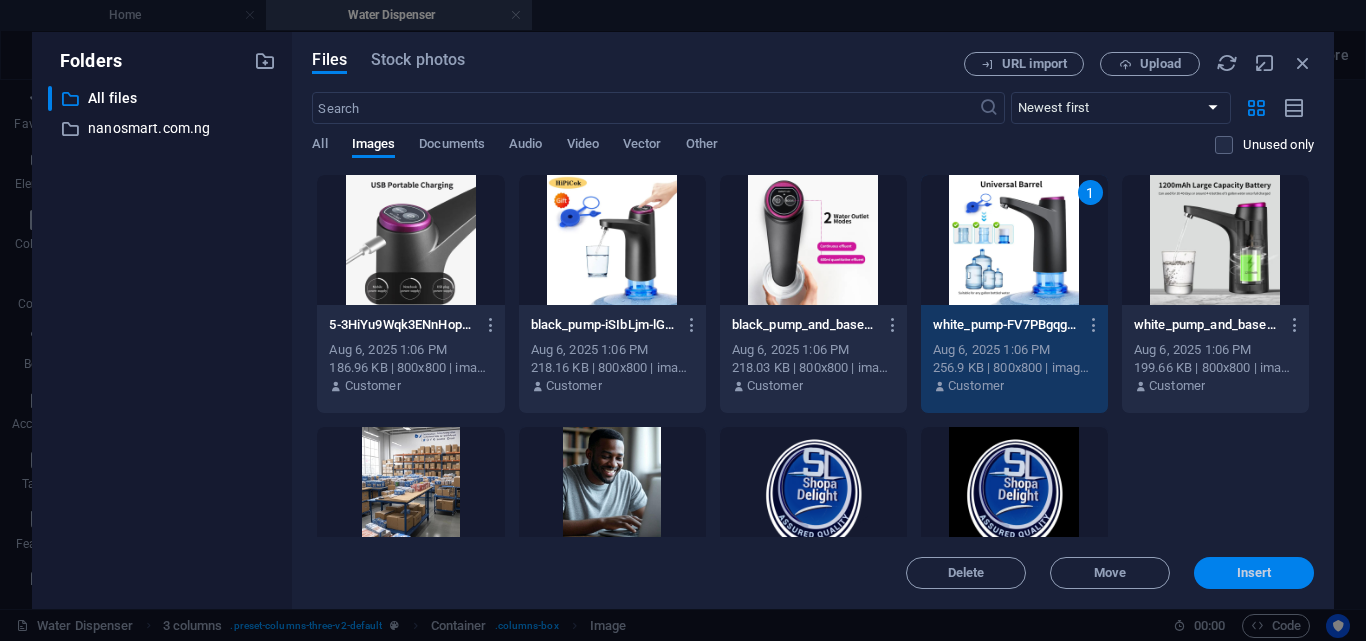 click on "Insert" at bounding box center (1254, 573) 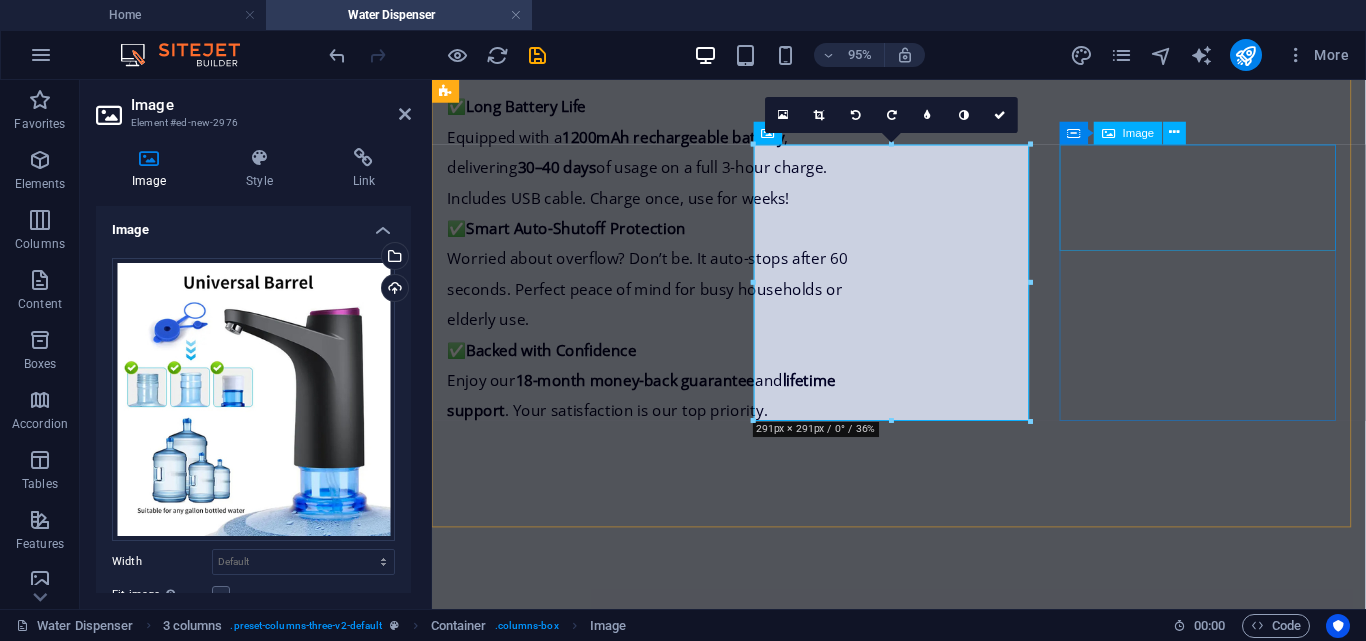 click at bounding box center (594, 2778) 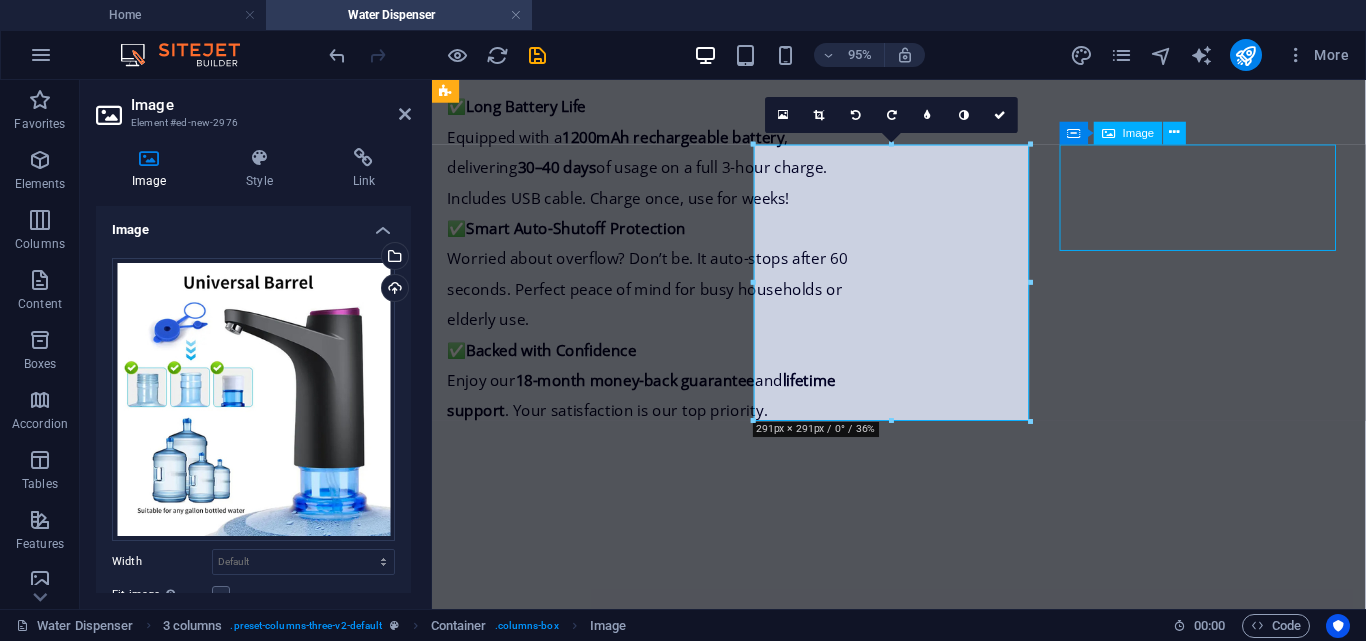 click at bounding box center [594, 2778] 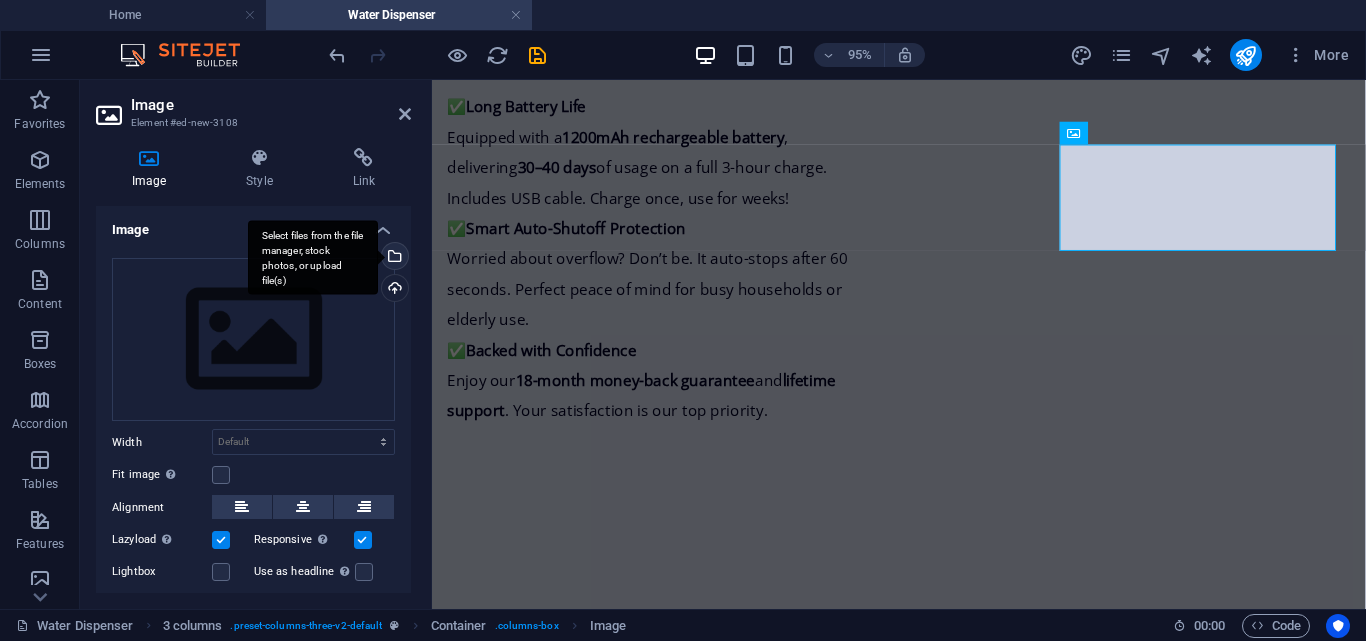 click on "Select files from the file manager, stock photos, or upload file(s)" at bounding box center (393, 258) 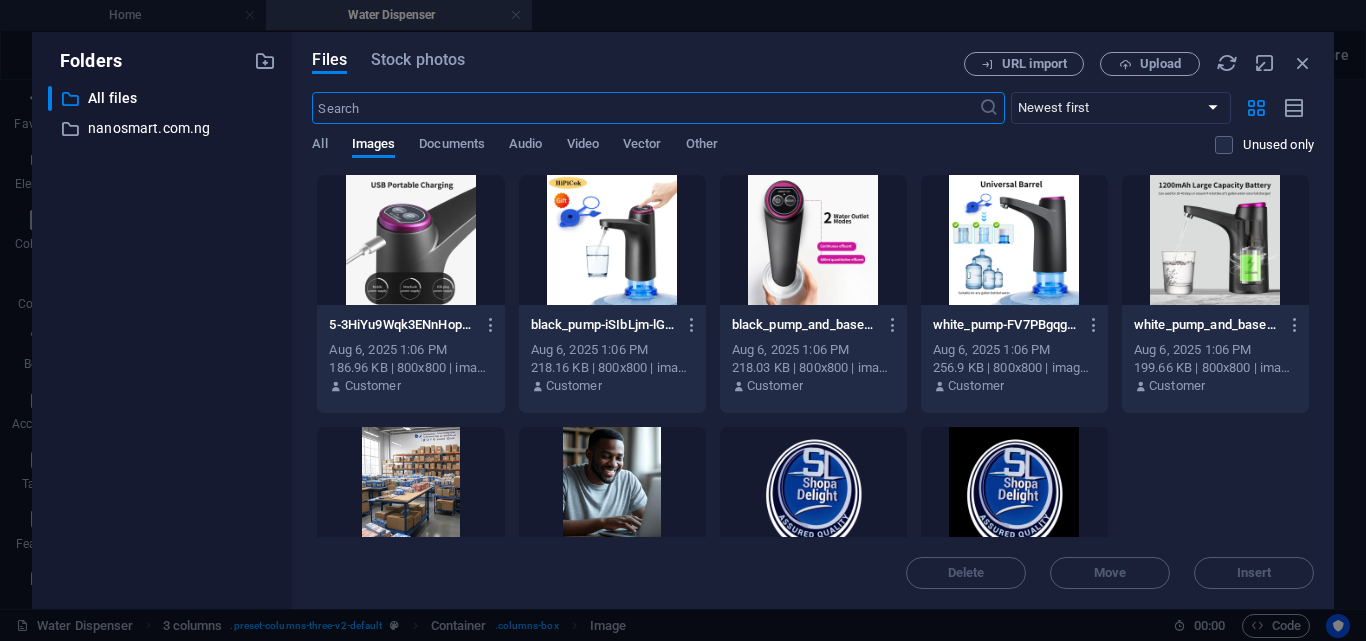 scroll, scrollTop: 2220, scrollLeft: 0, axis: vertical 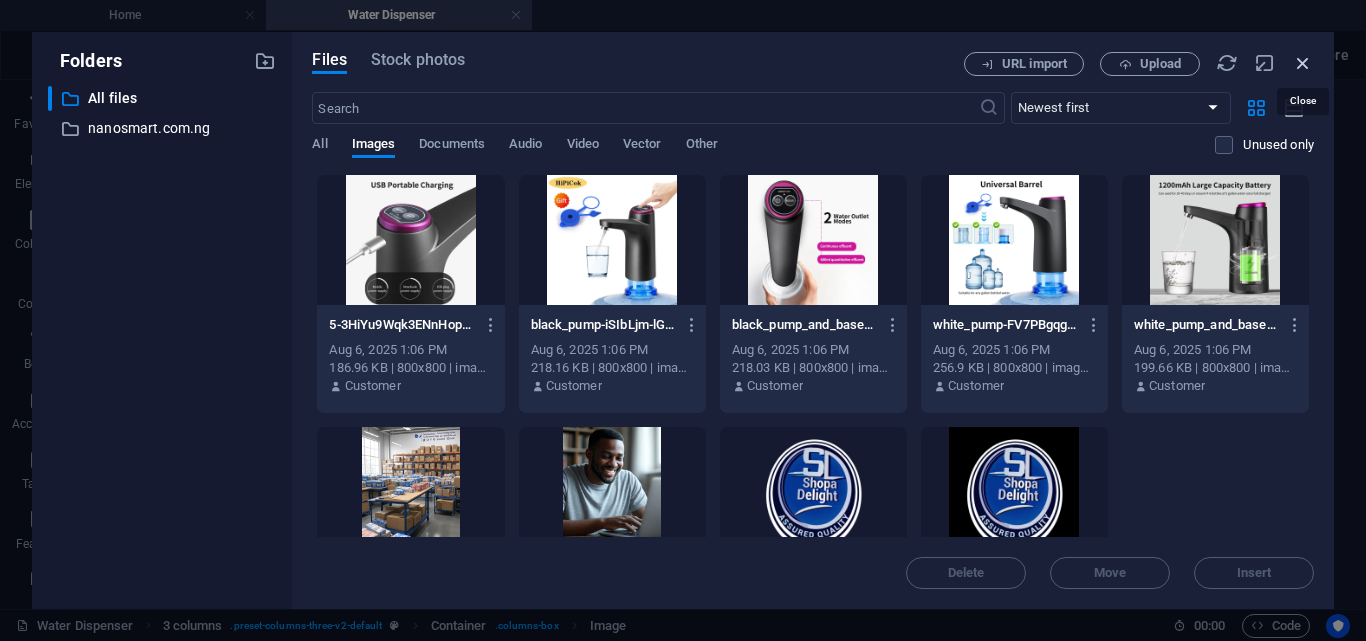 click at bounding box center (1303, 63) 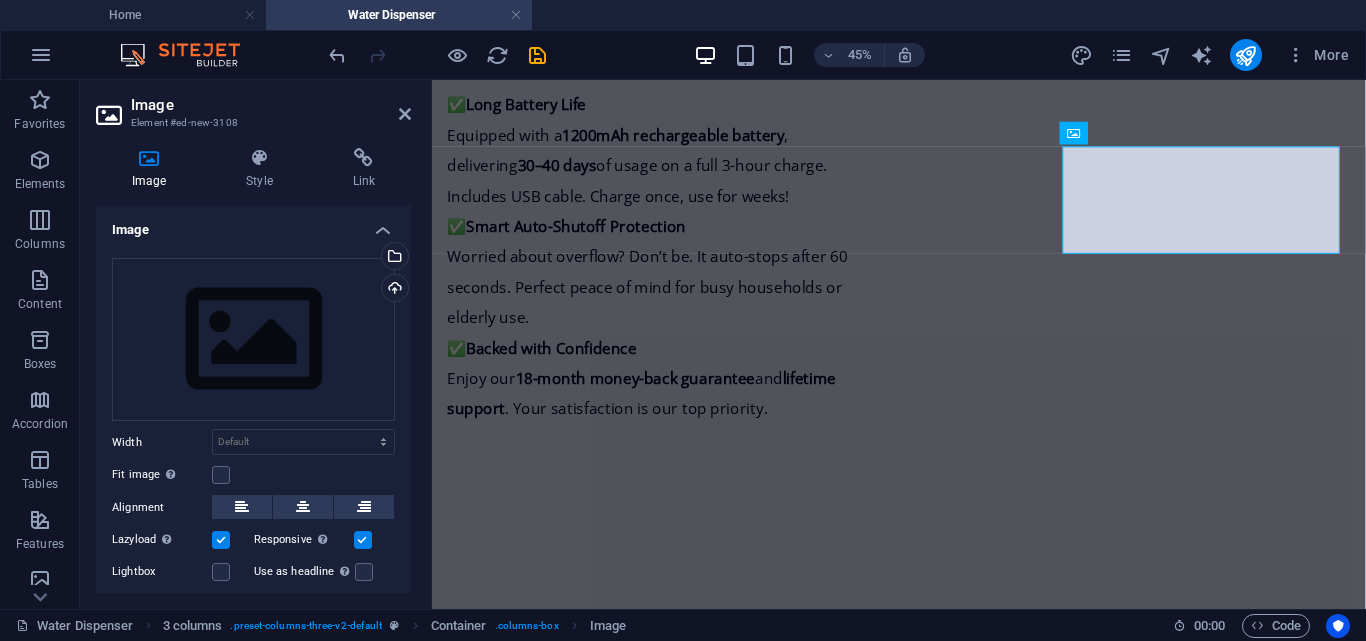 scroll, scrollTop: 2218, scrollLeft: 0, axis: vertical 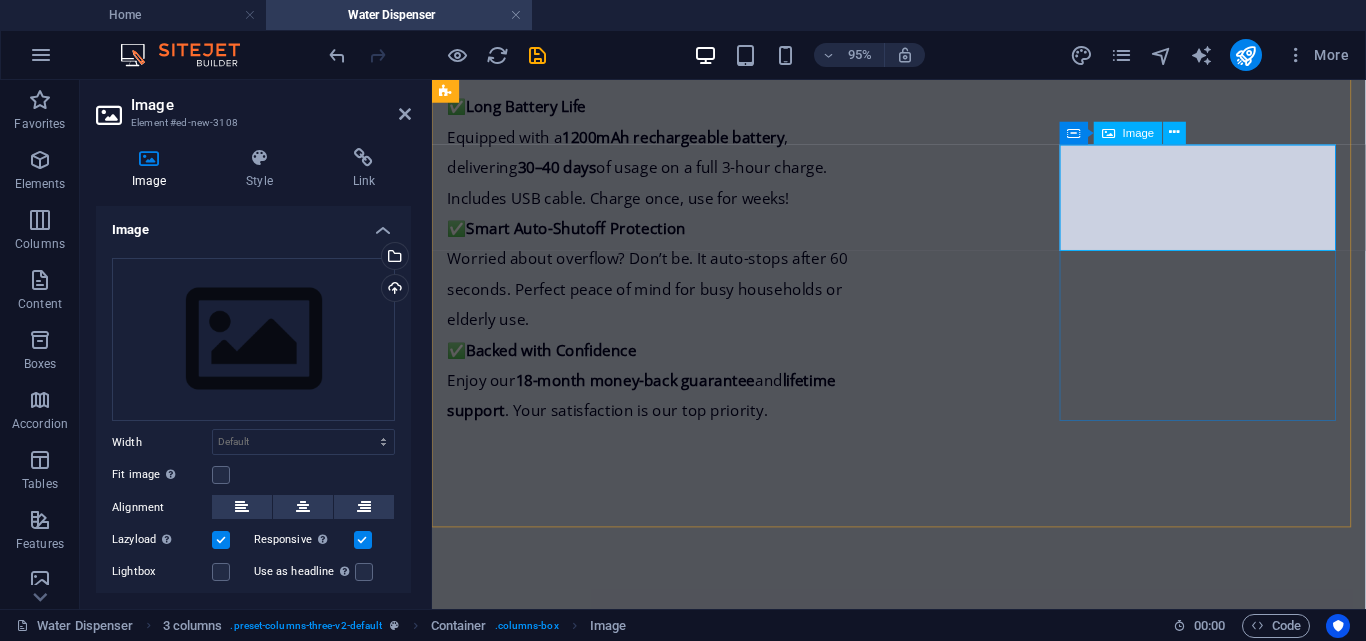 click at bounding box center (594, 2778) 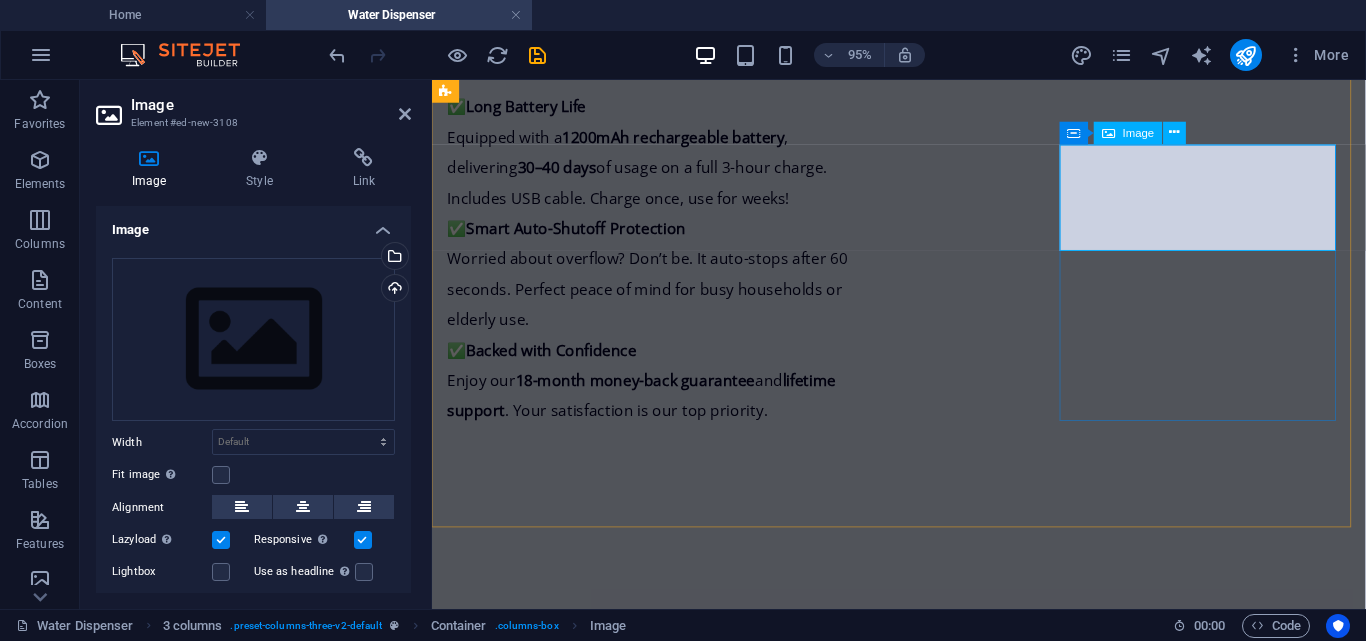 click at bounding box center (594, 2778) 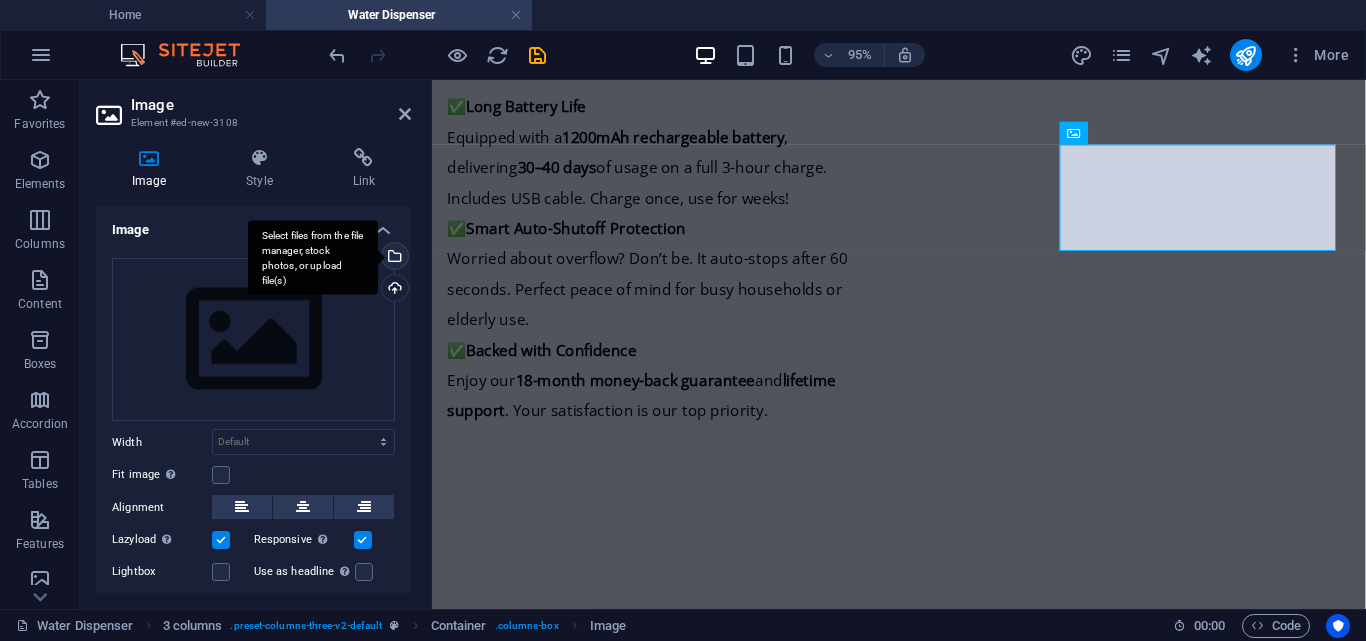 click on "Select files from the file manager, stock photos, or upload file(s)" at bounding box center [313, 257] 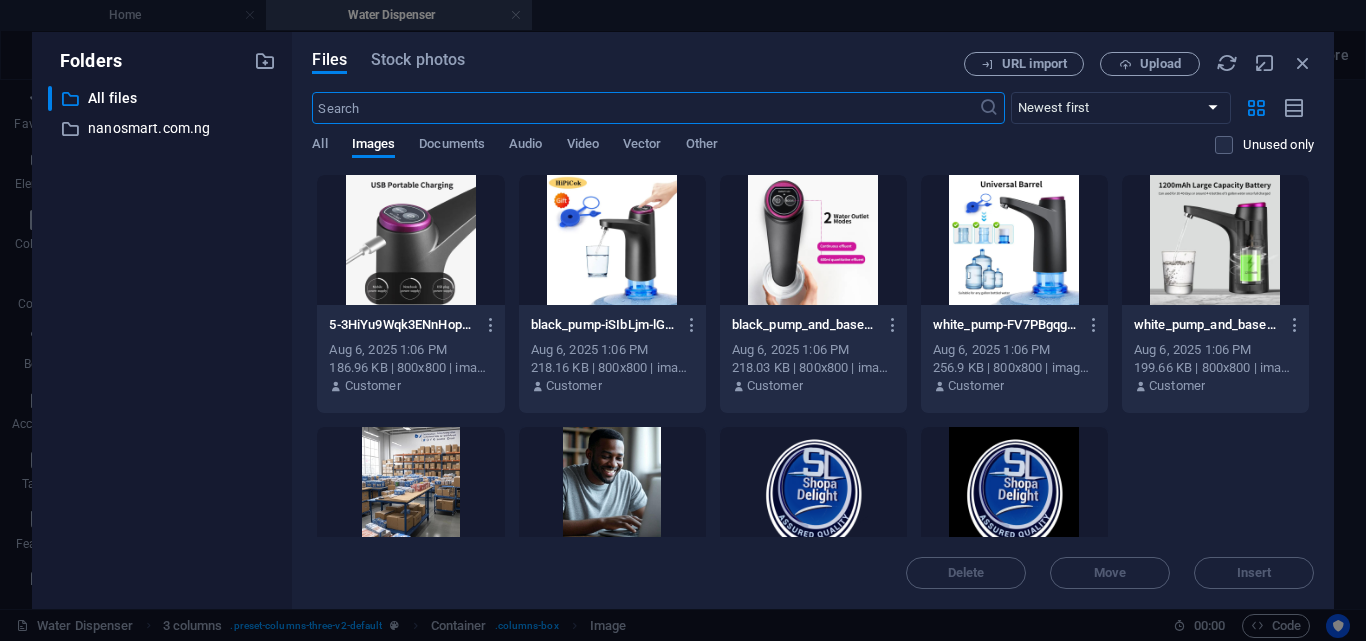 scroll, scrollTop: 2220, scrollLeft: 0, axis: vertical 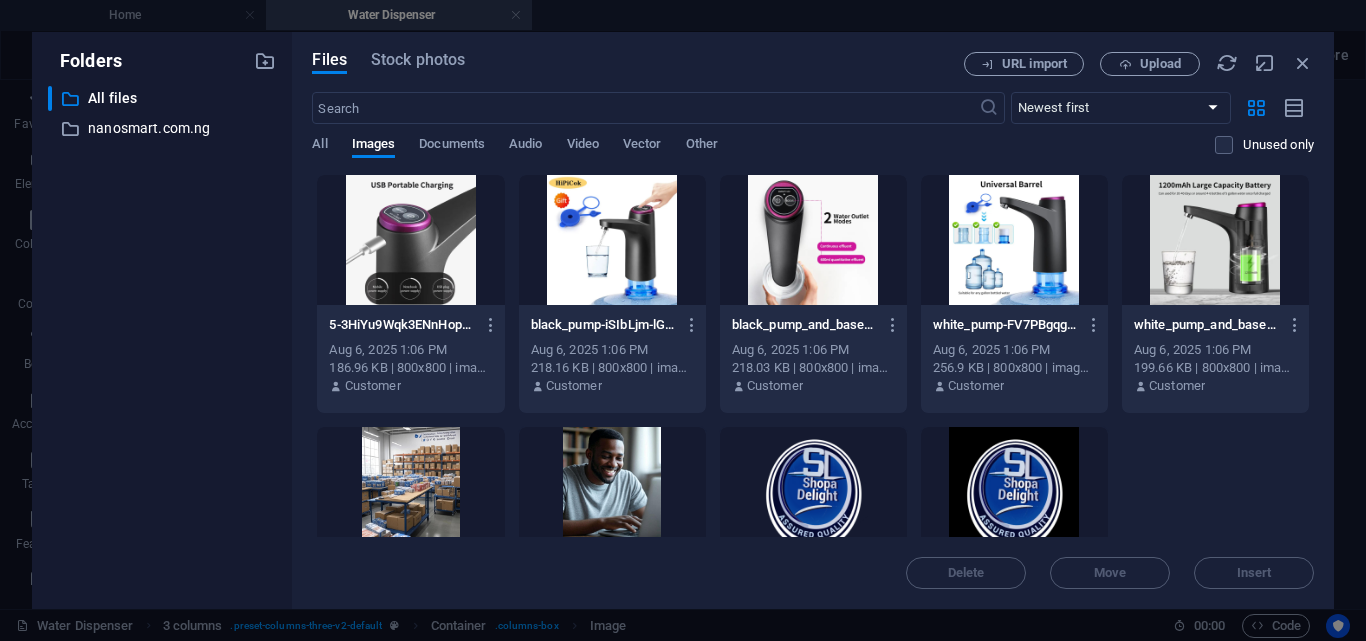 click at bounding box center [1215, 240] 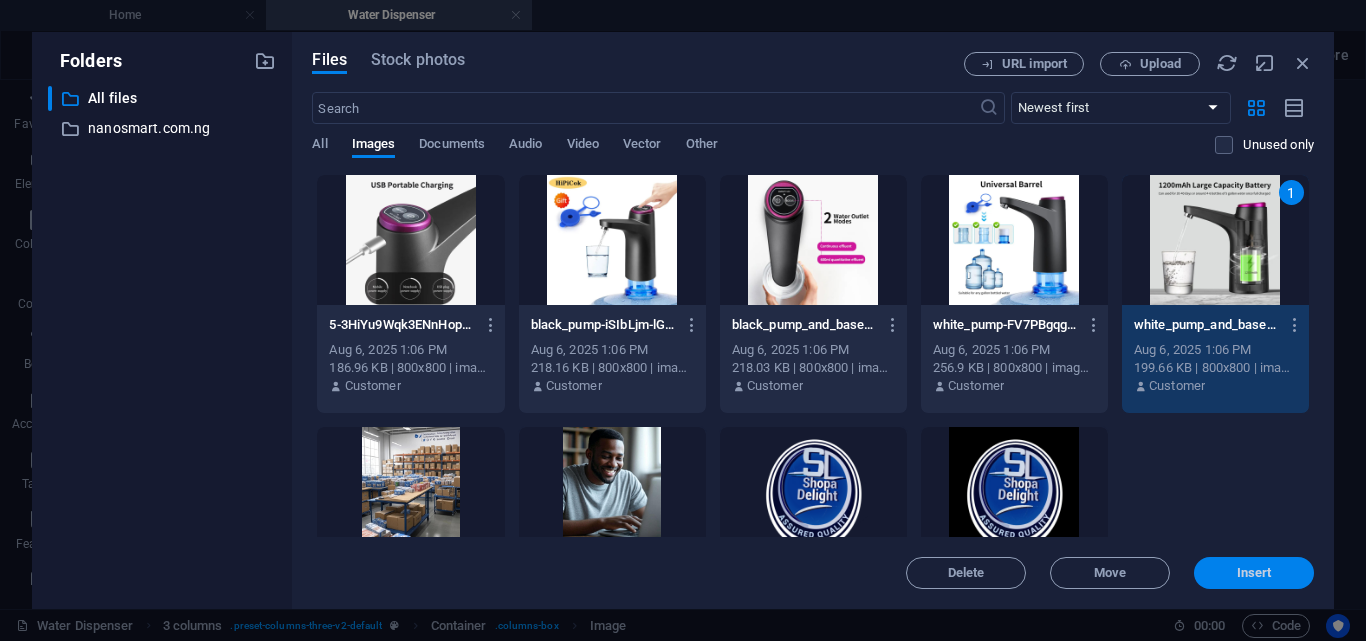 click on "Insert" at bounding box center (1254, 573) 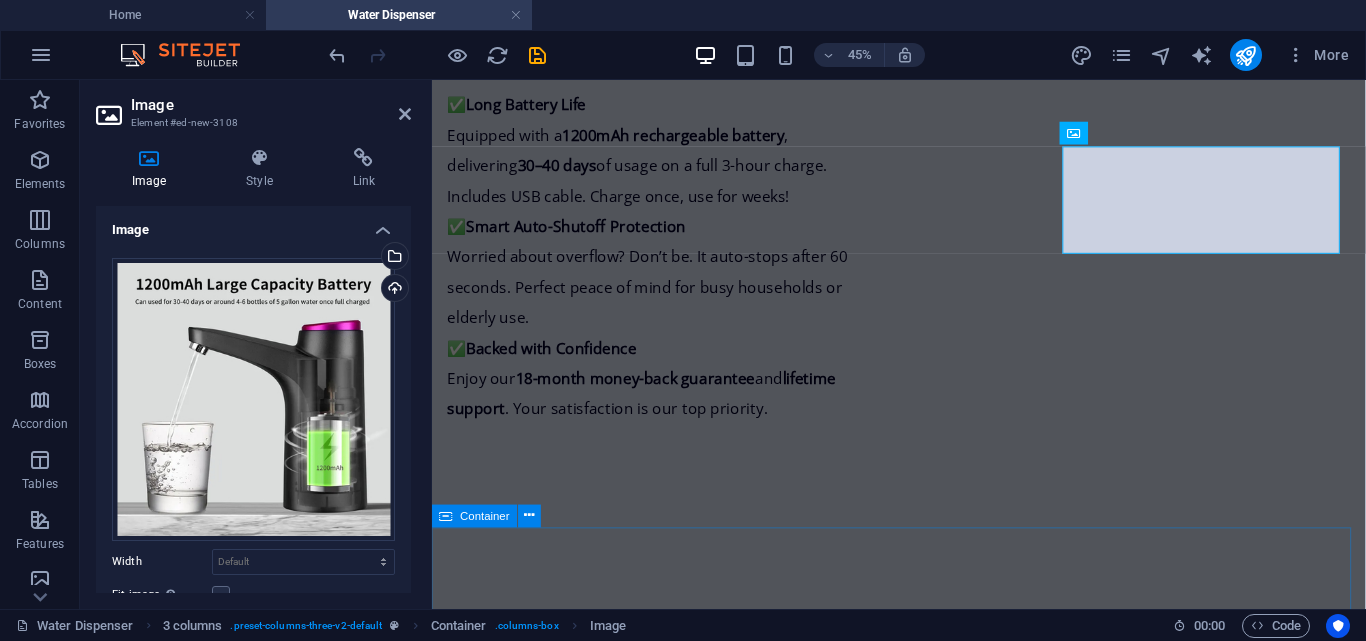 scroll, scrollTop: 2218, scrollLeft: 0, axis: vertical 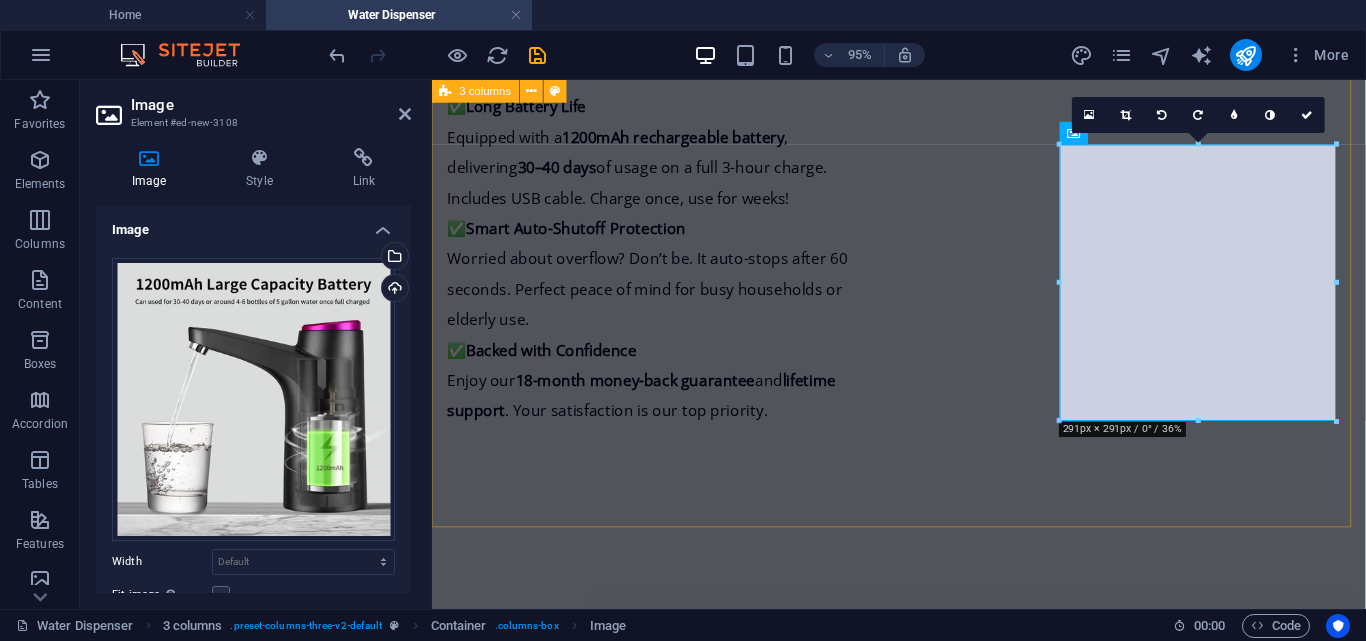 click at bounding box center (923, 2158) 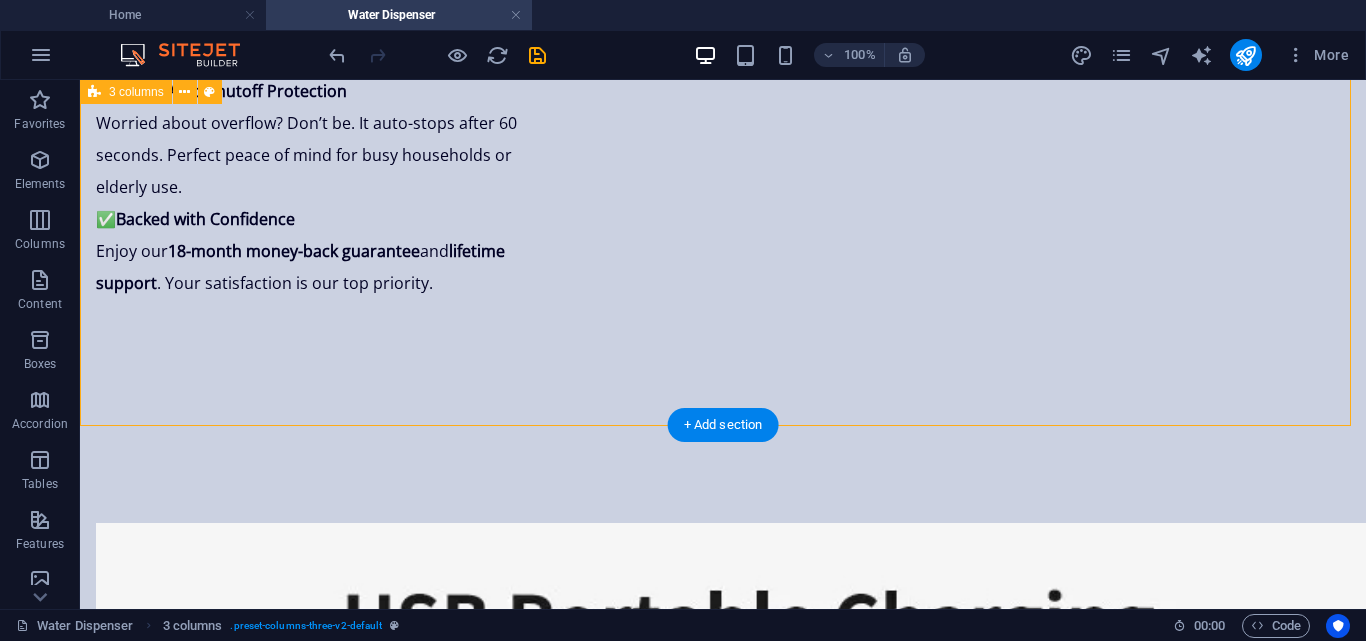 scroll, scrollTop: 2516, scrollLeft: 0, axis: vertical 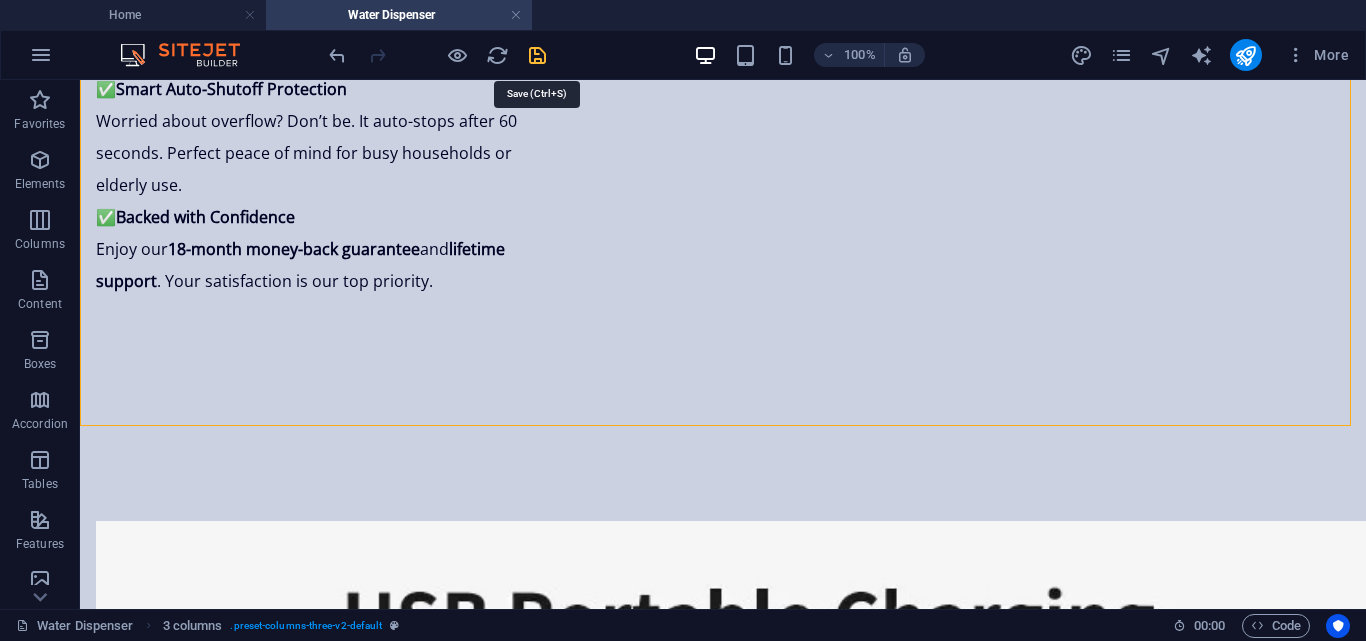 click at bounding box center [537, 55] 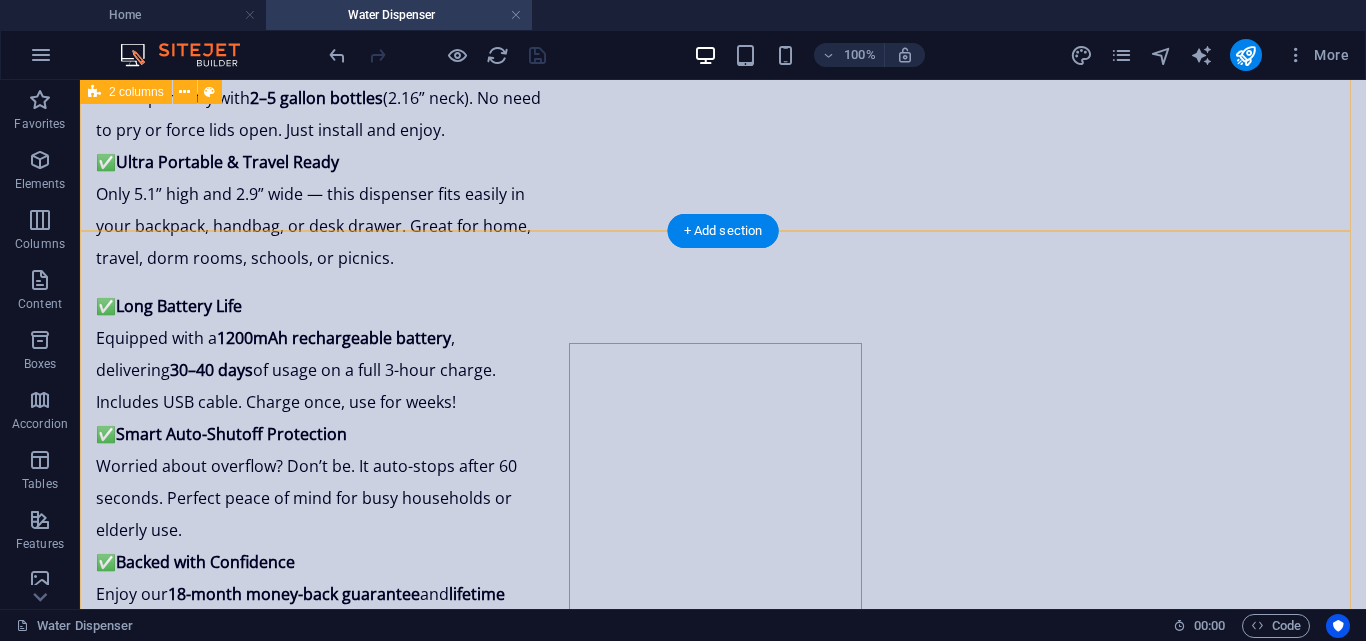 scroll, scrollTop: 2232, scrollLeft: 0, axis: vertical 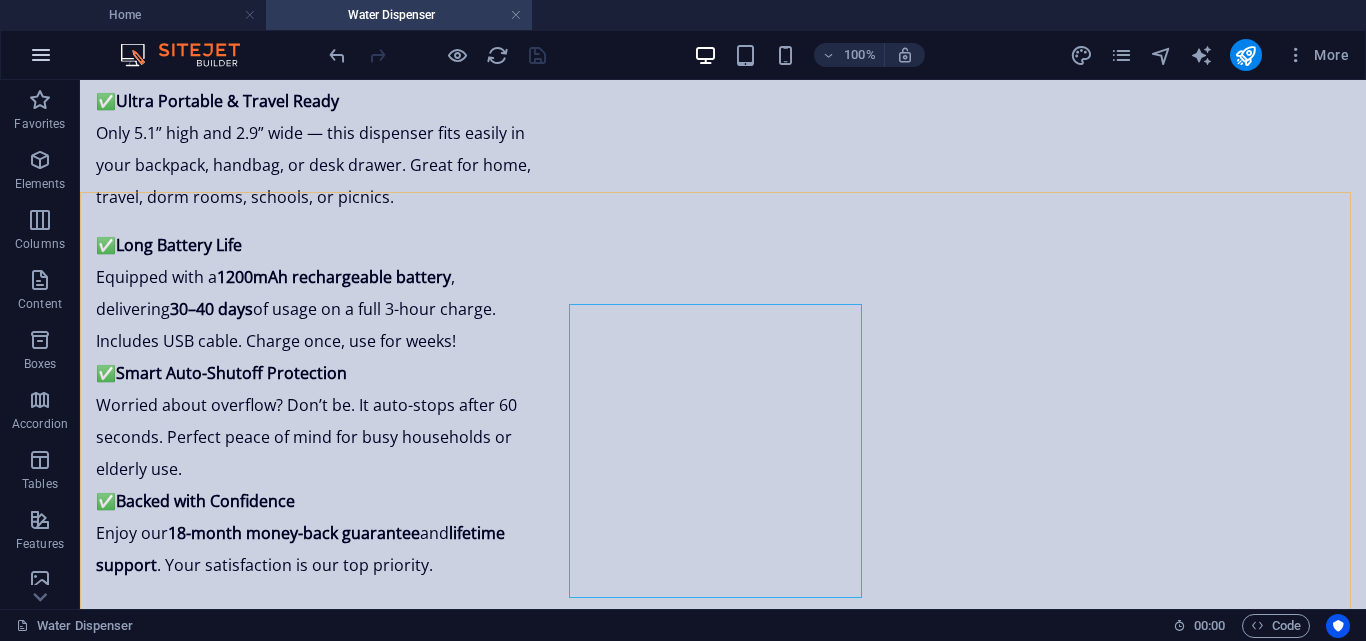 click at bounding box center [41, 55] 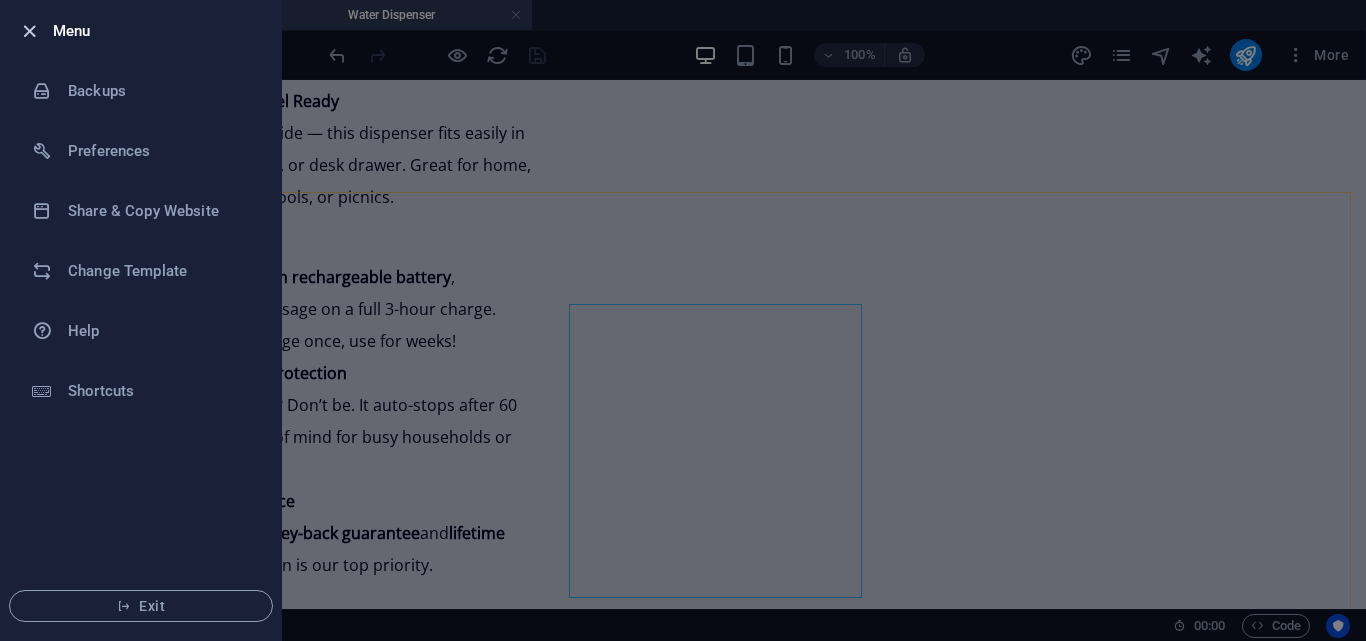 click at bounding box center (29, 31) 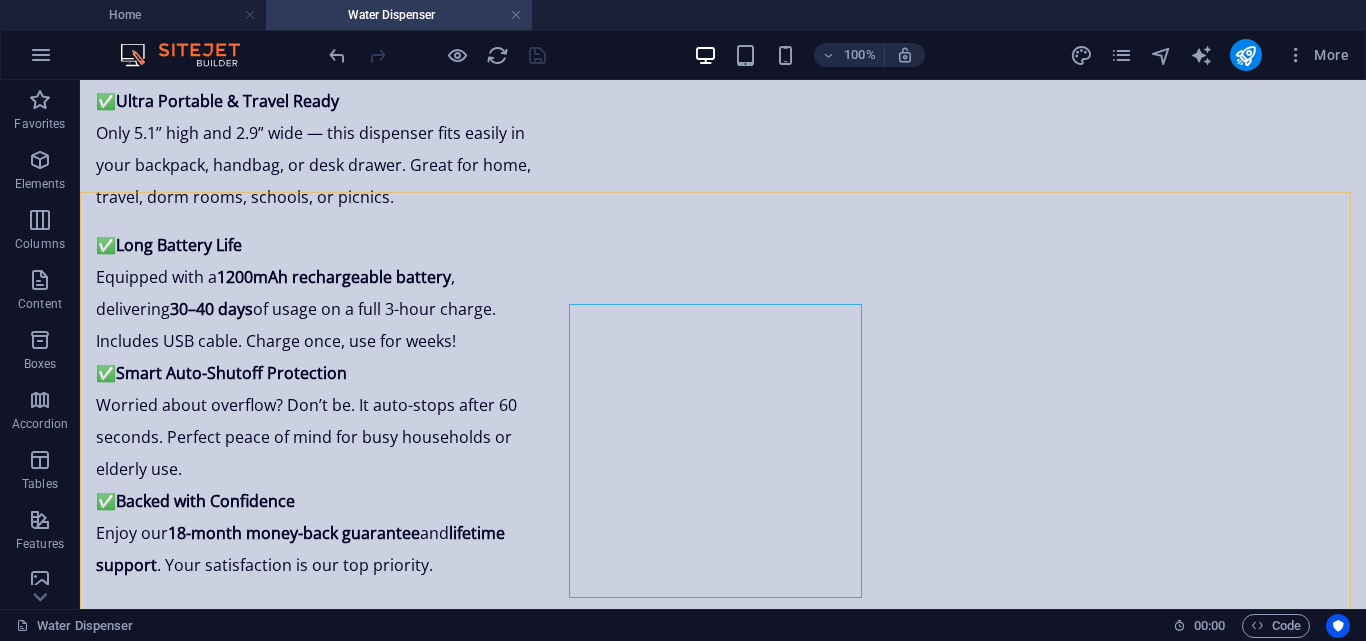 click on "Home" at bounding box center [133, 15] 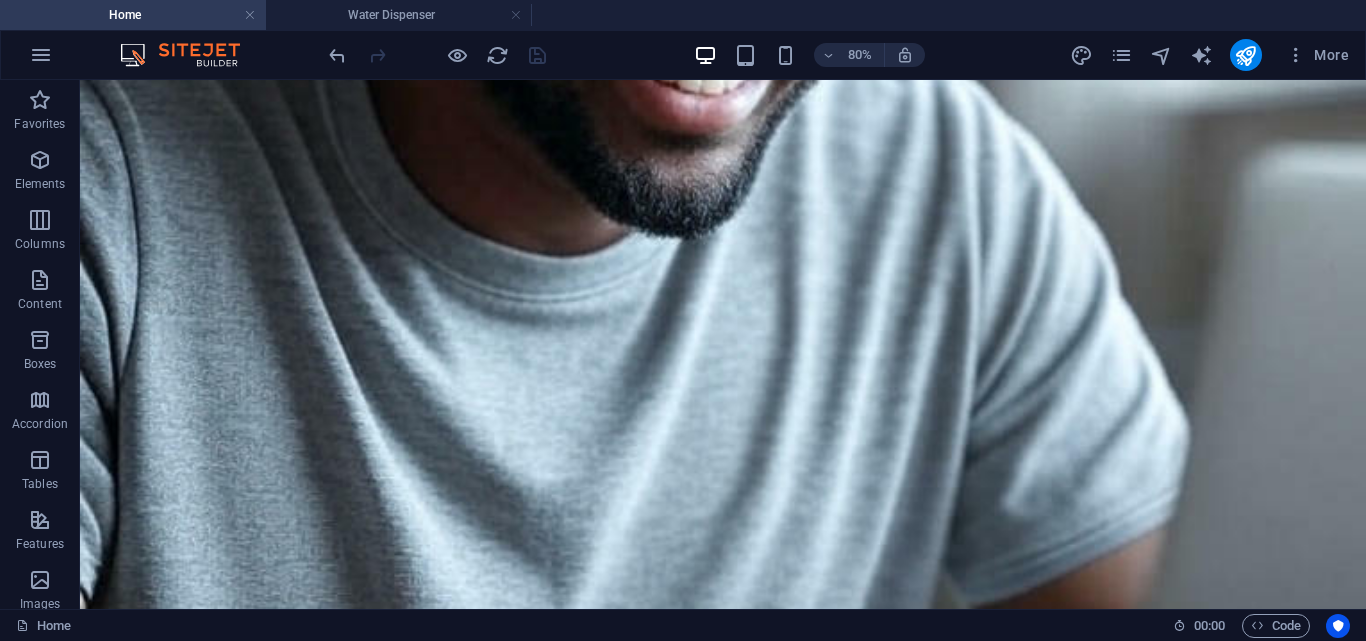 scroll, scrollTop: 0, scrollLeft: 0, axis: both 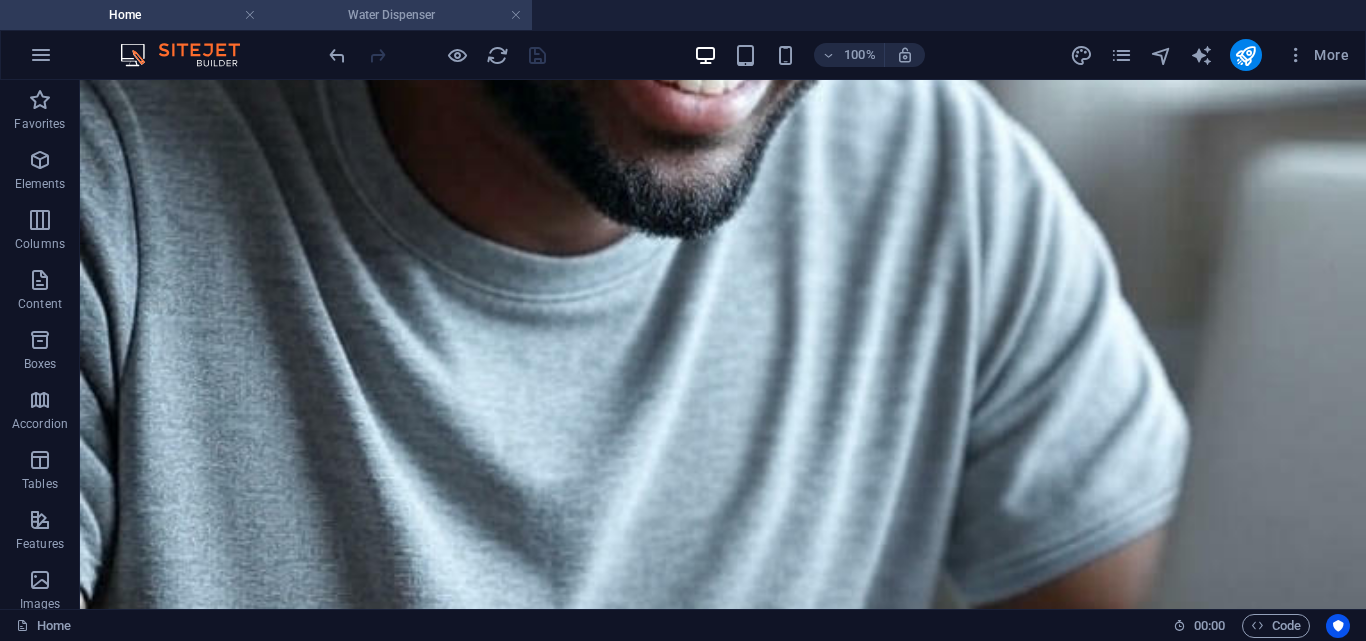 click on "Water Dispenser" at bounding box center (399, 15) 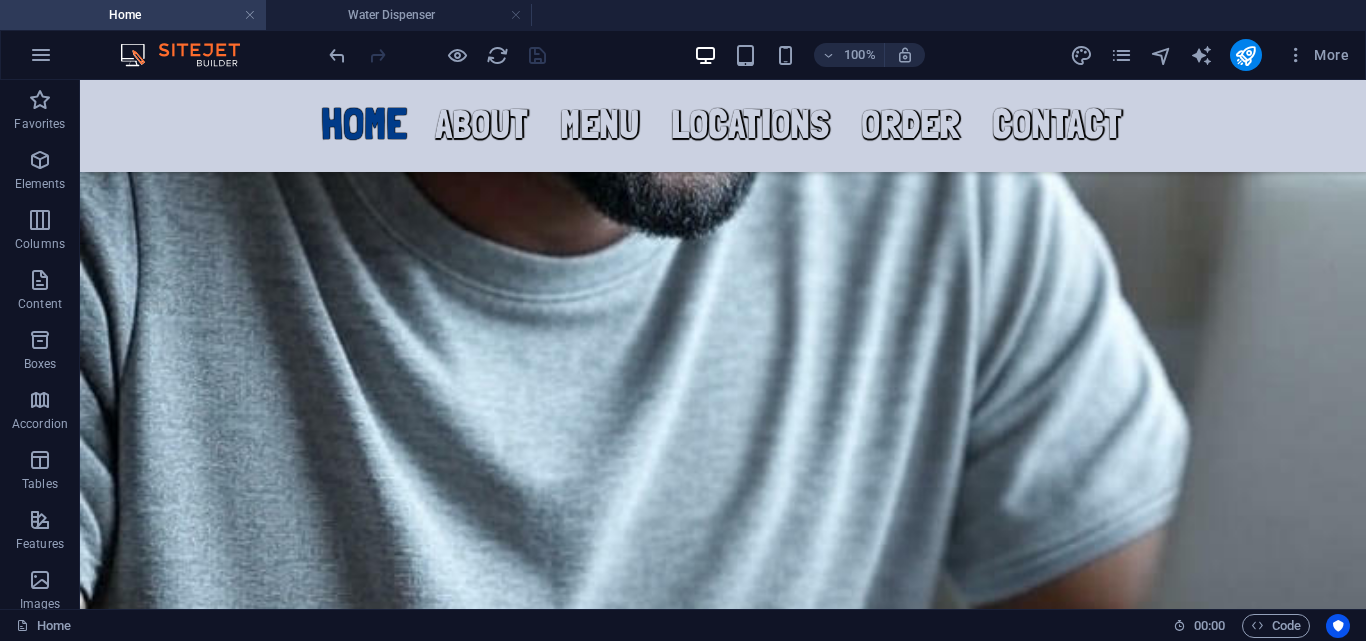 scroll, scrollTop: 2232, scrollLeft: 0, axis: vertical 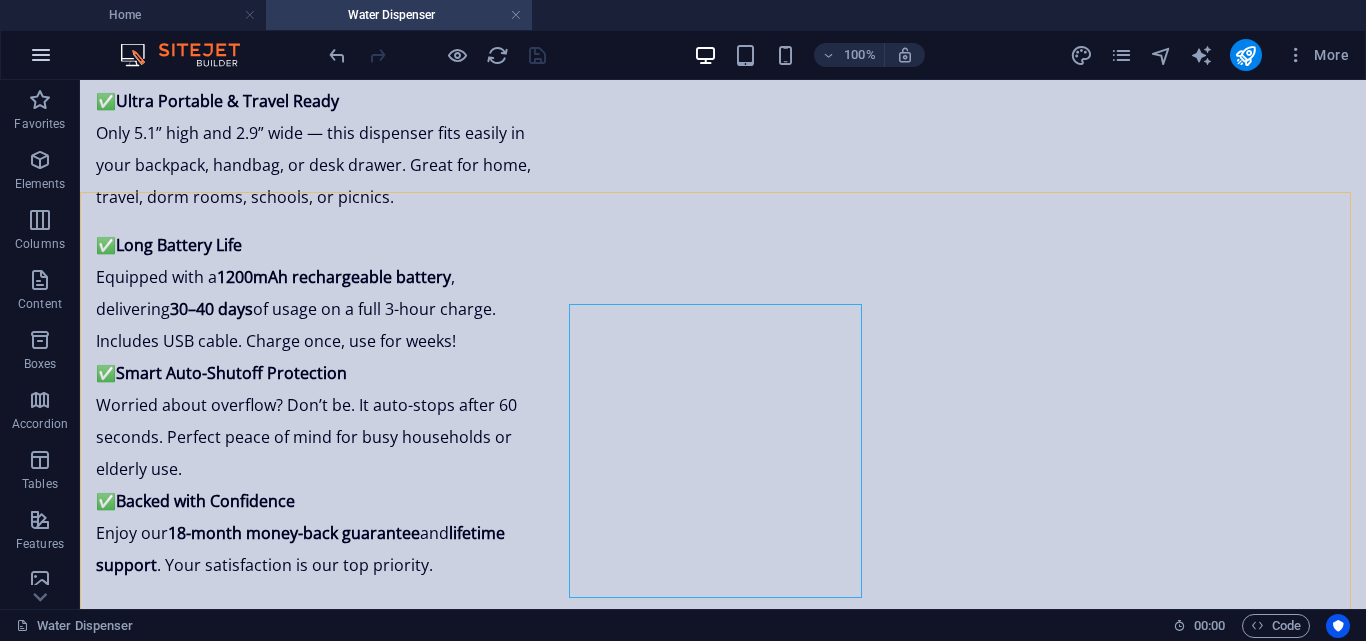 click at bounding box center (41, 55) 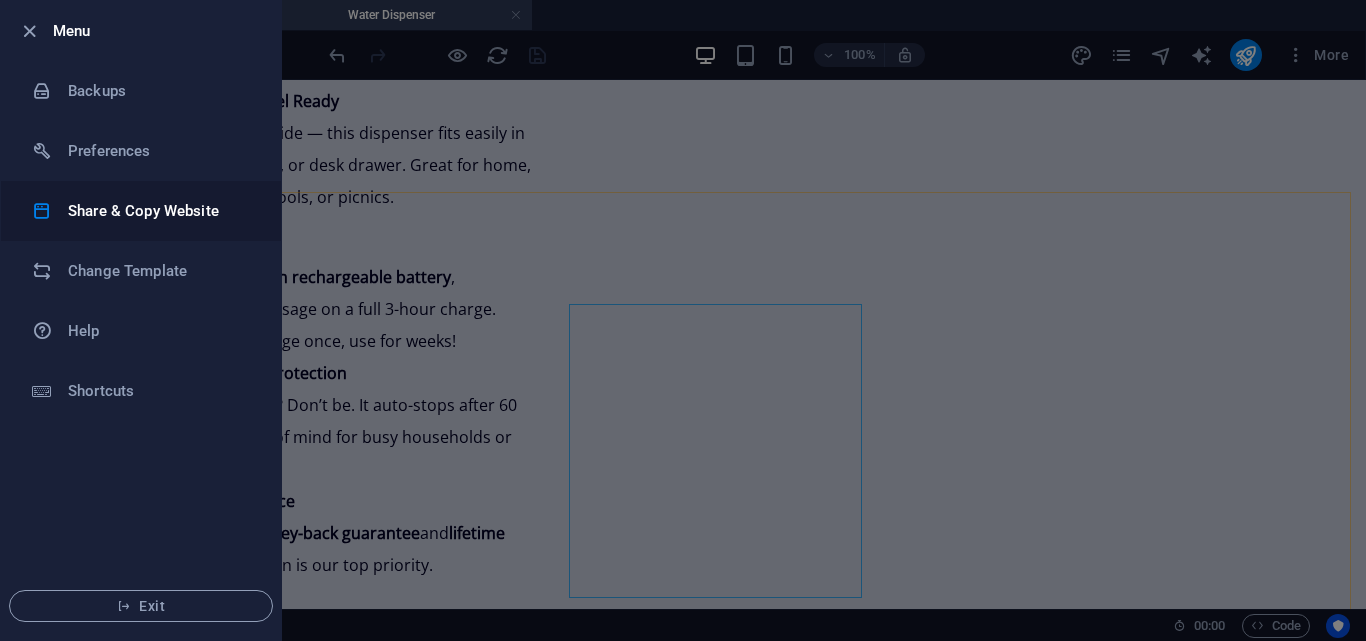 click on "Share & Copy Website" at bounding box center (160, 211) 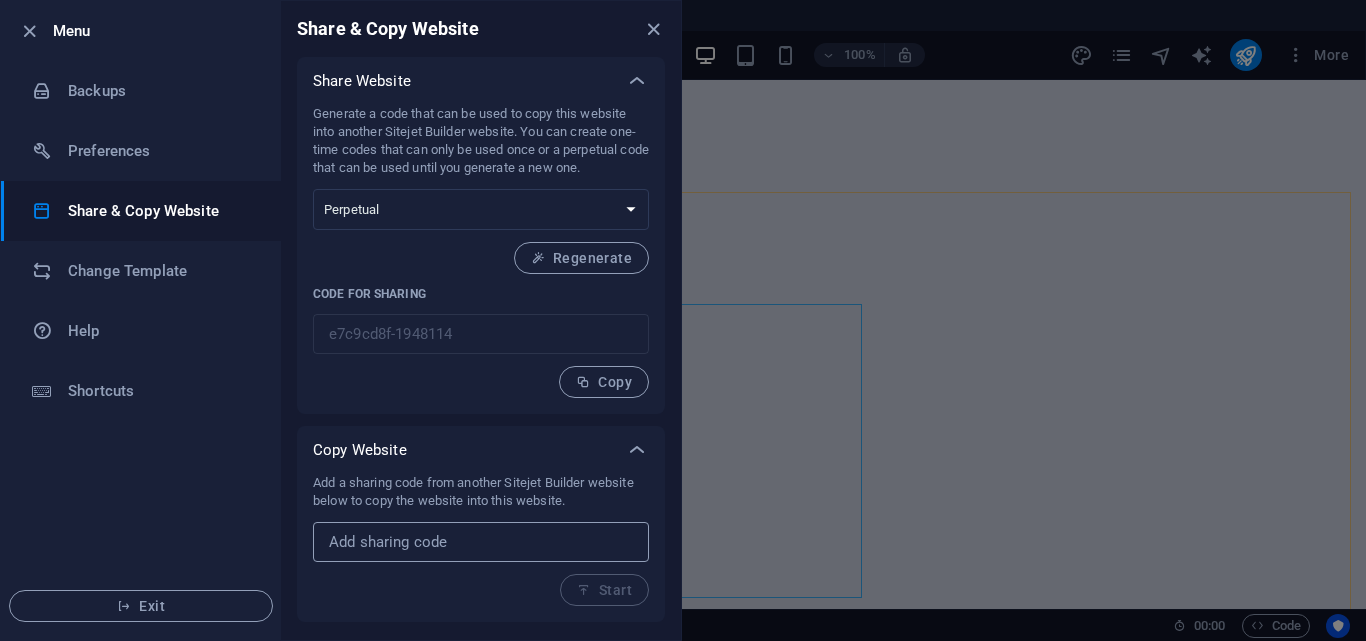 click at bounding box center [481, 542] 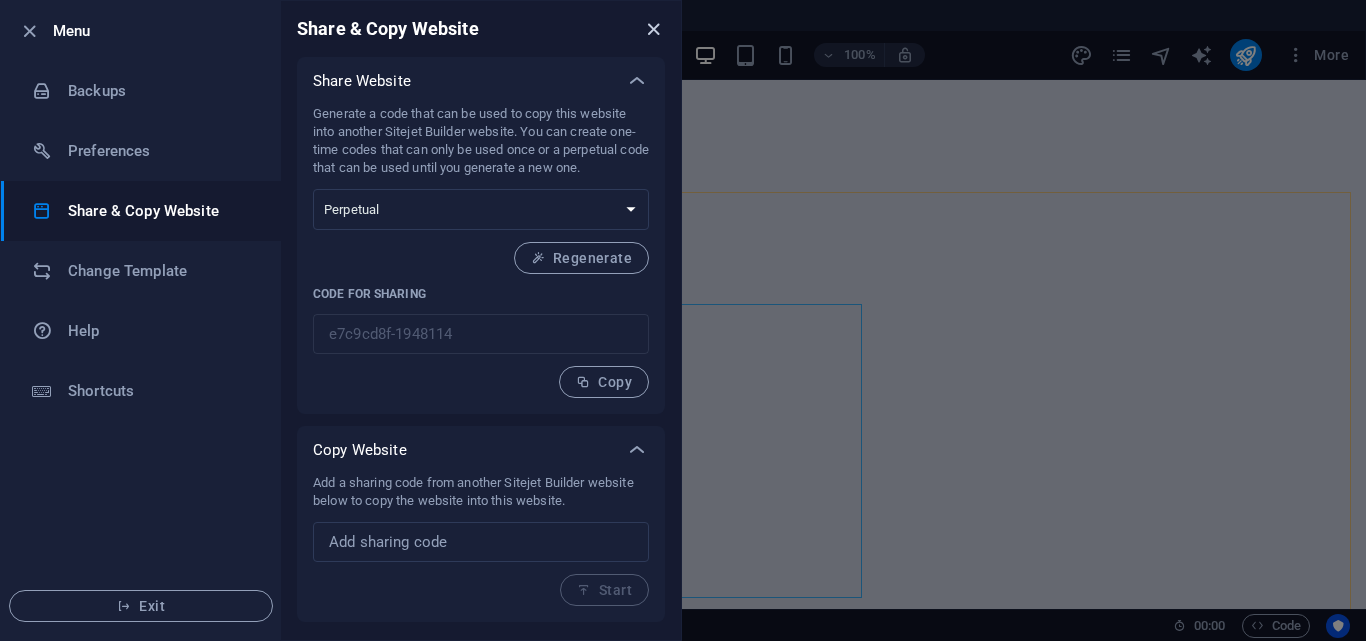 click at bounding box center (653, 29) 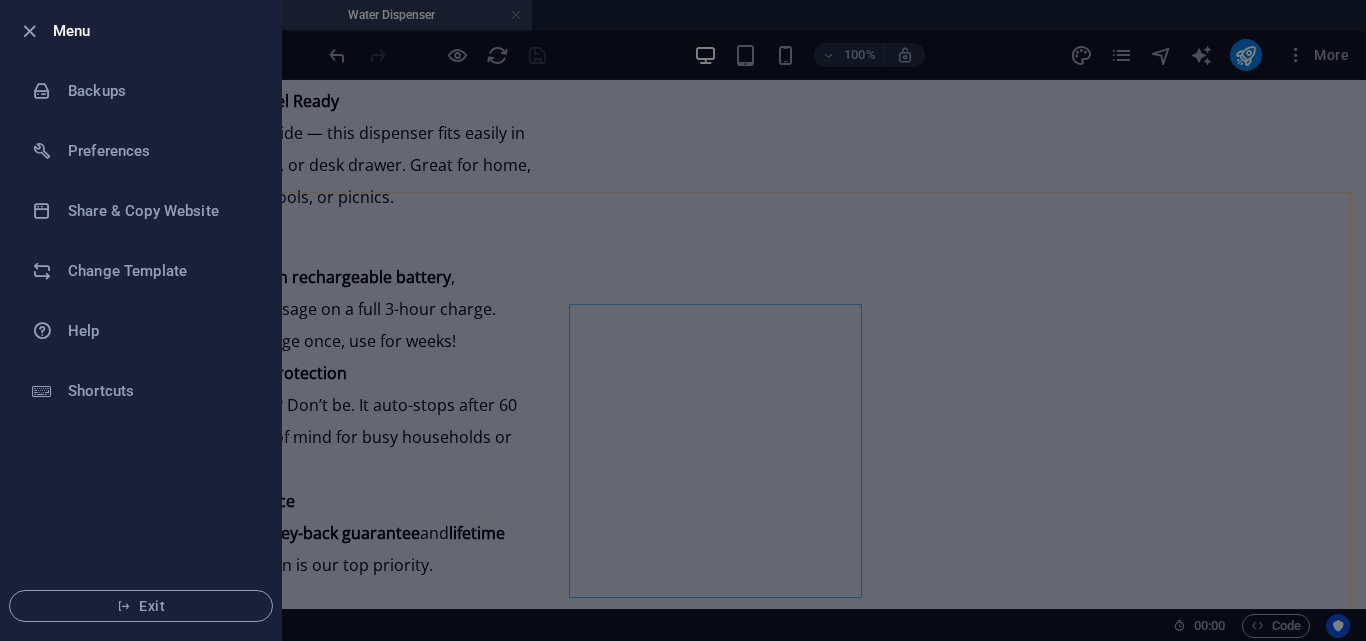 click at bounding box center (683, 320) 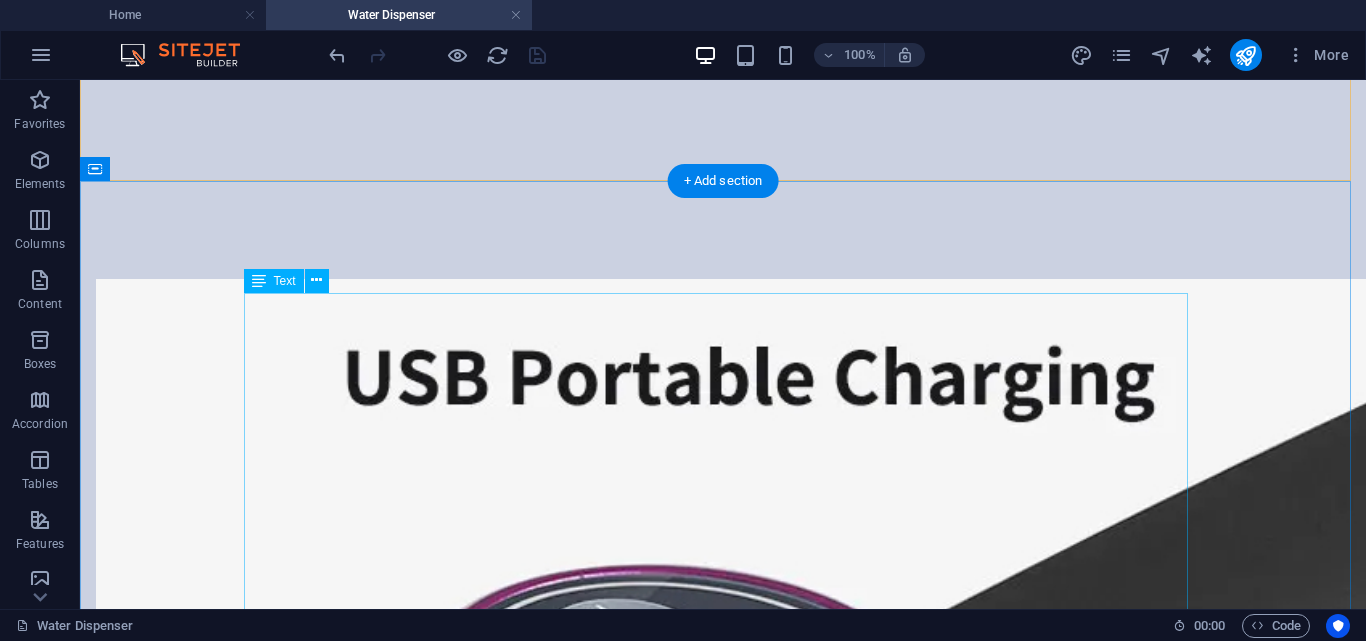 scroll, scrollTop: 2761, scrollLeft: 0, axis: vertical 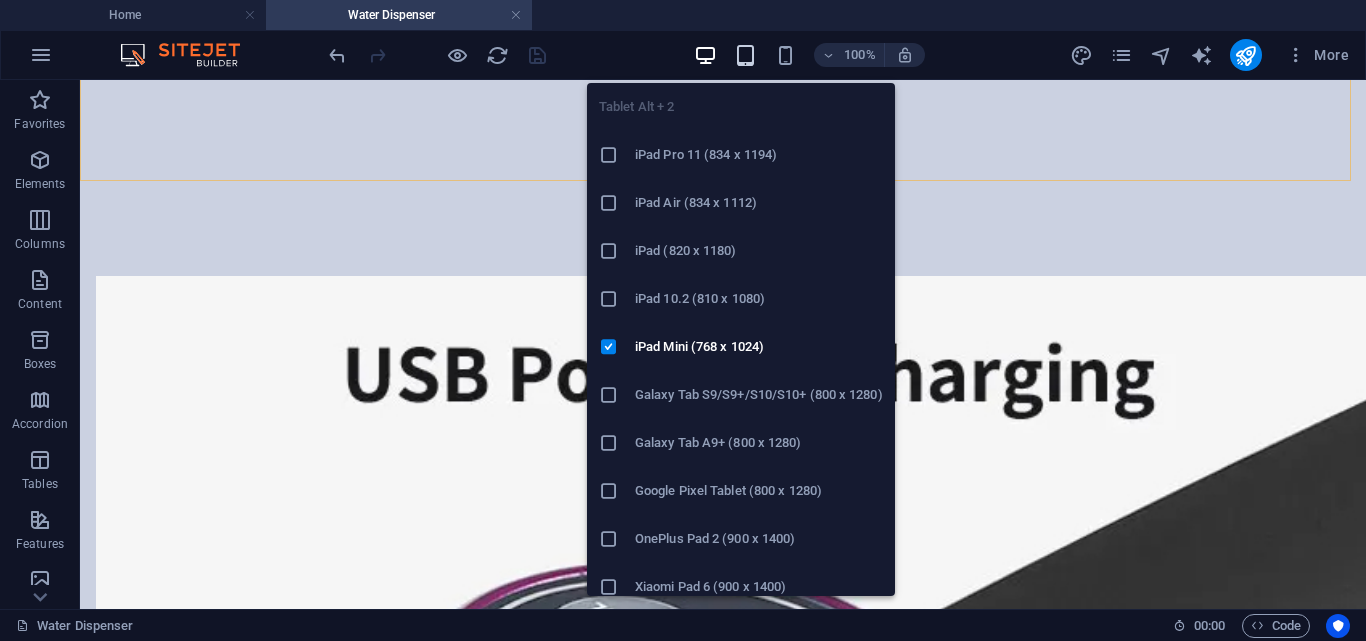 click at bounding box center [745, 55] 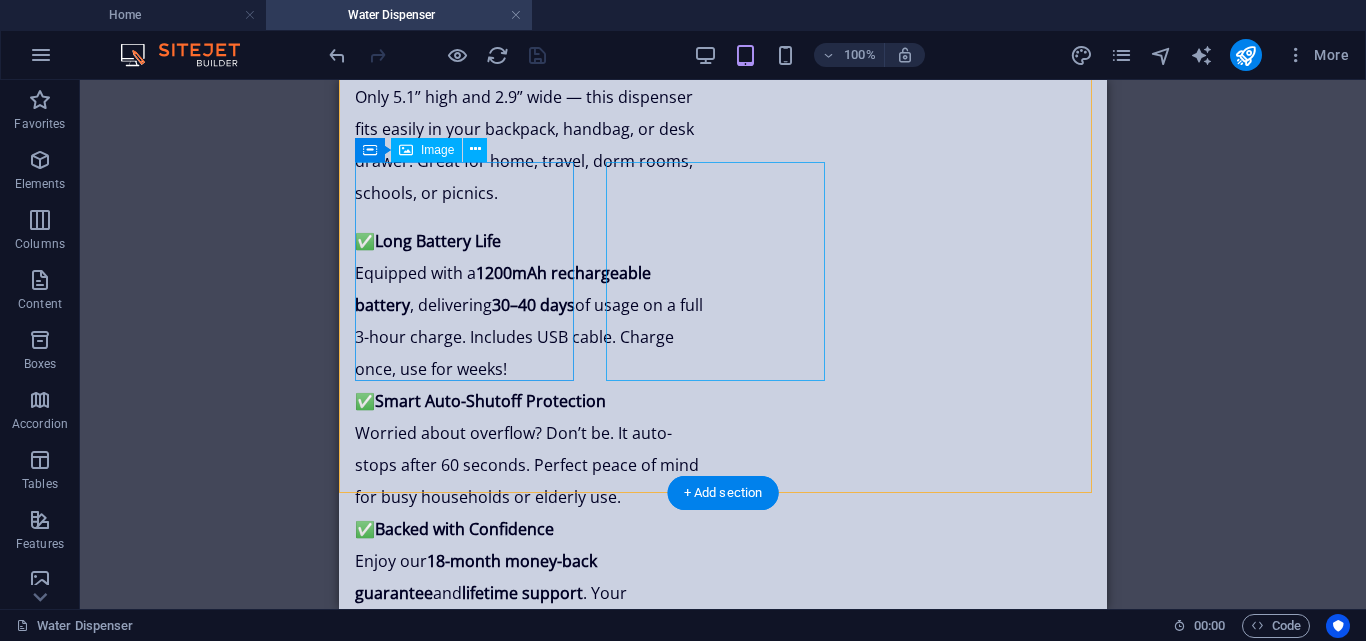 scroll, scrollTop: 2281, scrollLeft: 0, axis: vertical 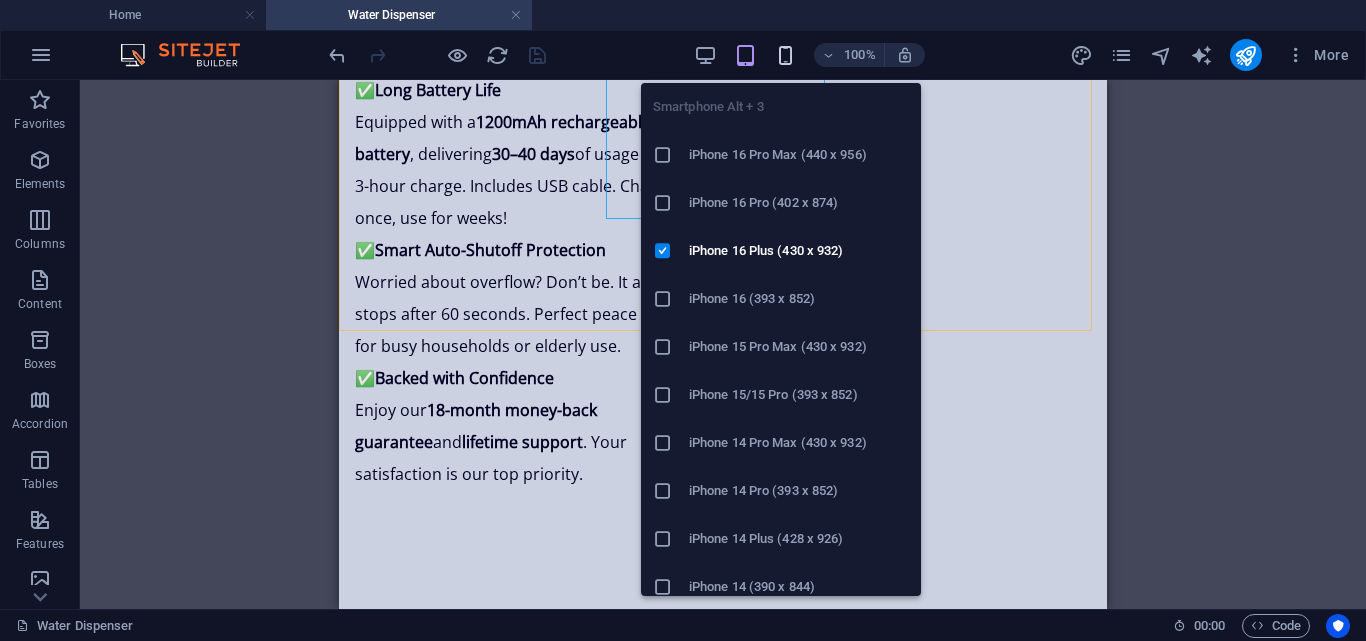 click at bounding box center (785, 55) 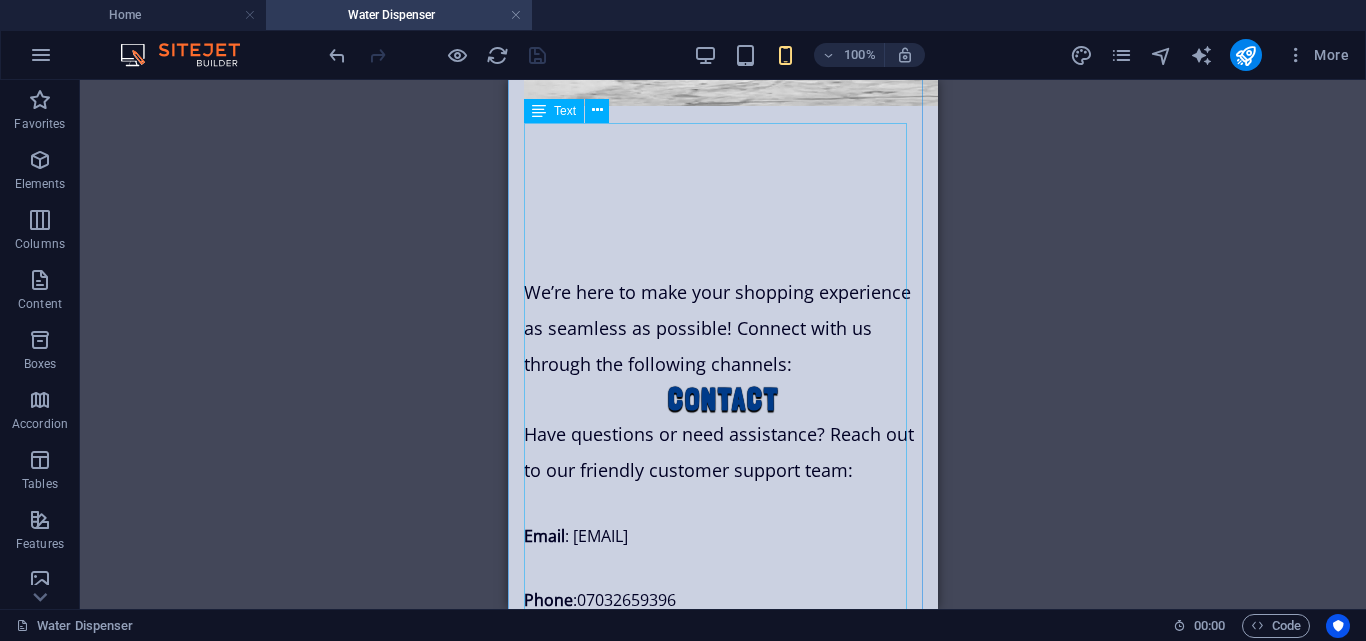 scroll, scrollTop: 3883, scrollLeft: 0, axis: vertical 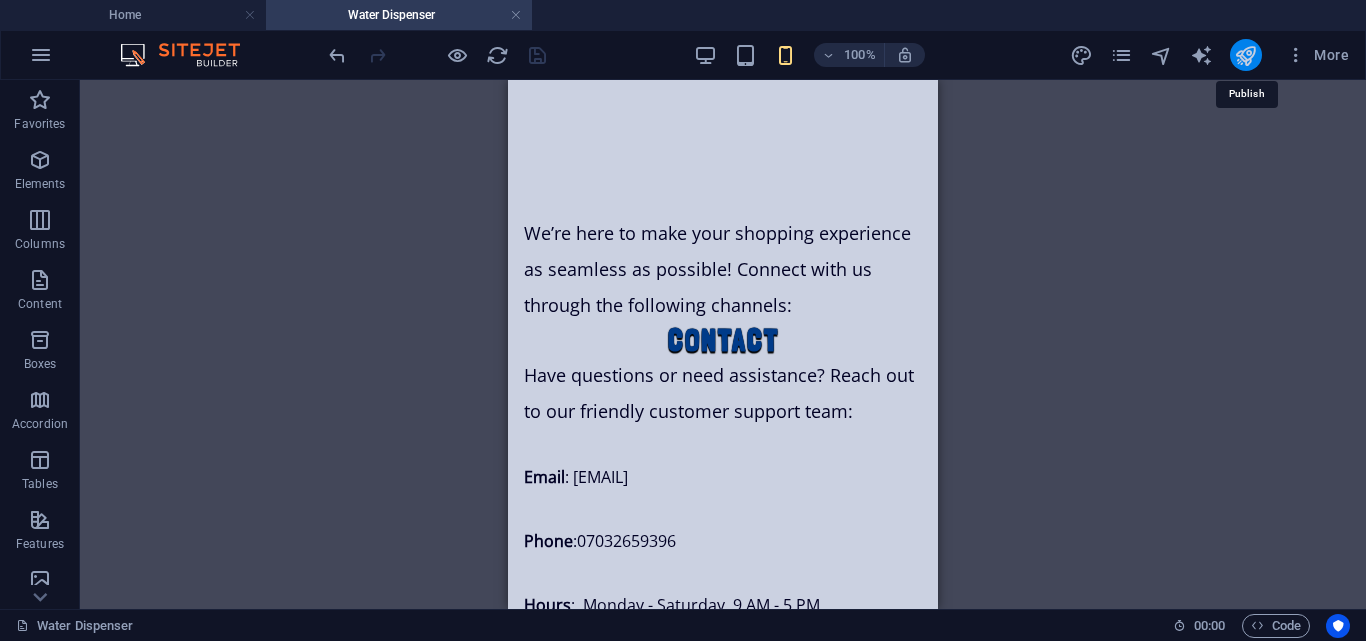 click at bounding box center [1245, 55] 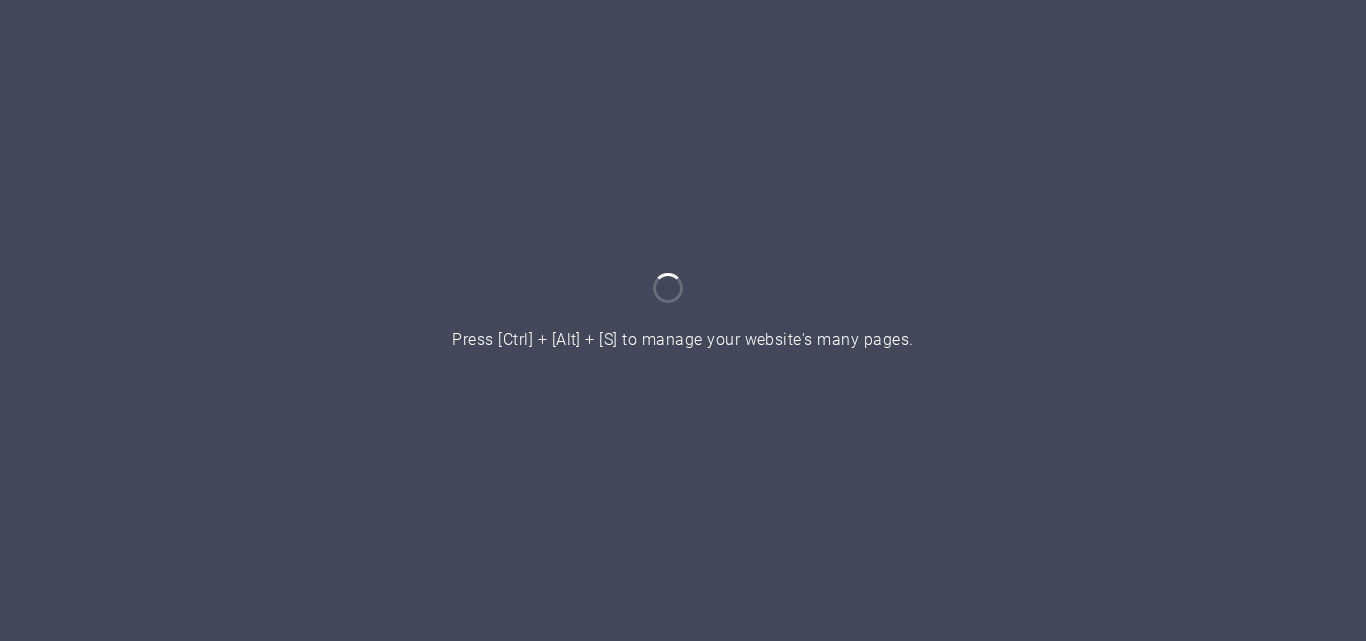 scroll, scrollTop: 0, scrollLeft: 0, axis: both 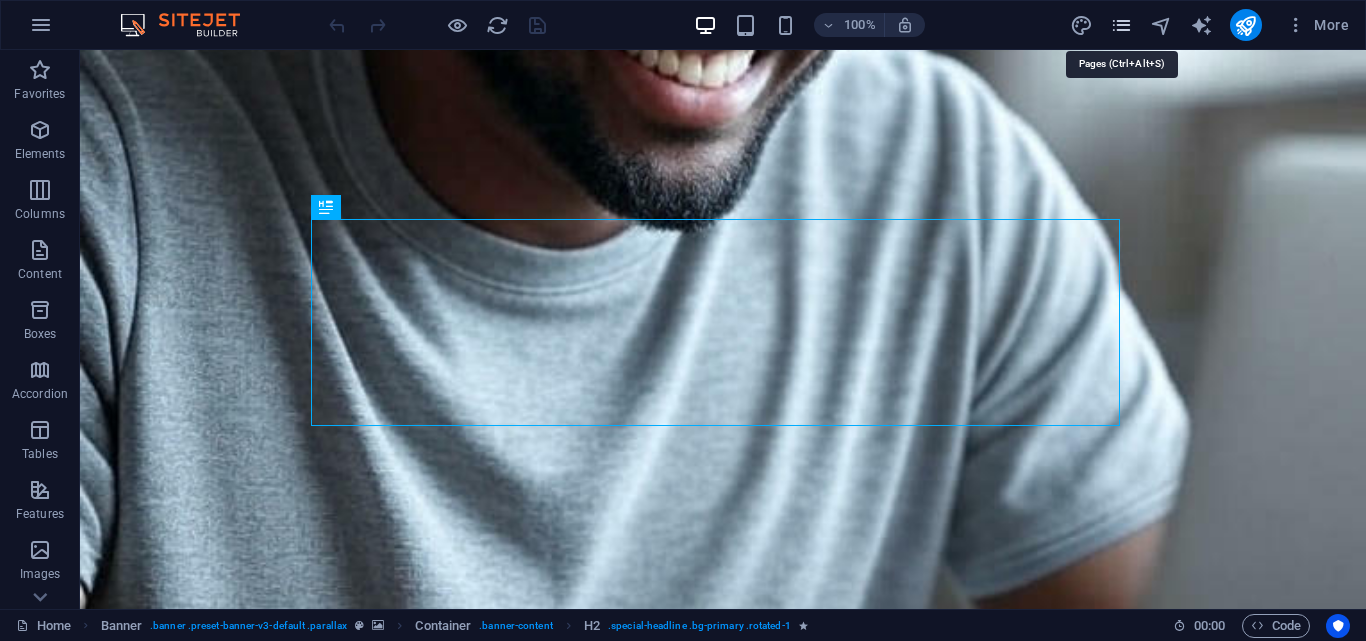click at bounding box center [1121, 25] 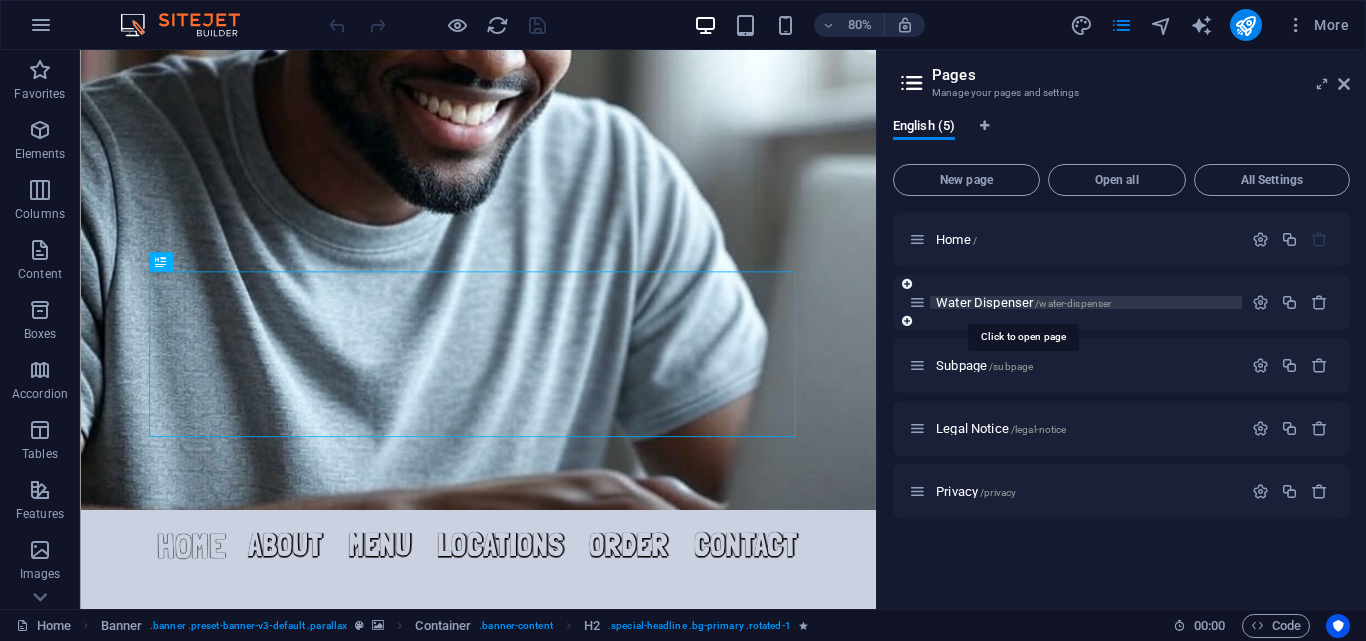 click on "Water Dispenser /water-dispenser" at bounding box center [1023, 302] 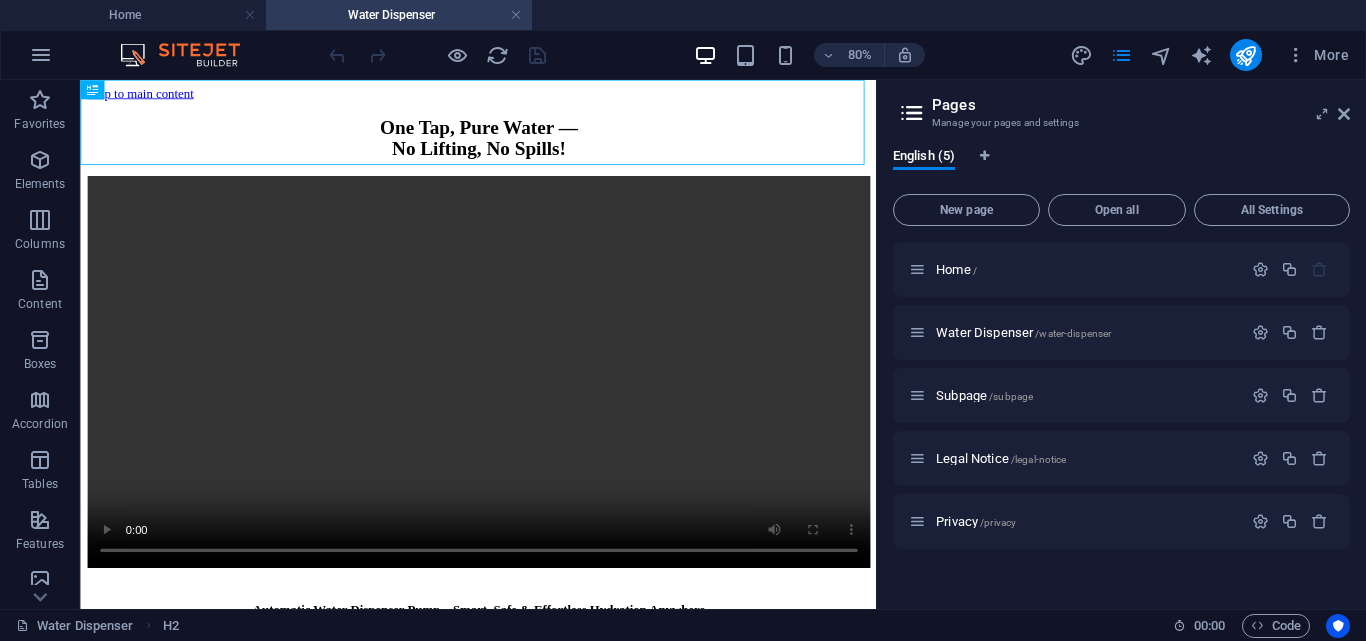 scroll, scrollTop: 0, scrollLeft: 0, axis: both 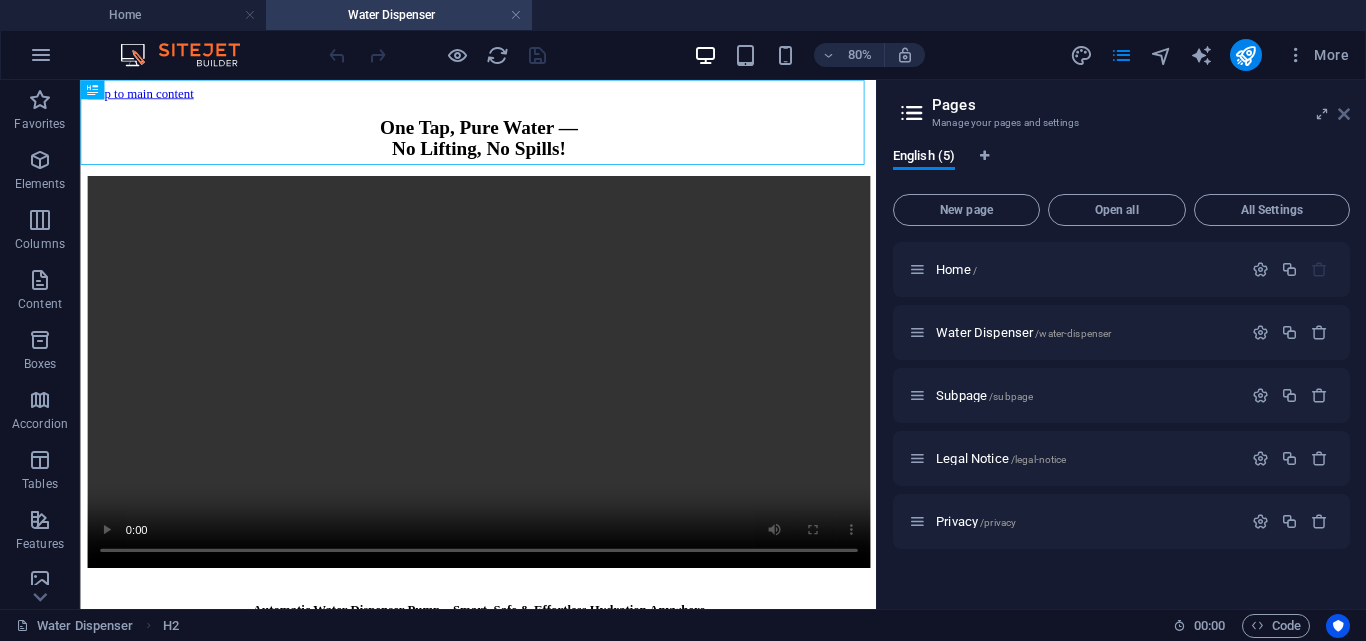 click at bounding box center (1344, 114) 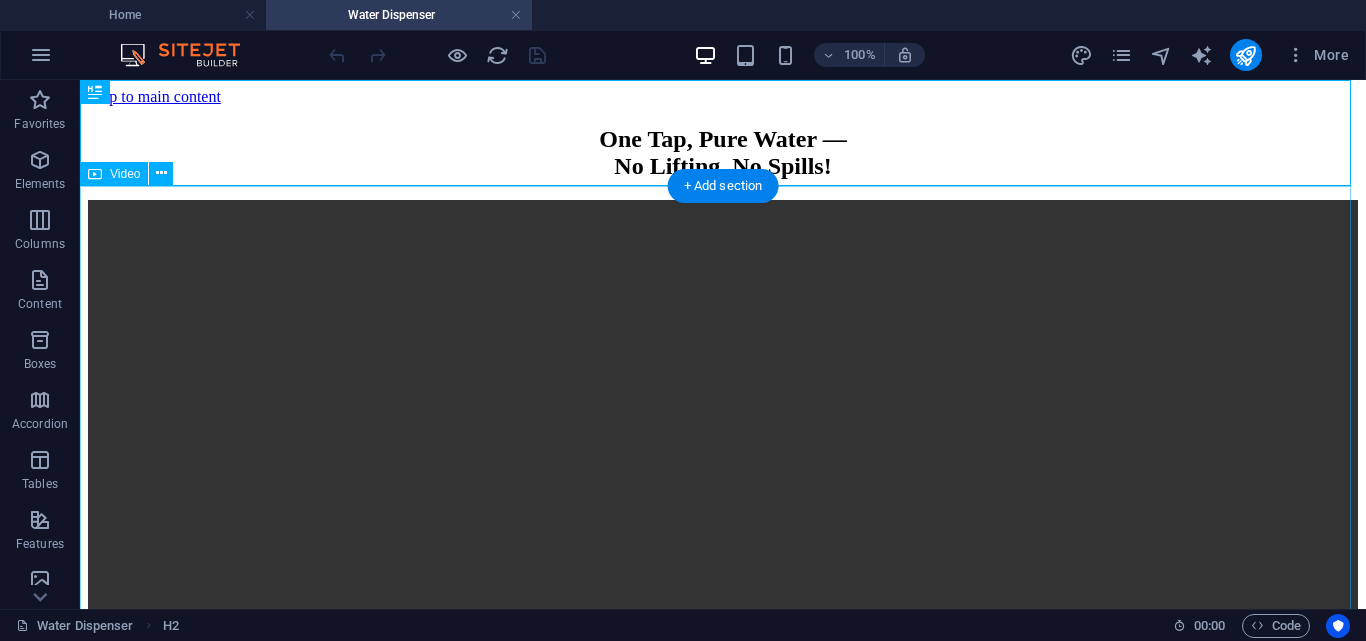 click at bounding box center (723, 519) 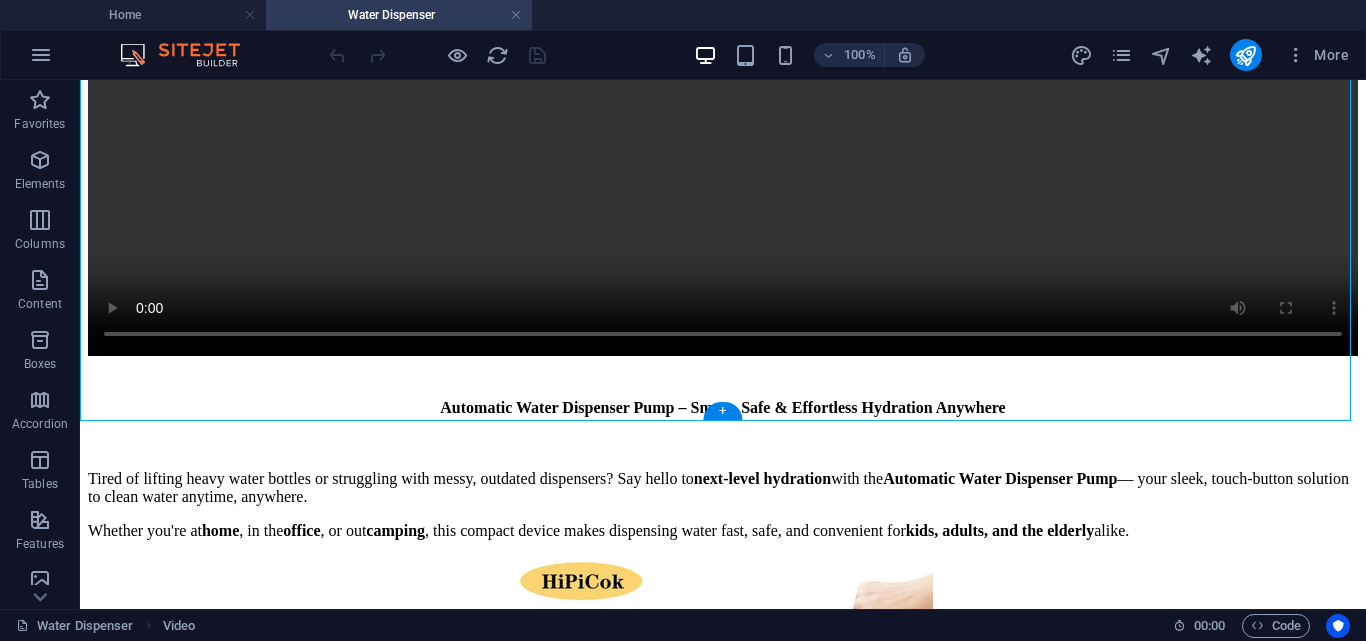scroll, scrollTop: 480, scrollLeft: 0, axis: vertical 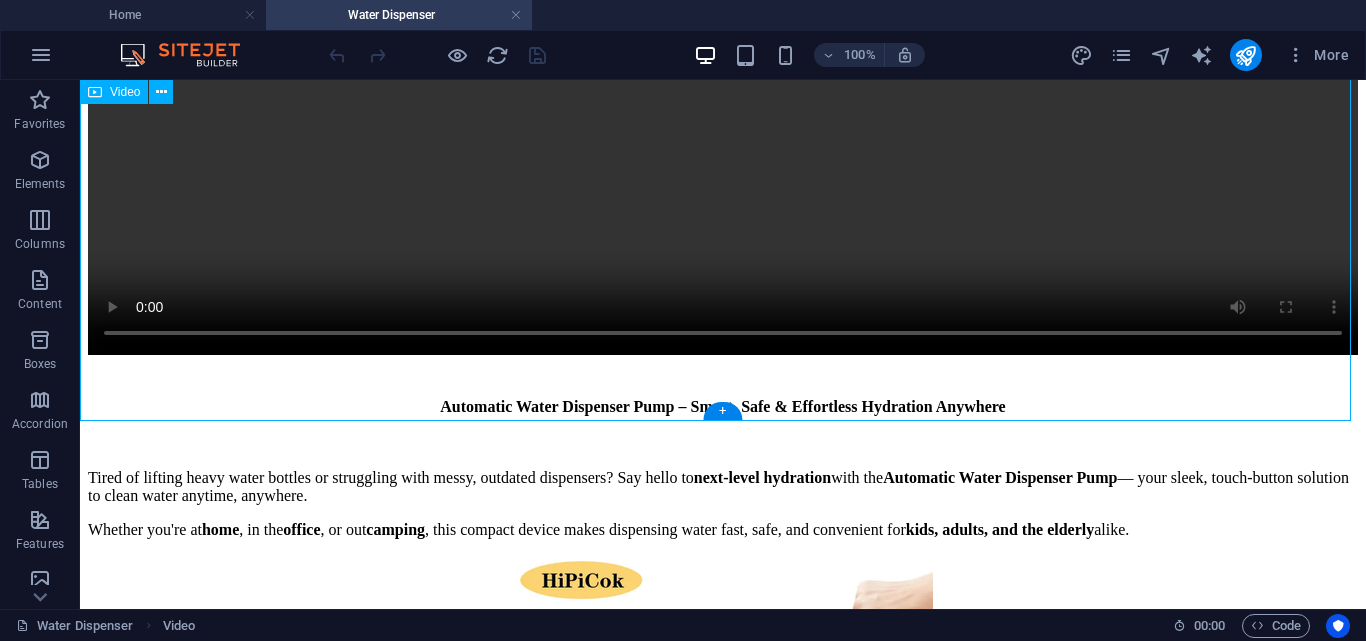 click at bounding box center [723, 39] 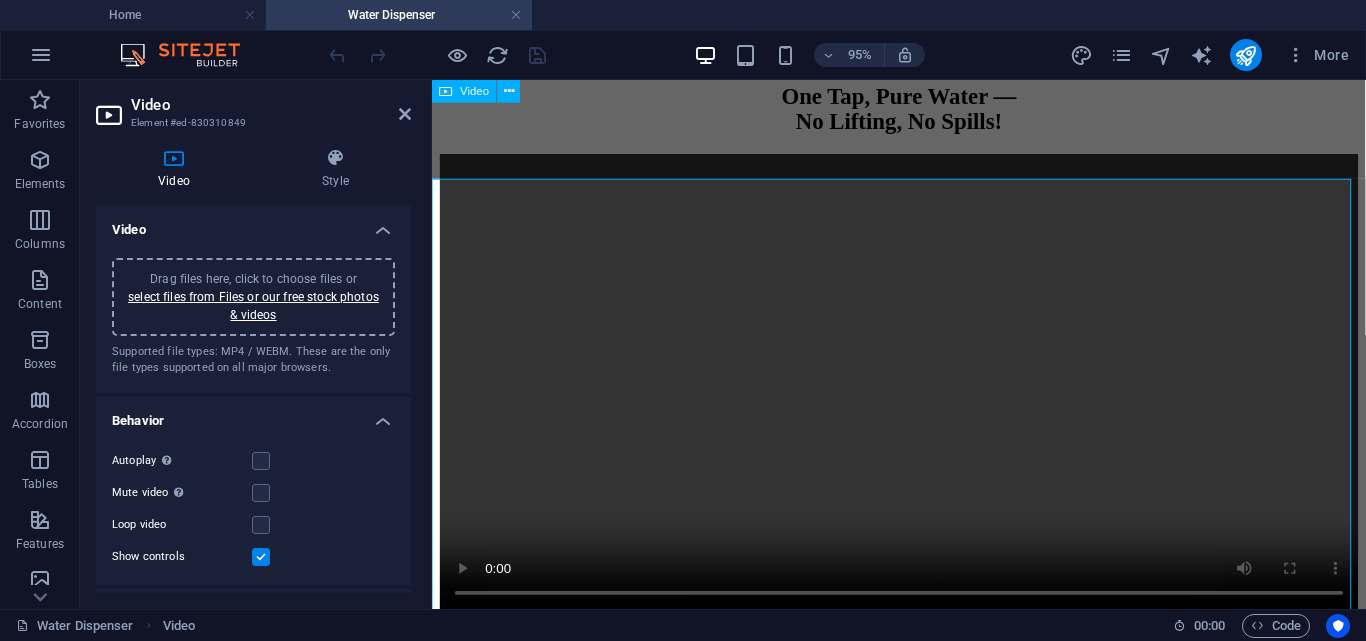 scroll, scrollTop: 0, scrollLeft: 0, axis: both 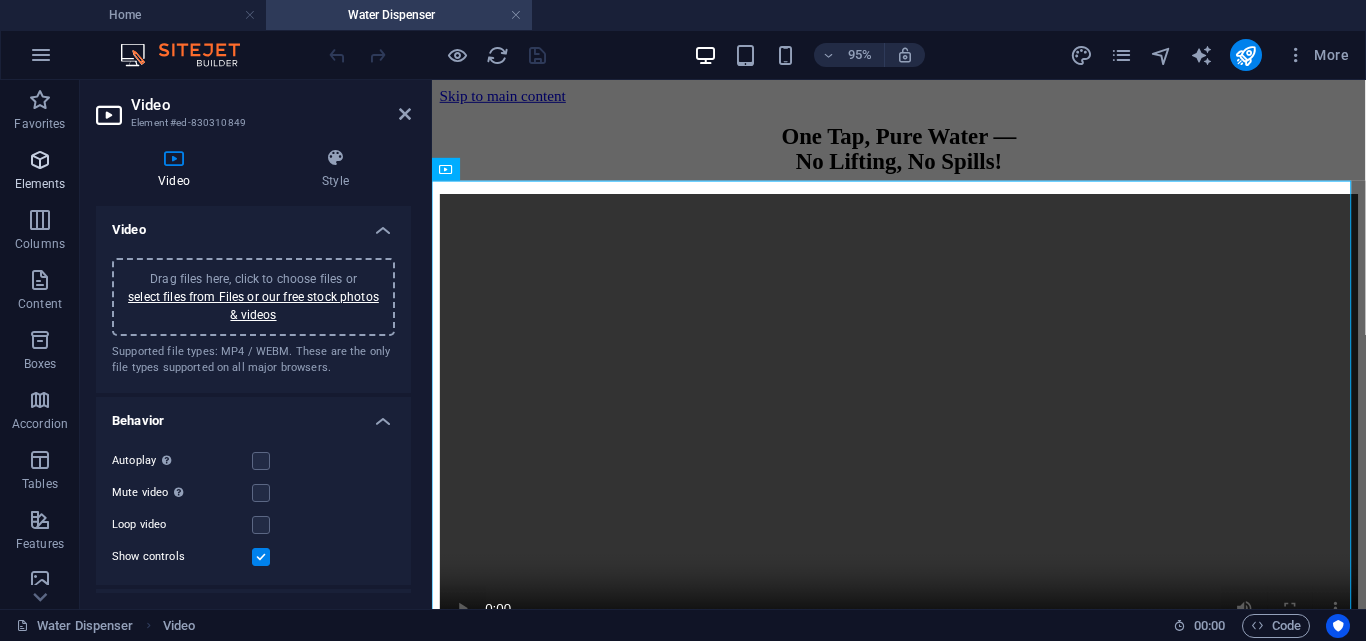 click on "Elements" at bounding box center [40, 172] 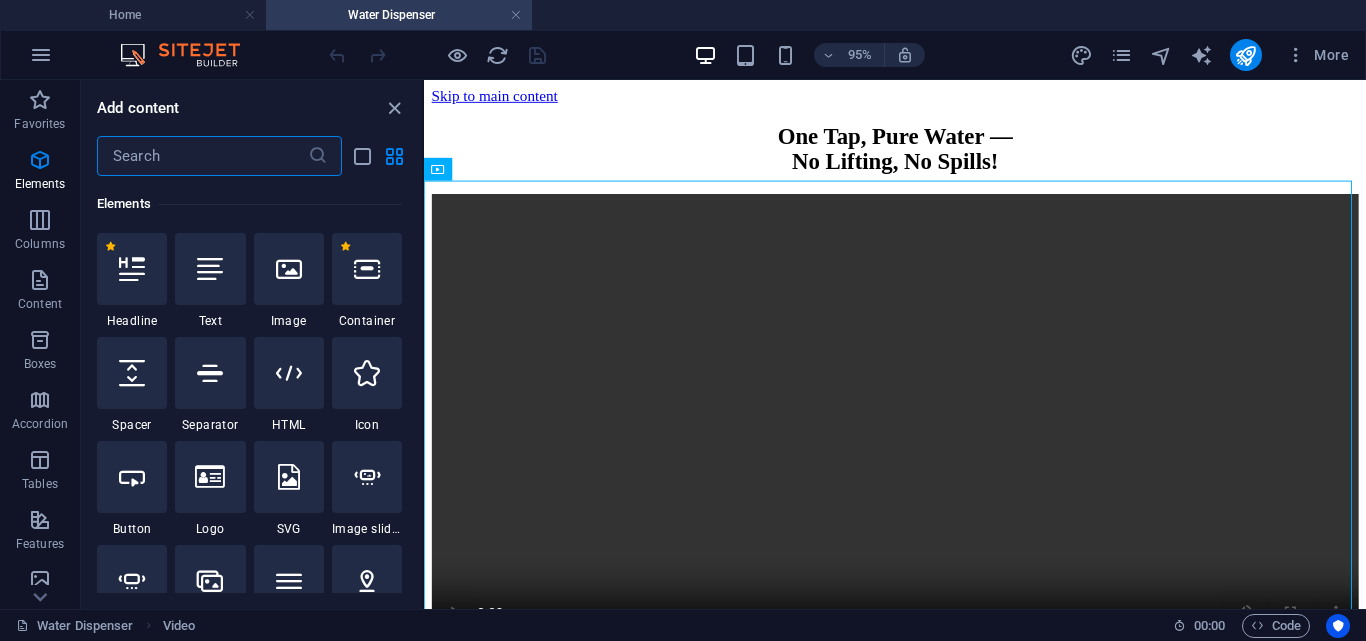 scroll, scrollTop: 213, scrollLeft: 0, axis: vertical 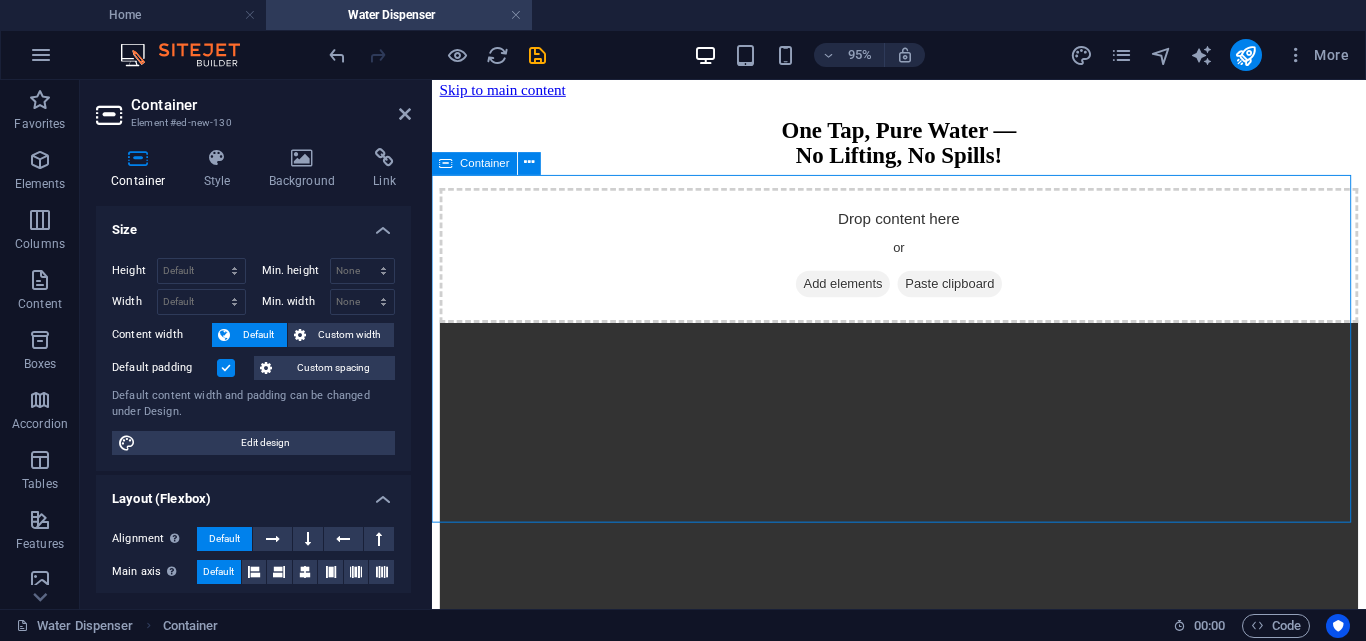 click on "Drop content here or  Add elements  Paste clipboard" at bounding box center (923, 265) 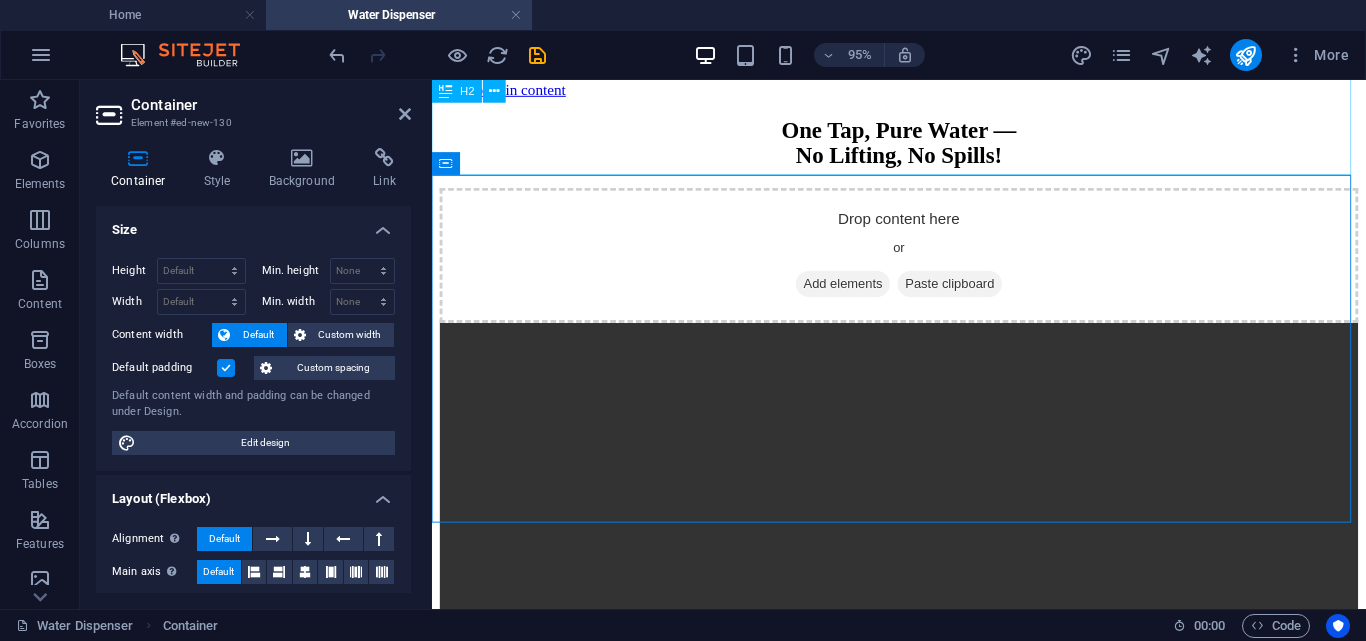 click on "One Tap, Pure Water — No Lifting, No Spills! Drop content here or  Add elements  Paste clipboard Automatic Water Dispenser Pump – Smart, Safe & Effortless Hydration Anywhere Tired of lifting heavy water bottles or struggling with messy, outdated dispensers? Say hello to  next-level hydration  with the  Automatic Water Dispenser Pump  — your sleek, touch-button solution to clean water anytime, anywhere. Whether you're at  home , in the  office , or out  camping , this compact device makes dispensing water fast, safe, and convenient for  kids, adults, and the elderly  alike. Buy Yours Now! 🔑 Why You’ll Love It ✅  Touch & Go Convenience With just  one press , water flows instantly. Press again, and it stops. No heavy lifting, no spills — just effortless hydration at your fingertips. ✅  Safe & Healthy Materials Crafted with  BPA-free ,  food-grade silicone ,  304 stainless steel , and  high-density ABS plastic , ensuring every drop is clean and safe for you and your family. ✅  Universal Fit" at bounding box center [923, 3811] 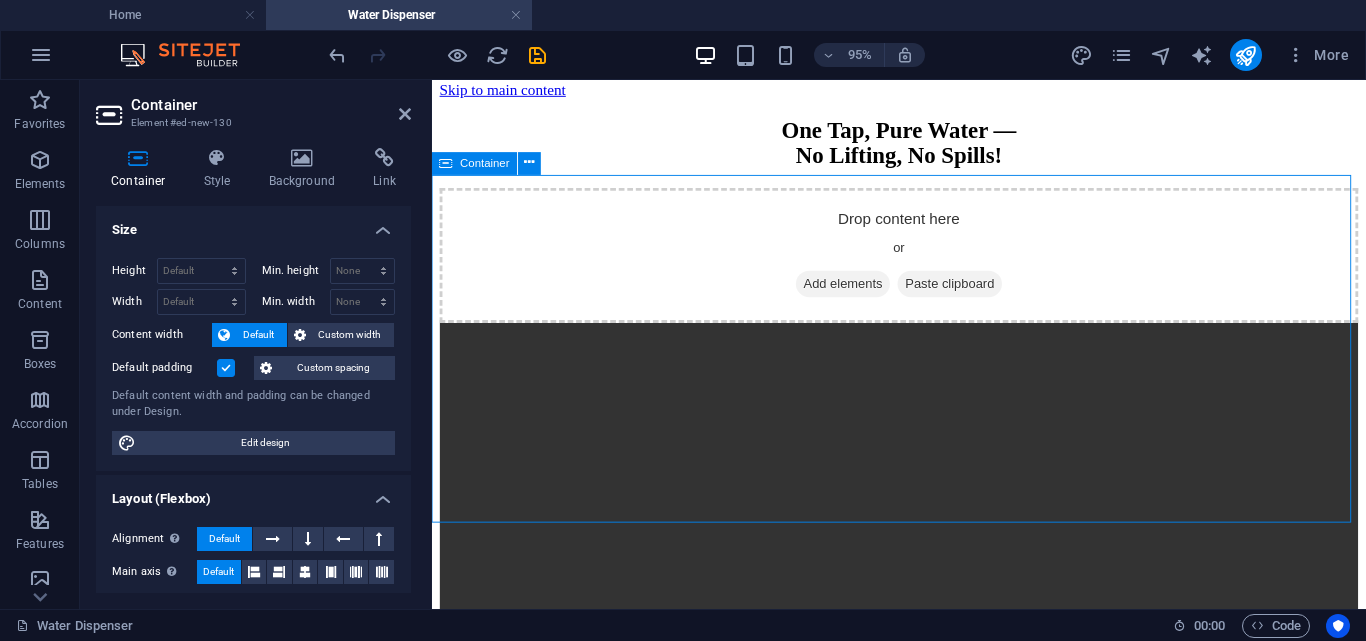 click on "Drop content here or  Add elements  Paste clipboard" at bounding box center [923, 265] 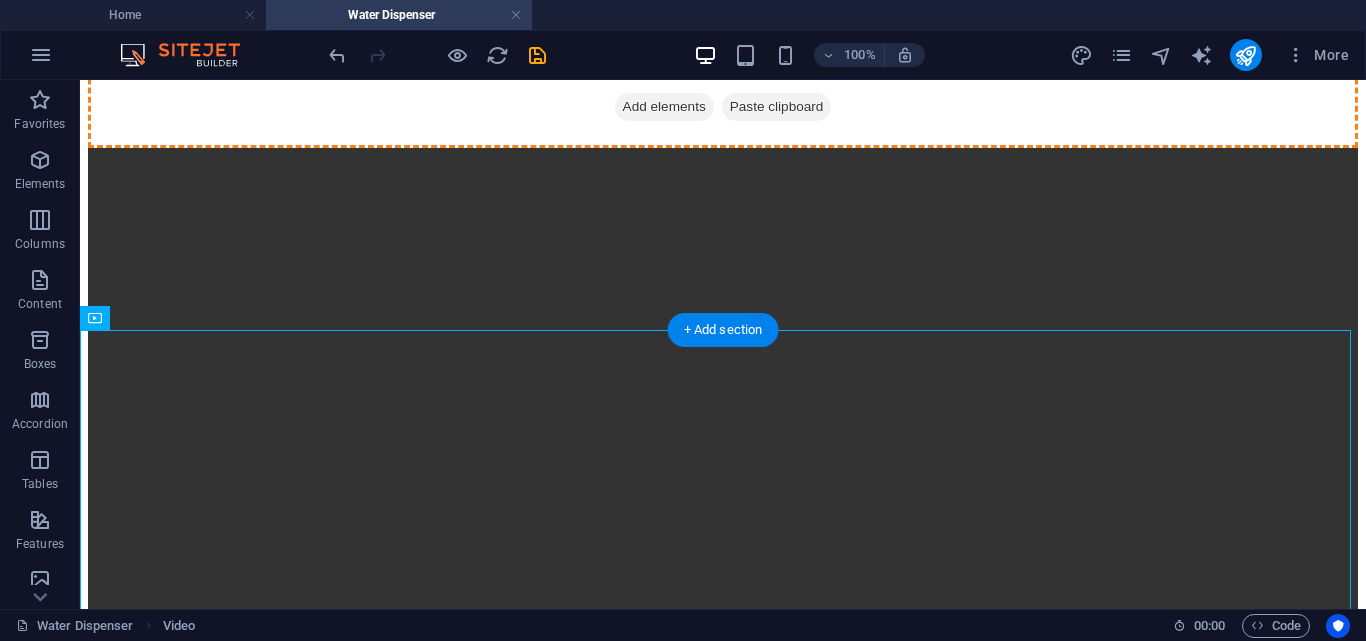 scroll, scrollTop: 154, scrollLeft: 0, axis: vertical 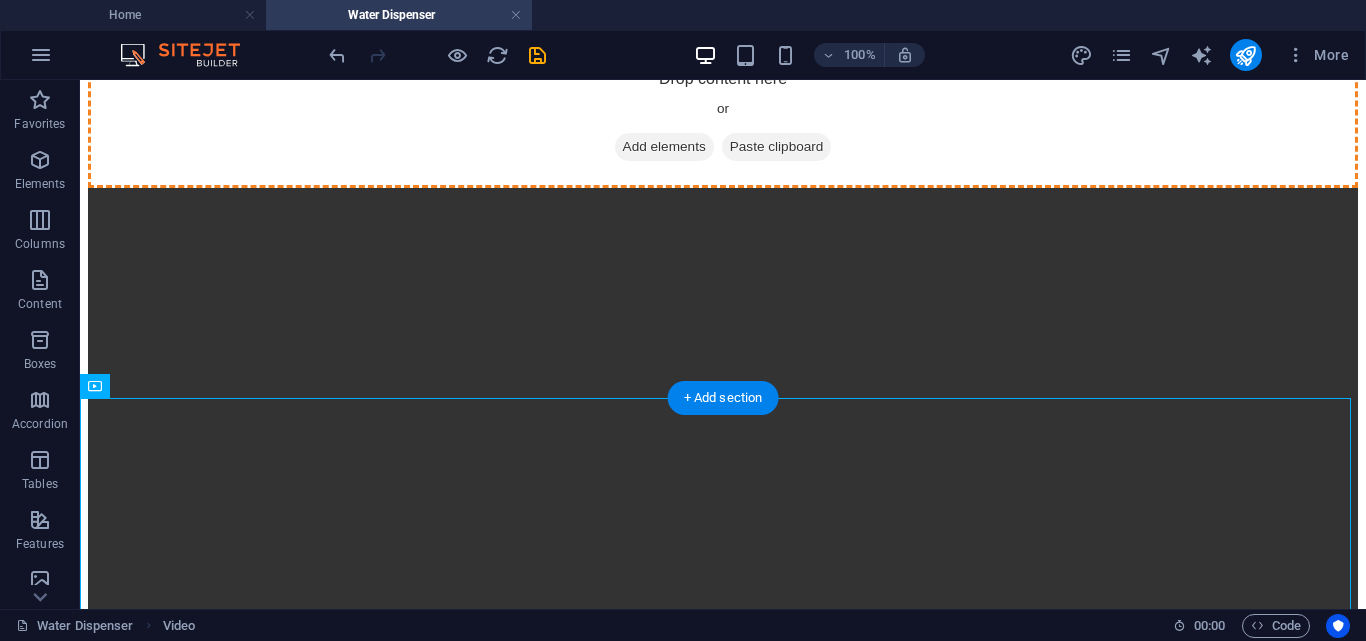 drag, startPoint x: 395, startPoint y: 491, endPoint x: 745, endPoint y: 240, distance: 430.69827 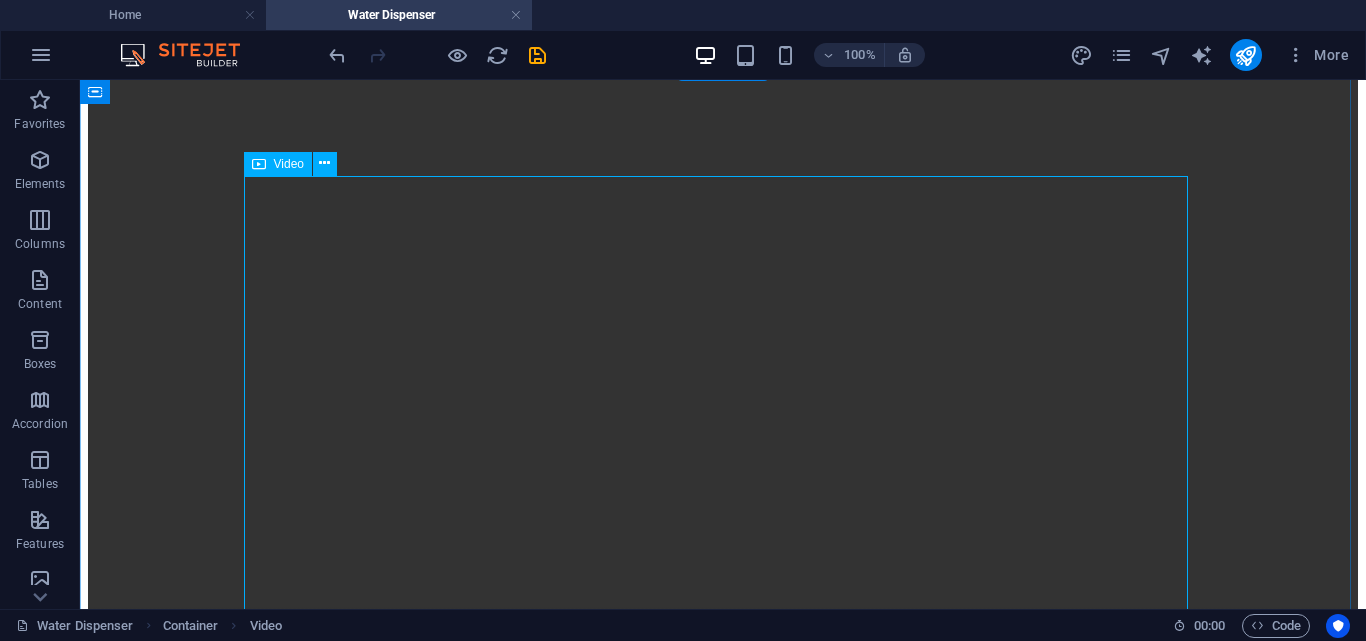 scroll, scrollTop: 122, scrollLeft: 0, axis: vertical 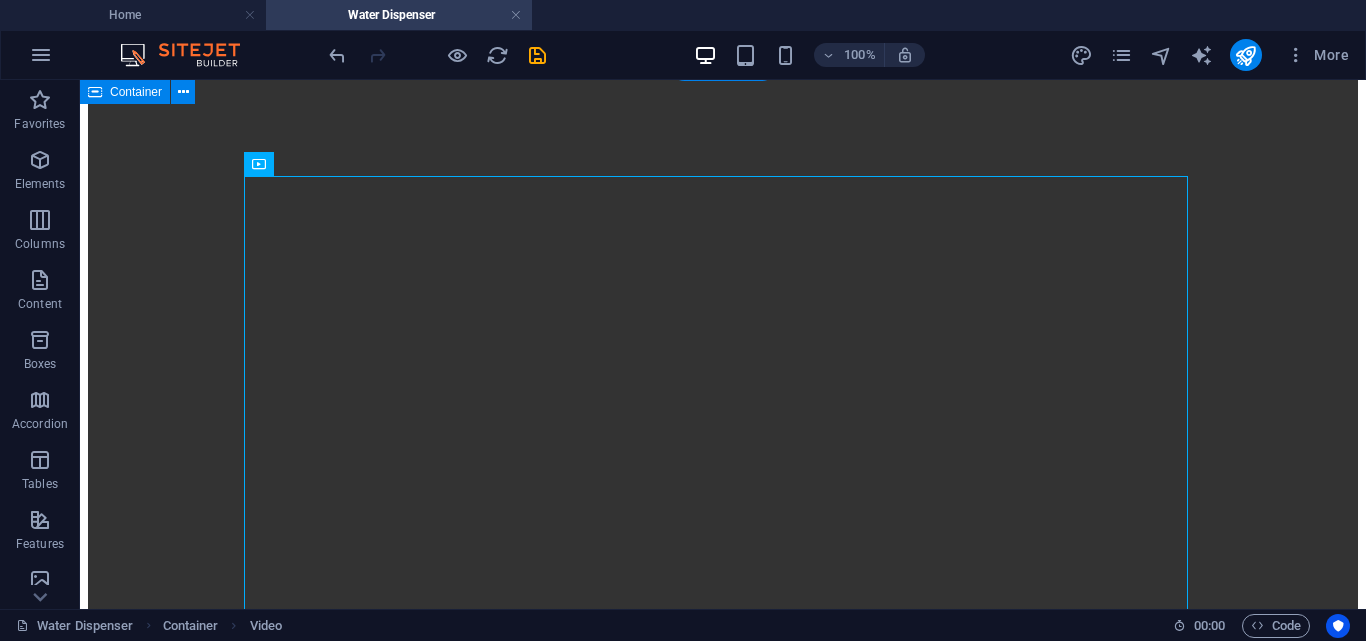 click at bounding box center (723, 397) 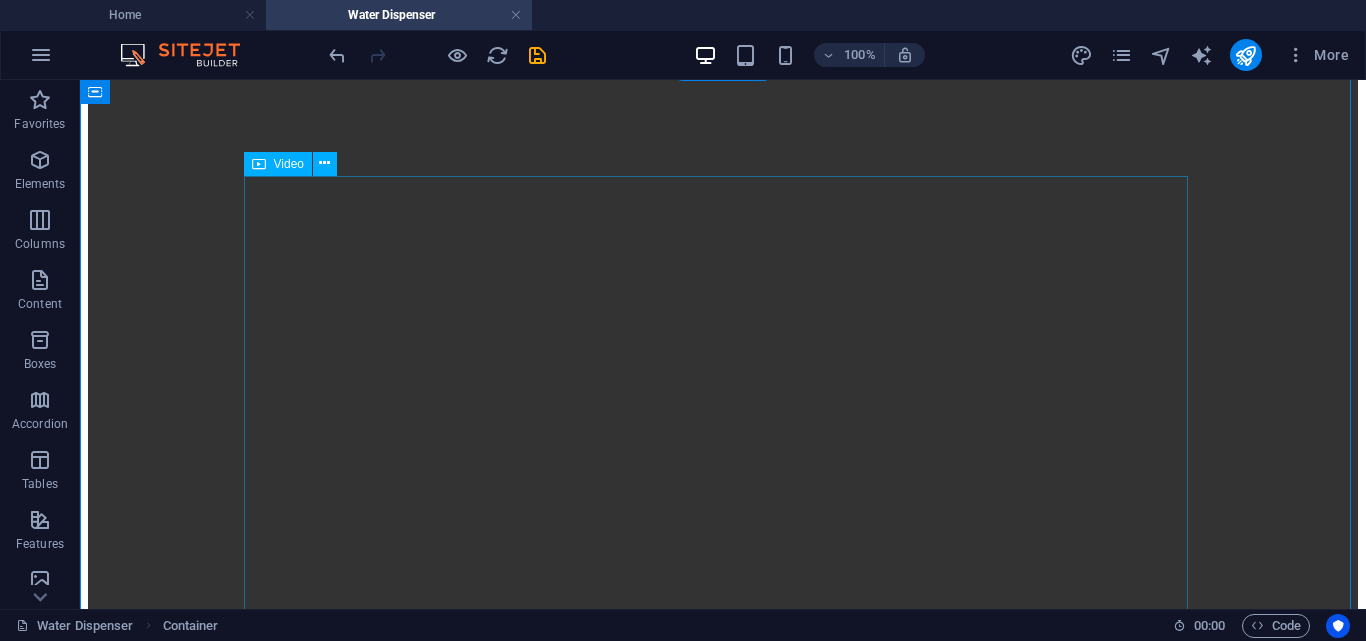 click at bounding box center (723, 397) 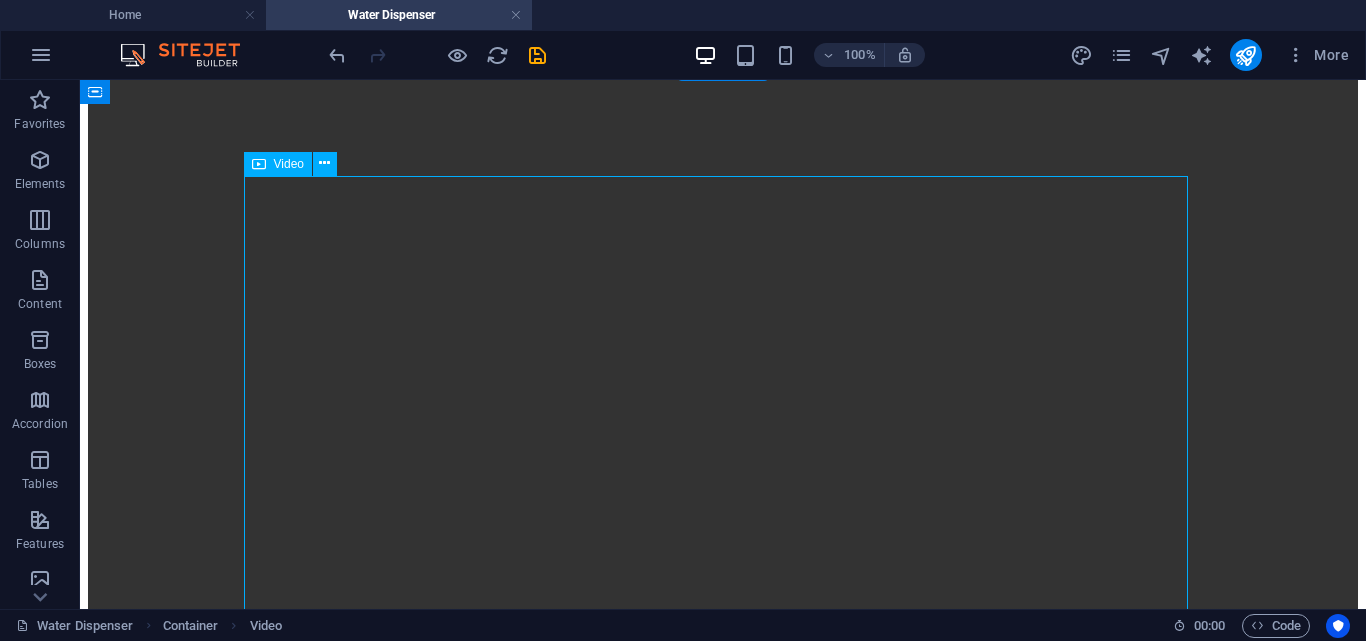 click at bounding box center [723, 397] 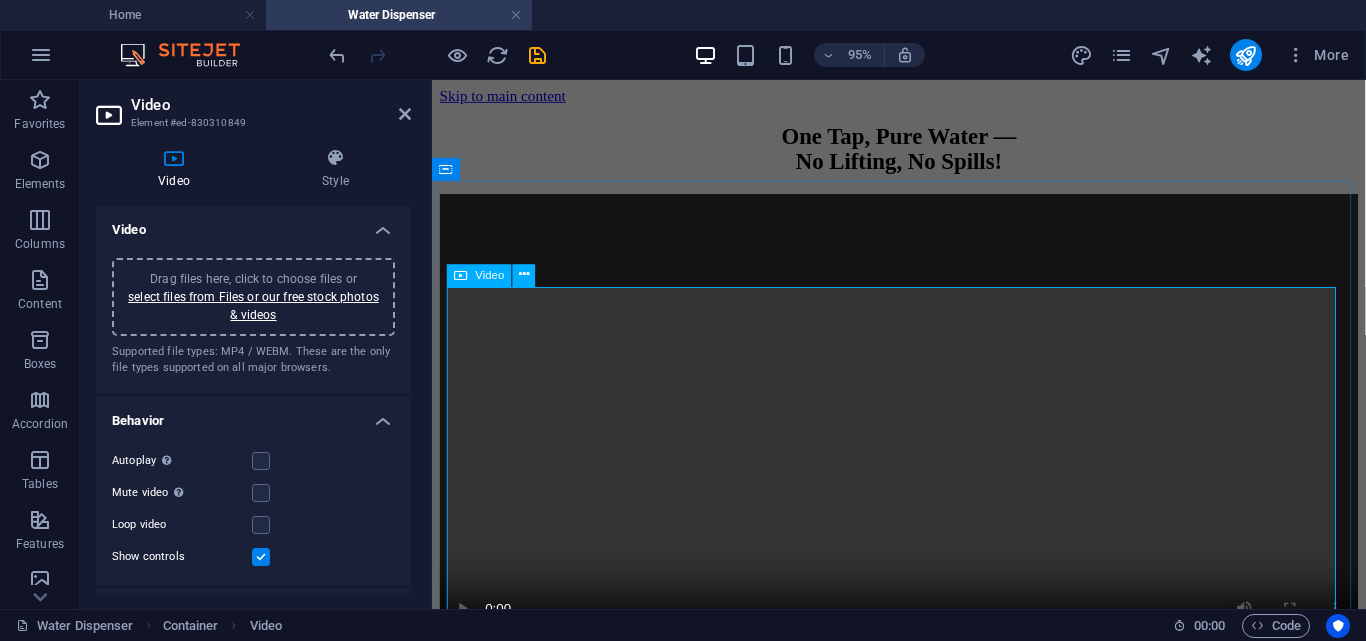 scroll, scrollTop: 140, scrollLeft: 0, axis: vertical 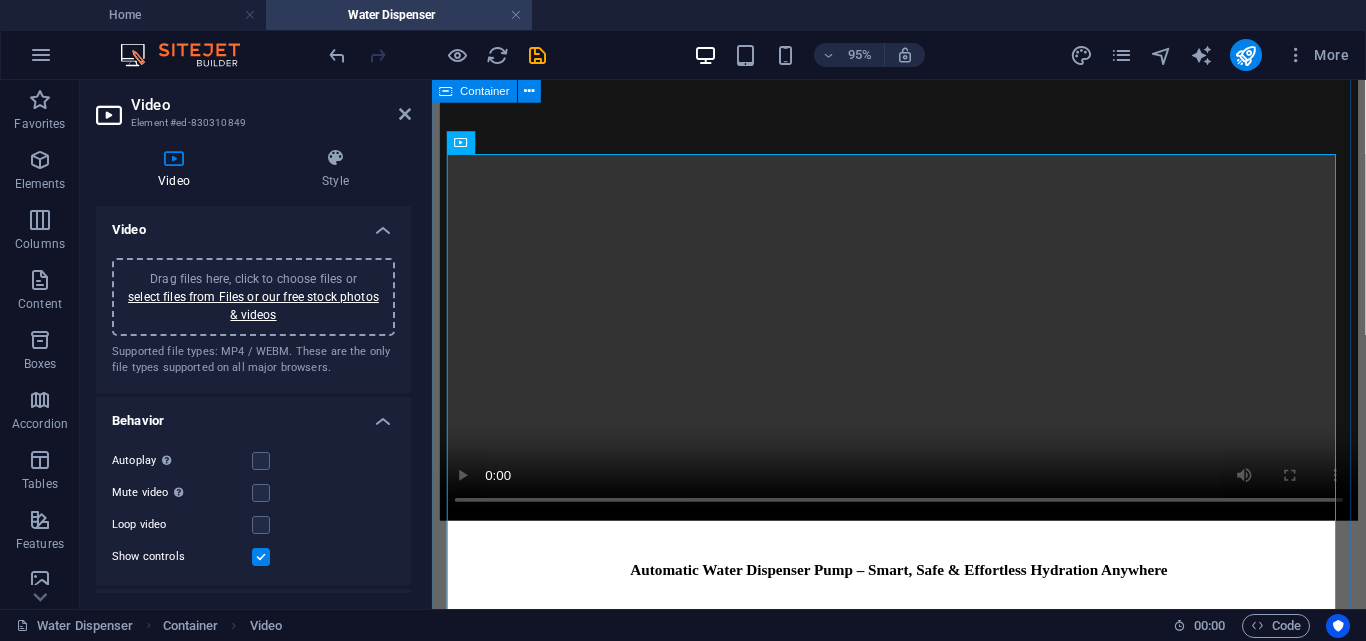 click at bounding box center [923, 304] 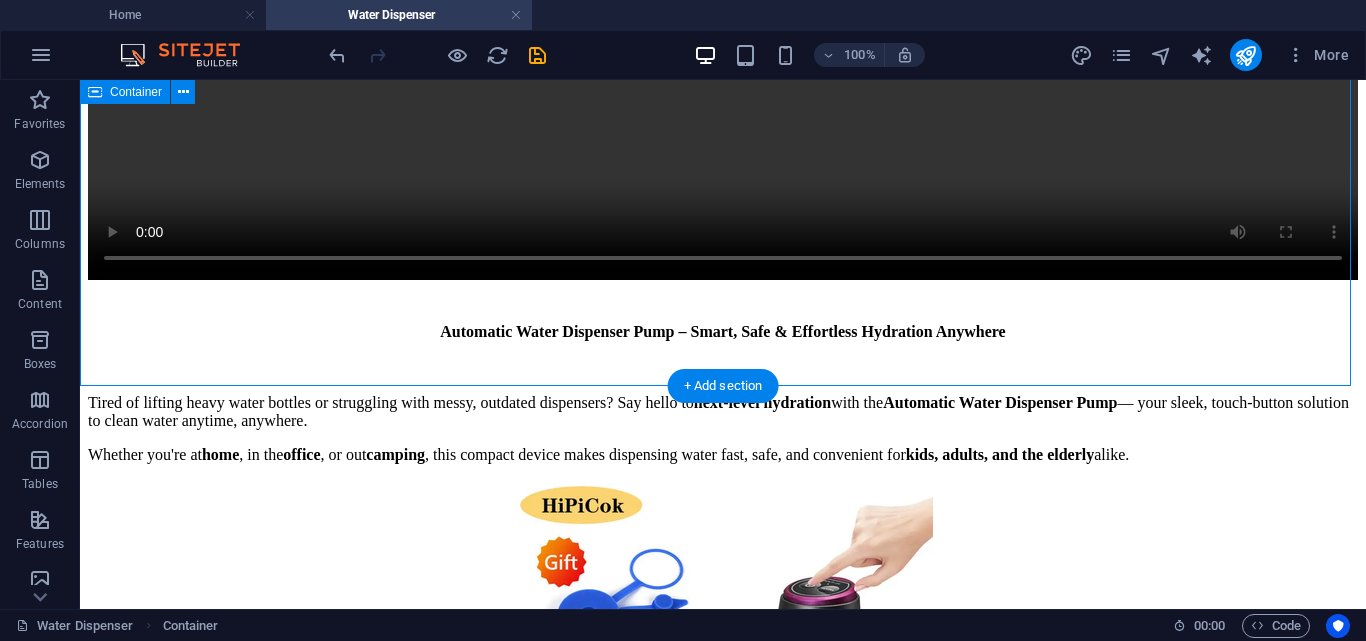 scroll, scrollTop: 622, scrollLeft: 0, axis: vertical 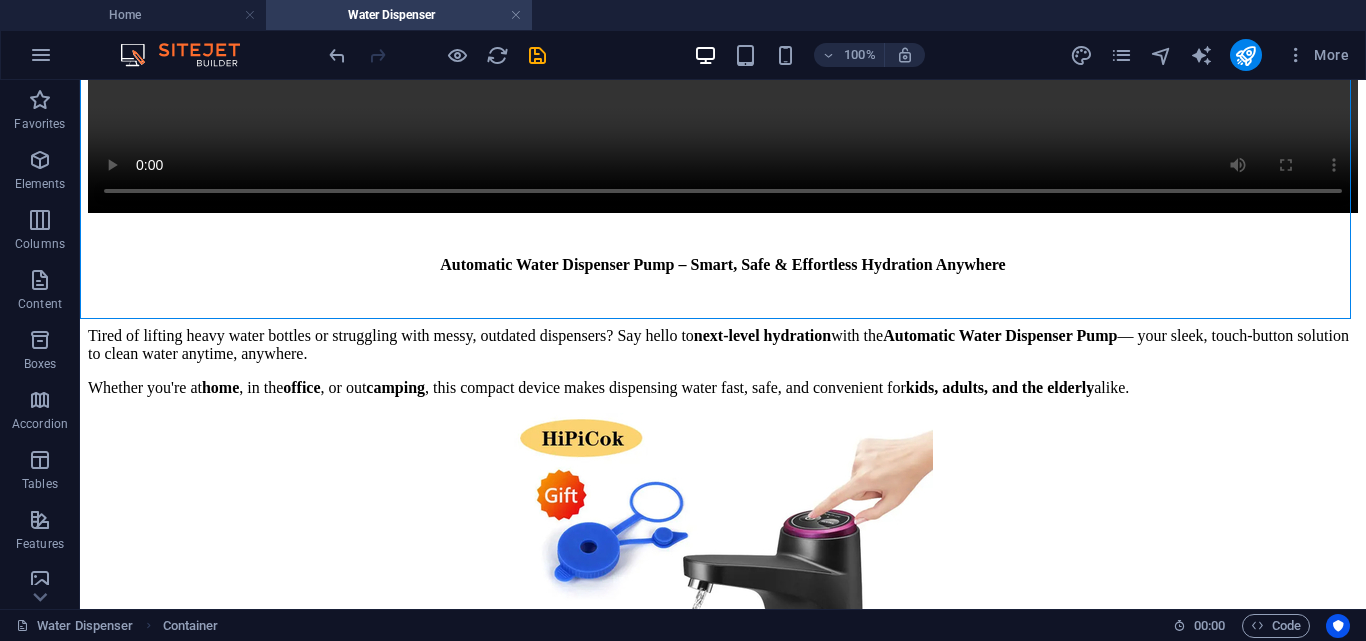 click on "100%" at bounding box center (809, 55) 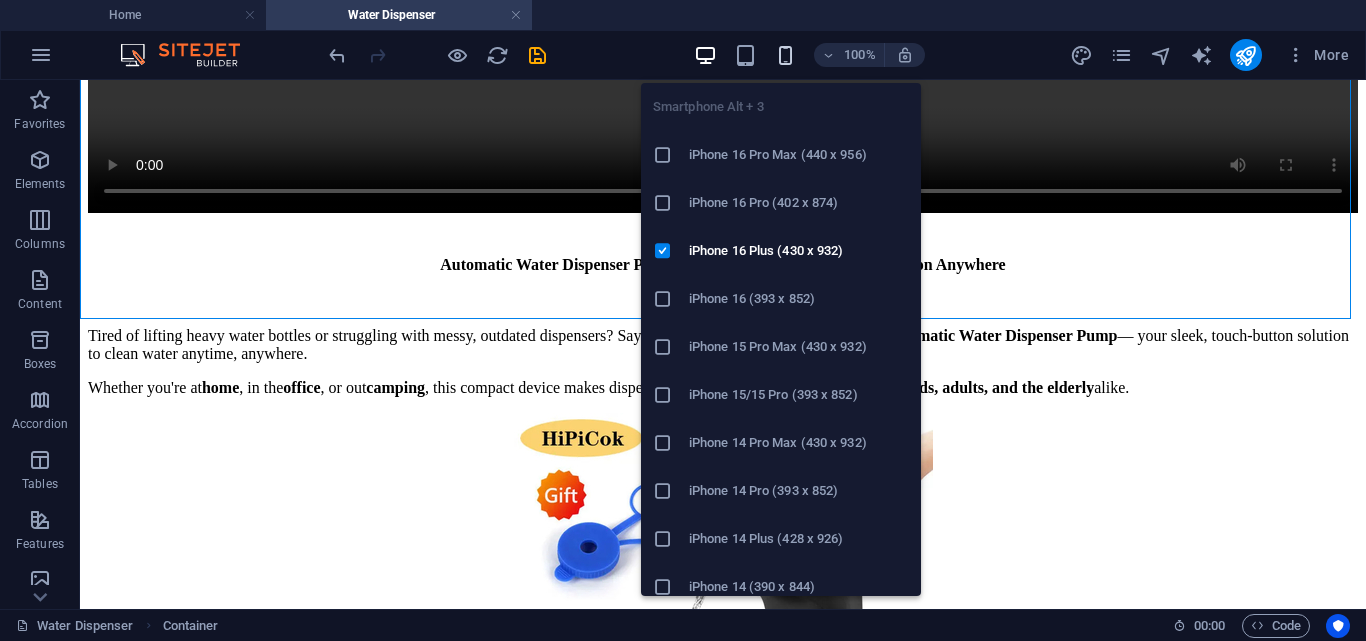 click at bounding box center [785, 55] 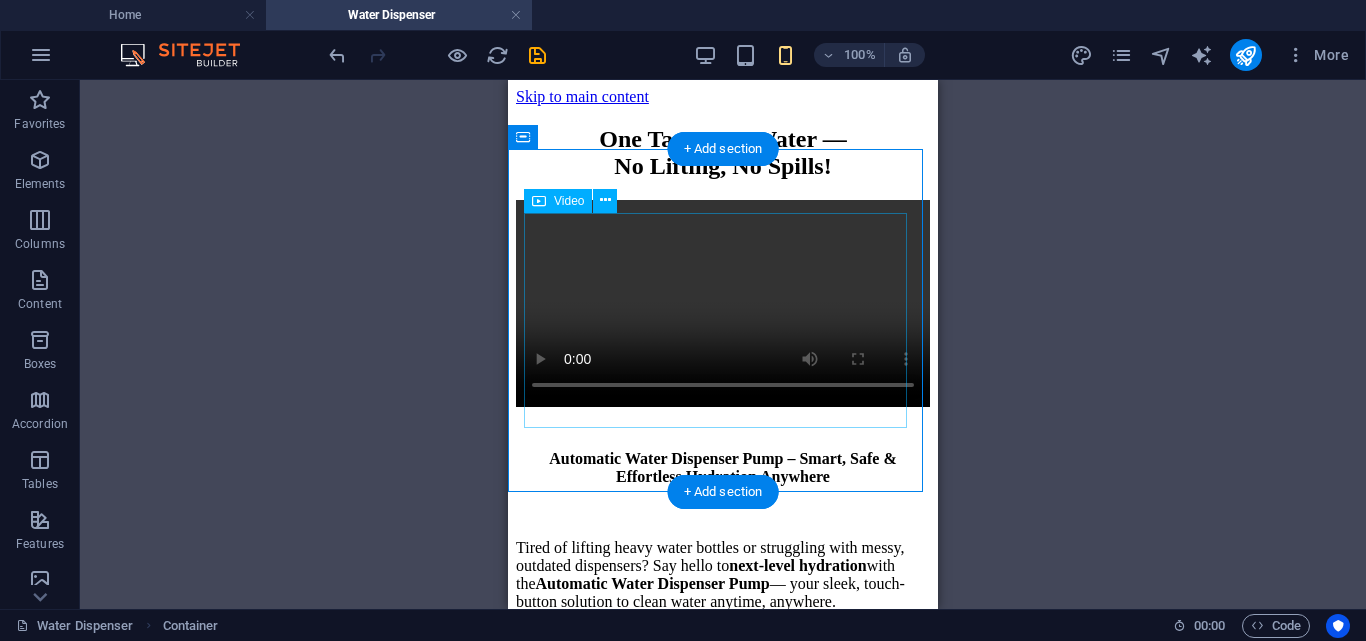 scroll, scrollTop: 16, scrollLeft: 0, axis: vertical 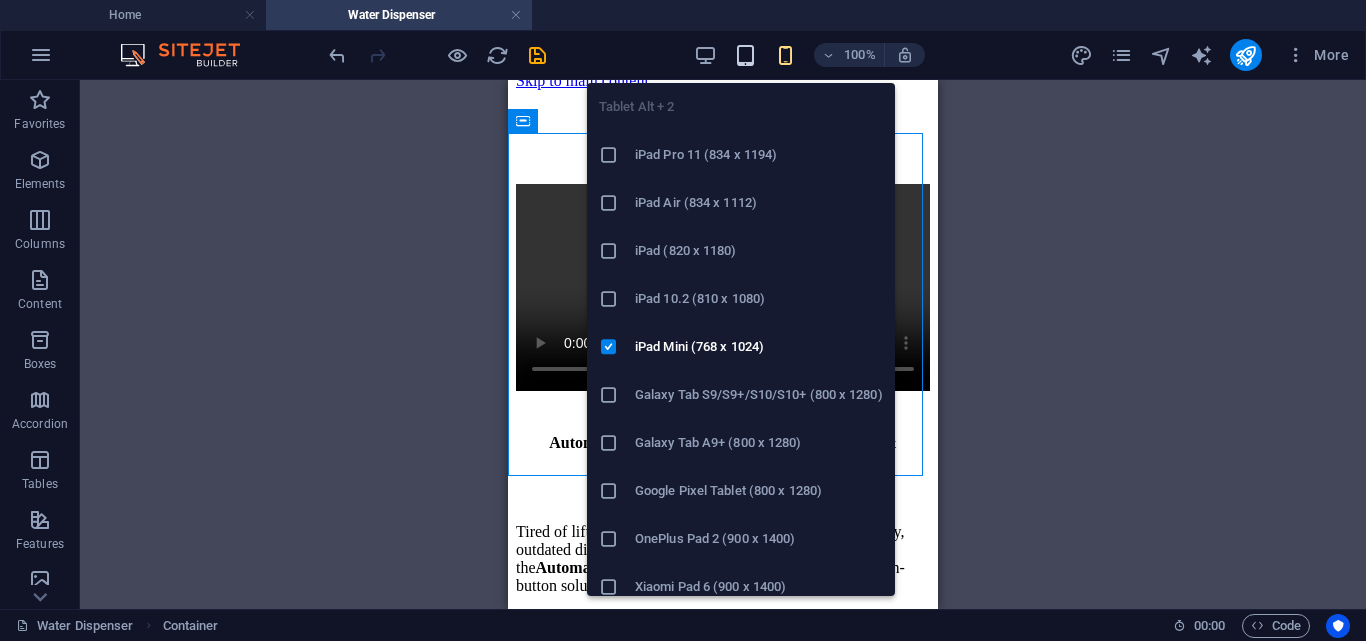click at bounding box center (745, 55) 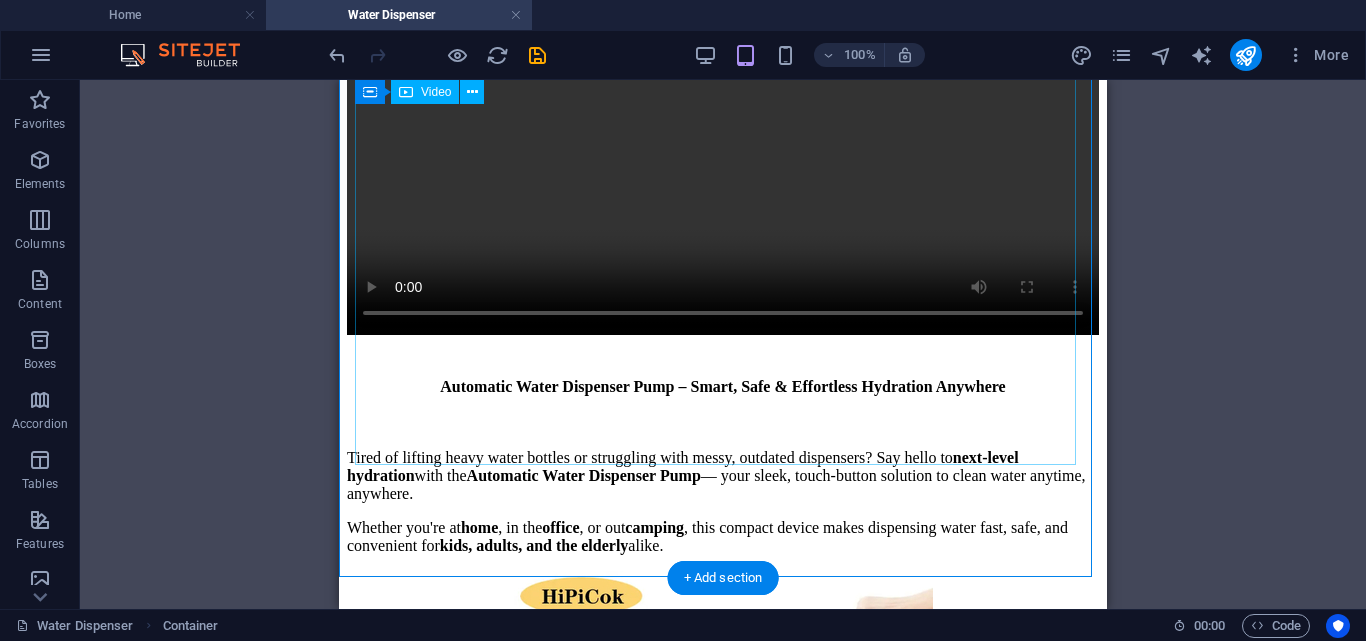 scroll, scrollTop: 193, scrollLeft: 0, axis: vertical 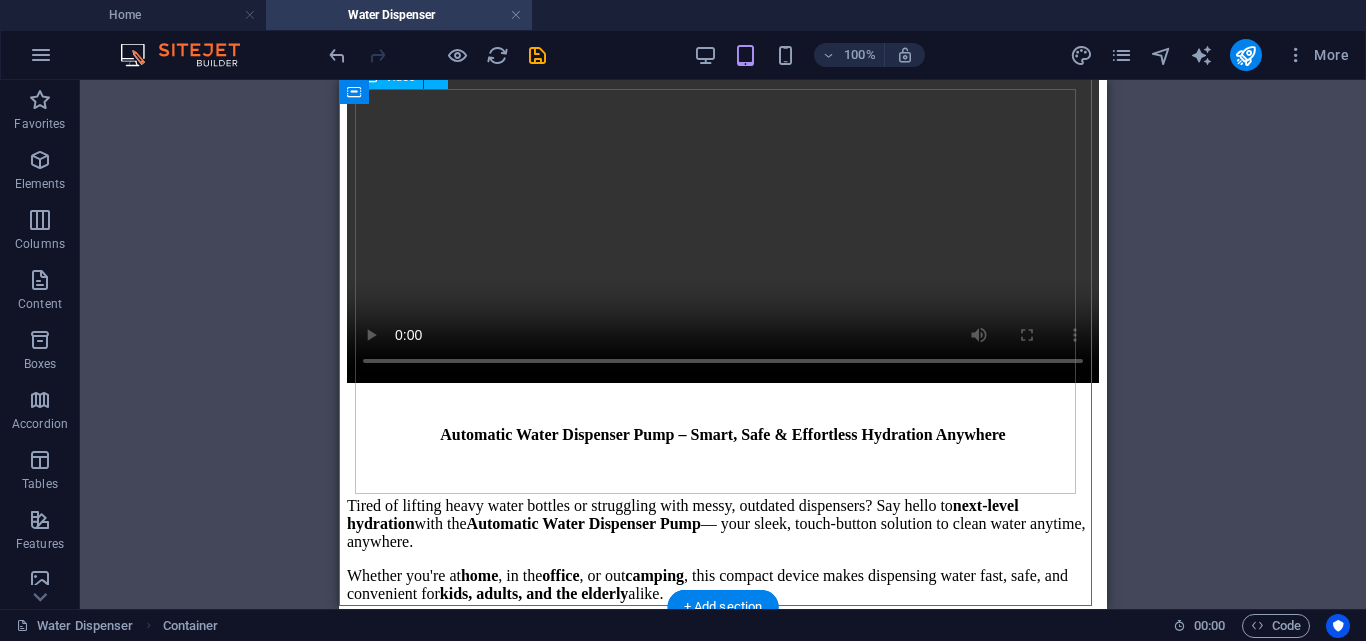 click at bounding box center [723, 197] 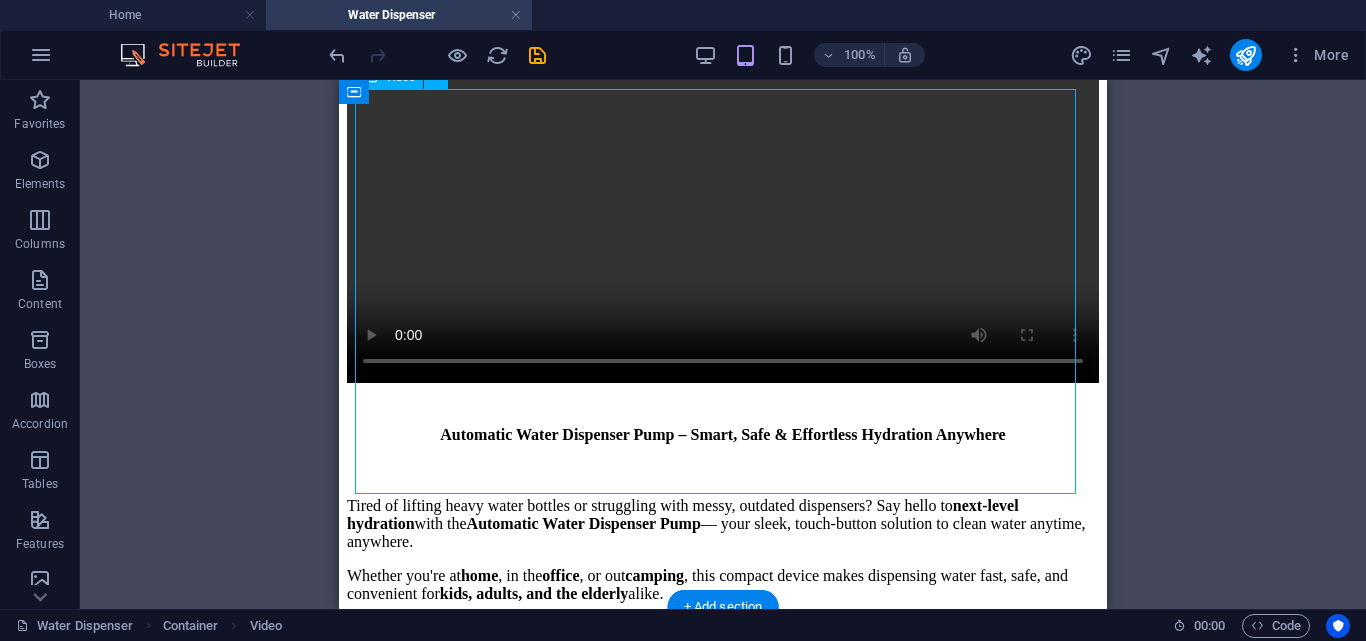 click at bounding box center [723, 197] 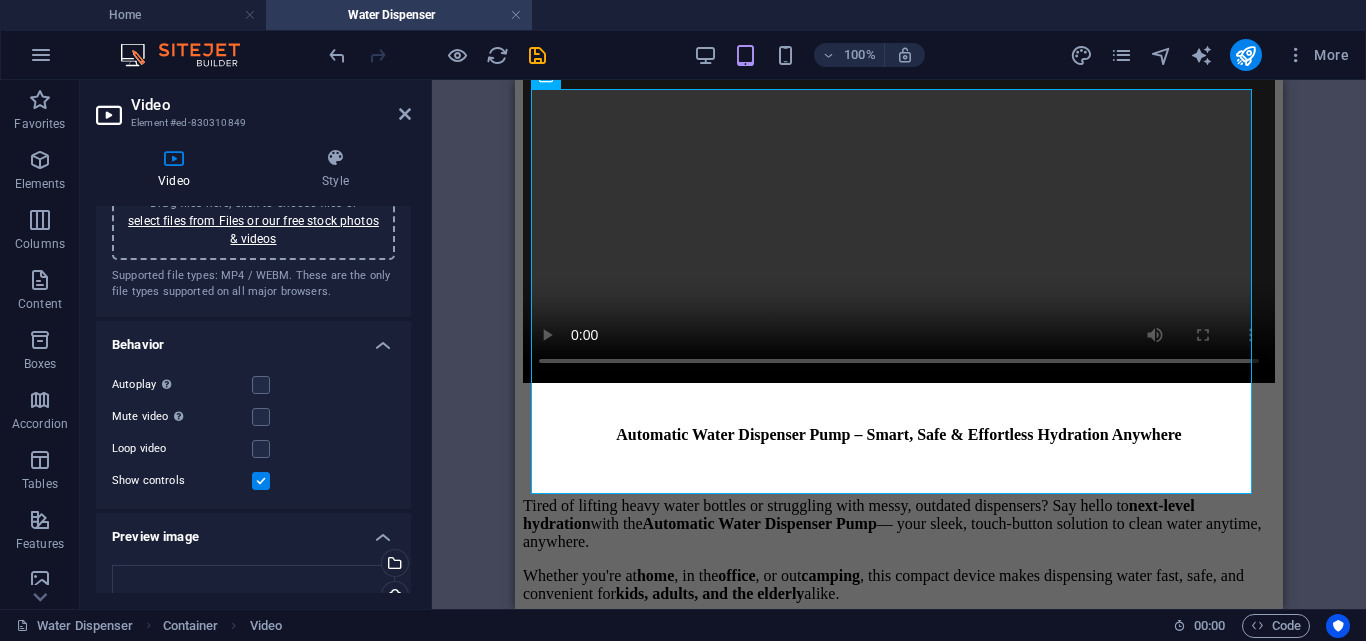 scroll, scrollTop: 78, scrollLeft: 0, axis: vertical 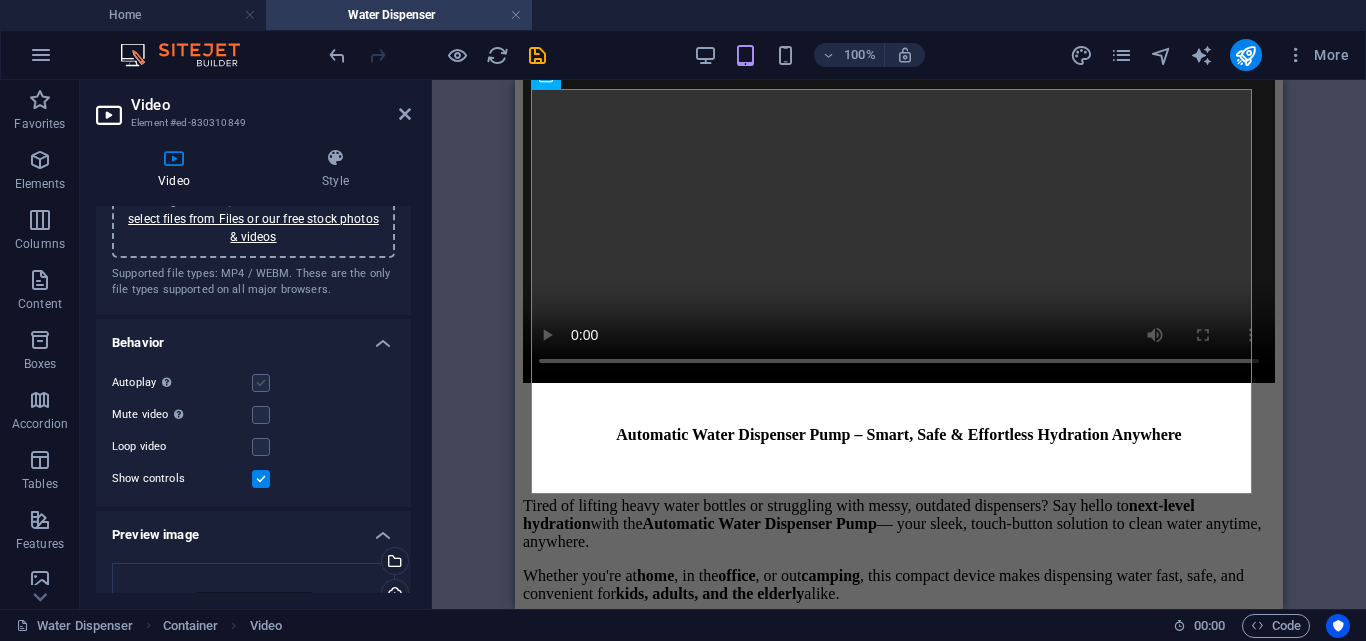 click at bounding box center (261, 383) 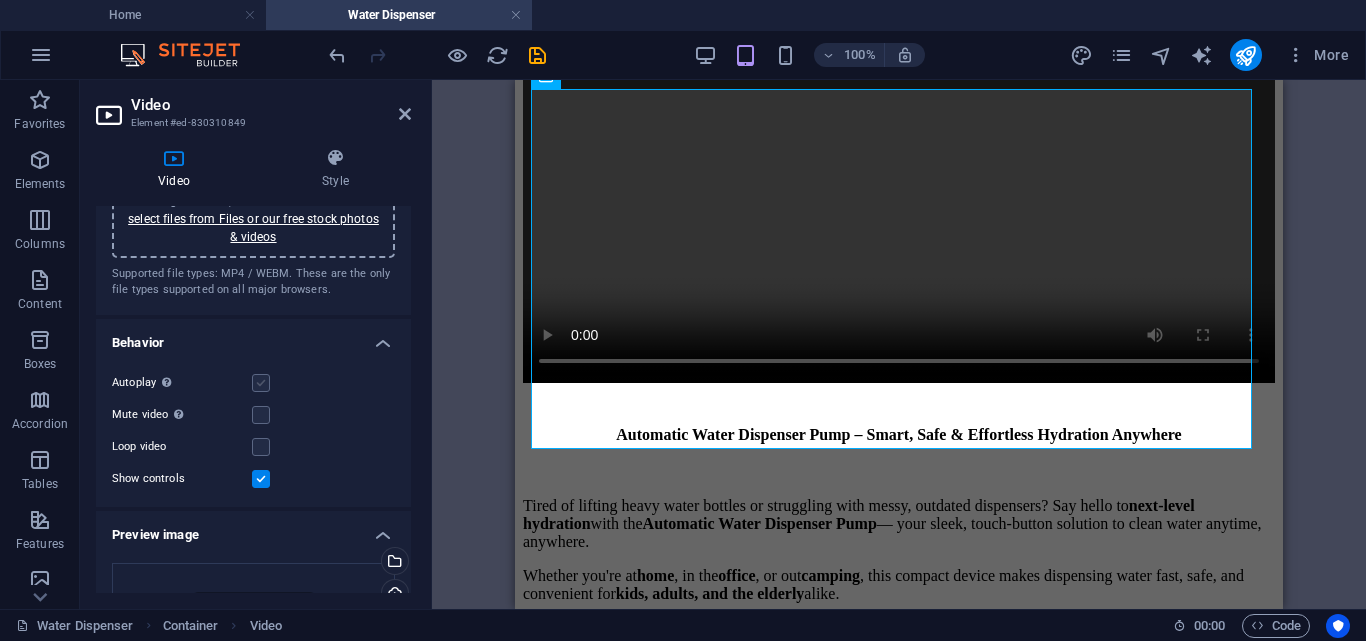 click at bounding box center (261, 383) 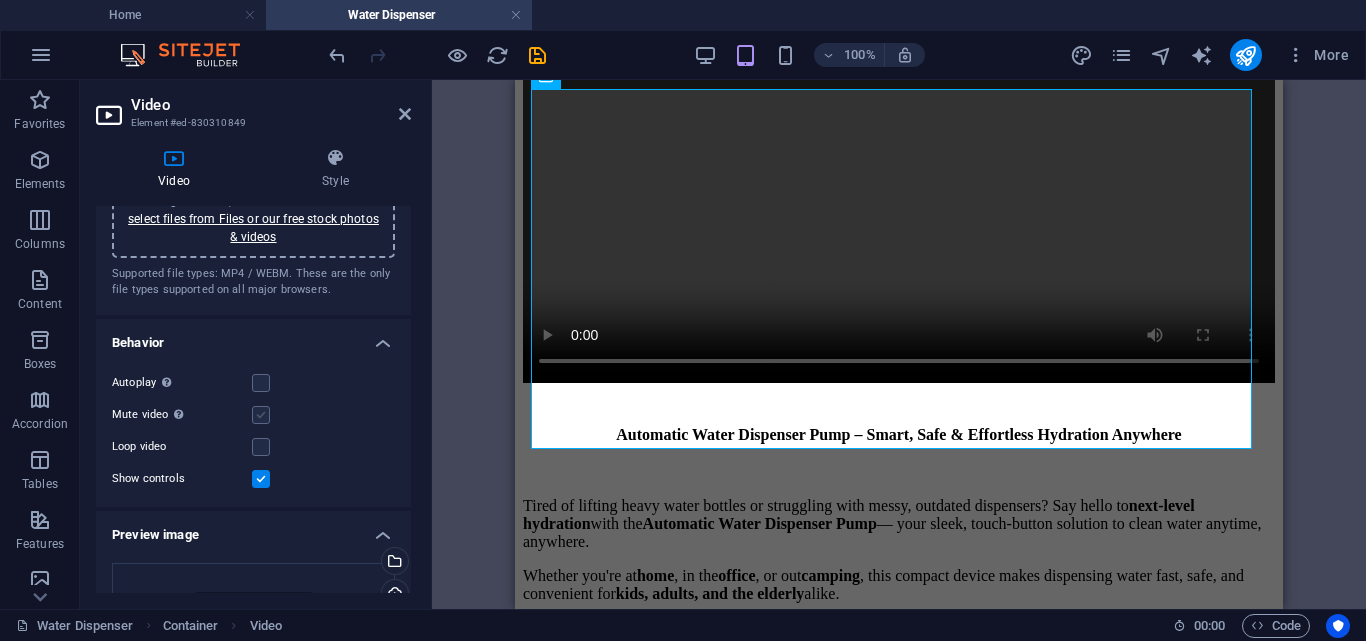 click at bounding box center (261, 415) 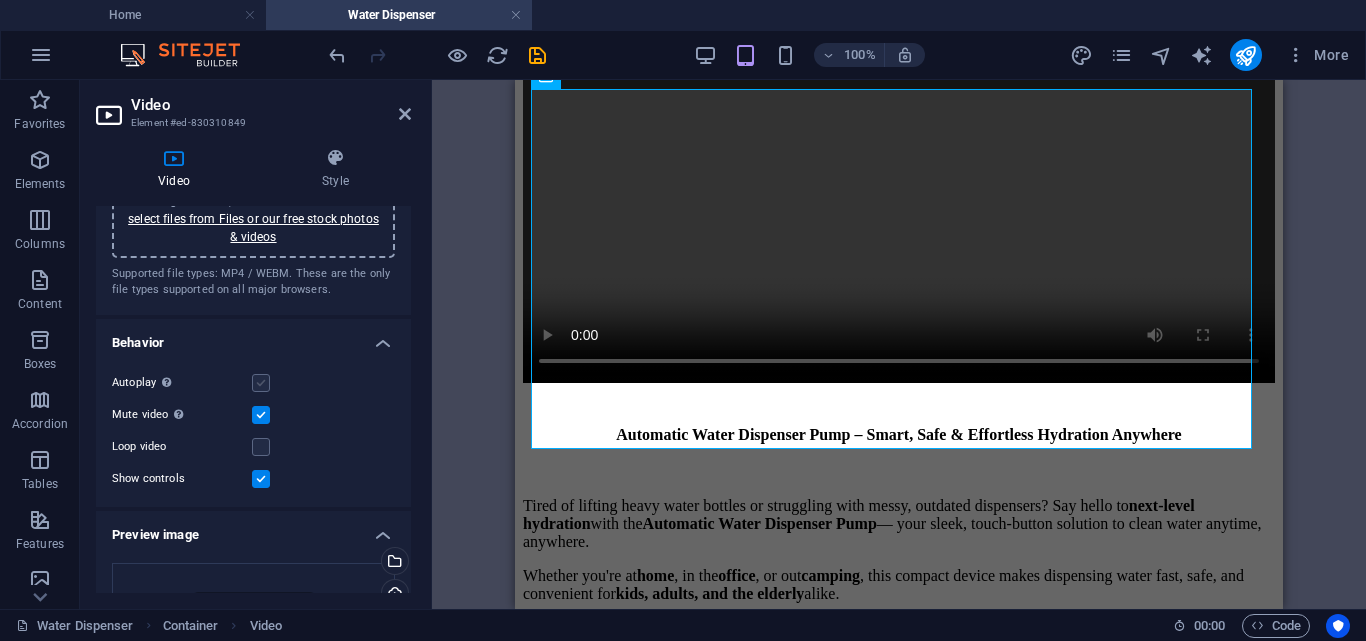 click at bounding box center (261, 383) 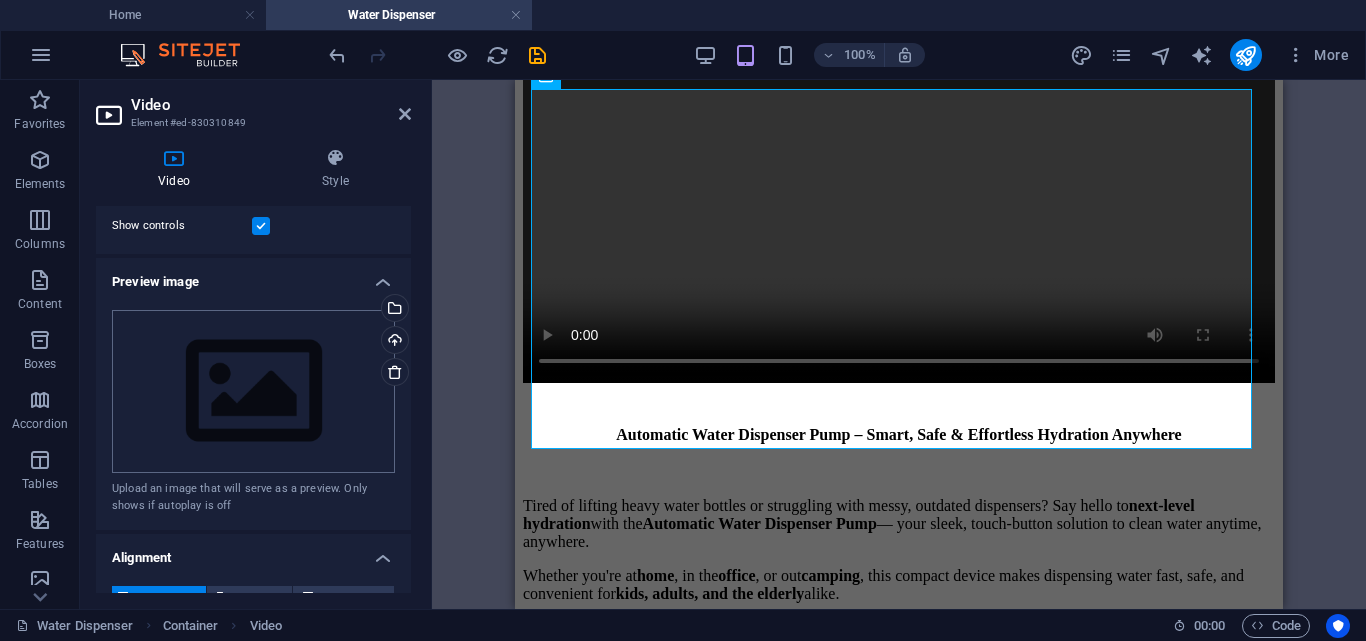 scroll, scrollTop: 362, scrollLeft: 0, axis: vertical 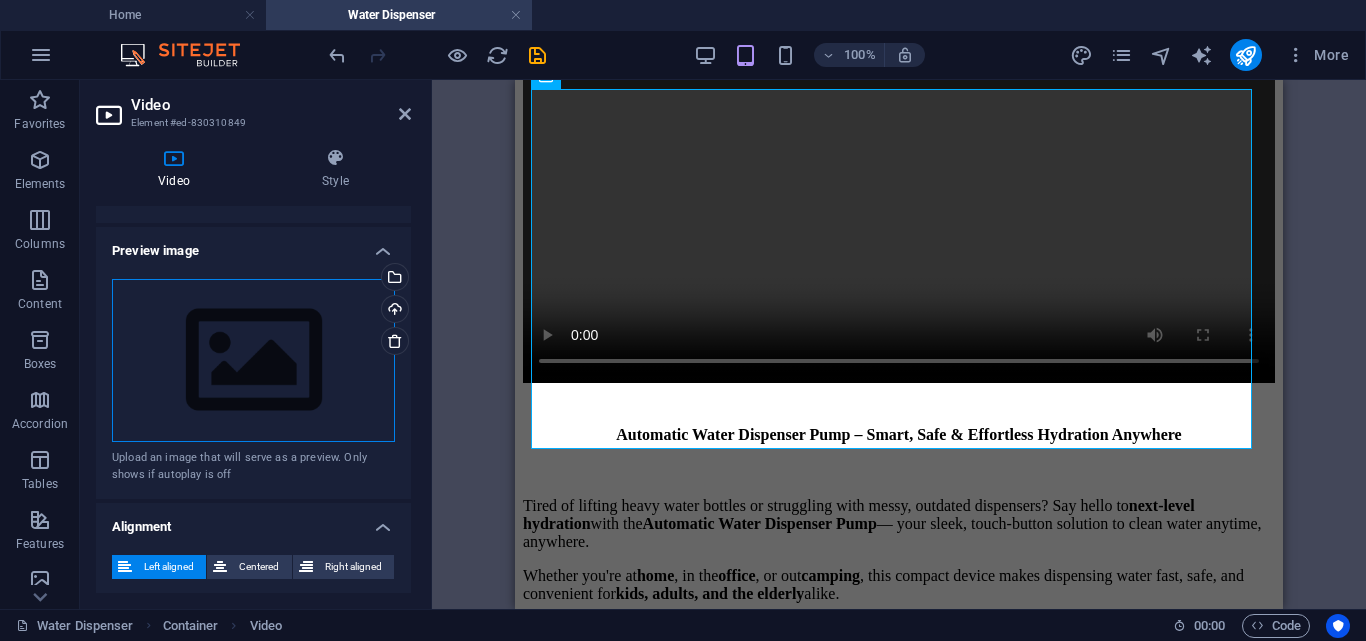 click on "Drag files here, click to choose files or select files from Files or our free stock photos & videos" at bounding box center (253, 361) 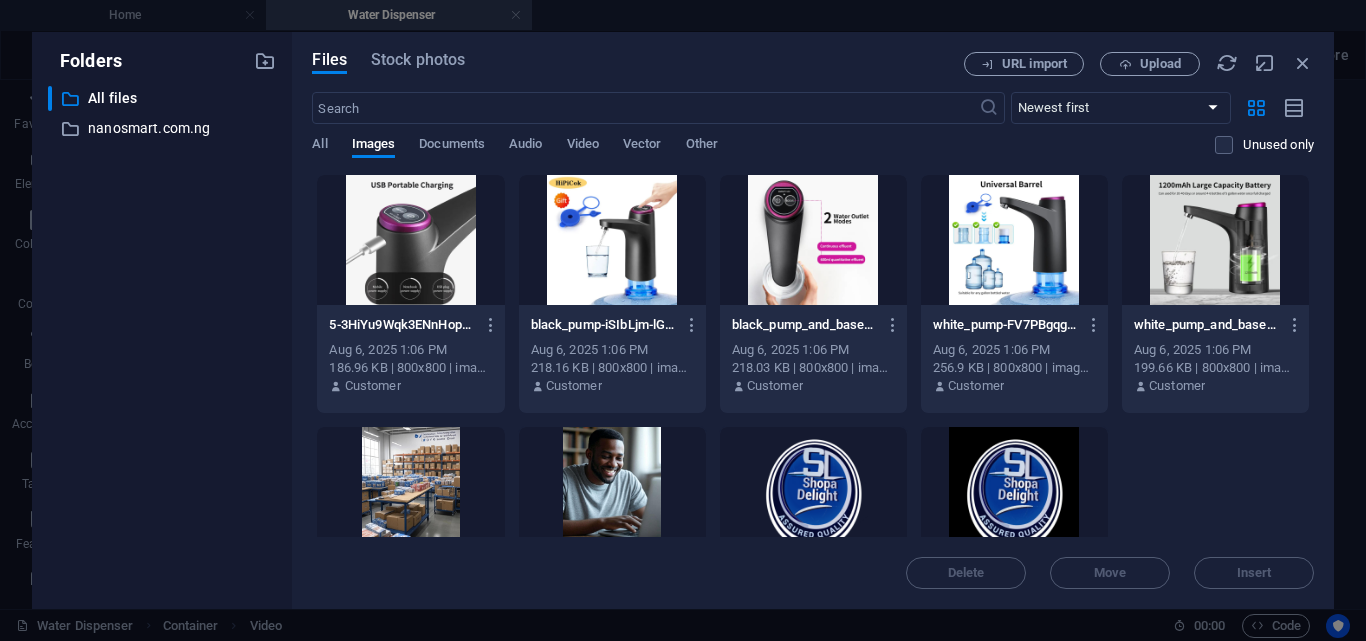 click at bounding box center (813, 240) 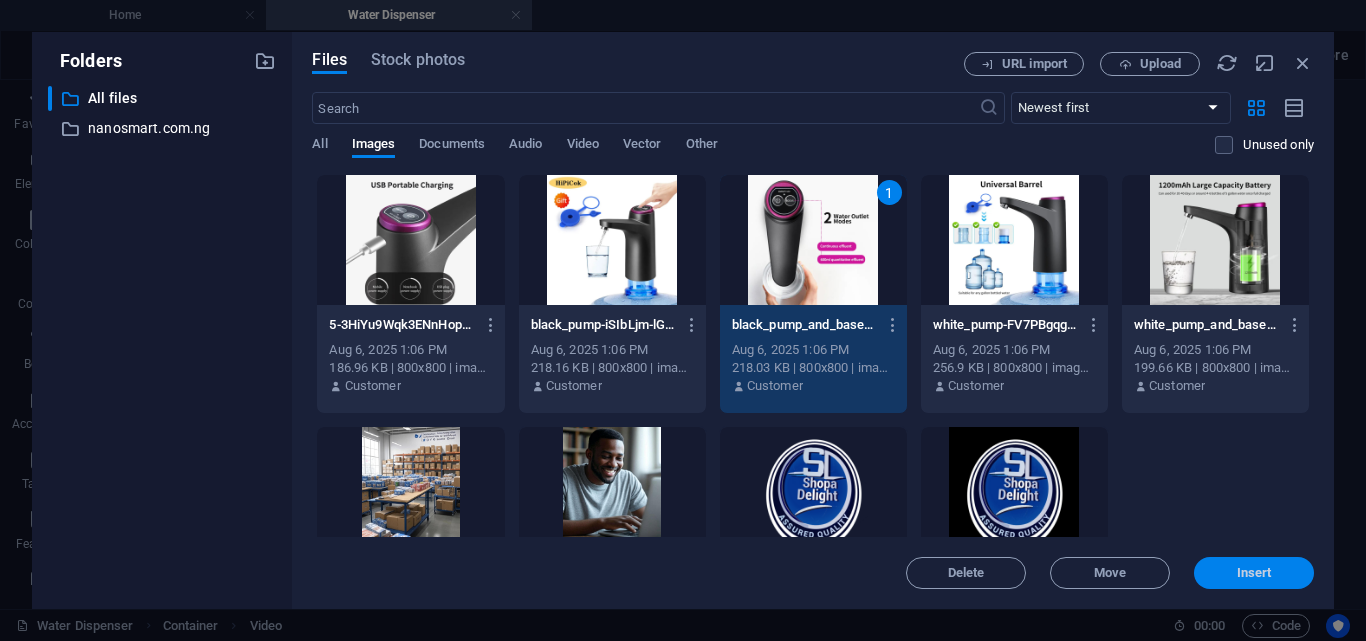 click on "Insert" at bounding box center [1254, 573] 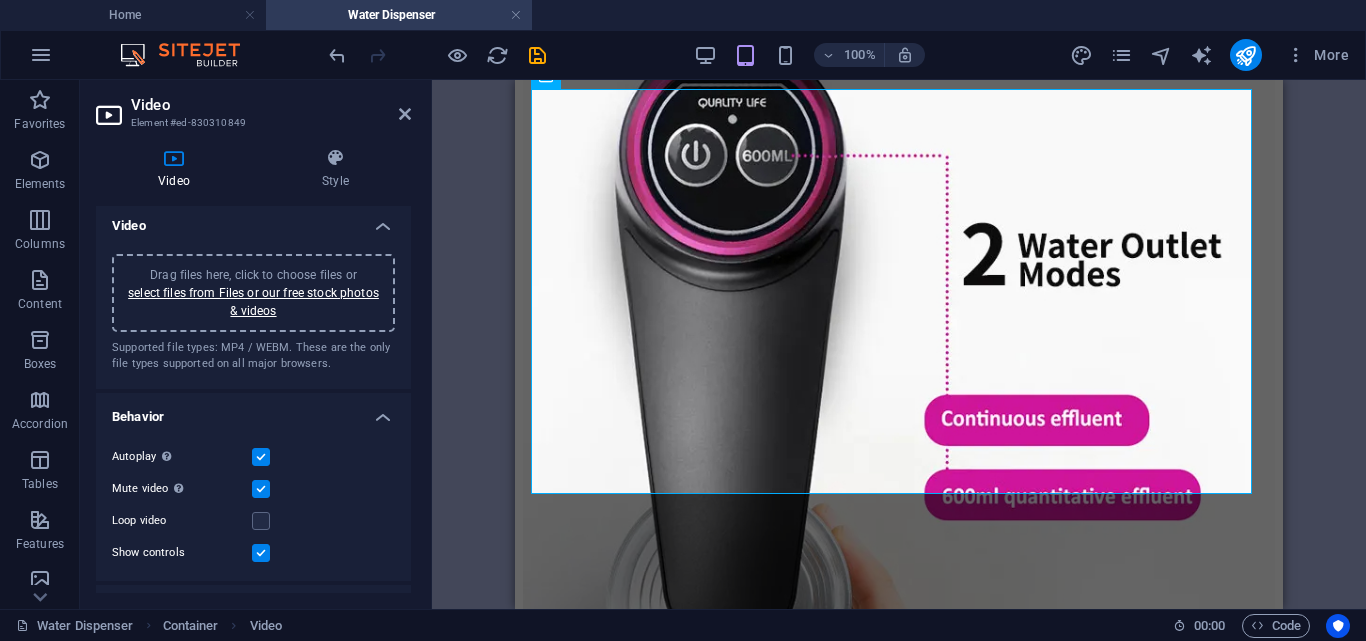 scroll, scrollTop: 0, scrollLeft: 0, axis: both 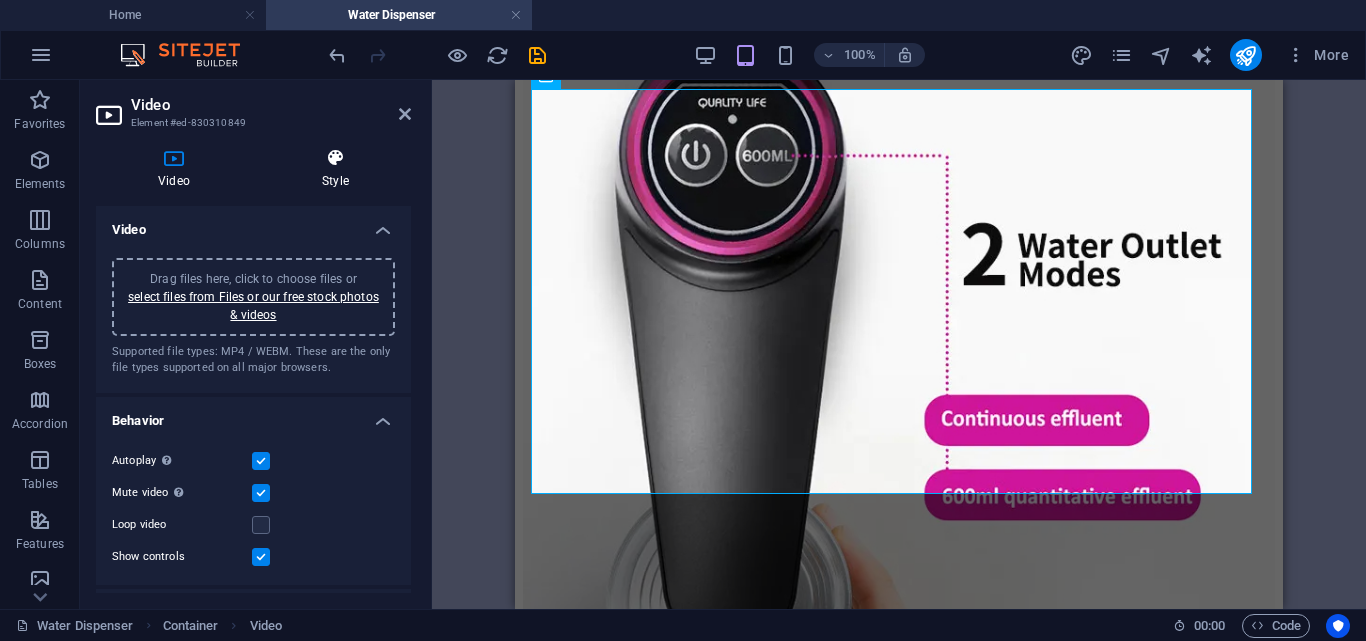 click on "Style" at bounding box center [335, 169] 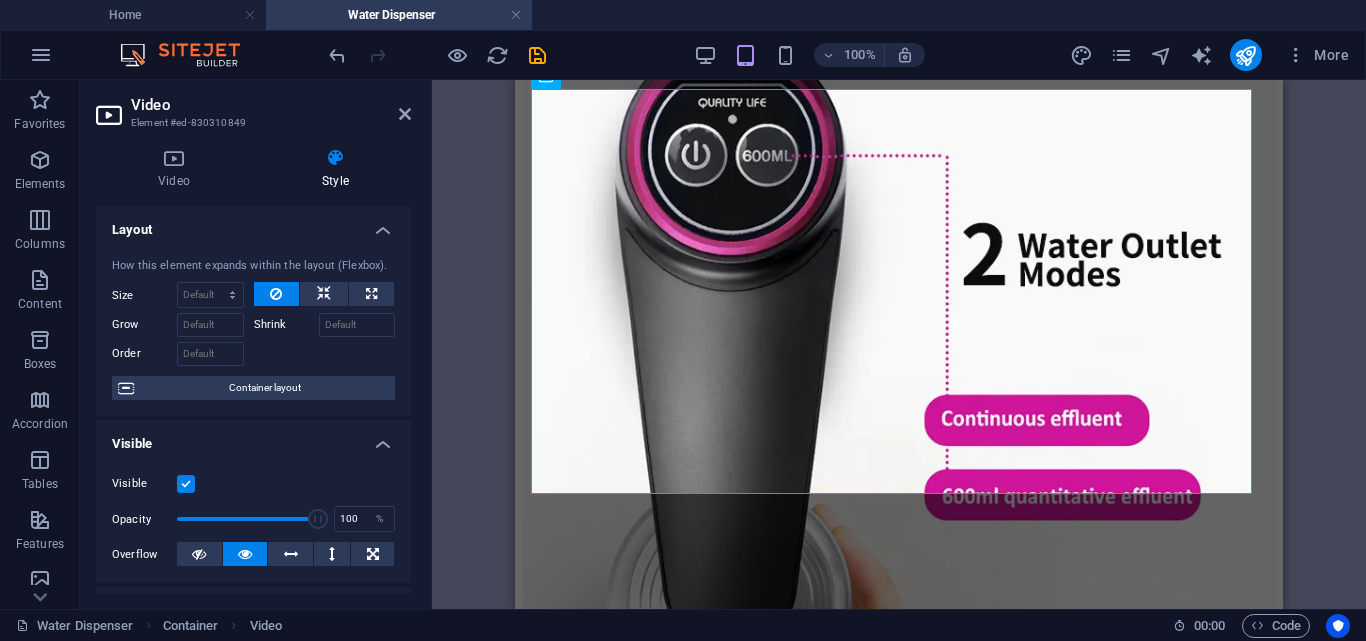 click on "Shrink" at bounding box center [286, 325] 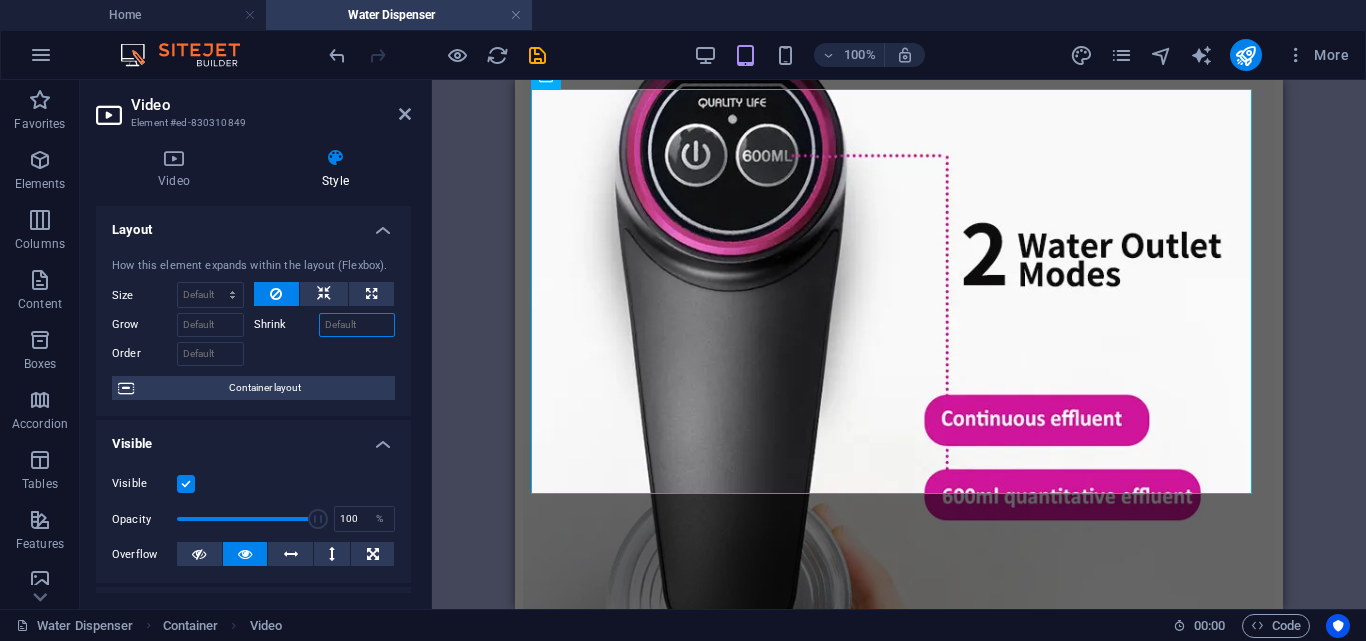 click on "Shrink" at bounding box center [357, 325] 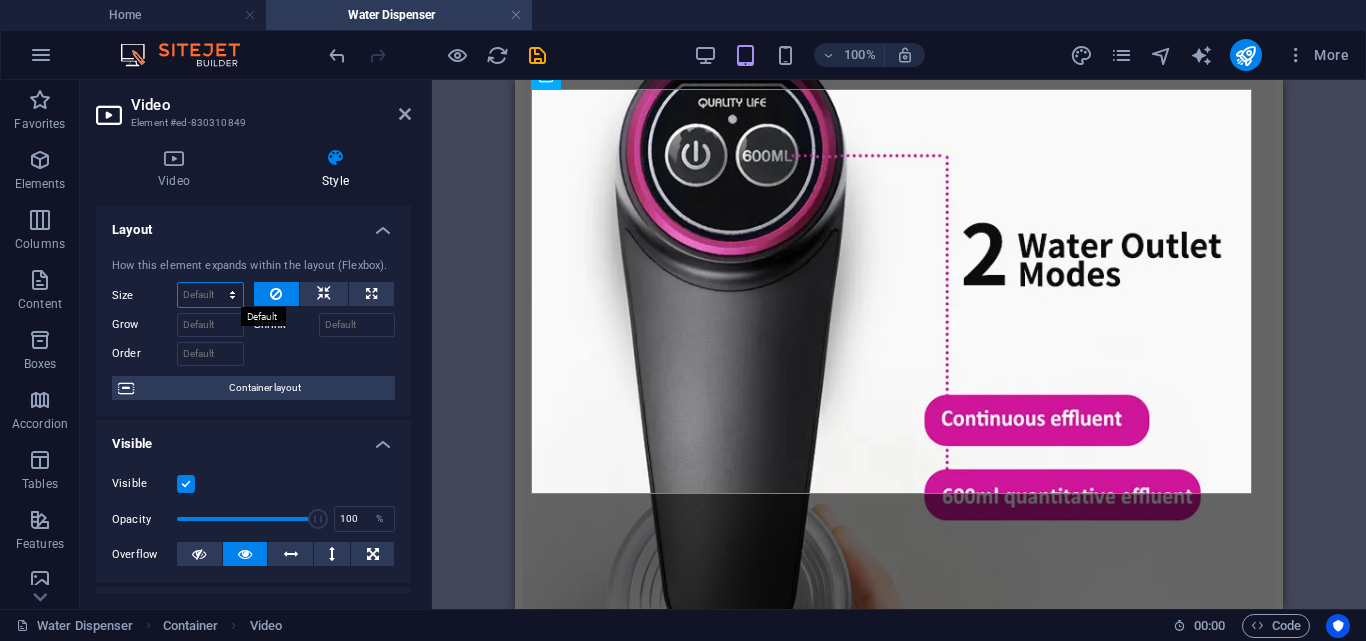 click on "Default auto px % 1/1 1/2 1/3 1/4 1/5 1/6 1/7 1/8 1/9 1/10" at bounding box center [210, 295] 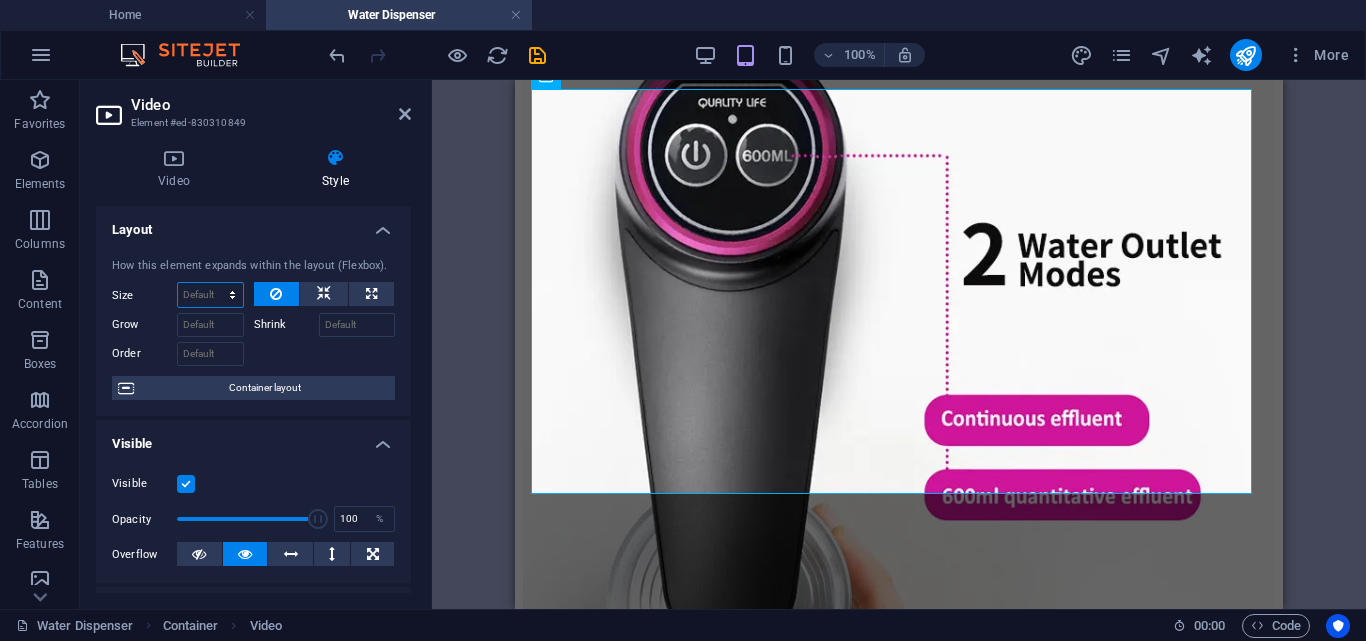 select on "1/4" 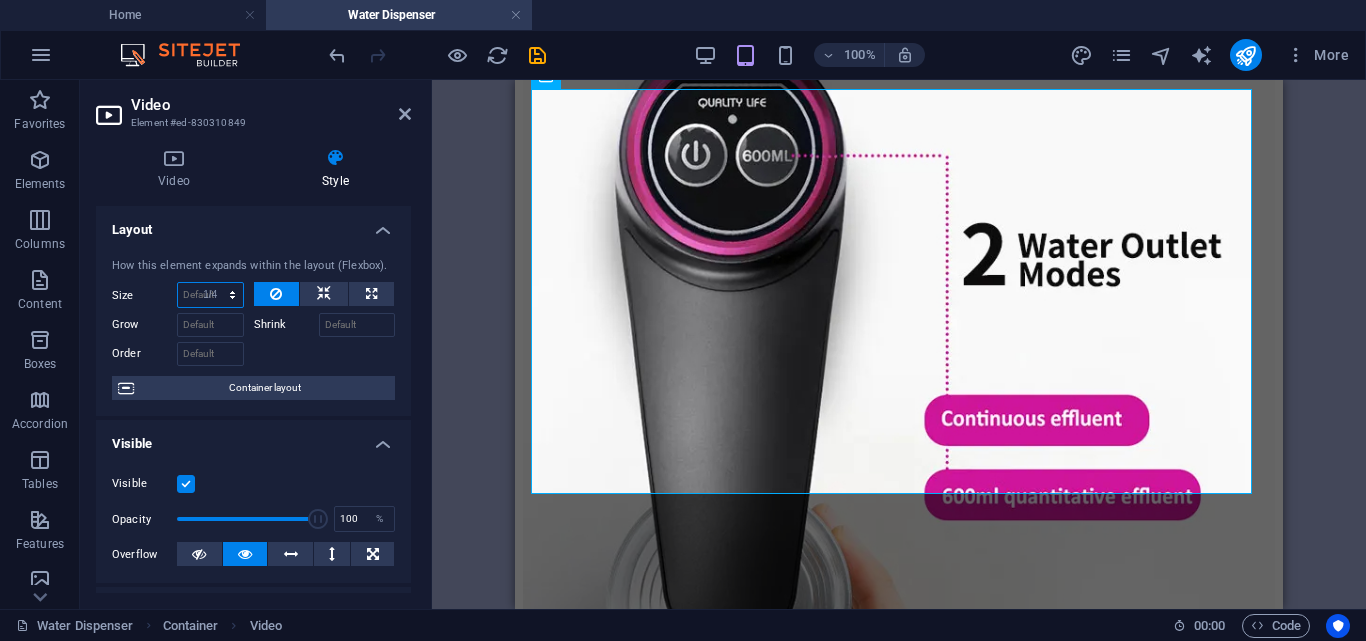 click on "Default auto px % 1/1 1/2 1/3 1/4 1/5 1/6 1/7 1/8 1/9 1/10" at bounding box center [210, 295] 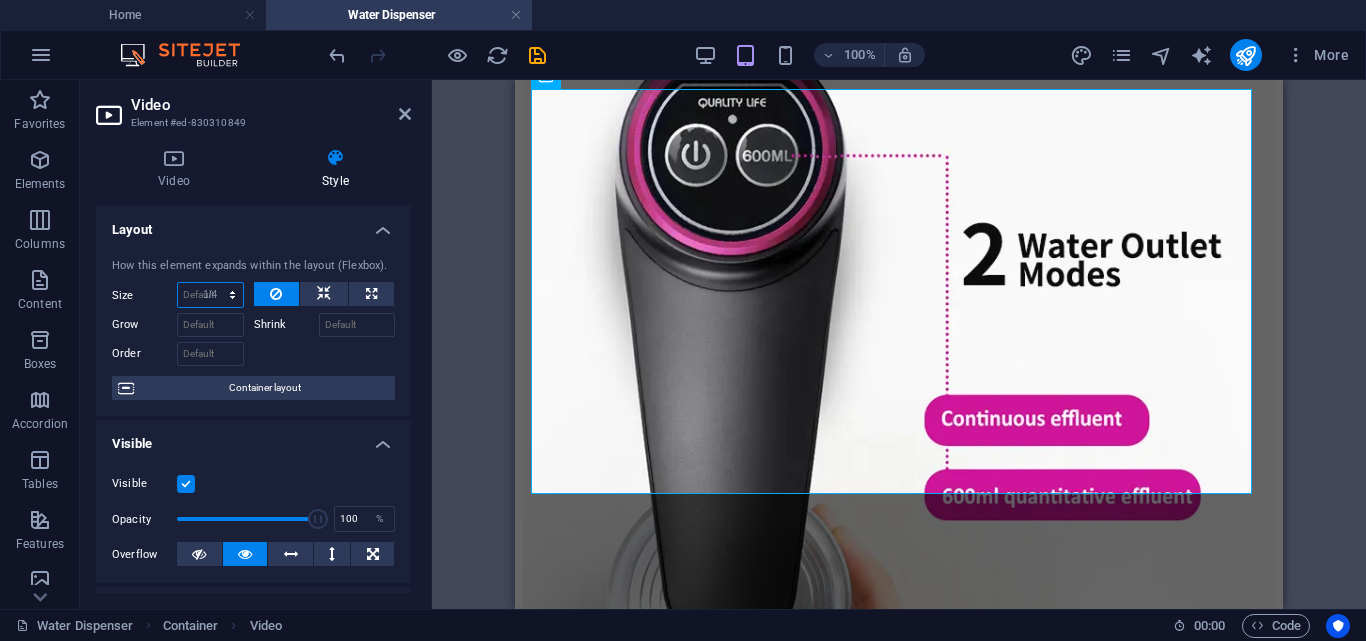 type on "25" 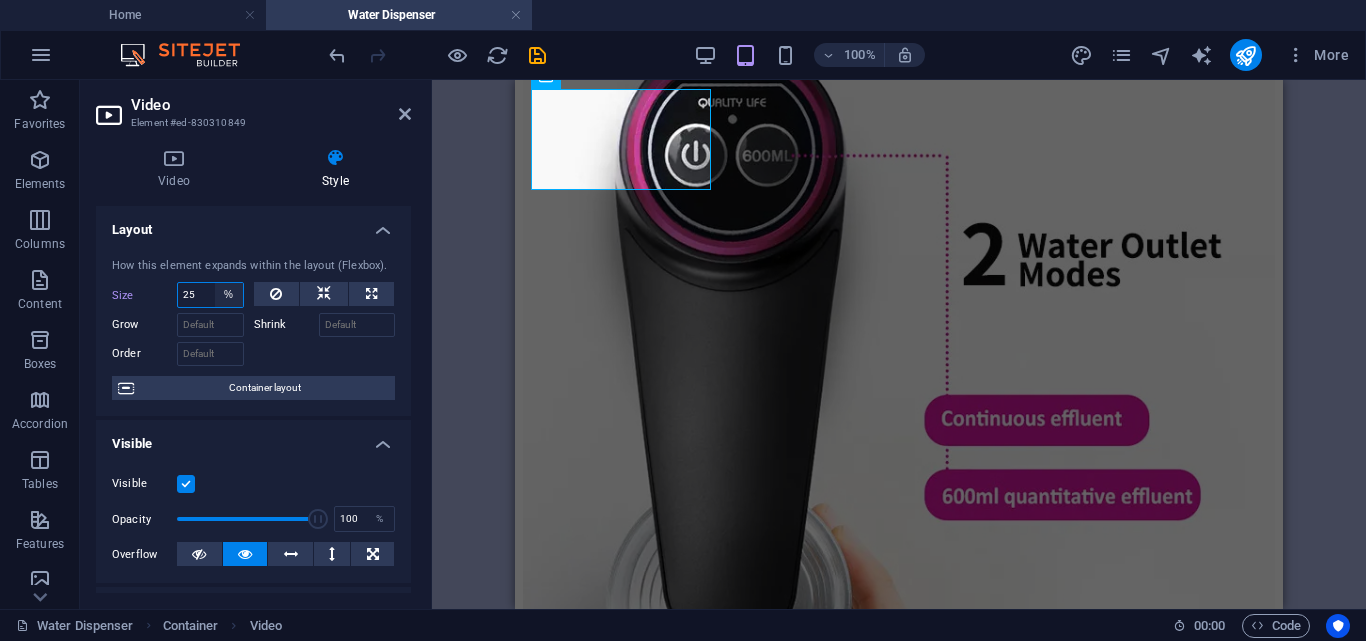 click on "Default auto px % 1/1 1/2 1/3 1/4 1/5 1/6 1/7 1/8 1/9 1/10" at bounding box center (229, 295) 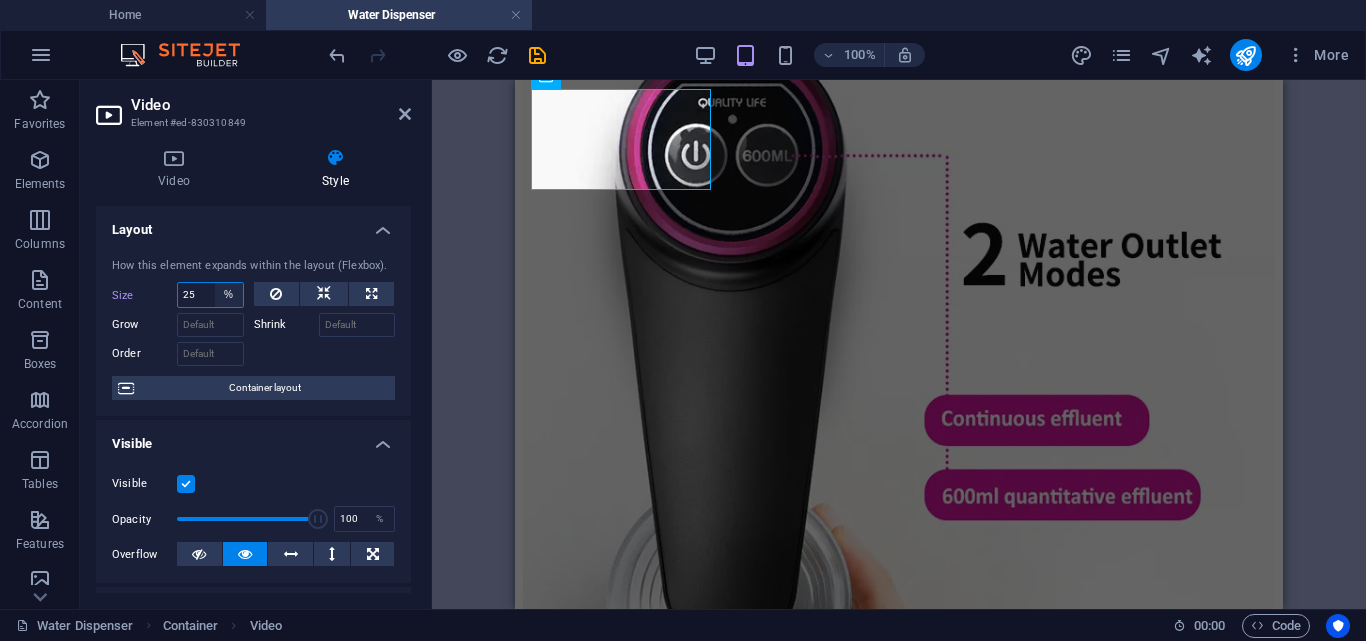 select on "1/5" 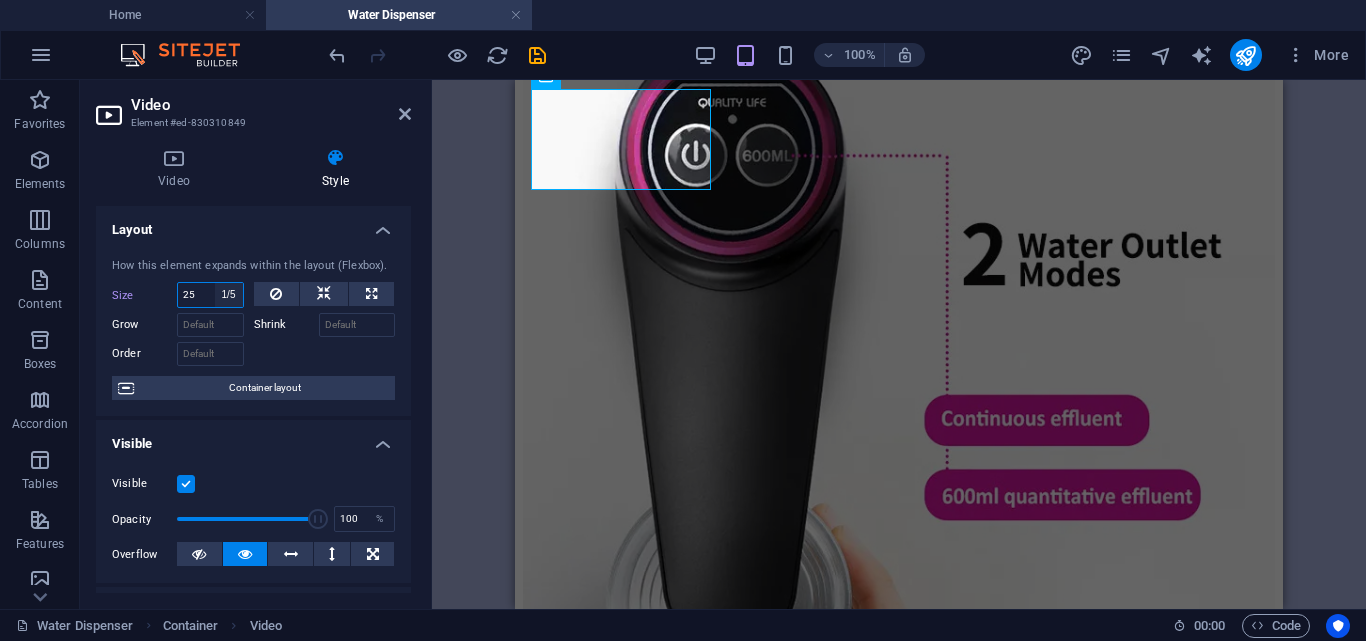 click on "Default auto px % 1/1 1/2 1/3 1/4 1/5 1/6 1/7 1/8 1/9 1/10" at bounding box center [229, 295] 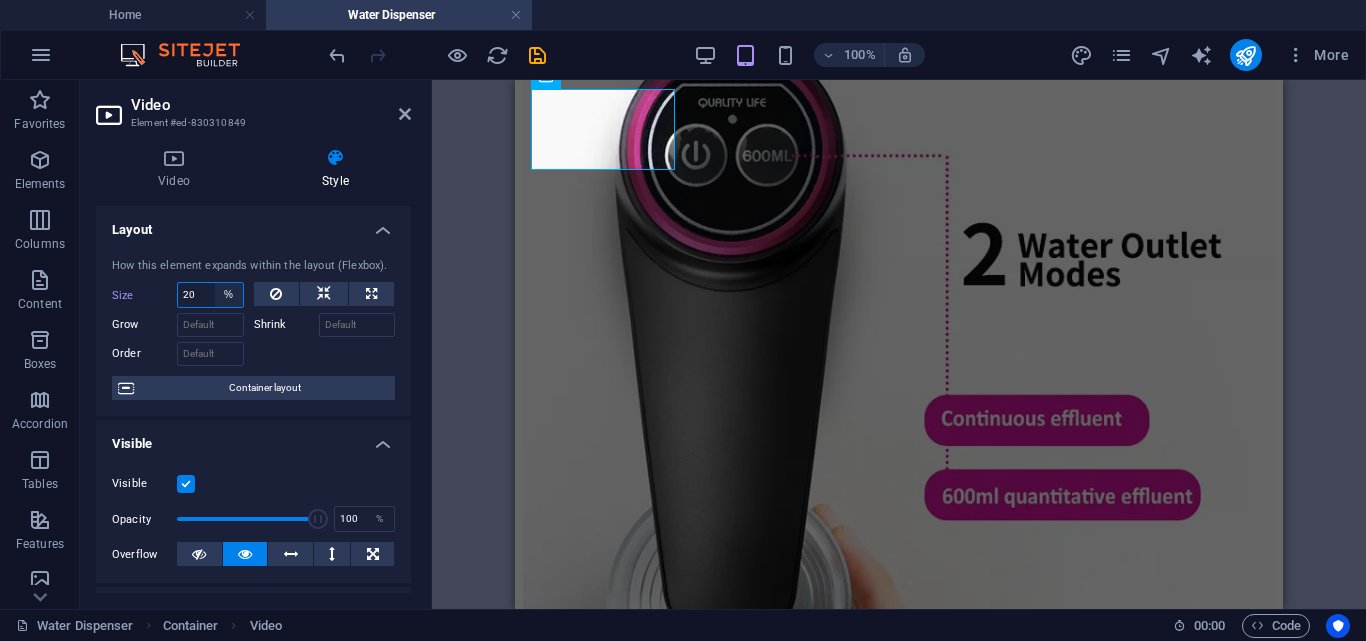 click on "Default auto px % 1/1 1/2 1/3 1/4 1/5 1/6 1/7 1/8 1/9 1/10" at bounding box center [229, 295] 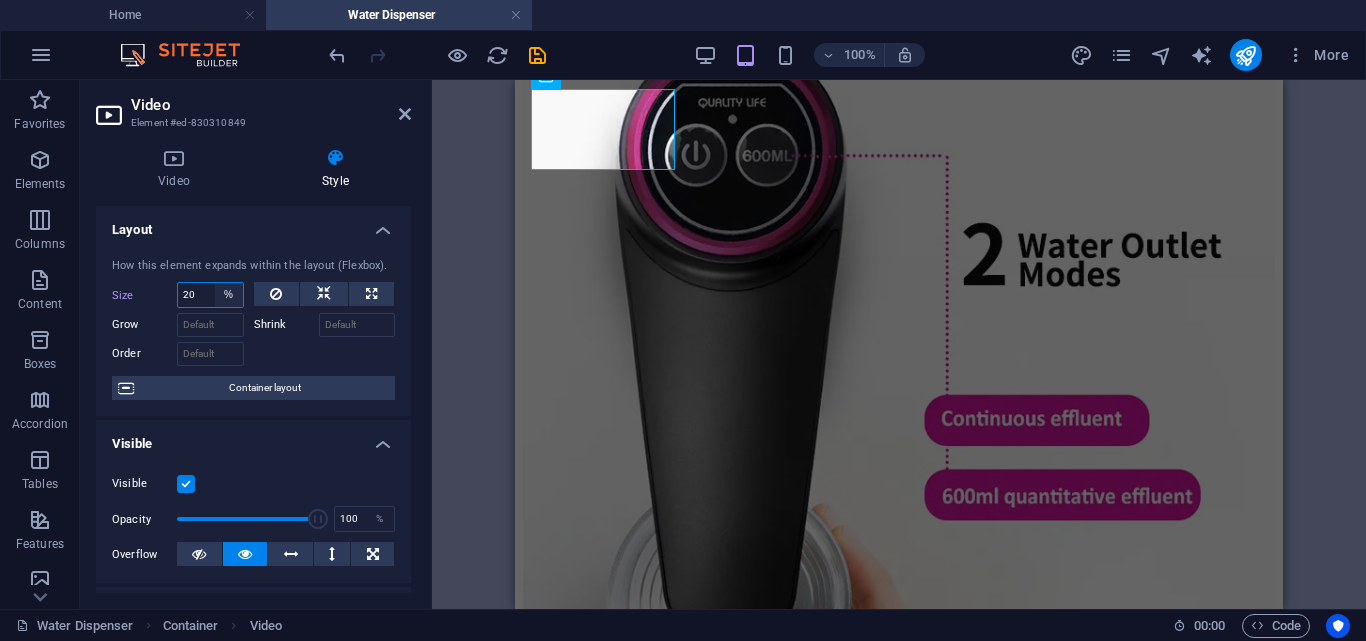 select on "1/1" 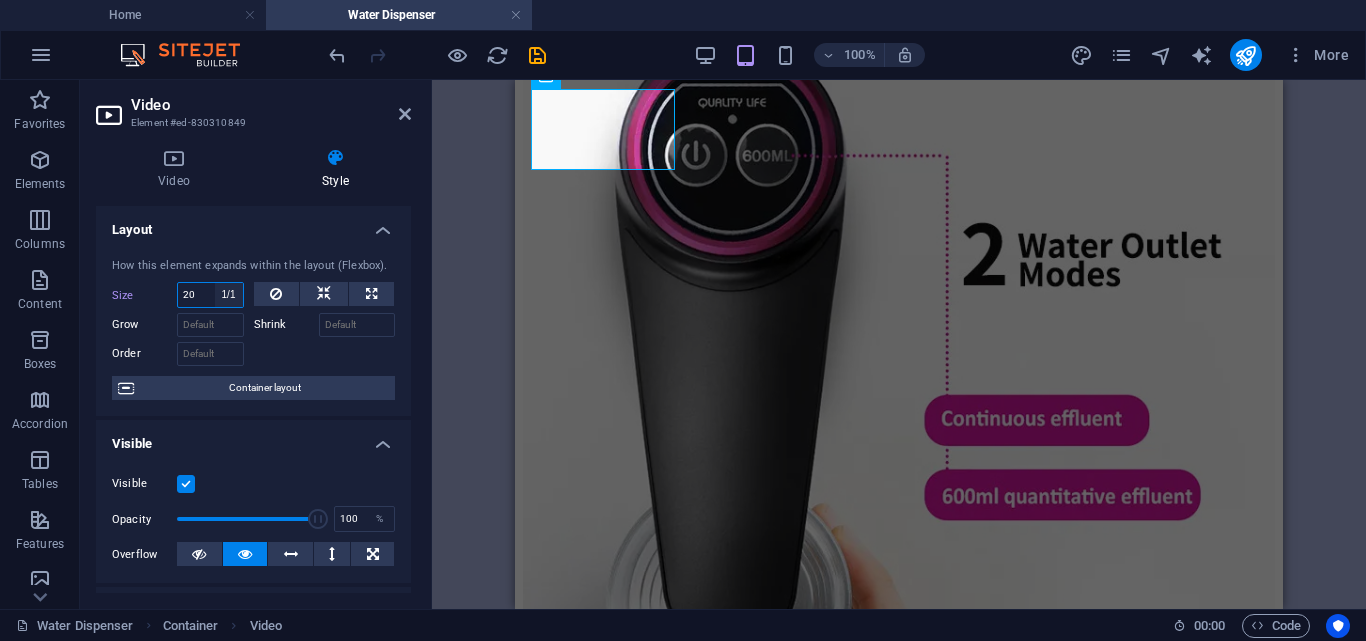click on "Default auto px % 1/1 1/2 1/3 1/4 1/5 1/6 1/7 1/8 1/9 1/10" at bounding box center (229, 295) 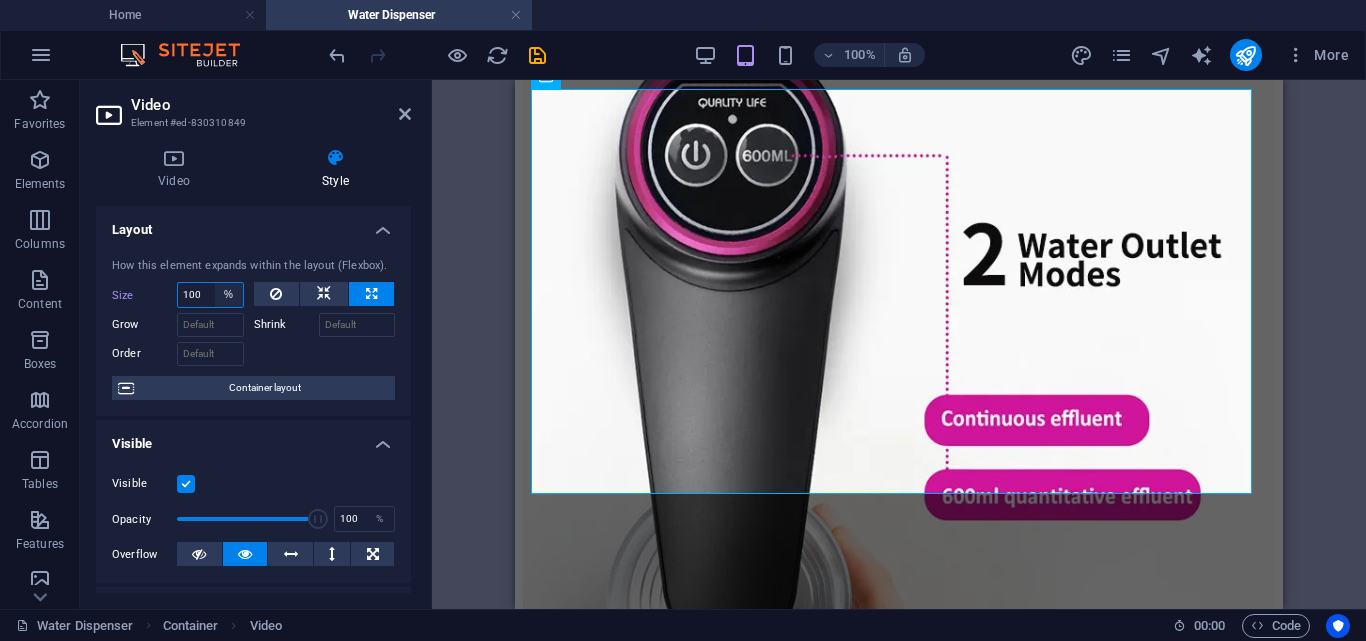 click on "Default auto px % 1/1 1/2 1/3 1/4 1/5 1/6 1/7 1/8 1/9 1/10" at bounding box center [229, 295] 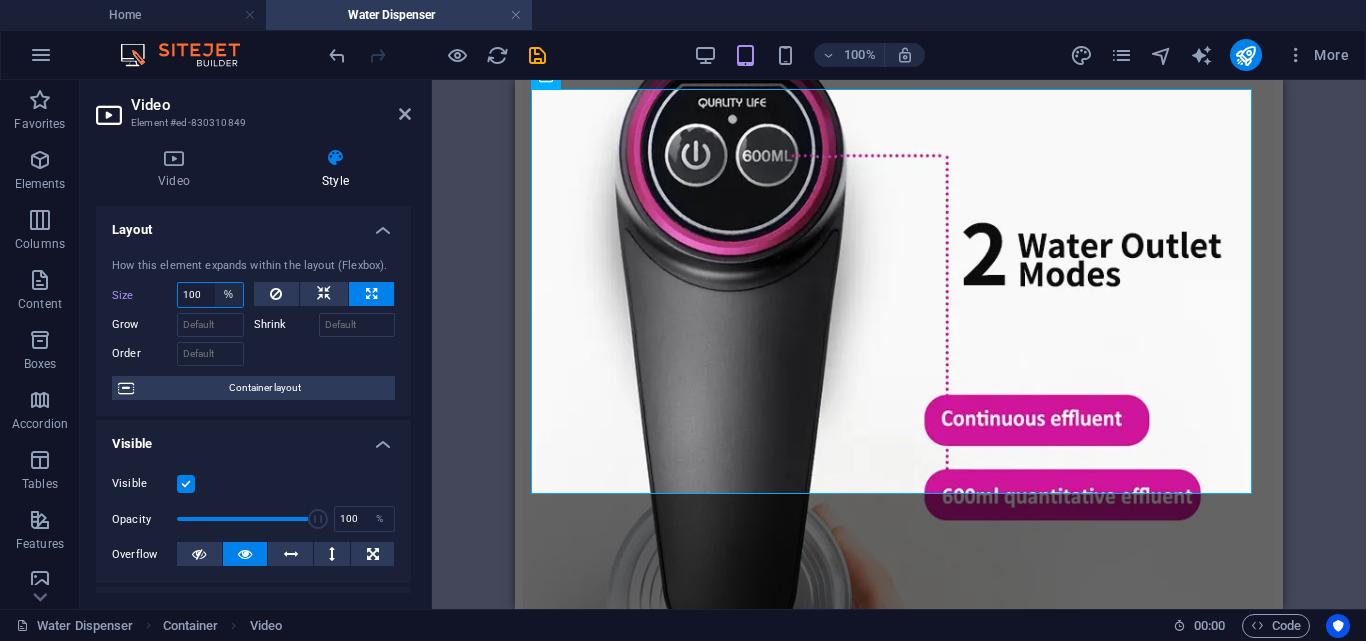select on "1/1" 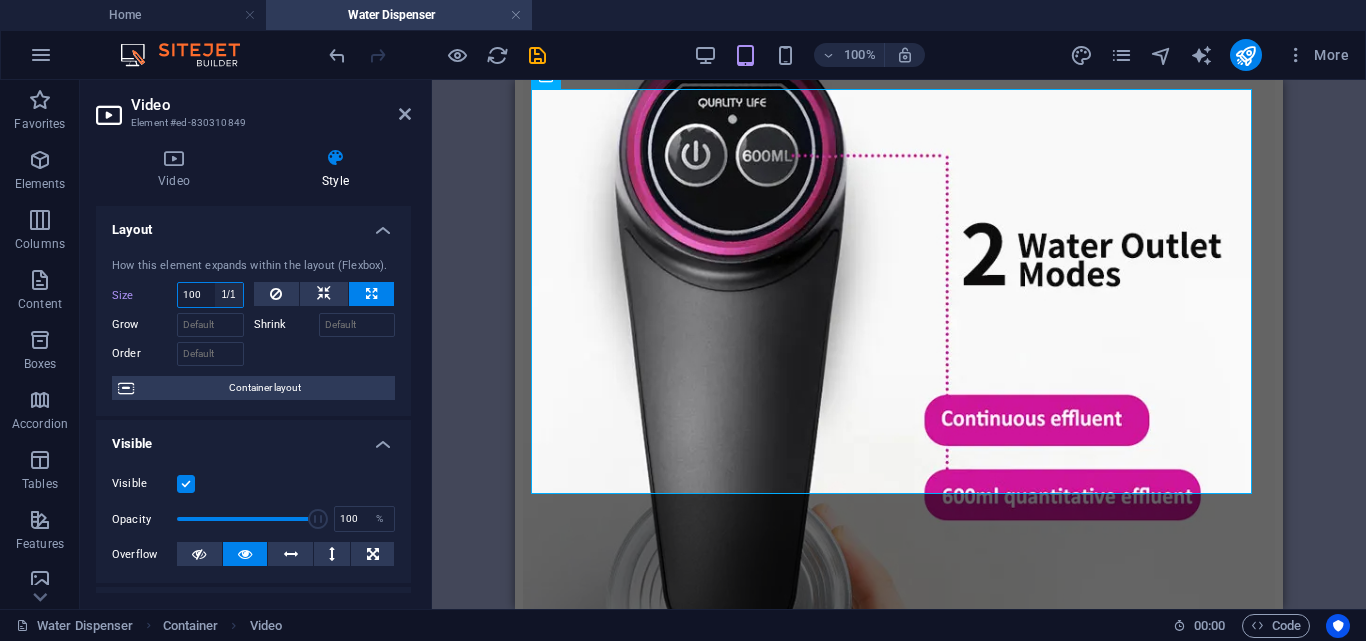 click on "Default auto px % 1/1 1/2 1/3 1/4 1/5 1/6 1/7 1/8 1/9 1/10" at bounding box center (229, 295) 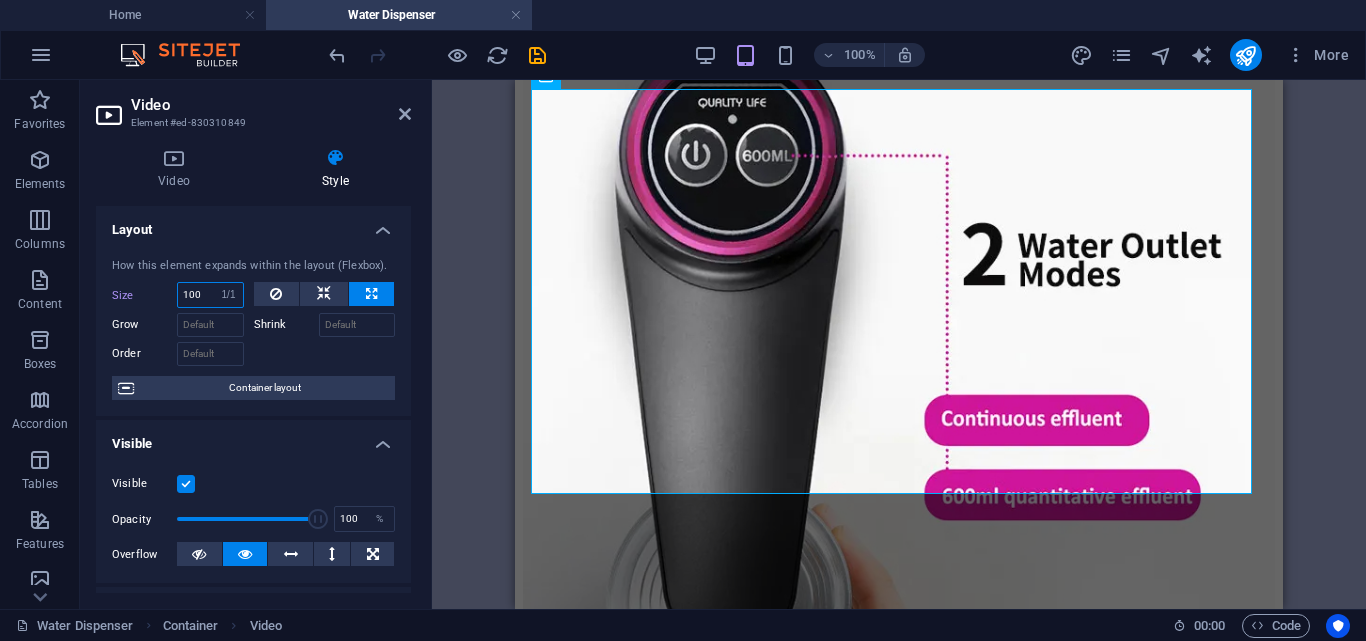 type 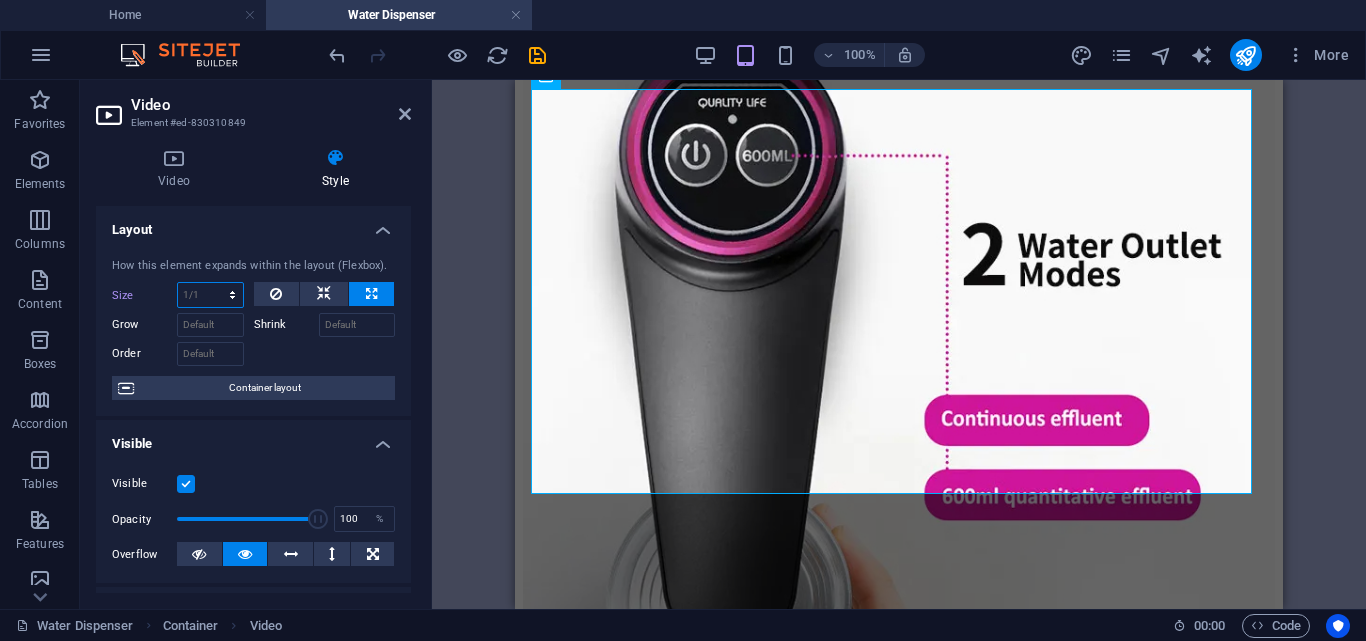 click on "Default auto px % 1/1 1/2 1/3 1/4 1/5 1/6 1/7 1/8 1/9 1/10" at bounding box center [210, 295] 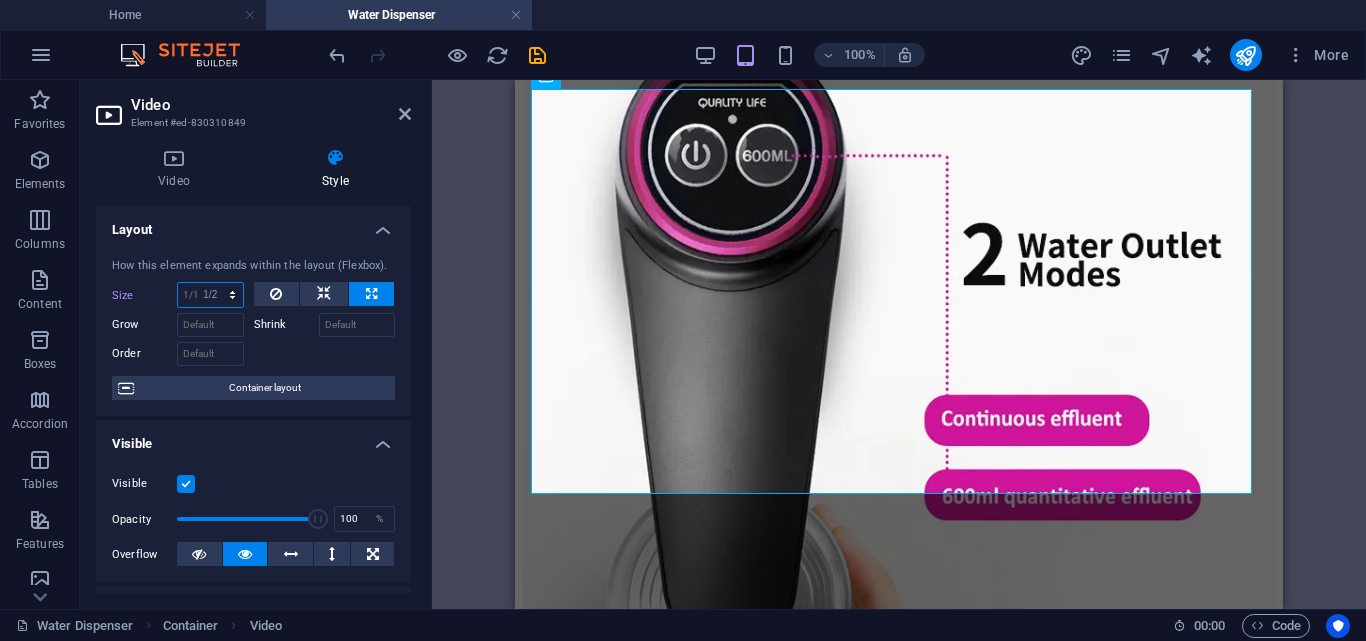 click on "Default auto px % 1/1 1/2 1/3 1/4 1/5 1/6 1/7 1/8 1/9 1/10" at bounding box center [210, 295] 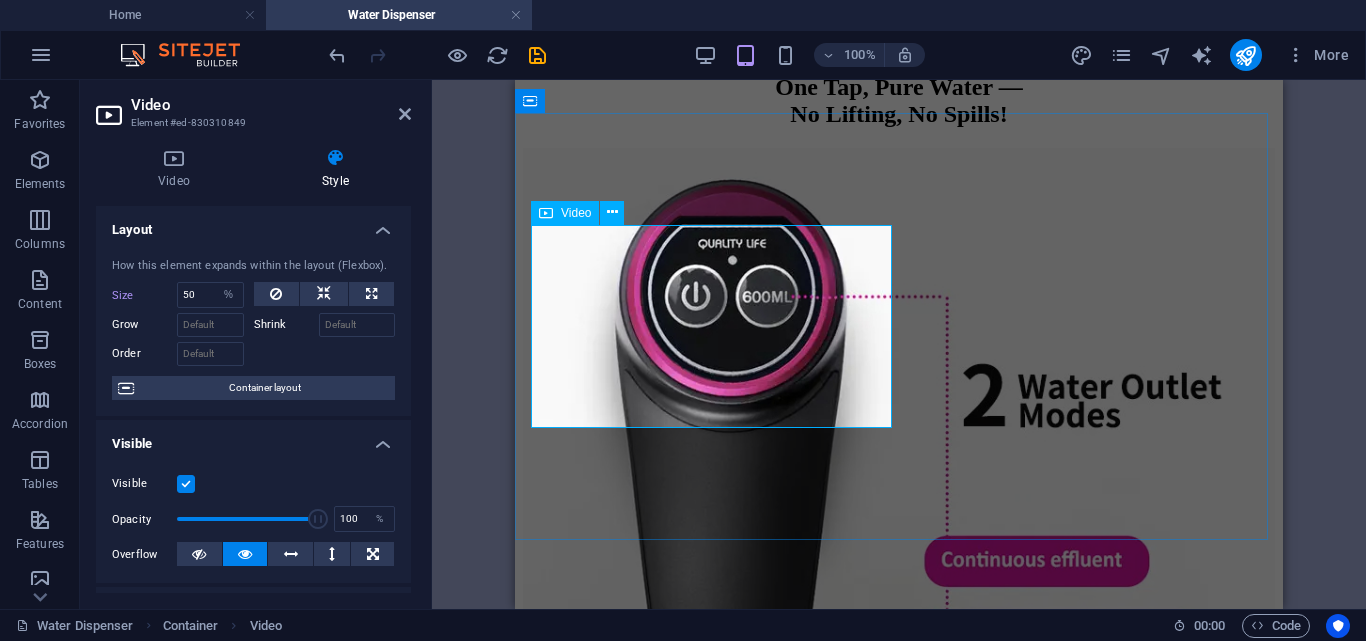 scroll, scrollTop: 62, scrollLeft: 0, axis: vertical 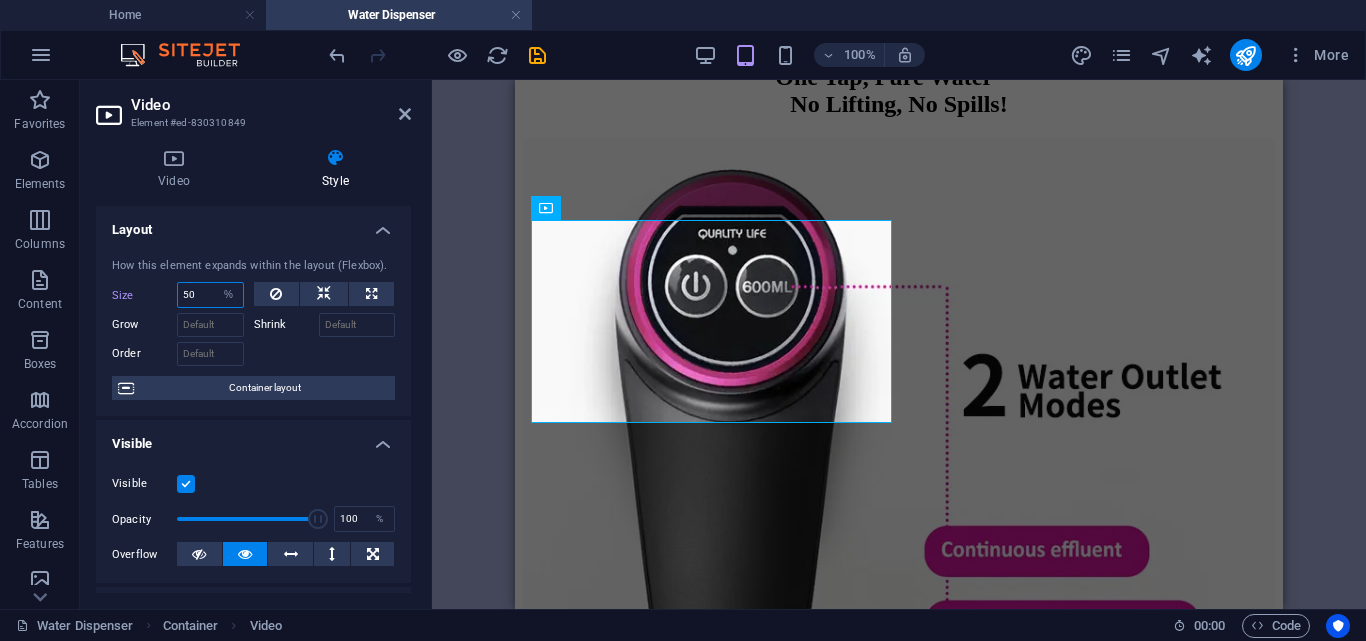 click on "50" at bounding box center [210, 295] 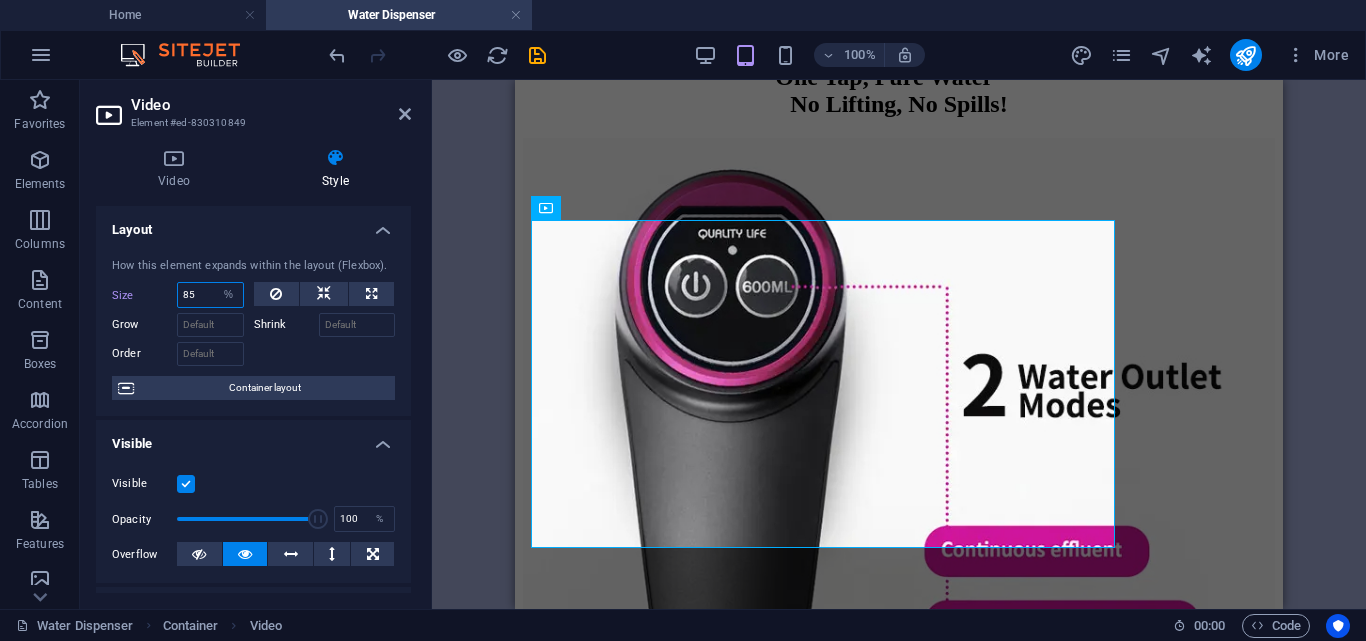 type on "86" 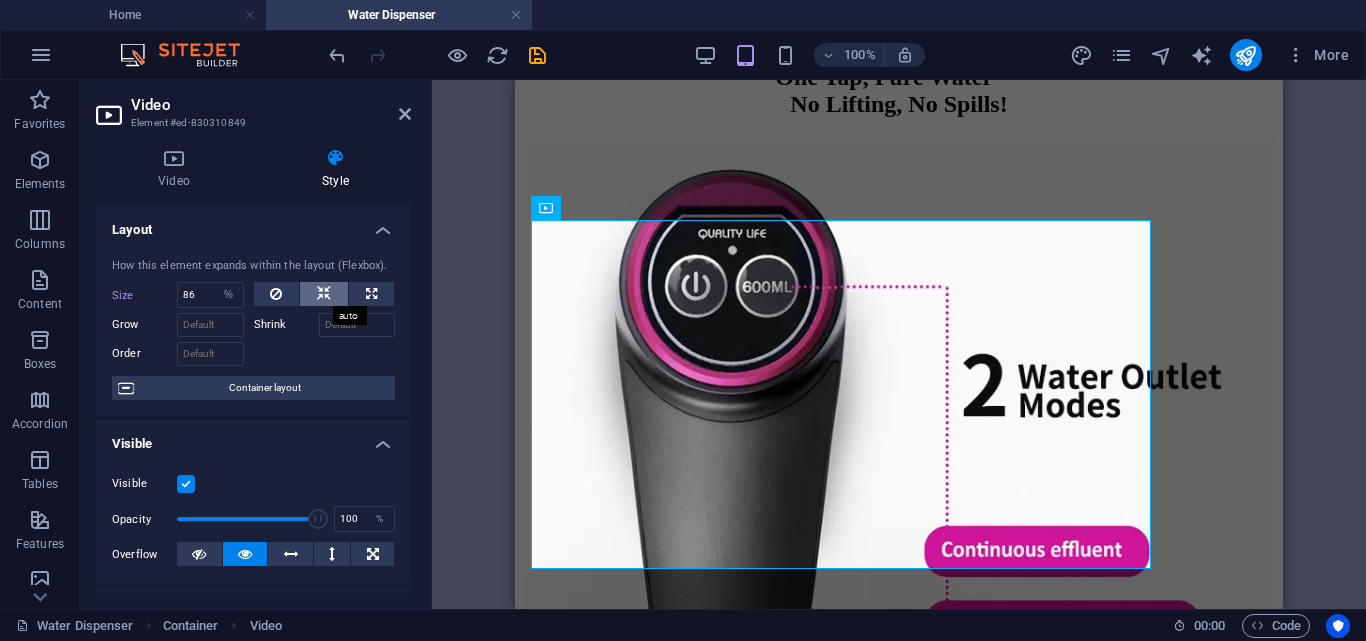click at bounding box center [324, 294] 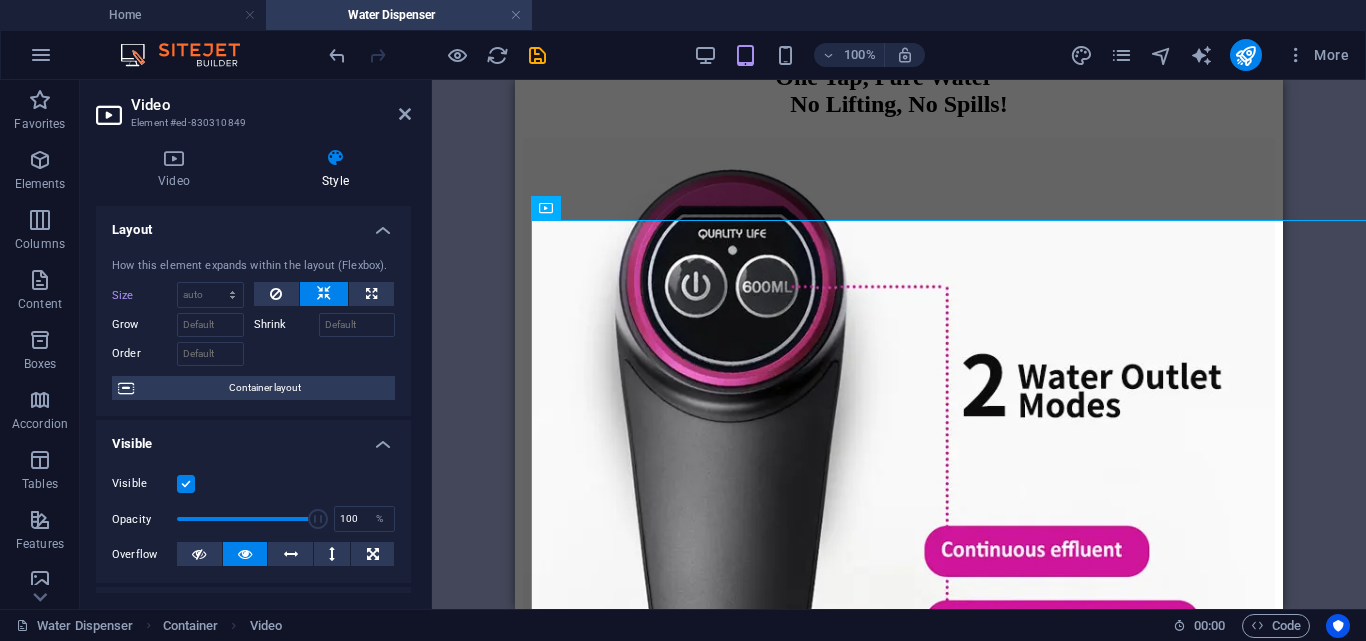 click at bounding box center [324, 294] 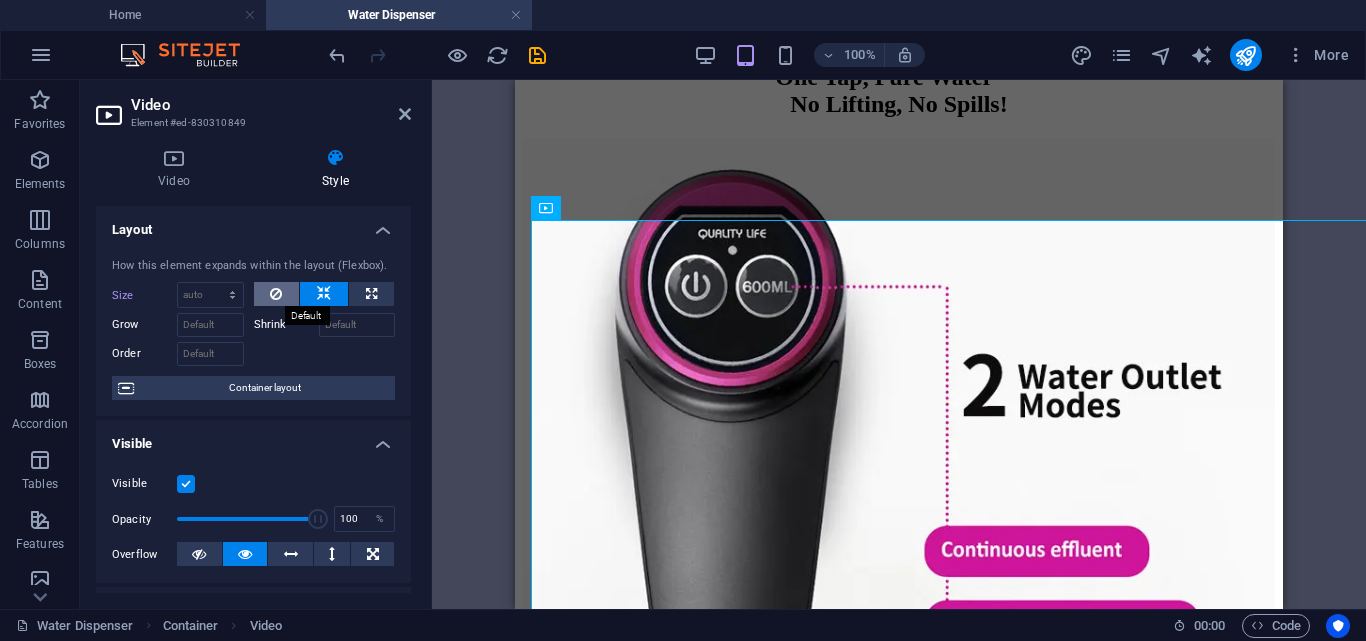 click at bounding box center (276, 294) 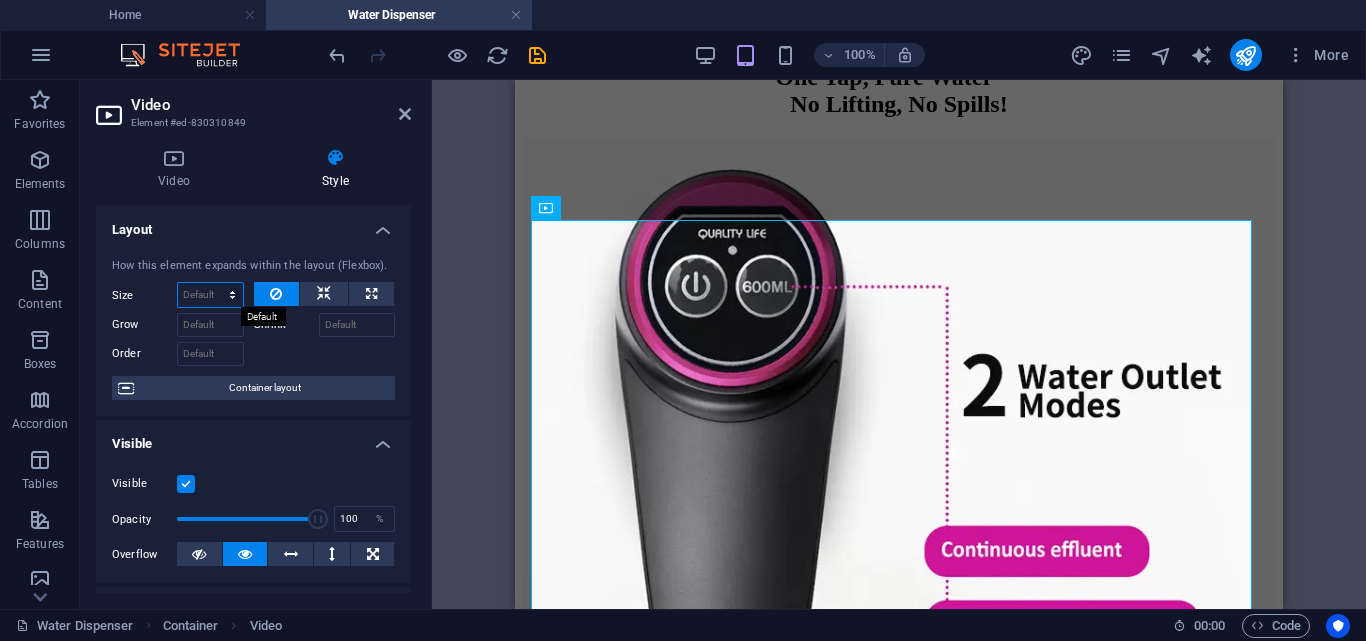 click on "Default auto px % 1/1 1/2 1/3 1/4 1/5 1/6 1/7 1/8 1/9 1/10" at bounding box center (210, 295) 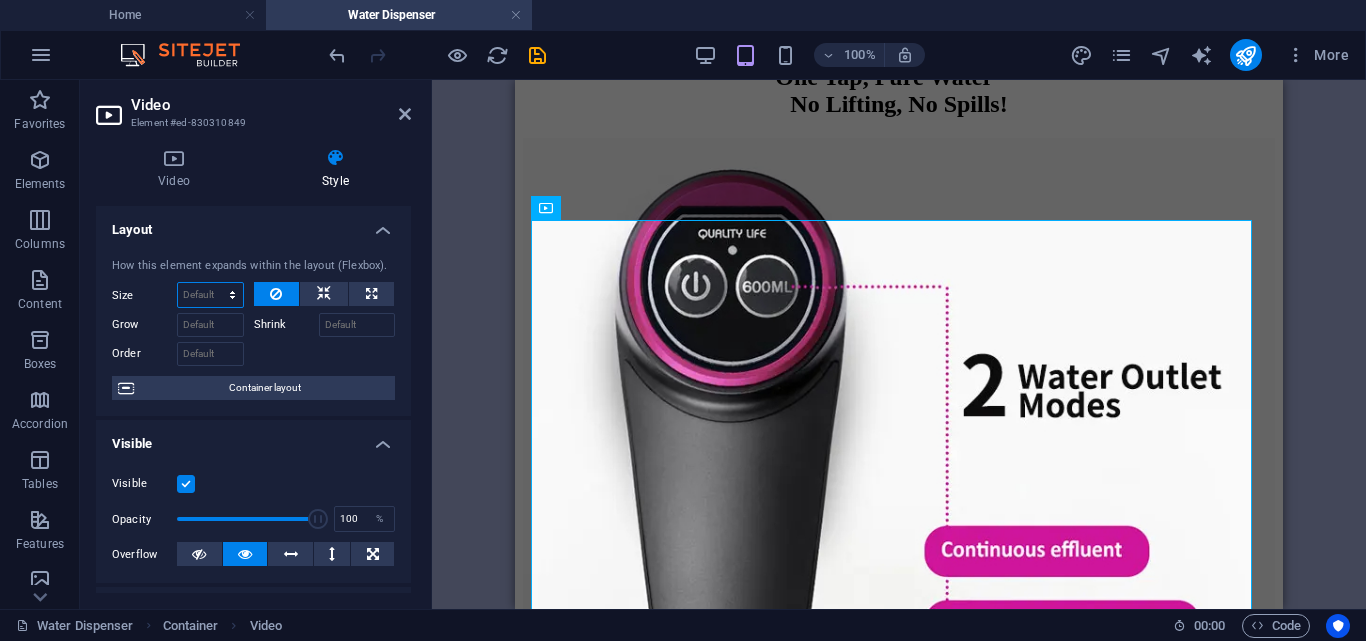 select on "1/1" 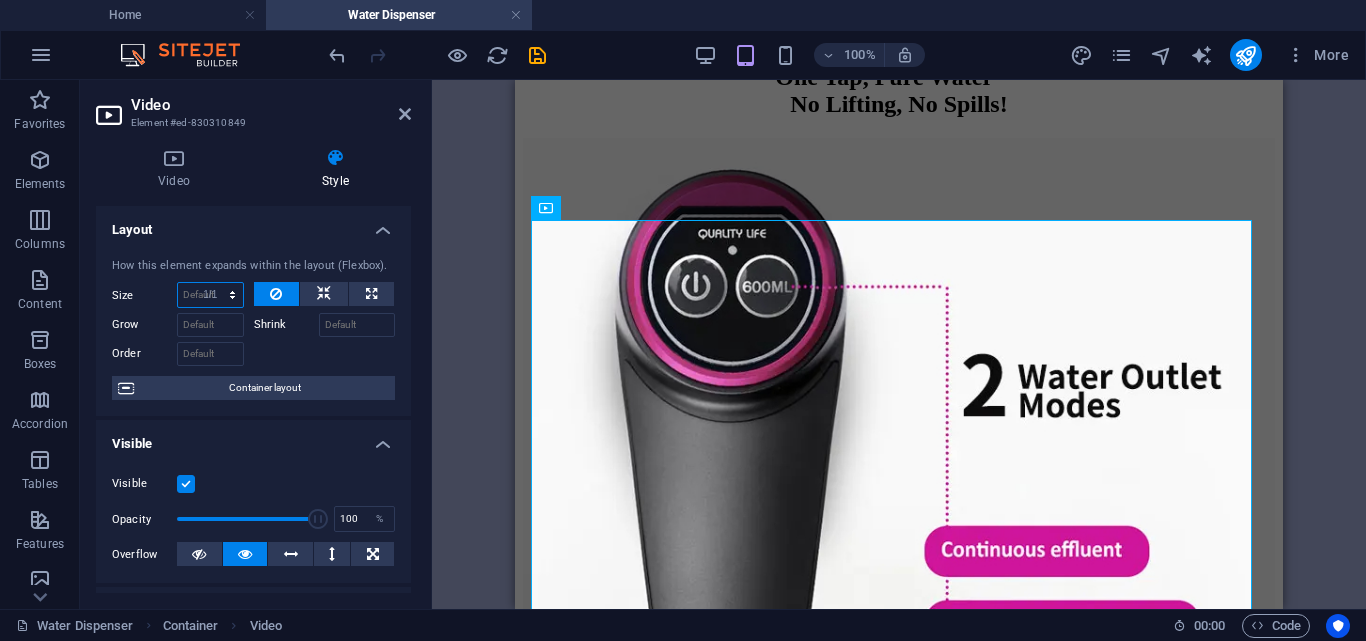 click on "Default auto px % 1/1 1/2 1/3 1/4 1/5 1/6 1/7 1/8 1/9 1/10" at bounding box center [210, 295] 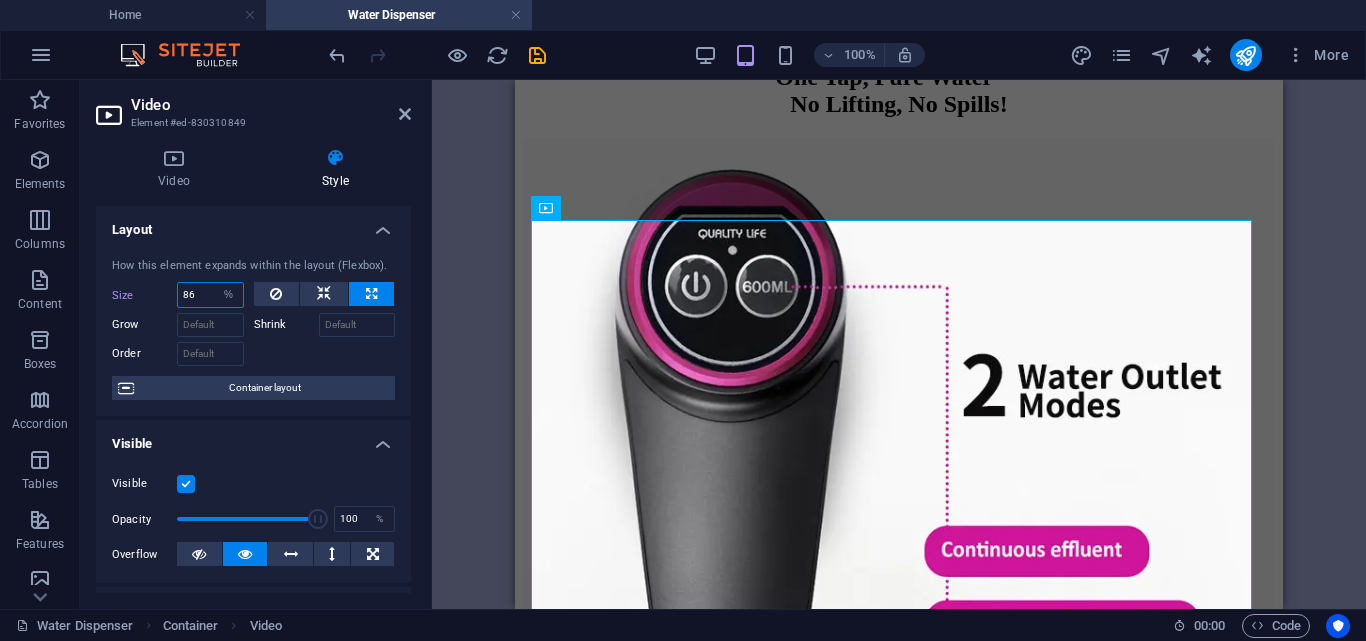 type on "85" 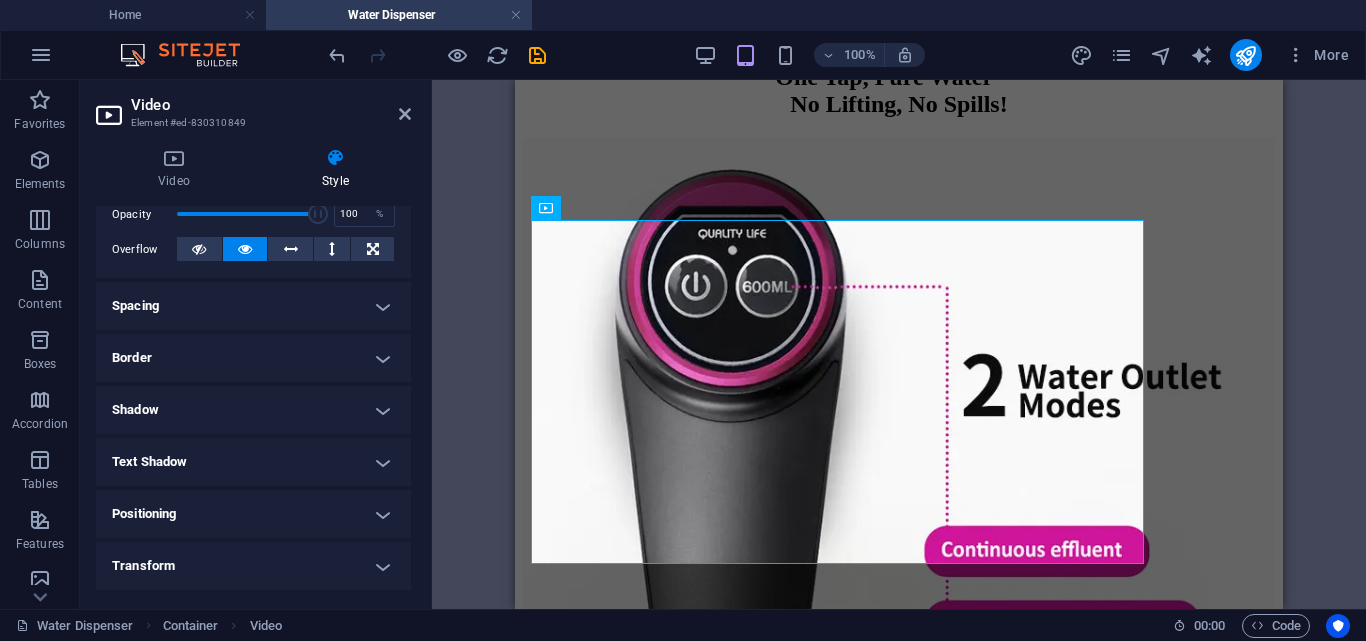 scroll, scrollTop: 286, scrollLeft: 0, axis: vertical 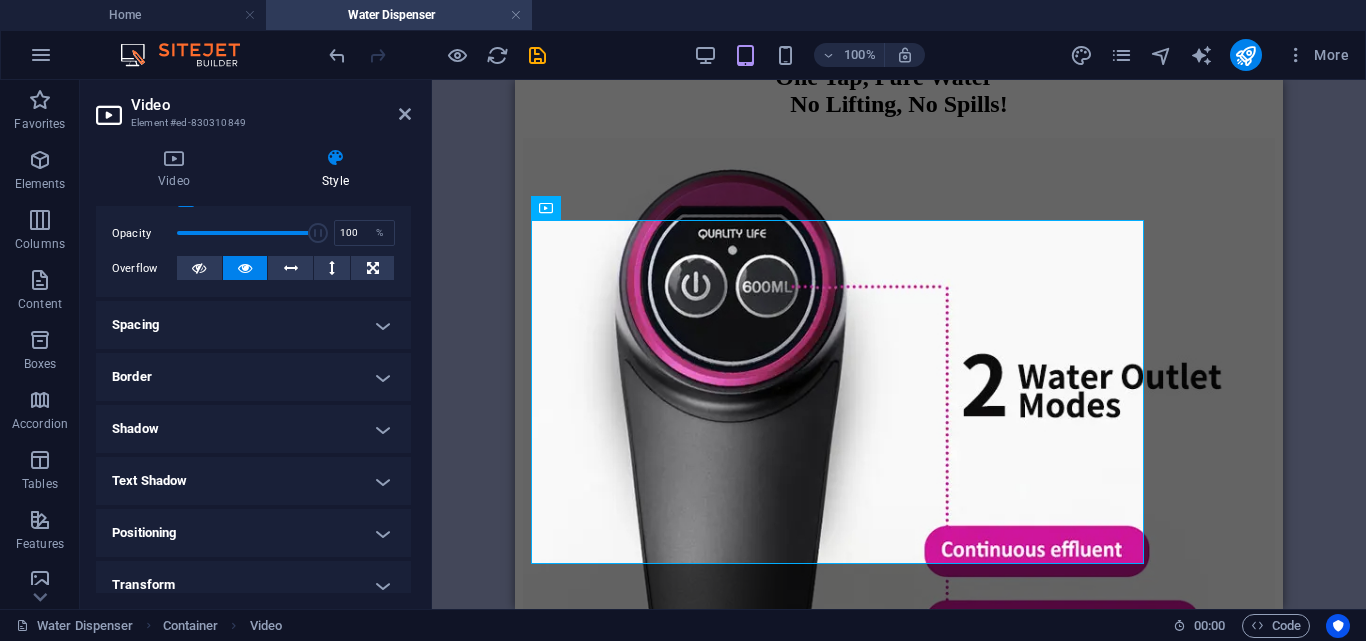 click on "Positioning" at bounding box center (253, 533) 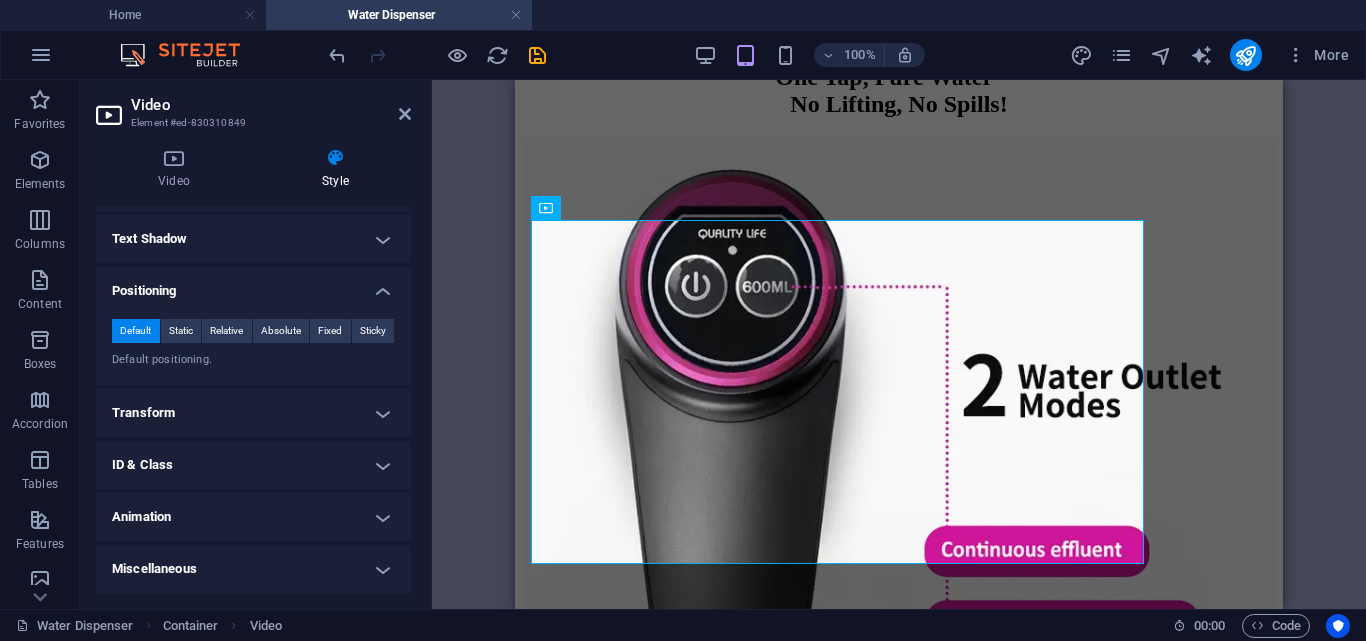 scroll, scrollTop: 526, scrollLeft: 0, axis: vertical 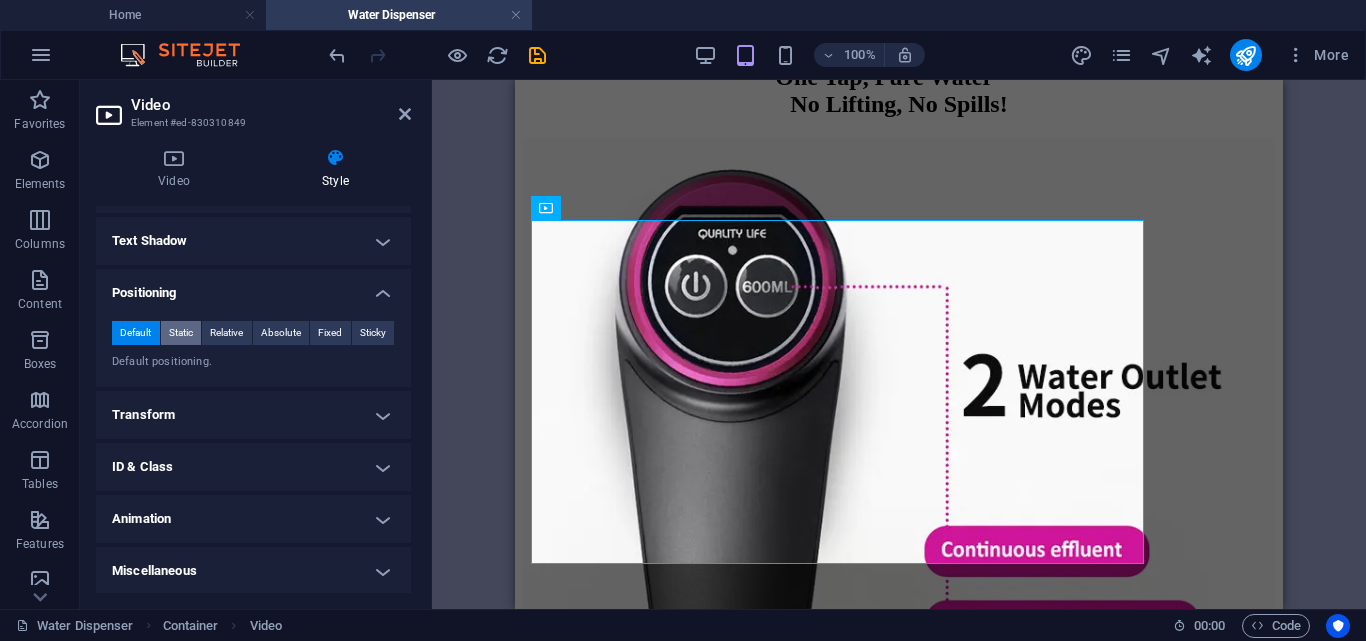 click on "Static" at bounding box center [181, 333] 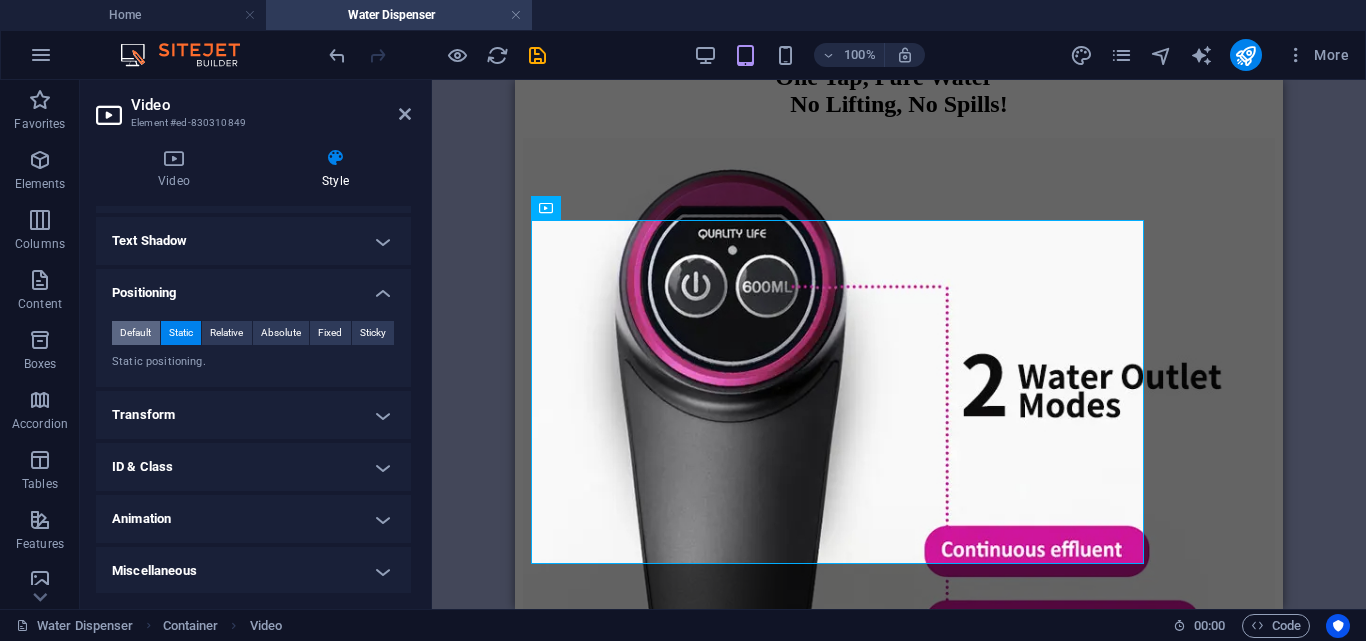 click on "Default" at bounding box center (135, 333) 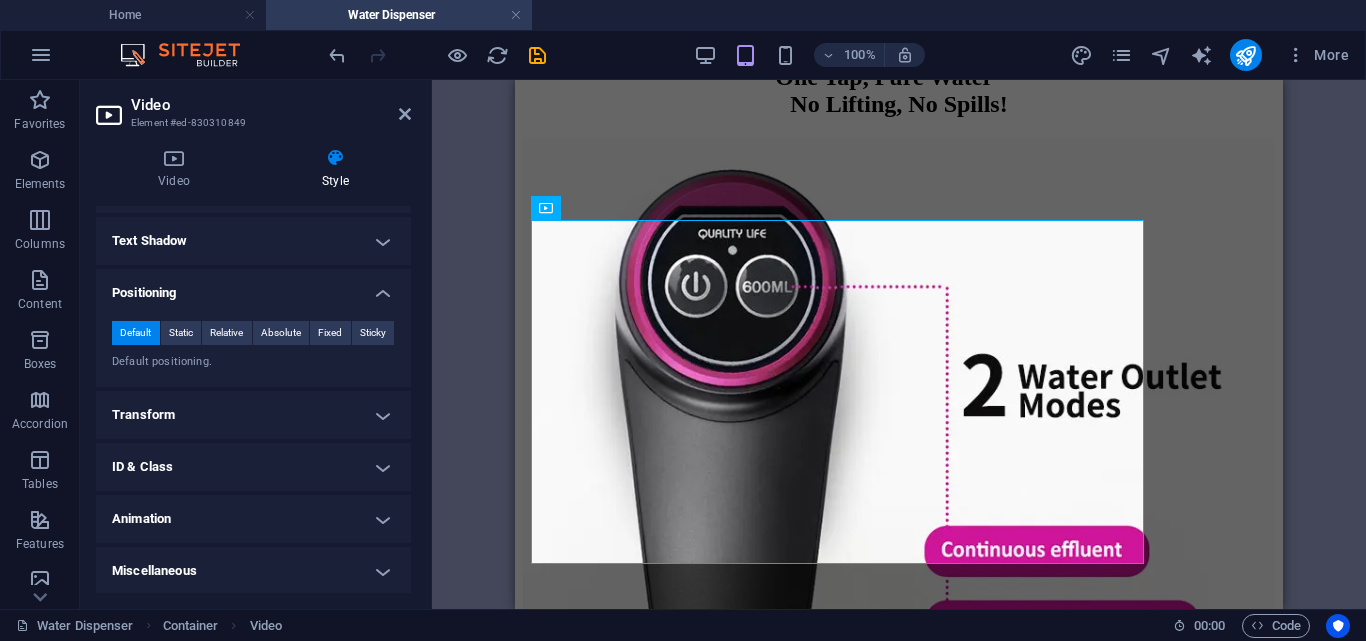 click on "Default positioning." at bounding box center (253, 362) 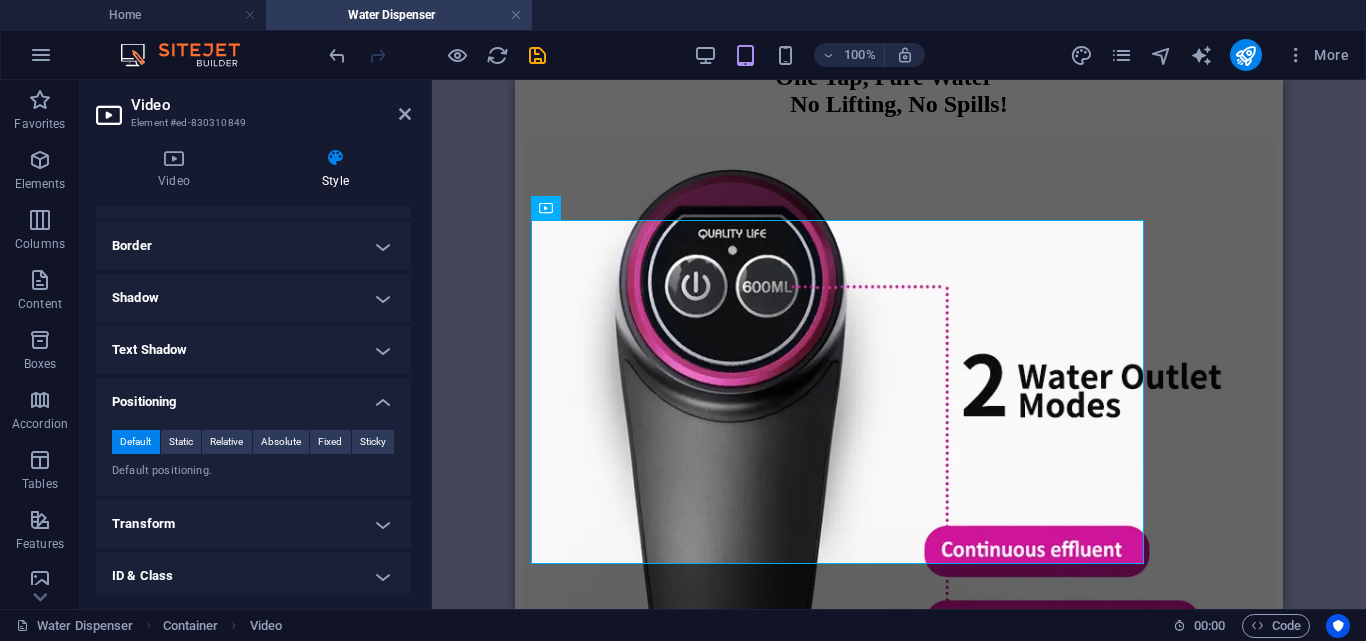 scroll, scrollTop: 437, scrollLeft: 0, axis: vertical 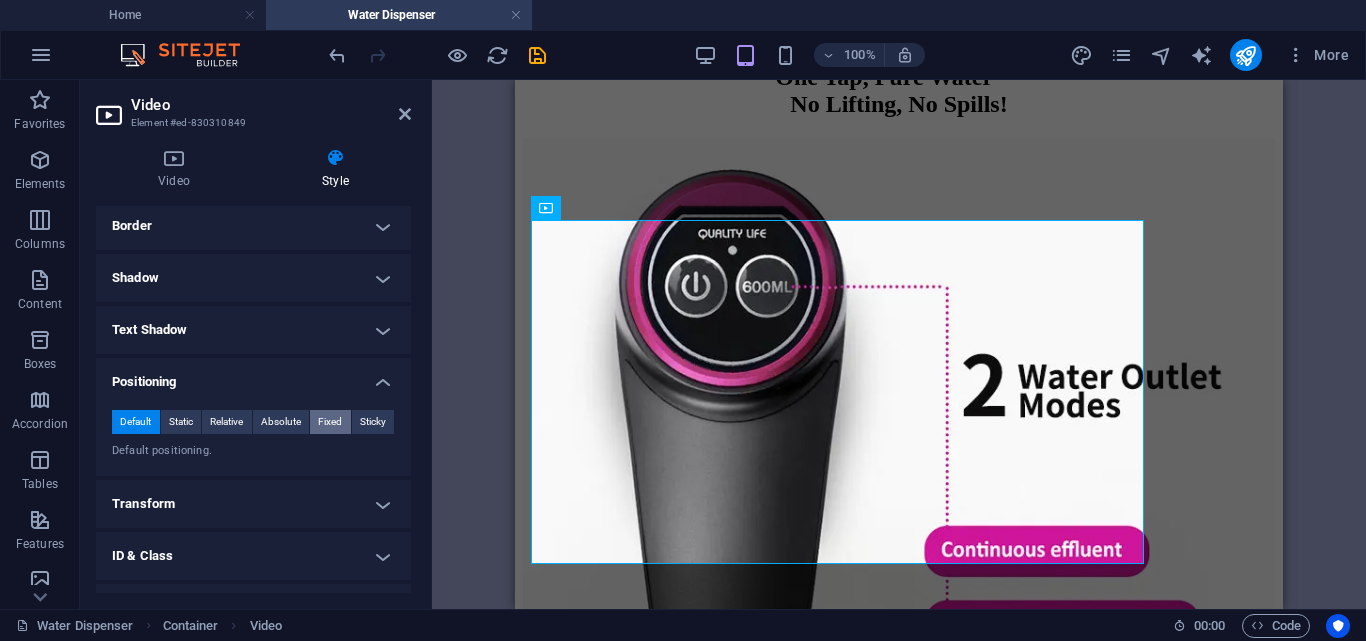 click on "Fixed" at bounding box center (330, 422) 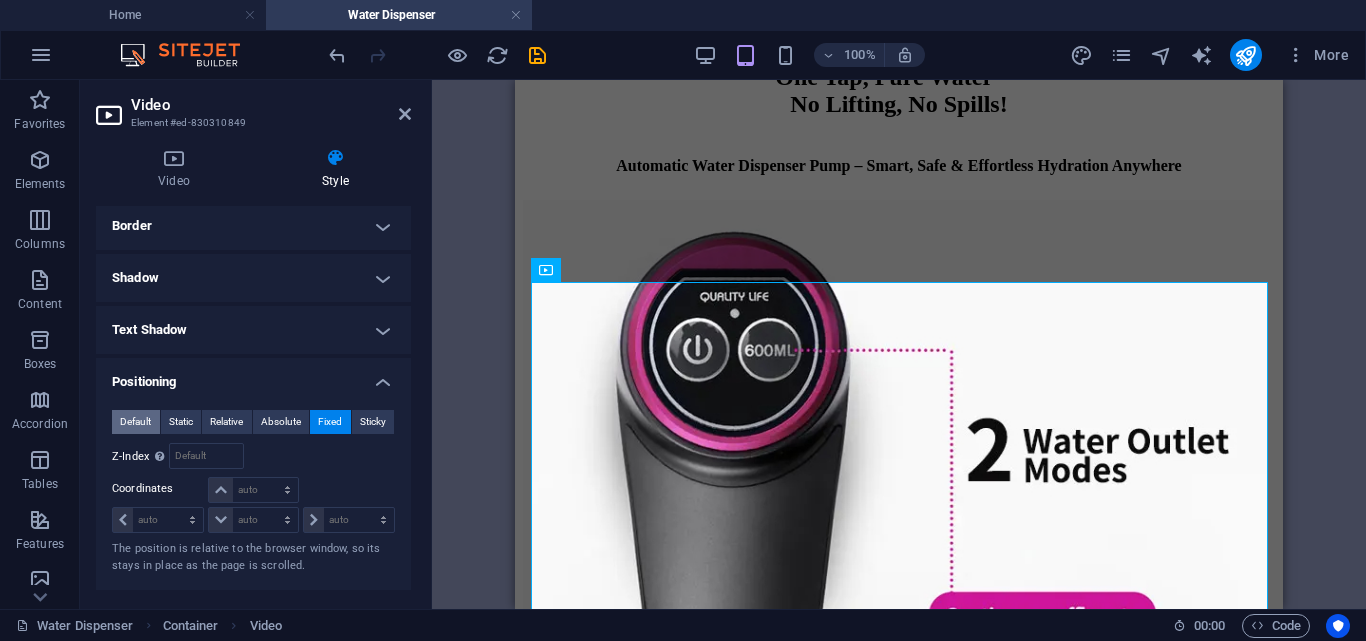 click on "Default" at bounding box center (135, 422) 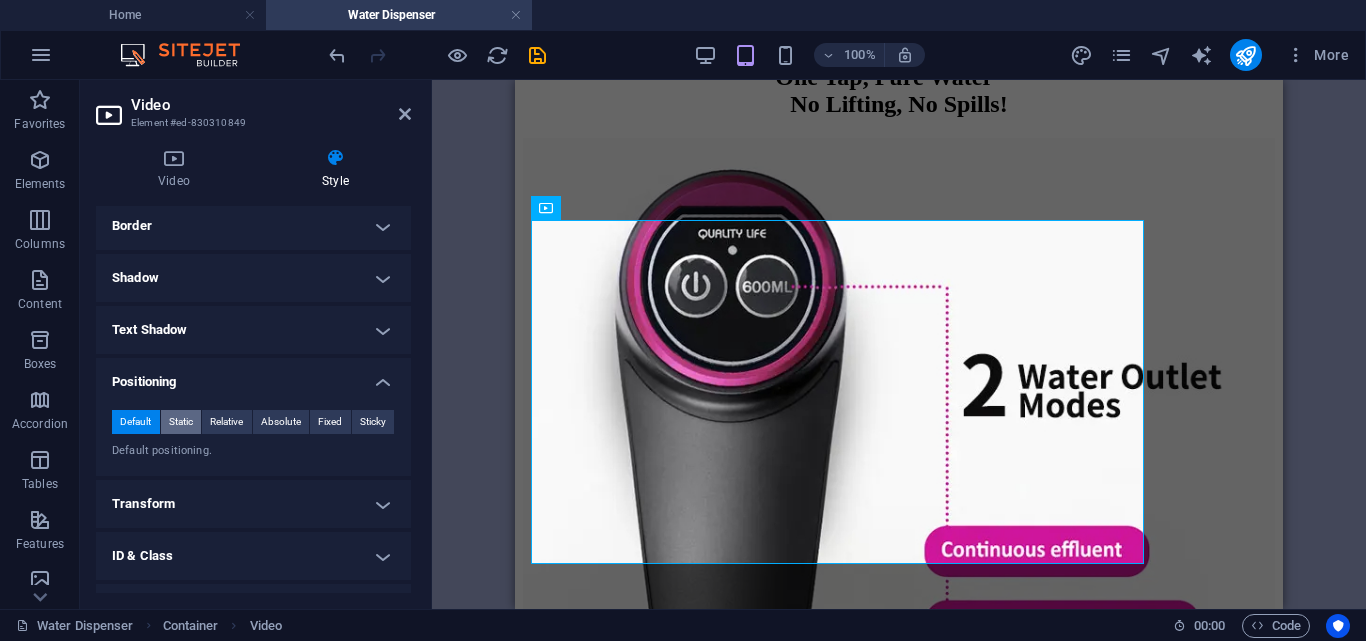 click on "Static" at bounding box center [181, 422] 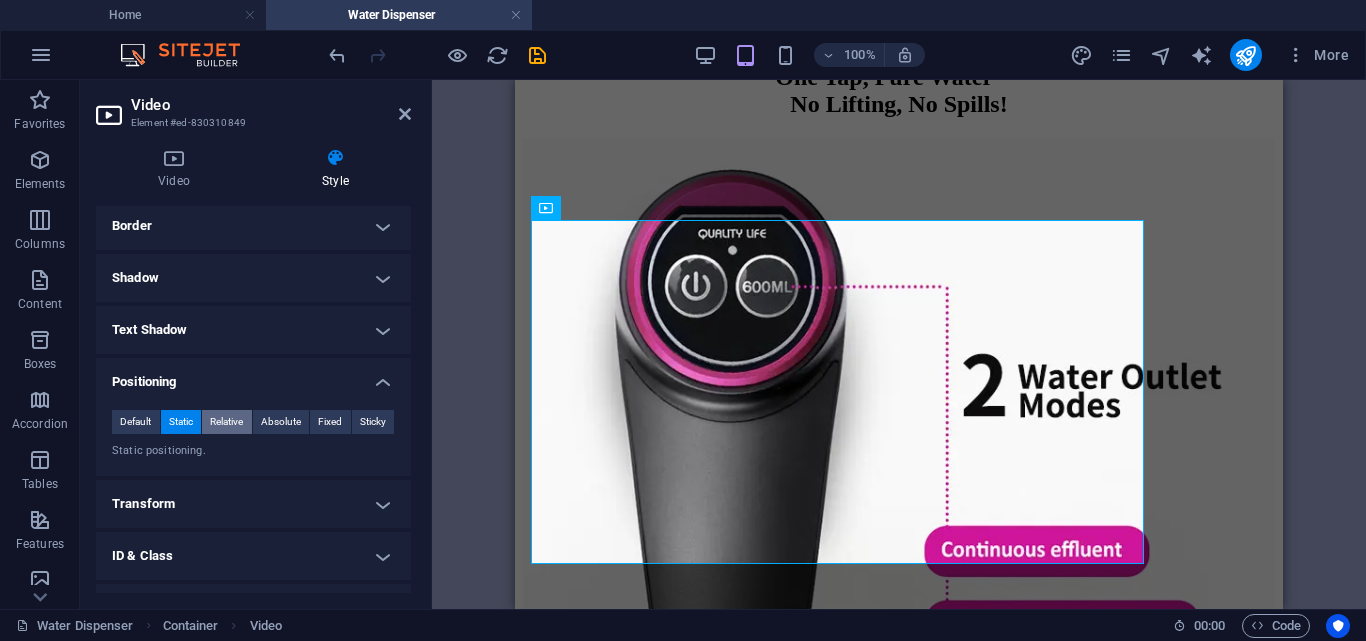 click on "Relative" at bounding box center (226, 422) 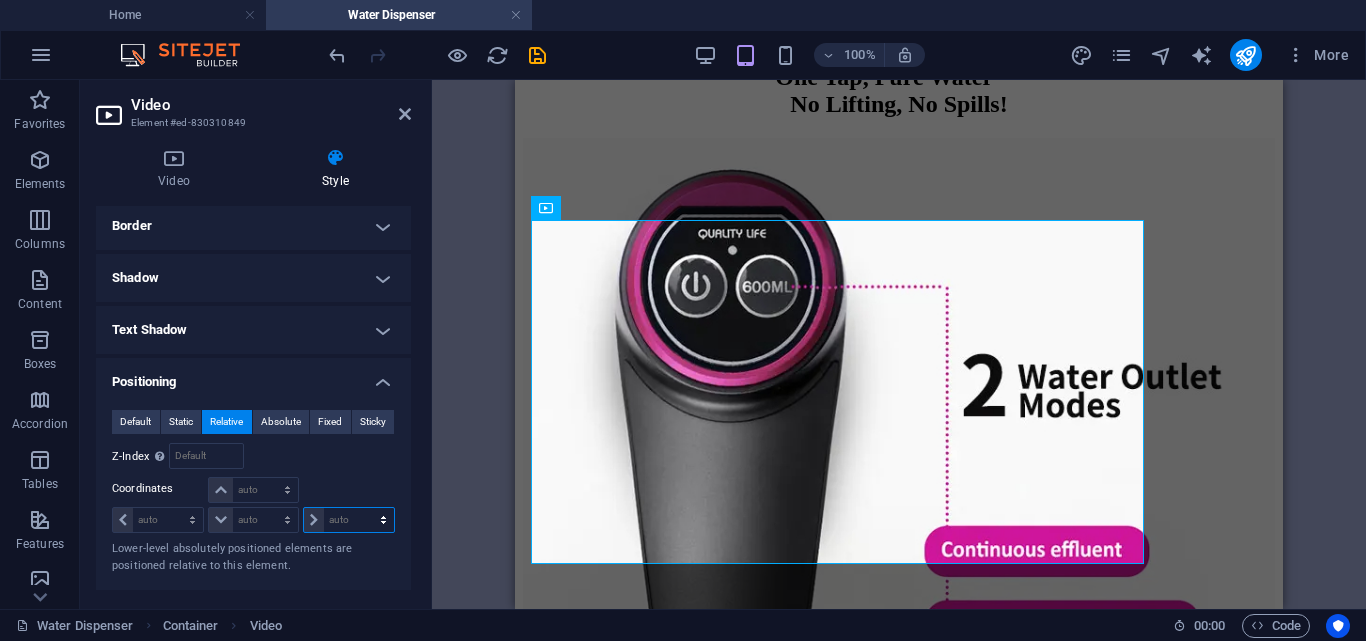 click on "auto px rem % em" at bounding box center (349, 520) 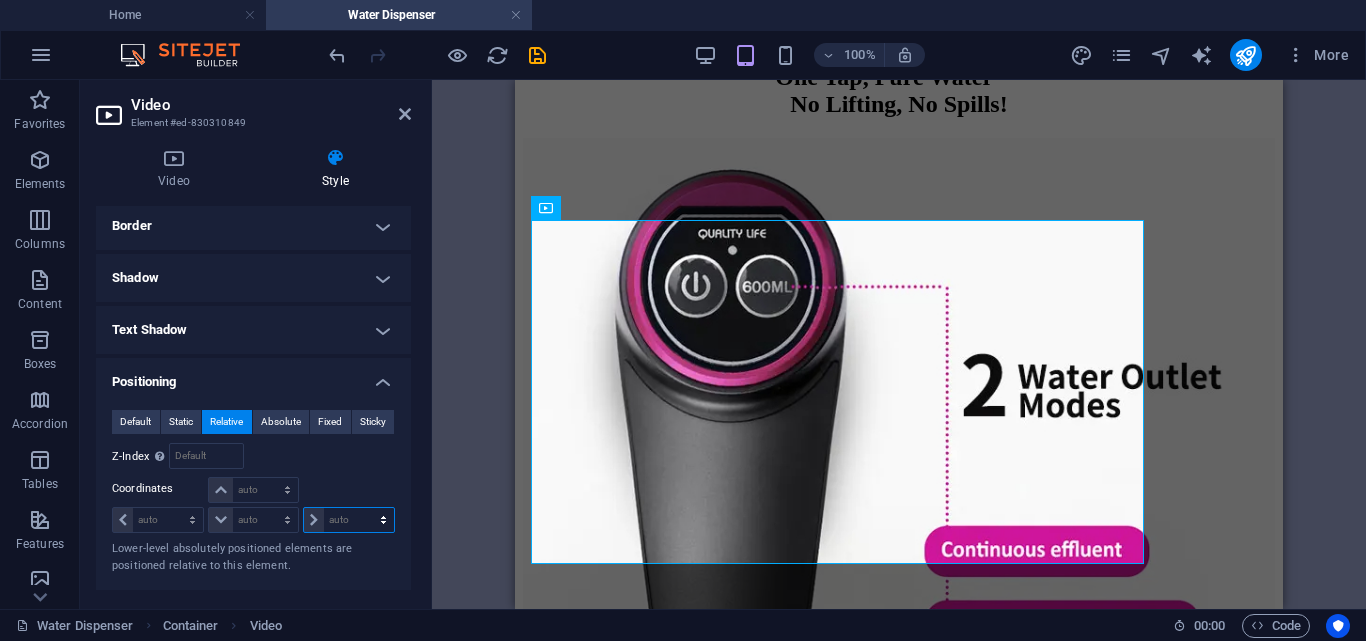 select on "px" 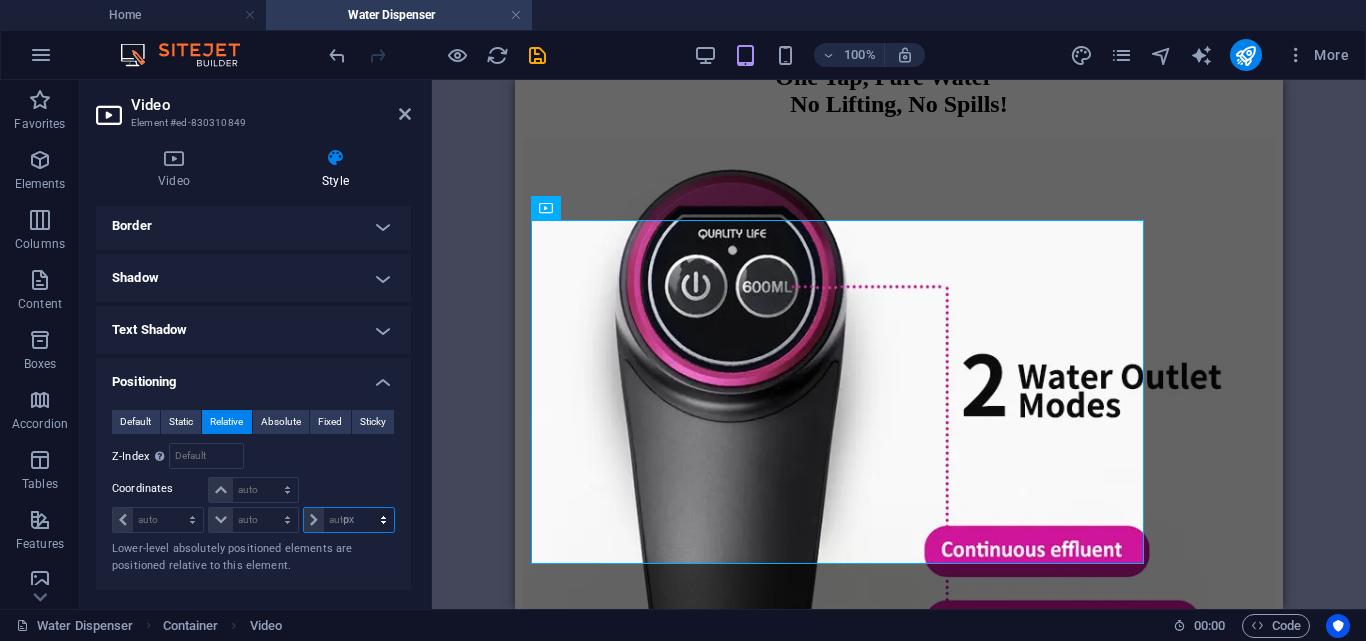 click on "auto px rem % em" at bounding box center [349, 520] 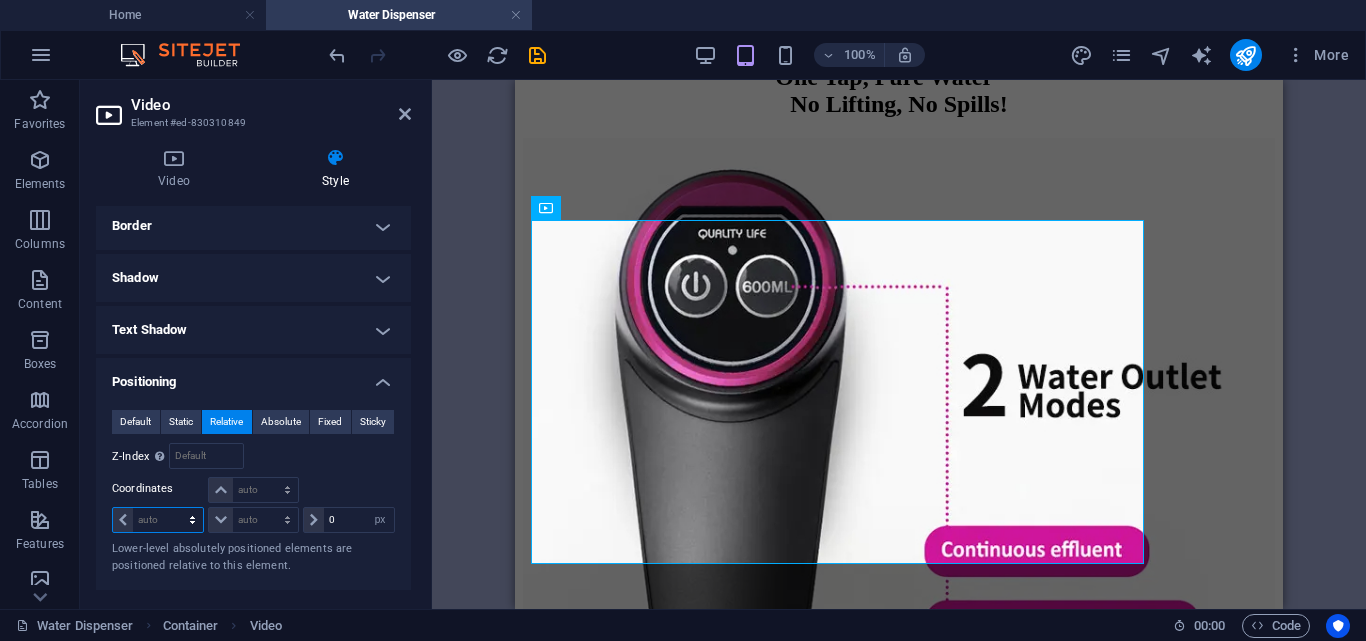 click on "auto px rem % em" at bounding box center (158, 520) 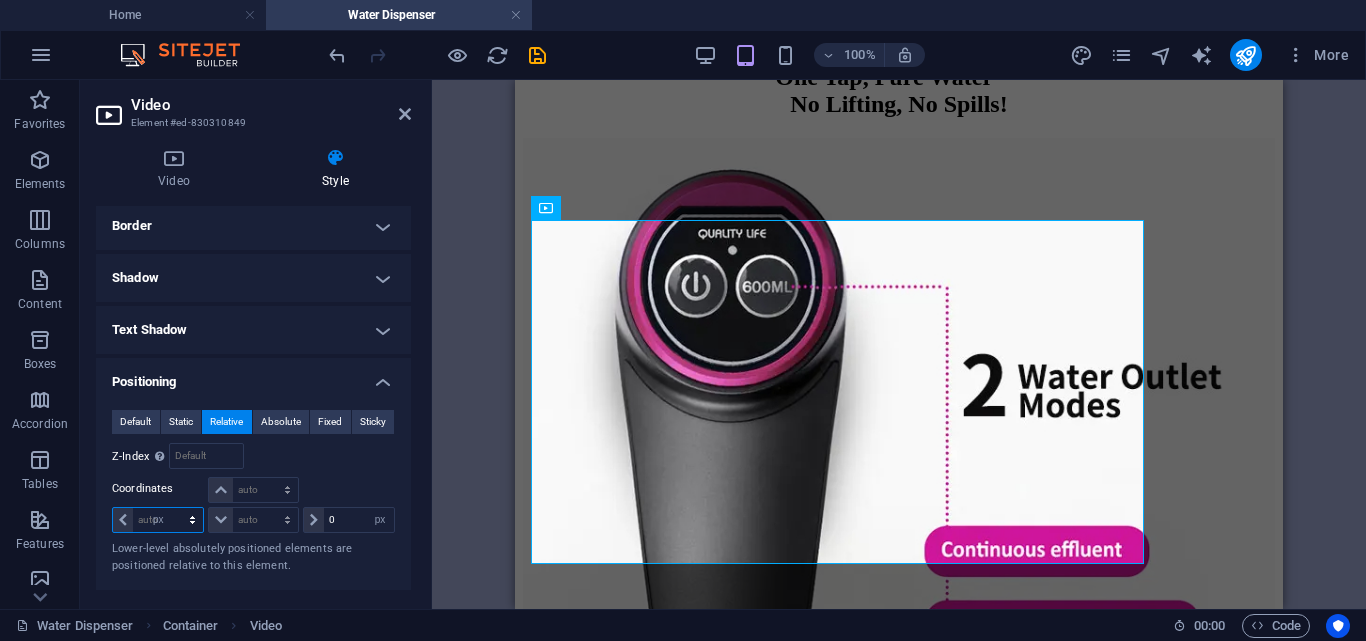 click on "auto px rem % em" at bounding box center (158, 520) 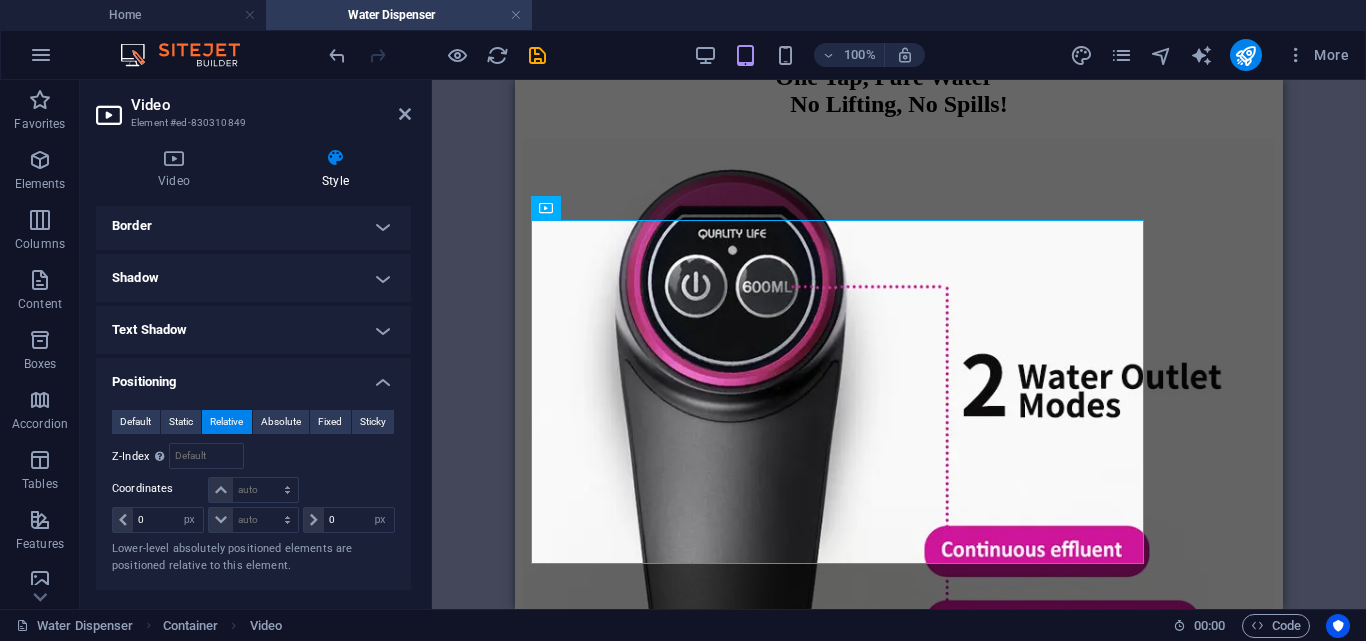 click on "Default Static Relative Absolute Fixed Sticky Z-Index Sets the order of the element from back to front. The higher the value, the higher is the element. Relative to body Coordinates auto px rem % em 0 auto px rem % em auto px rem % em 0 auto px rem % em Lower-level absolutely positioned elements are positioned relative to this element." at bounding box center (253, 492) 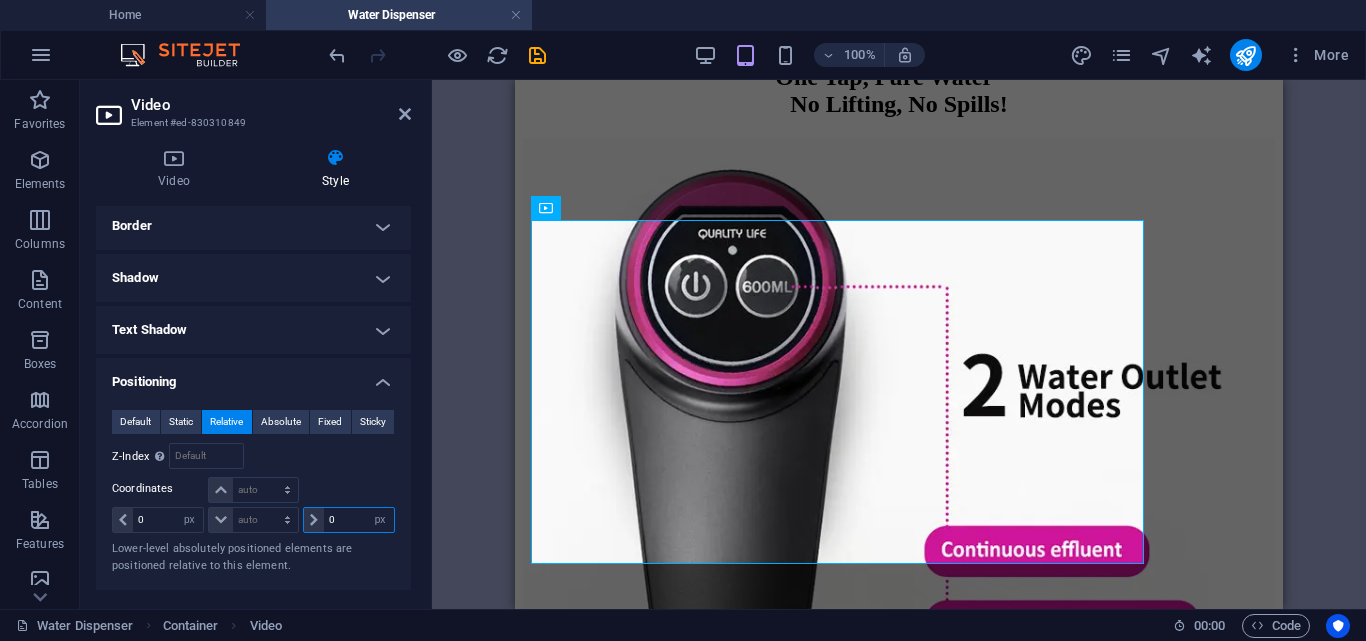 click on "0" at bounding box center [359, 520] 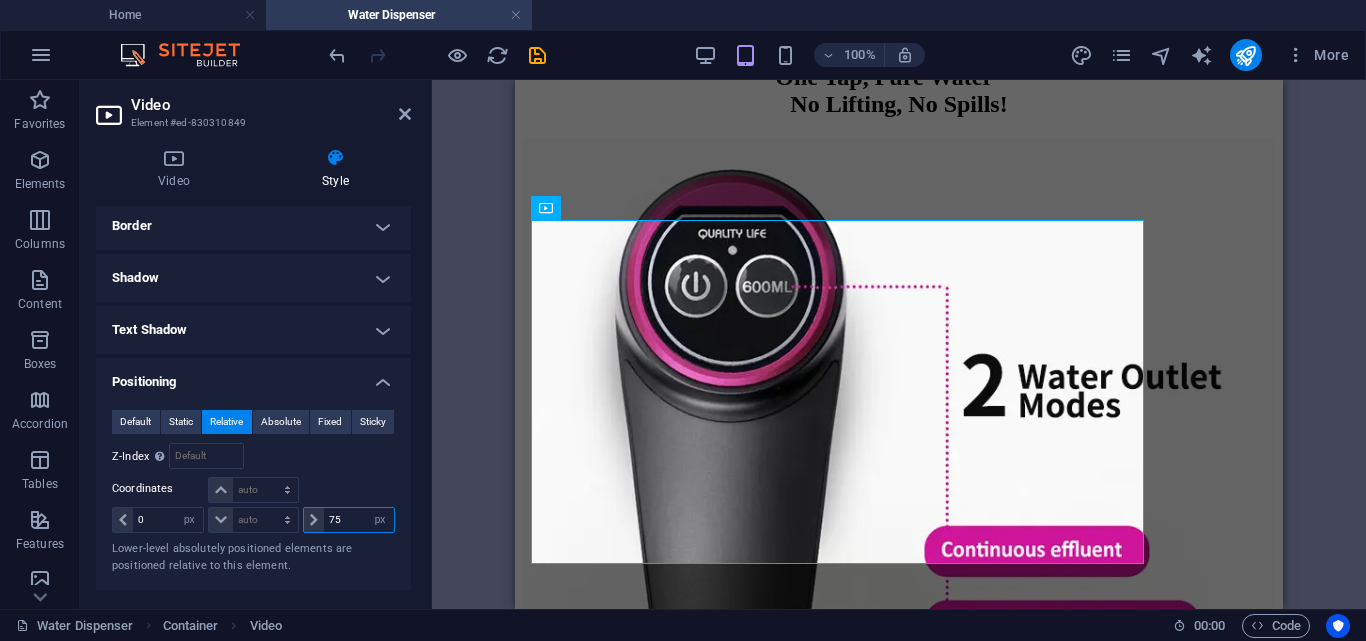 type on "7" 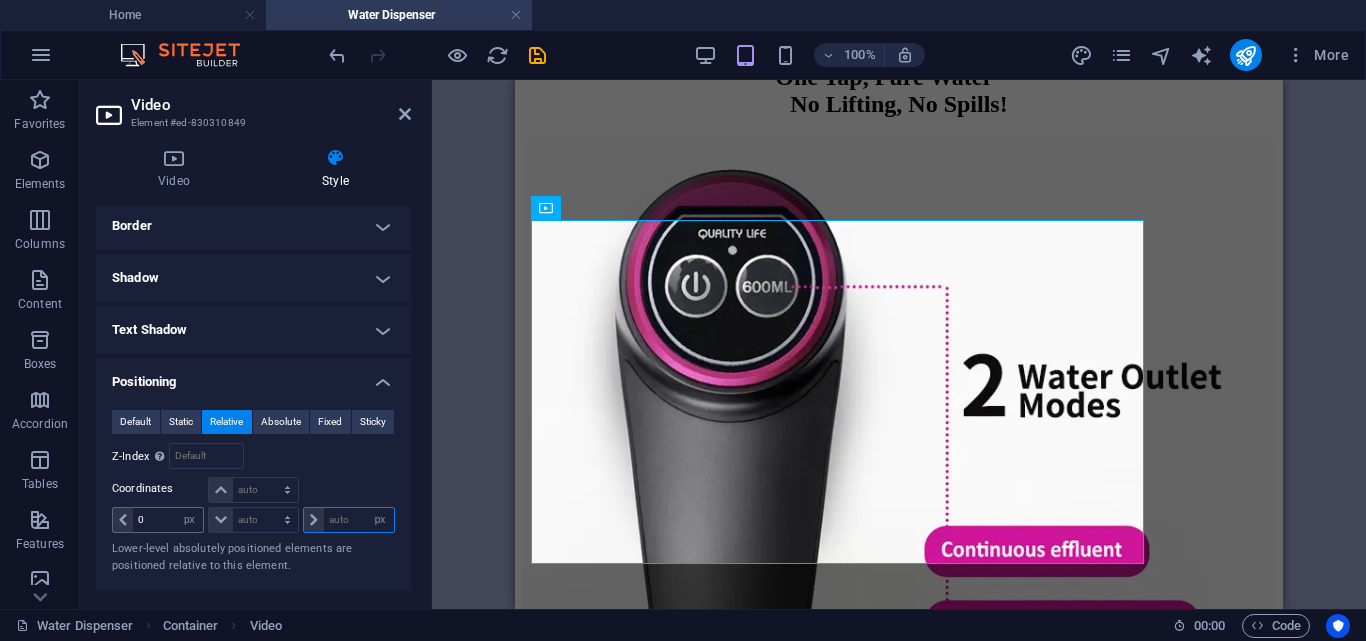 type 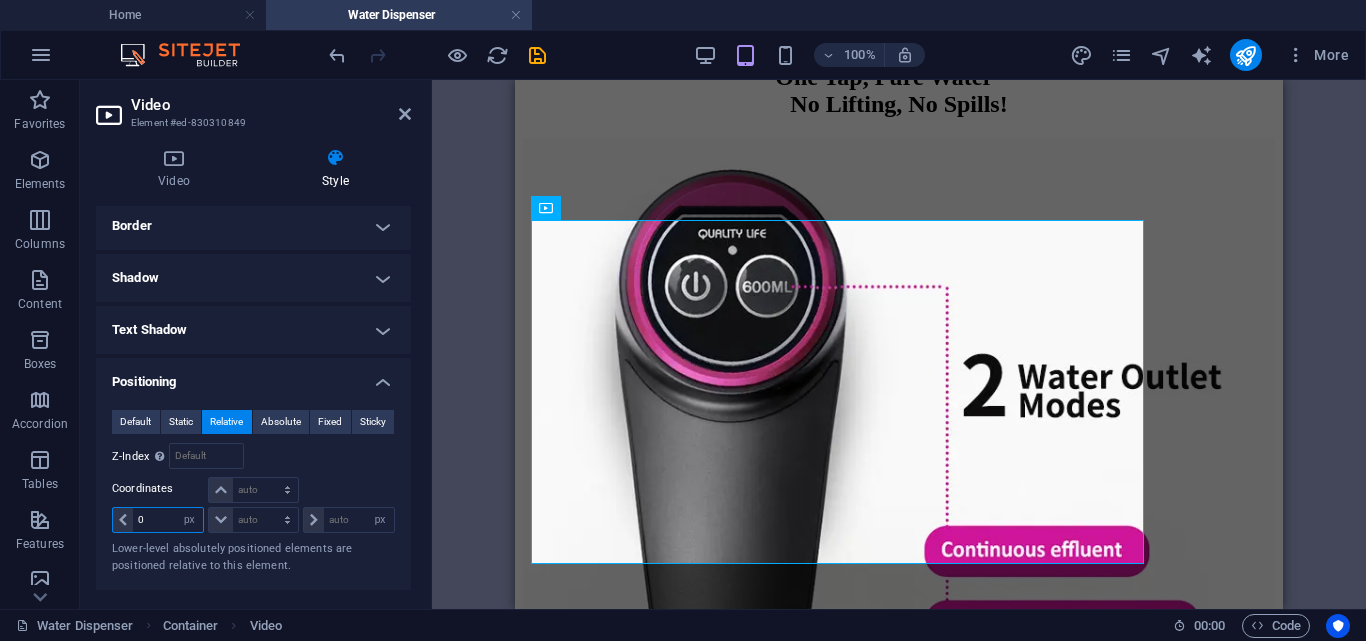 click on "0" at bounding box center [168, 520] 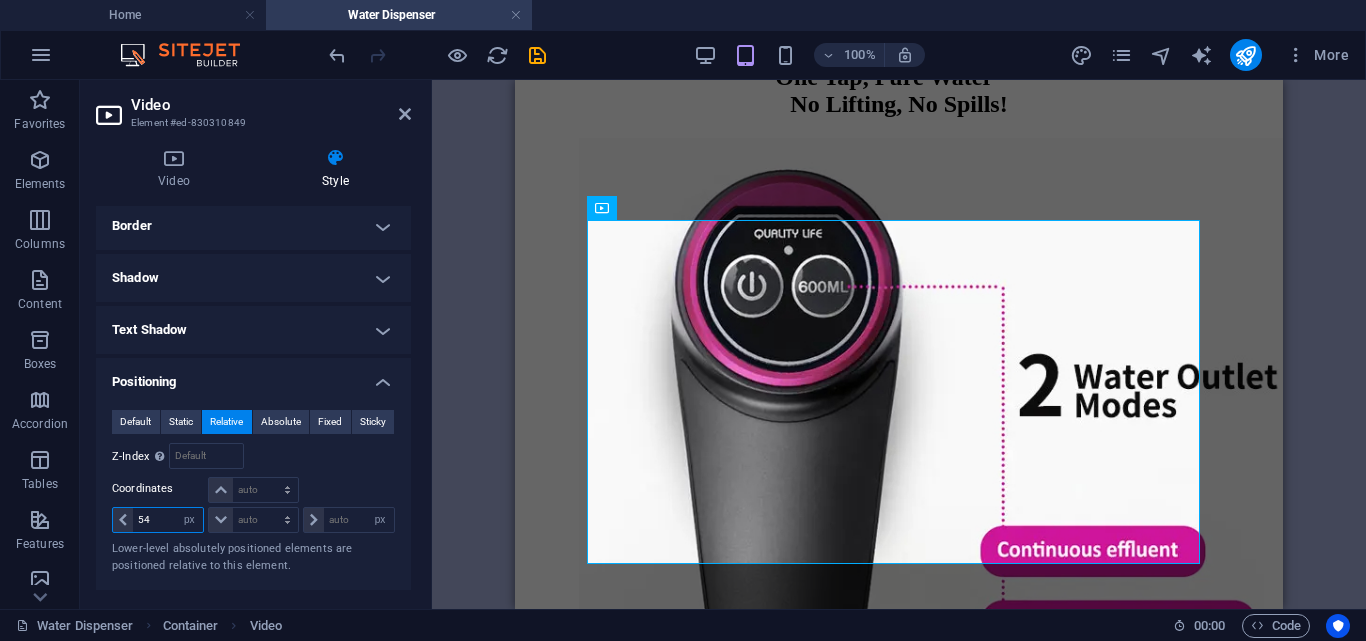 type on "53" 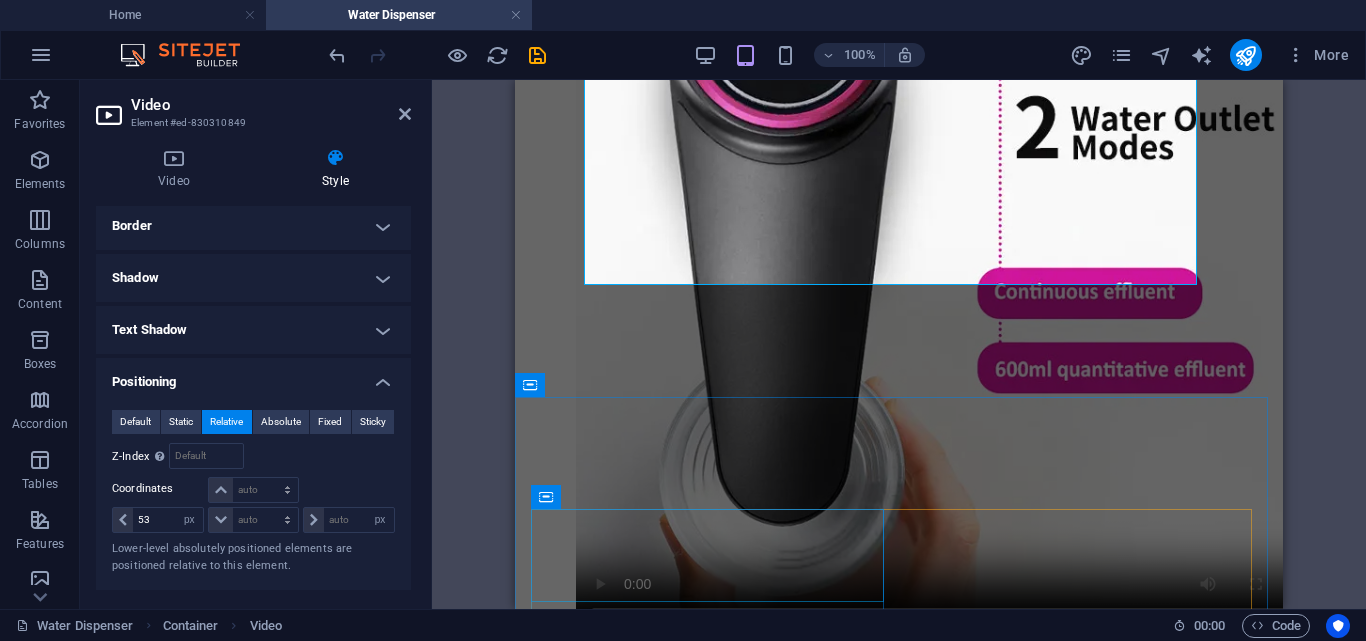 scroll, scrollTop: 346, scrollLeft: 0, axis: vertical 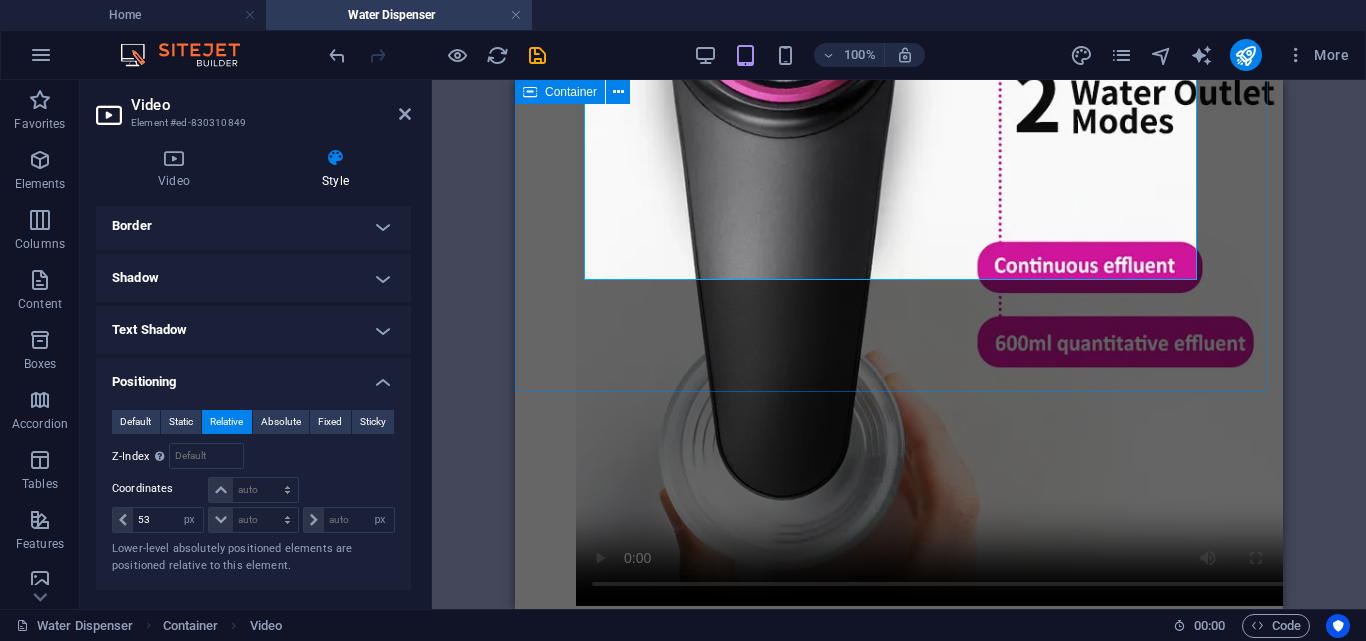 click at bounding box center [899, 232] 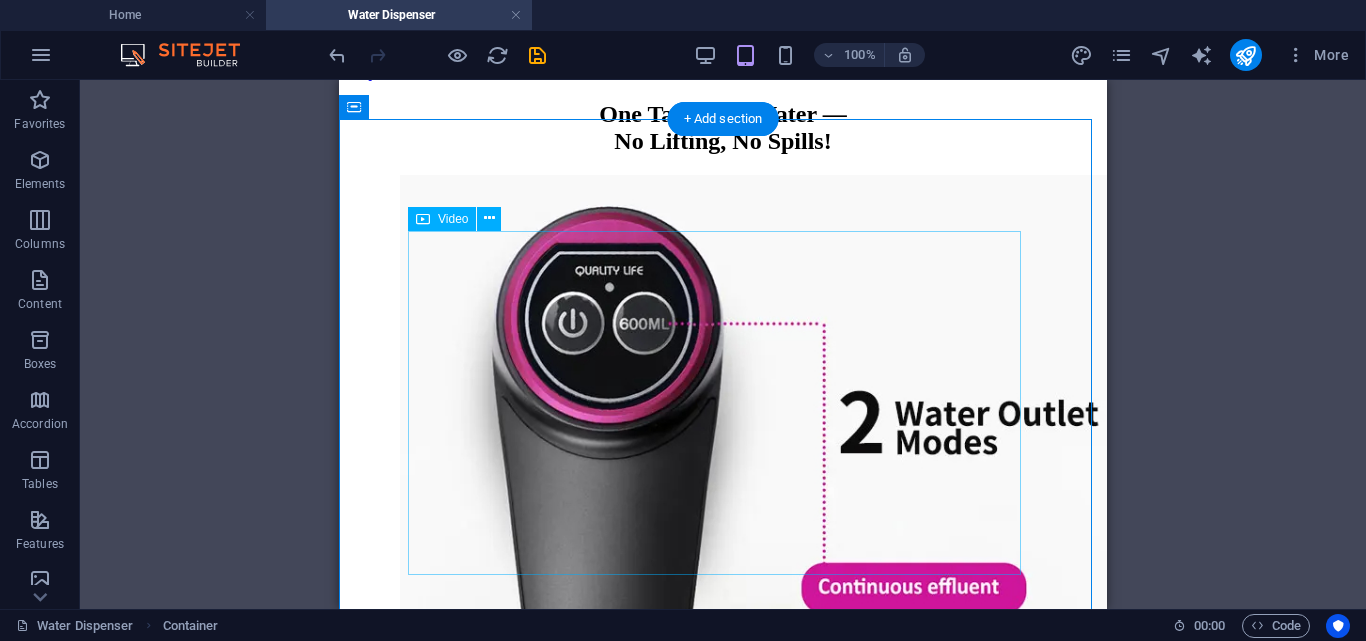 scroll, scrollTop: 0, scrollLeft: 0, axis: both 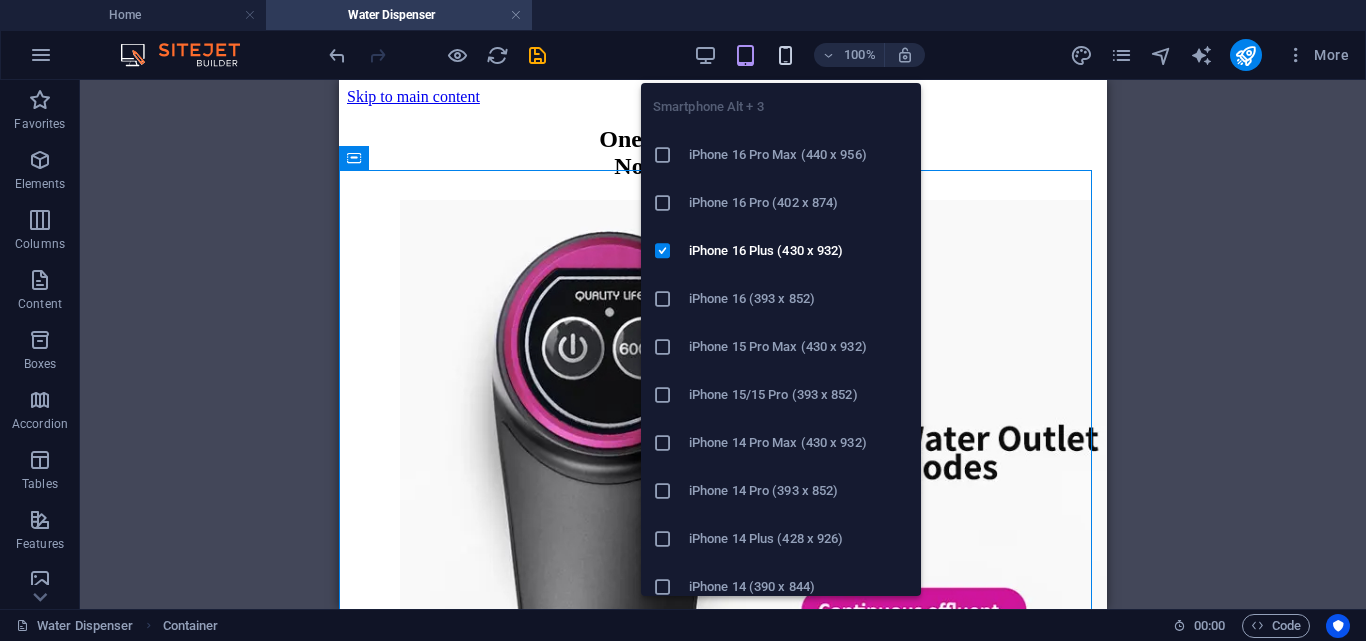 click at bounding box center [785, 55] 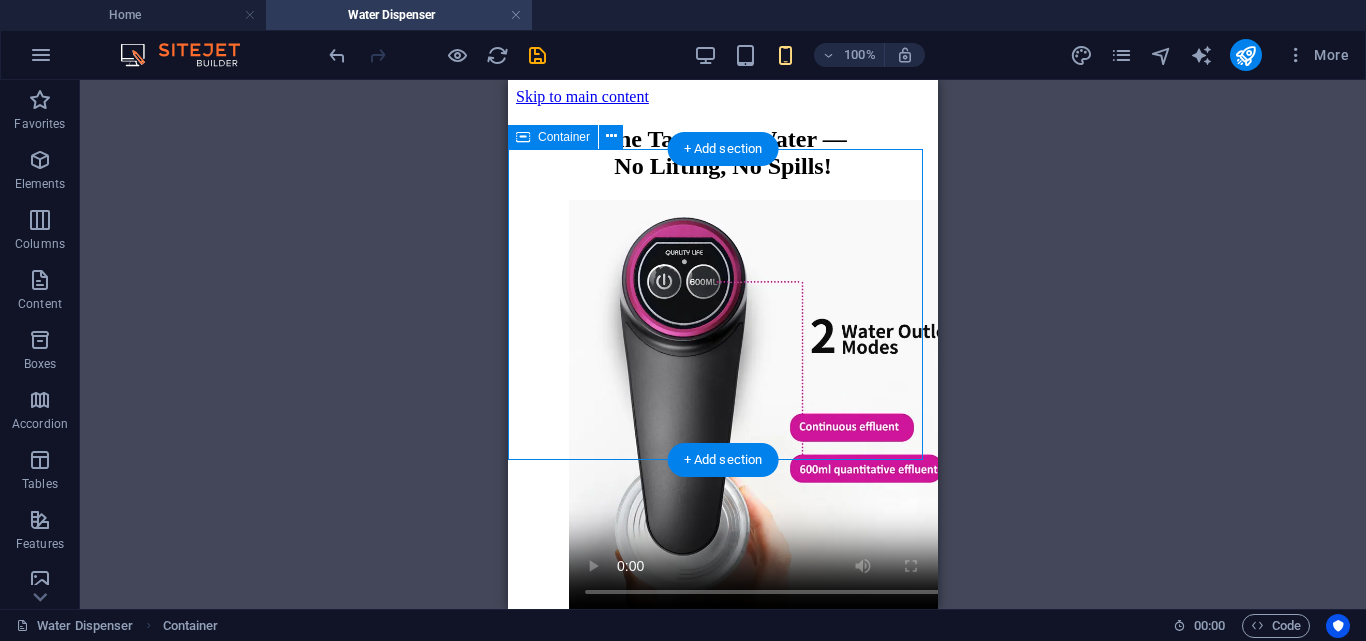 click at bounding box center (723, 409) 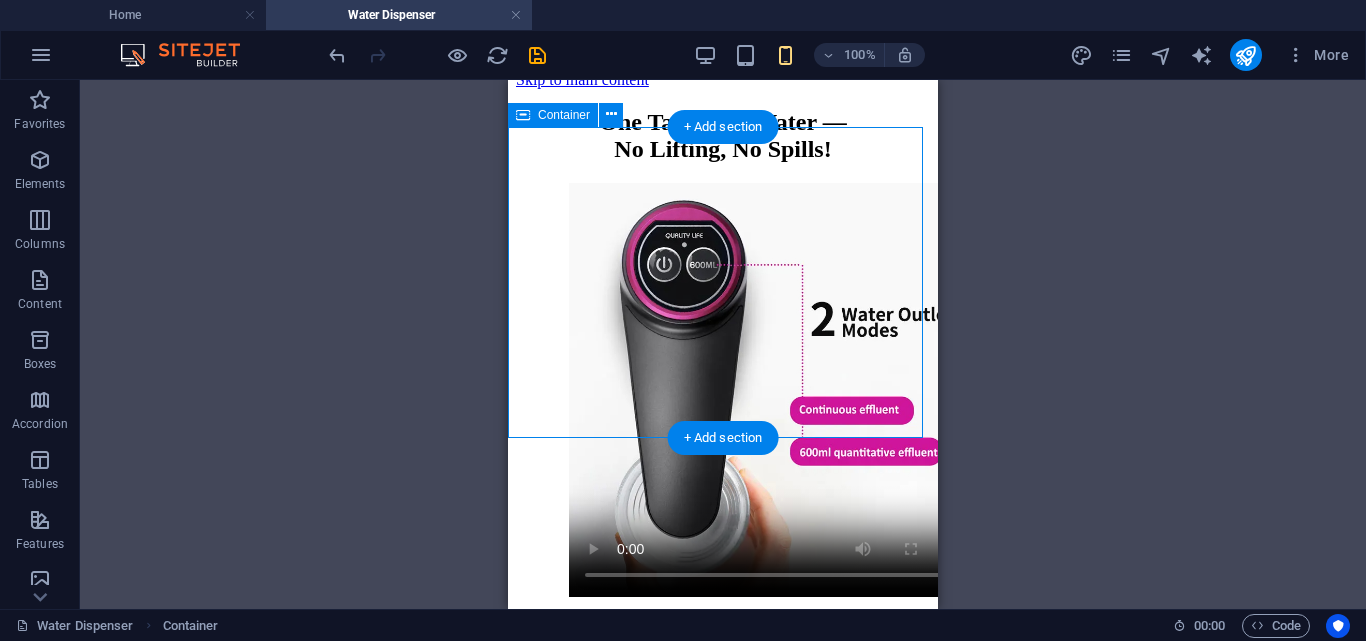 scroll, scrollTop: 25, scrollLeft: 0, axis: vertical 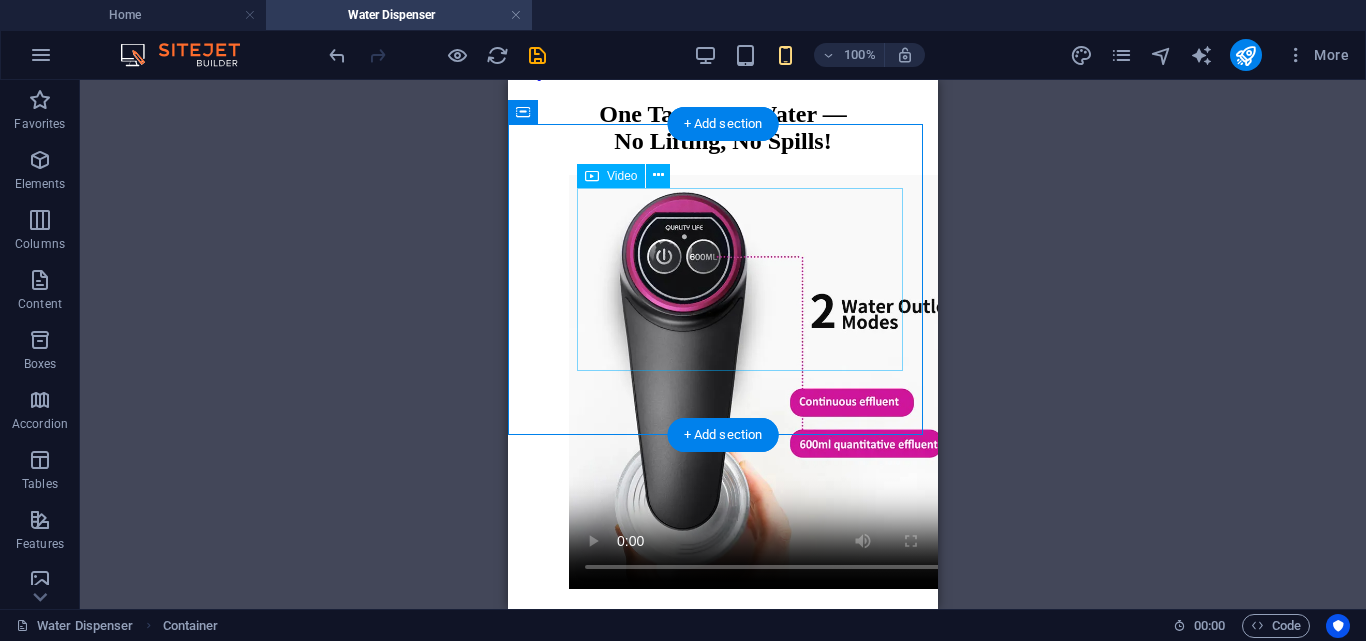 click at bounding box center (776, 384) 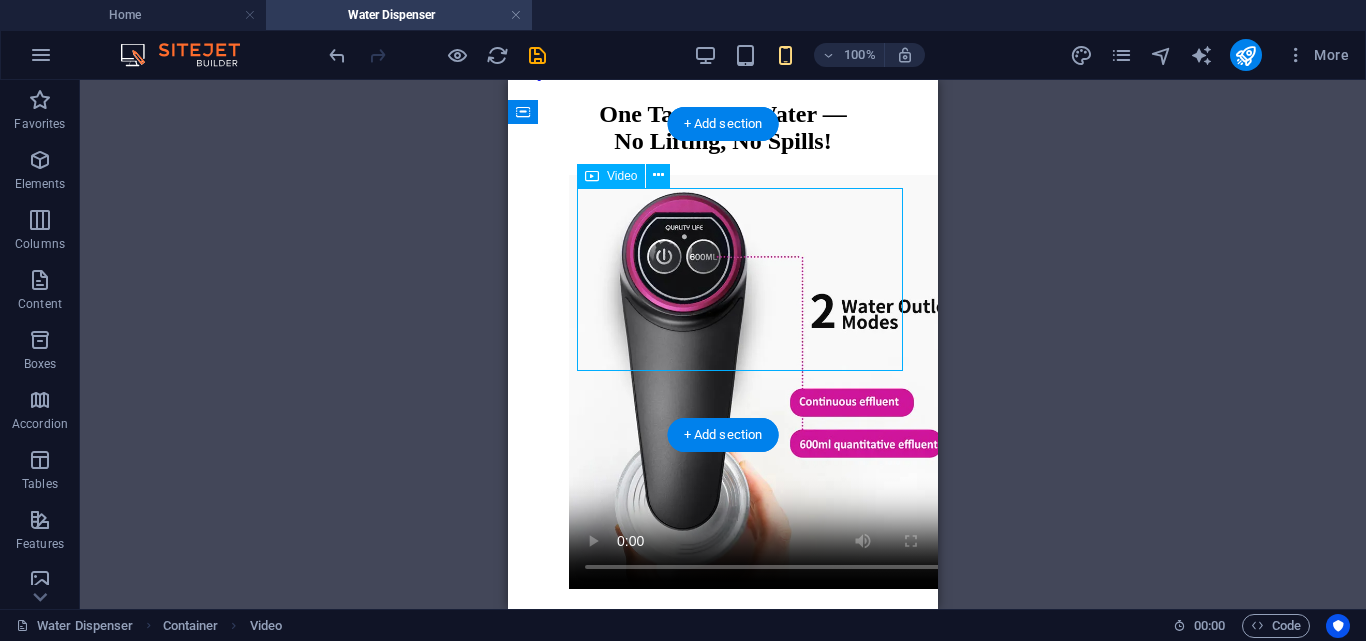 click at bounding box center [776, 384] 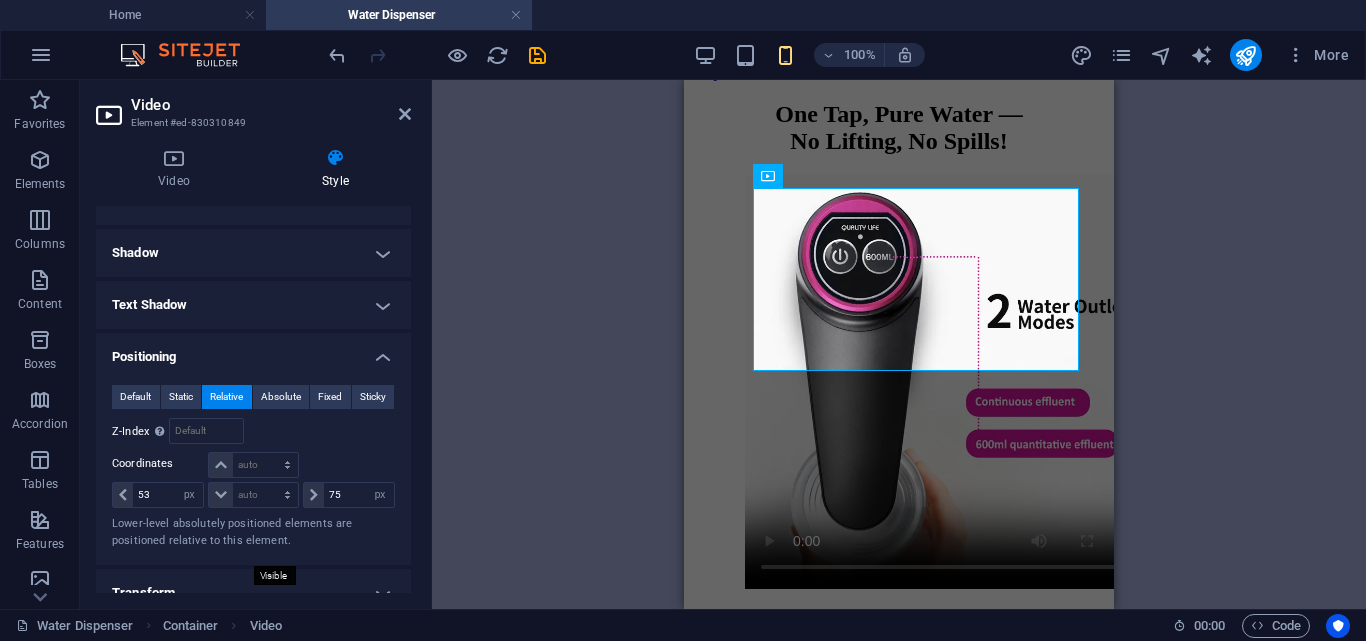 scroll, scrollTop: 465, scrollLeft: 0, axis: vertical 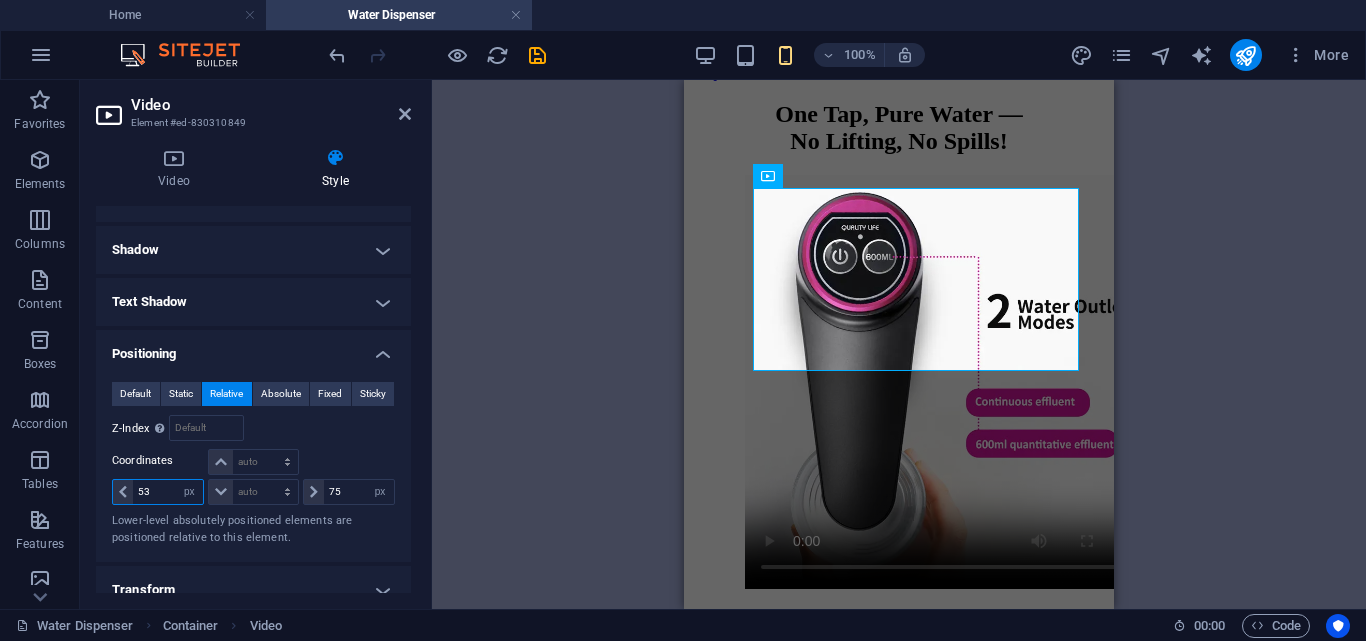 click on "53" at bounding box center (168, 492) 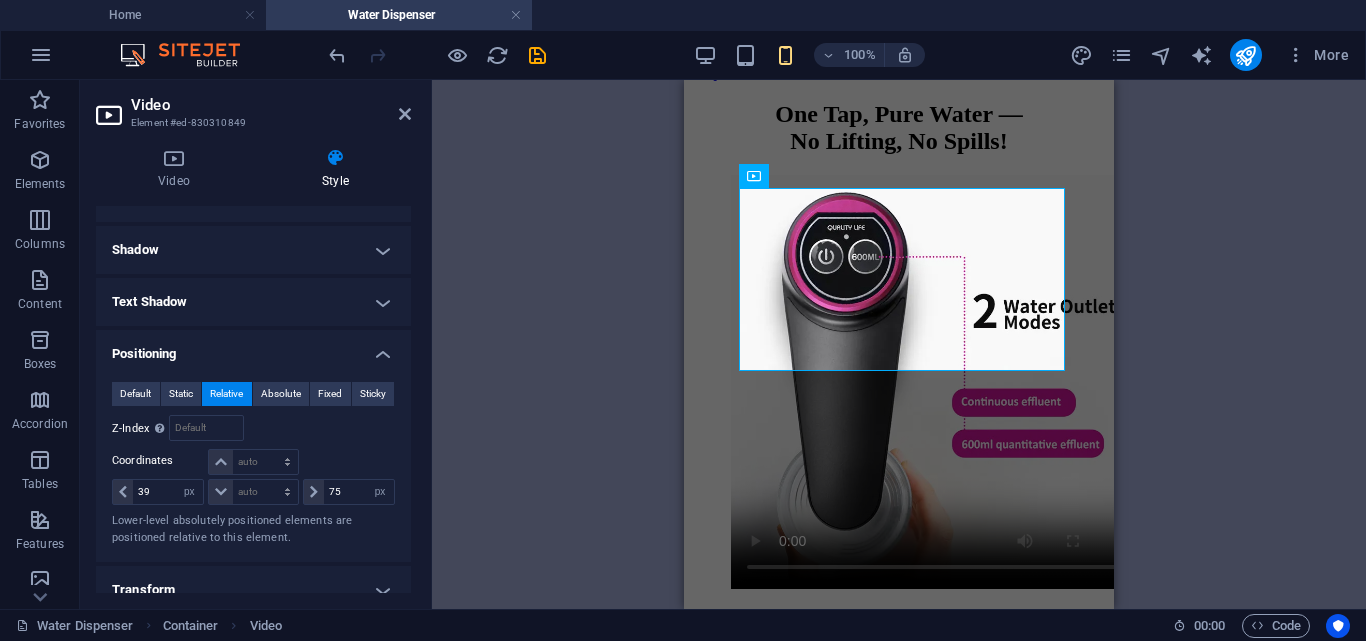click on "Drag here to replace the existing content. Press “Ctrl” if you want to create a new element.
H2   Video   Container   Container   Placeholder   Container   Image   Preset   Container   Container   H4   Preset   Container" at bounding box center [899, 344] 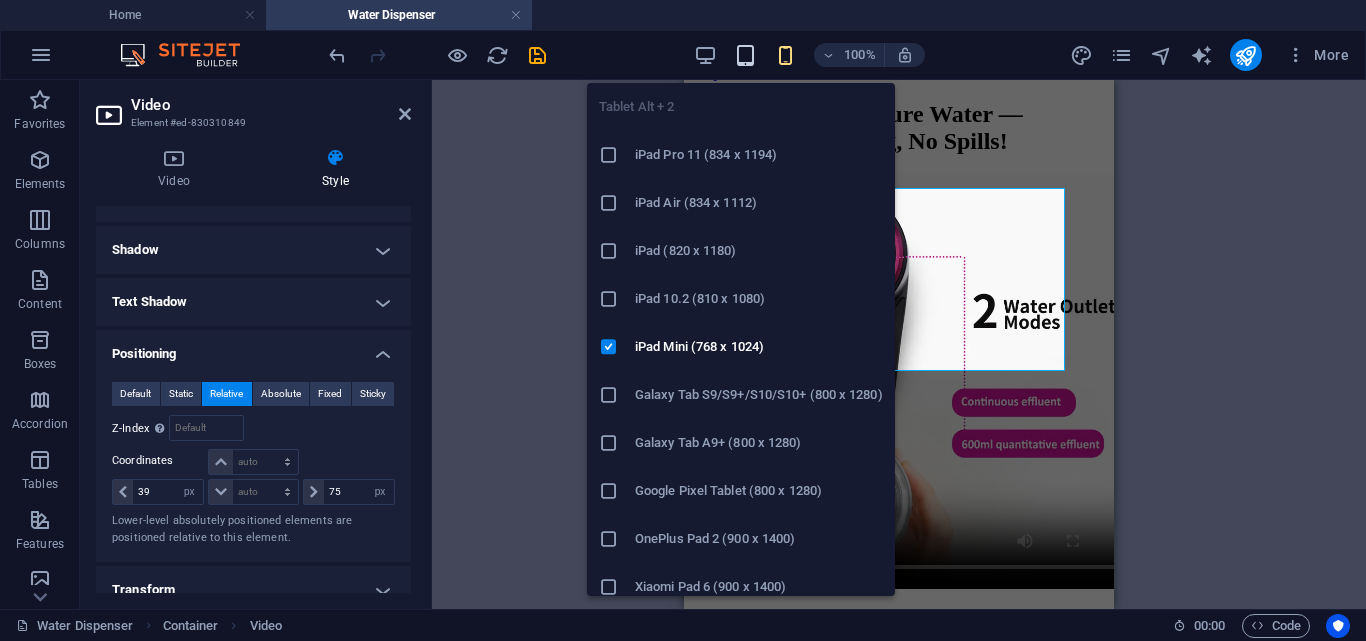 click at bounding box center [745, 55] 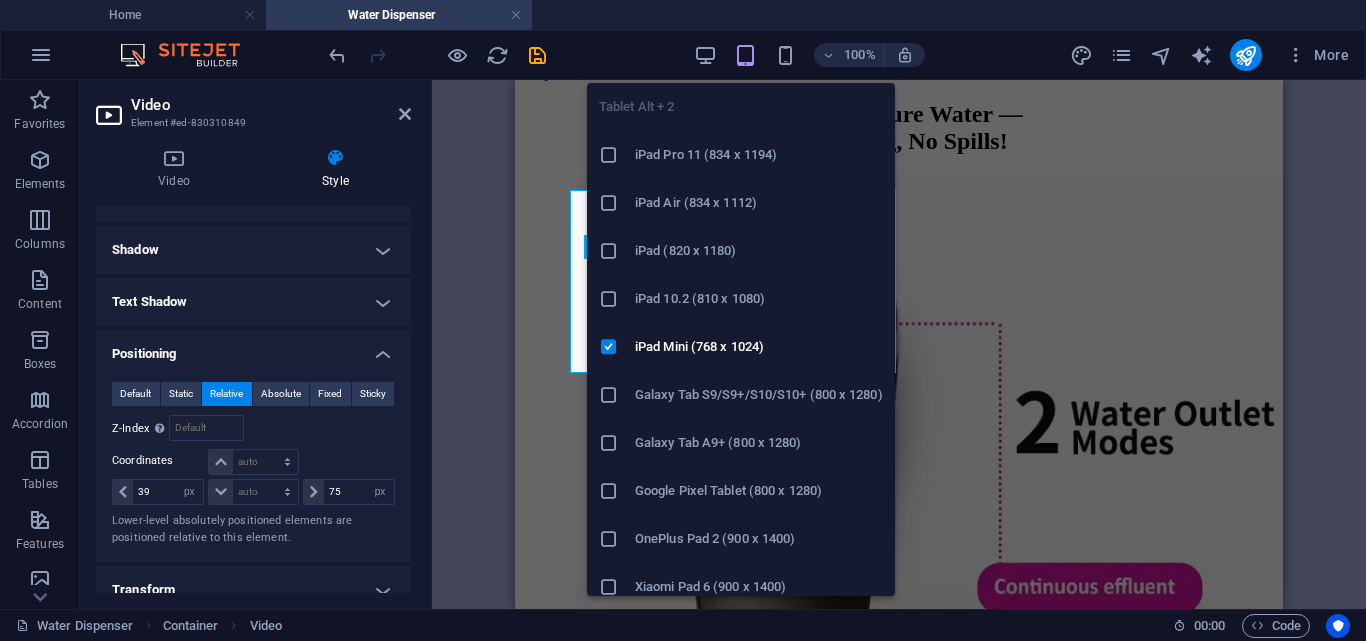 scroll, scrollTop: 23, scrollLeft: 0, axis: vertical 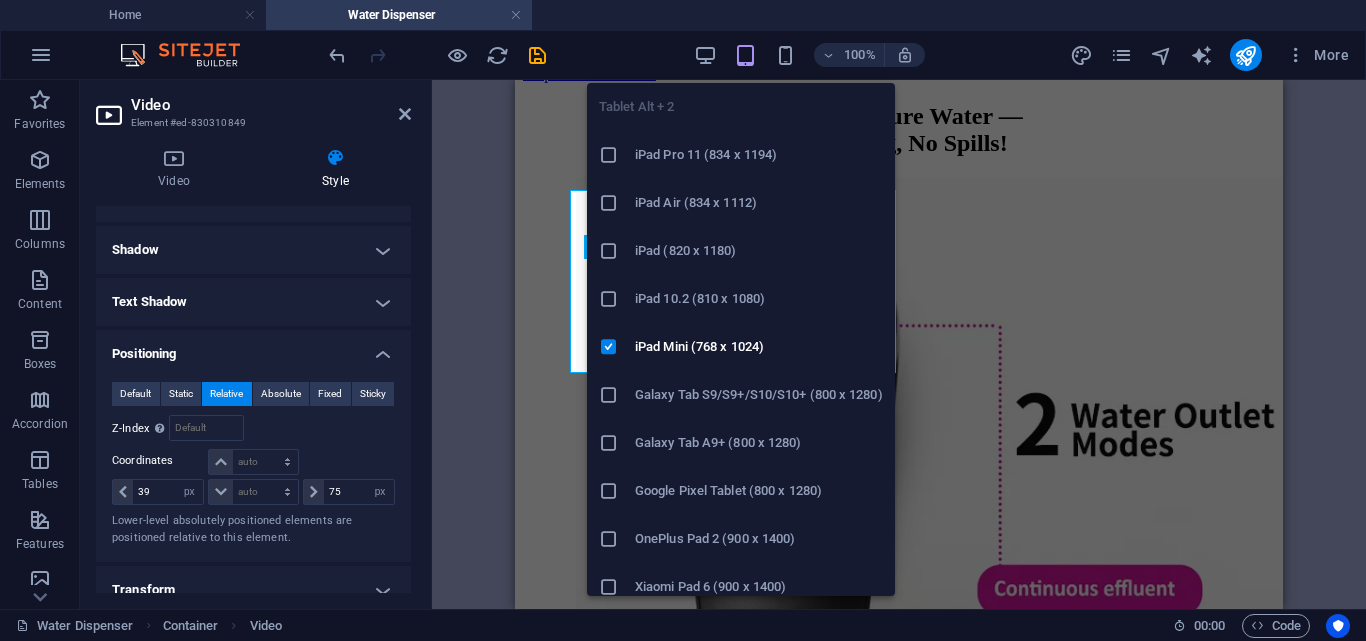 type on "53" 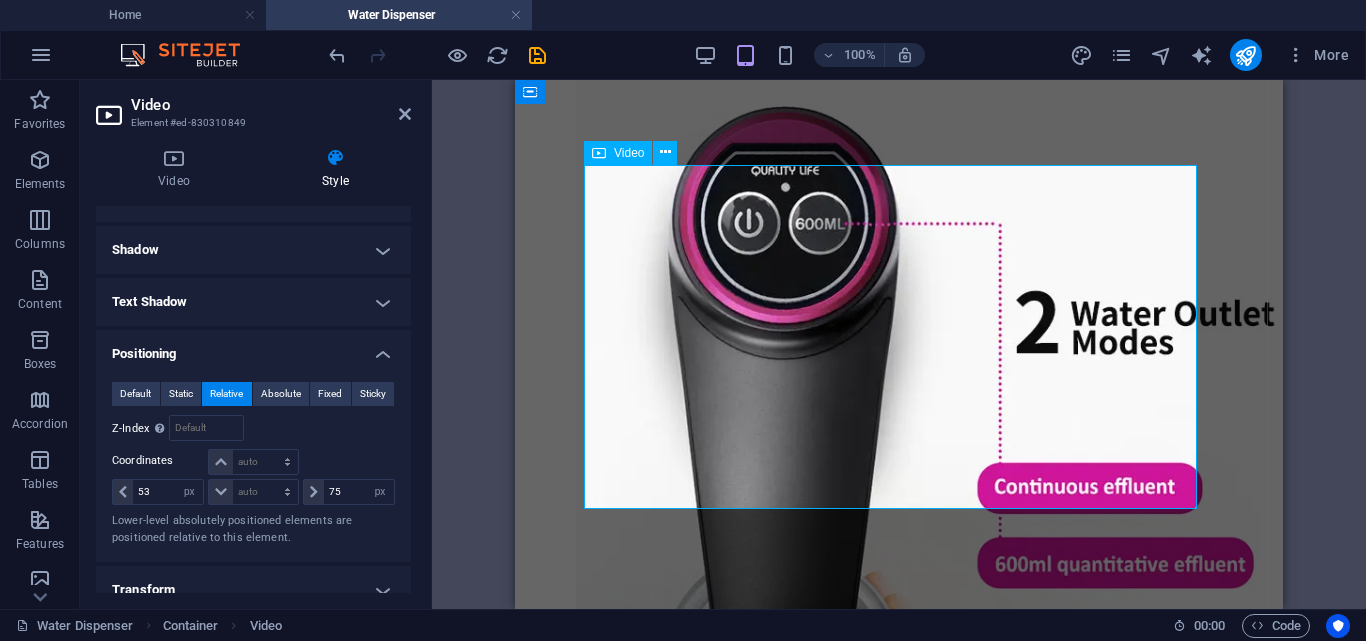 scroll, scrollTop: 117, scrollLeft: 0, axis: vertical 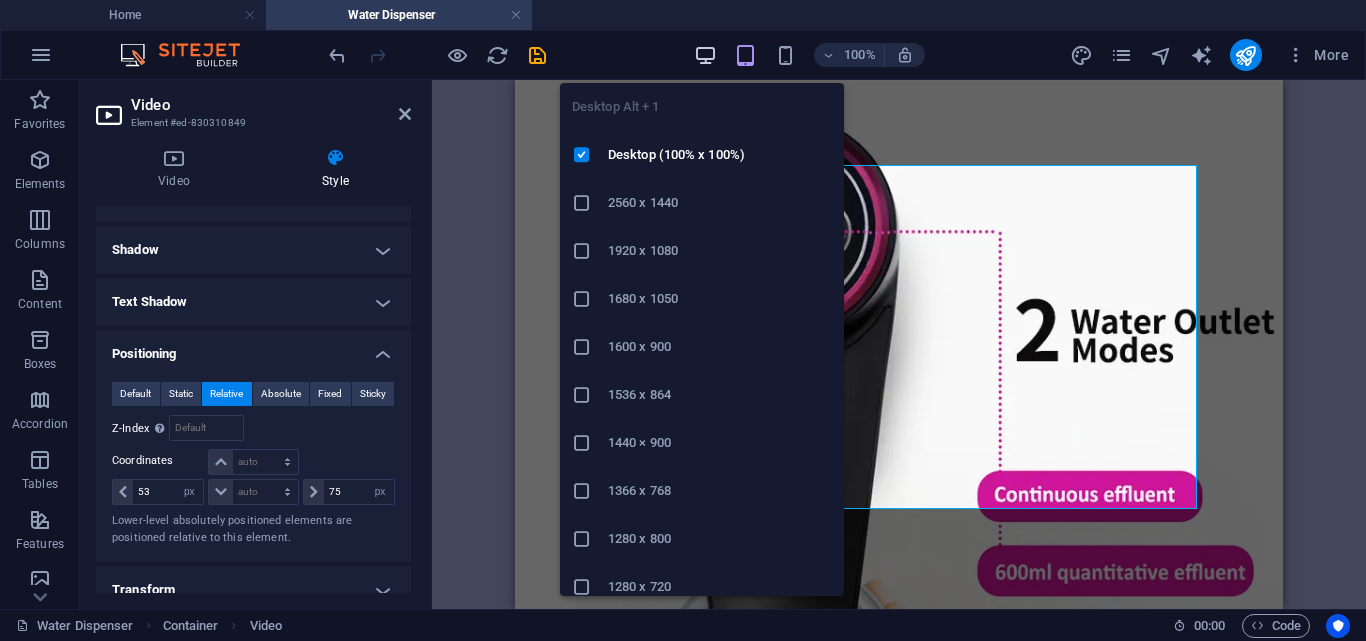 click at bounding box center (705, 55) 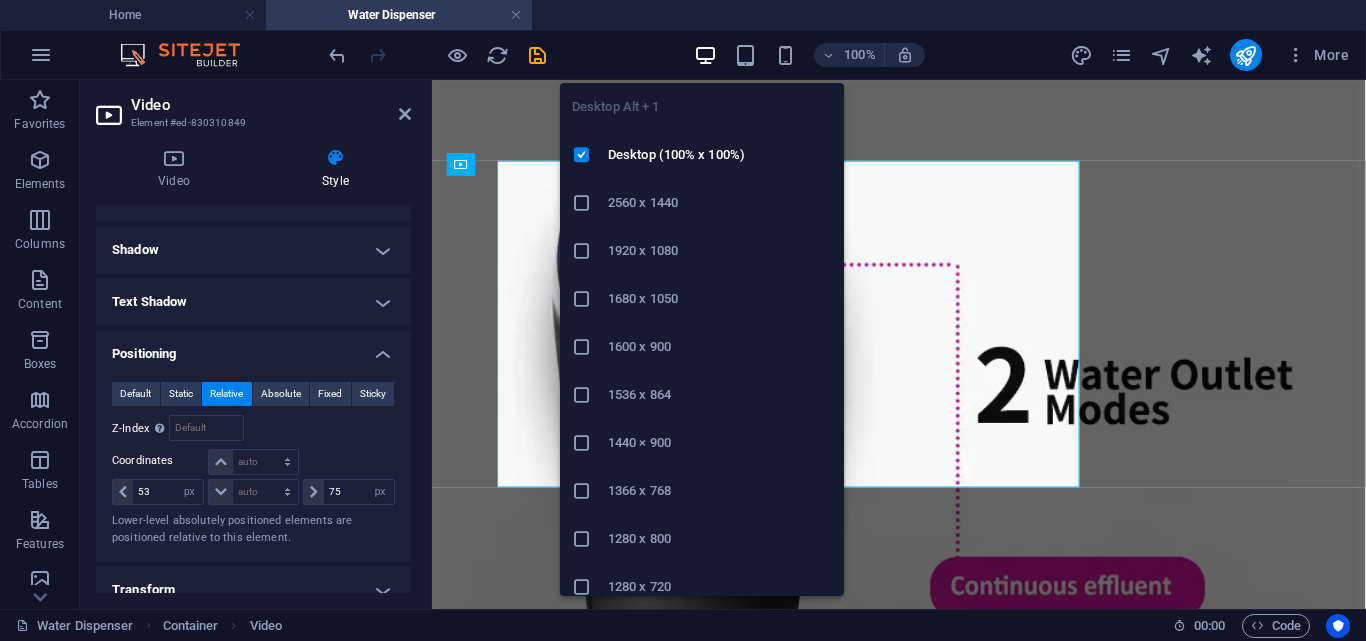 type 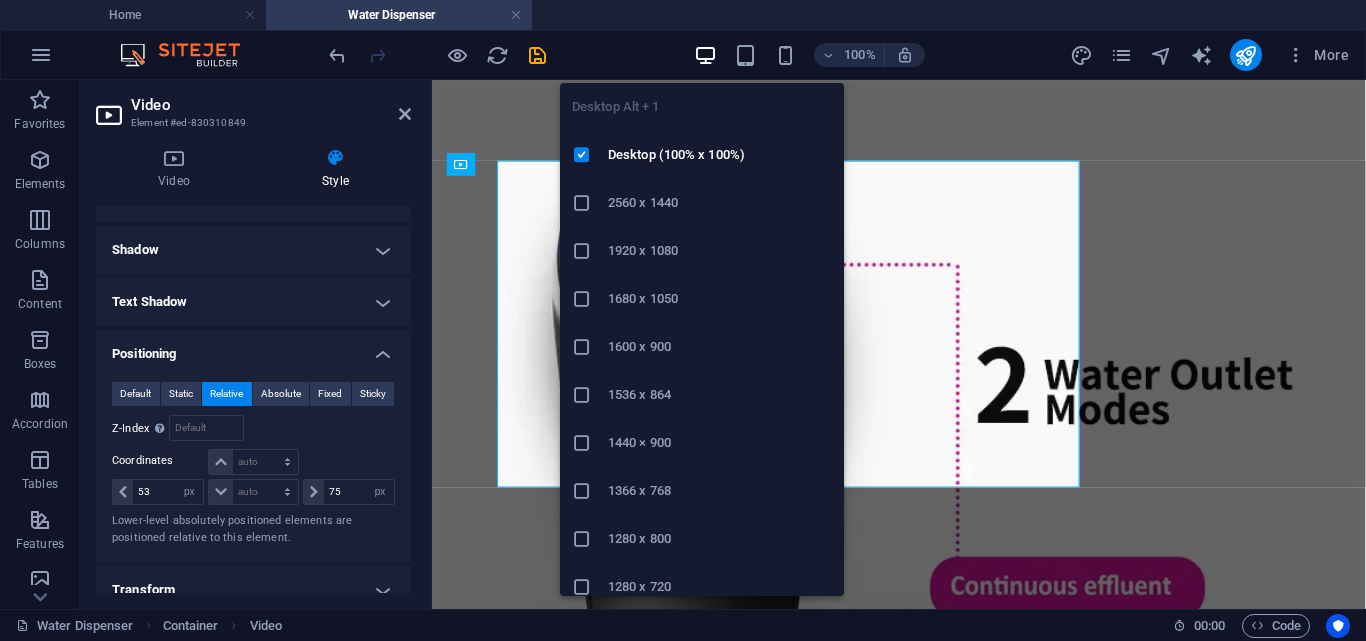 select on "DISABLED_OPTION_VALUE" 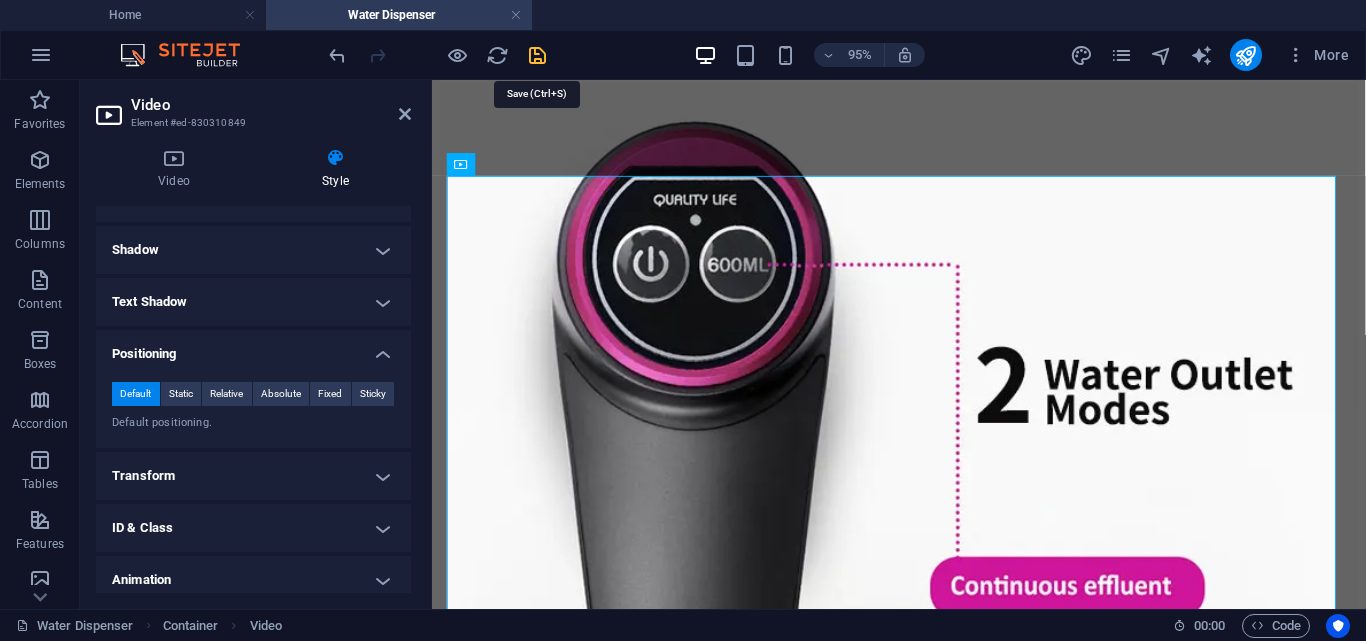 click at bounding box center (537, 55) 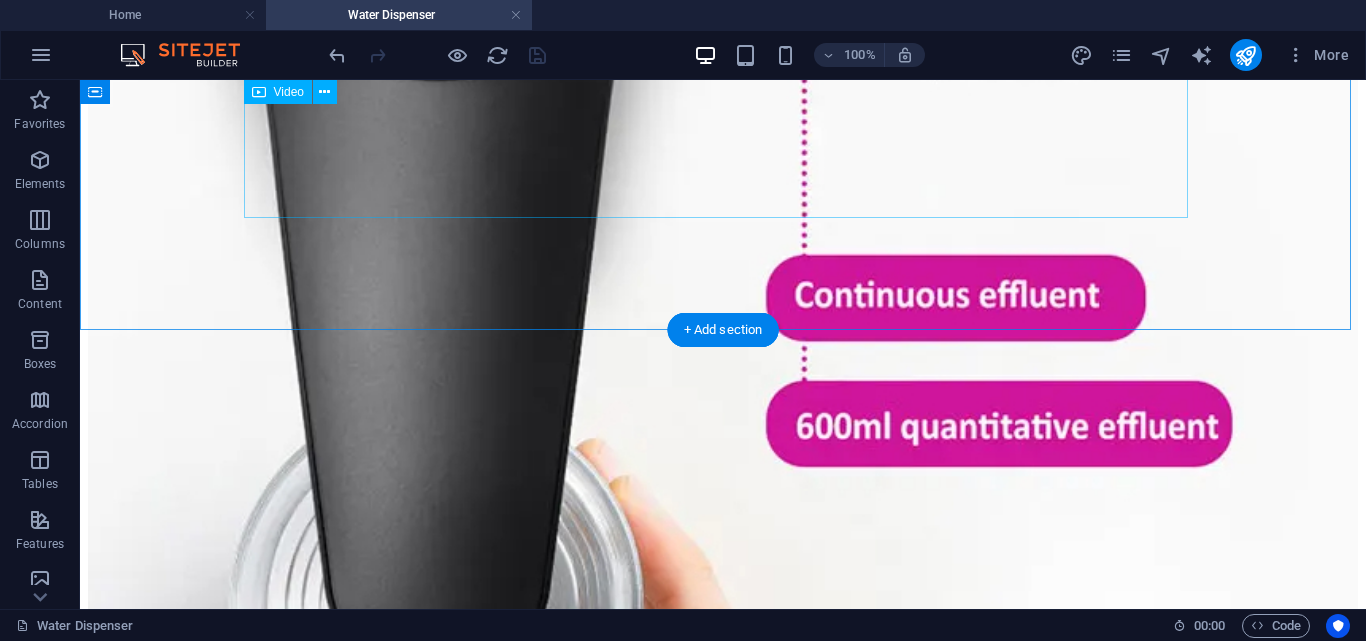 scroll, scrollTop: 564, scrollLeft: 0, axis: vertical 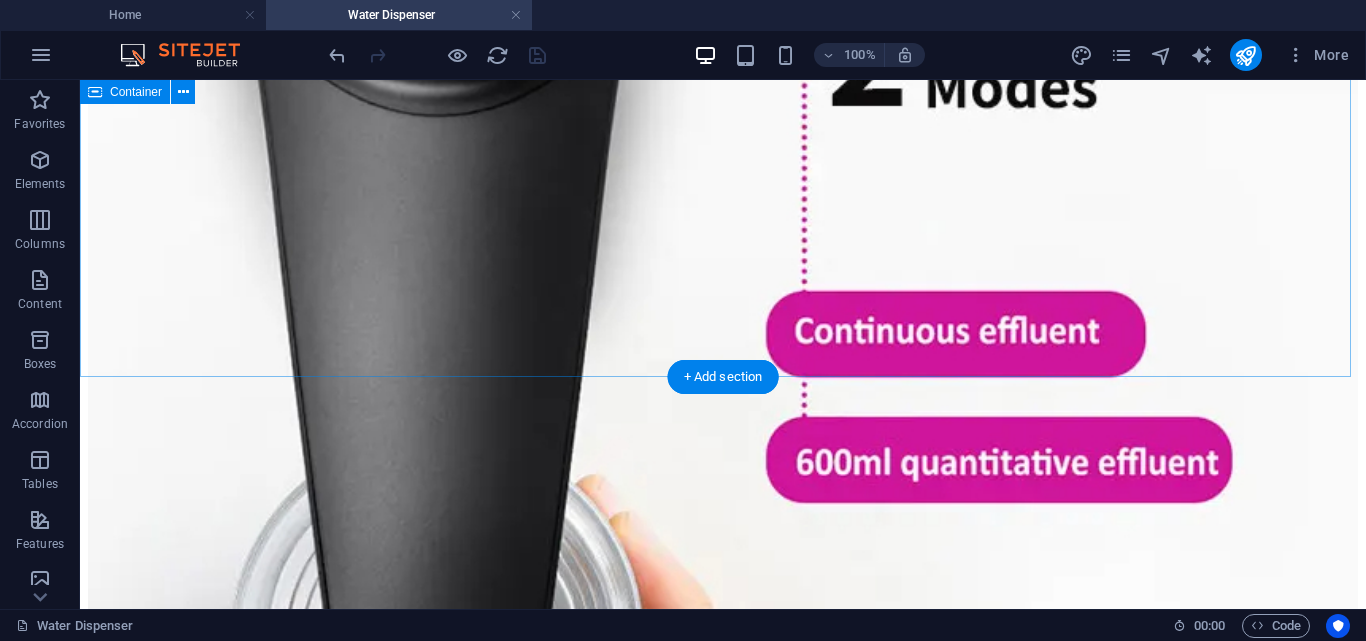 click at bounding box center (723, 273) 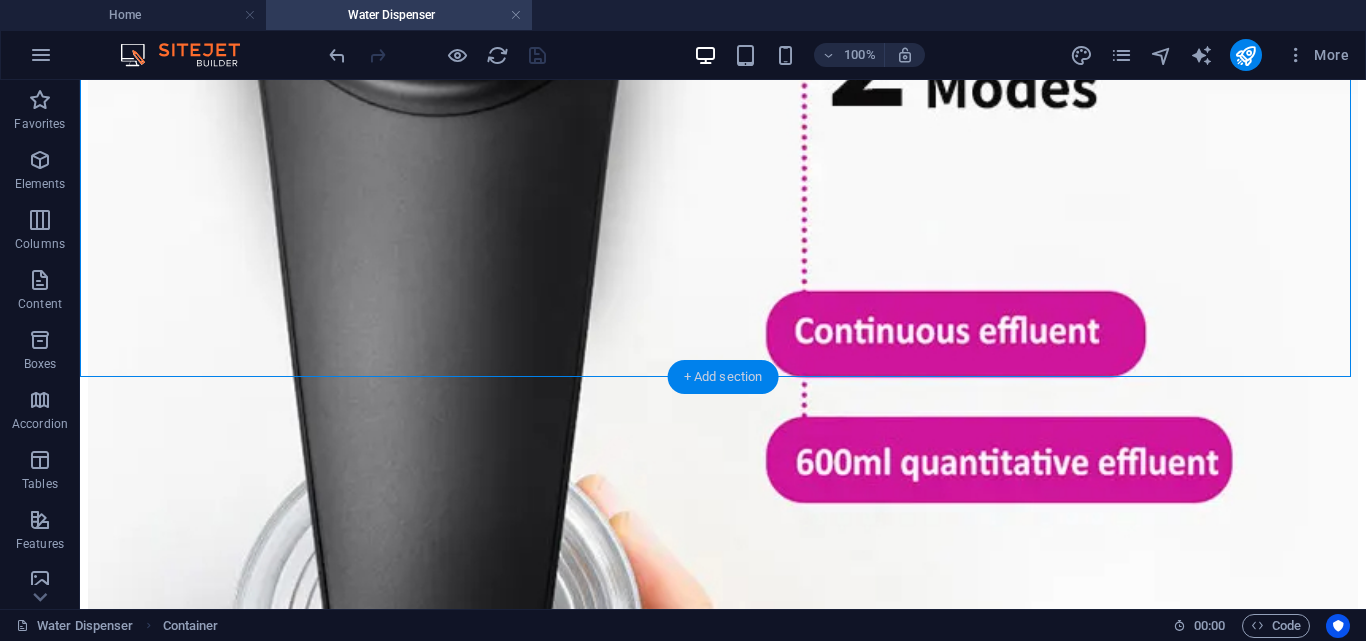 click on "+ Add section" at bounding box center (723, 377) 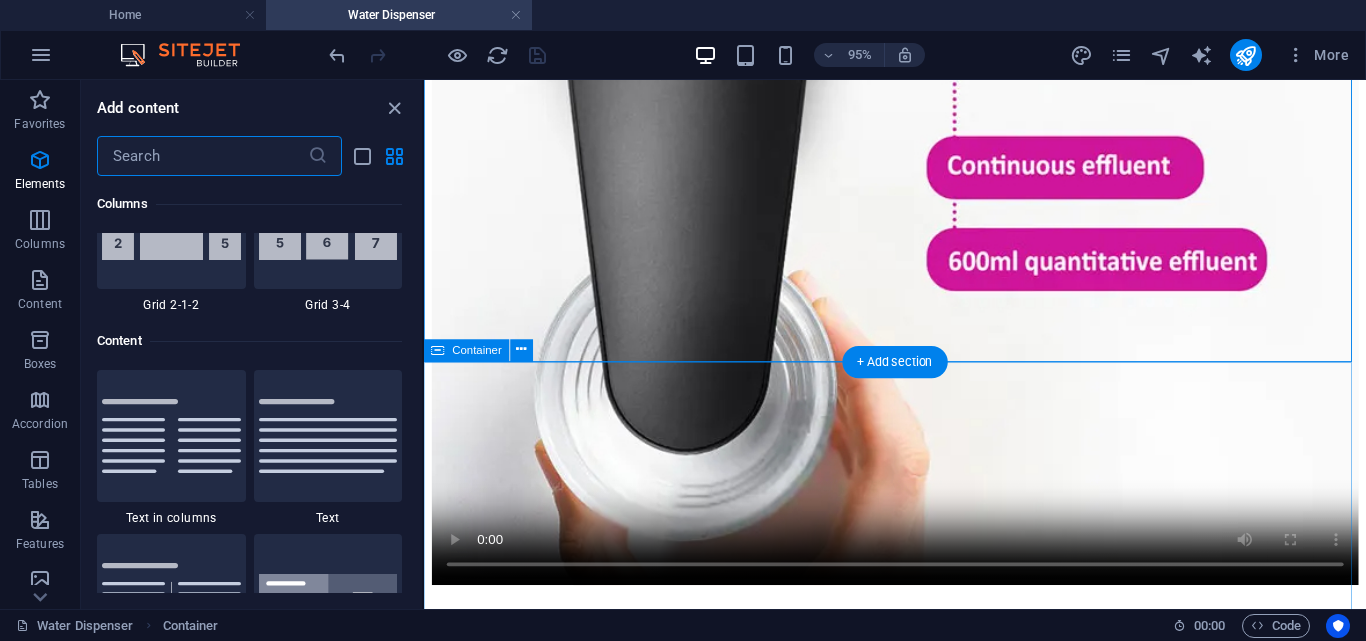 scroll, scrollTop: 3499, scrollLeft: 0, axis: vertical 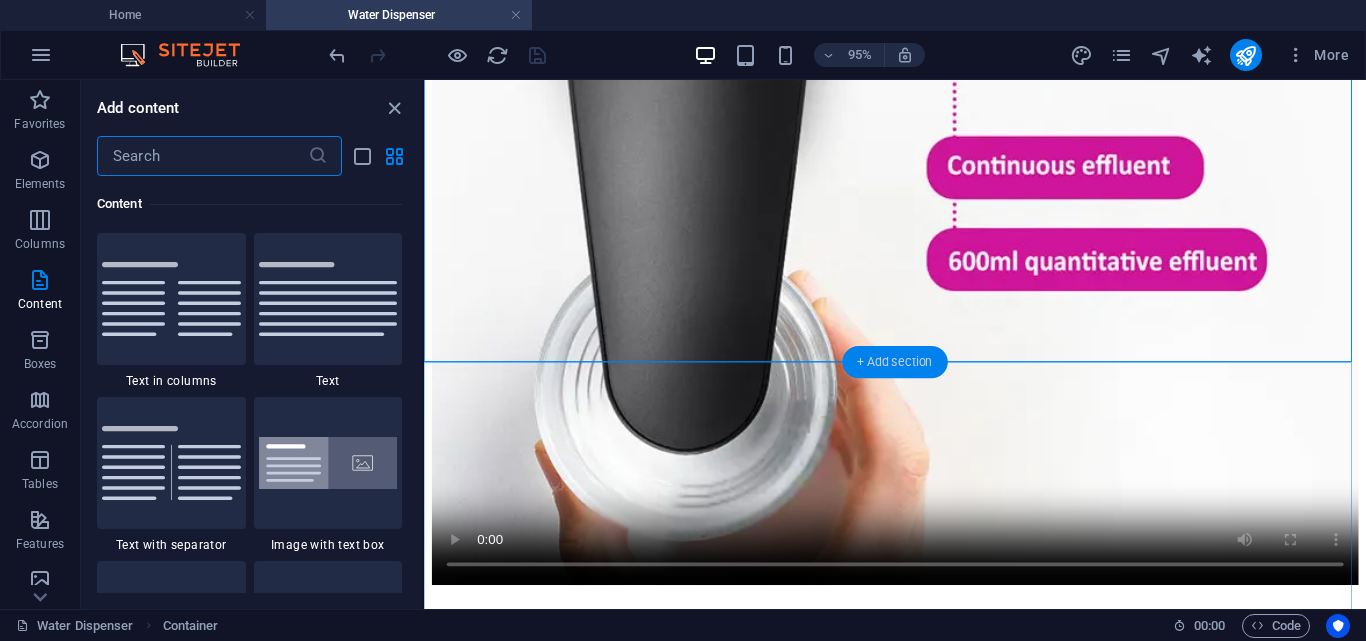 click on "+ Add section" at bounding box center (894, 362) 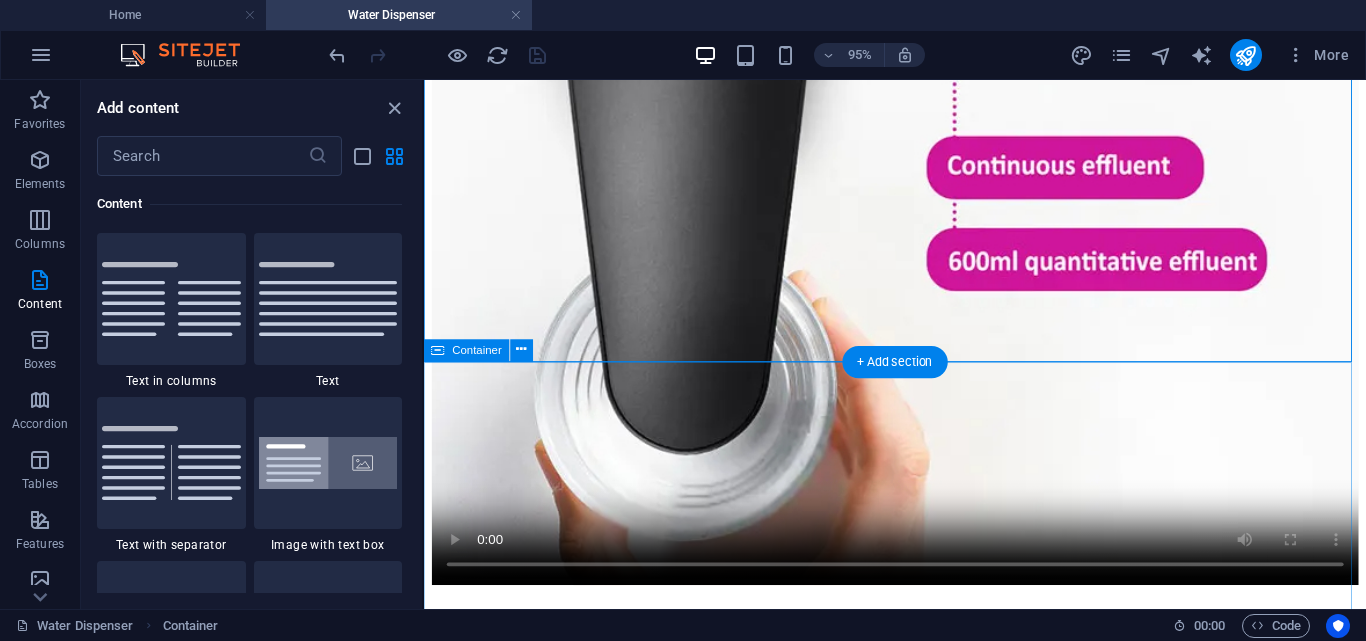 click on "Automatic Water Dispenser Pump – Smart, Safe & Effortless Hydration Anywhere Tired of lifting heavy water bottles or struggling with messy, outdated dispensers? Say hello to  next-level hydration  with the  Automatic Water Dispenser Pump  — your sleek, touch-button solution to clean water anytime, anywhere. Whether you're at  home , in the  office , or out  camping , this compact device makes dispensing water fast, safe, and convenient for  kids, adults, and the elderly  alike. Buy Yours Now!" at bounding box center [920, 982] 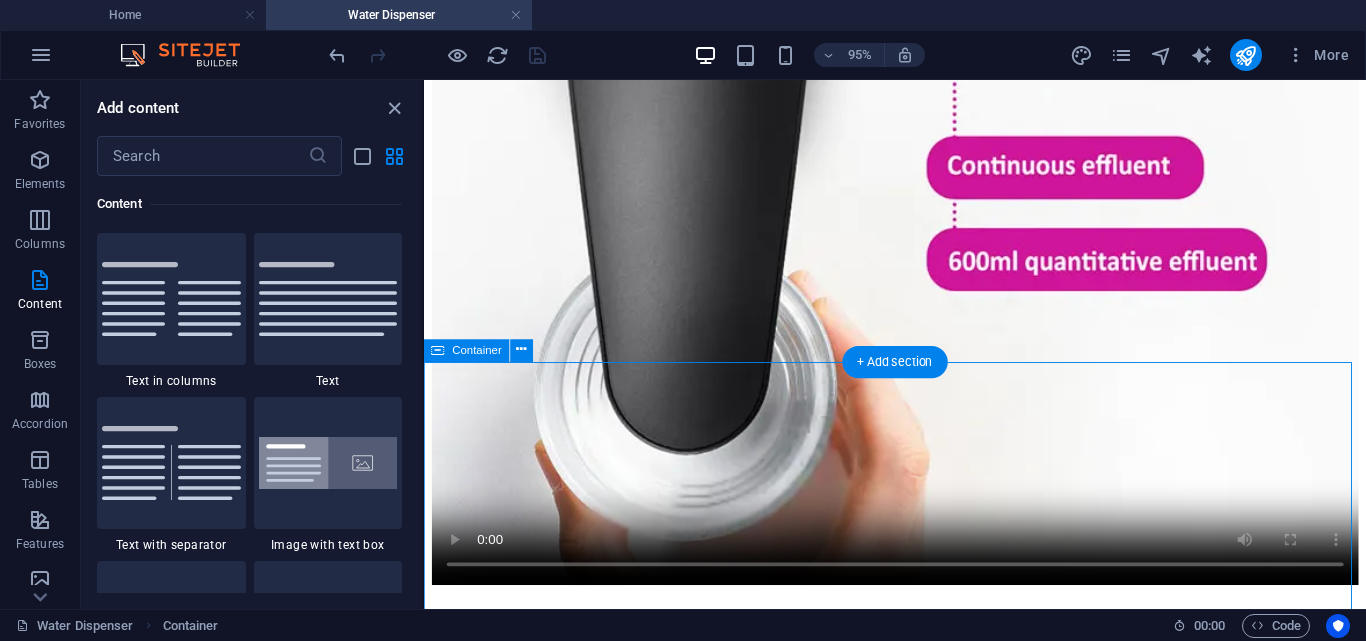 click on "Automatic Water Dispenser Pump – Smart, Safe & Effortless Hydration Anywhere Tired of lifting heavy water bottles or struggling with messy, outdated dispensers? Say hello to  next-level hydration  with the  Automatic Water Dispenser Pump  — your sleek, touch-button solution to clean water anytime, anywhere. Whether you're at  home , in the  office , or out  camping , this compact device makes dispensing water fast, safe, and convenient for  kids, adults, and the elderly  alike. Buy Yours Now!" at bounding box center [920, 982] 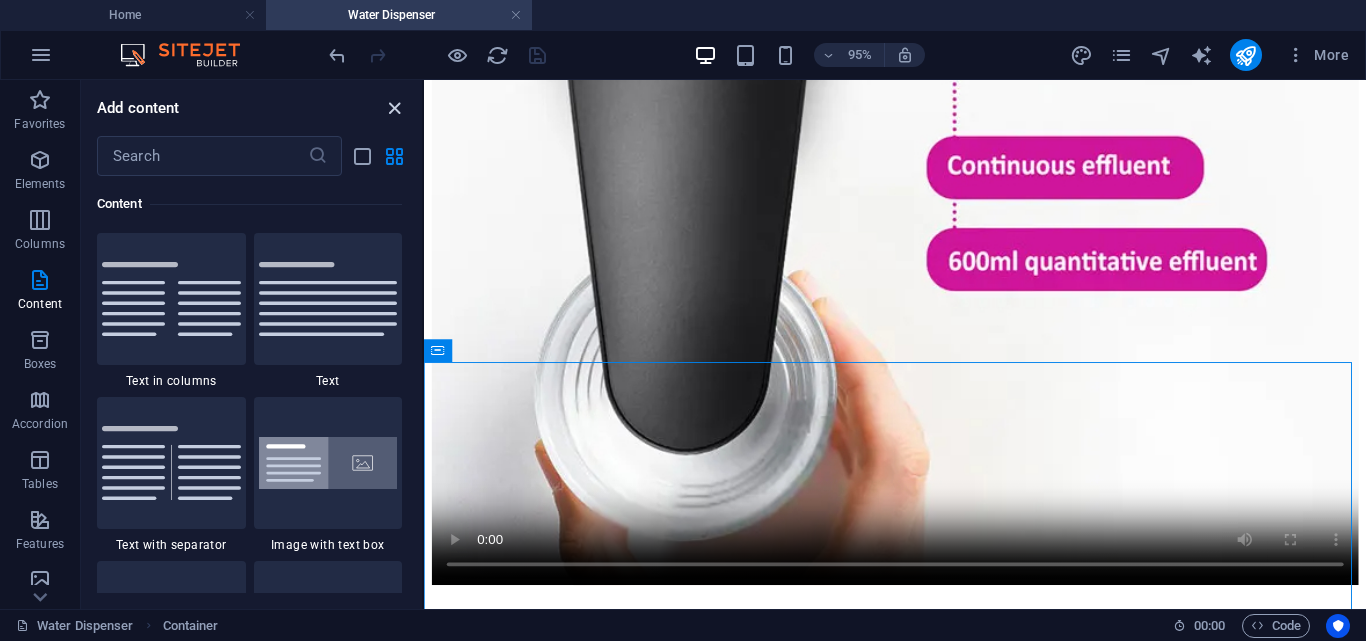 click at bounding box center (394, 108) 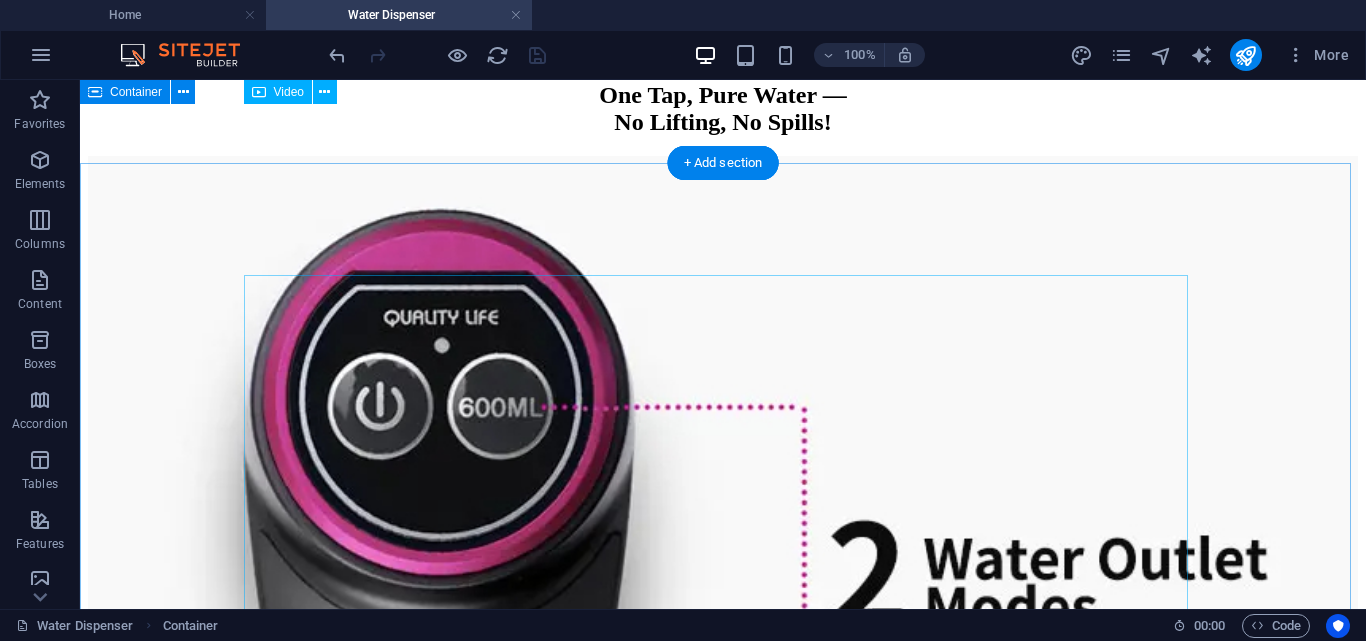 scroll, scrollTop: 0, scrollLeft: 0, axis: both 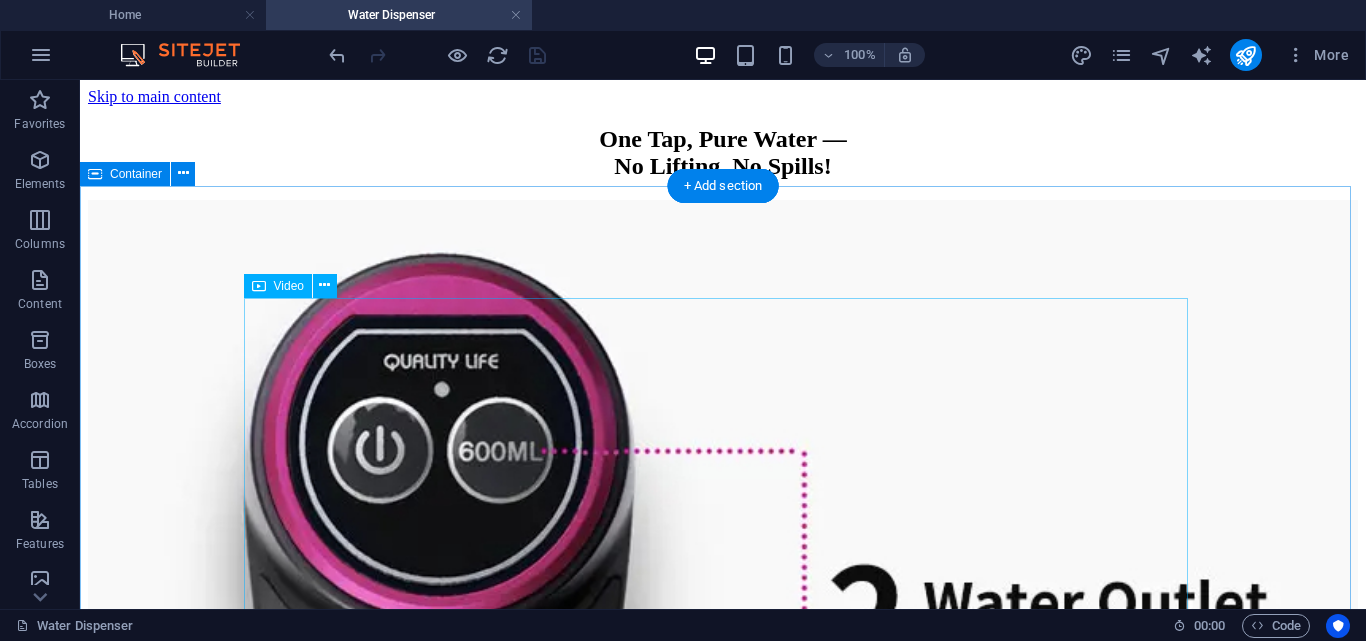 drag, startPoint x: 561, startPoint y: 337, endPoint x: 448, endPoint y: 200, distance: 177.58942 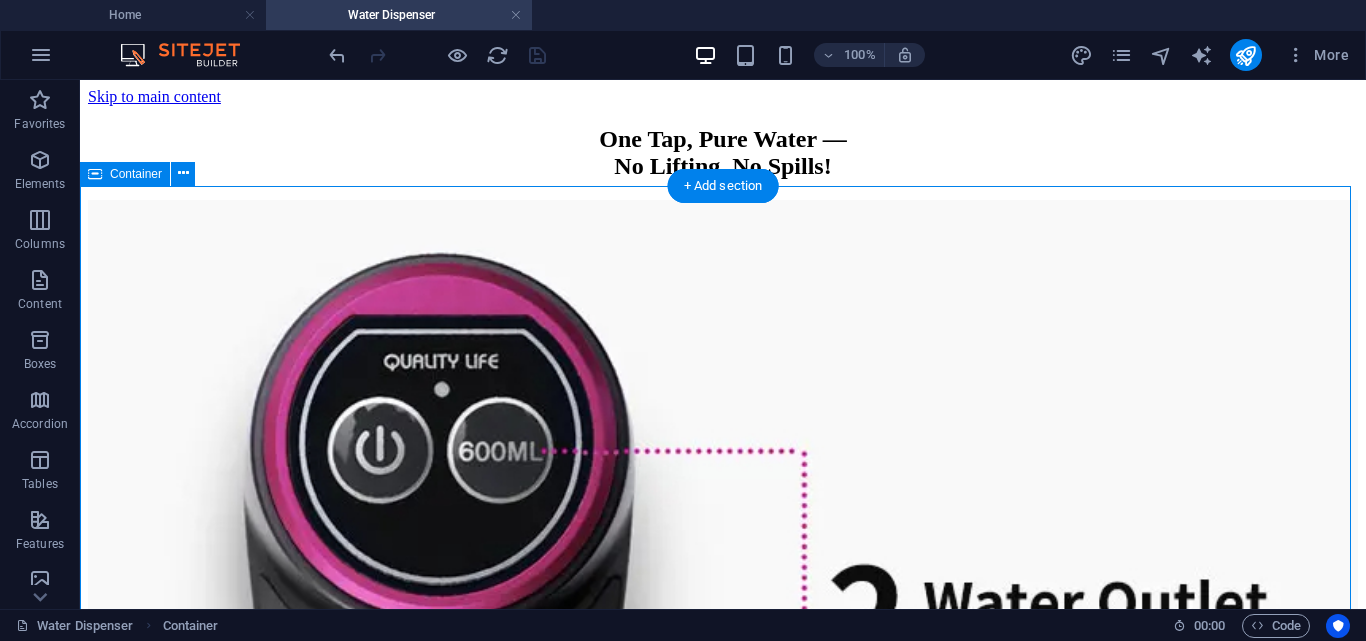 click at bounding box center (723, 837) 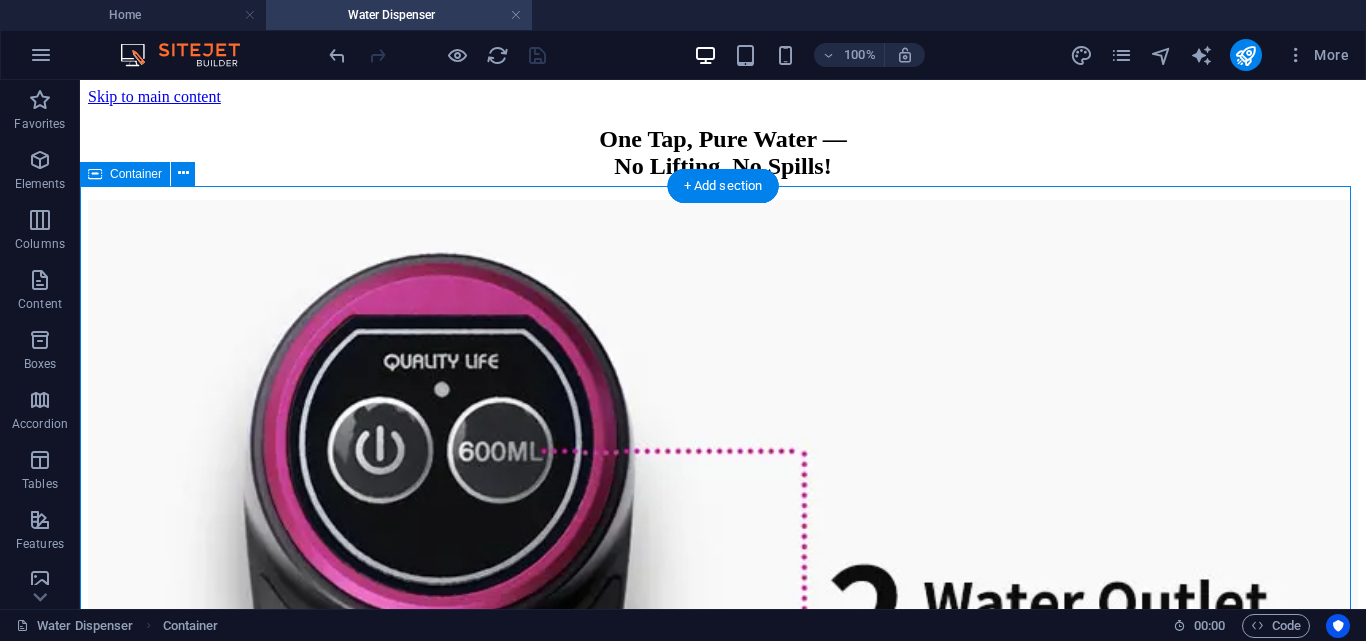 click at bounding box center (723, 837) 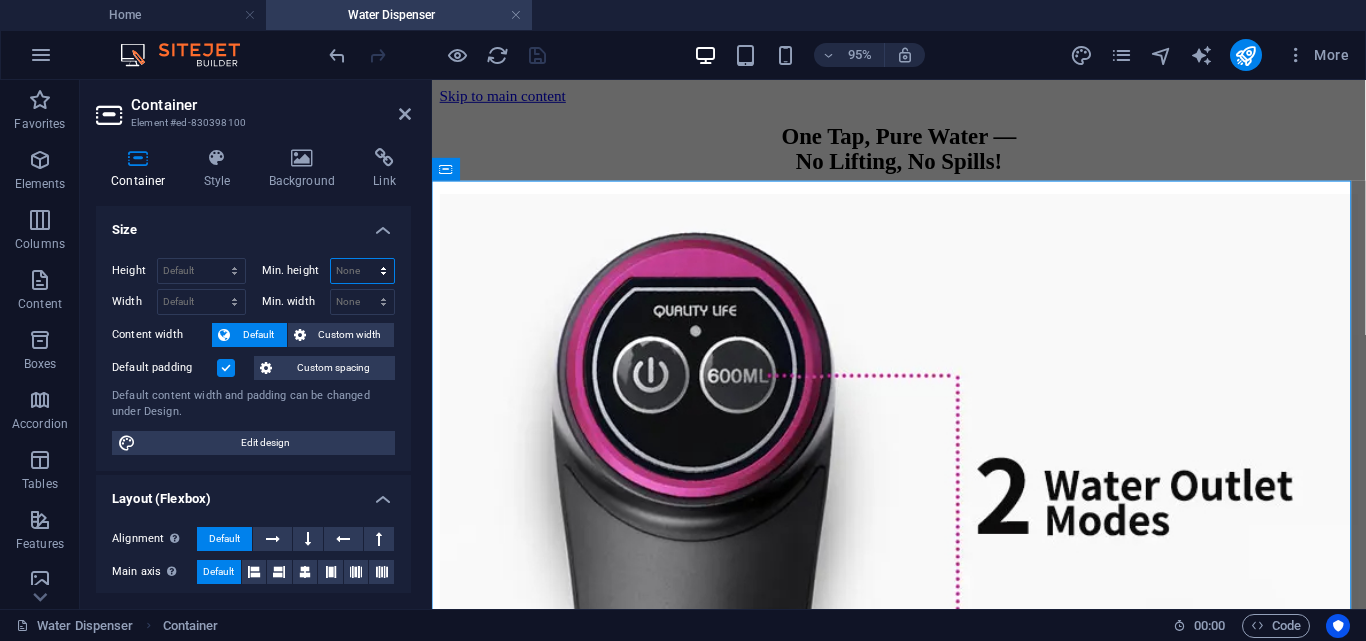 click on "None px rem % vh vw" at bounding box center (363, 271) 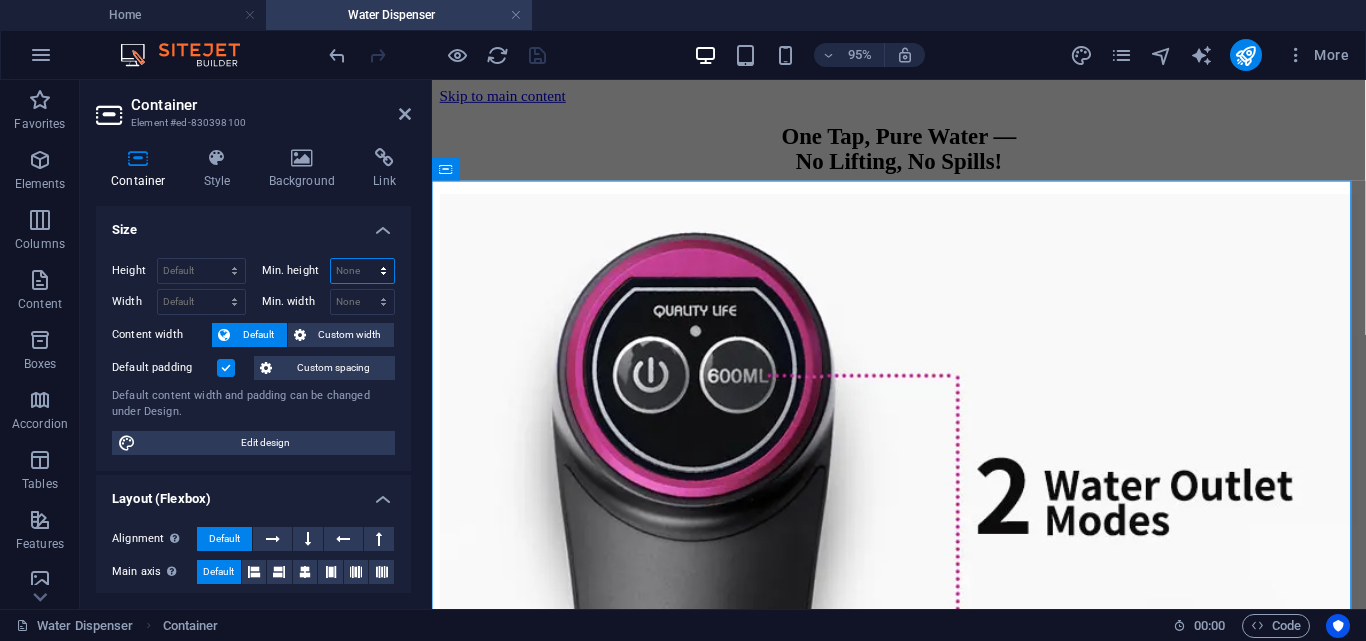 select on "px" 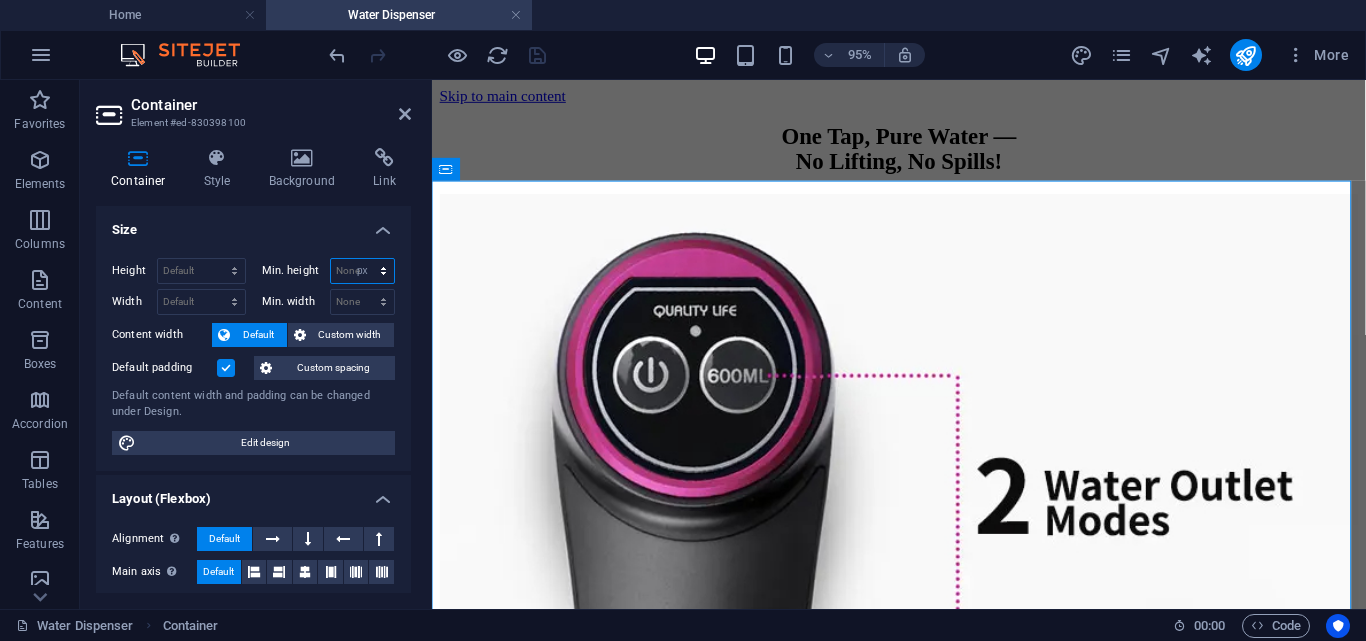 click on "None px rem % vh vw" at bounding box center [363, 271] 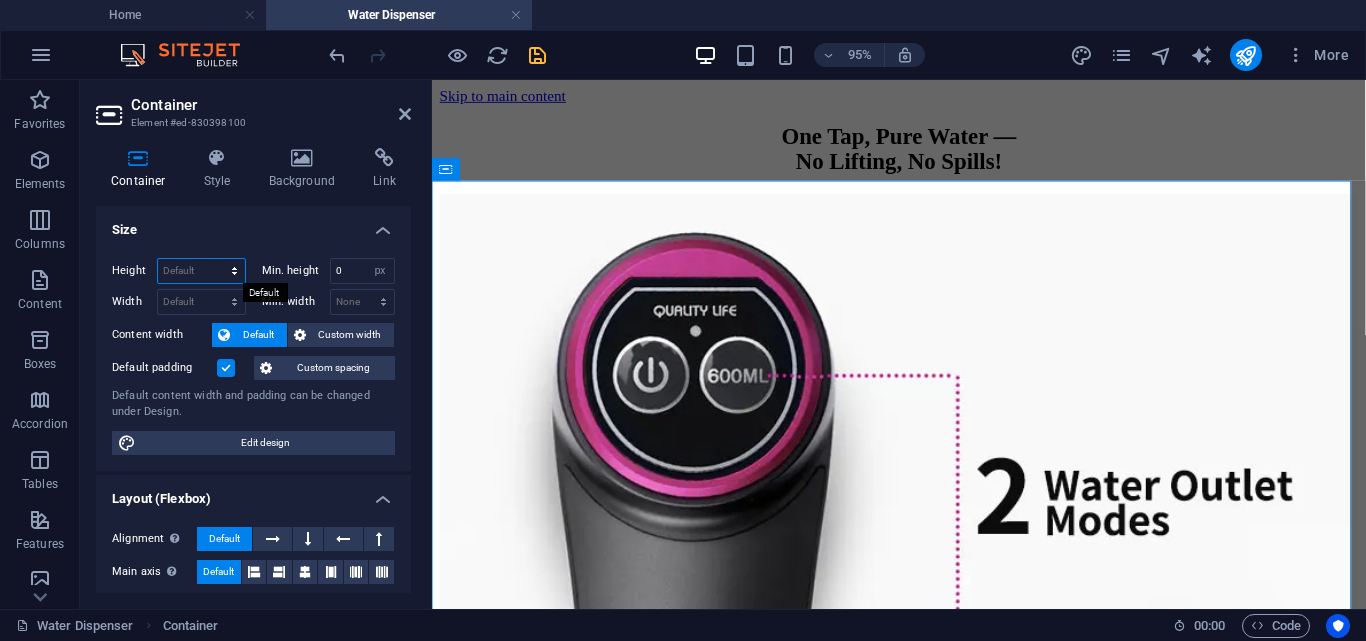 click on "Default px rem % vh vw" at bounding box center [201, 271] 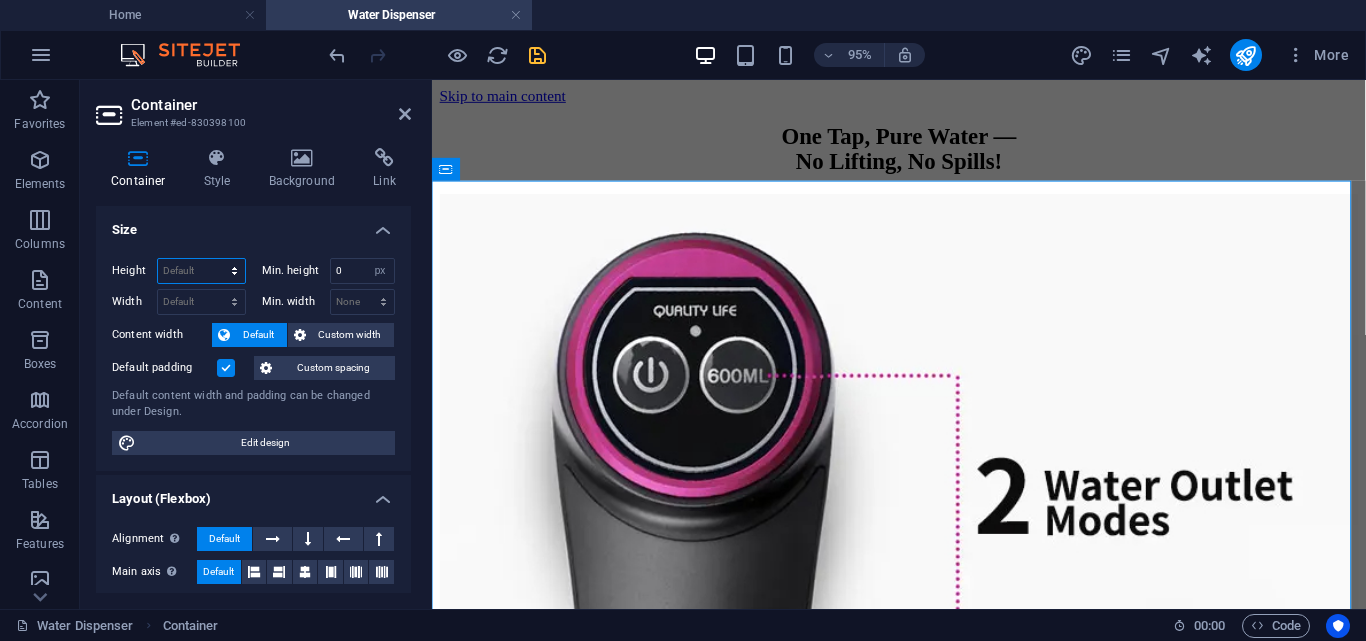 select on "px" 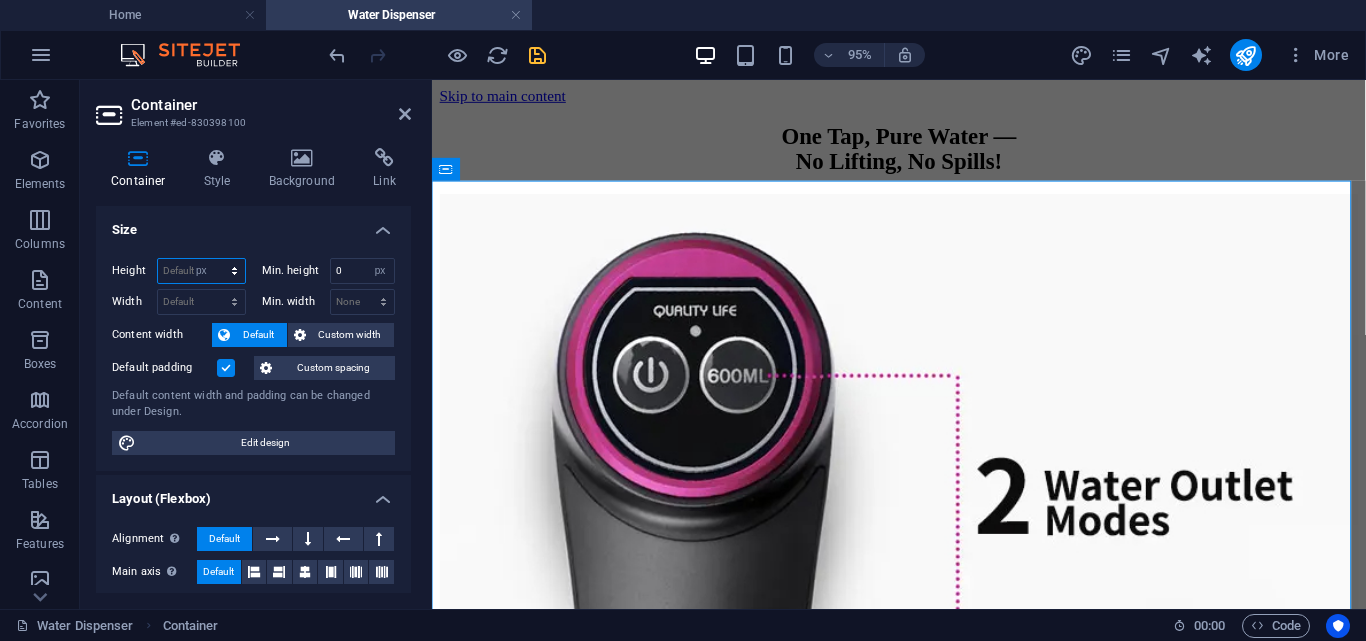 click on "Default px rem % vh vw" at bounding box center (201, 271) 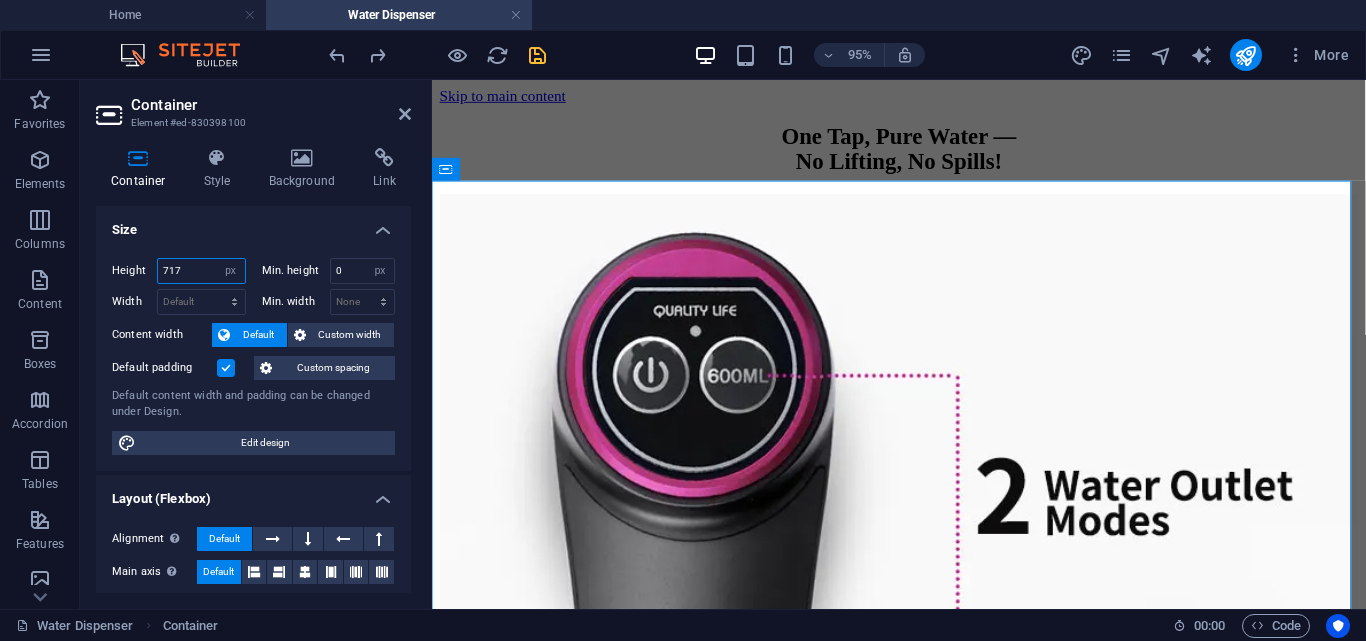 type on "751" 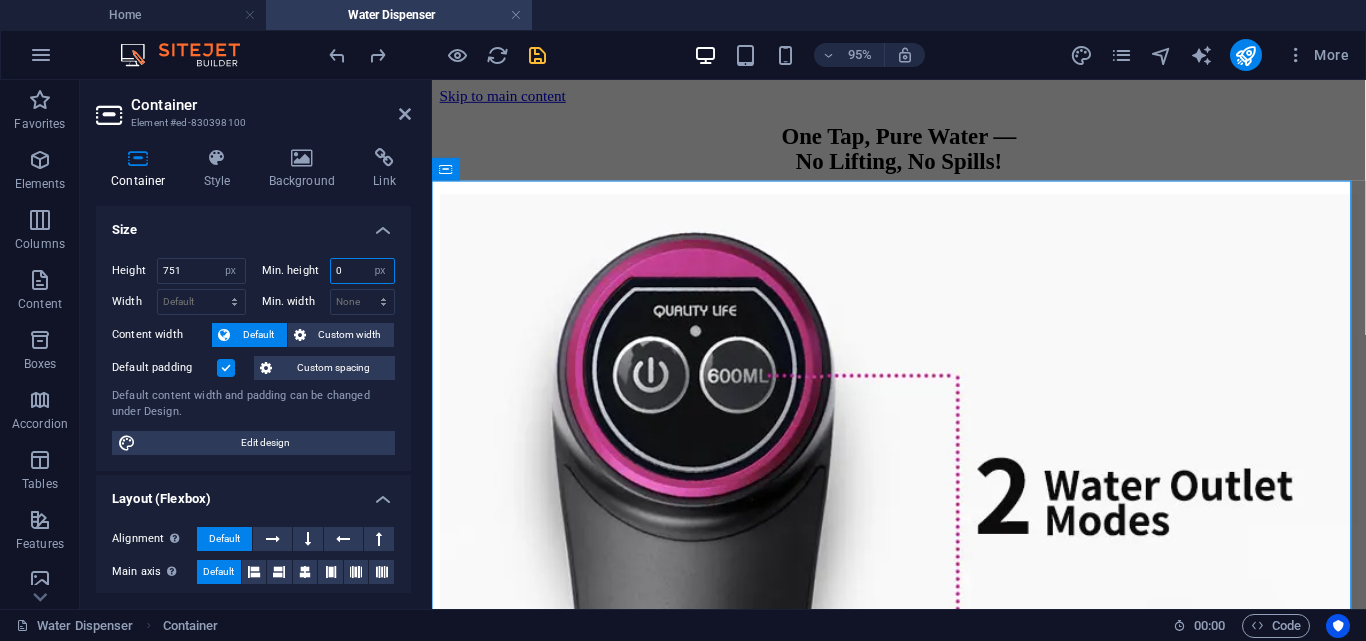 click on "0" at bounding box center [363, 271] 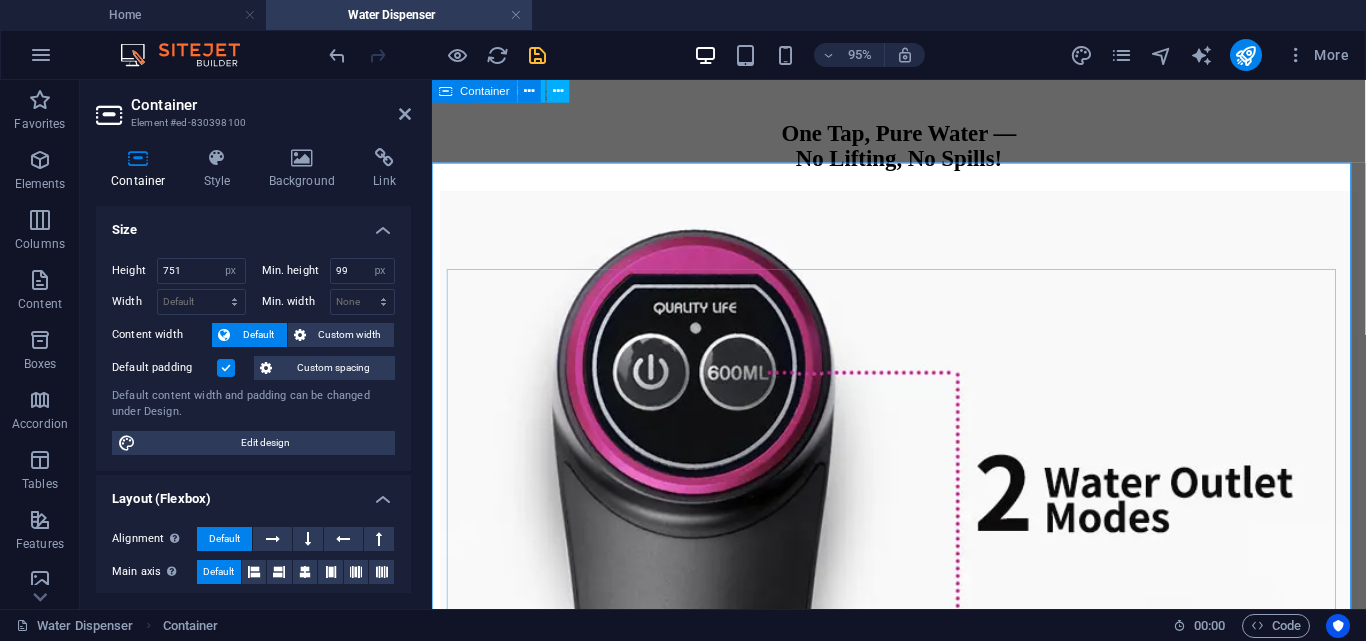 scroll, scrollTop: 2, scrollLeft: 0, axis: vertical 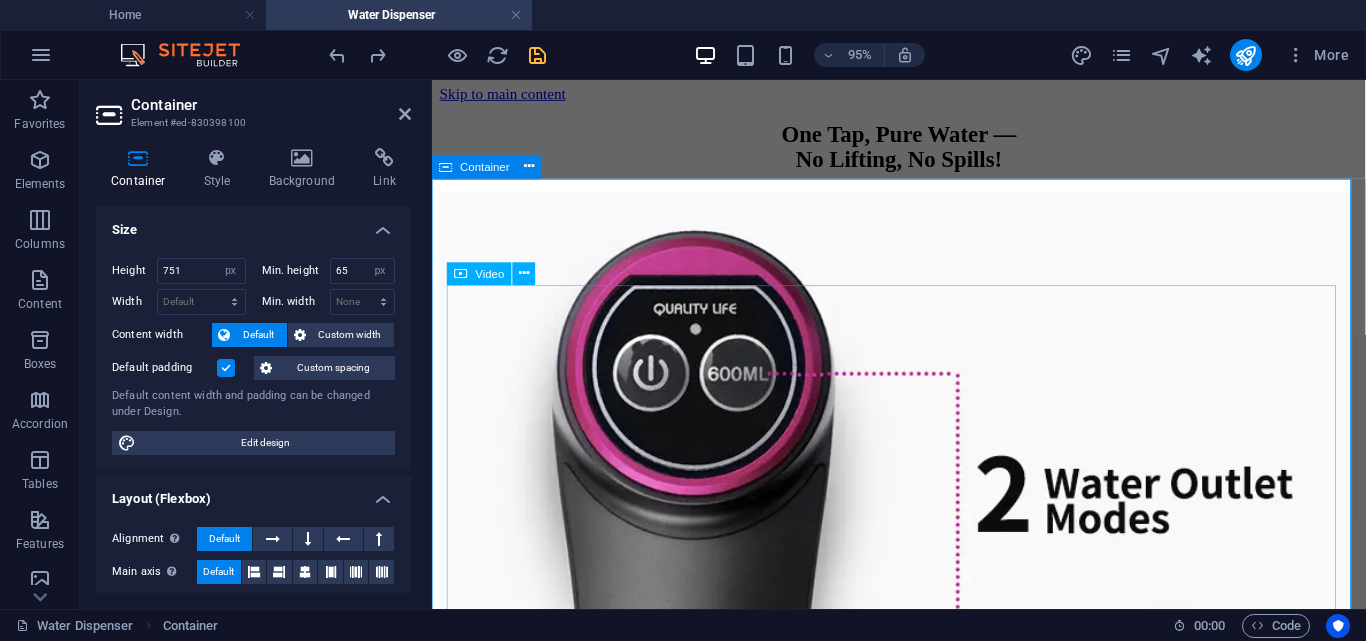 type on "0" 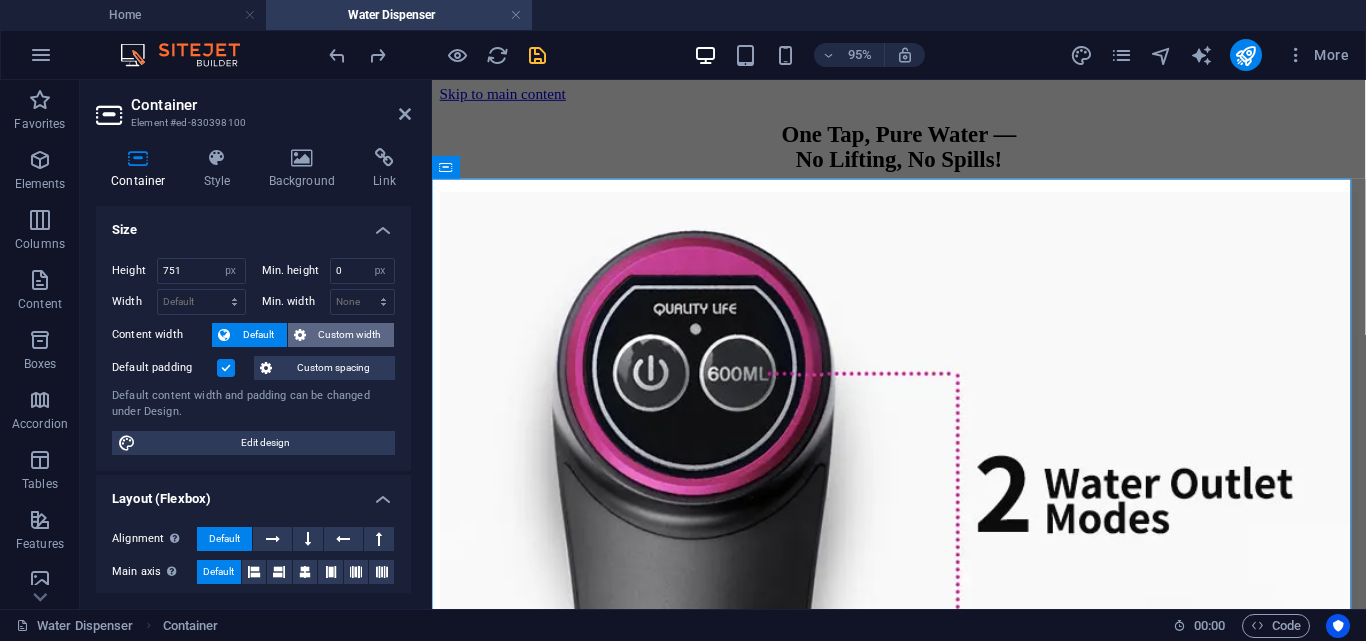 click on "Custom width" at bounding box center (350, 335) 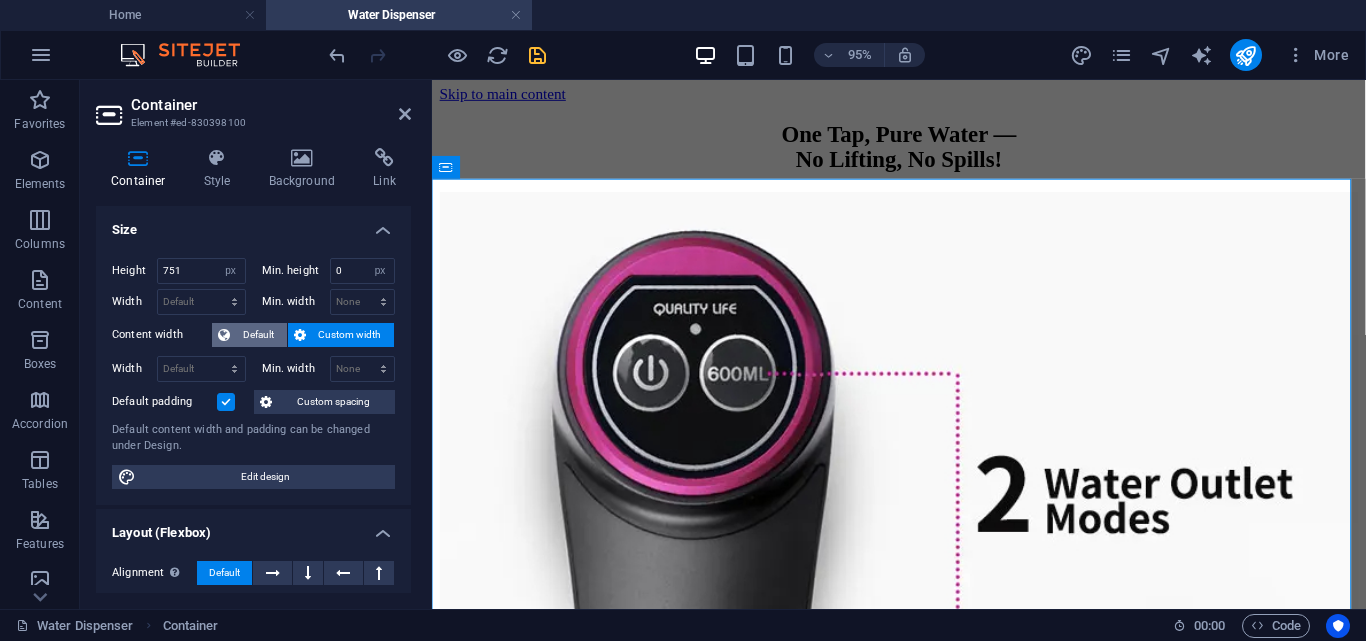 click on "Default" at bounding box center [258, 335] 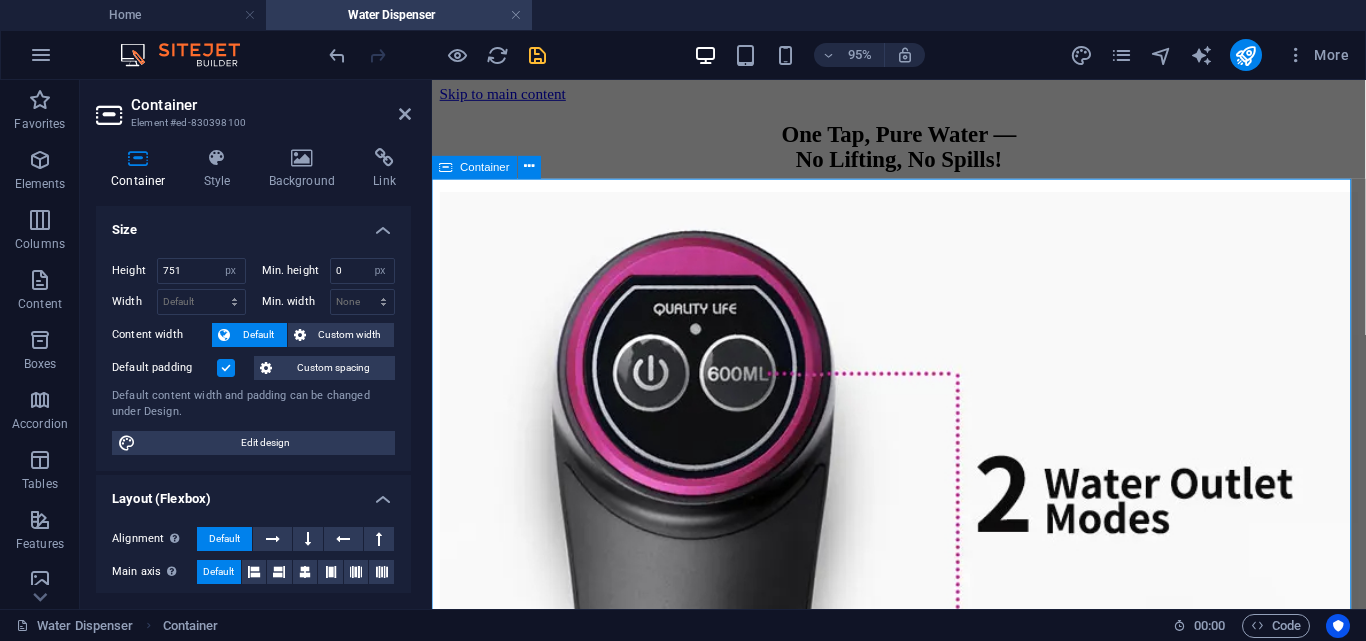 click at bounding box center [923, 573] 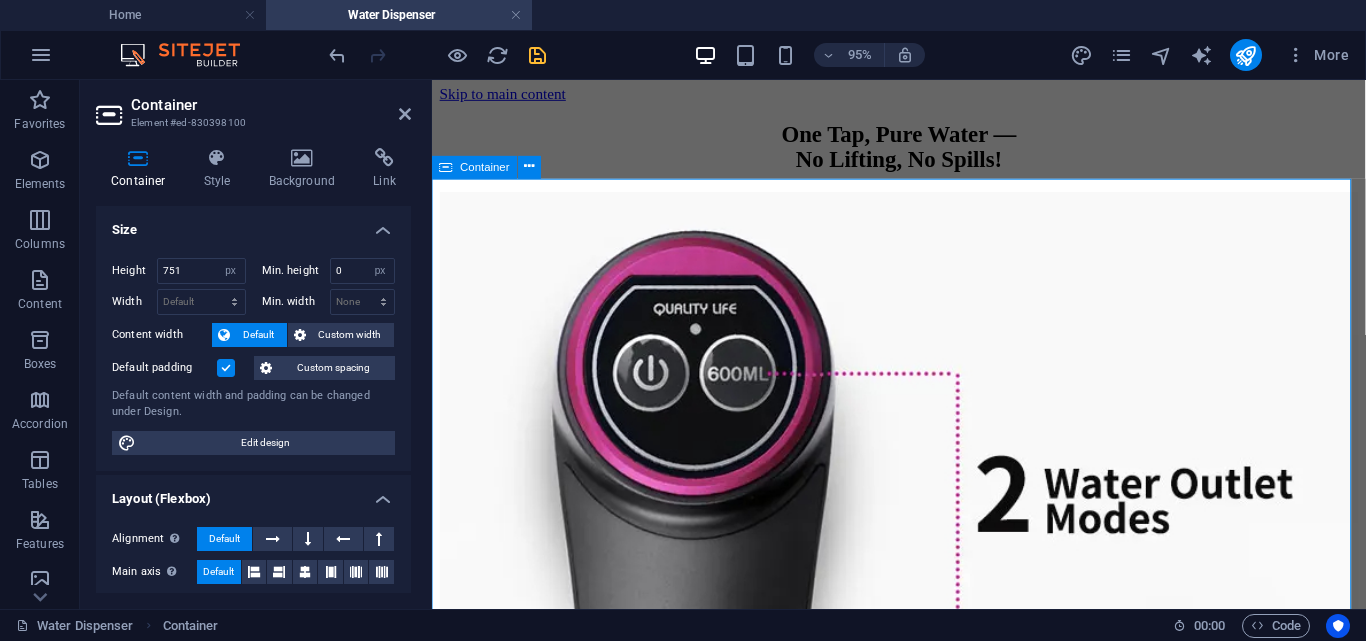 click at bounding box center [923, 573] 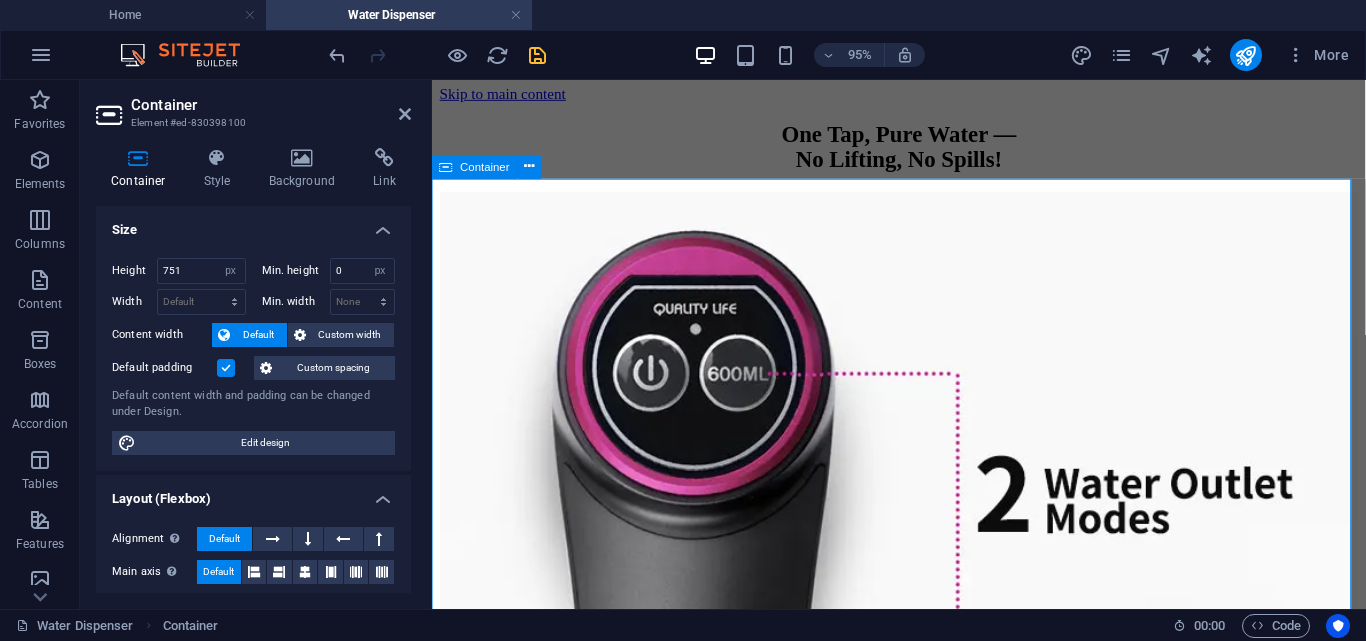 click at bounding box center (923, 573) 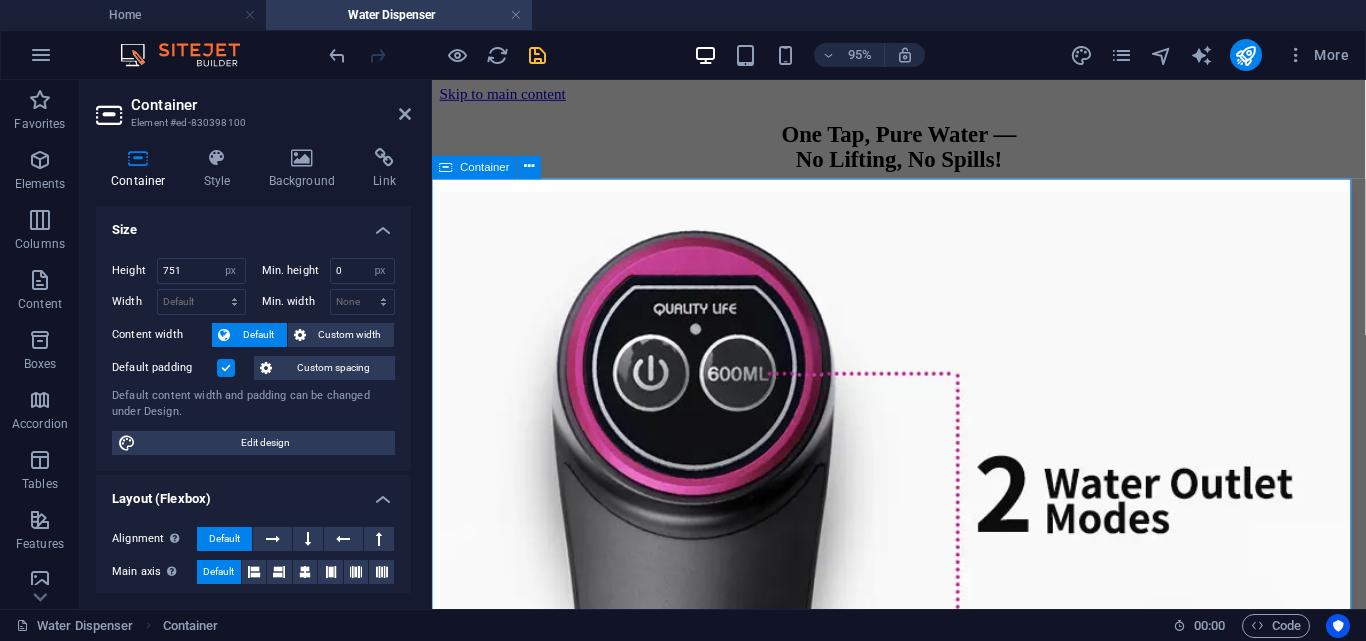 click at bounding box center (923, 573) 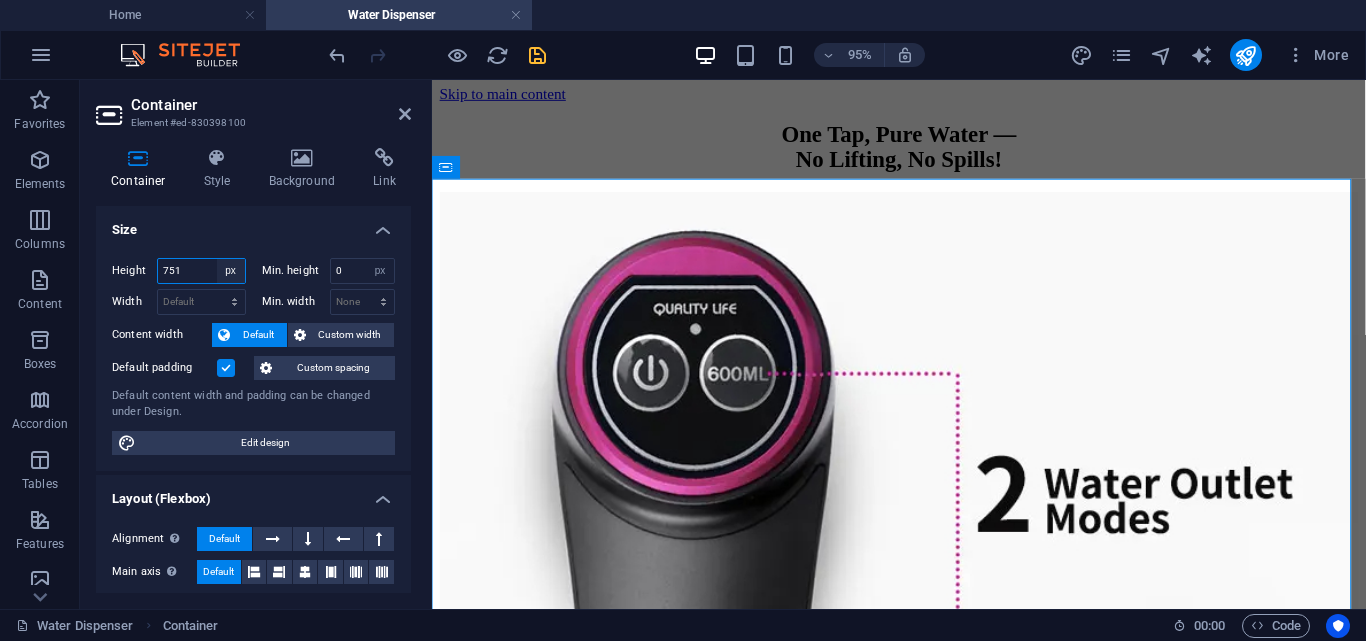 click on "Default px rem % vh vw" at bounding box center [231, 271] 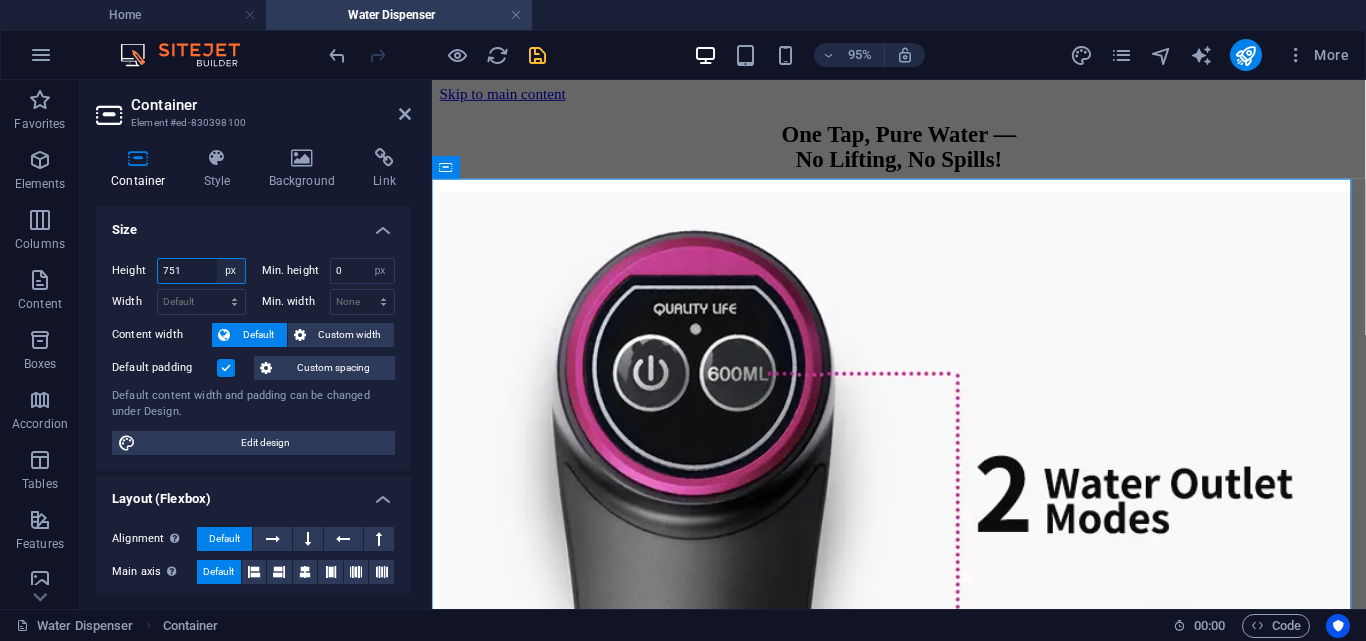 select on "default" 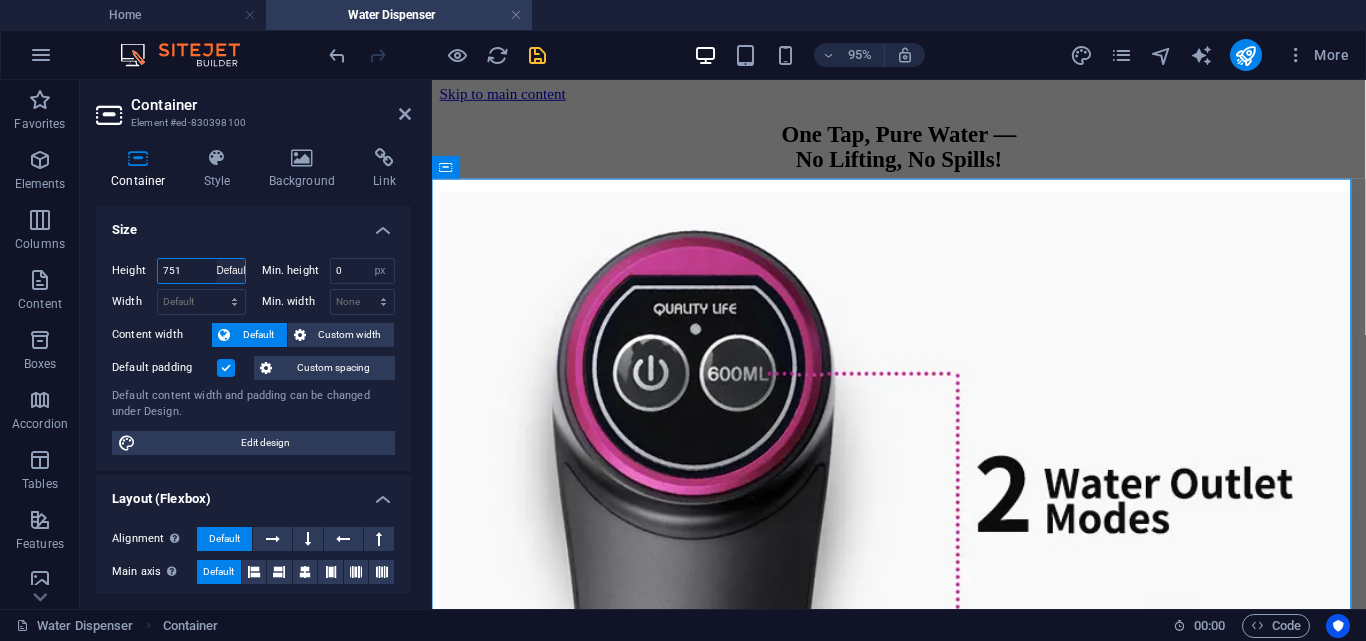 click on "Default px rem % vh vw" at bounding box center (231, 271) 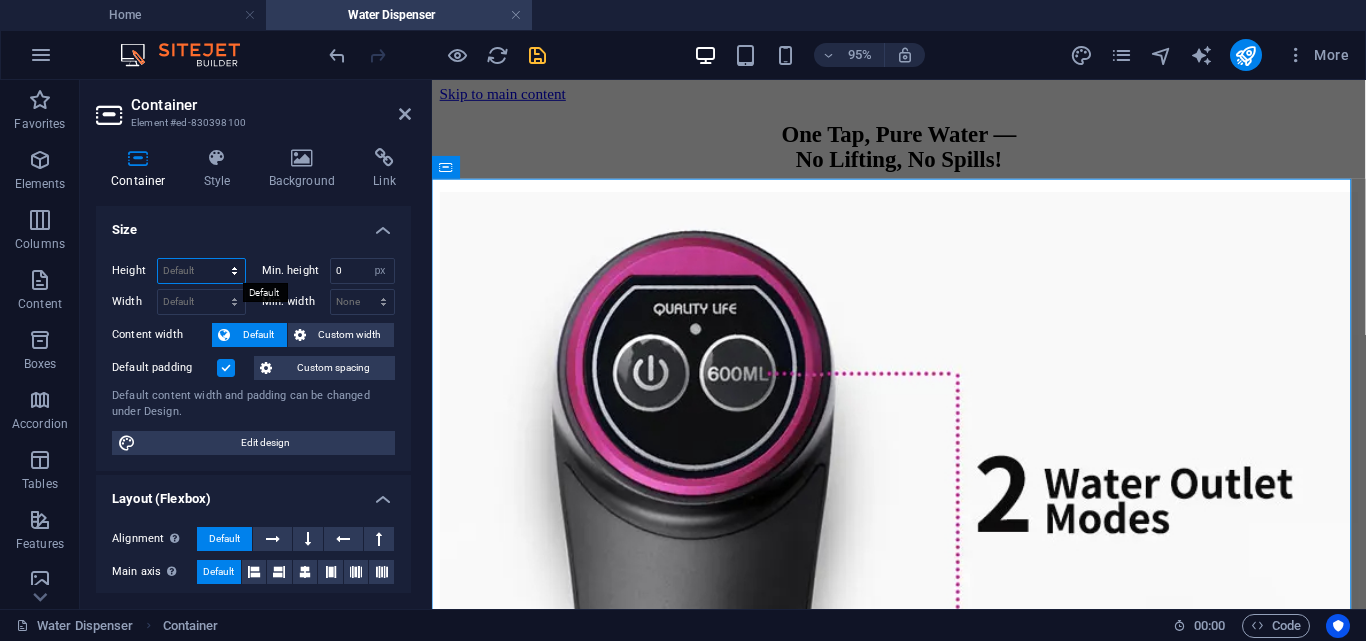click on "Default px rem % vh vw" at bounding box center (201, 271) 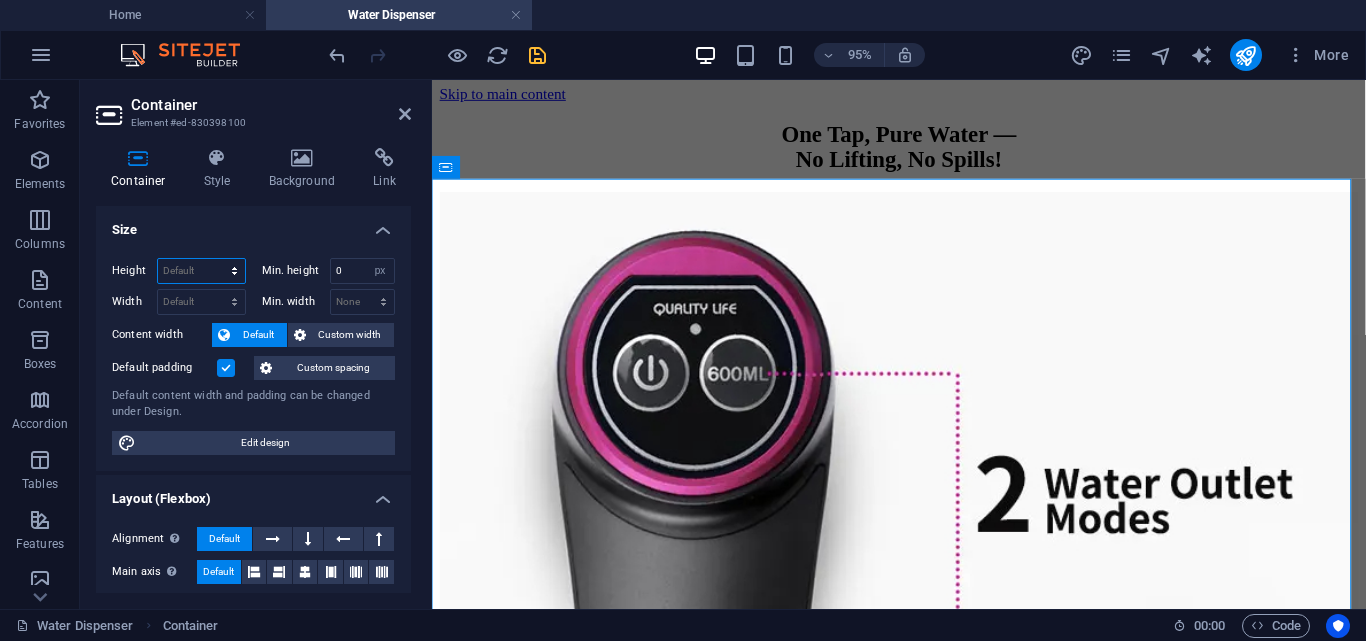 click on "Default px rem % vh vw" at bounding box center (201, 271) 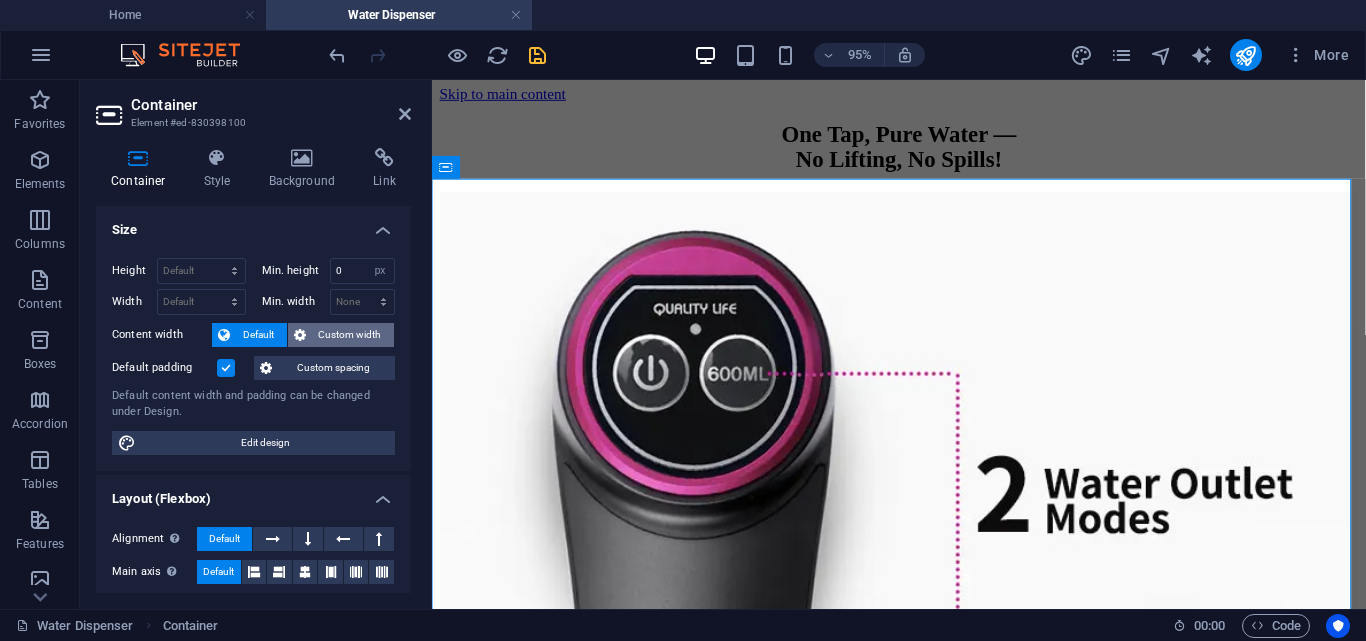 click on "Custom width" at bounding box center [350, 335] 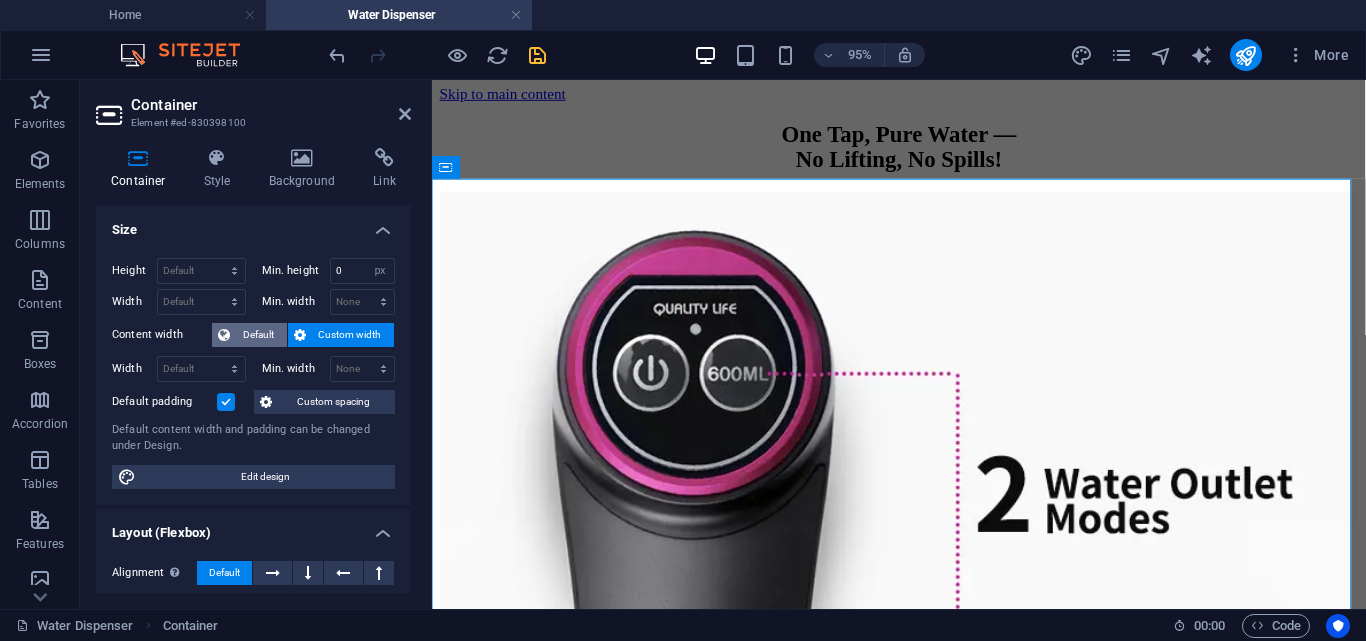 click on "Default" at bounding box center (258, 335) 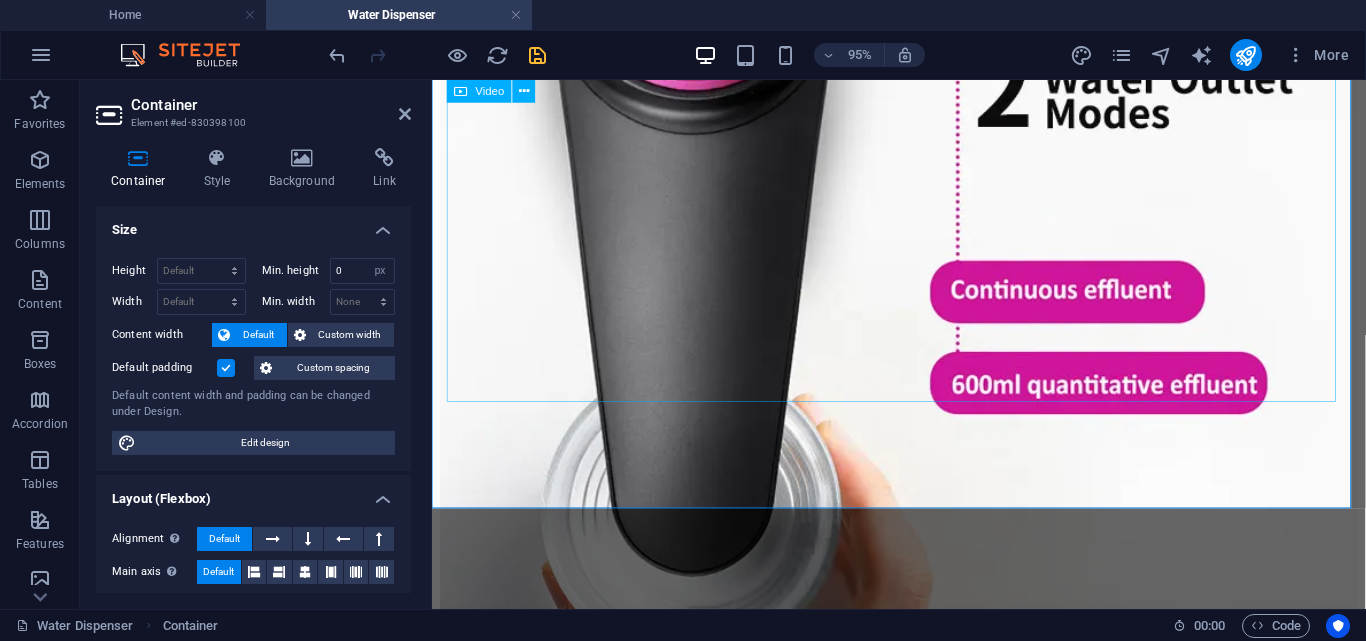 scroll, scrollTop: 451, scrollLeft: 0, axis: vertical 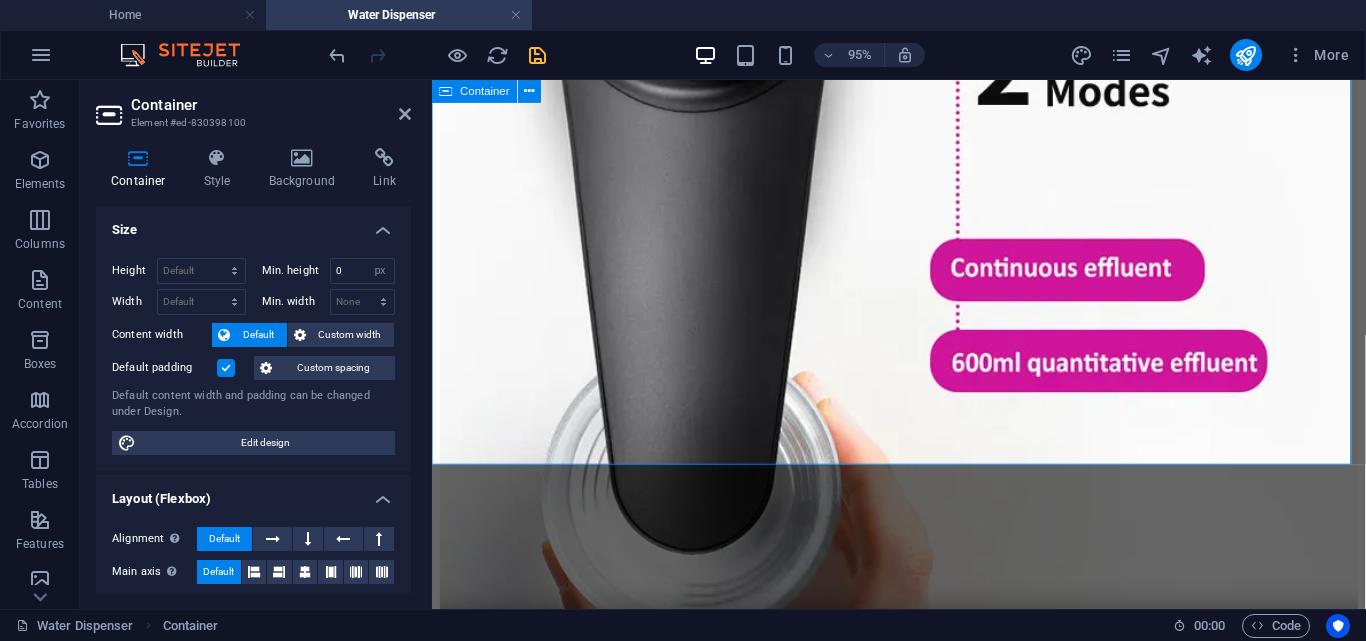 click at bounding box center [923, 234] 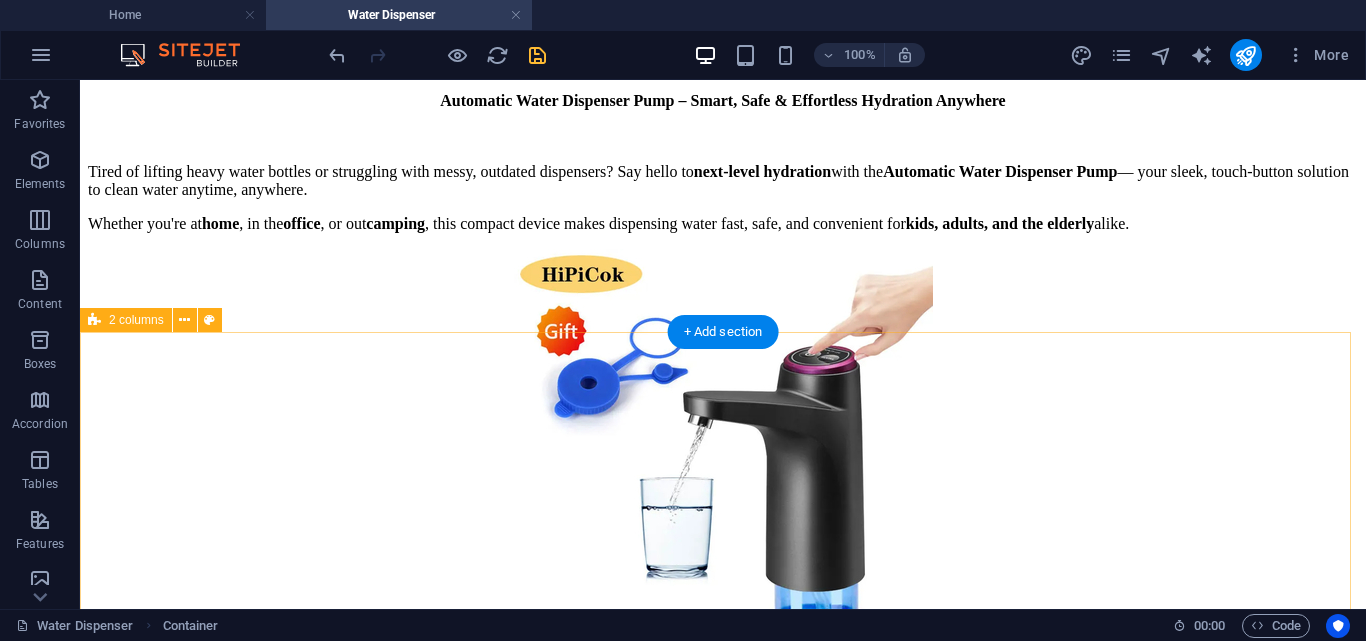 scroll, scrollTop: 1445, scrollLeft: 0, axis: vertical 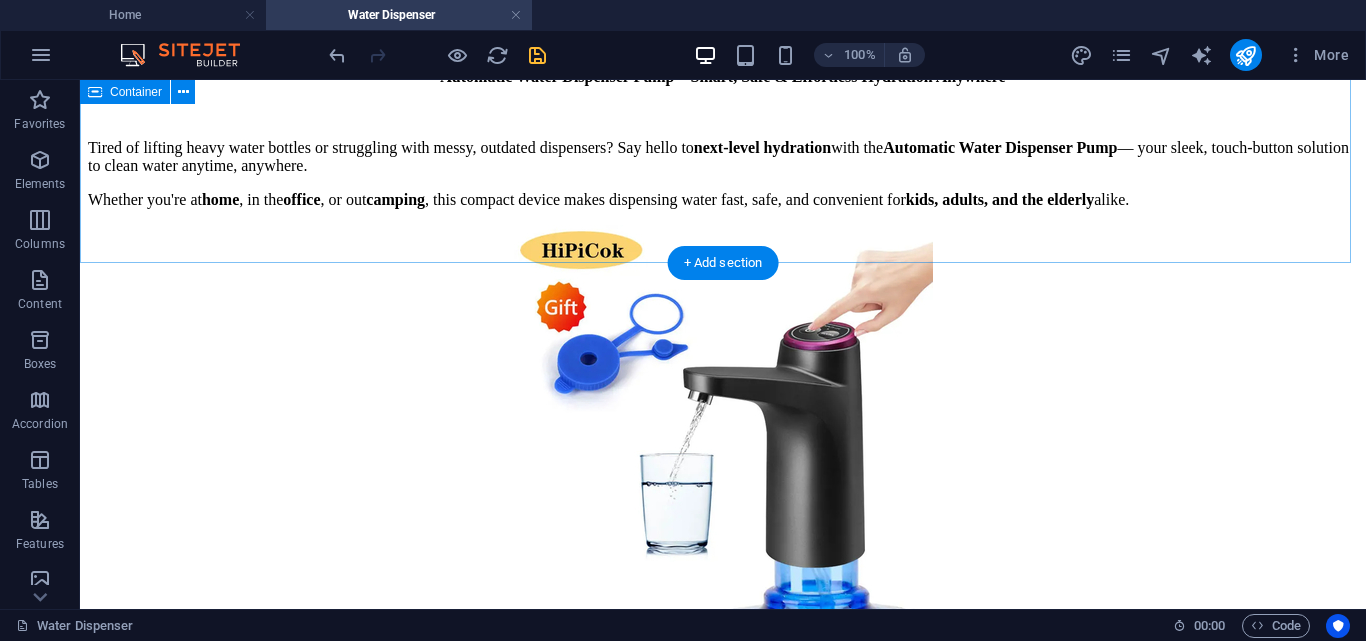 click on "Automatic Water Dispenser Pump – Smart, Safe & Effortless Hydration Anywhere Tired of lifting heavy water bottles or struggling with messy, outdated dispensers? Say hello to  next-level hydration  with the  Automatic Water Dispenser Pump  — your sleek, touch-button solution to clean water anytime, anywhere. Whether you're at  home , in the  office , or out  camping , this compact device makes dispensing water fast, safe, and convenient for  kids, adults, and the elderly  alike. Buy Yours Now!" at bounding box center (723, 386) 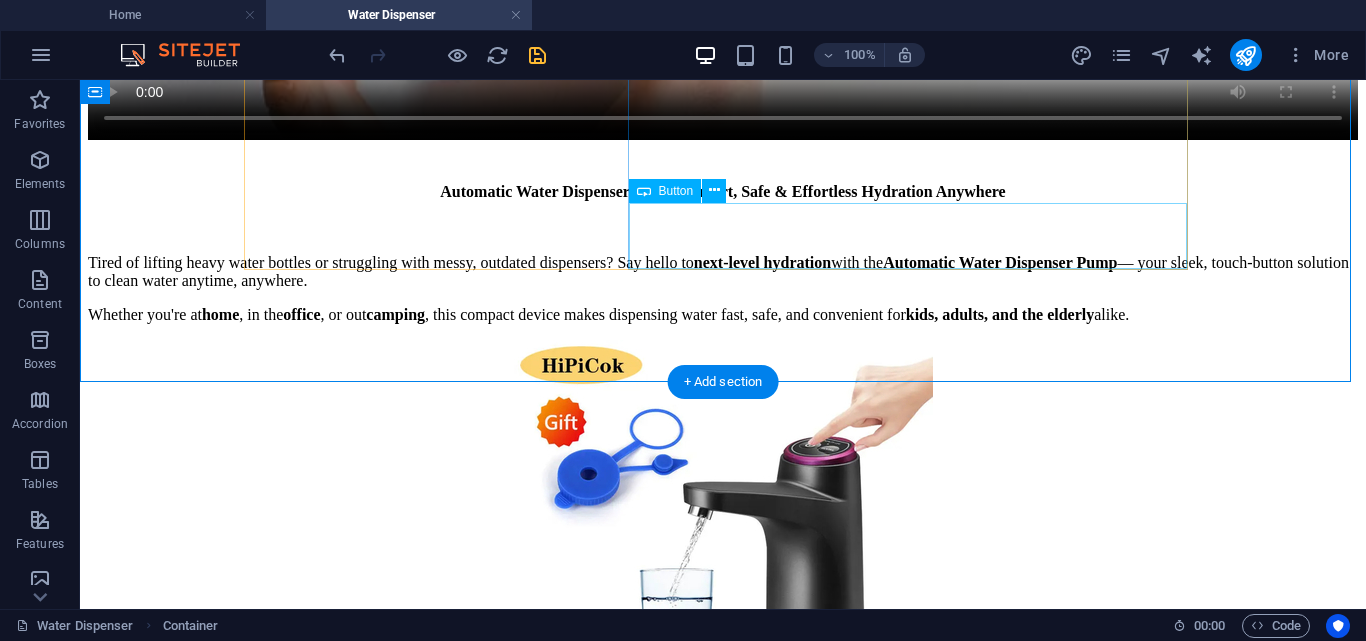 scroll, scrollTop: 1322, scrollLeft: 0, axis: vertical 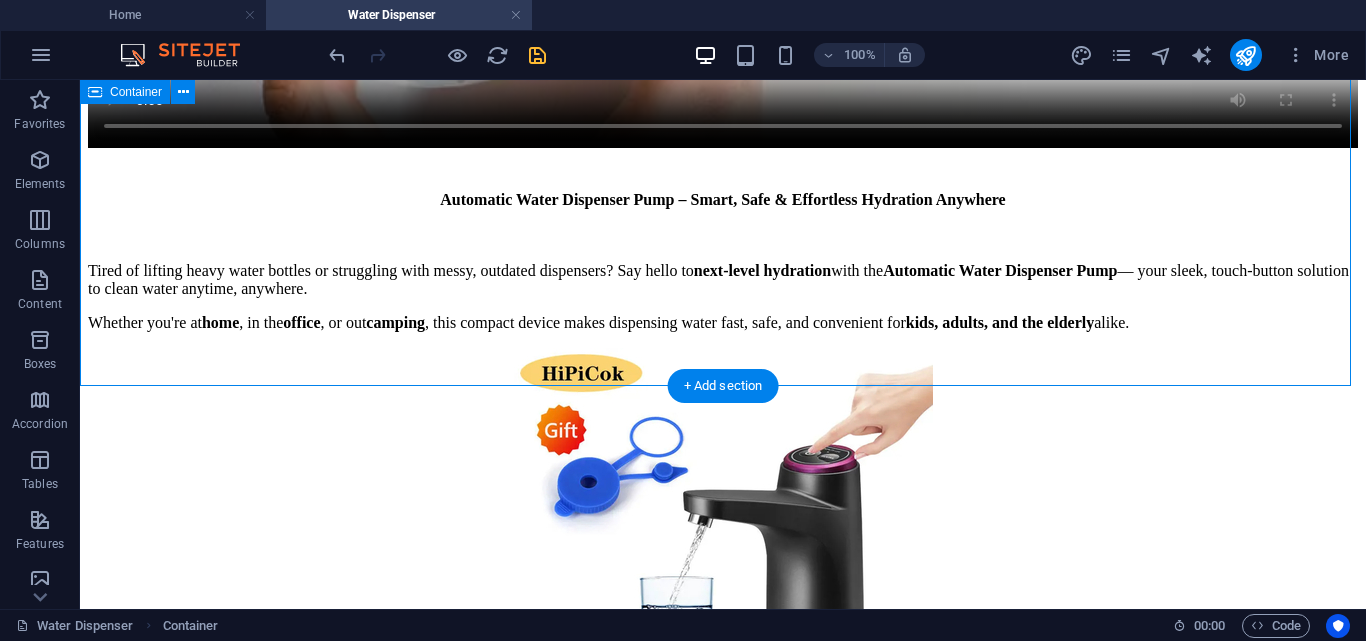 click on "Automatic Water Dispenser Pump – Smart, Safe & Effortless Hydration Anywhere Tired of lifting heavy water bottles or struggling with messy, outdated dispensers? Say hello to  next-level hydration  with the  Automatic Water Dispenser Pump  — your sleek, touch-button solution to clean water anytime, anywhere. Whether you're at  home , in the  office , or out  camping , this compact device makes dispensing water fast, safe, and convenient for  kids, adults, and the elderly  alike. Buy Yours Now!" at bounding box center (723, 509) 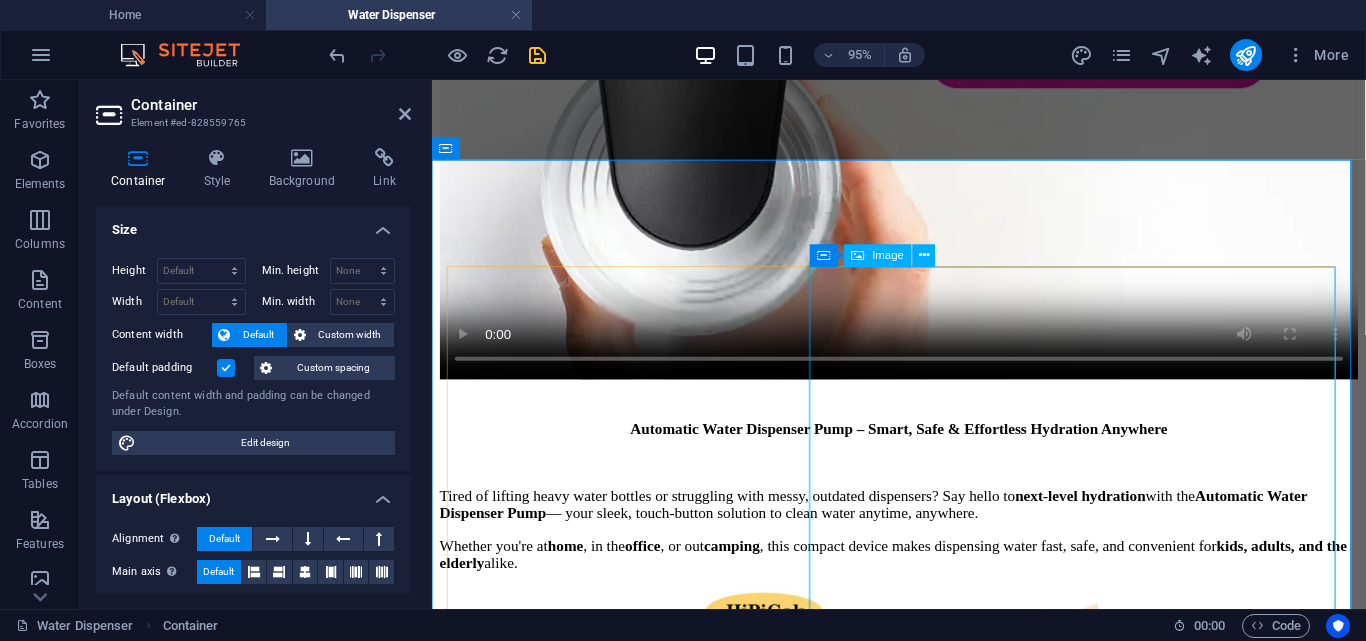 scroll, scrollTop: 780, scrollLeft: 0, axis: vertical 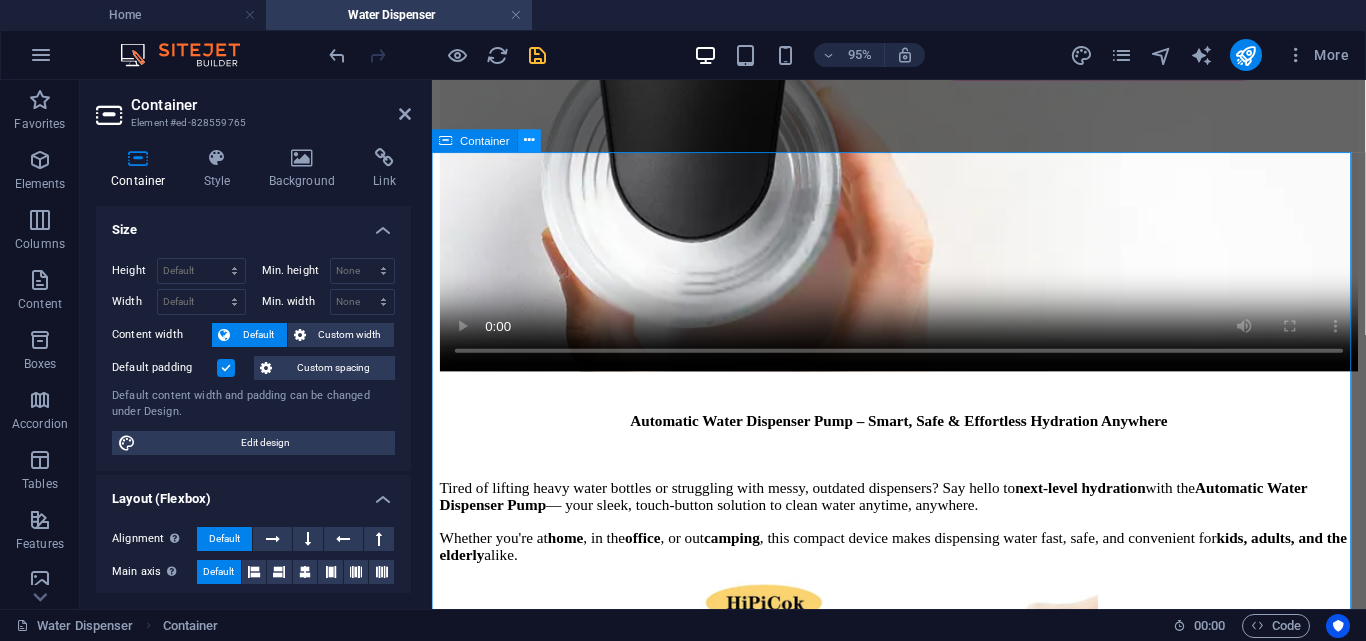click at bounding box center (530, 141) 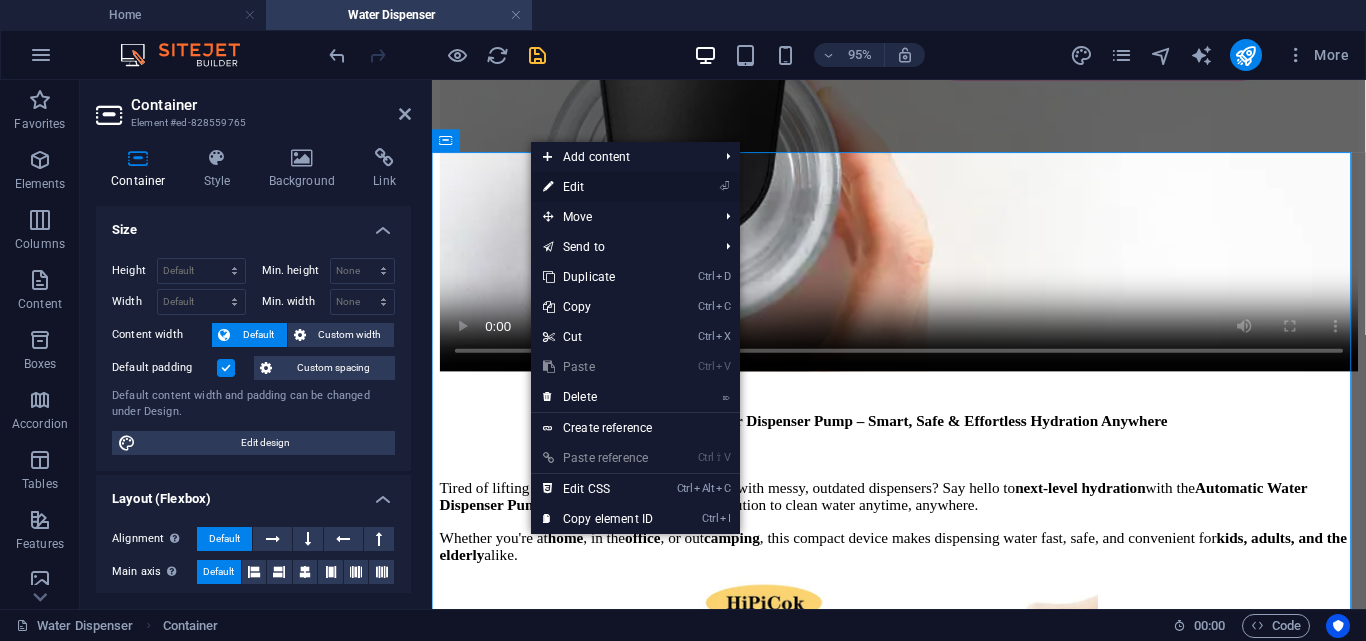 click on "⏎  Edit" at bounding box center (598, 187) 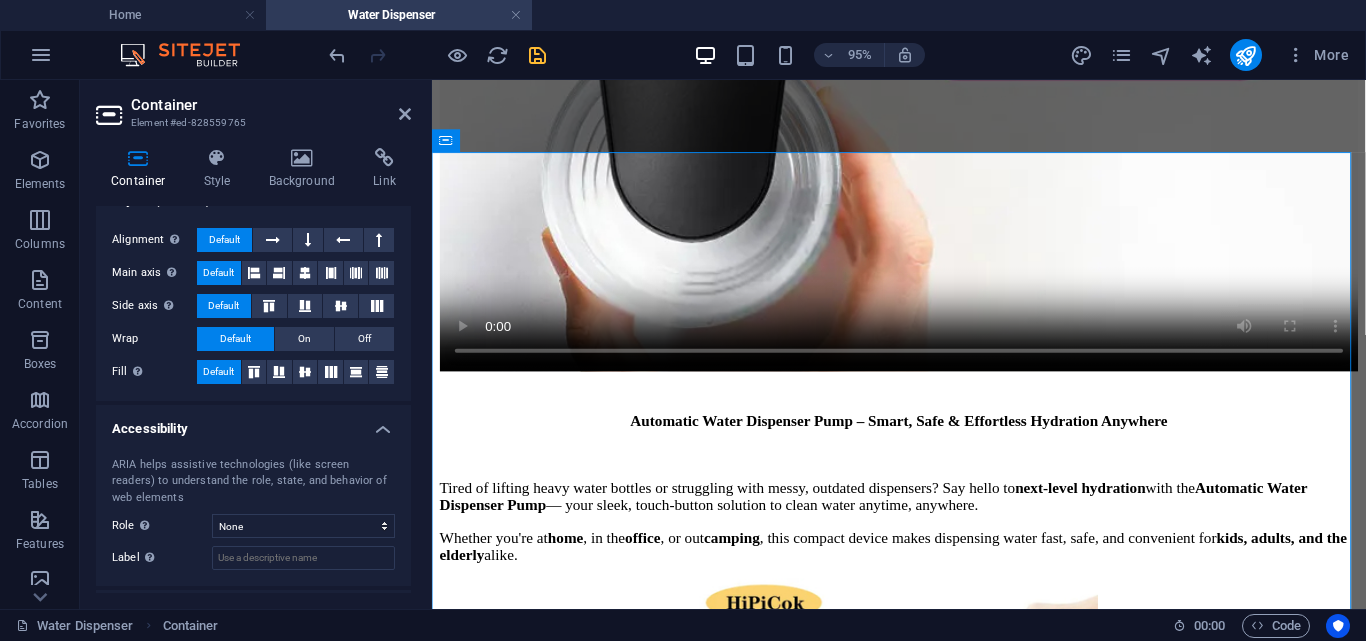 scroll, scrollTop: 388, scrollLeft: 0, axis: vertical 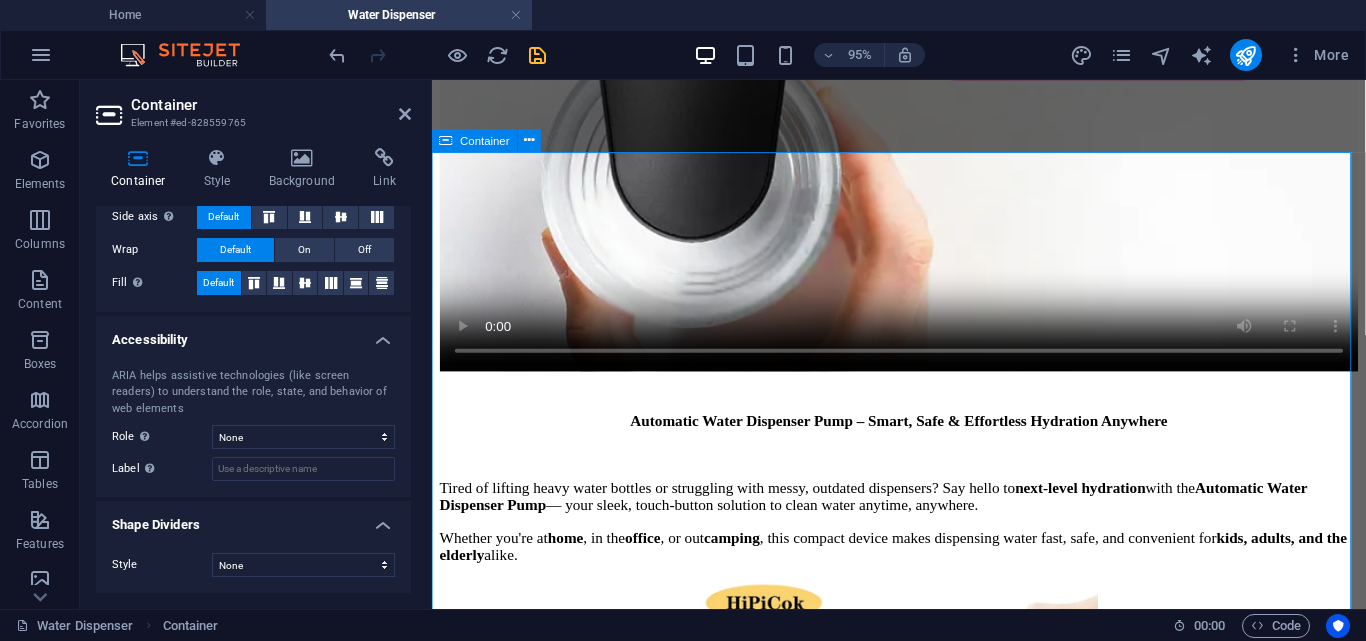 click on "Automatic Water Dispenser Pump – Smart, Safe & Effortless Hydration Anywhere Tired of lifting heavy water bottles or struggling with messy, outdated dispensers? Say hello to  next-level hydration  with the  Automatic Water Dispenser Pump  — your sleek, touch-button solution to clean water anytime, anywhere. Whether you're at  home , in the  office , or out  camping , this compact device makes dispensing water fast, safe, and convenient for  kids, adults, and the elderly  alike. Buy Yours Now!" at bounding box center [923, 757] 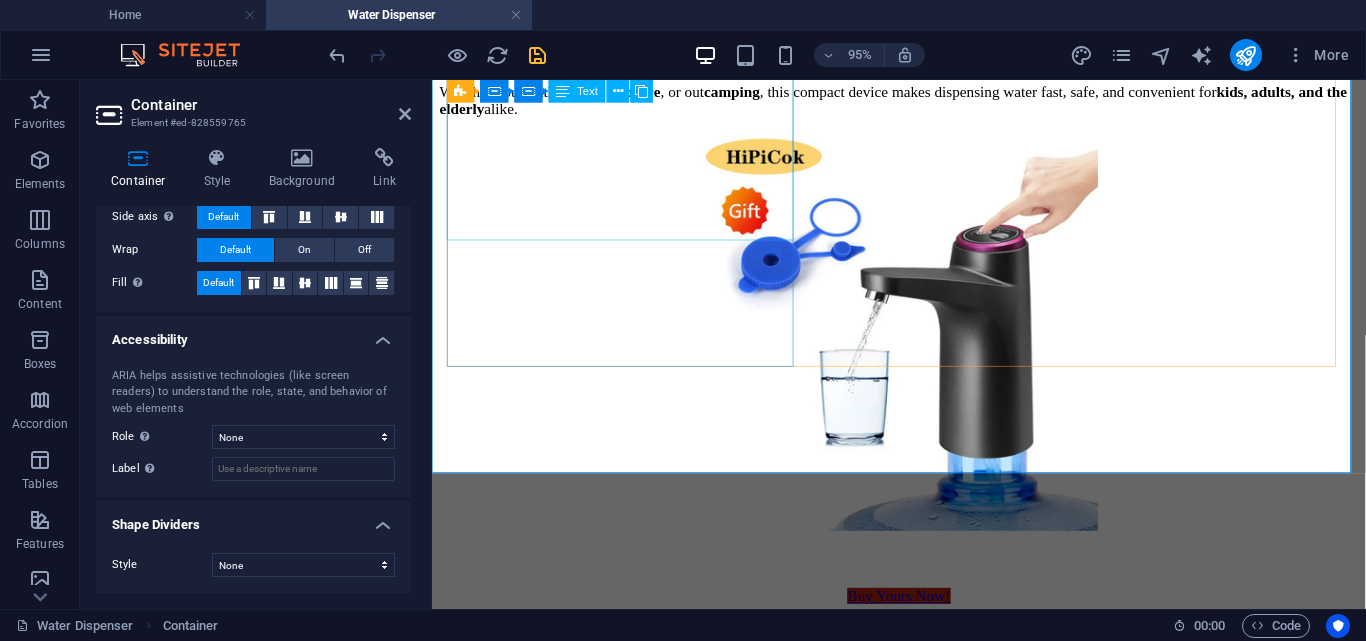 scroll, scrollTop: 1209, scrollLeft: 0, axis: vertical 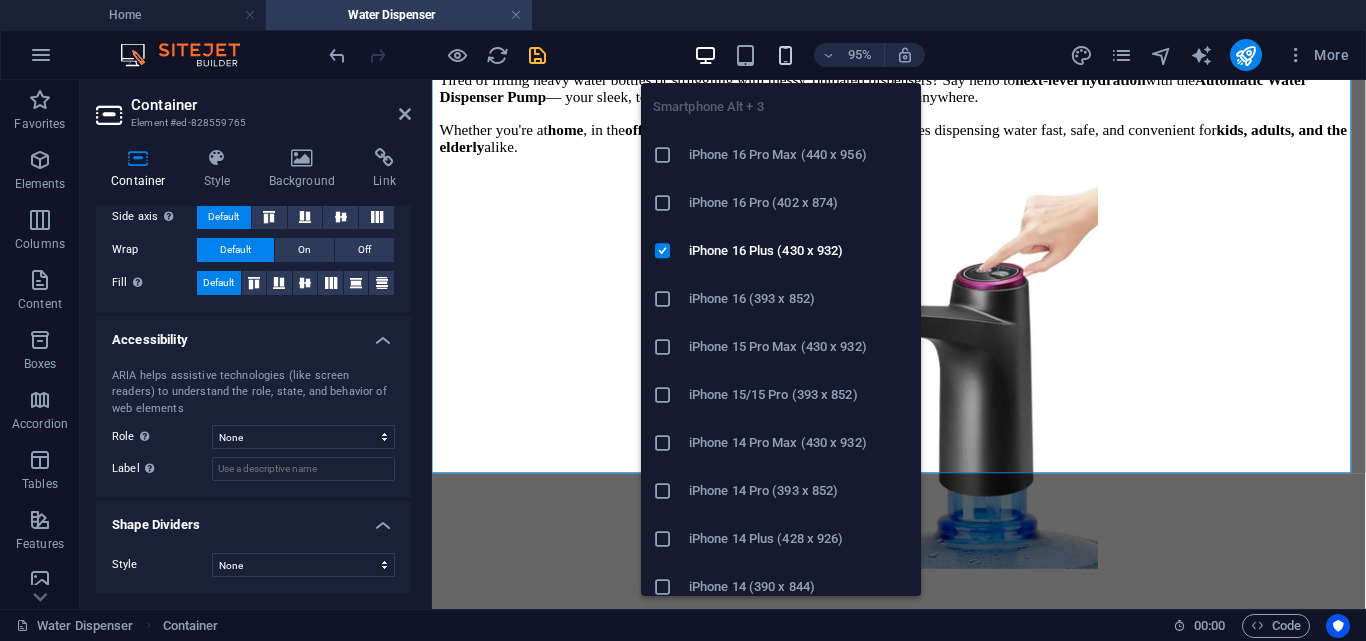 click at bounding box center (785, 55) 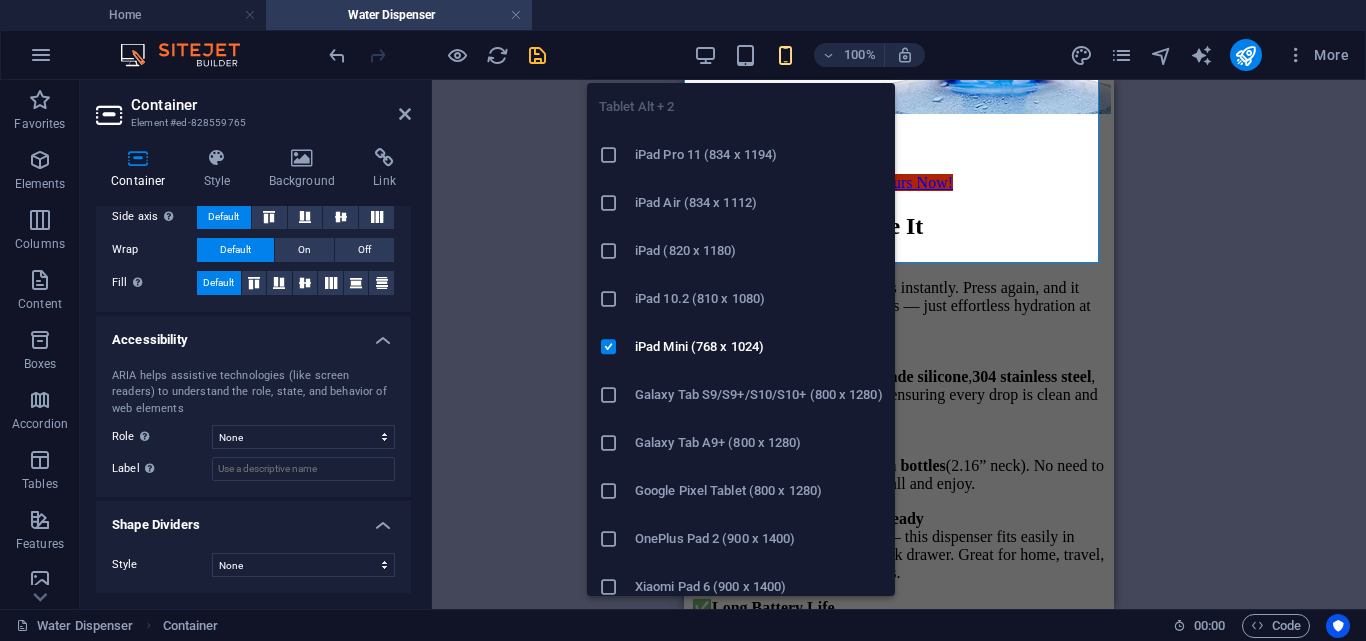 click on "Tablet Alt + 2 iPad Pro 11 (834 x 1194) iPad Air (834 x 1112) iPad (820 x 1180) iPad 10.2 (810 x 1080) iPad Mini (768 x 1024) Galaxy Tab S9/S9+/S10/S10+ (800 x 1280) Galaxy Tab A9+ (800 x 1280) Google Pixel Tablet (800 x 1280) OnePlus Pad 2 (900 x 1400) Xiaomi Pad 6 (900 x 1400) Huawei MatePad Pro 13.2 (900 x 1400) Huawei MatePad mini (600 x 1024) Fire HD 10 (800 x 1280) Fire HD 8 (600 x 1024)" at bounding box center (741, 331) 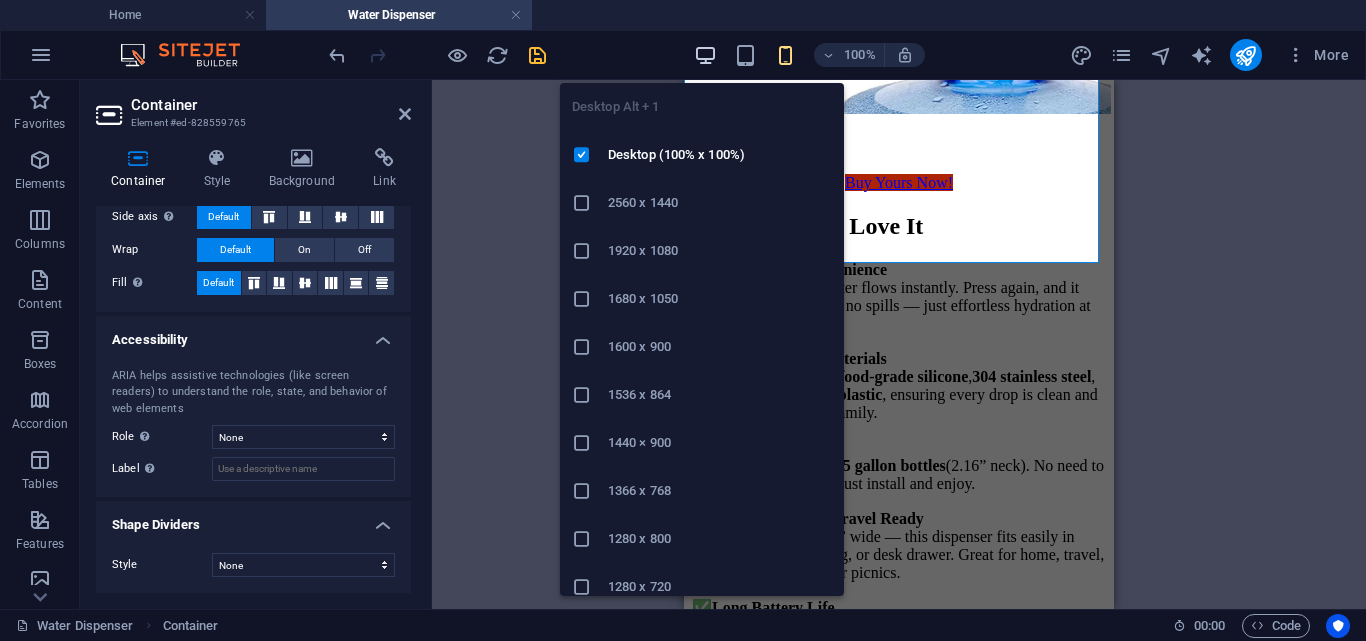 click at bounding box center (705, 55) 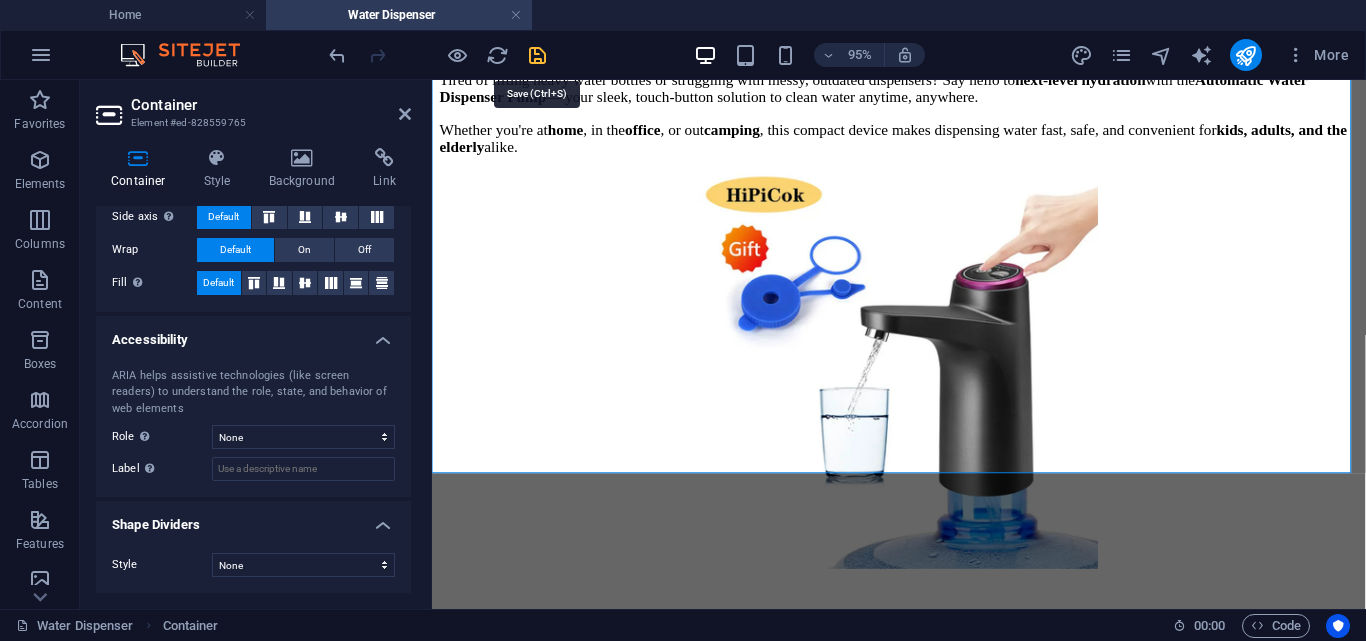 click at bounding box center [537, 55] 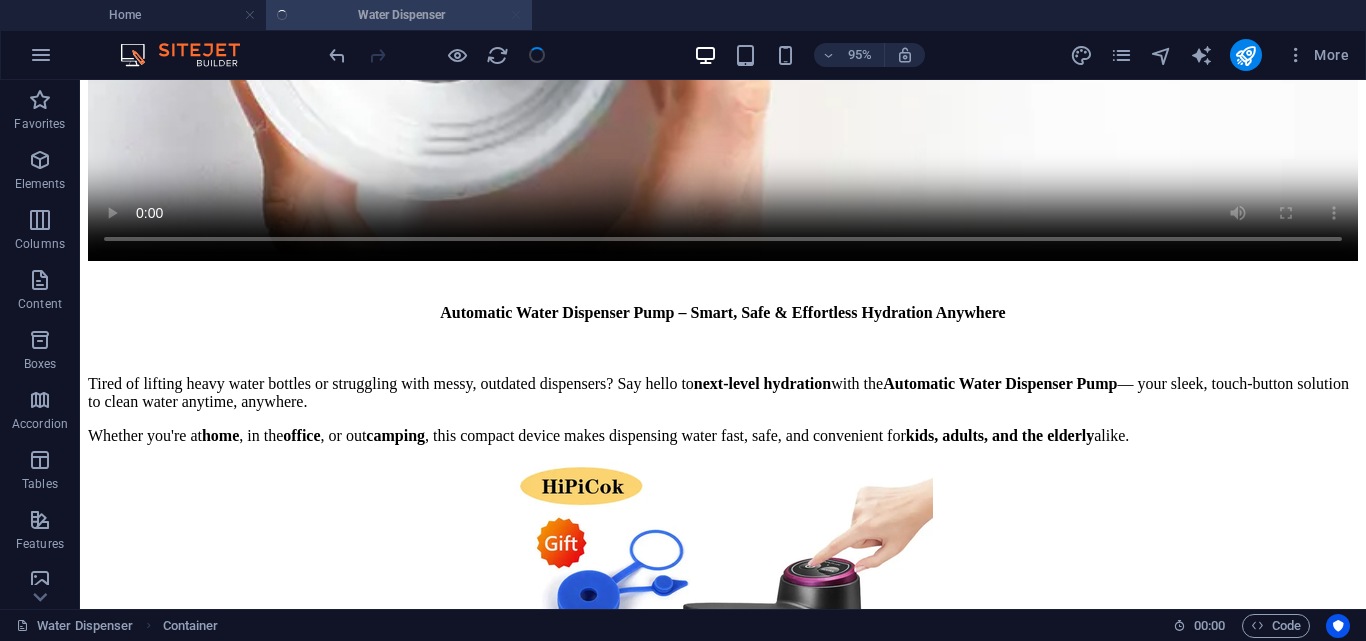 scroll, scrollTop: 1213, scrollLeft: 0, axis: vertical 